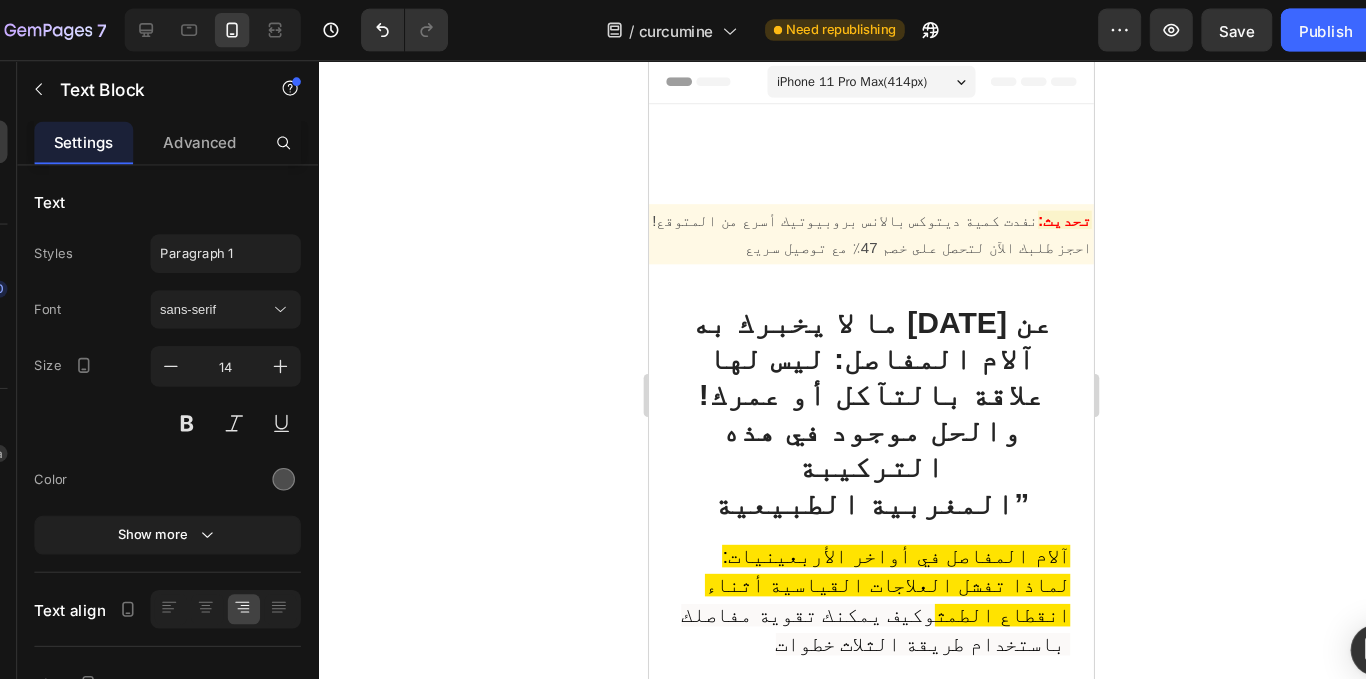 scroll, scrollTop: 15785, scrollLeft: 0, axis: vertical 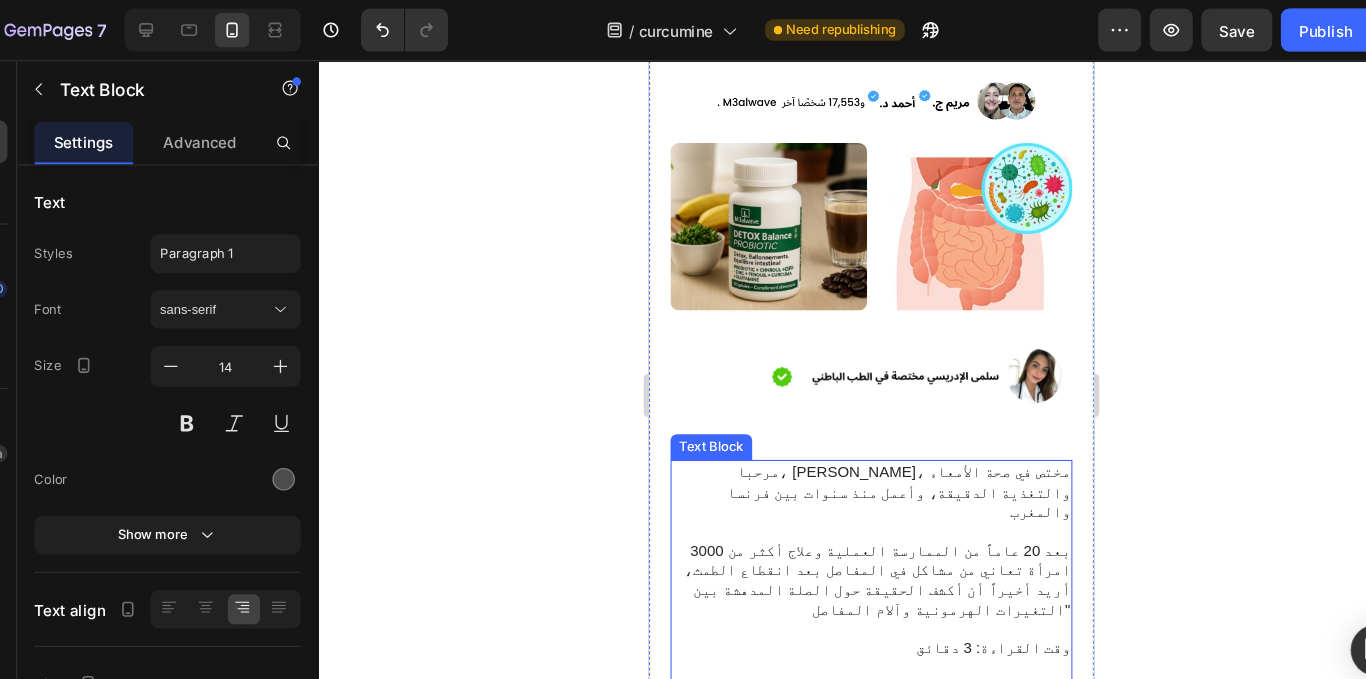 click on "مرحبا، [PERSON_NAME]، مختص في صحة الأمعاء والتغذية الدقيقة، وأعمل منذ سنوات بين فرنسا والمغرب" at bounding box center [855, 461] 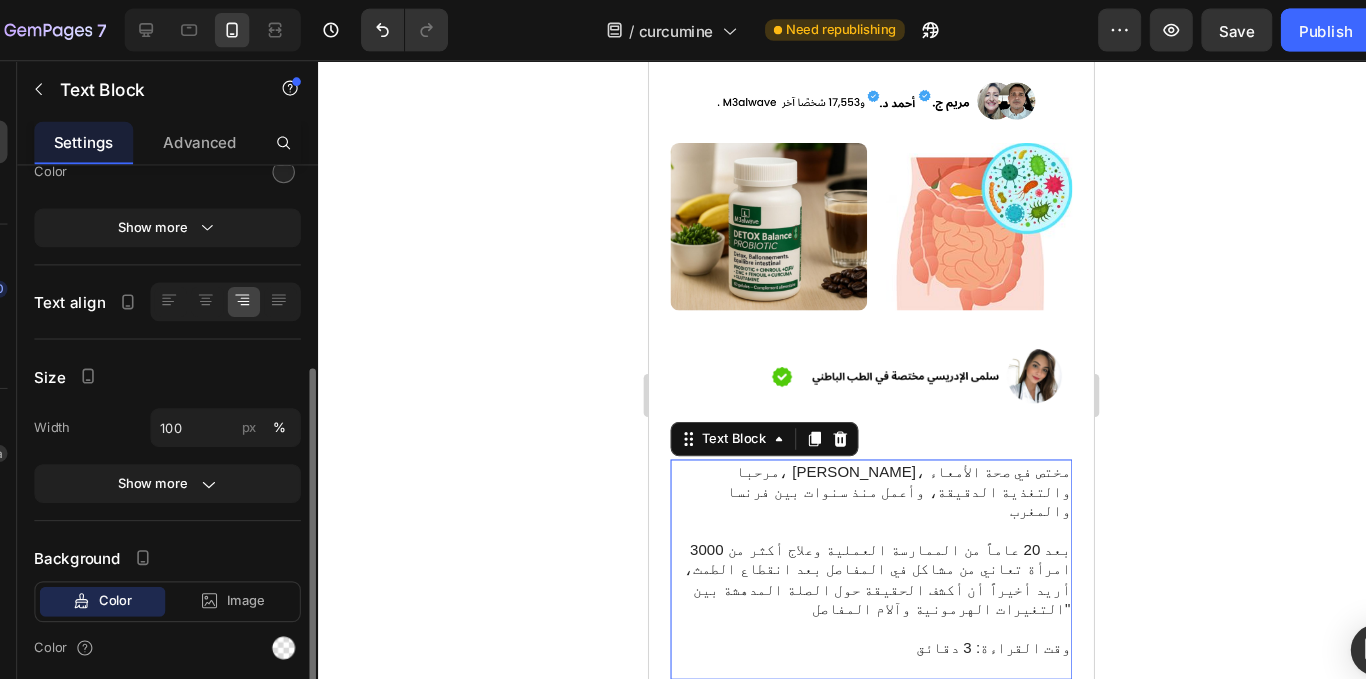 scroll, scrollTop: 289, scrollLeft: 0, axis: vertical 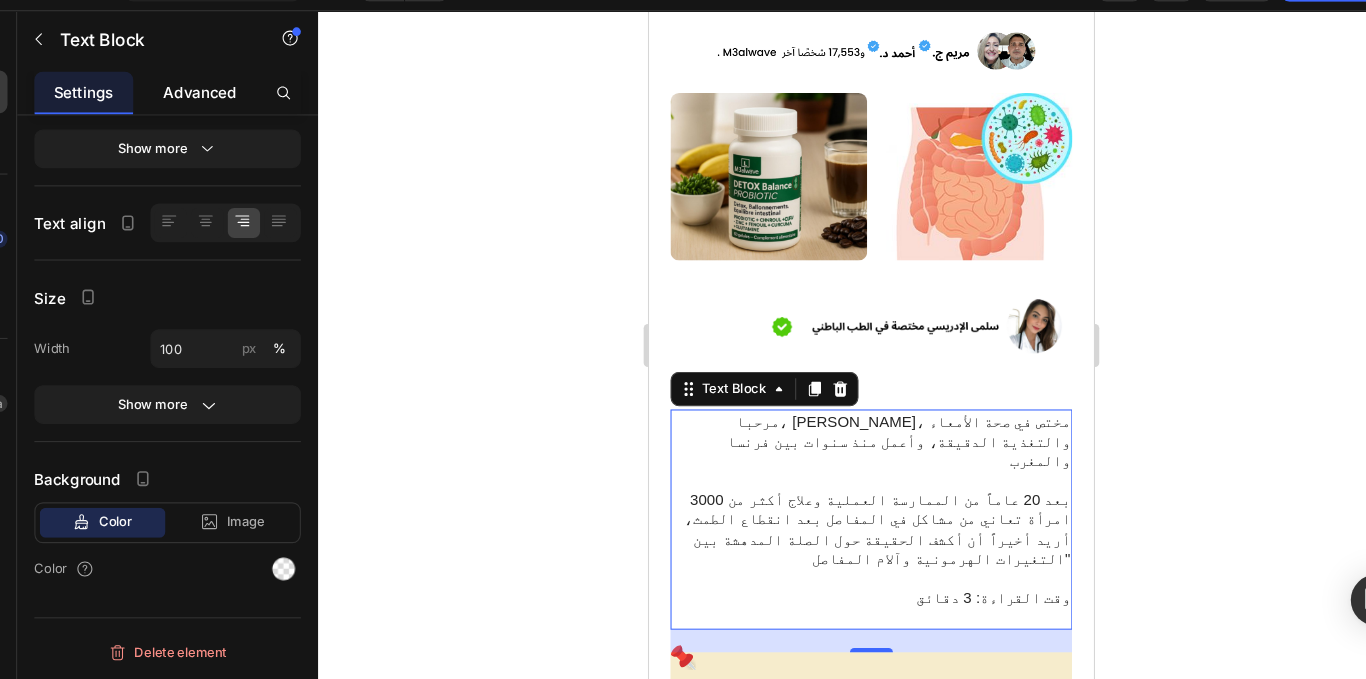 click on "Advanced" 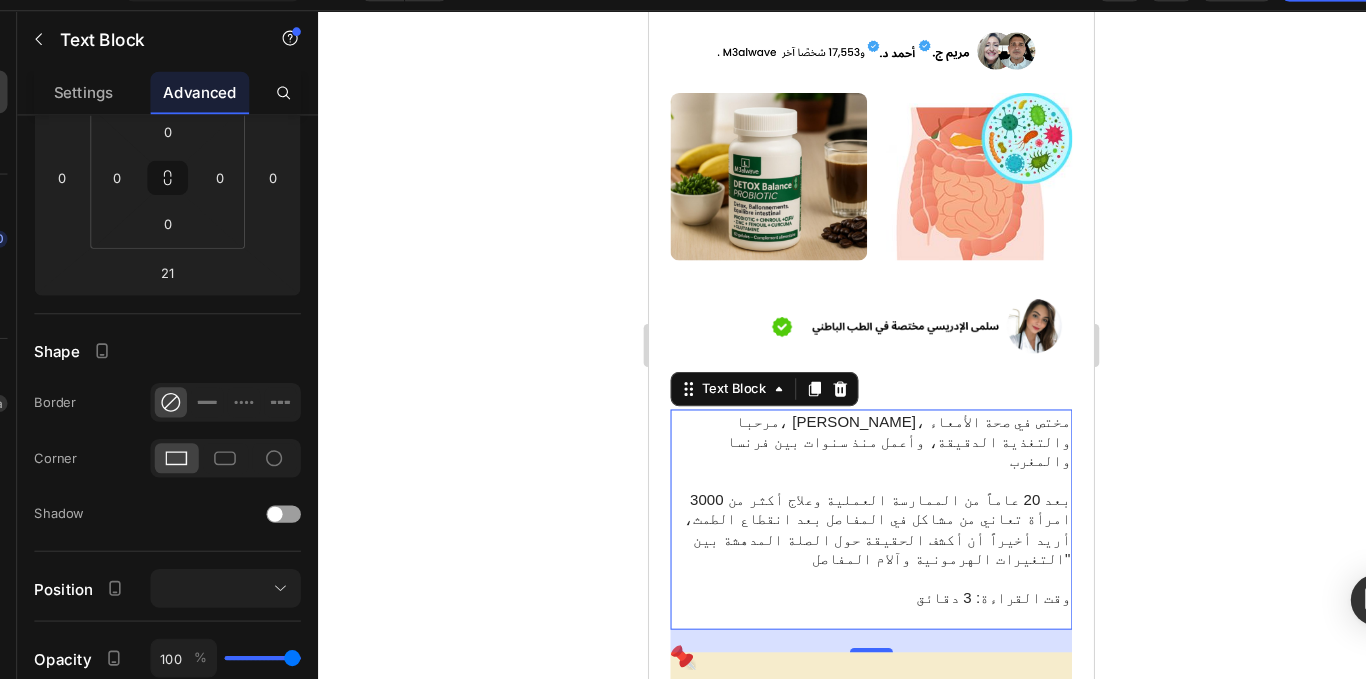 scroll, scrollTop: 0, scrollLeft: 0, axis: both 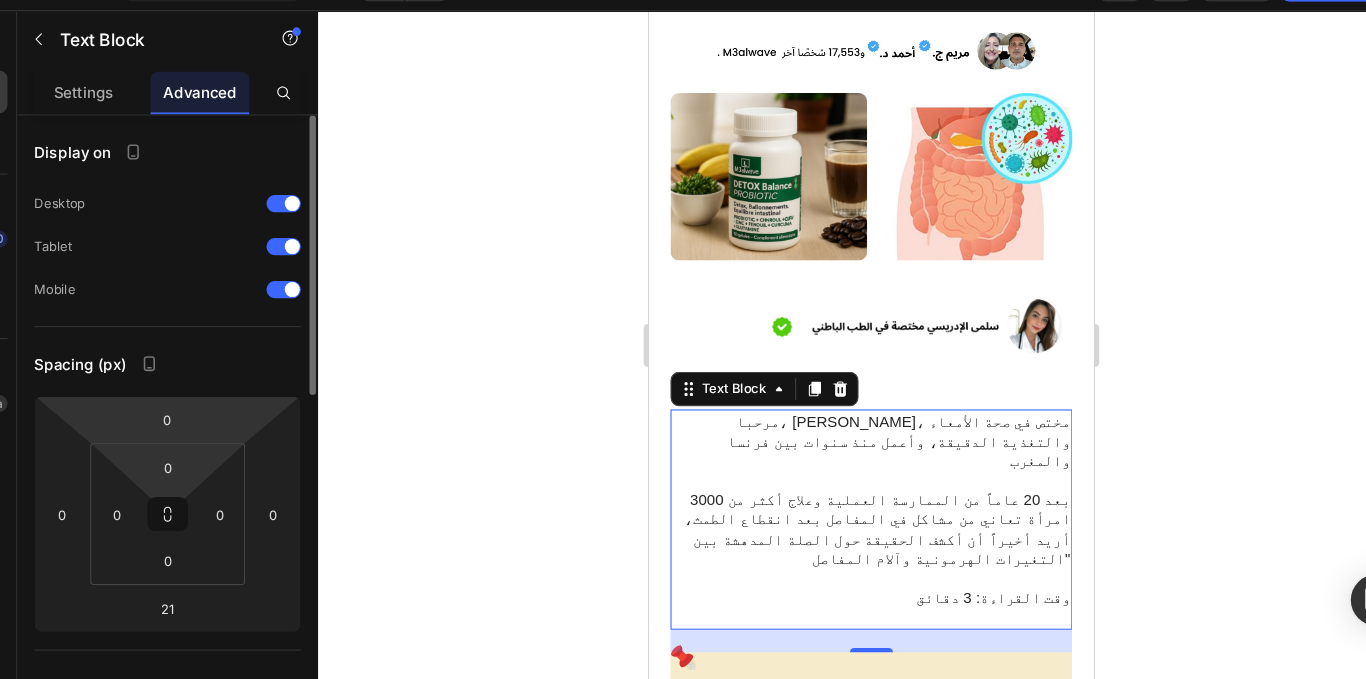 click on "7   /  curcumine Need republishing Preview  Save   Publish  450 Beta Start with Sections Elements Hero Section Product Detail Brands Trusted Badges Guarantee Product Breakdown How to use Testimonials Compare Bundle FAQs Social Proof Brand Story Product List Collection Blog List Contact Sticky Add to Cart Custom Footer Browse Library 450 Layout
Row
Row
Row
Row Text
Heading
Text Block Button
Button
Button
Sticky Back to top Media
Image" at bounding box center (683, 0) 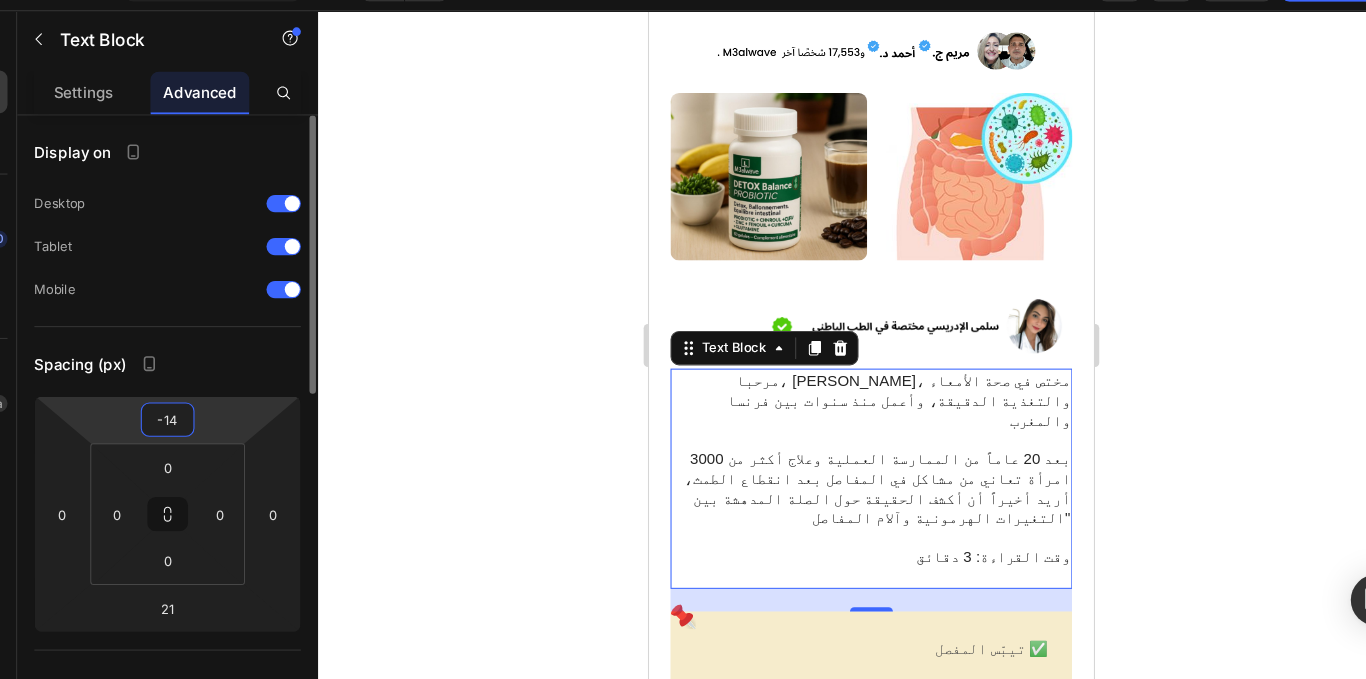 type on "-15" 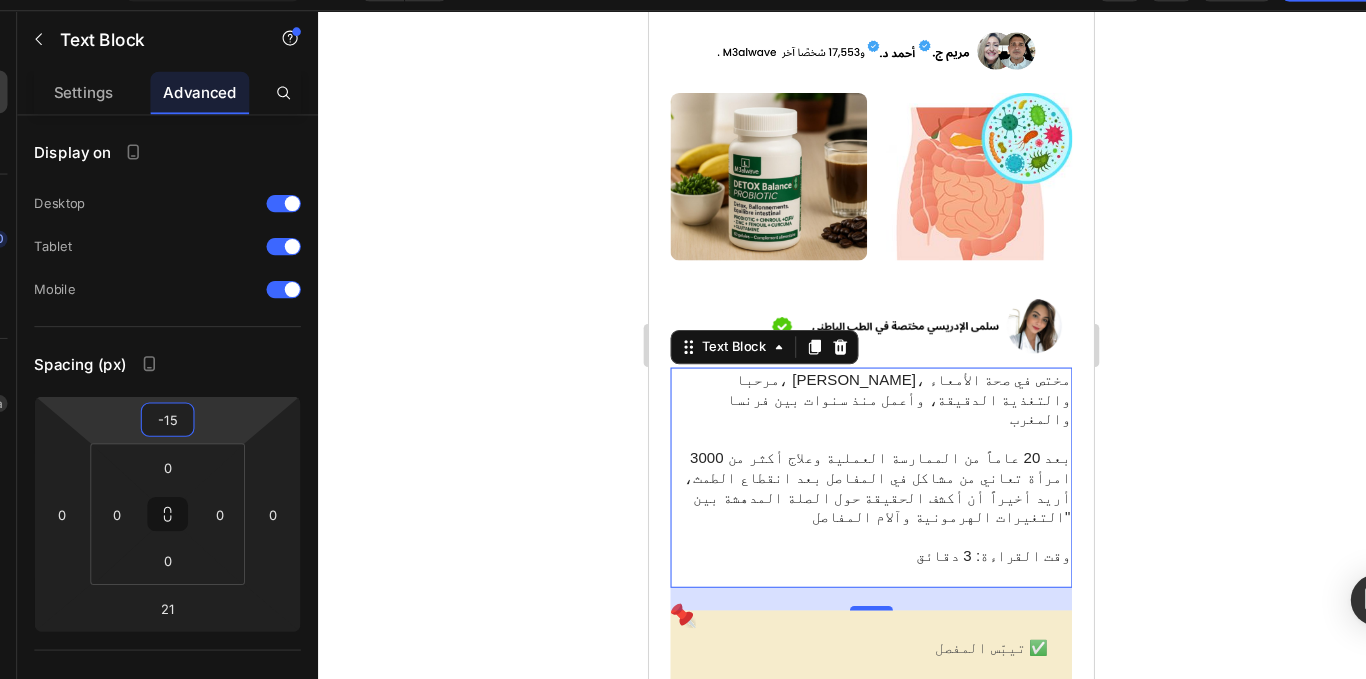 click 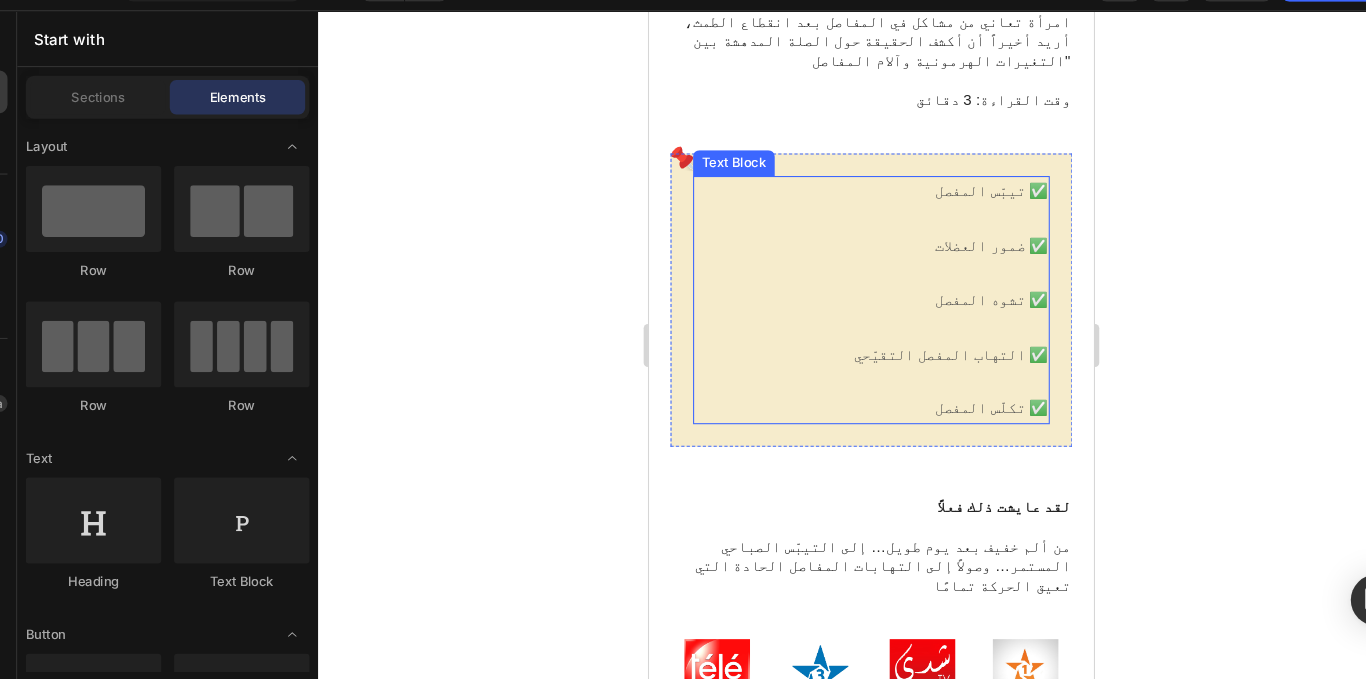 scroll, scrollTop: 987, scrollLeft: 0, axis: vertical 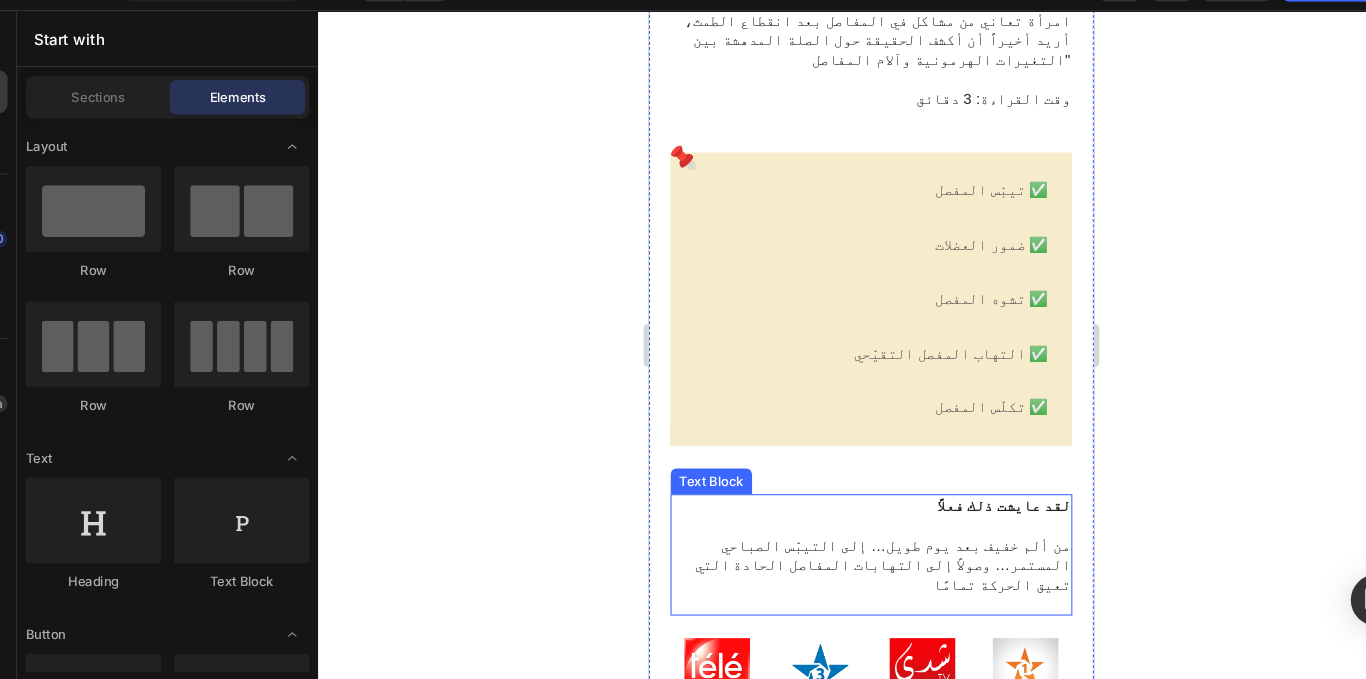 click on "من ألم خفيف بعد يوم طويل… إلى التيبّس الصباحي المستمر… وصولاً إلى التهابات المفاصل الحادة التي تعيق الحركة تمامًا" at bounding box center [855, 525] 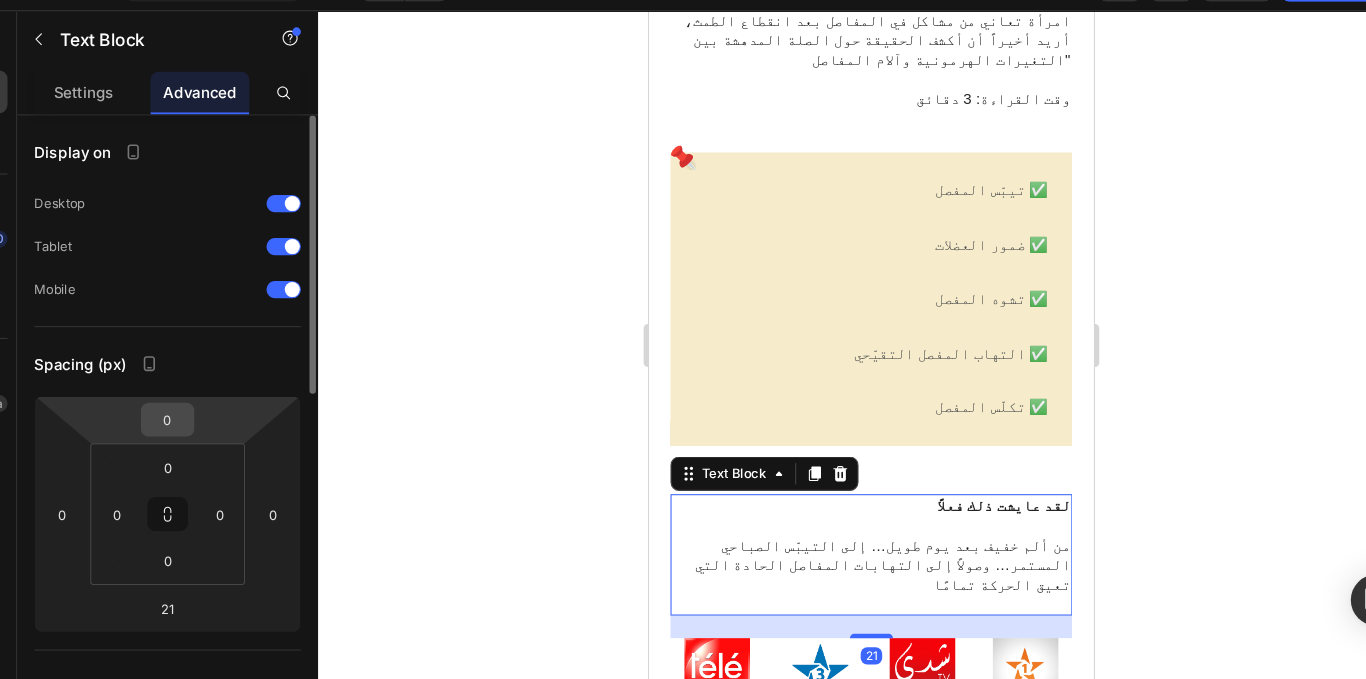 click on "0" at bounding box center (197, 437) 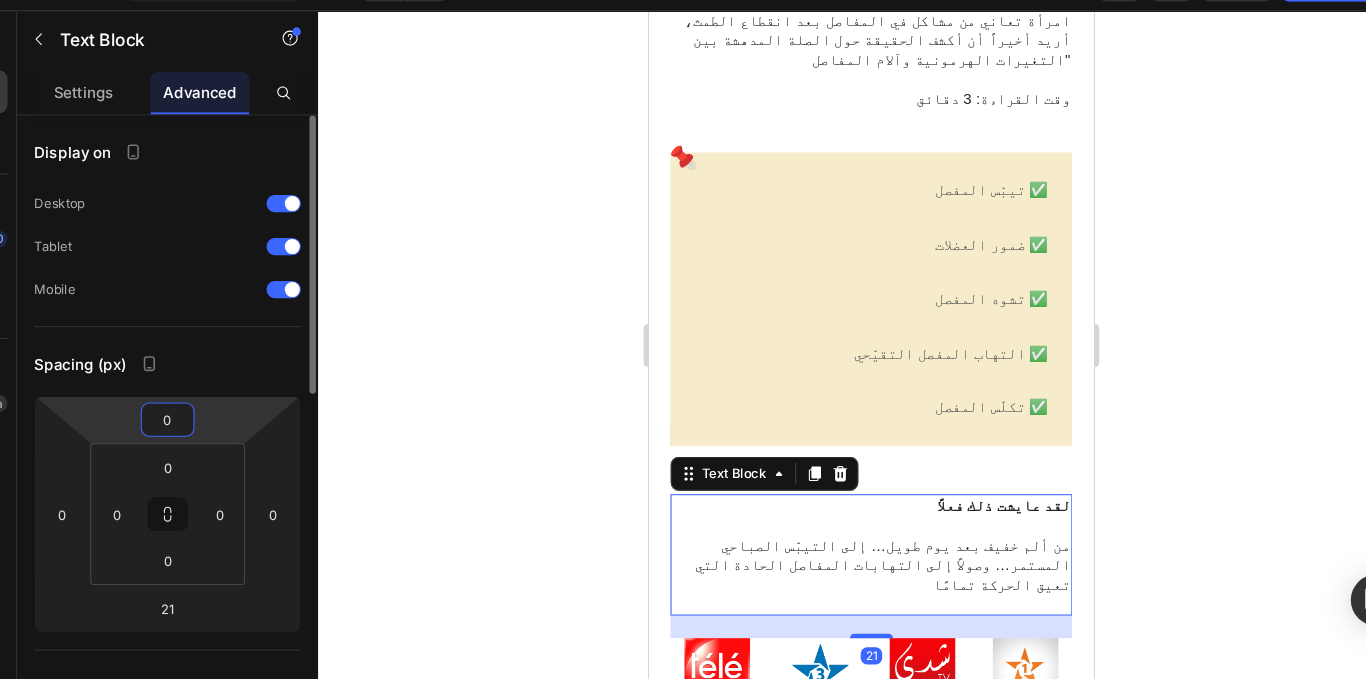 click on "0" at bounding box center [197, 437] 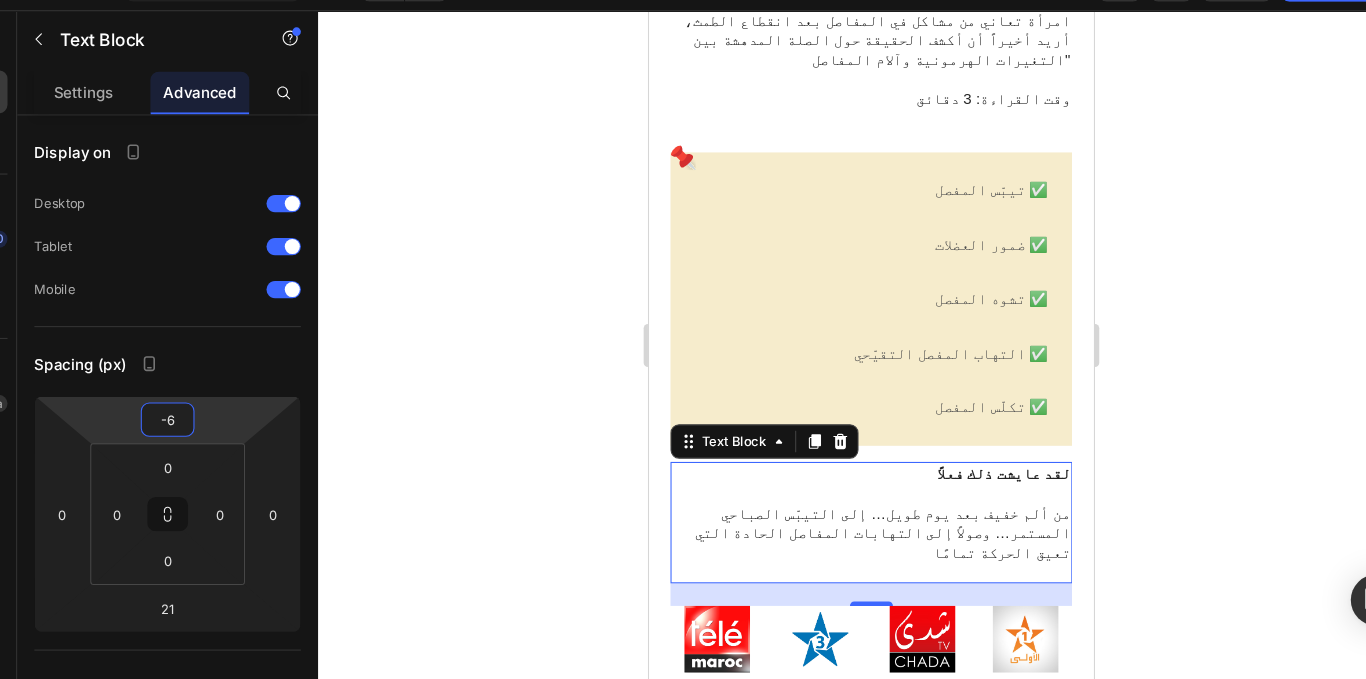 type on "-5" 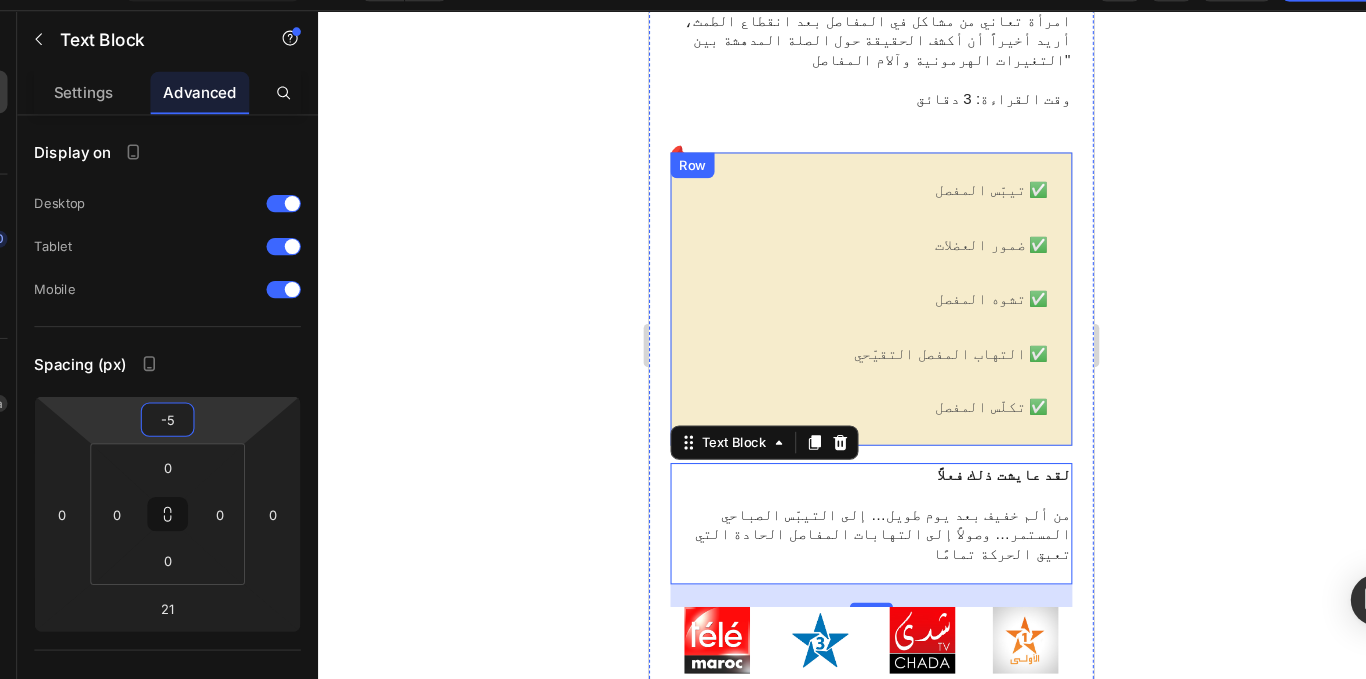 click 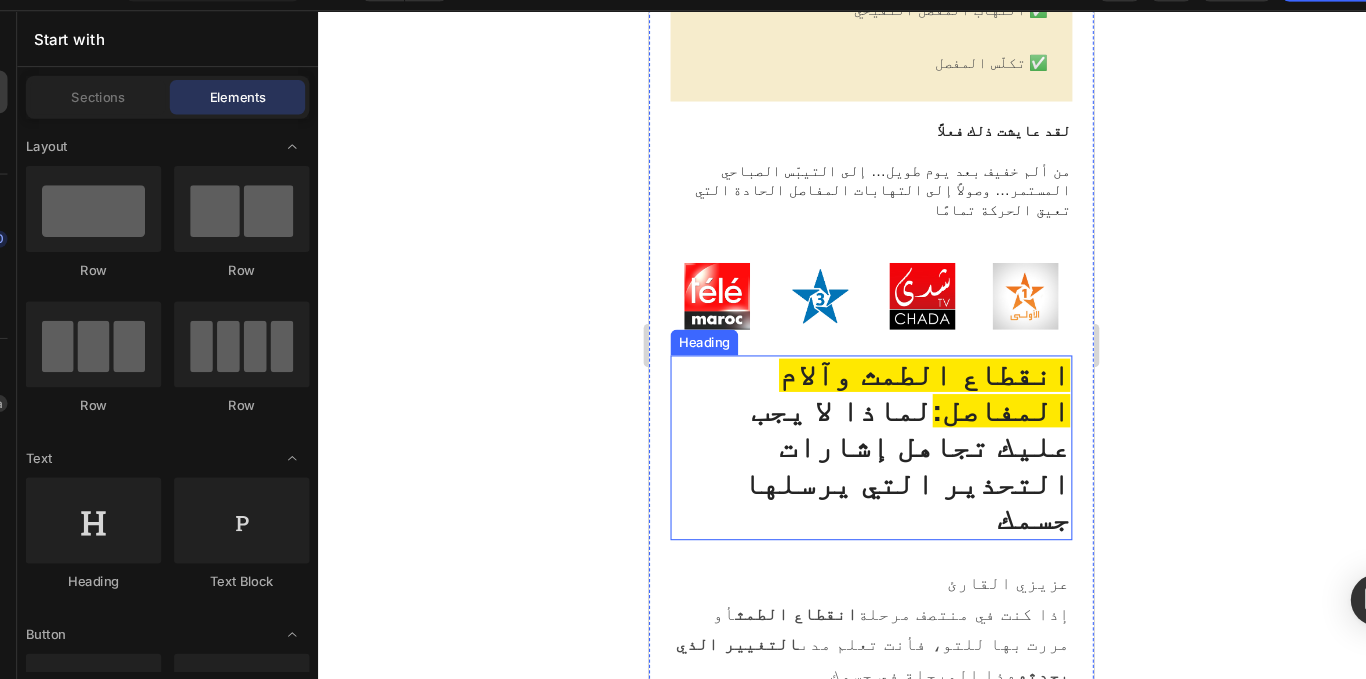scroll, scrollTop: 1375, scrollLeft: 0, axis: vertical 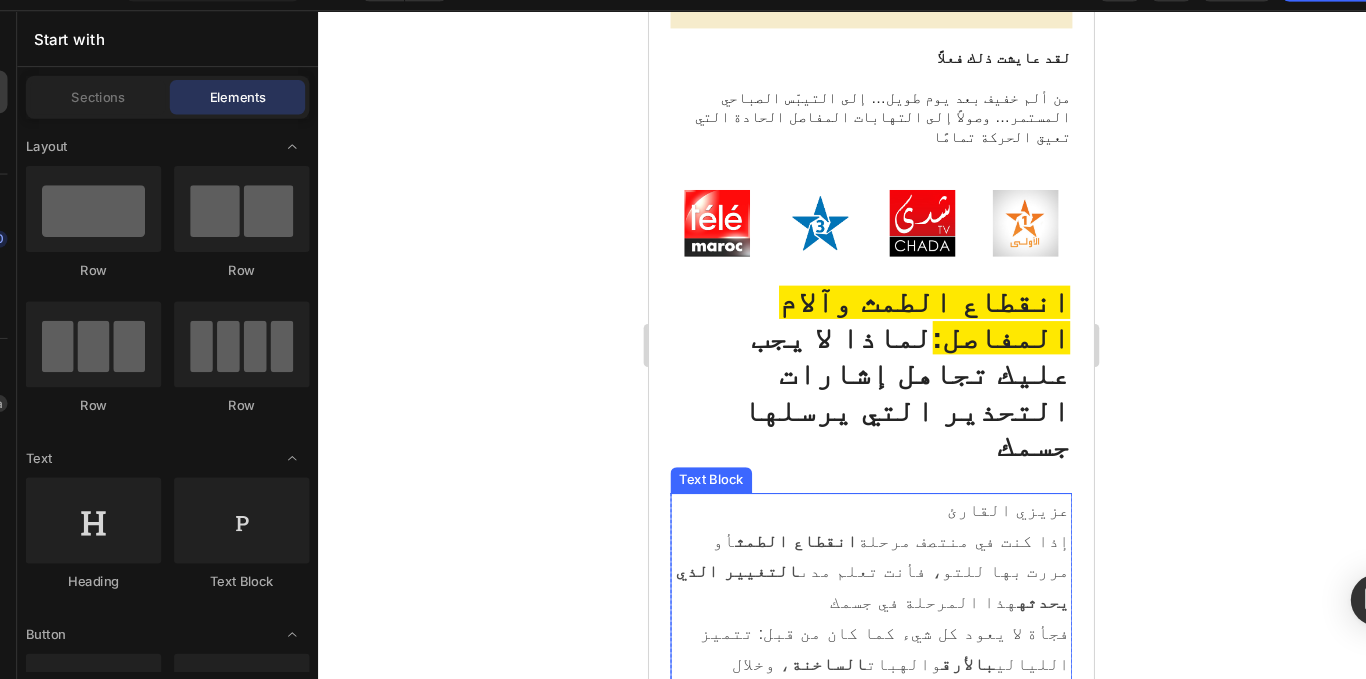 click on "الاستيقاظ في الصباح يصبح عذابًا" at bounding box center [855, 763] 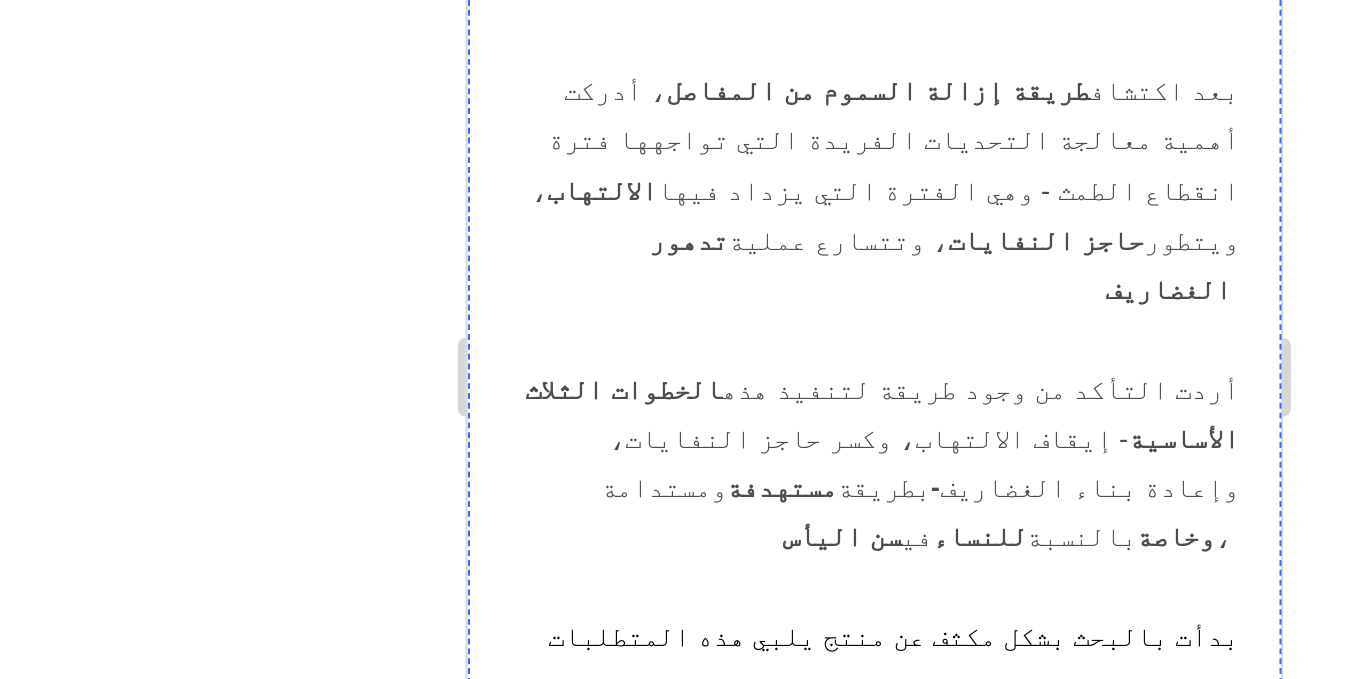 scroll, scrollTop: 10104, scrollLeft: 0, axis: vertical 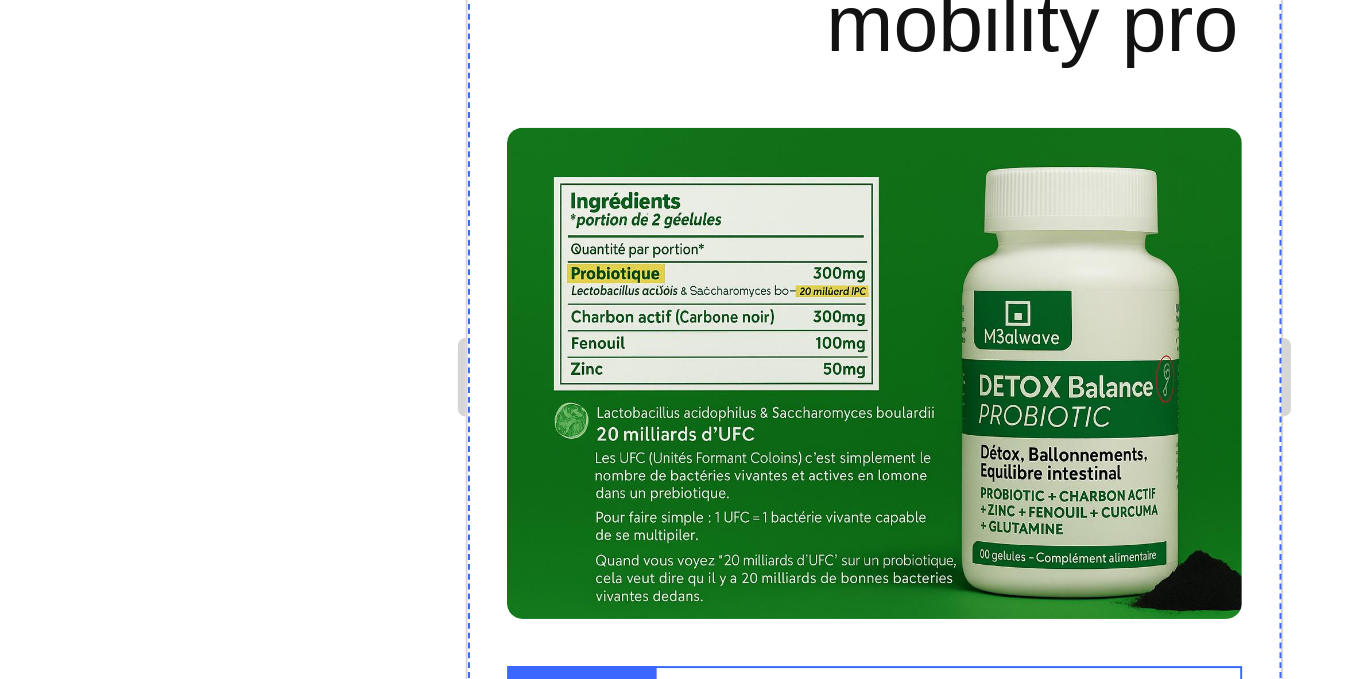 click at bounding box center (673, 666) 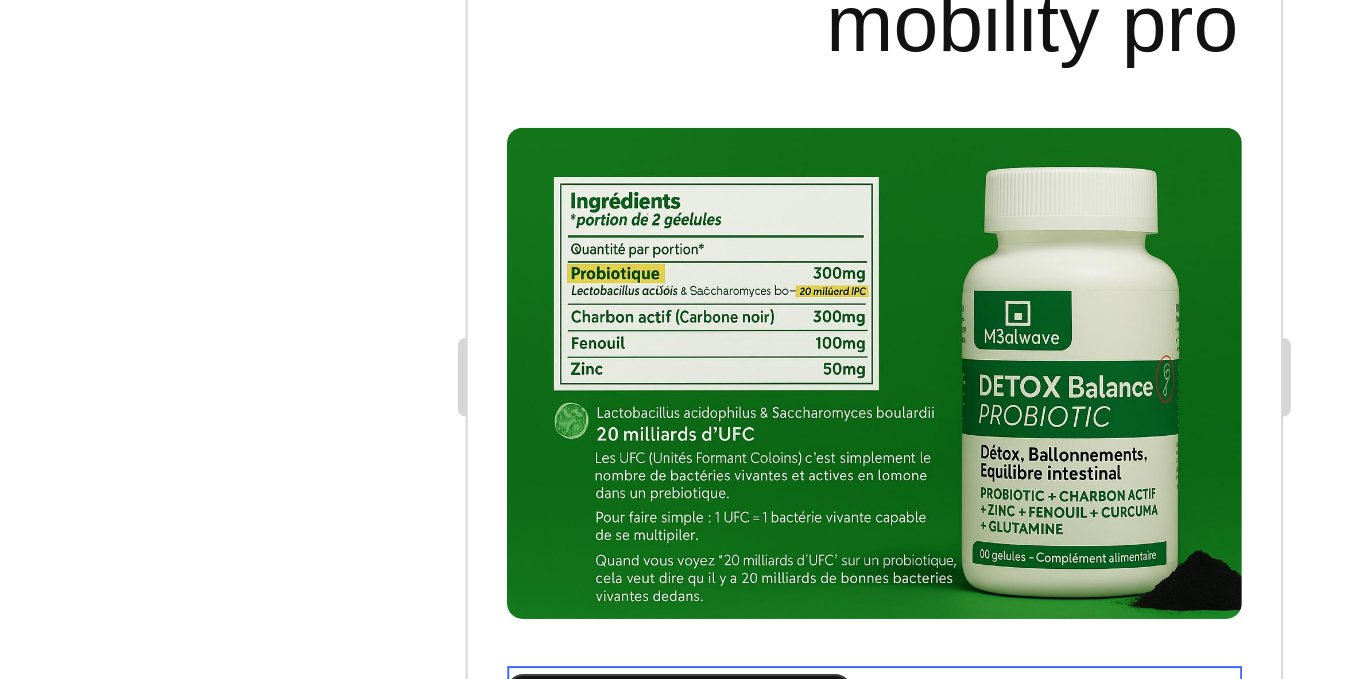 click on "ما أقنعني على الفور هو التكوين المدروس جيدًا" at bounding box center (673, 706) 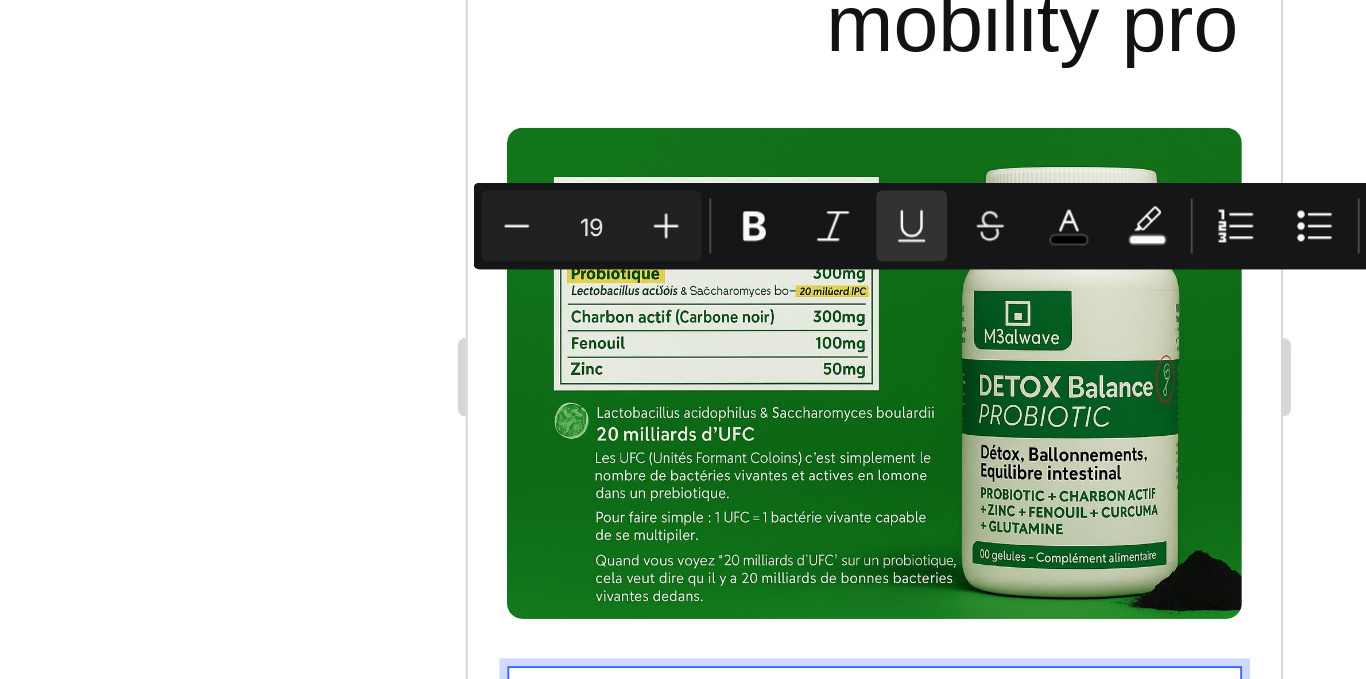 drag, startPoint x: 537, startPoint y: 40, endPoint x: 843, endPoint y: 34, distance: 306.0588 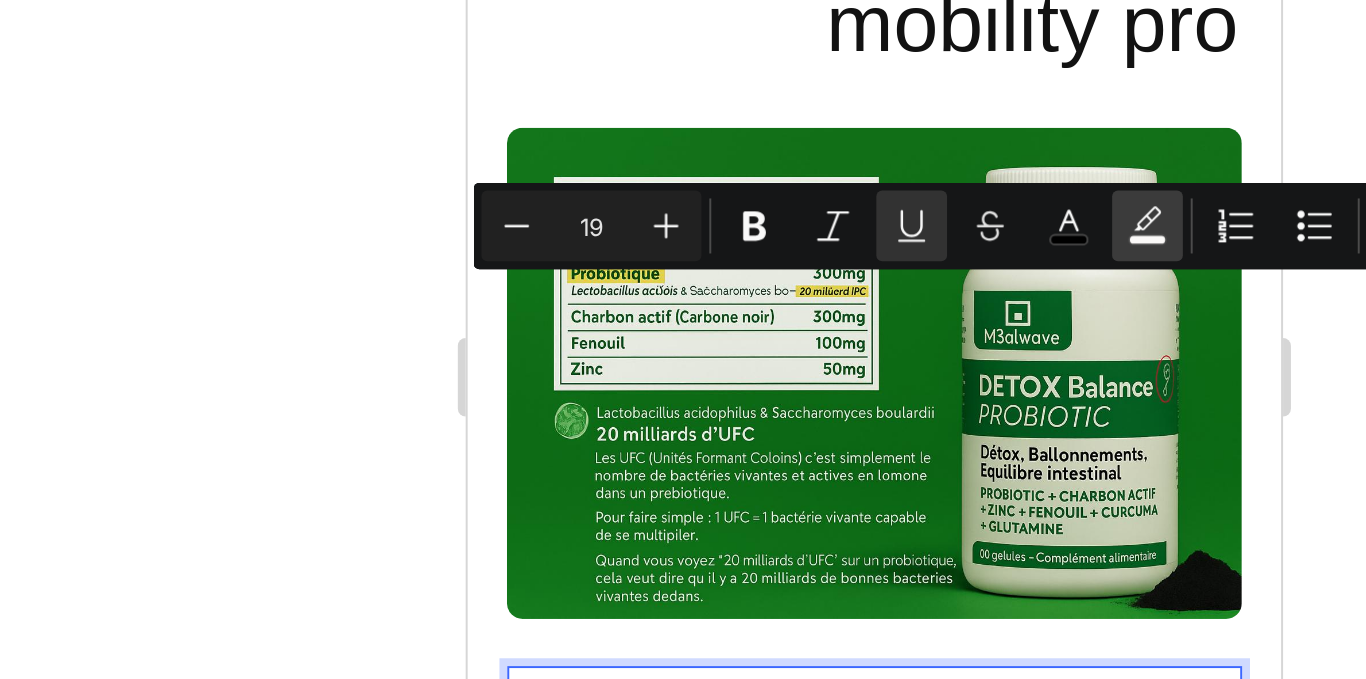 click 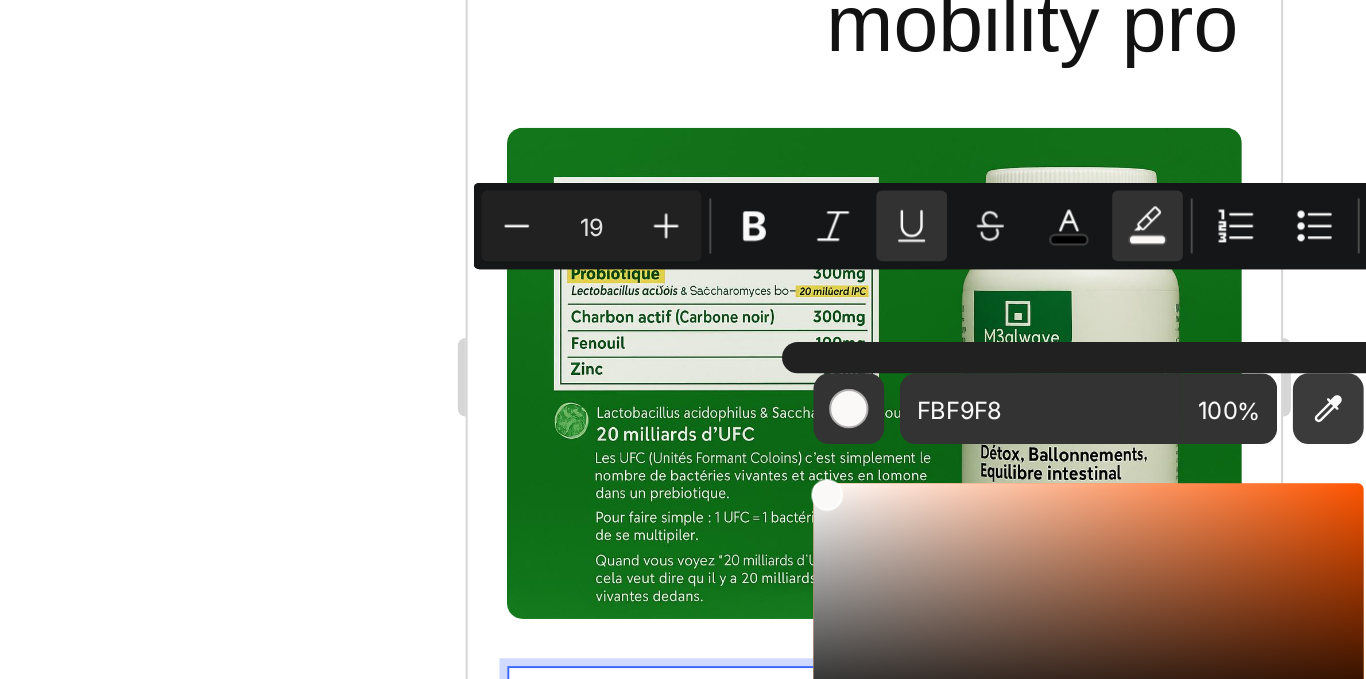 click 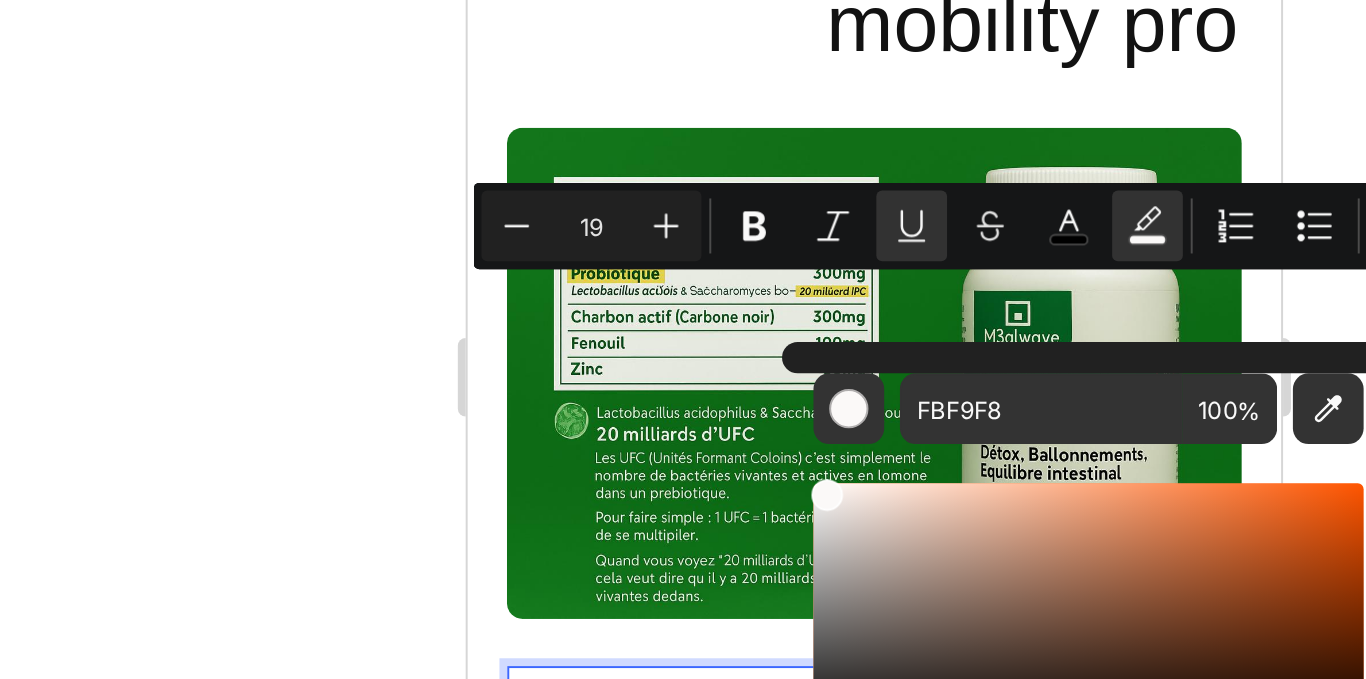 type on "FFFFFF" 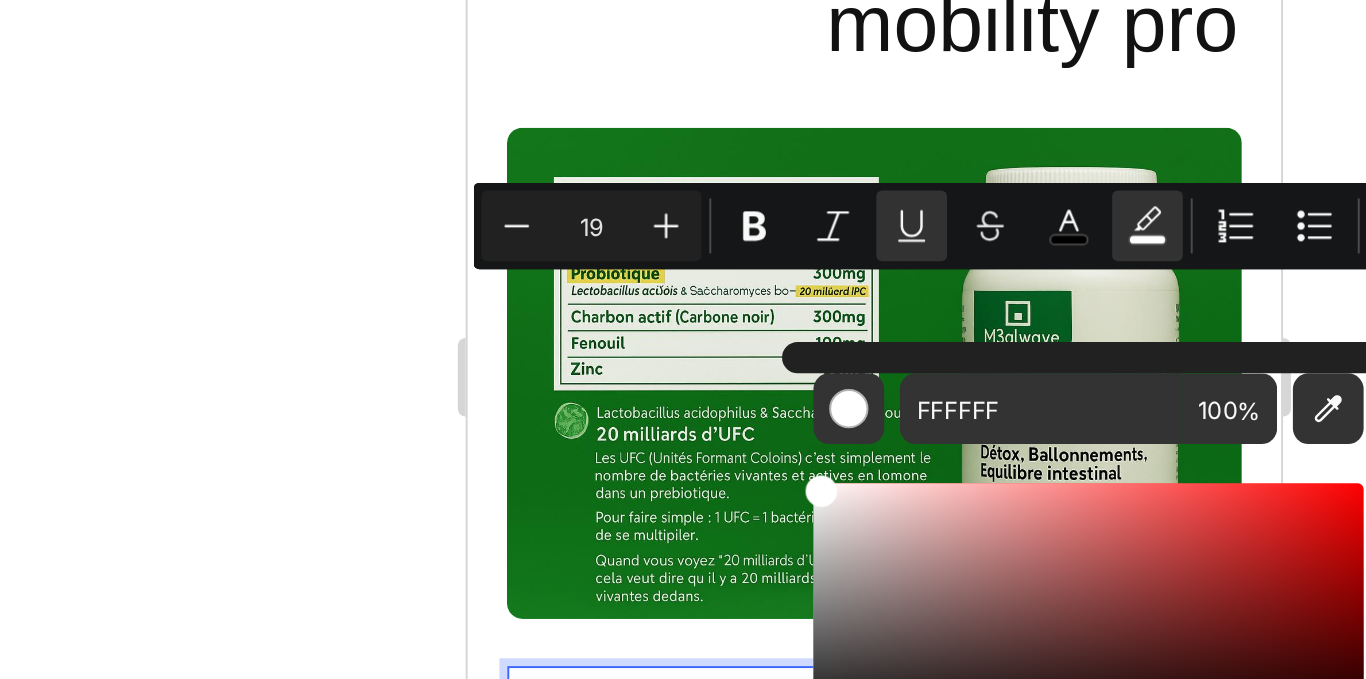 click 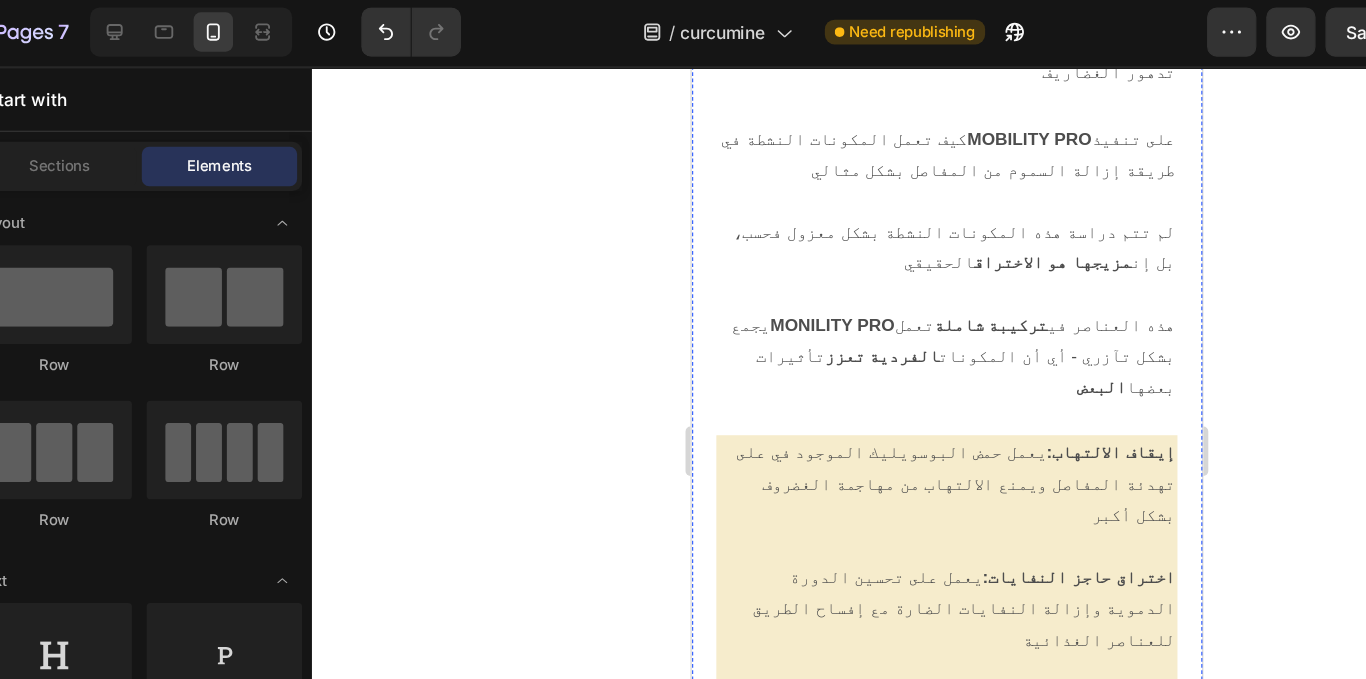 scroll, scrollTop: 12637, scrollLeft: 0, axis: vertical 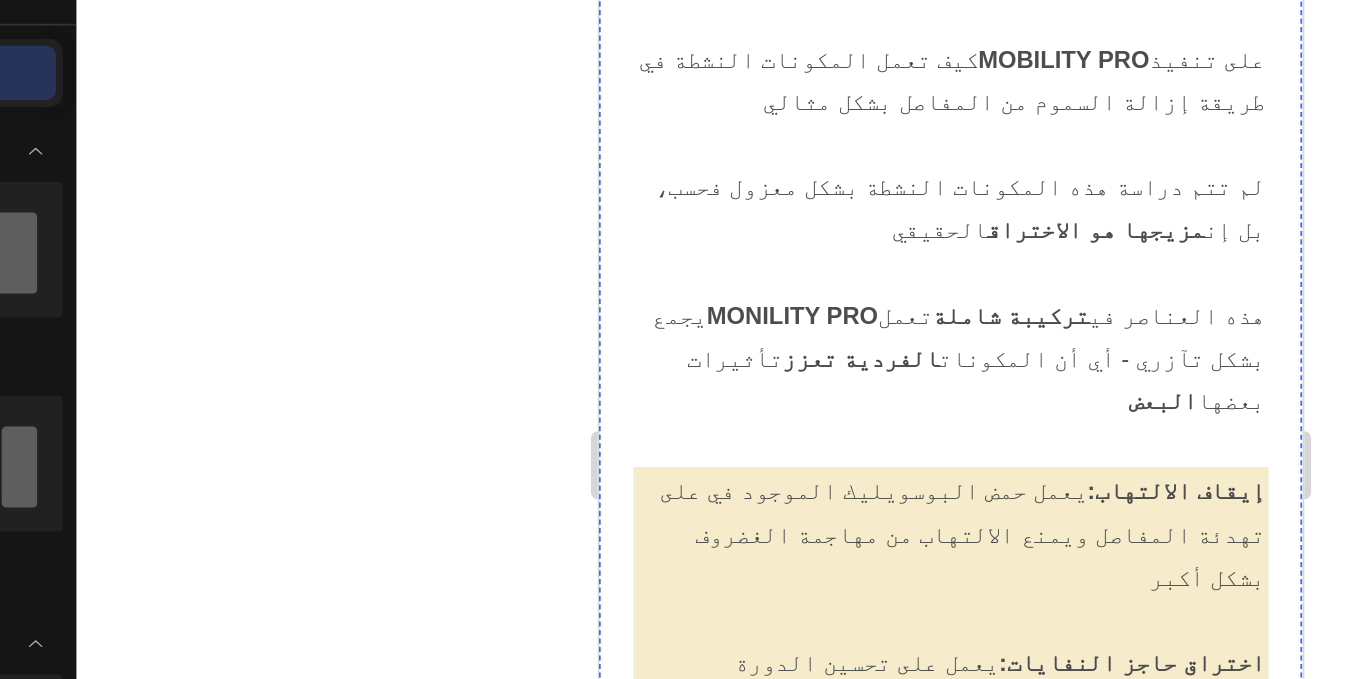 click on "ما يقوله المرضى عن MOBILITY PRO" at bounding box center (805, 839) 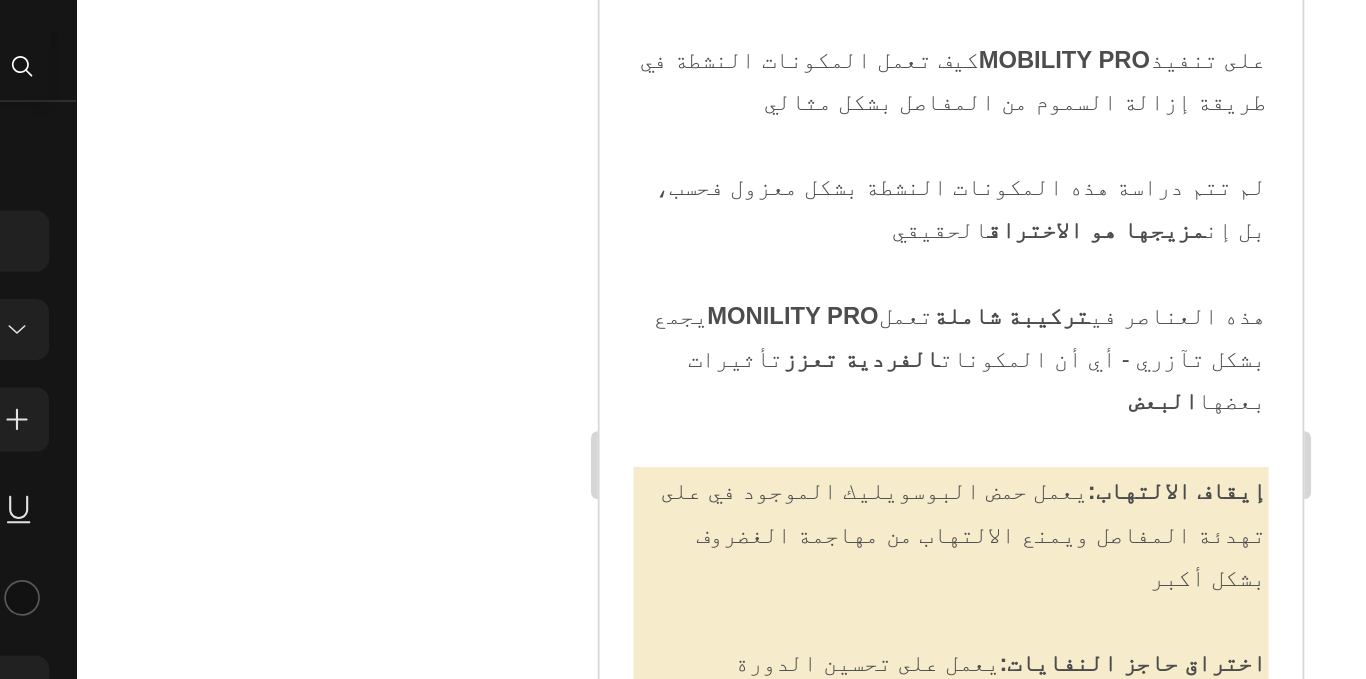 click on "ما يقوله المرضى عن MOBILITY PRO" at bounding box center [805, 839] 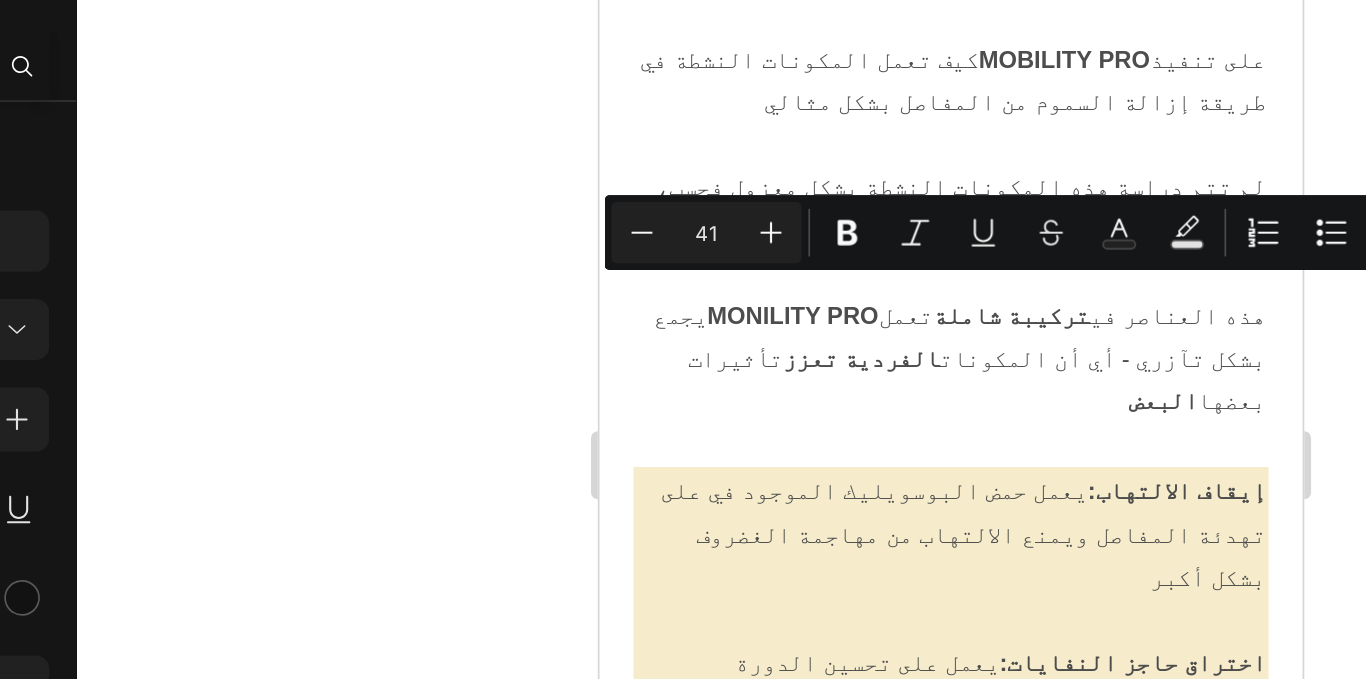 drag, startPoint x: 687, startPoint y: 159, endPoint x: 975, endPoint y: 170, distance: 288.21 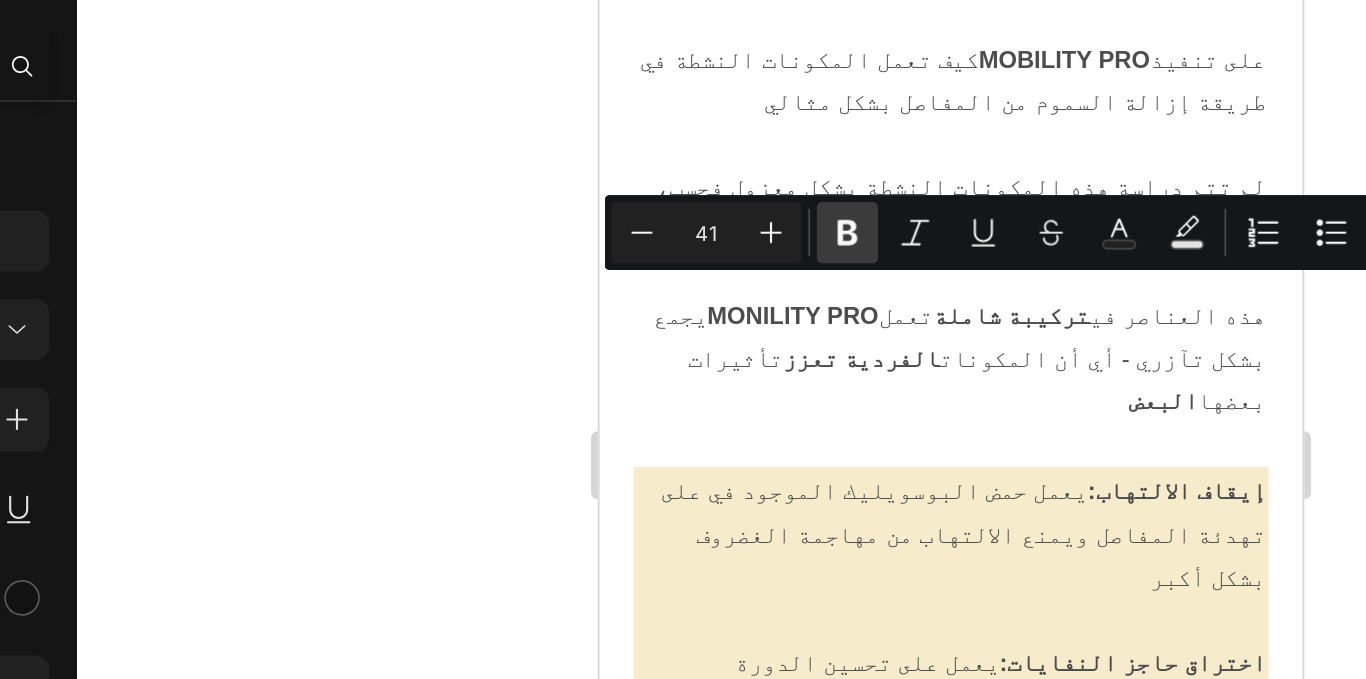click on "Bold" at bounding box center (791, 231) 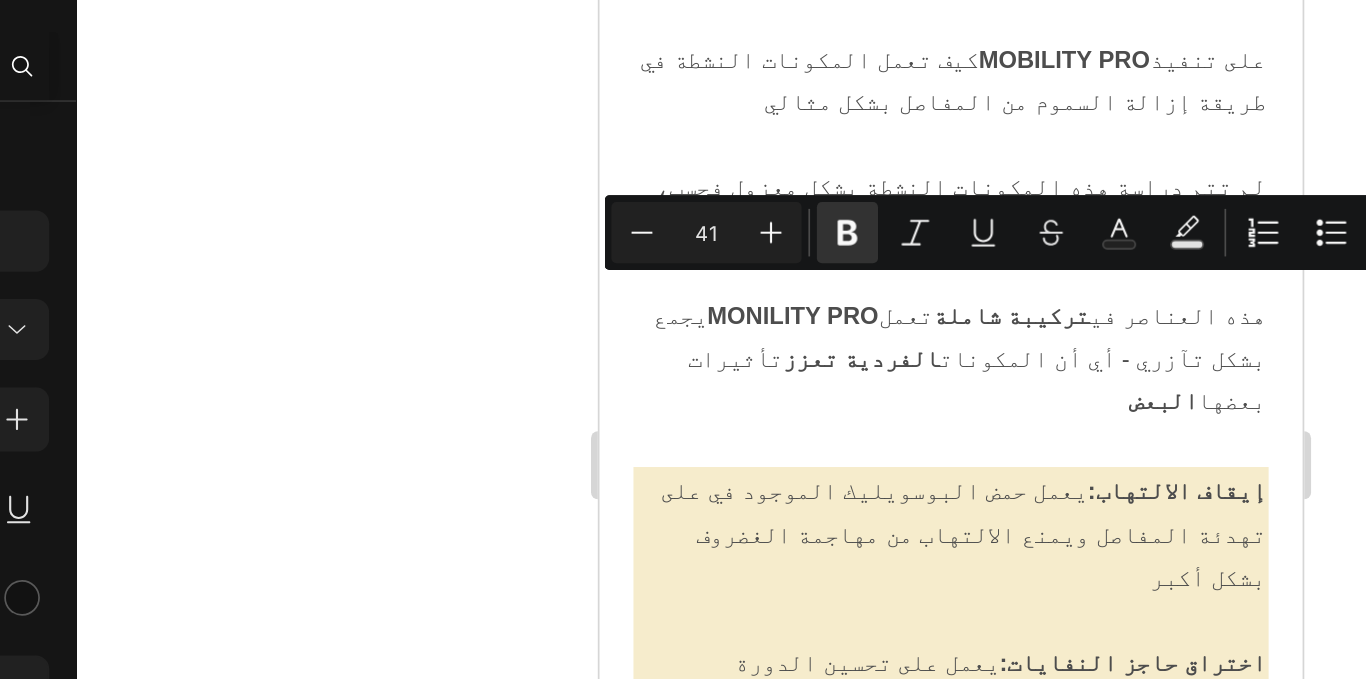 click 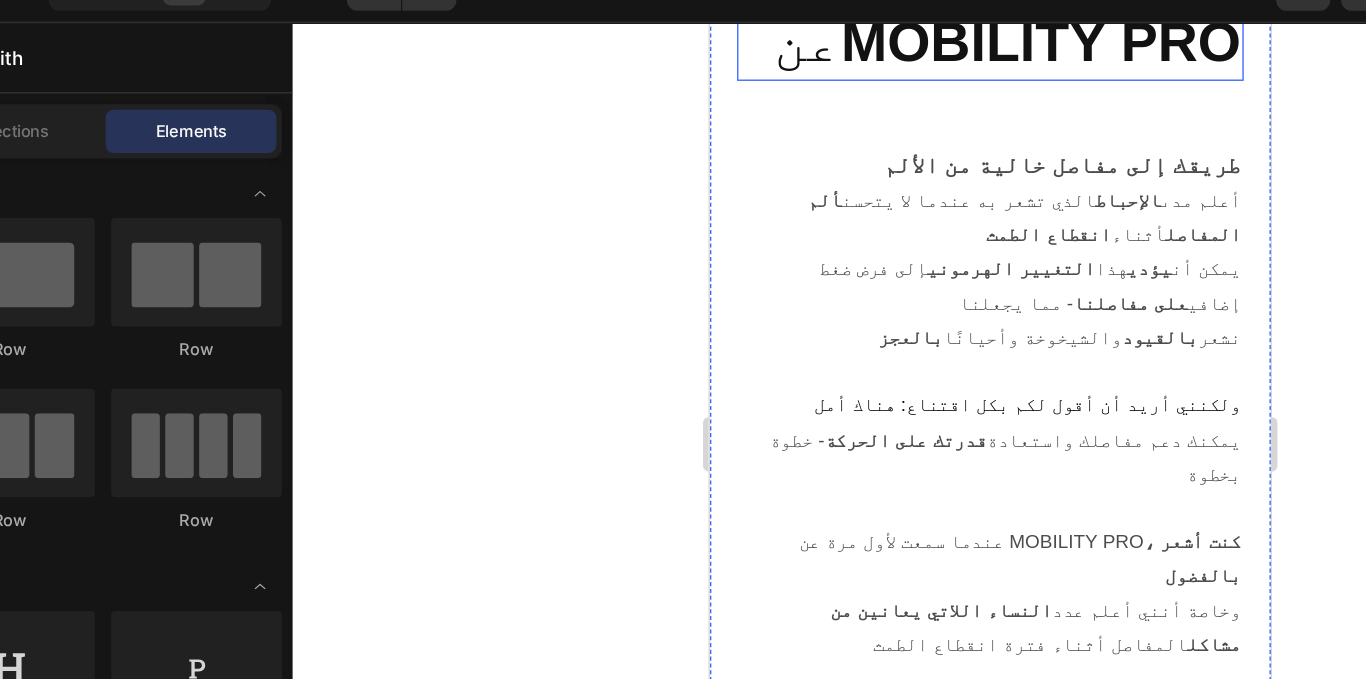 scroll, scrollTop: 13556, scrollLeft: 0, axis: vertical 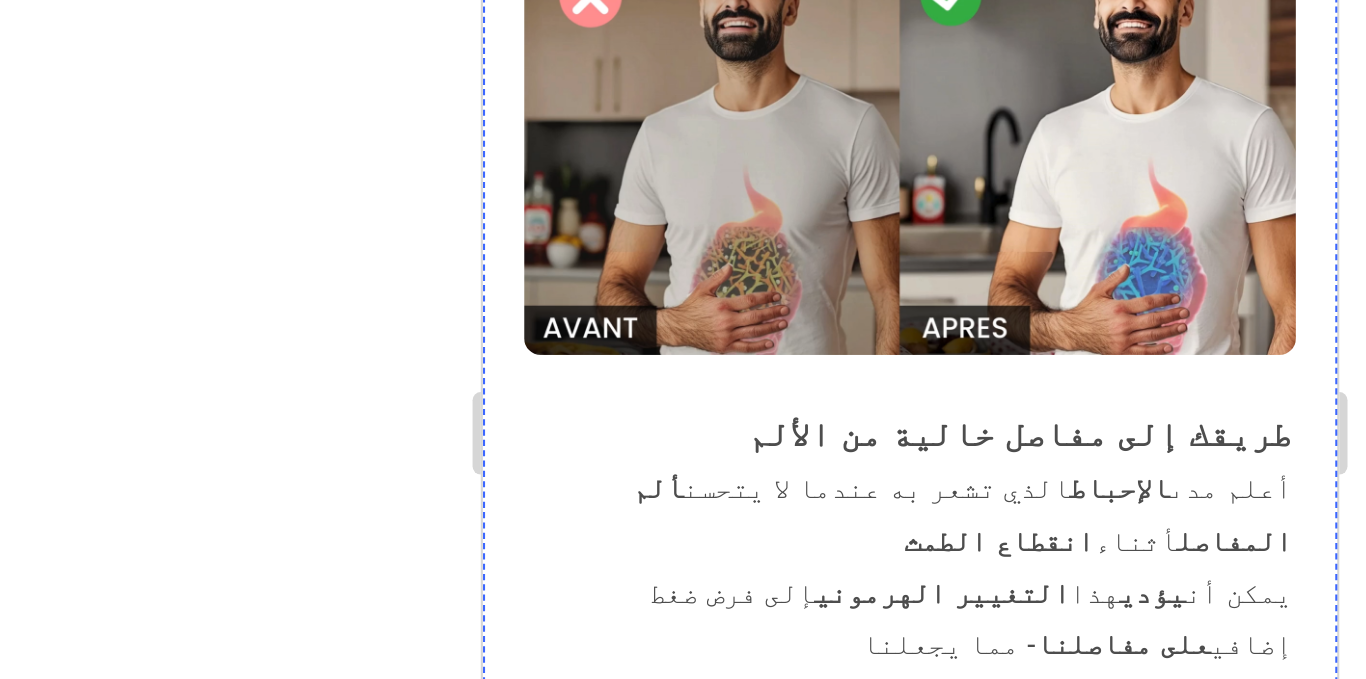 click on "⁠⁠⁠⁠⁠⁠⁠ " أشعر بأنني نفسي مرة أخرى  "، قالت [PERSON_NAME] مؤخرًا والدموع في عينيها" at bounding box center (688, 960) 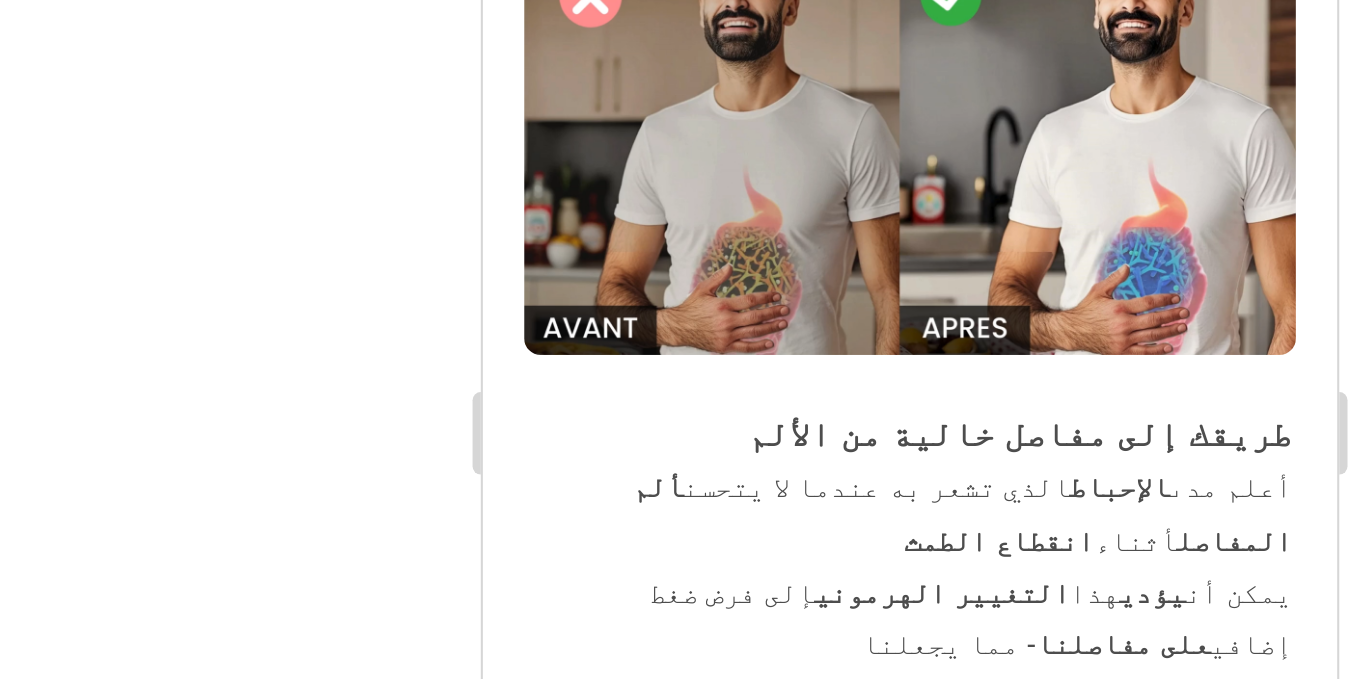 click on "" أشعر بأنني نفسي مرة أخرى  "، قالت لي مؤخرًا والدموع في عينيها" at bounding box center [688, 960] 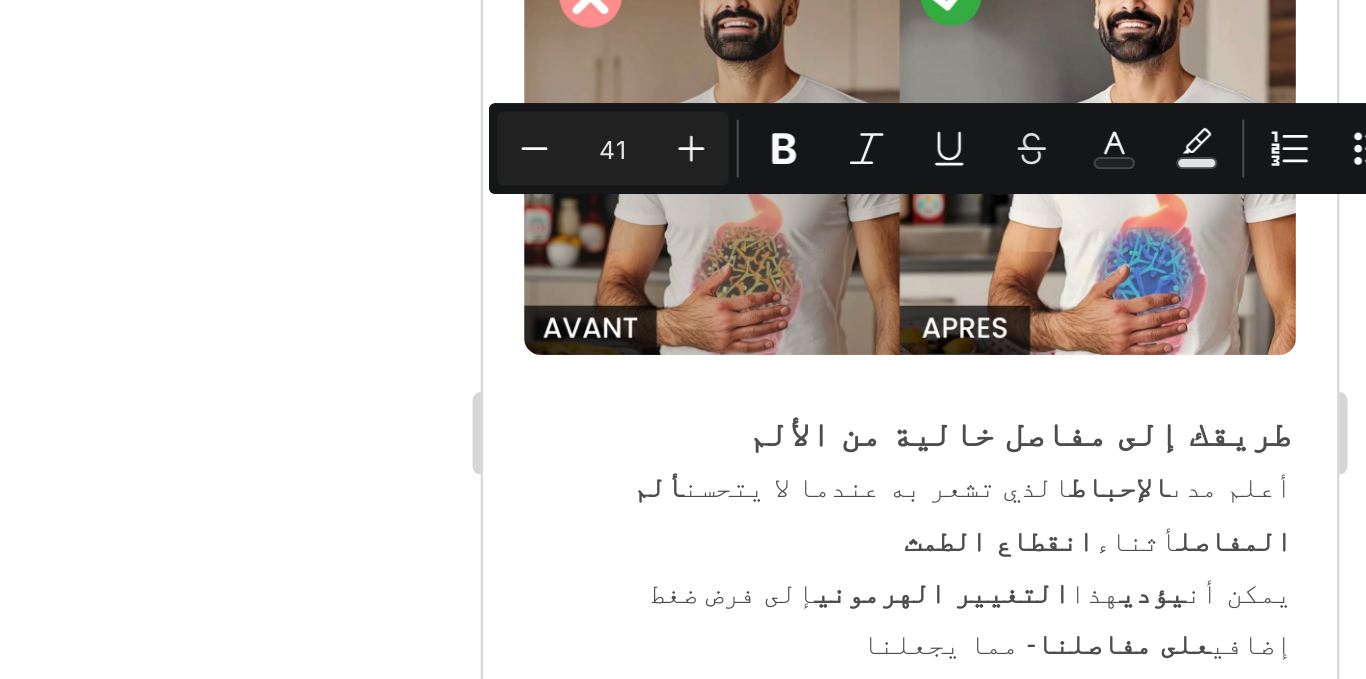 click on "" أشعر بأنني نفسي مرة أخرى  "، قالت لي مؤخرًا والدموع في عينيها" at bounding box center (688, 960) 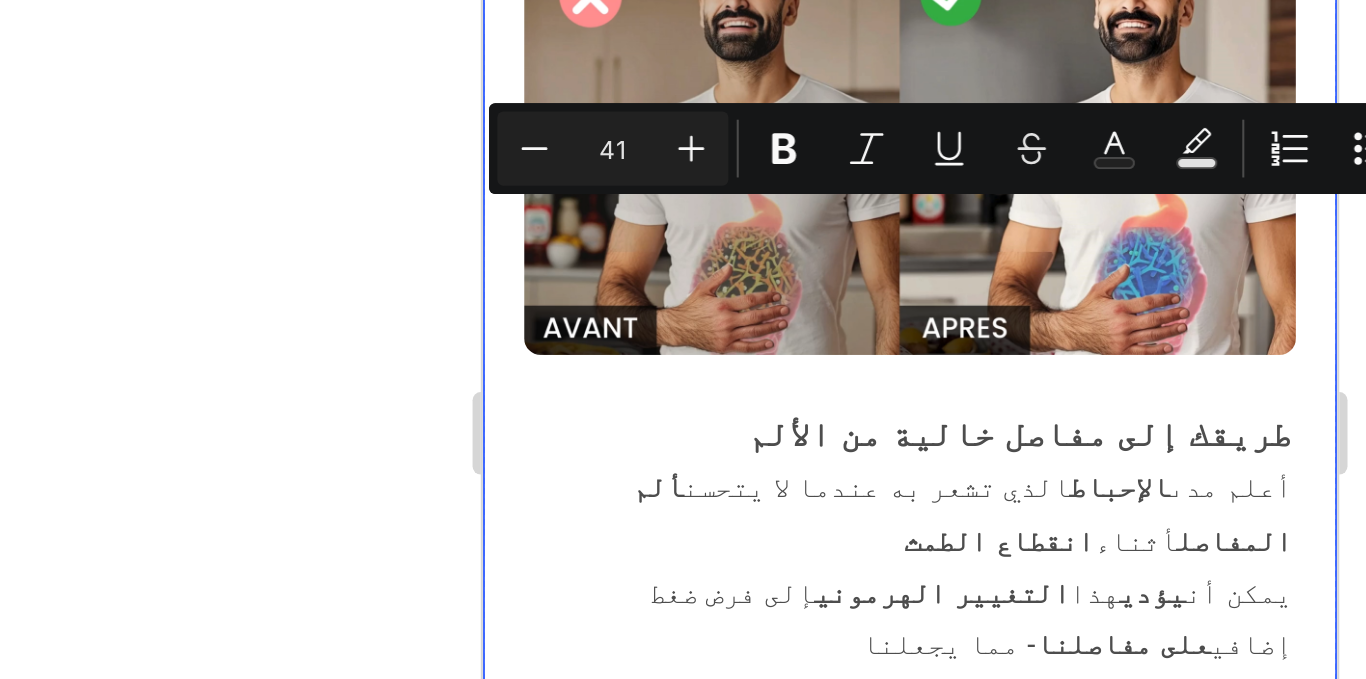 drag, startPoint x: 662, startPoint y: 12, endPoint x: 868, endPoint y: 76, distance: 215.71277 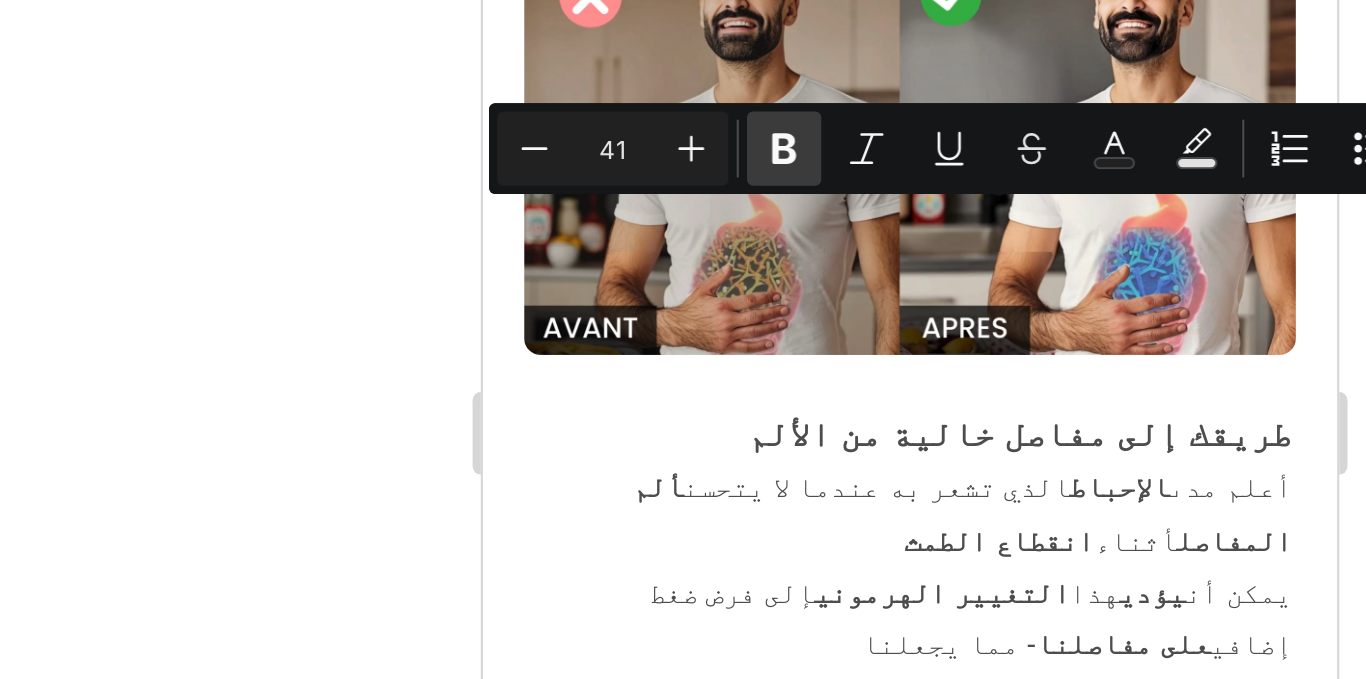 click on "Bold" at bounding box center [791, 230] 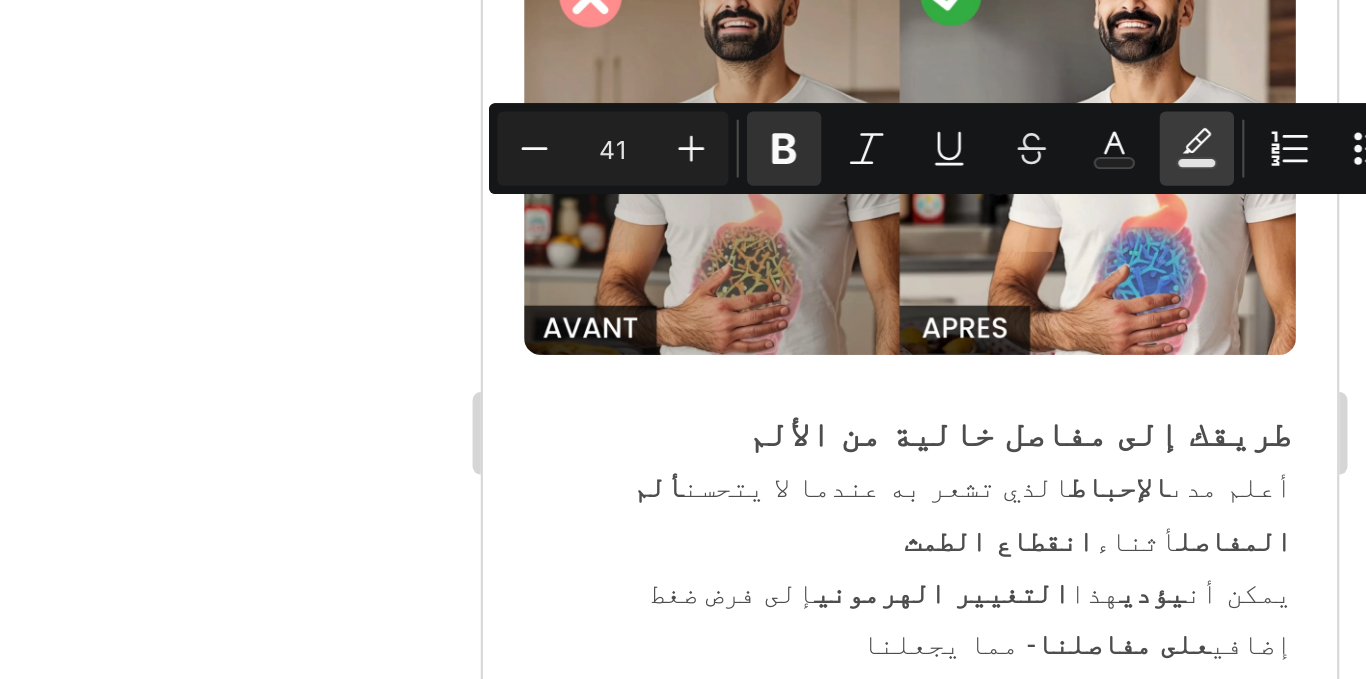 click 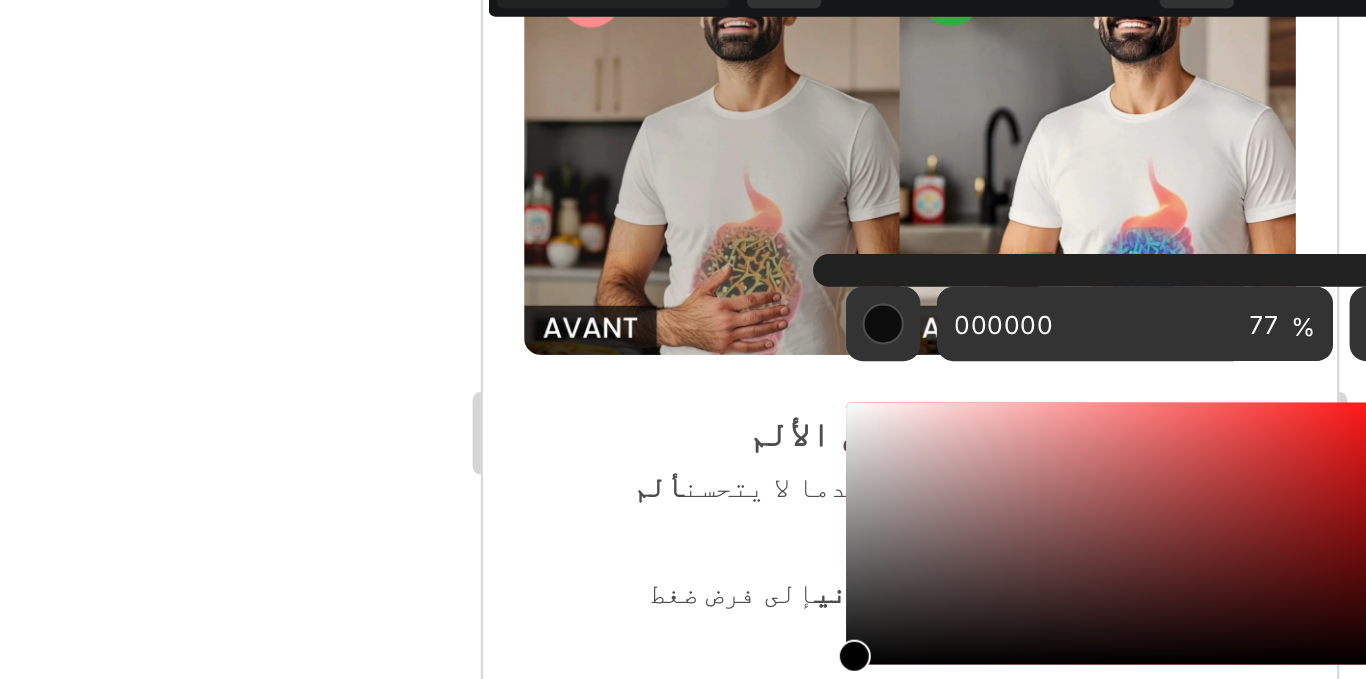 scroll, scrollTop: 13642, scrollLeft: 0, axis: vertical 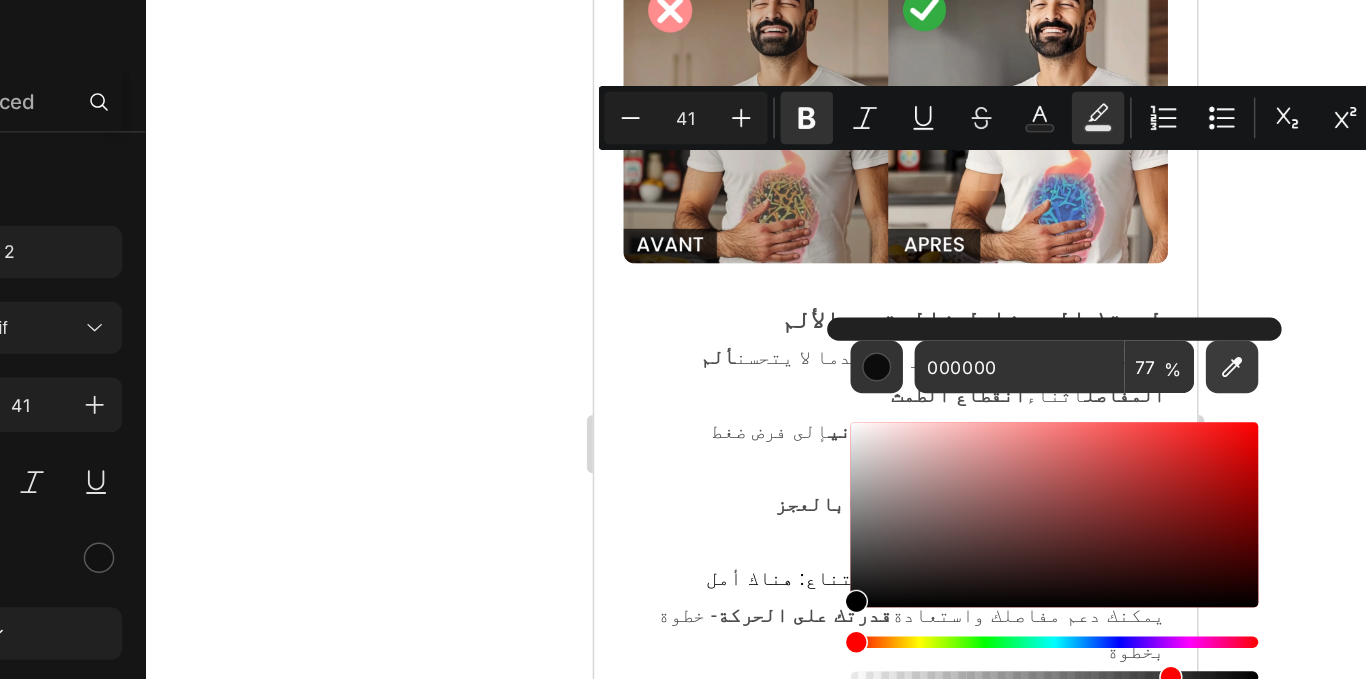 click 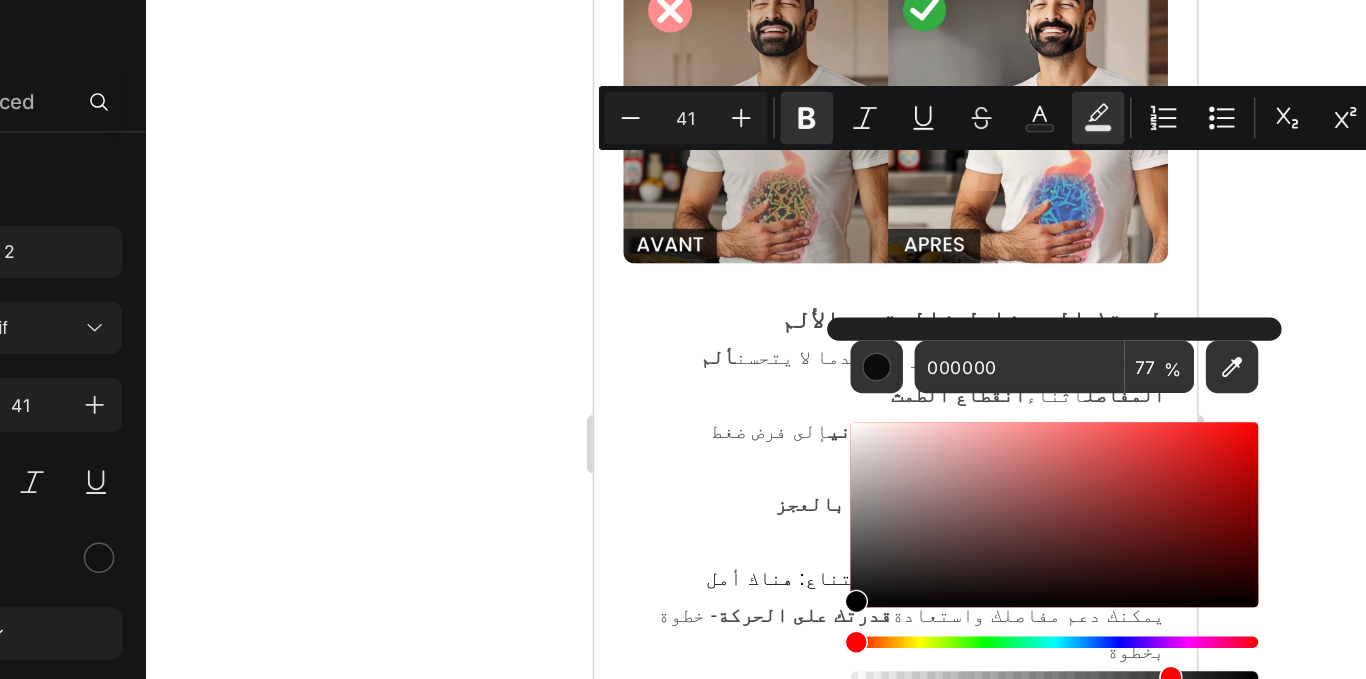 type on "FFE700" 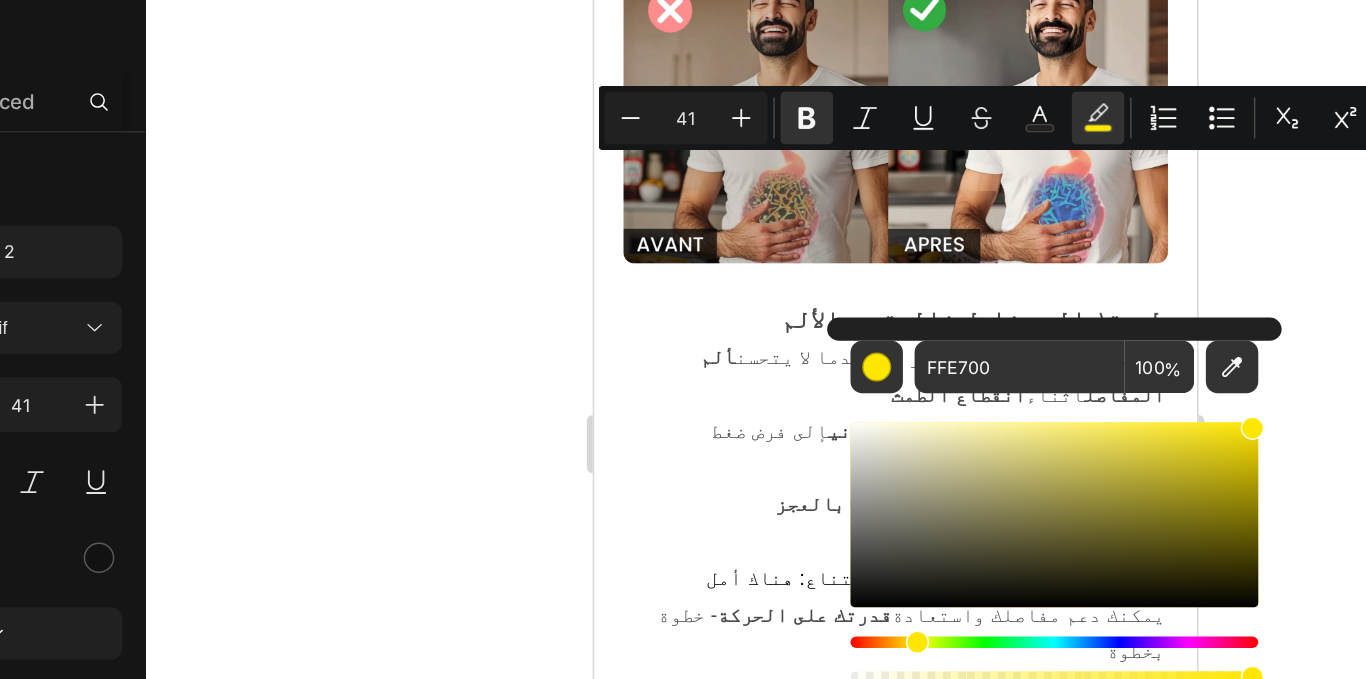 click 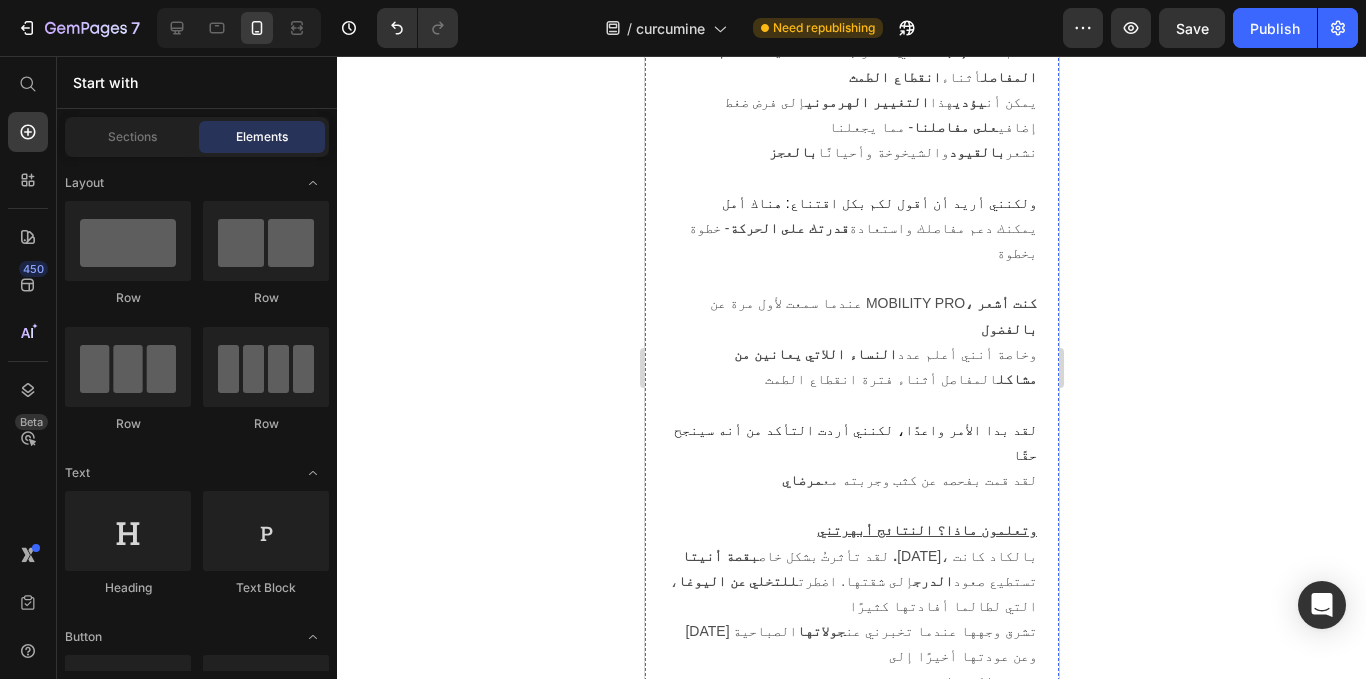 scroll, scrollTop: 14087, scrollLeft: 0, axis: vertical 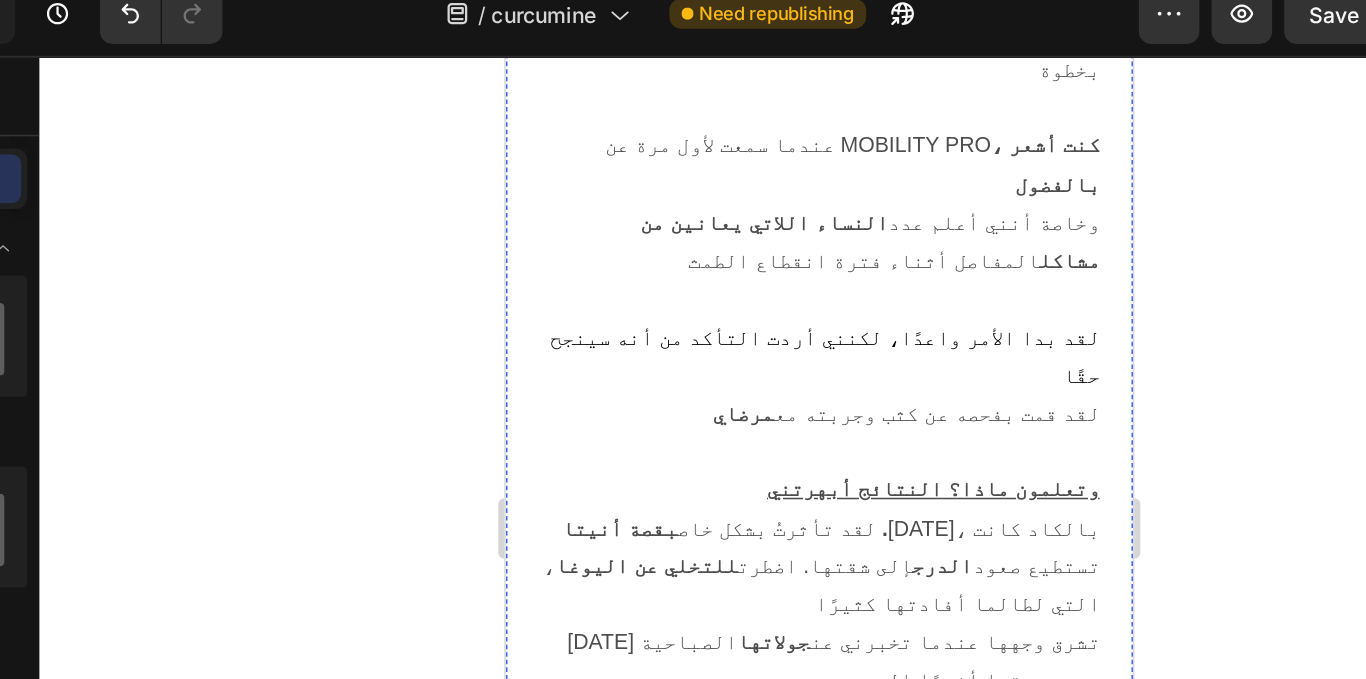 click on "ما أقدره بشكل خاص: MOBILITY PRO طبيعي تمامًا" at bounding box center (712, 994) 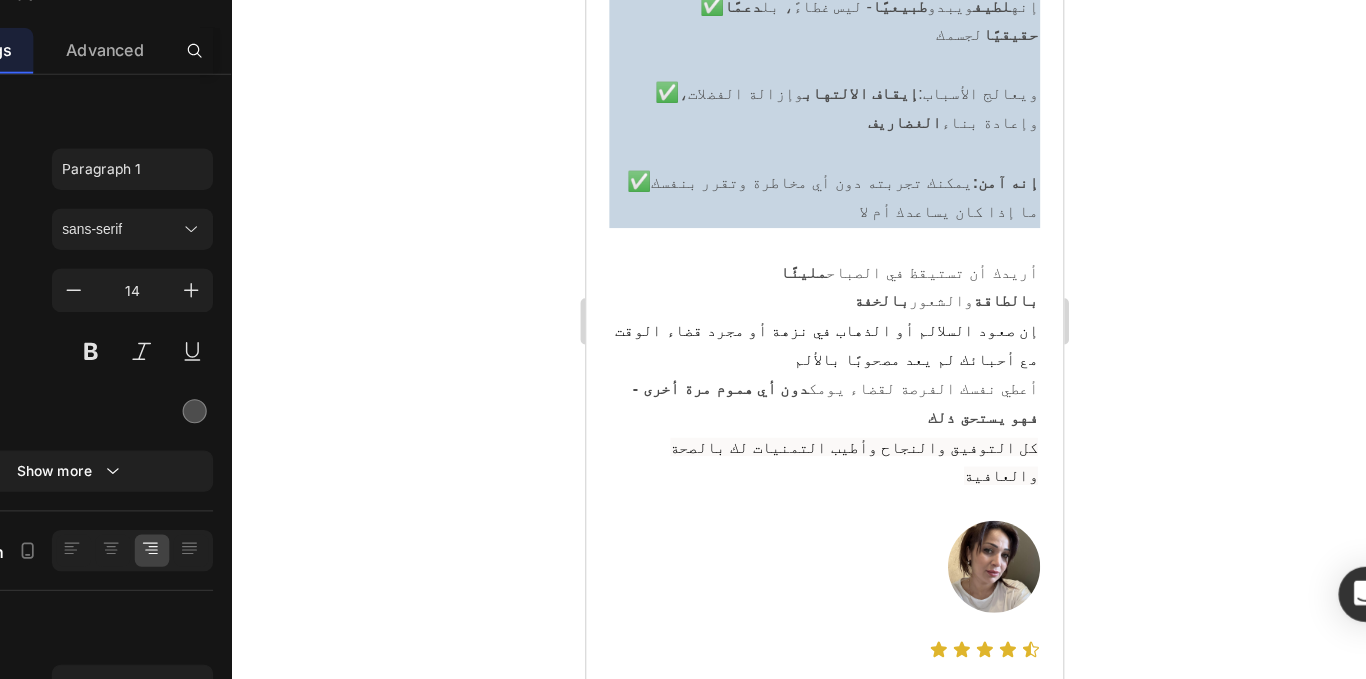 scroll, scrollTop: 16185, scrollLeft: 0, axis: vertical 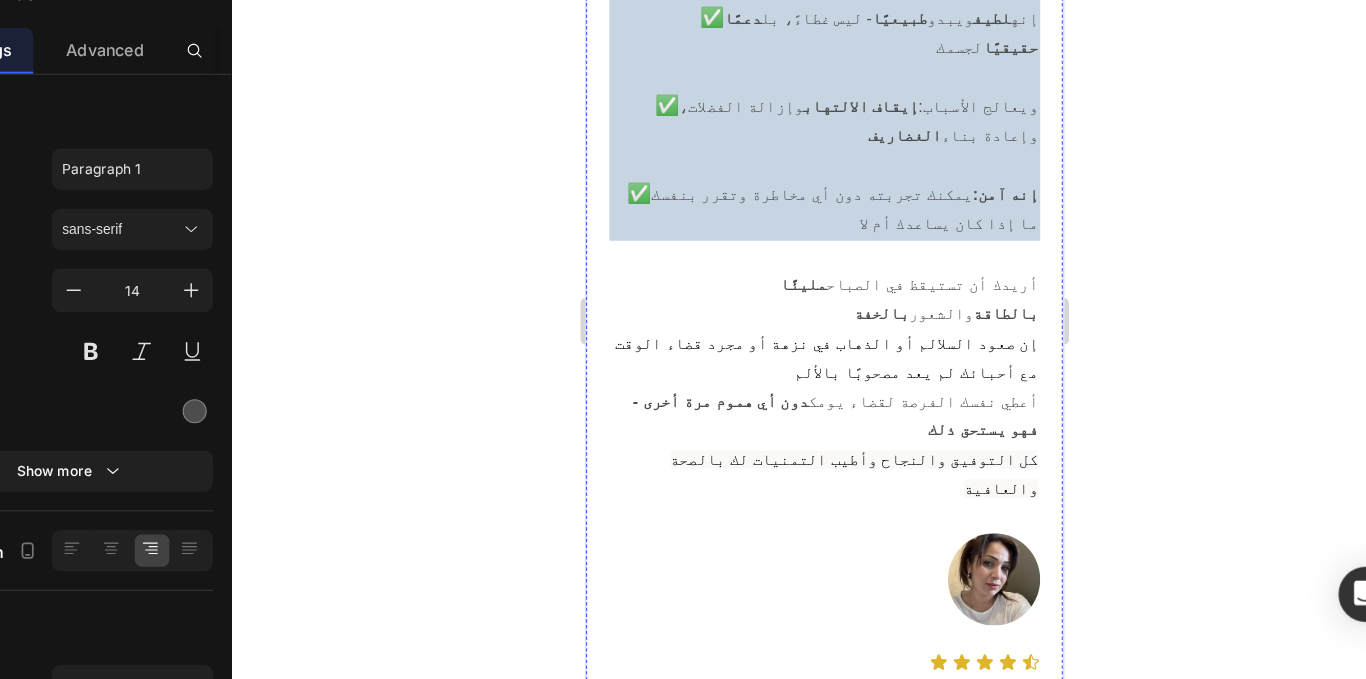click on "!احصل على   - 47% من علاج التخلص من السموم في  الأمعاء" at bounding box center (792, 1159) 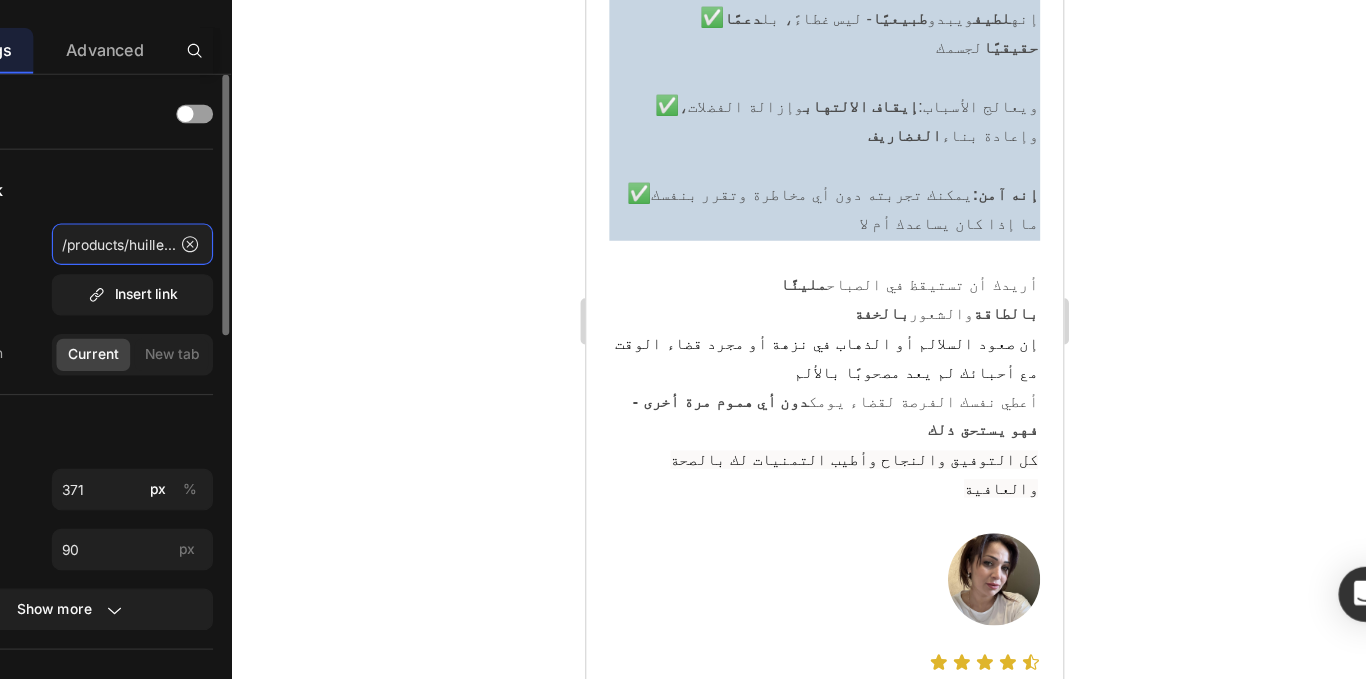 click on "/products/huille-capillaire-au-romarin" 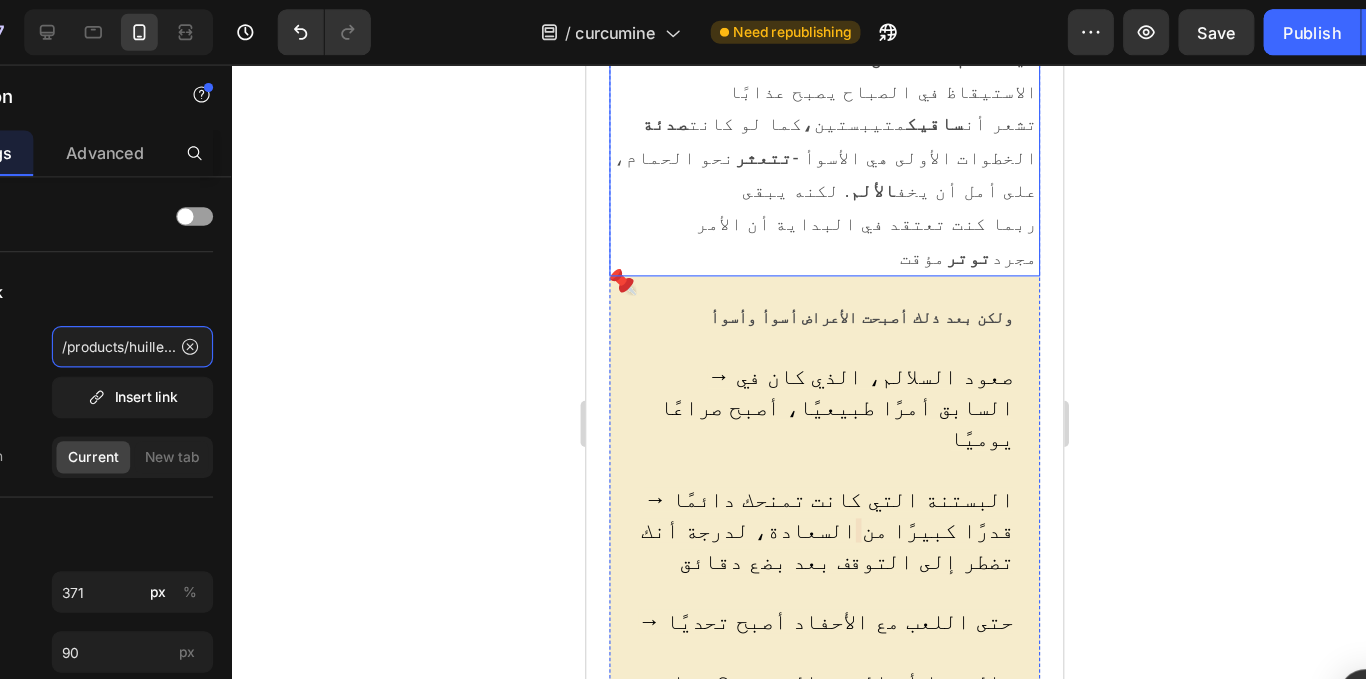 scroll, scrollTop: 2103, scrollLeft: 0, axis: vertical 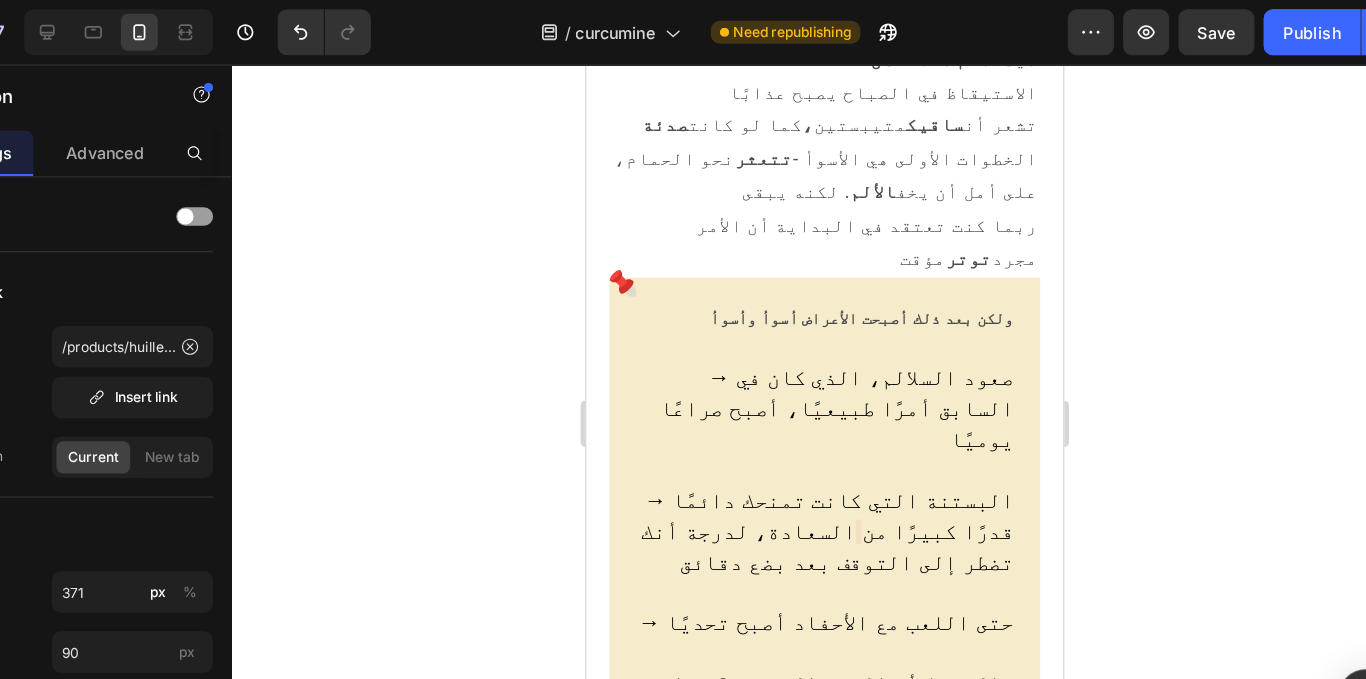 click on "والجزء الأسوأ:" at bounding box center (792, 903) 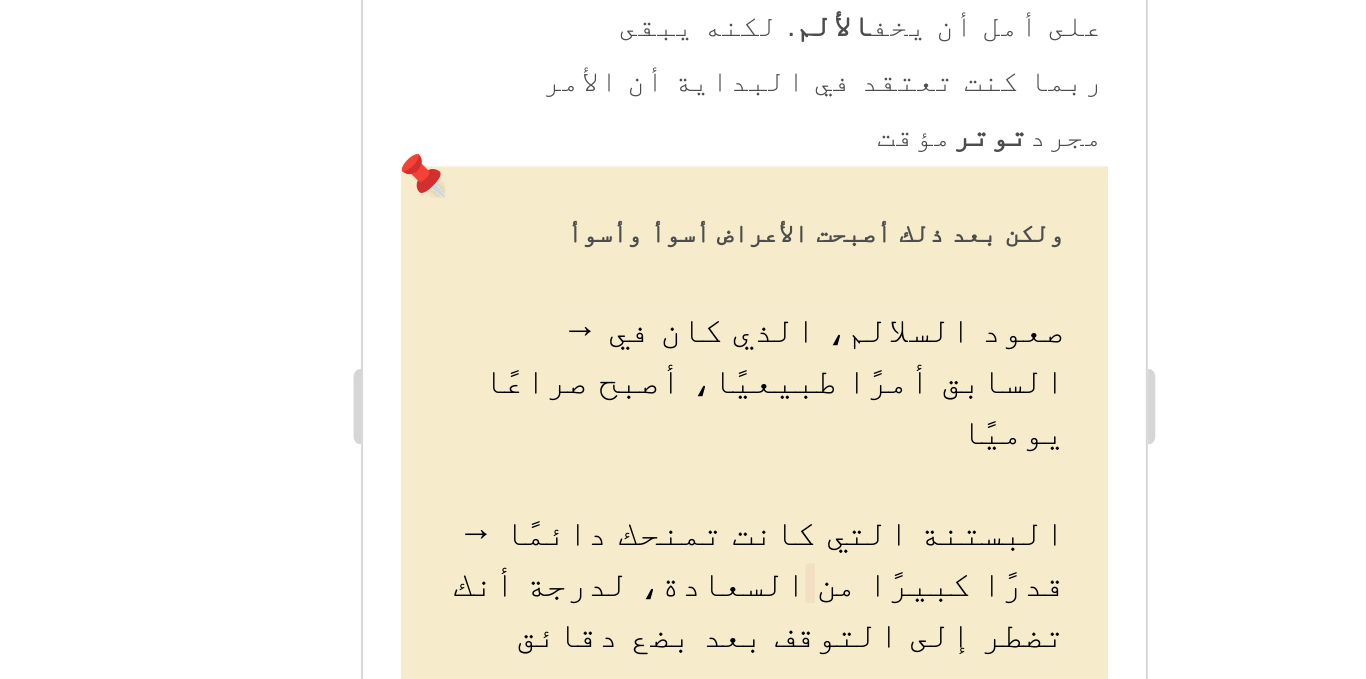click on "والجزء الأسوأ:" at bounding box center (705, 656) 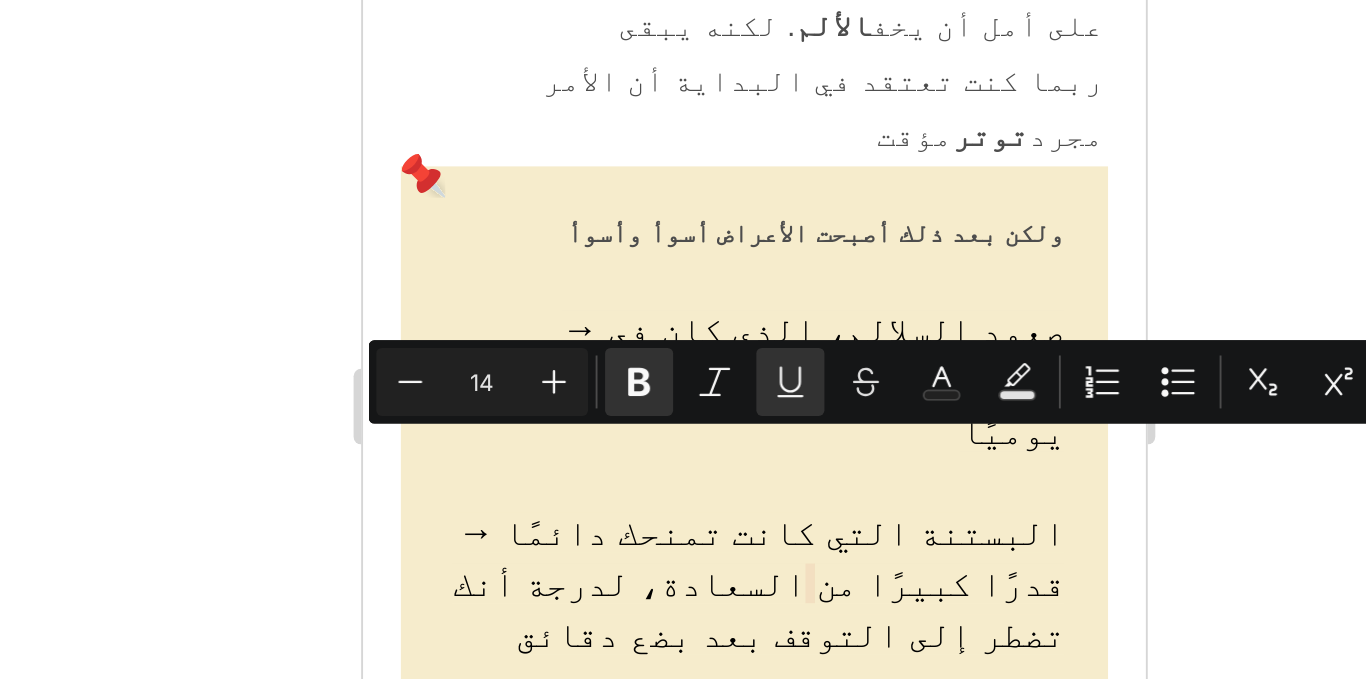 drag, startPoint x: 669, startPoint y: 160, endPoint x: 736, endPoint y: 163, distance: 67.06713 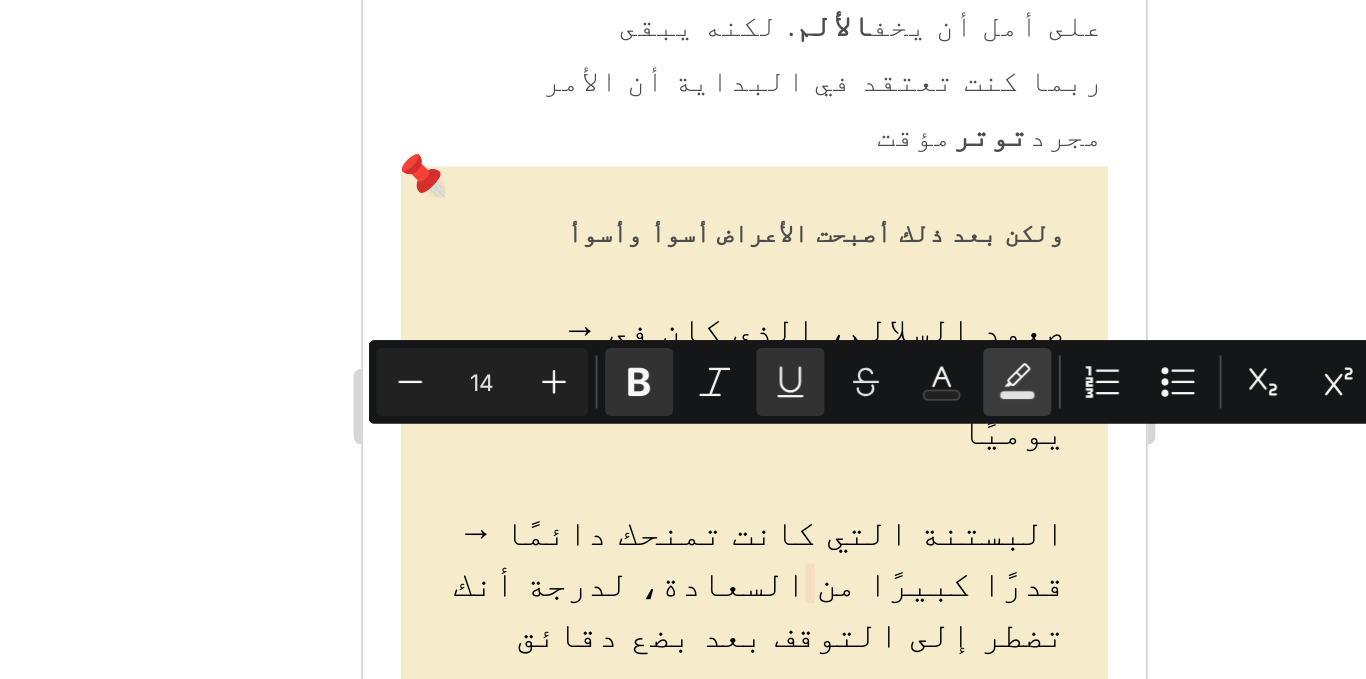 click on "Text Background Color" at bounding box center [991, 355] 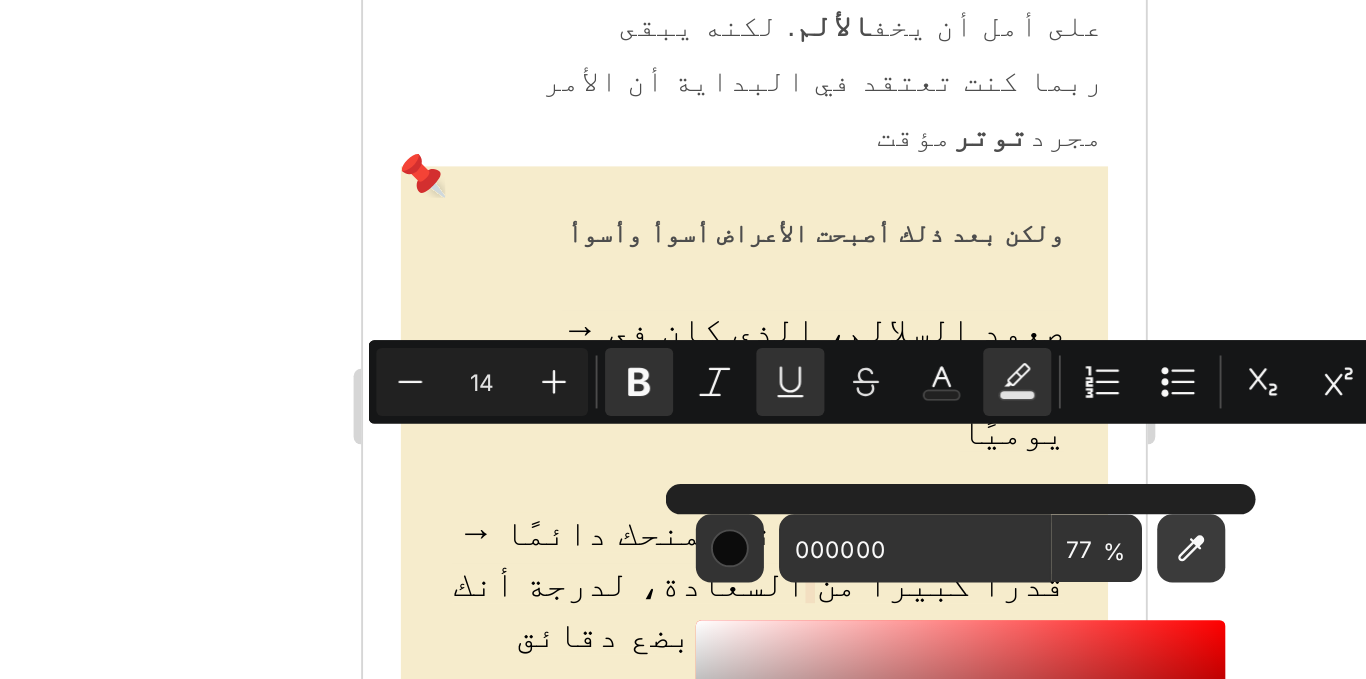 click 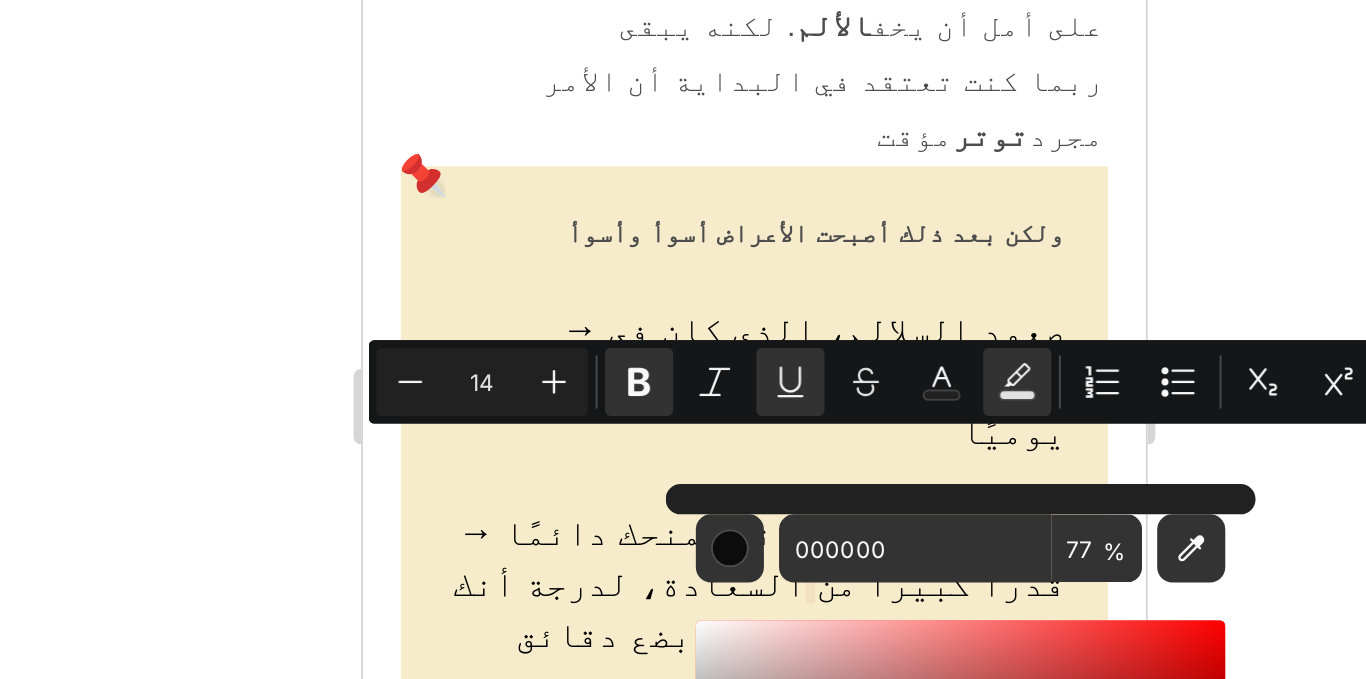 type on "3C67FF" 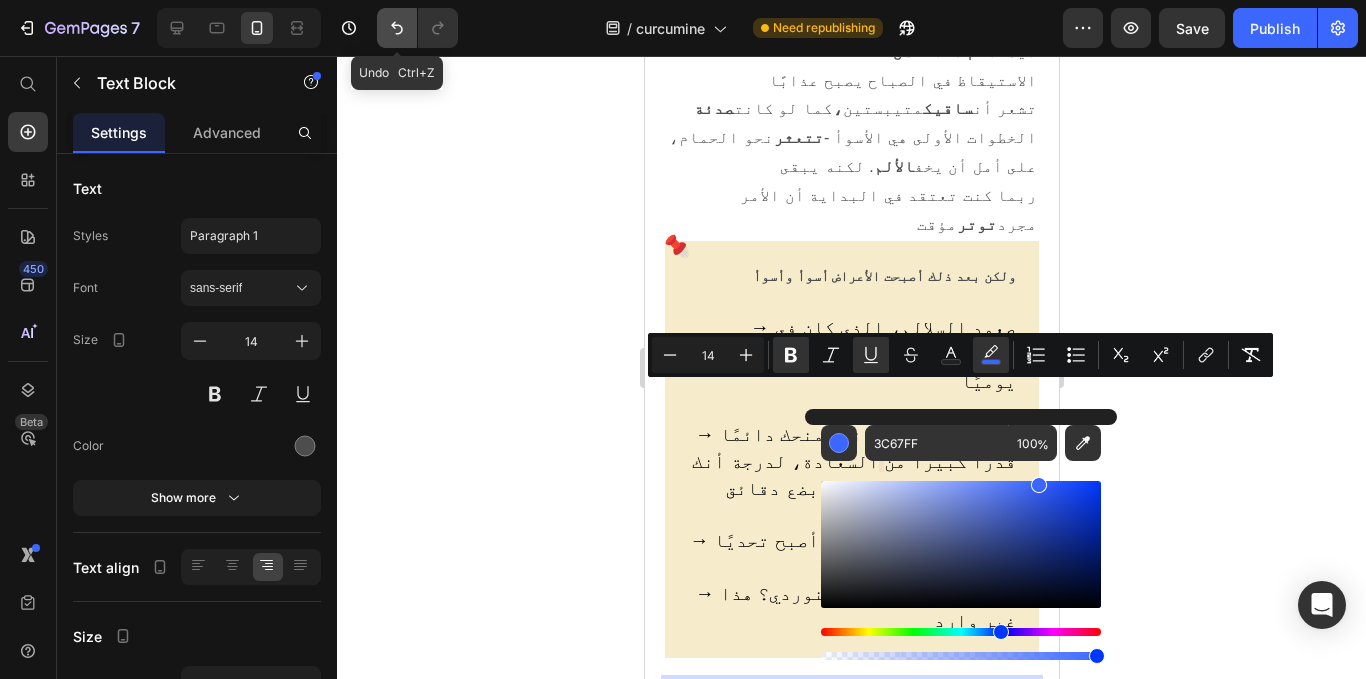 click 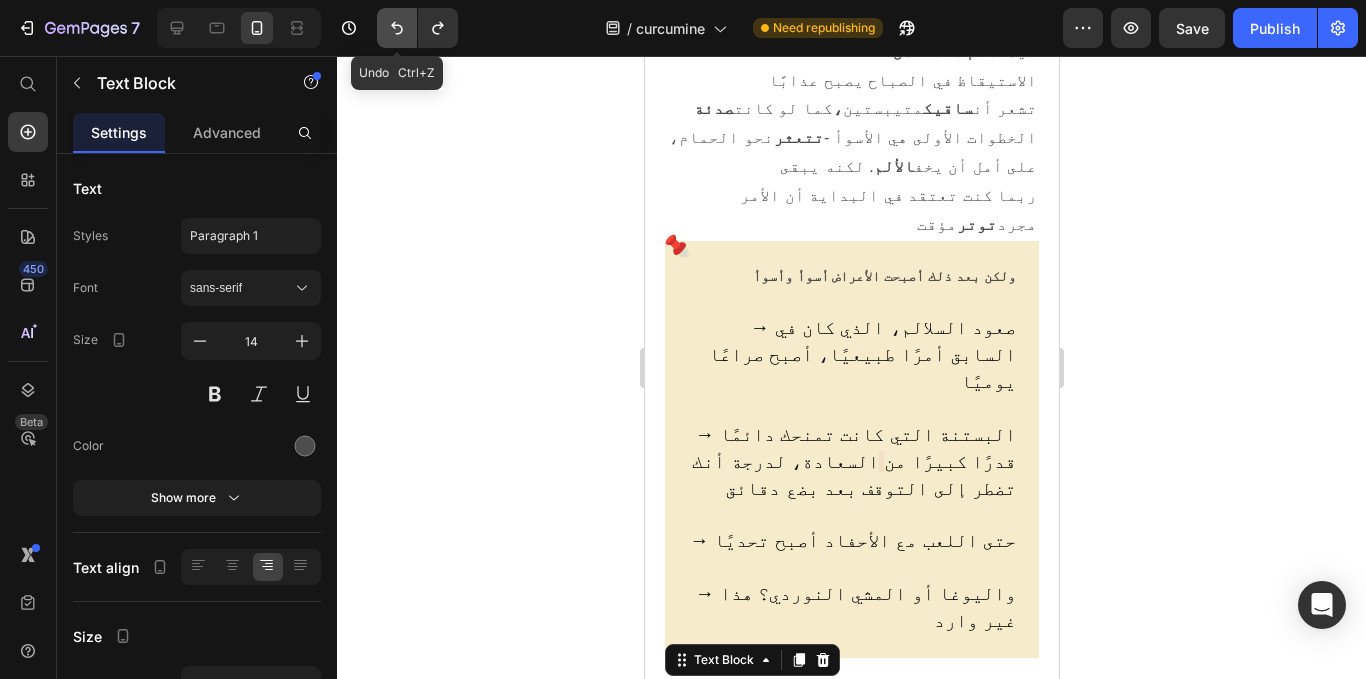 click 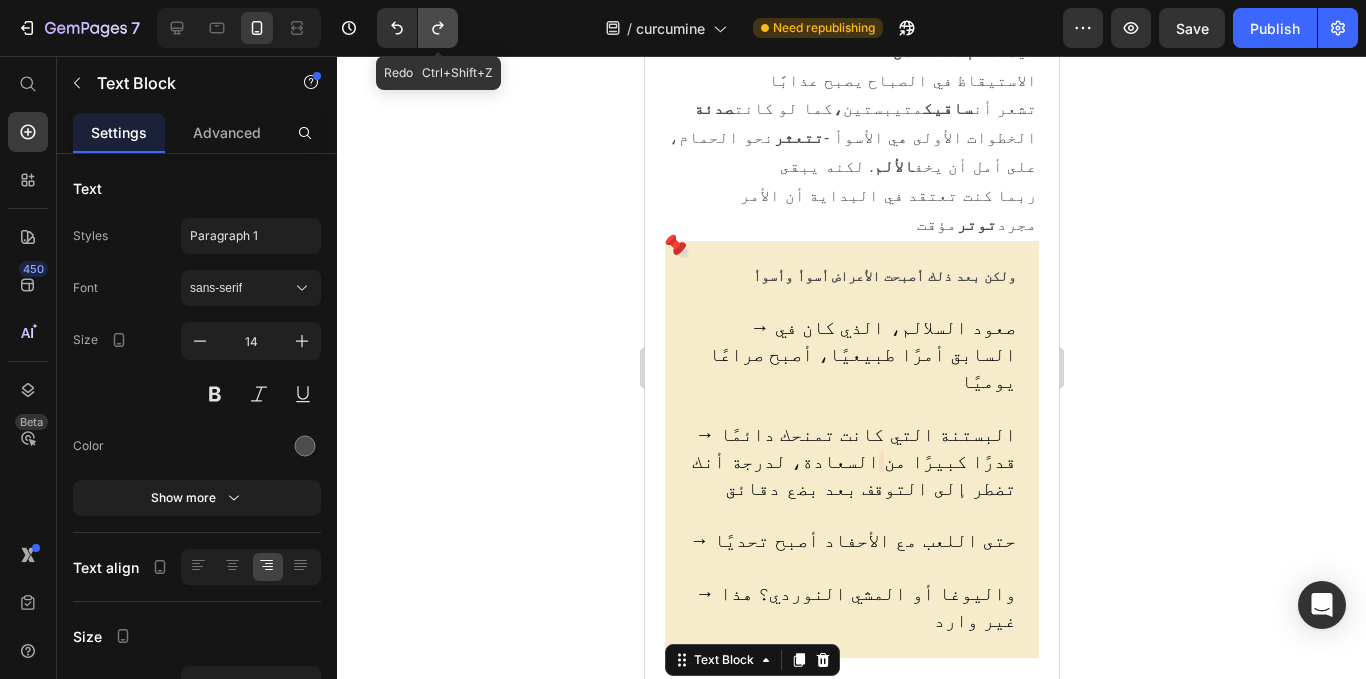 click 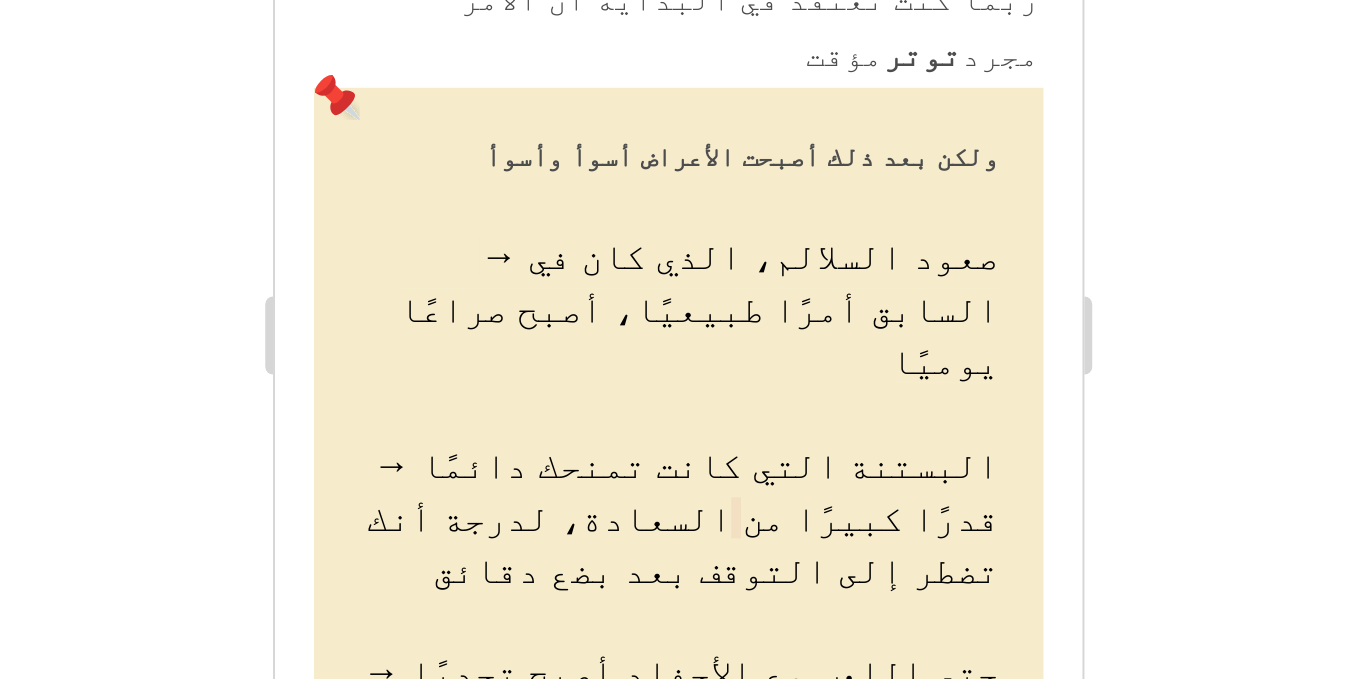 drag, startPoint x: 569, startPoint y: 61, endPoint x: 647, endPoint y: 66, distance: 78.160095 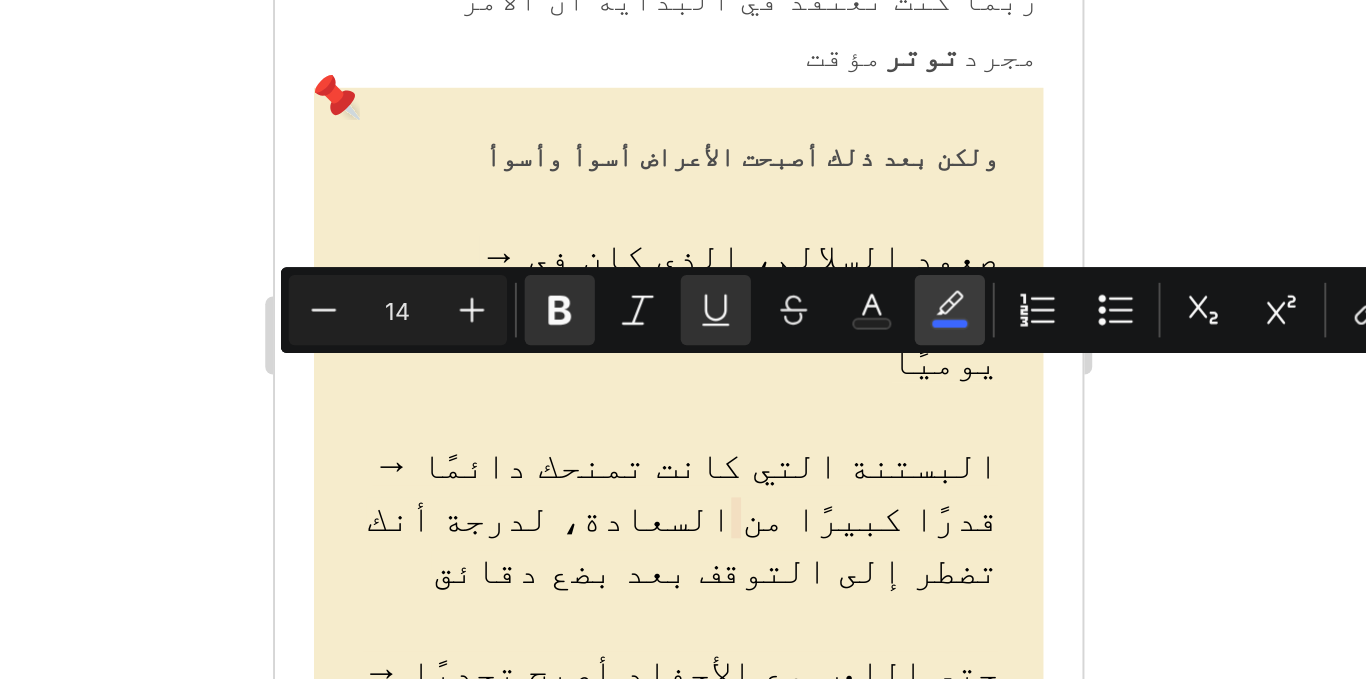 click on "color" at bounding box center (991, 355) 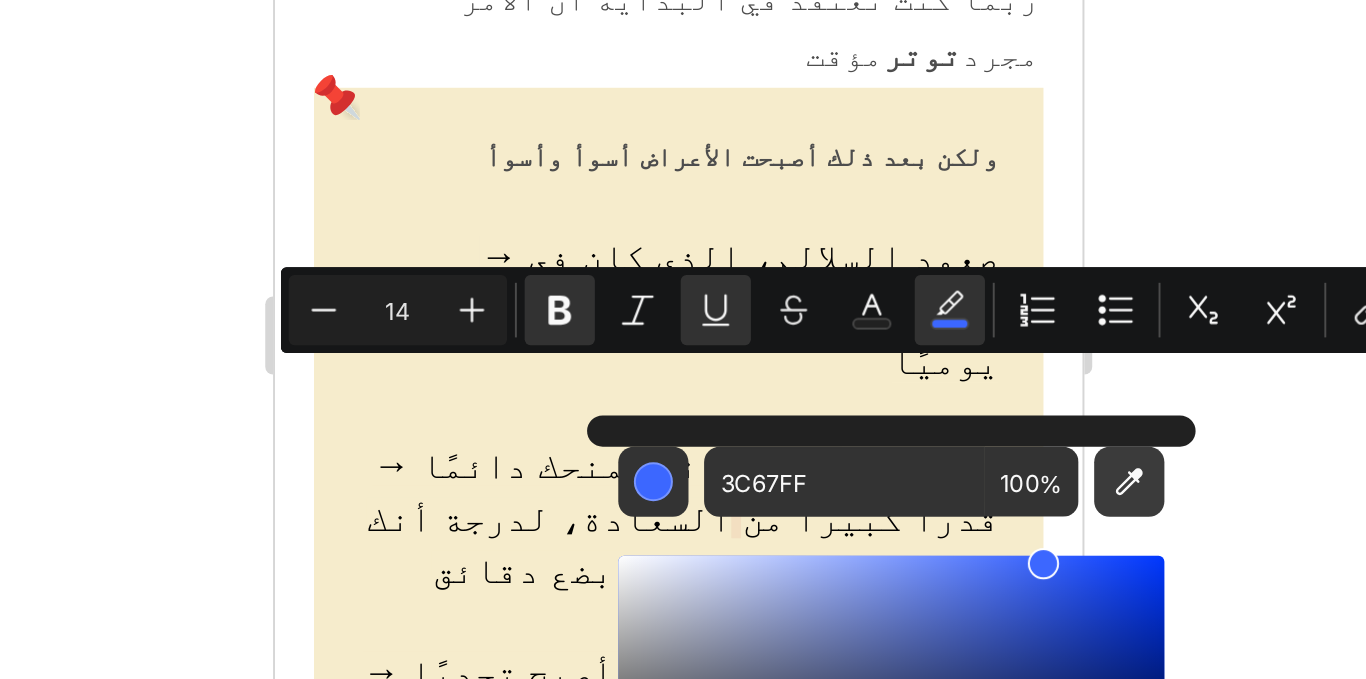 click 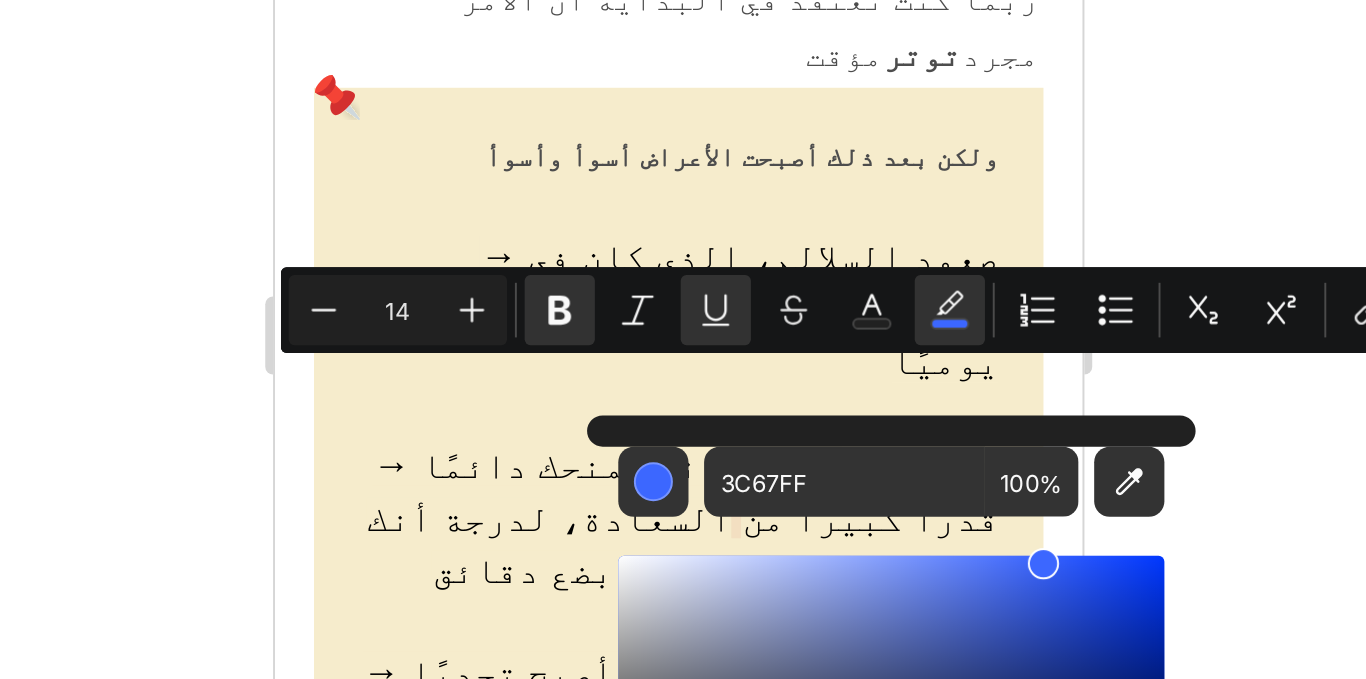 type on "FFFFFF" 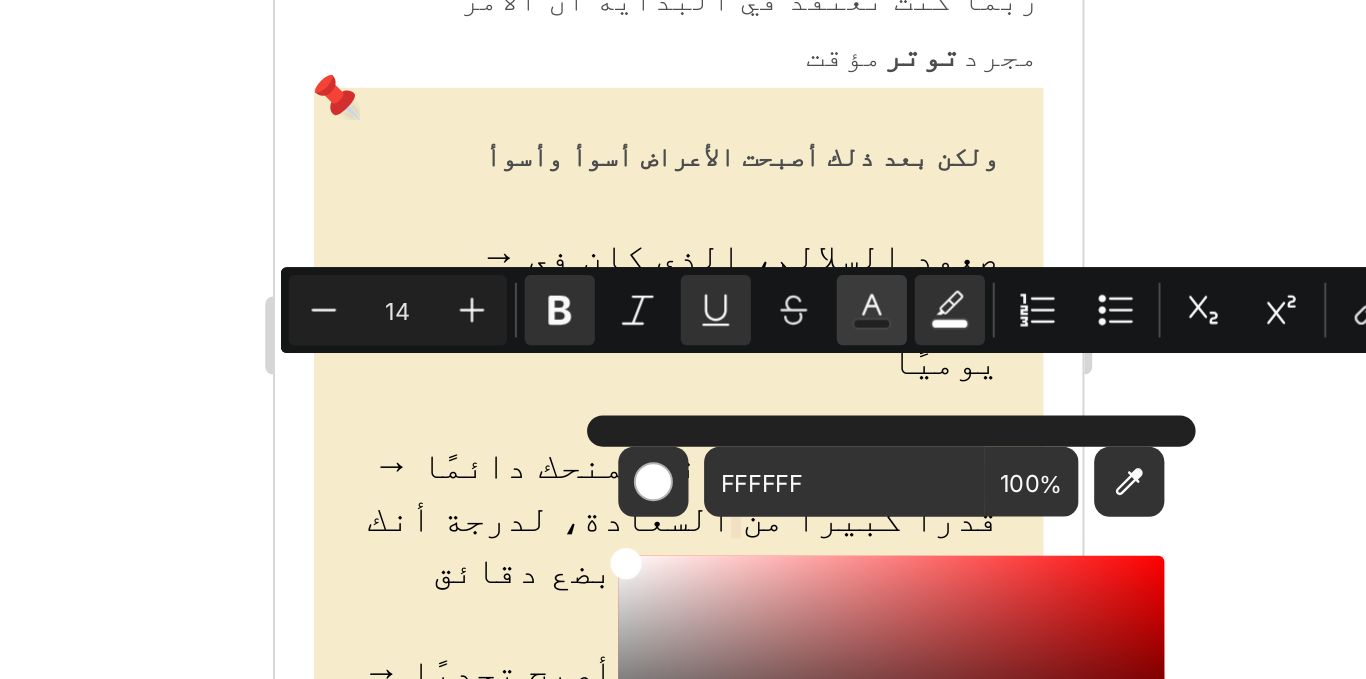 click on "Text Color" at bounding box center (951, 355) 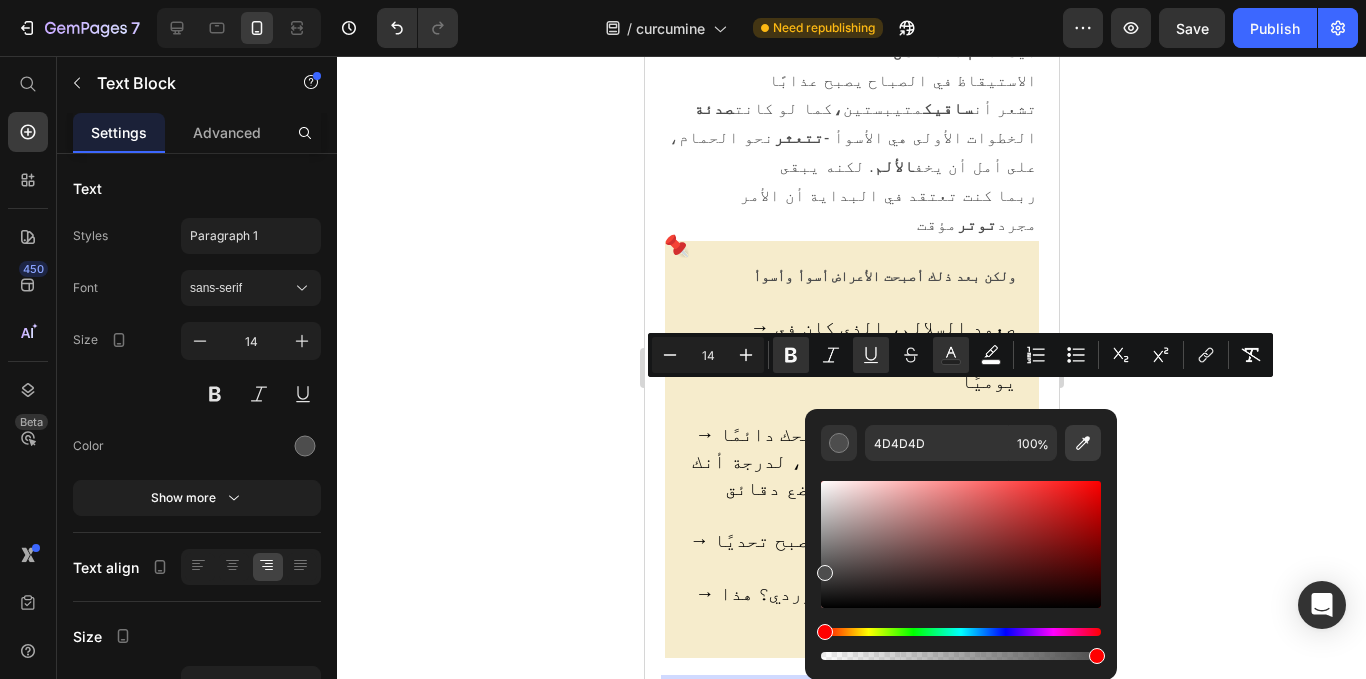 click 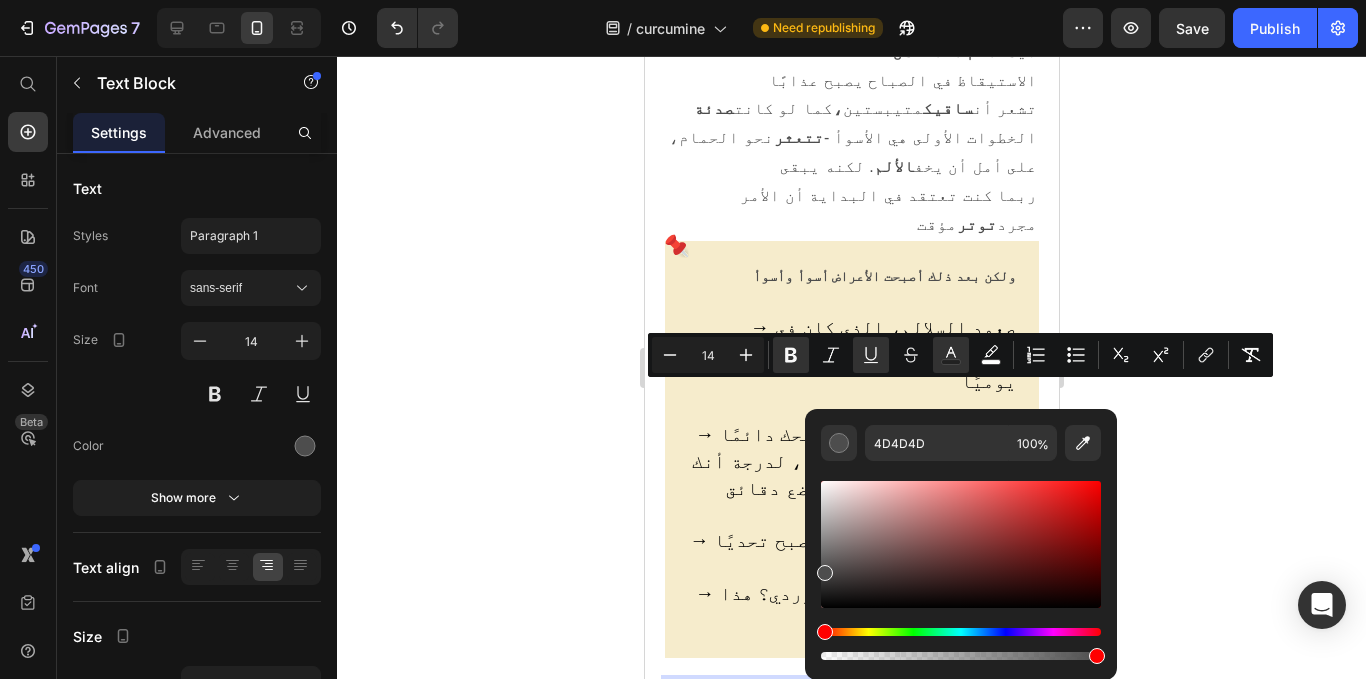 type on "001EFF" 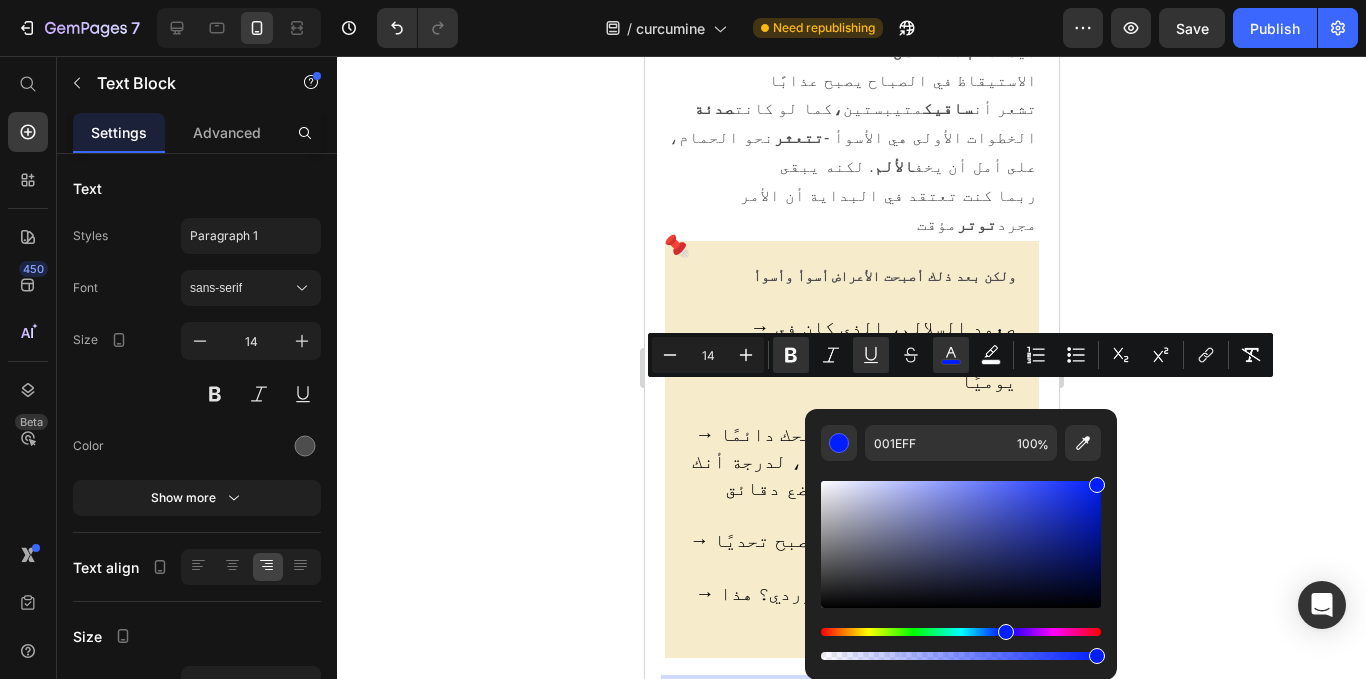 click 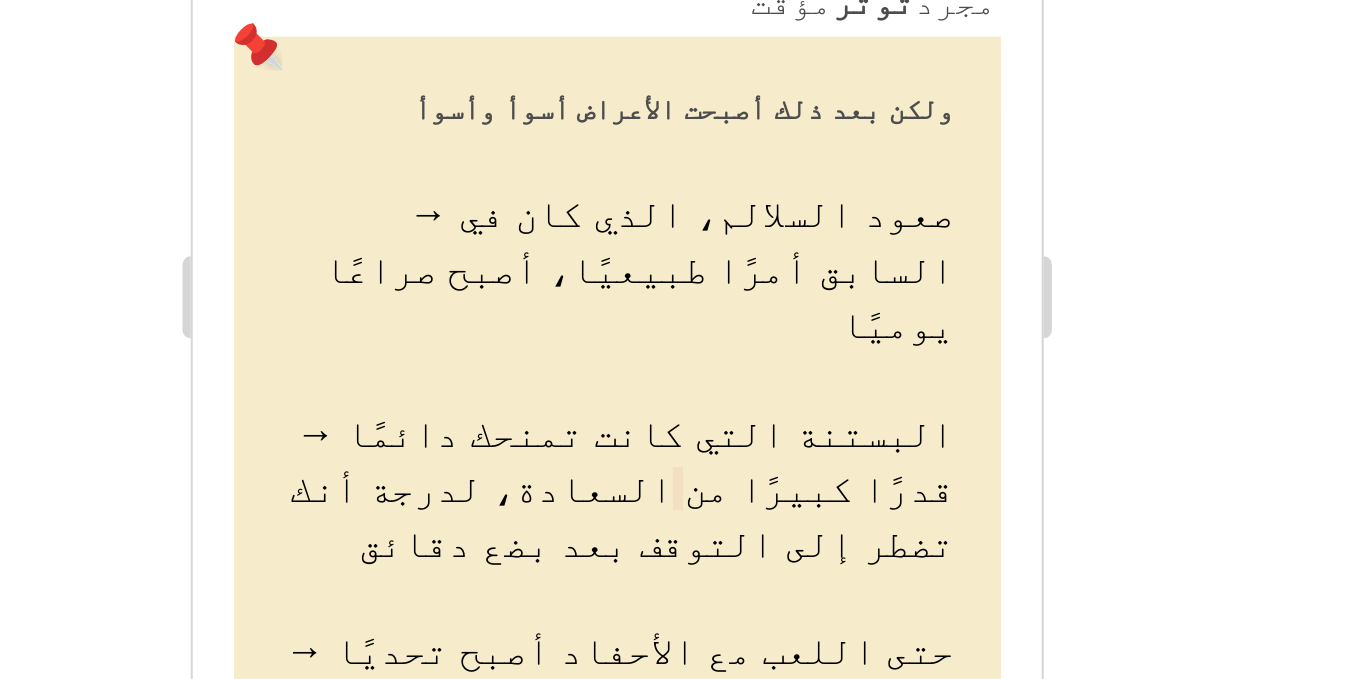 click on ":" at bounding box center [580, 497] 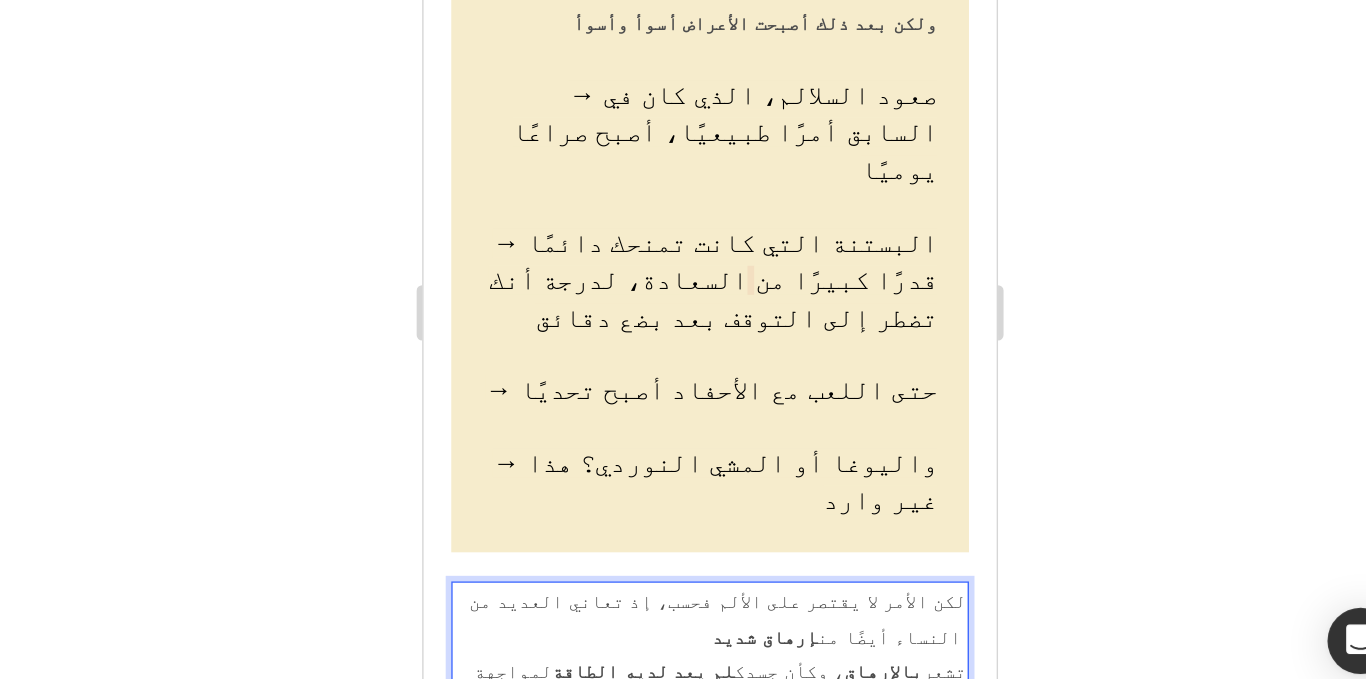 scroll, scrollTop: 2219, scrollLeft: 0, axis: vertical 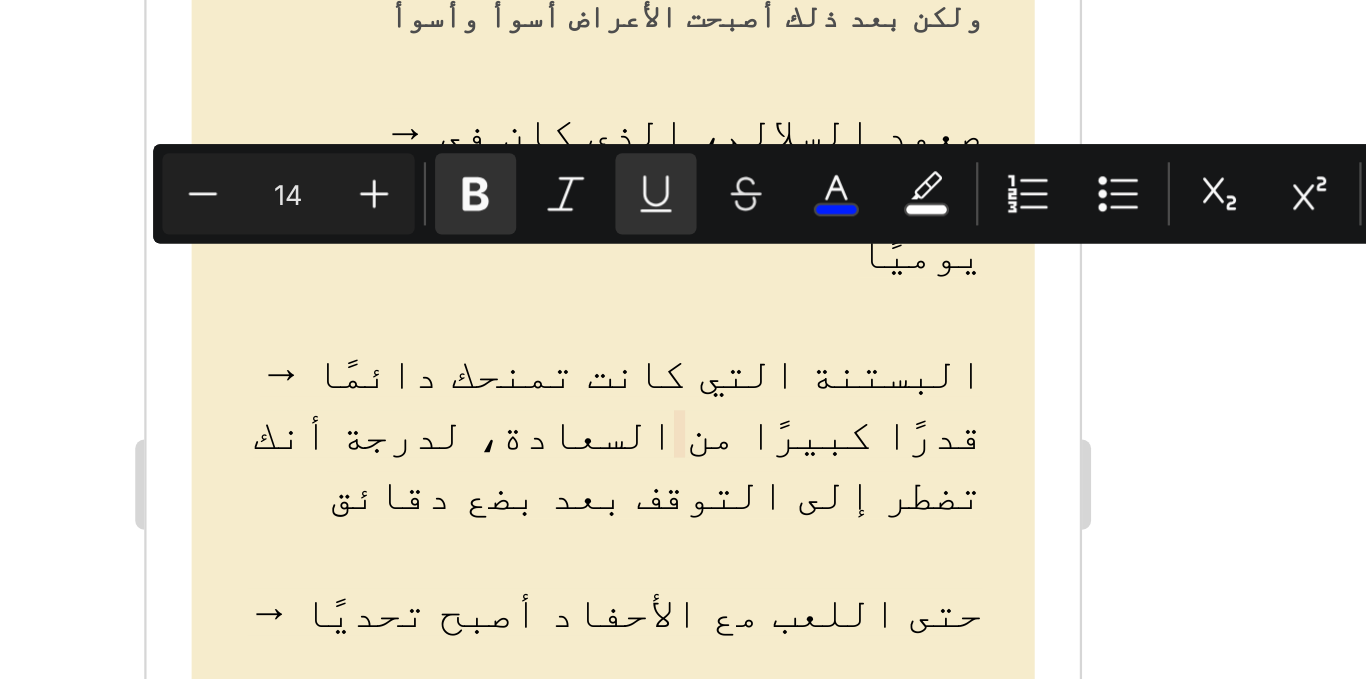 drag, startPoint x: 456, startPoint y: 9, endPoint x: 521, endPoint y: 11, distance: 65.03076 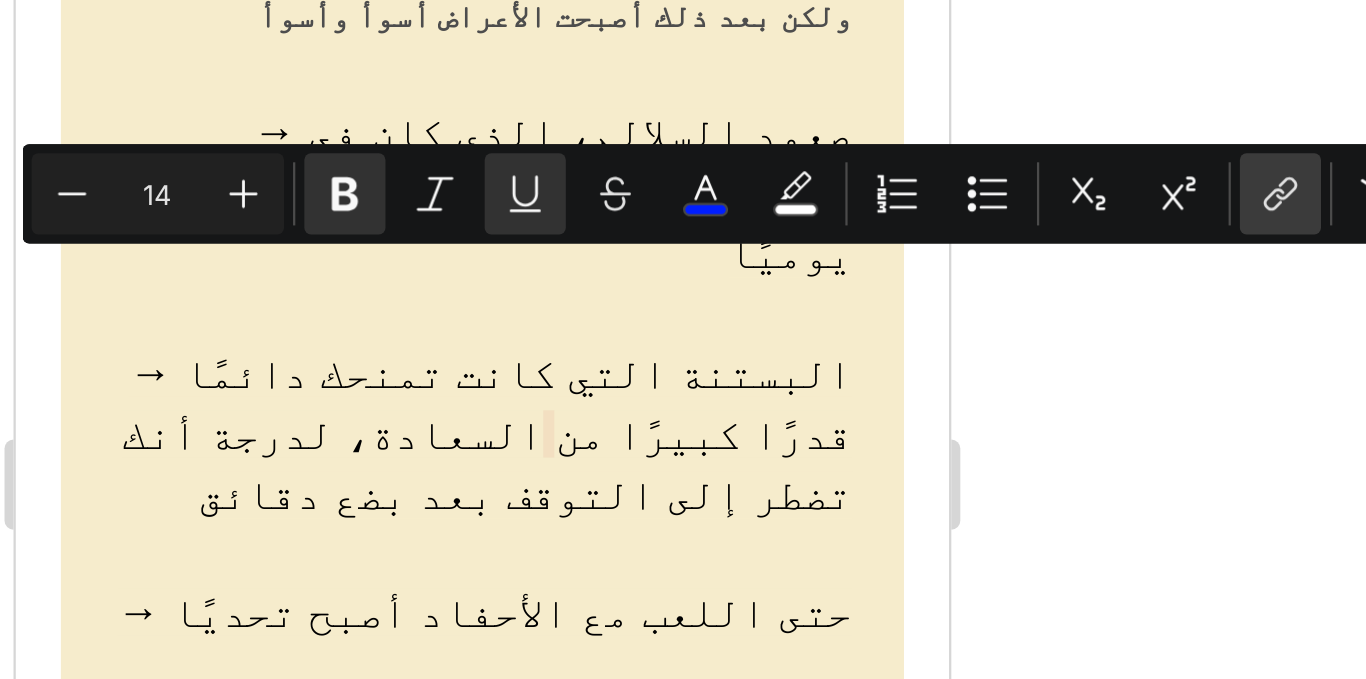 click on "link" at bounding box center (1206, 239) 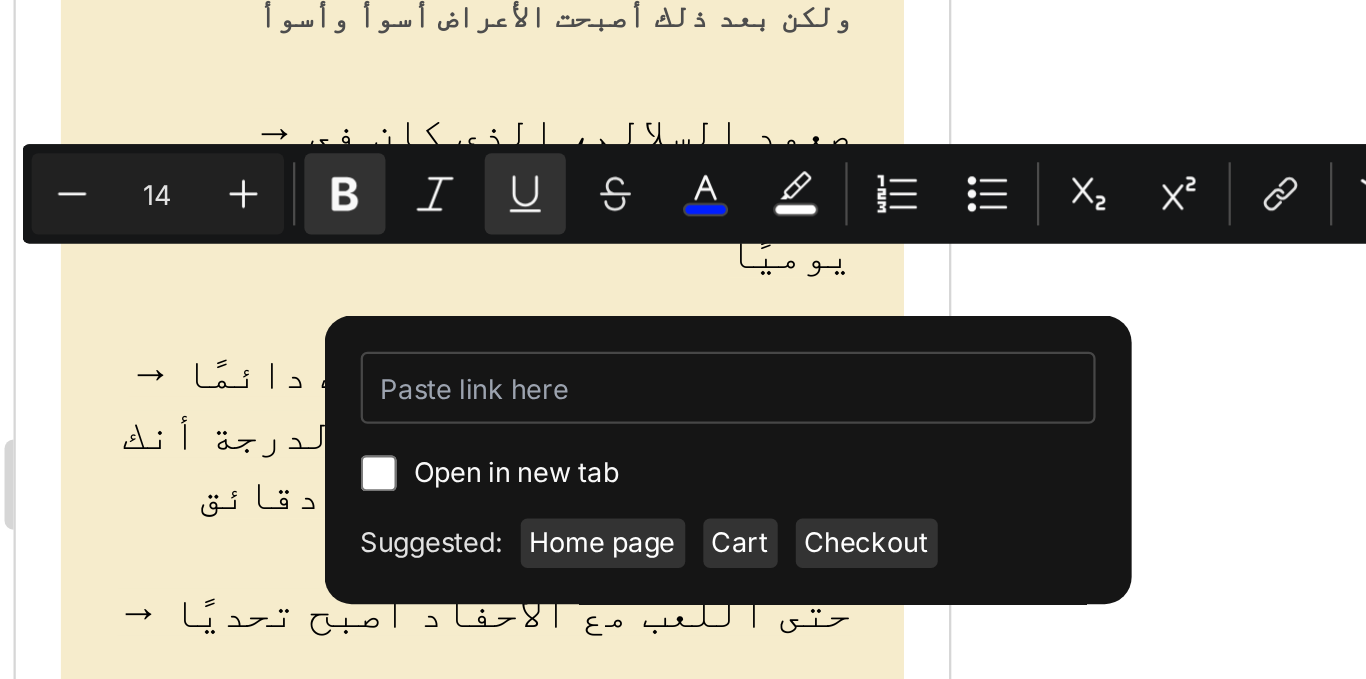 type on "/products/huille-capillaire-au-romarin" 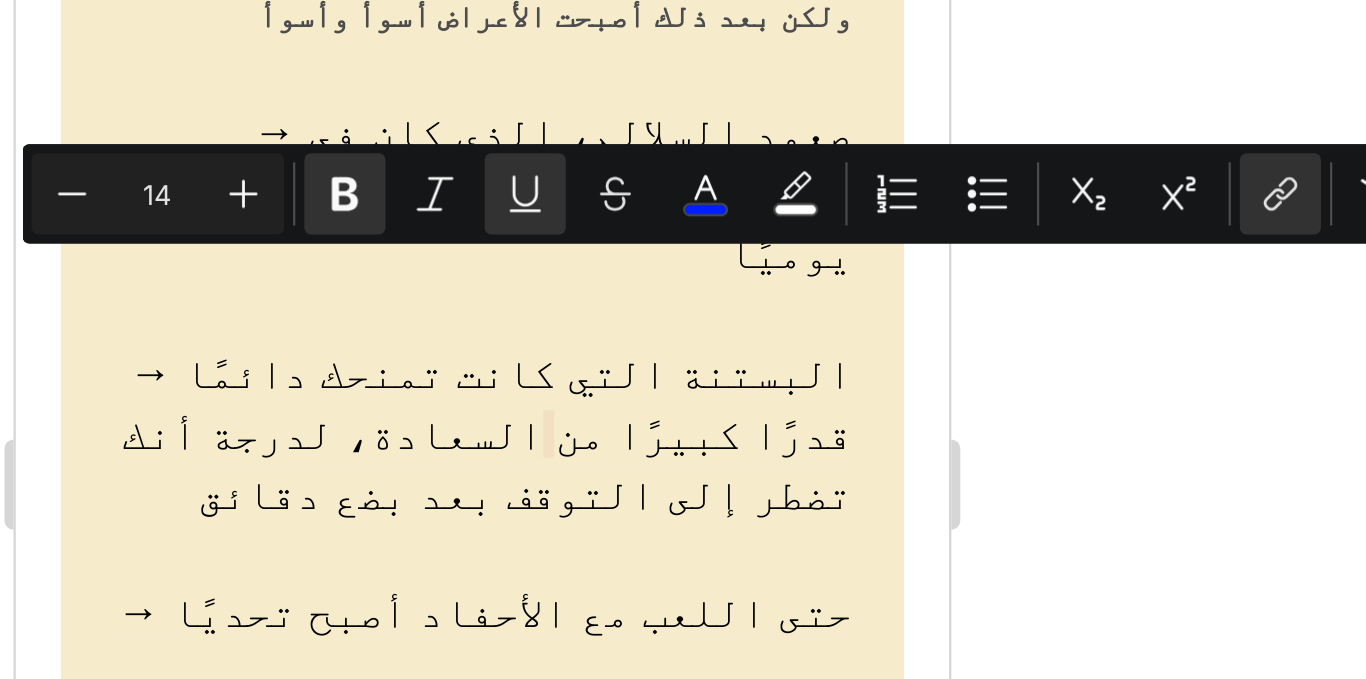 click 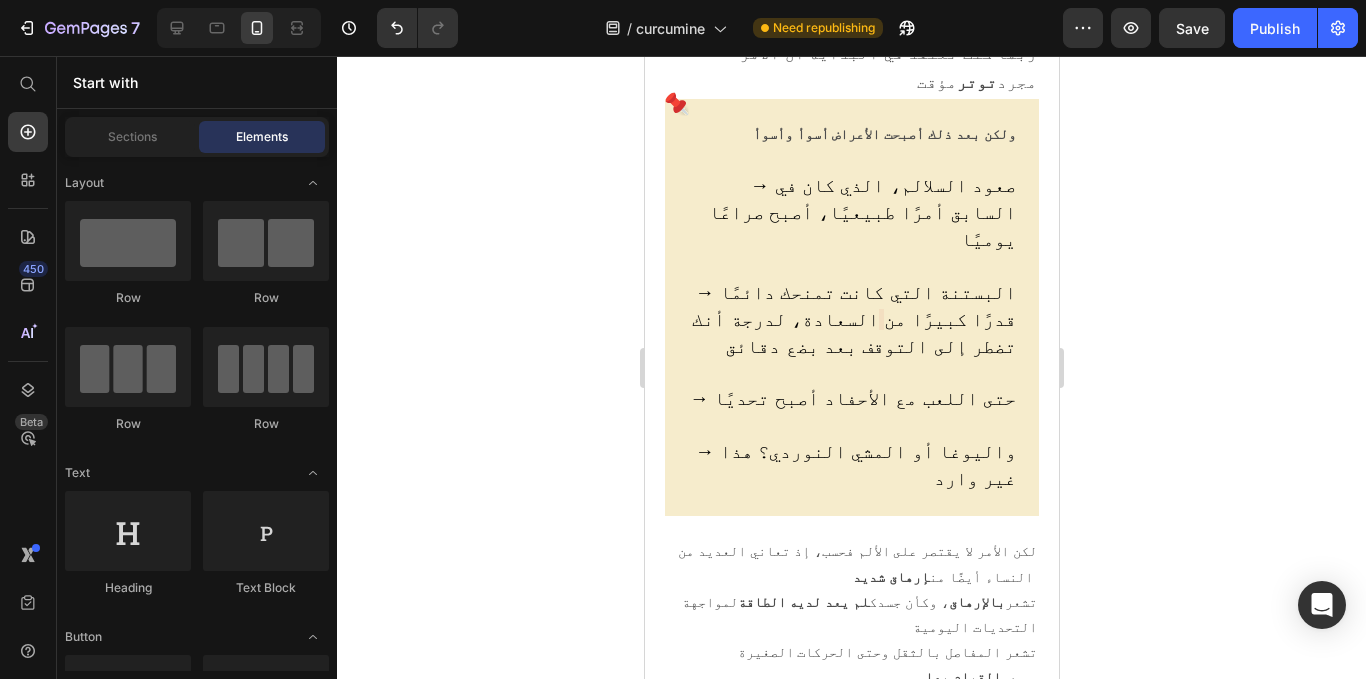 scroll, scrollTop: 2277, scrollLeft: 0, axis: vertical 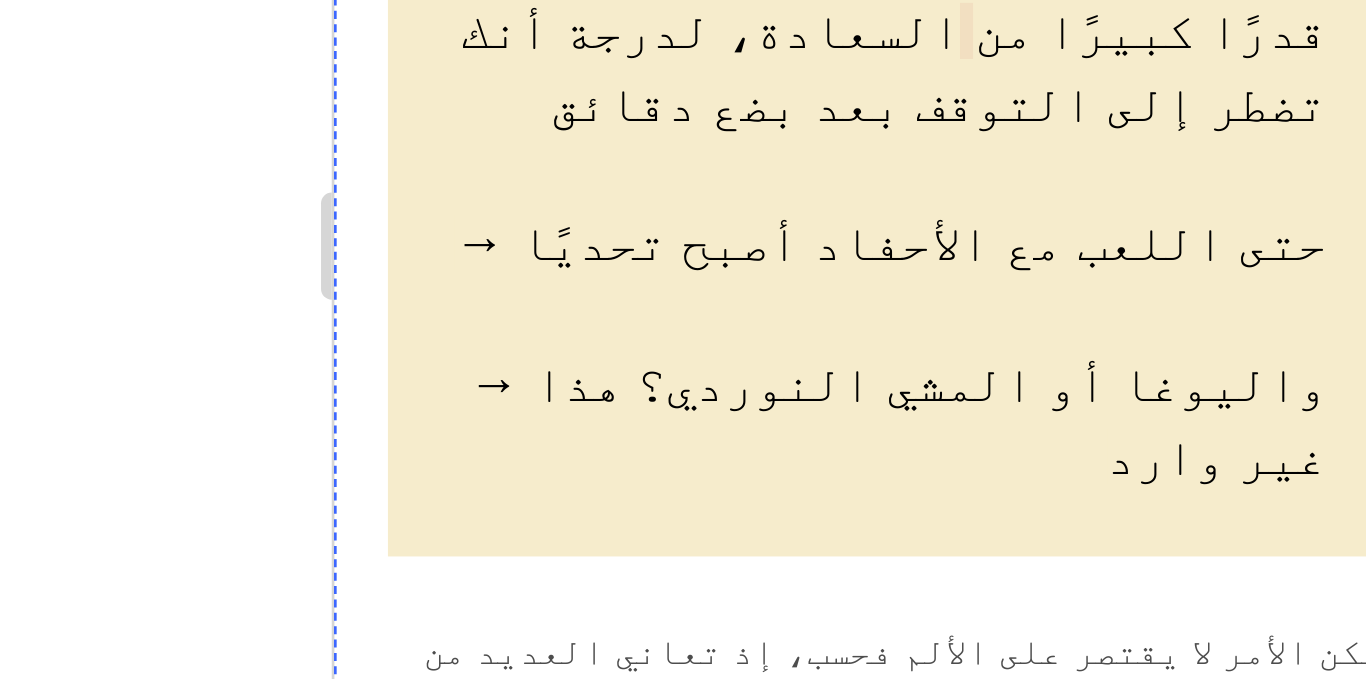 click on "ولكن أستطيع أن أؤكد لك:  هذا ليس صحيحا" at bounding box center (540, 249) 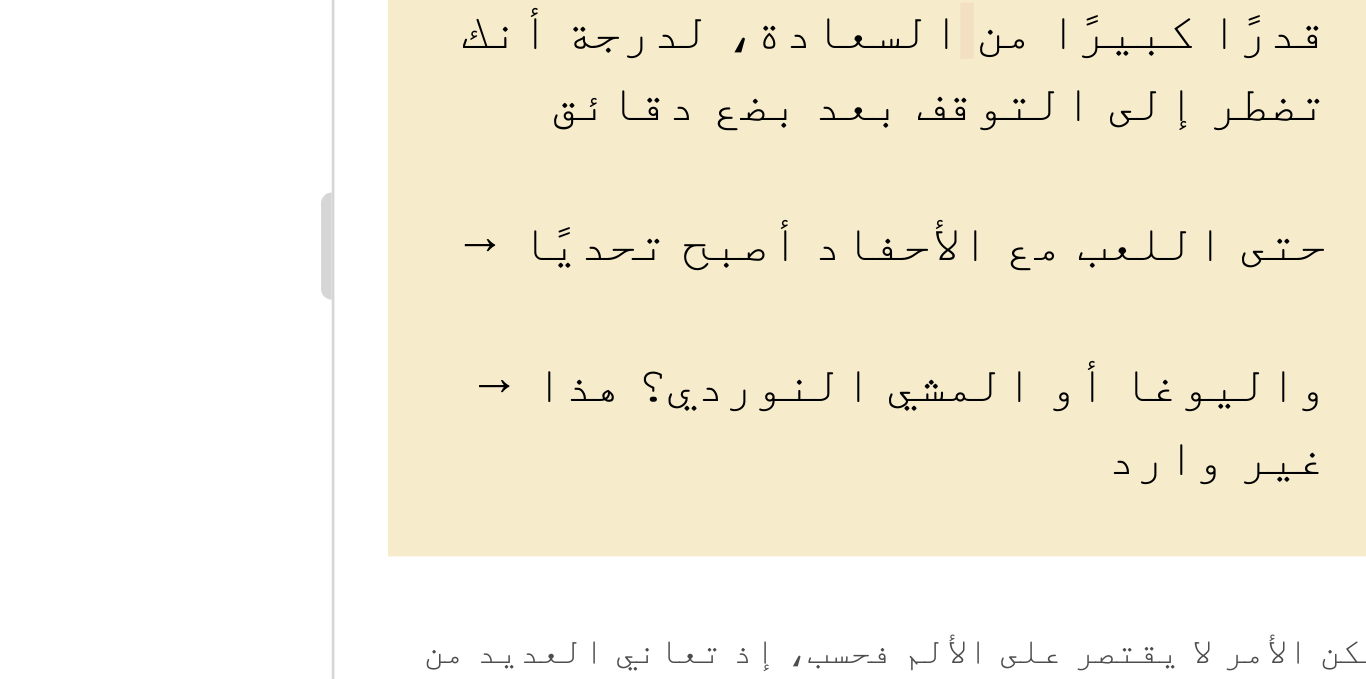 click on "ولكن أستطيع أن أؤكد لك:  هذا ليس صحيحا" at bounding box center [540, 249] 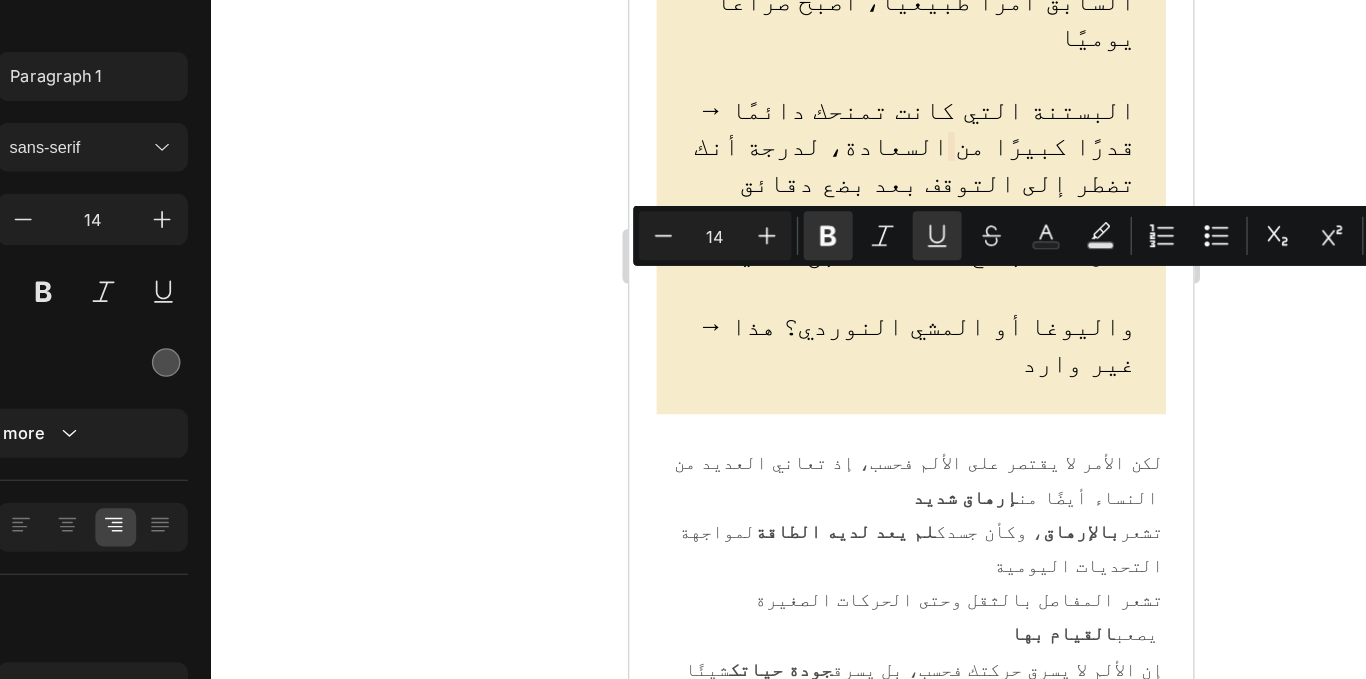 scroll, scrollTop: 0, scrollLeft: 0, axis: both 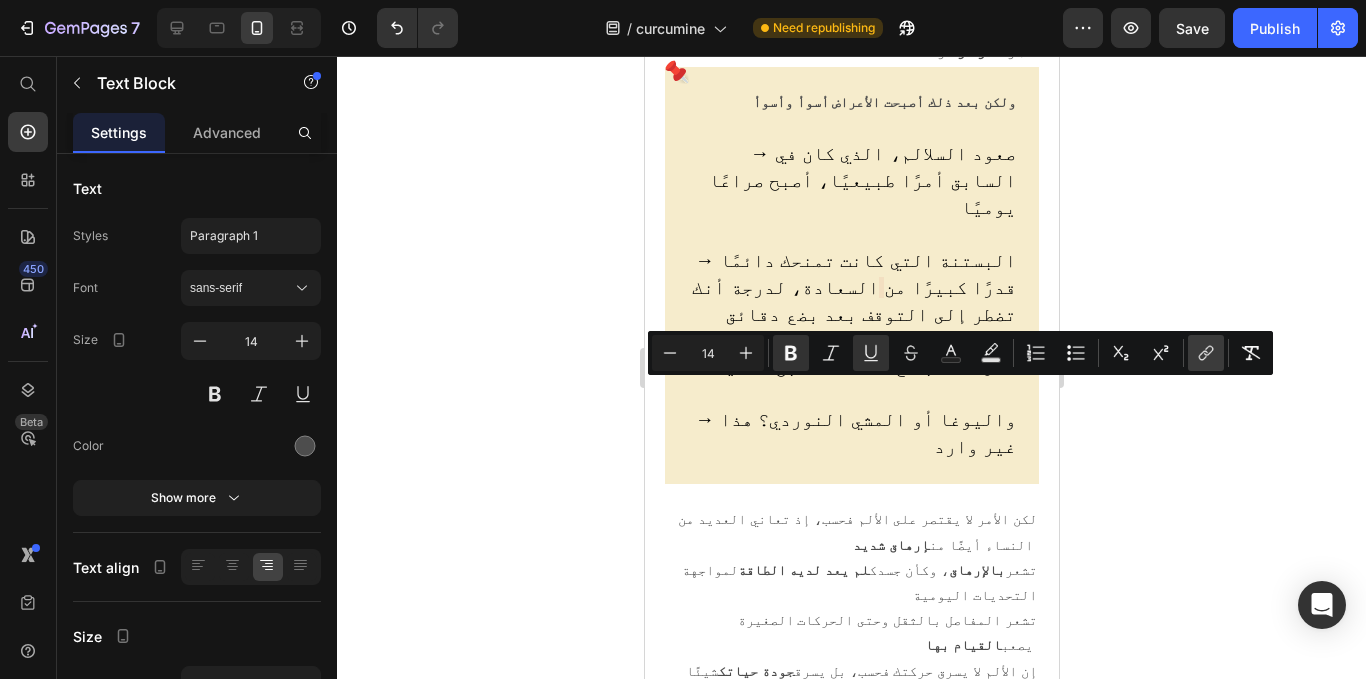 click on "link" at bounding box center (1206, 353) 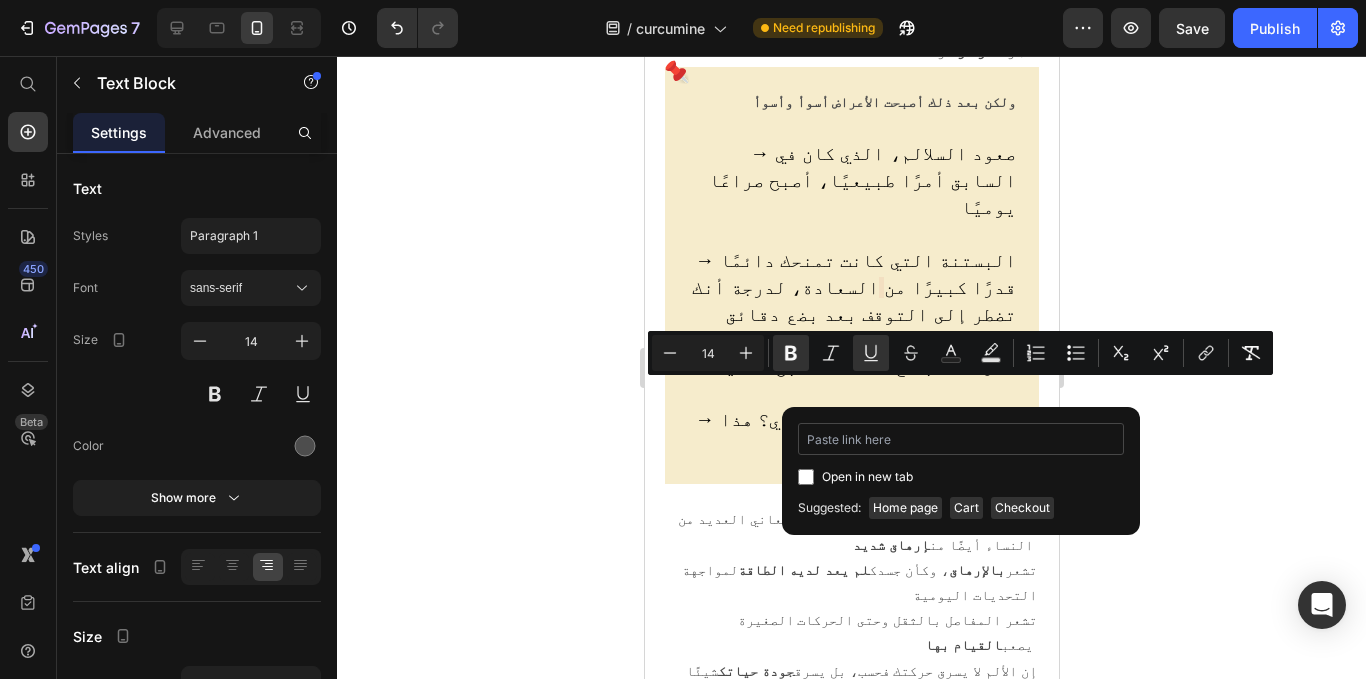 type on "/products/huille-capillaire-au-romarin" 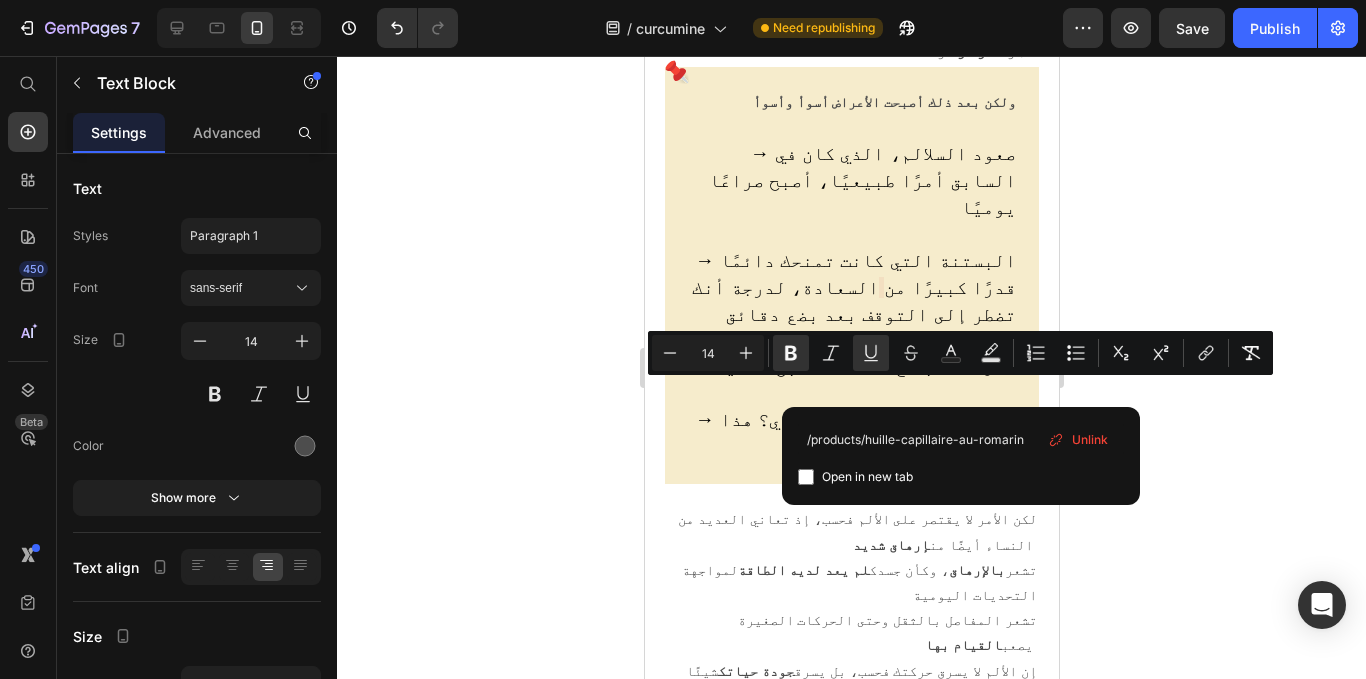 click 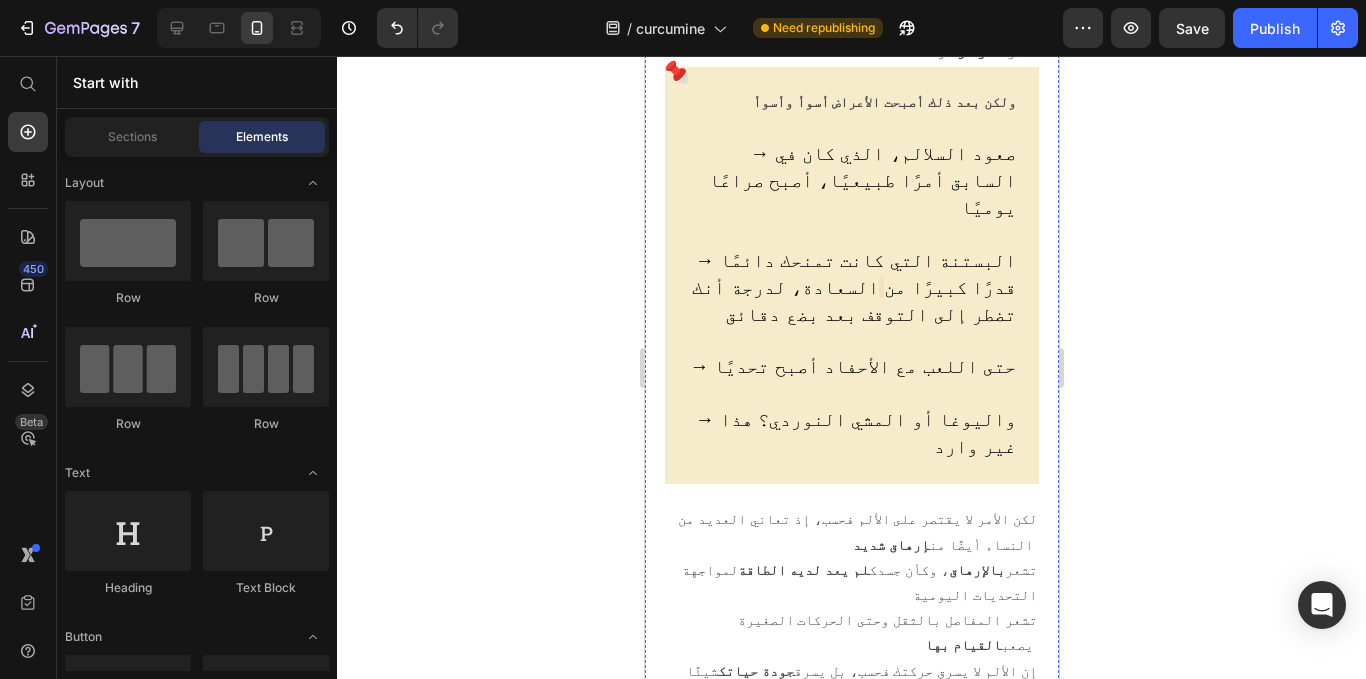 click on "ولكن أستطيع أن أؤكد لك:  هذا ليس صحيحا" at bounding box center (851, 893) 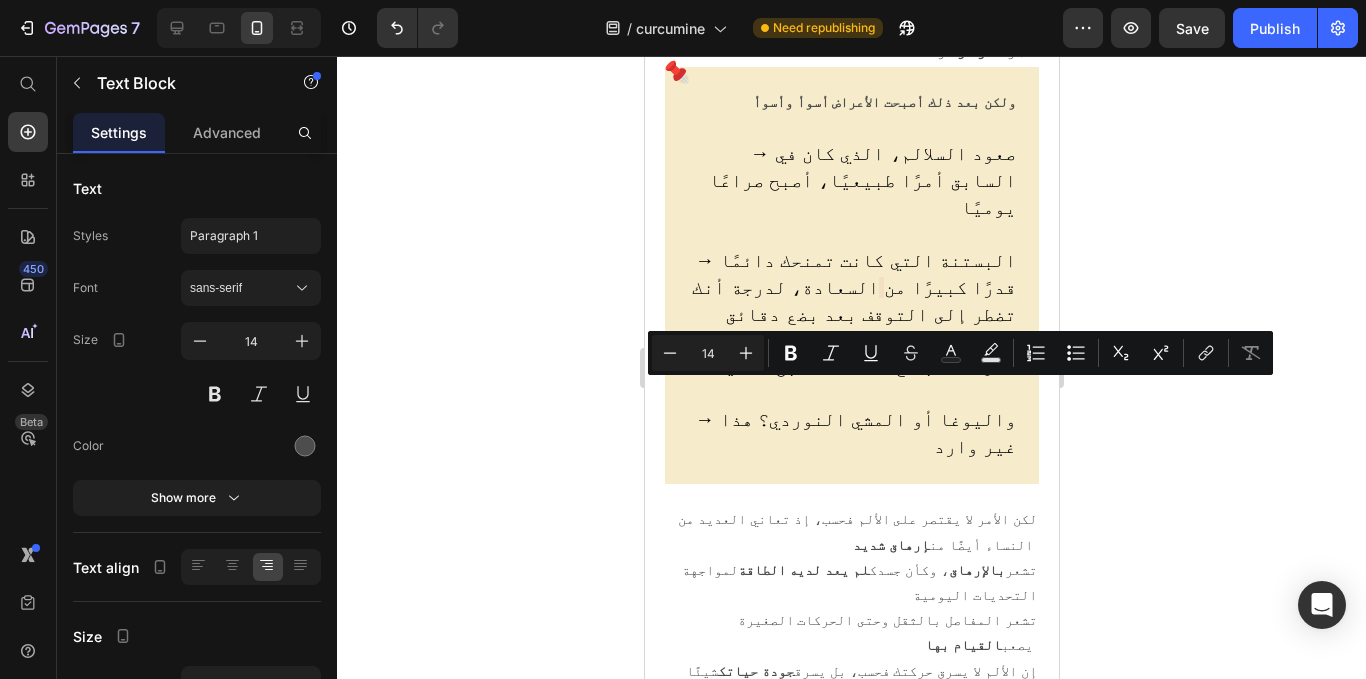 click on "ولكن أستطيع أن أؤكد لك:  هذا ليس صحيحا" at bounding box center [851, 893] 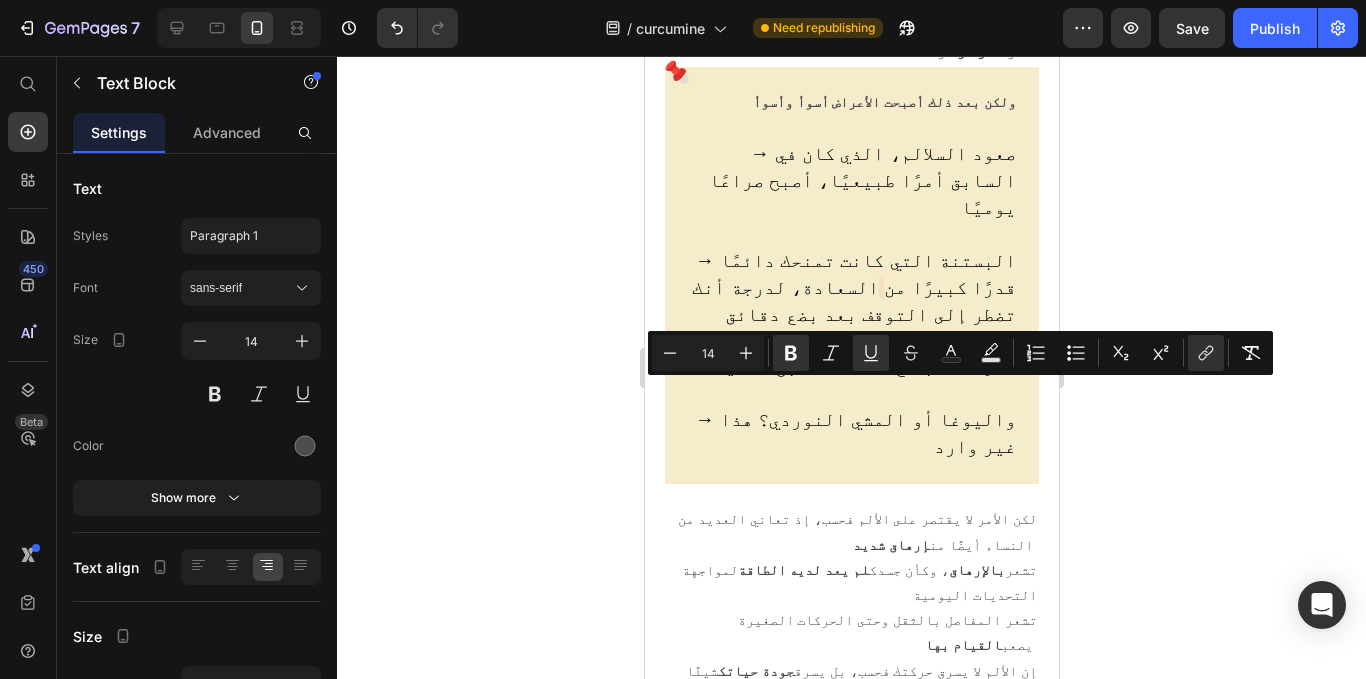 drag, startPoint x: 817, startPoint y: 395, endPoint x: 899, endPoint y: 399, distance: 82.0975 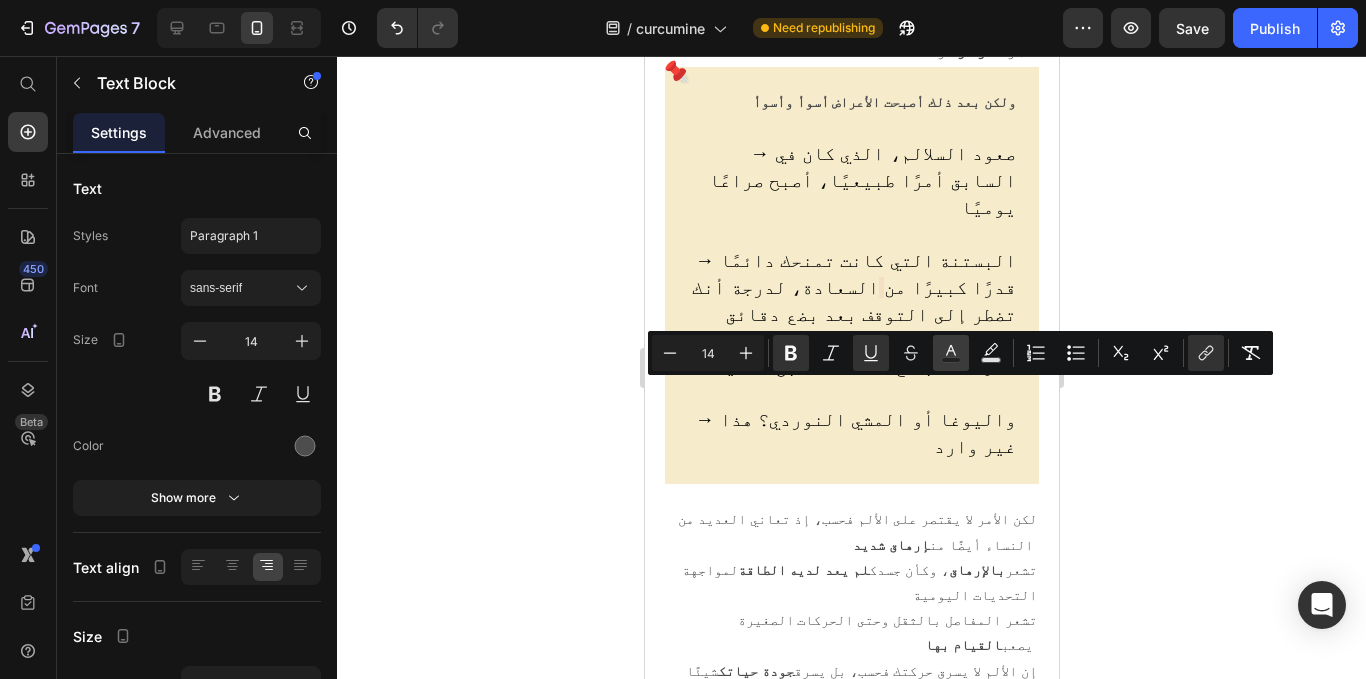 click on "Text Color" at bounding box center (951, 353) 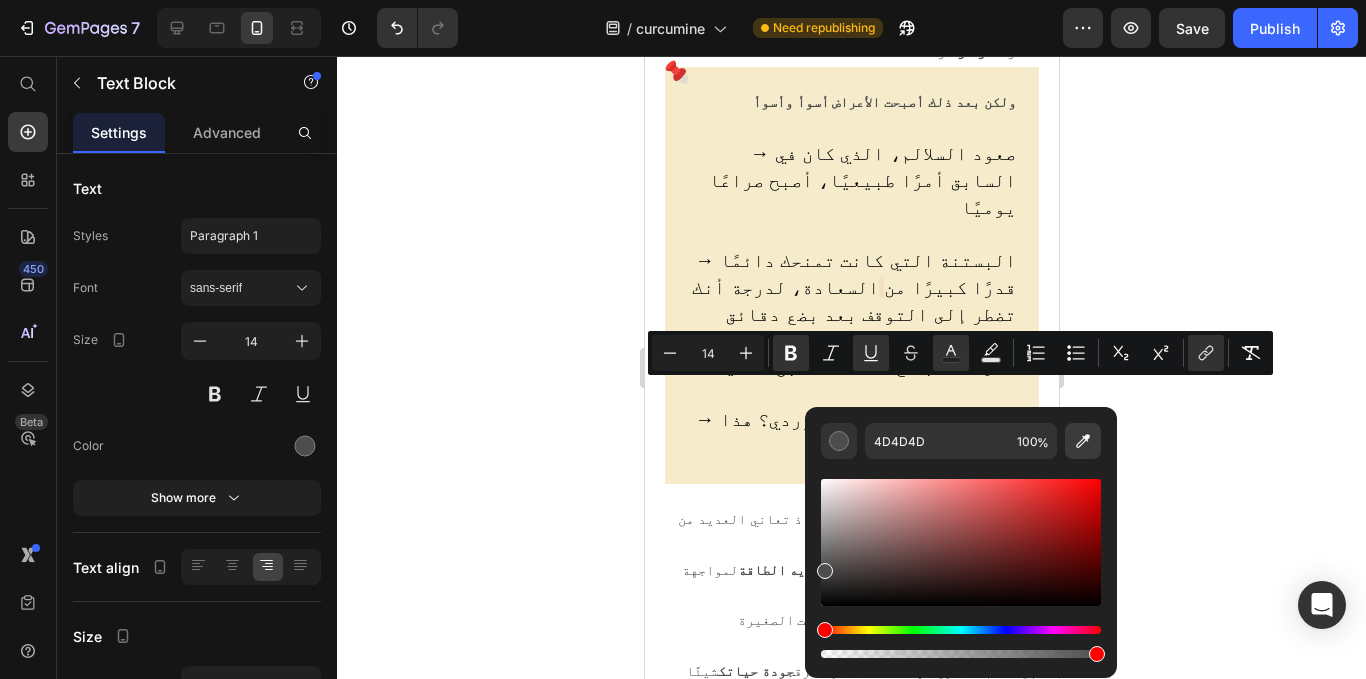 click 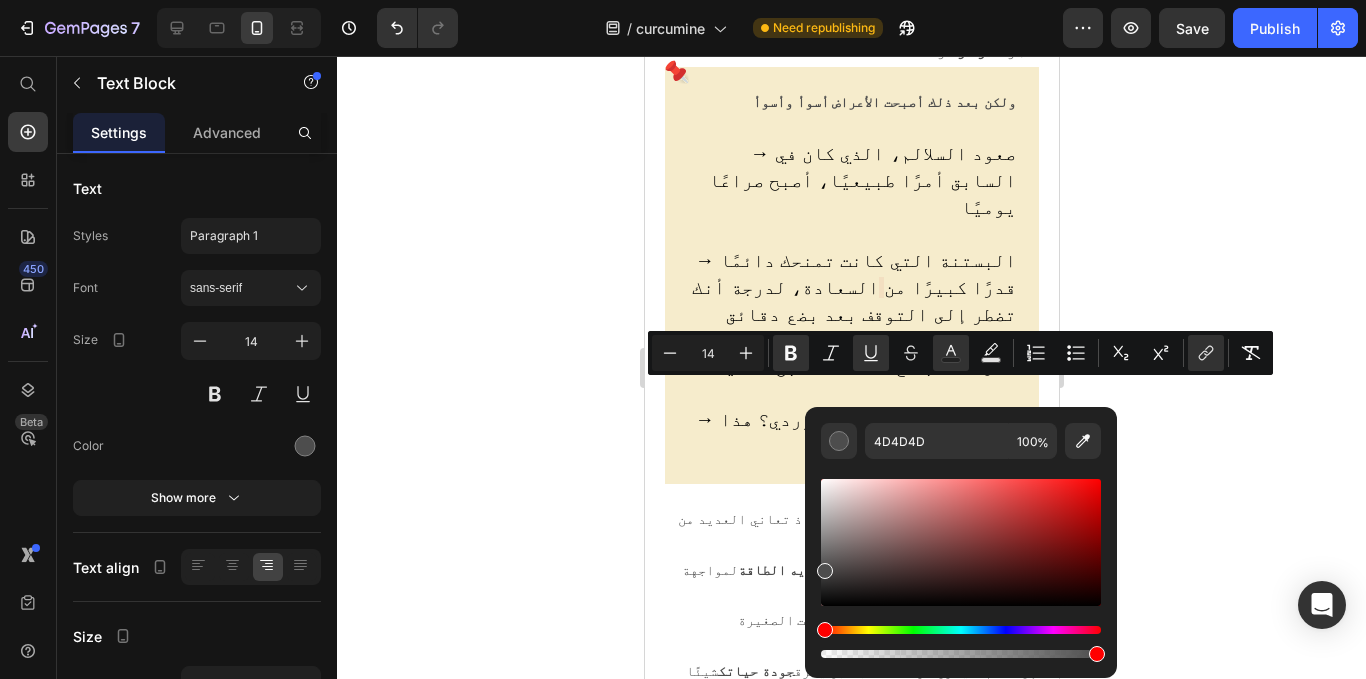 type on "2900FF" 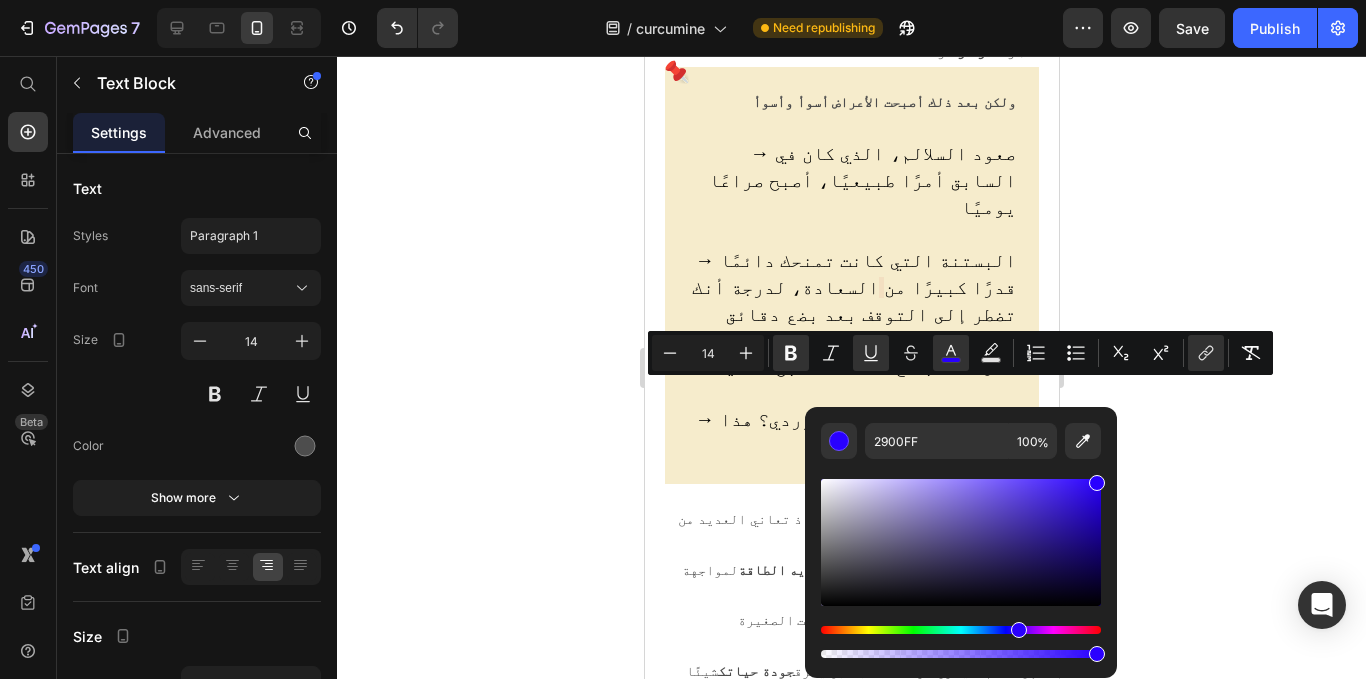 click 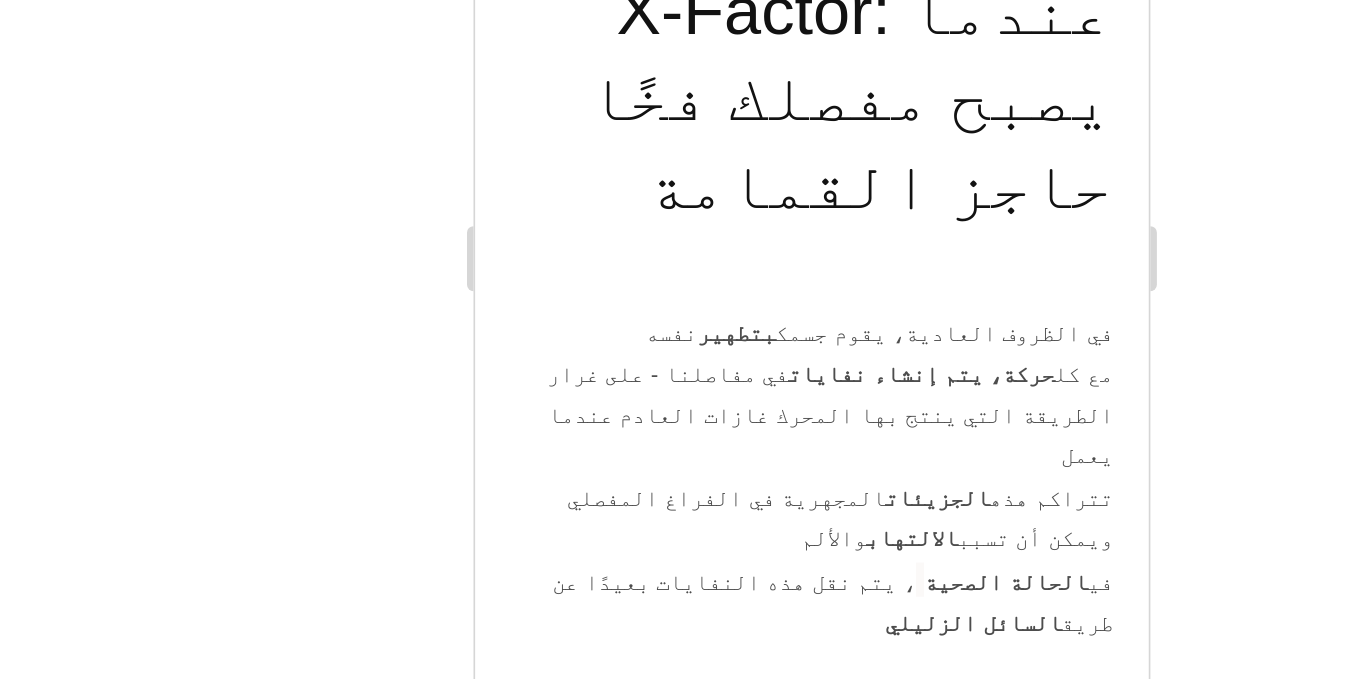 scroll, scrollTop: 3317, scrollLeft: 0, axis: vertical 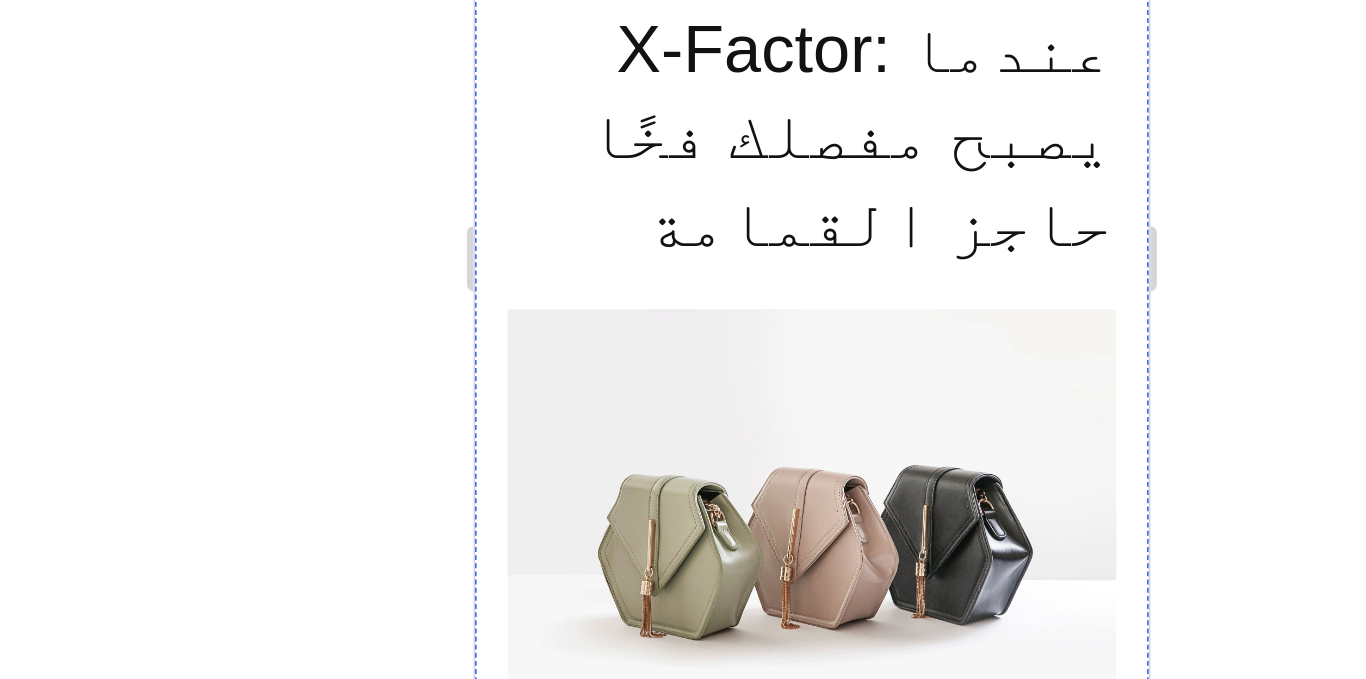 click on "النتيجة" at bounding box center [681, 699] 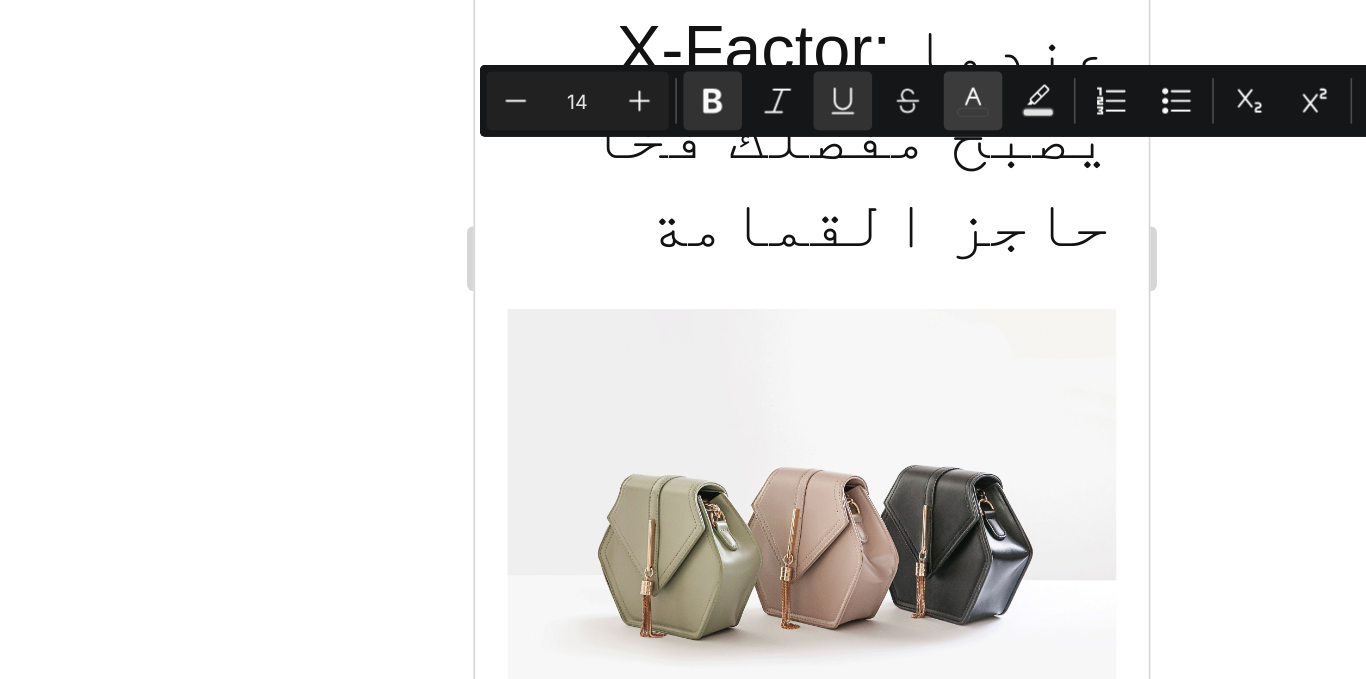 click 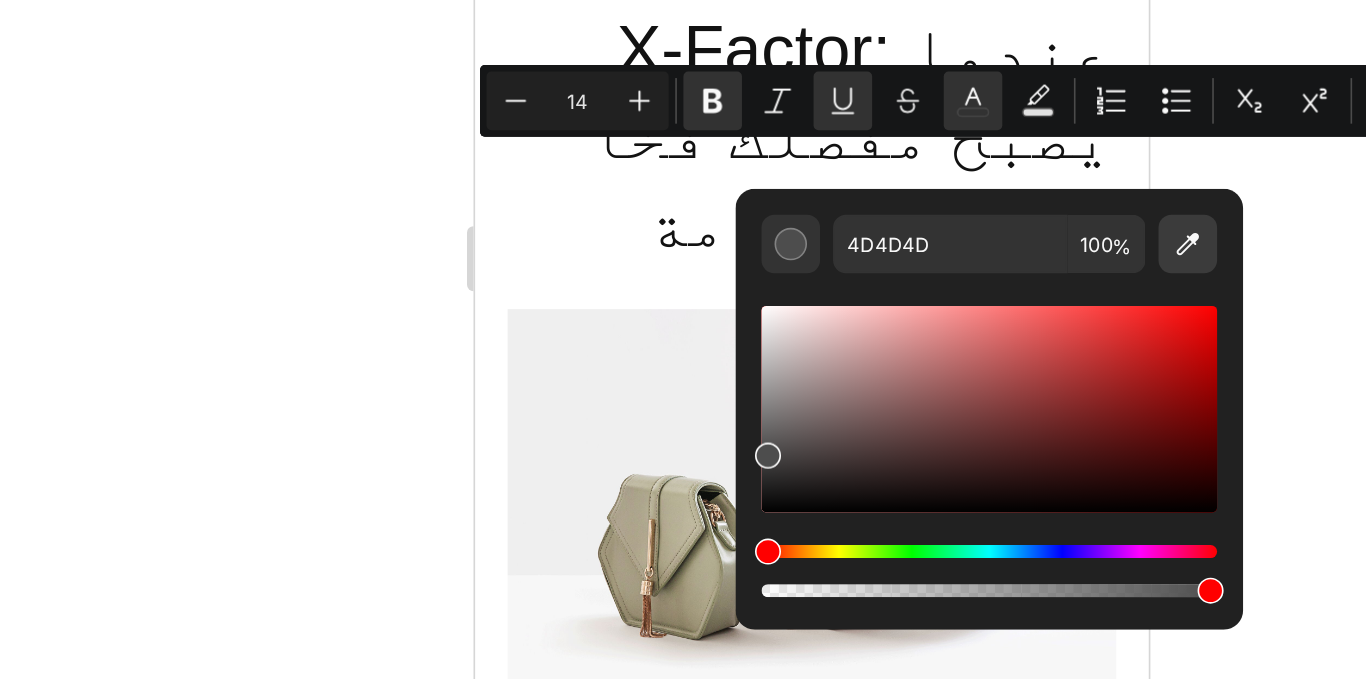 click 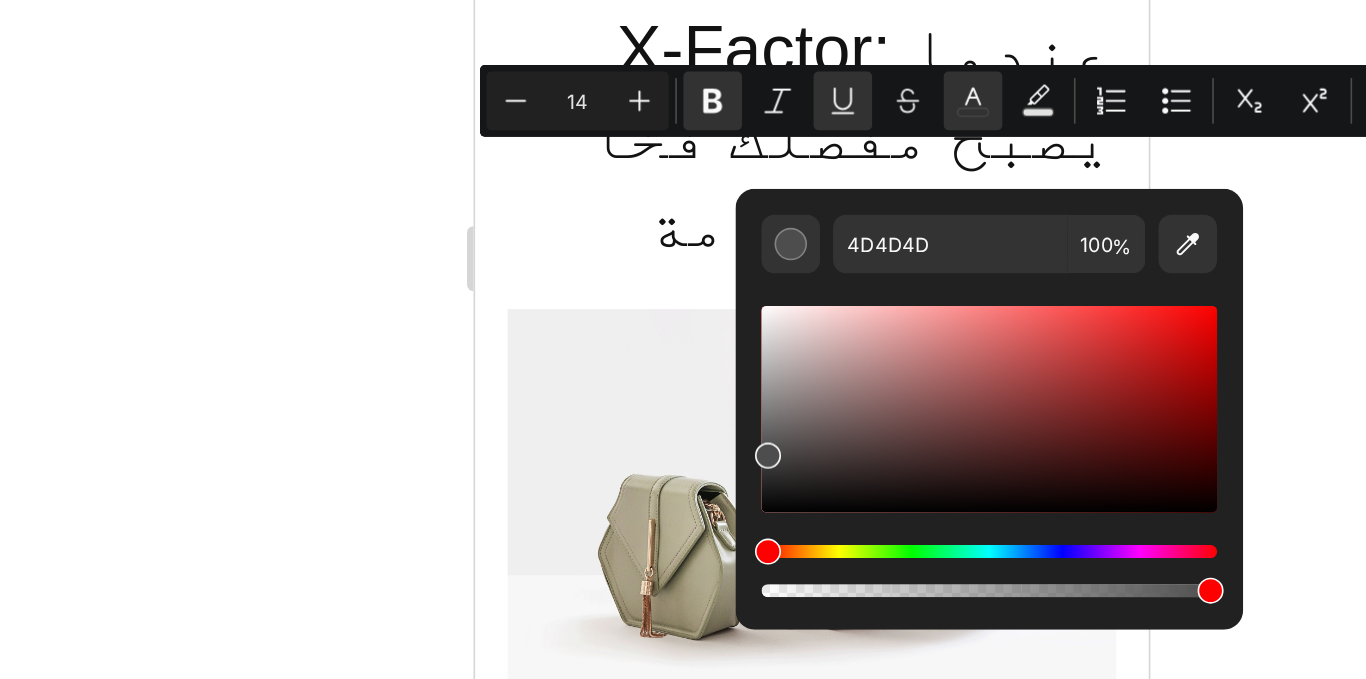 type on "0300FF" 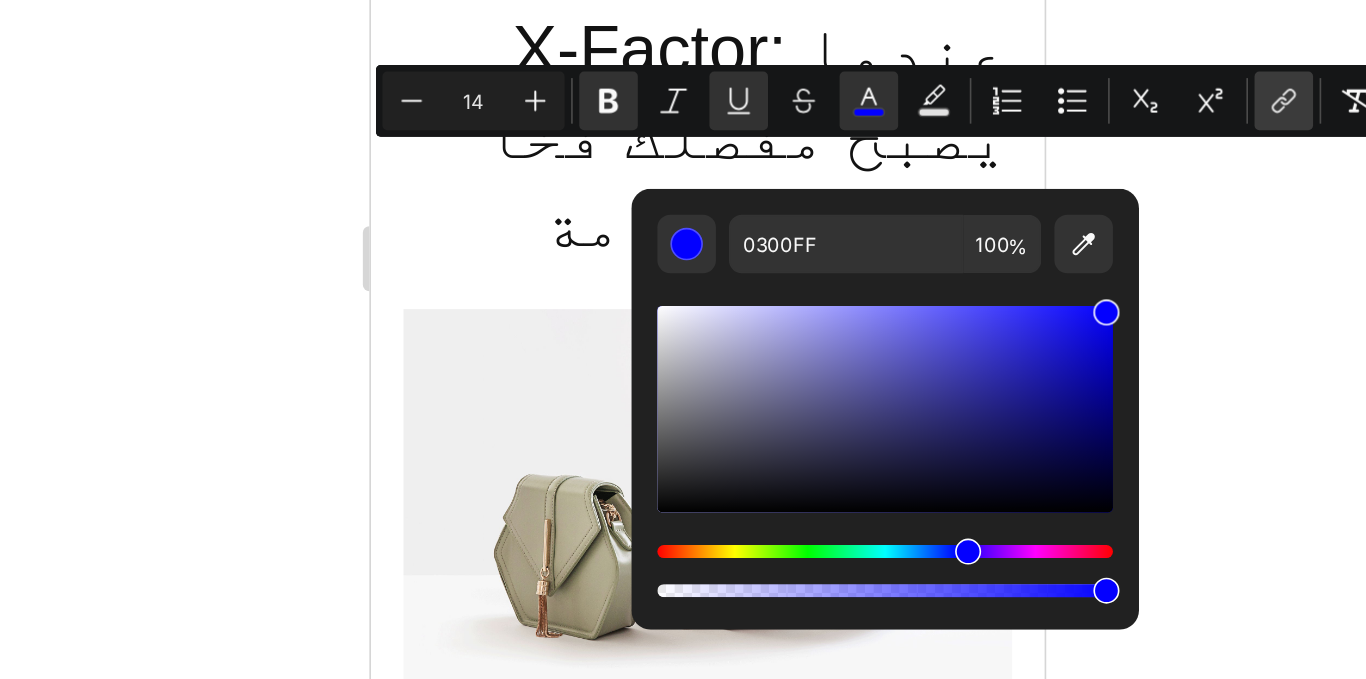 click 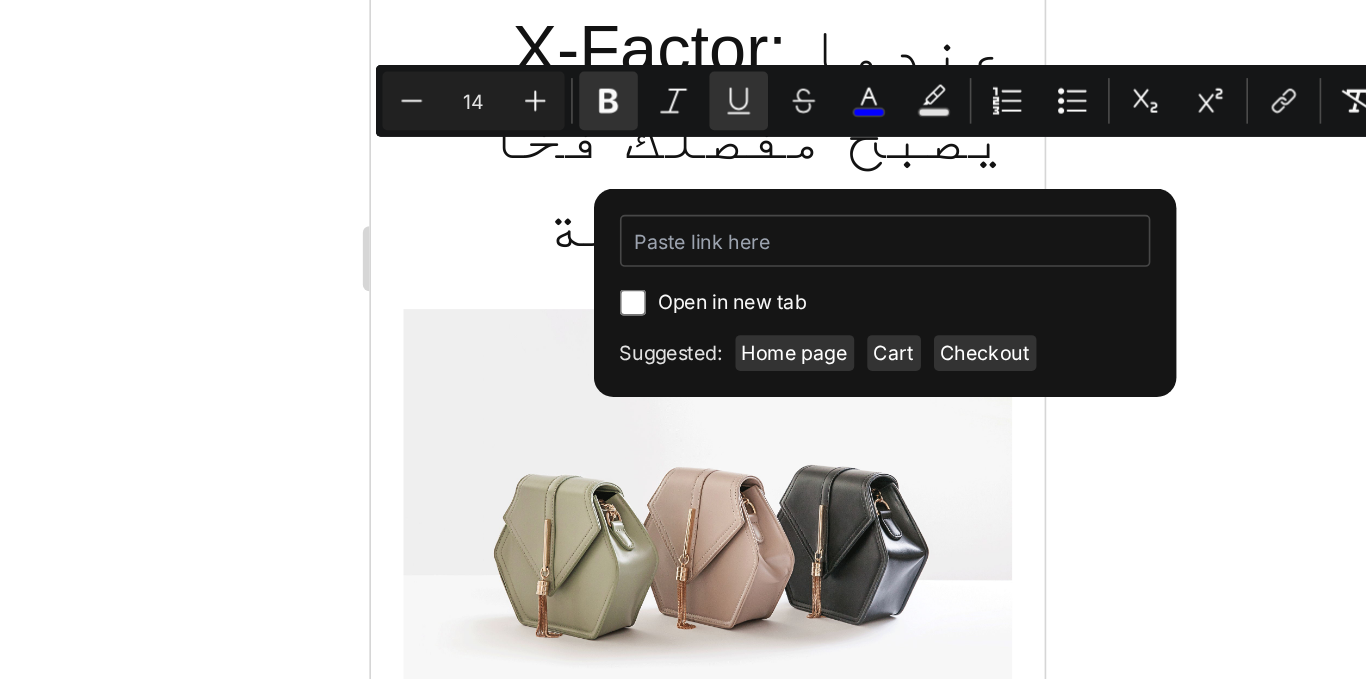 type on "/products/huille-capillaire-au-romarin" 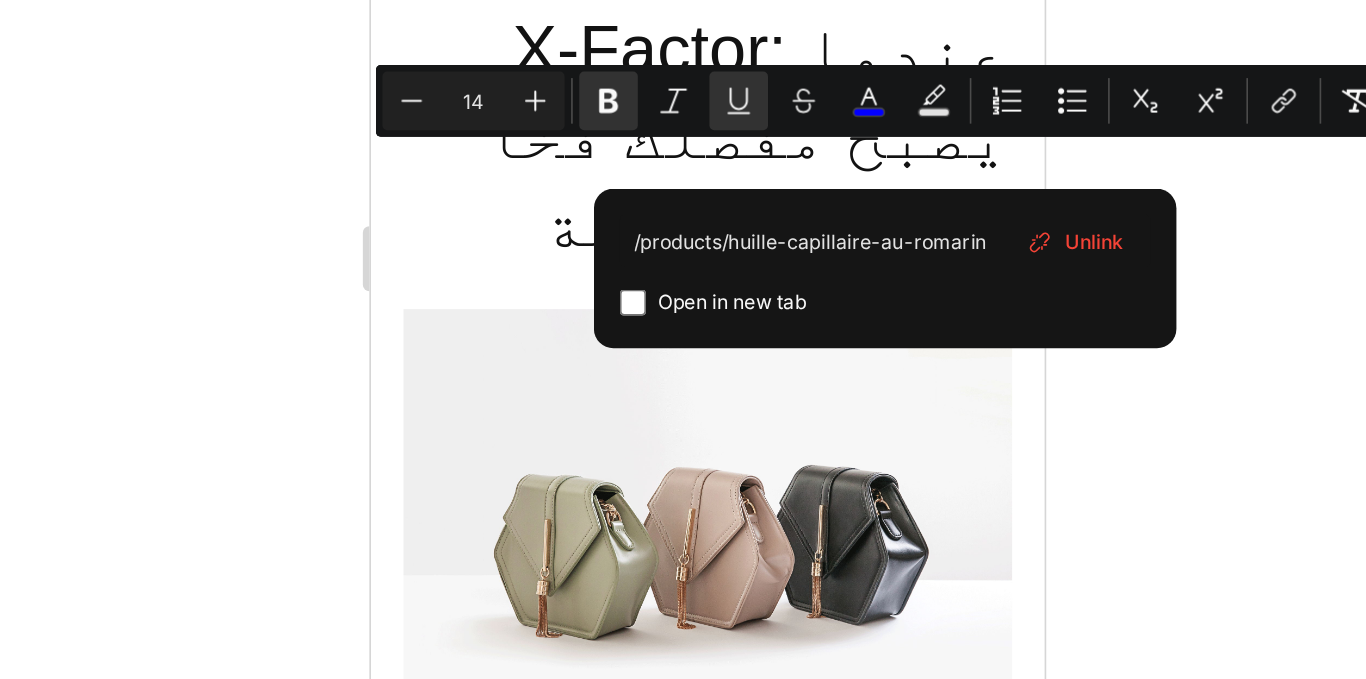 click 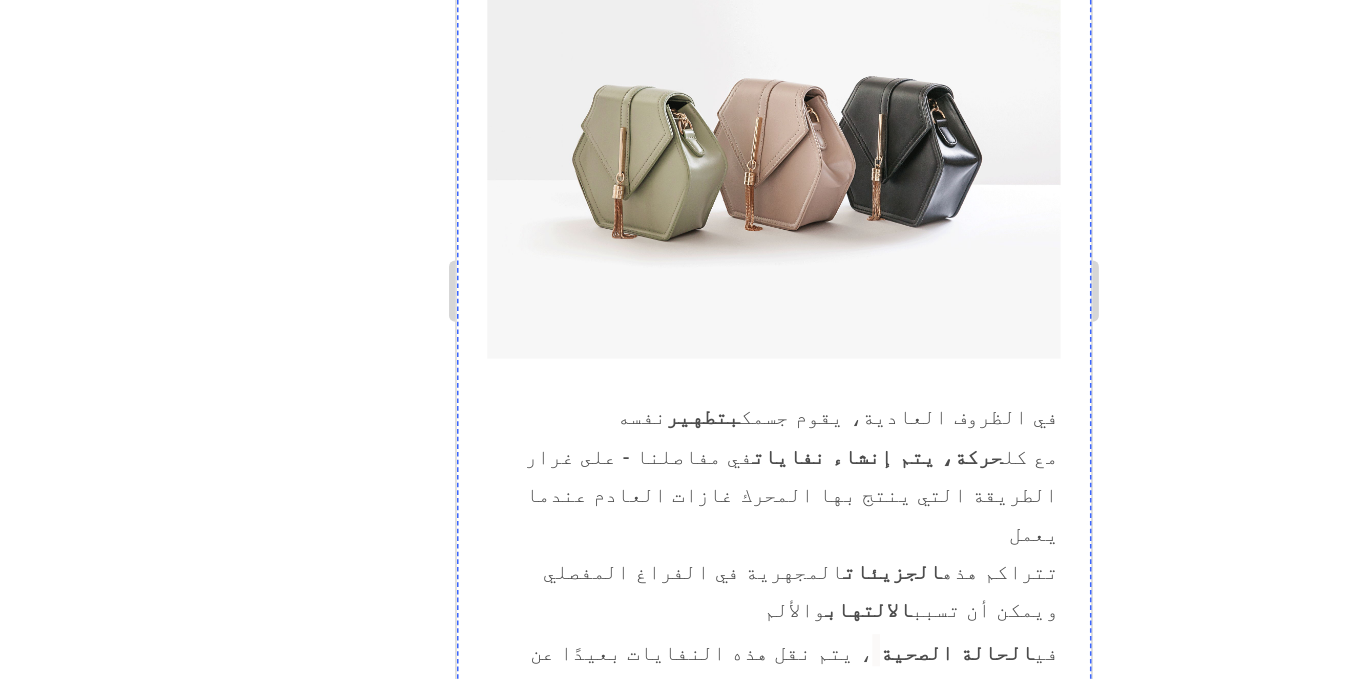 scroll, scrollTop: 3588, scrollLeft: 0, axis: vertical 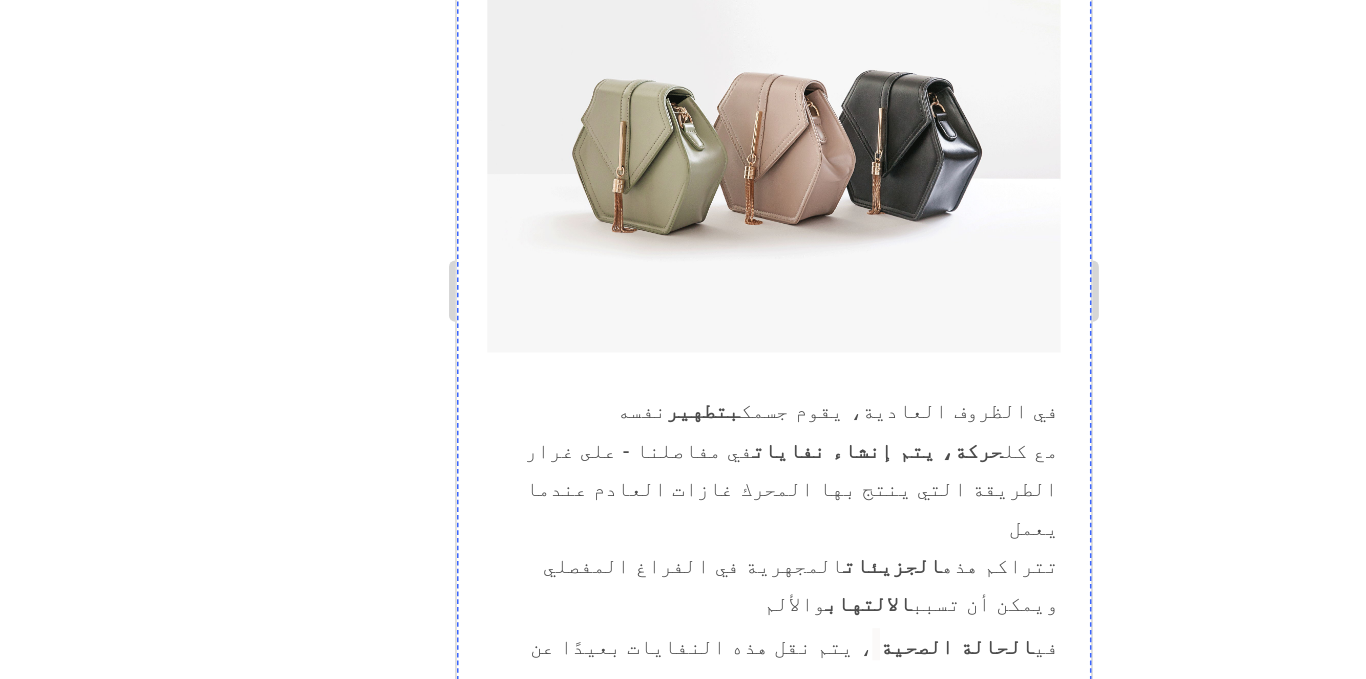 click at bounding box center [662, 806] 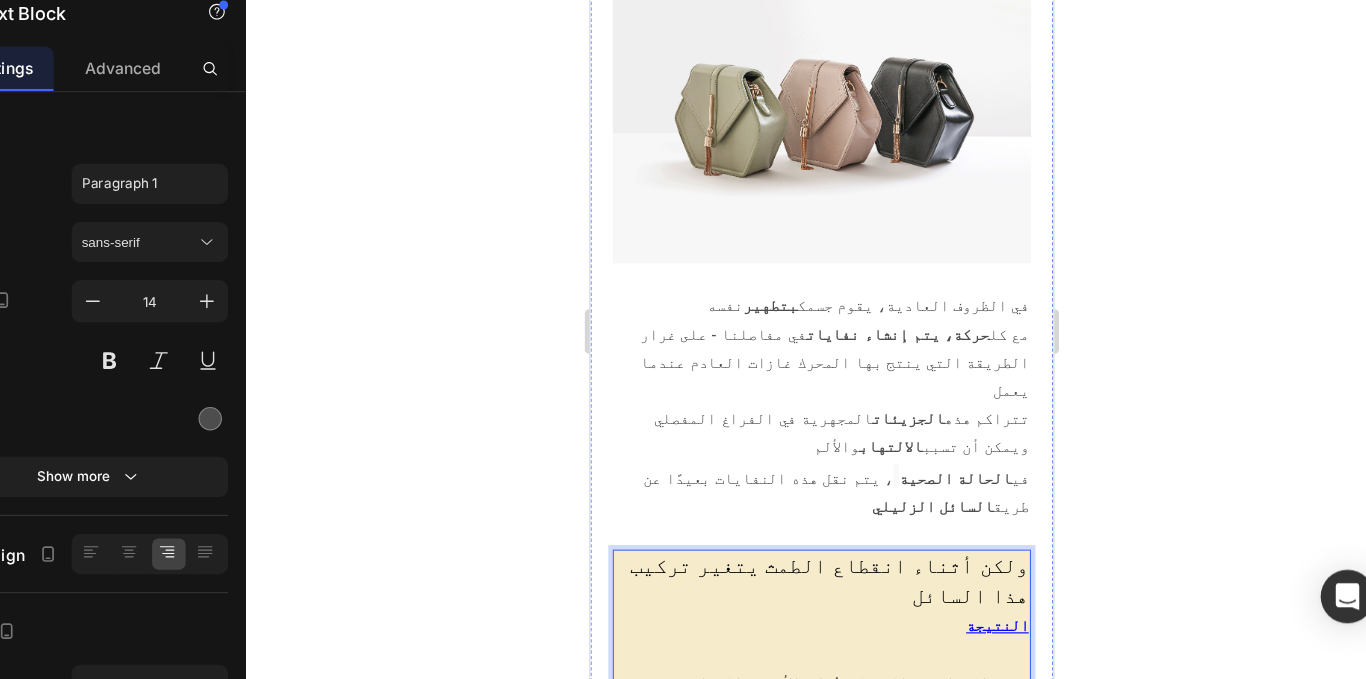 scroll, scrollTop: 0, scrollLeft: 0, axis: both 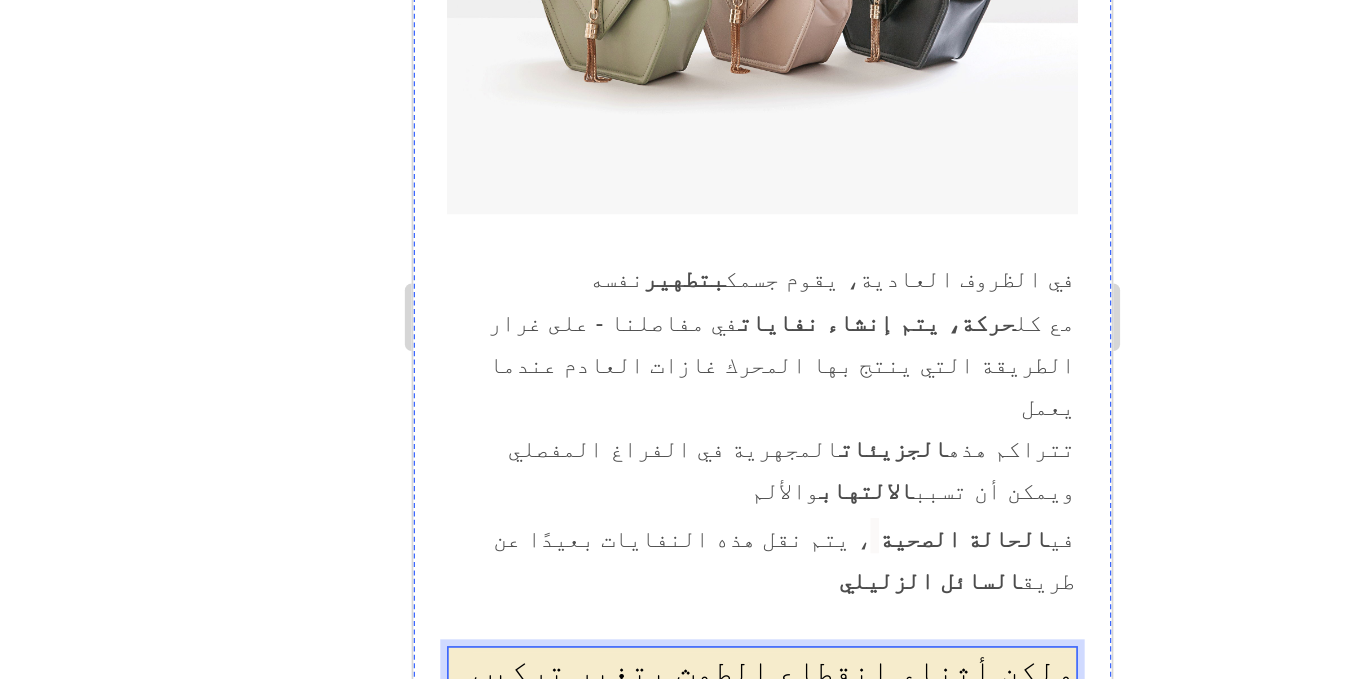 click on "ولكن لماذا يحدث هذا أثناء انقطاع الطمث؟" at bounding box center [619, 951] 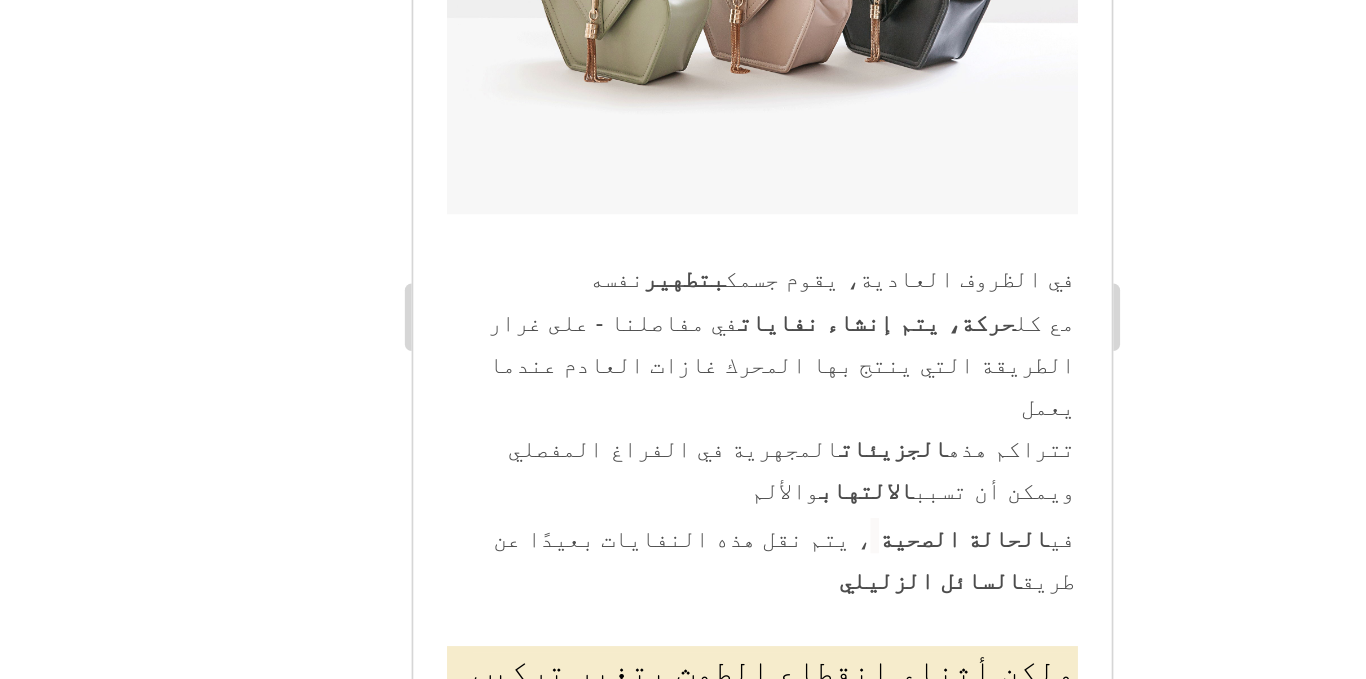click on "ولكن لماذا يحدث هذا أثناء انقطاع الطمث؟" at bounding box center (619, 951) 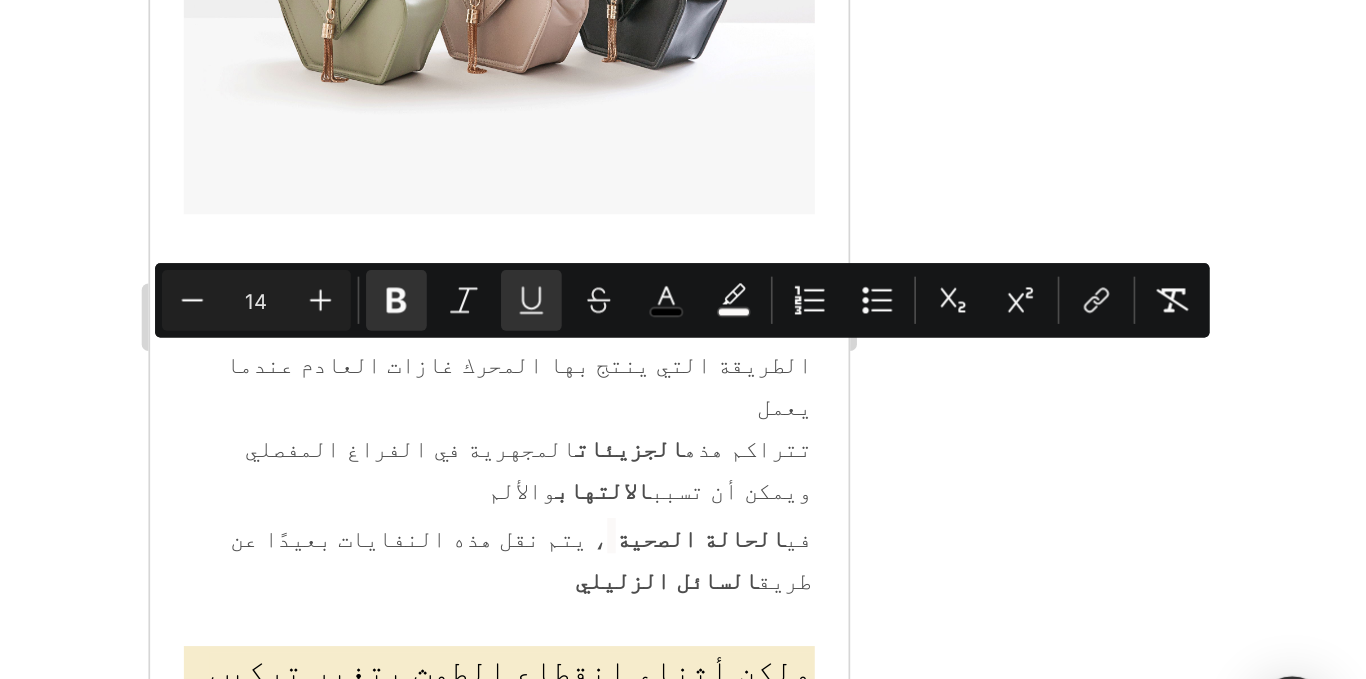 click on "ولكن لماذا يحدث هذا أثناء انقطاع الطمث؟" at bounding box center [356, 951] 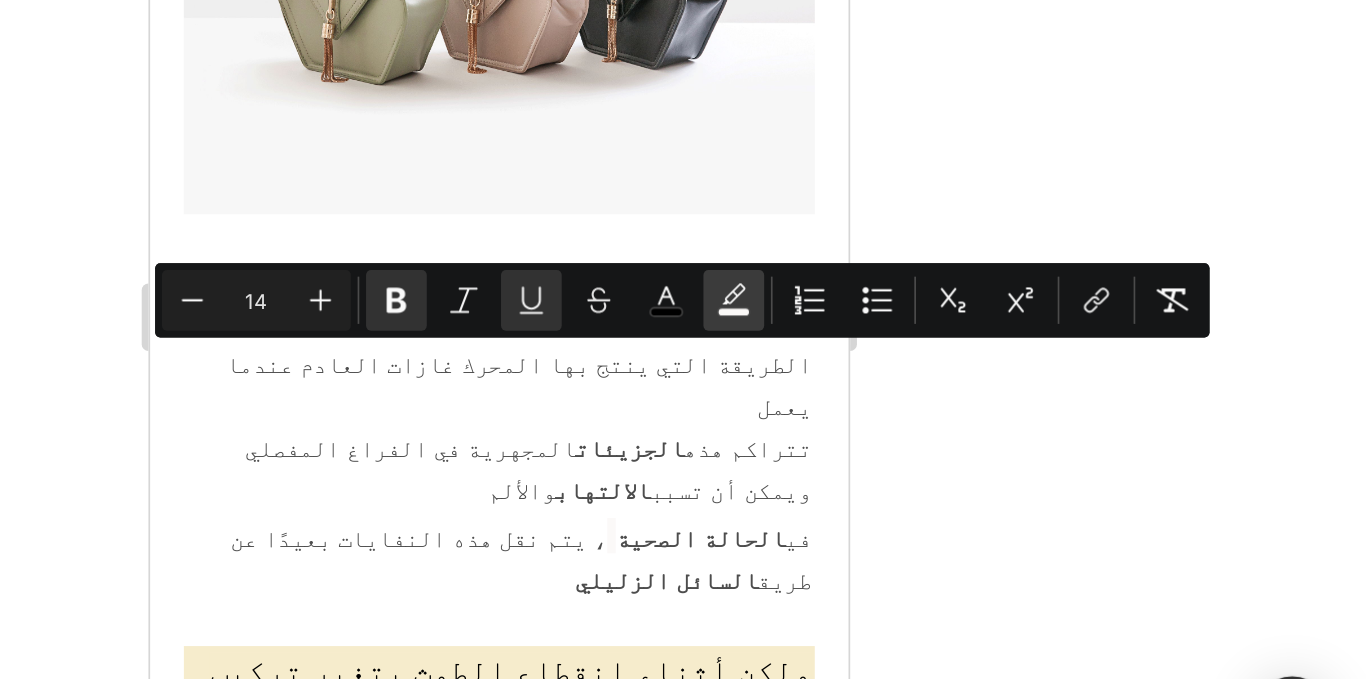 click 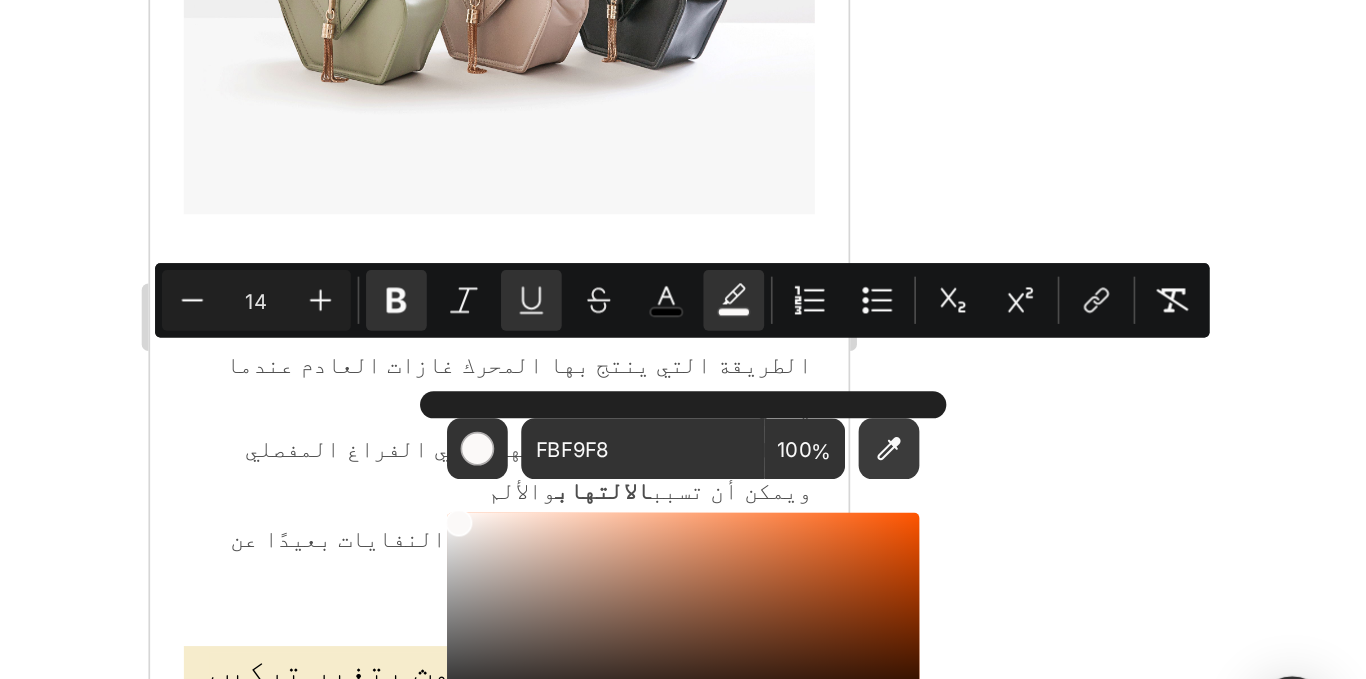 click 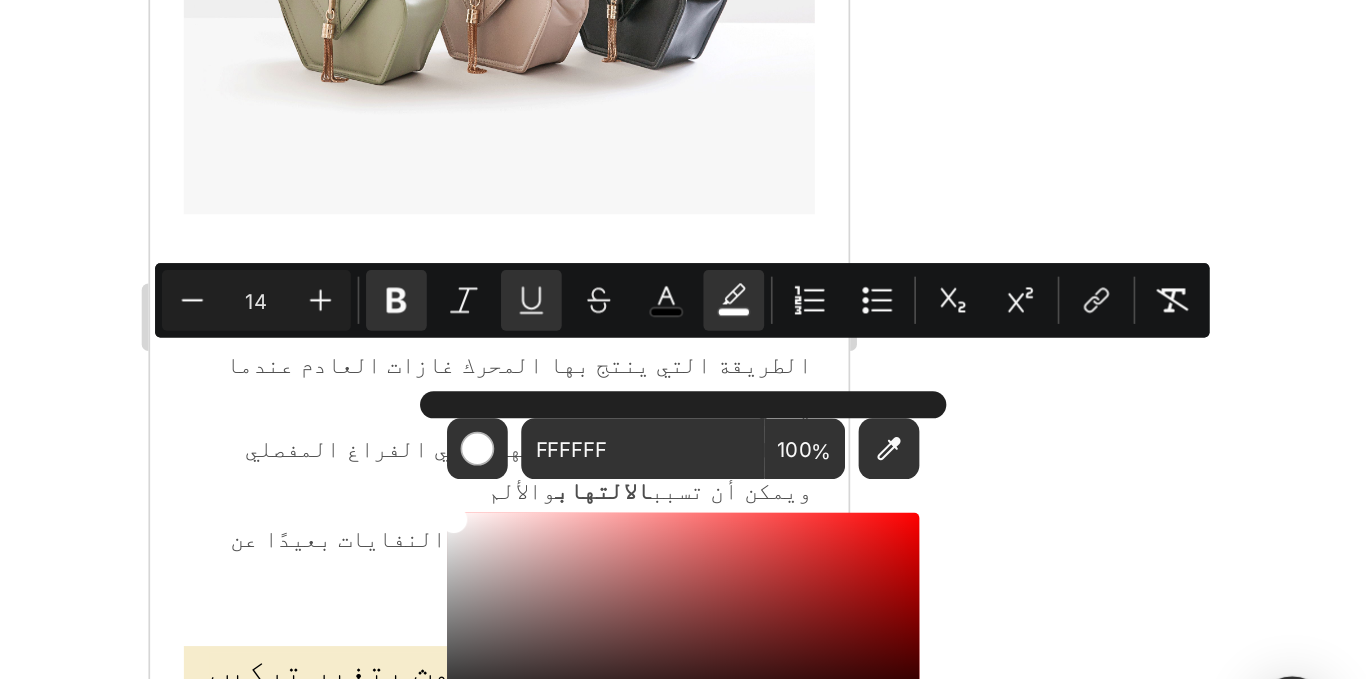 click 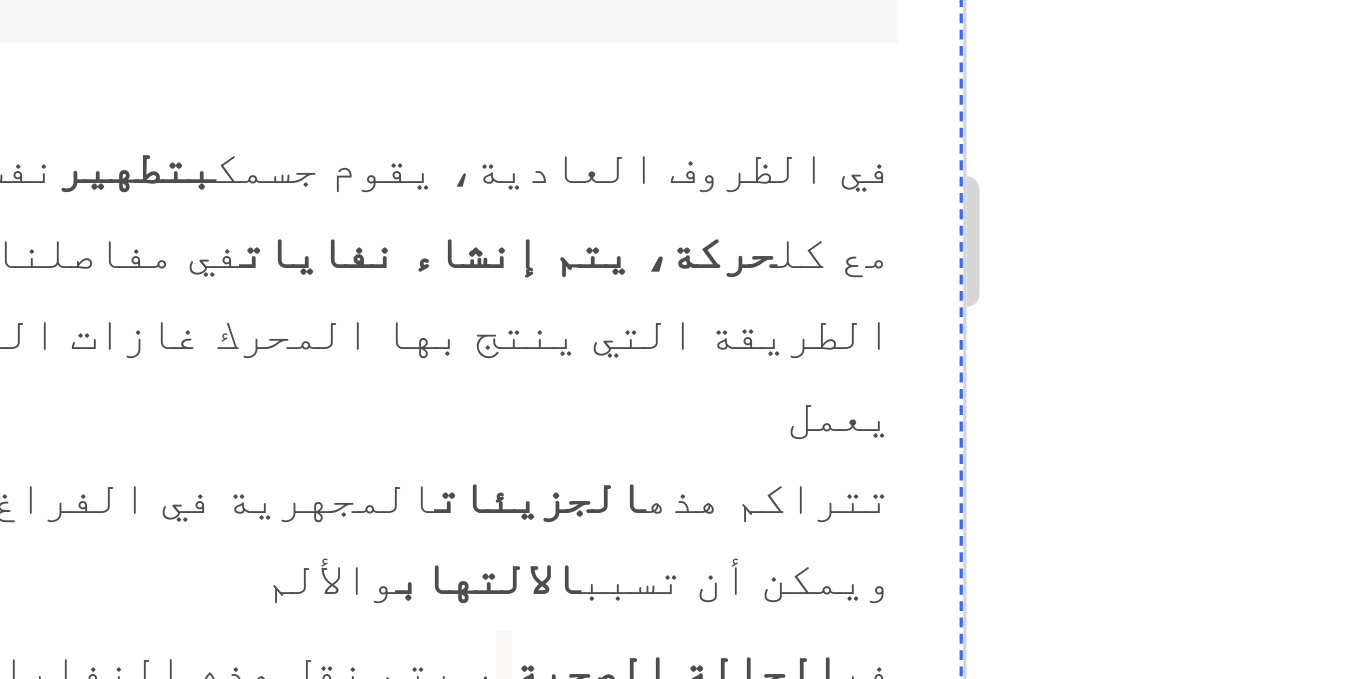 click on "هذا أثناء انقطاع الطمث؟" at bounding box center [-195, 383] 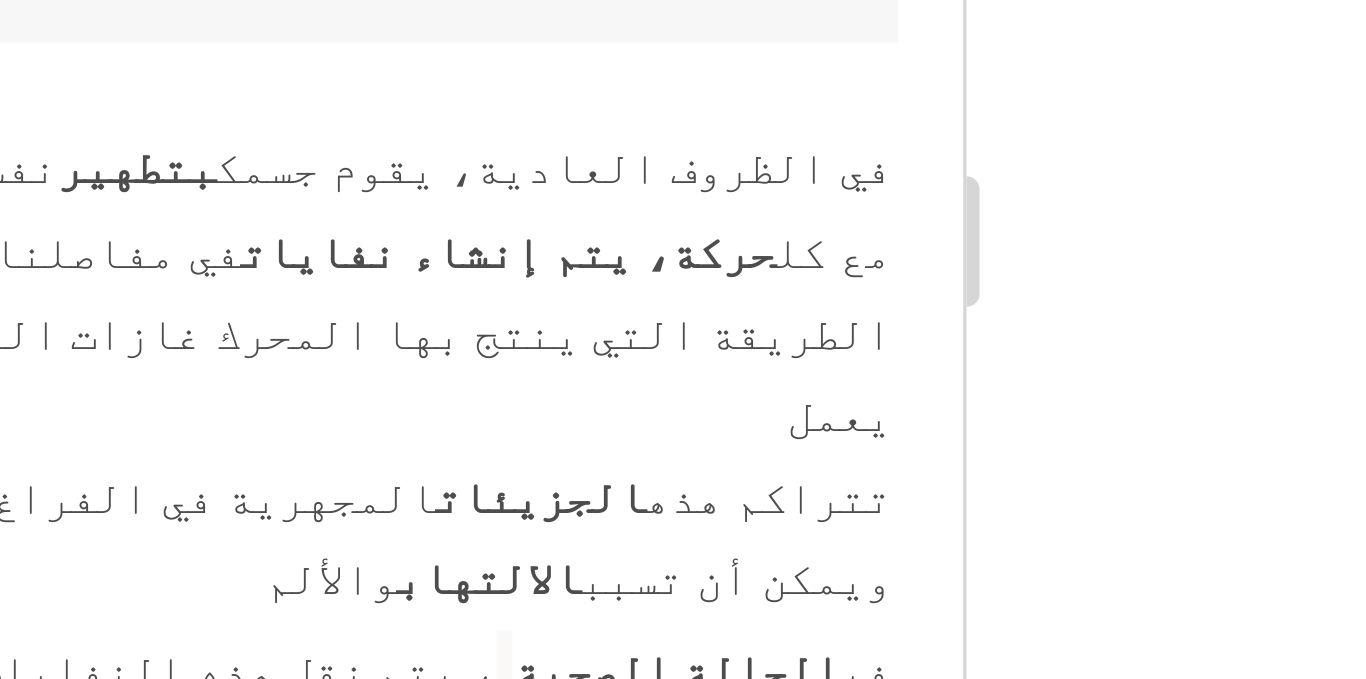 drag, startPoint x: -91, startPoint y: -438, endPoint x: -14, endPoint y: -426, distance: 77.92946 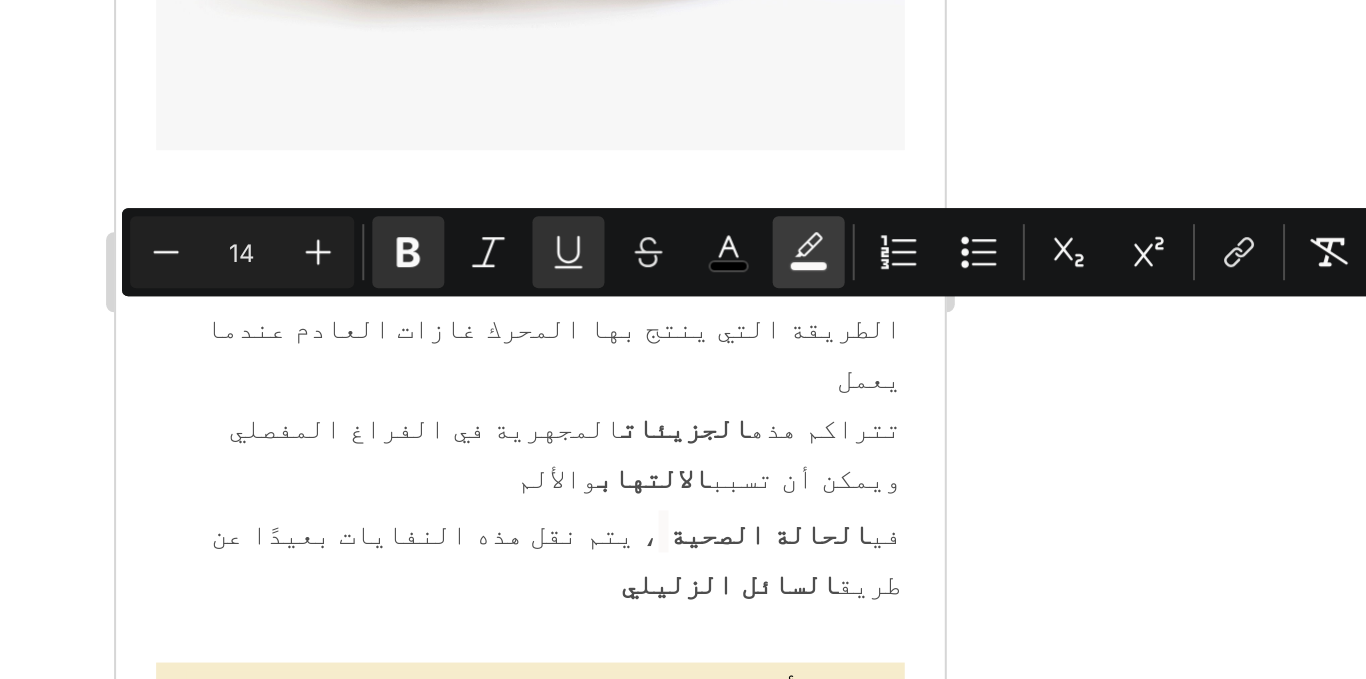click 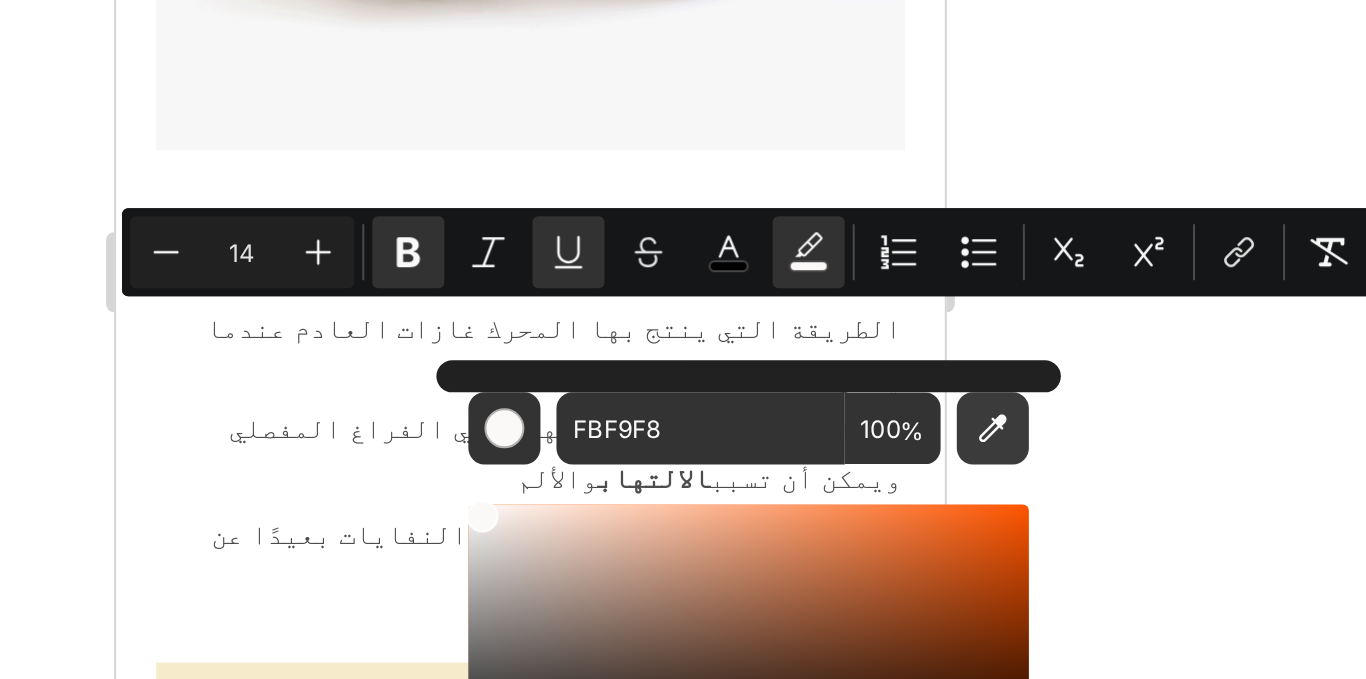 click 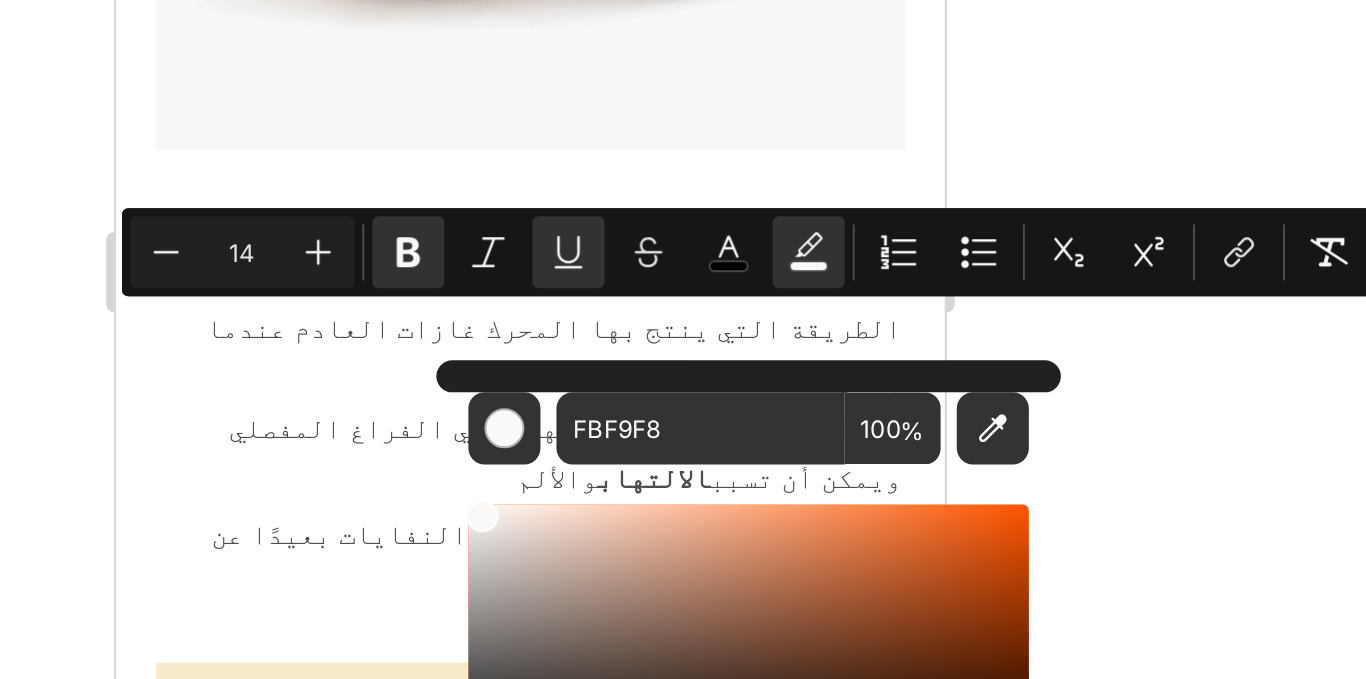 type on "FFFFFF" 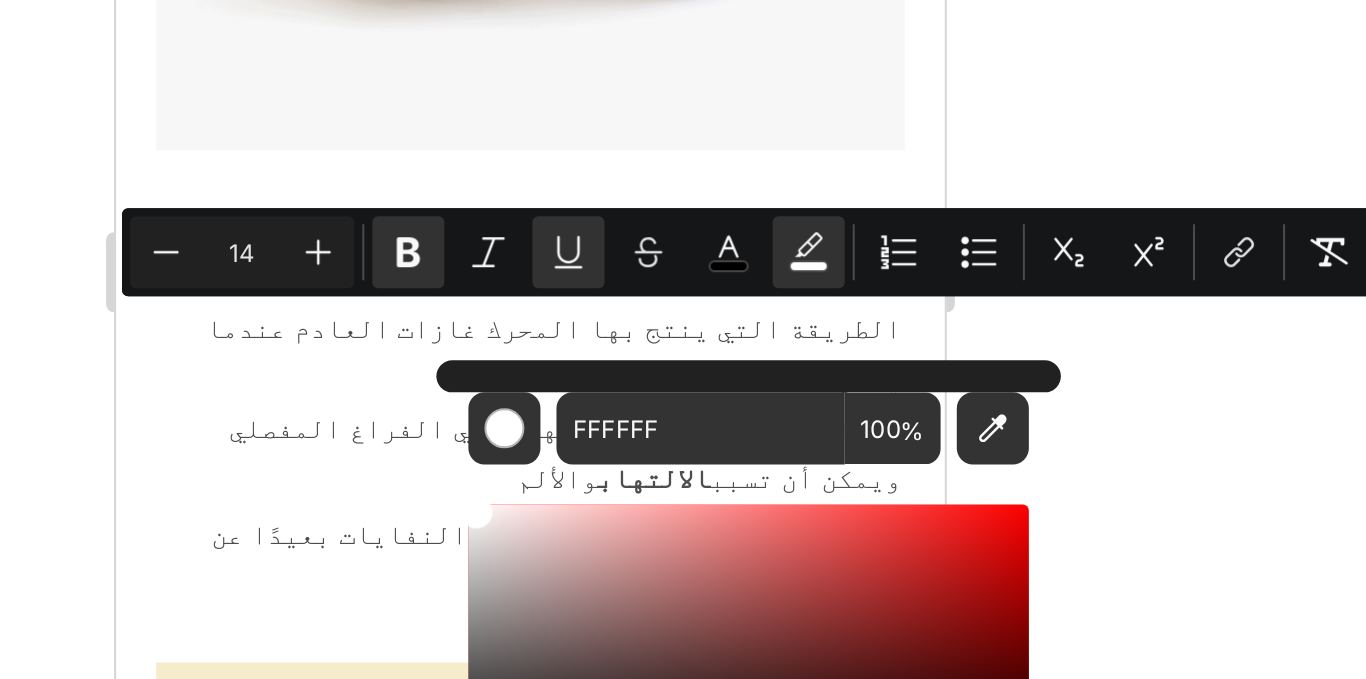 click 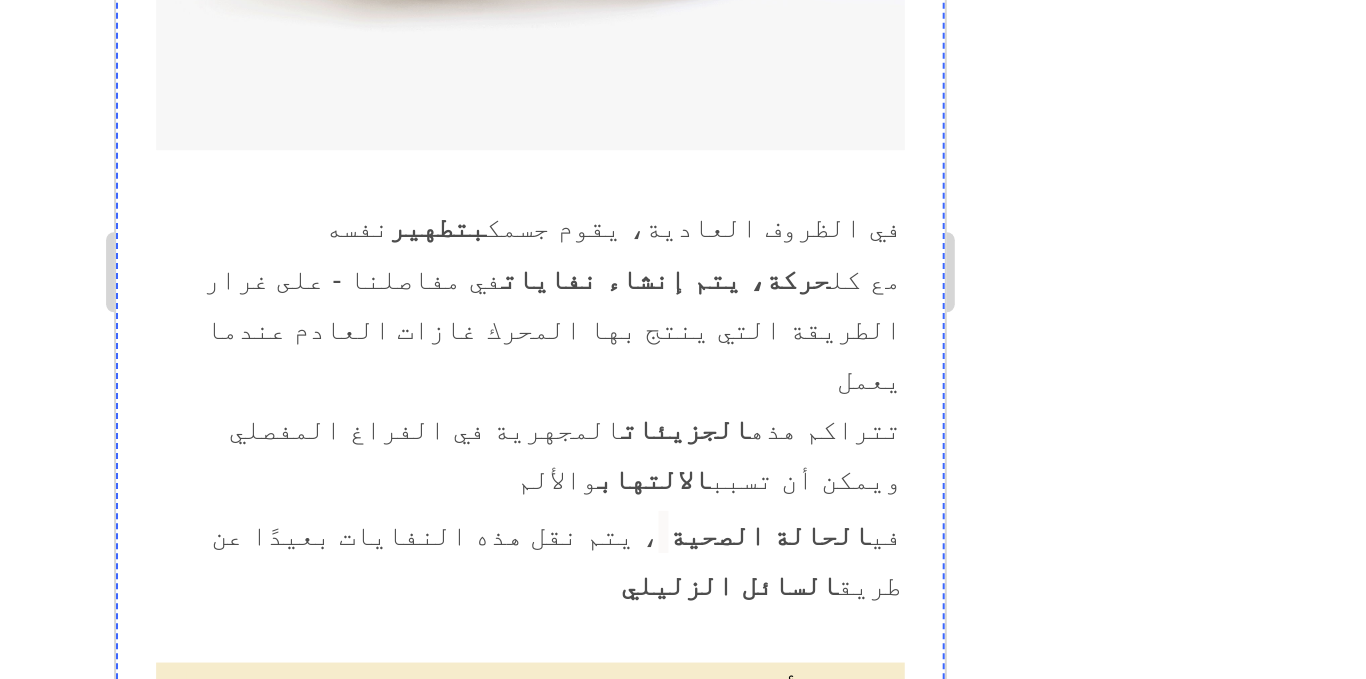 click on "ولكن لماذا يحدث هذا أثناء انقطاع الطمث؟" at bounding box center [322, 808] 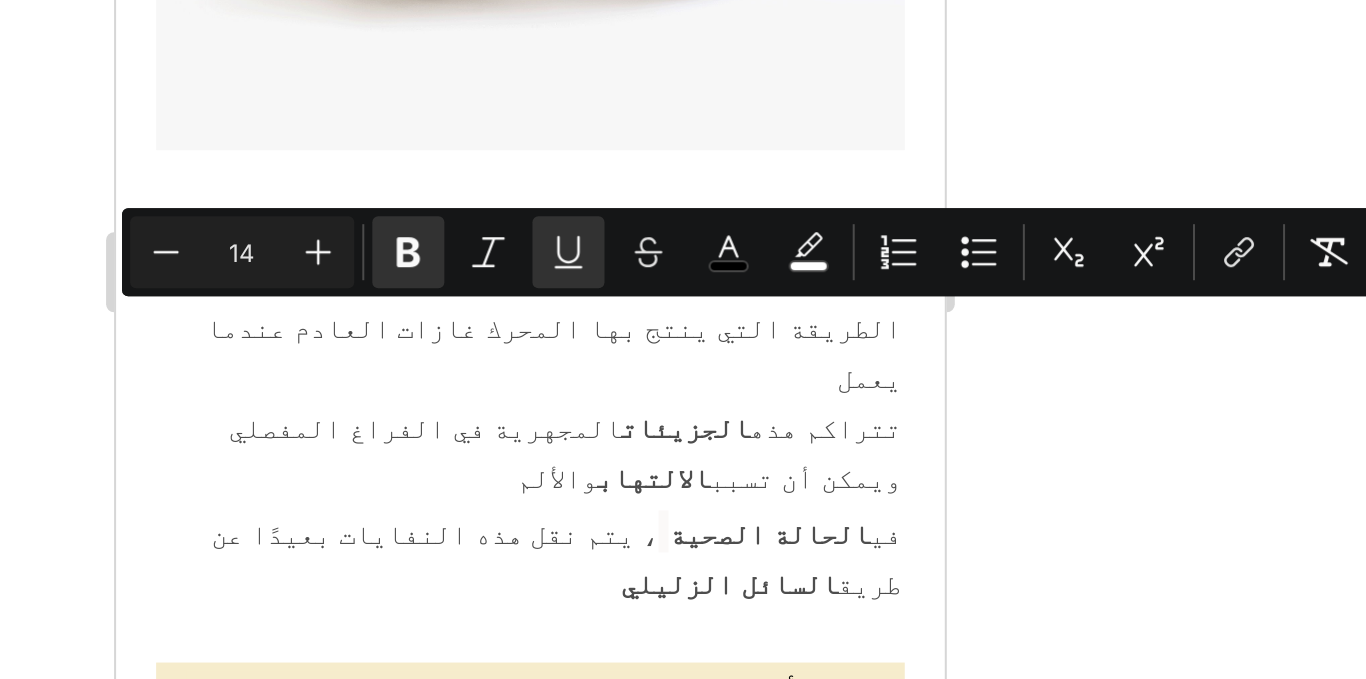 click on "ولكن لماذا يحدث هذا أثناء انقطاع الطمث؟" at bounding box center (322, 808) 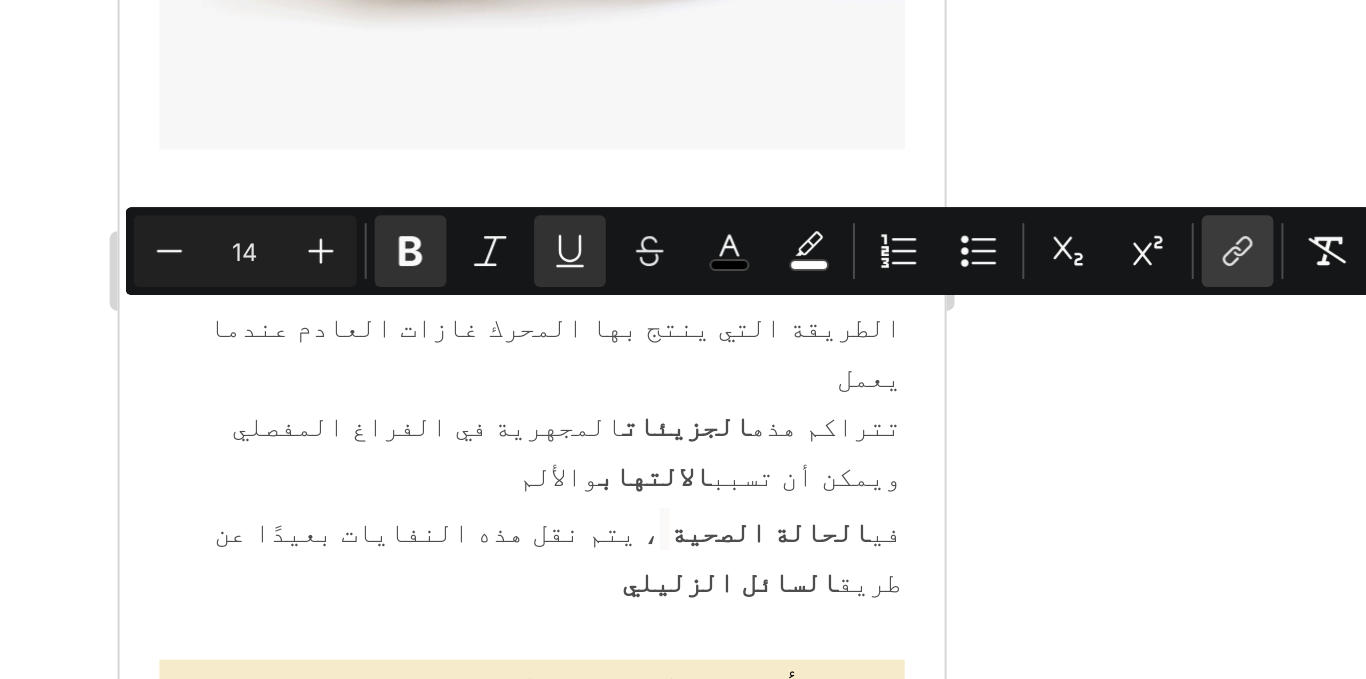 click 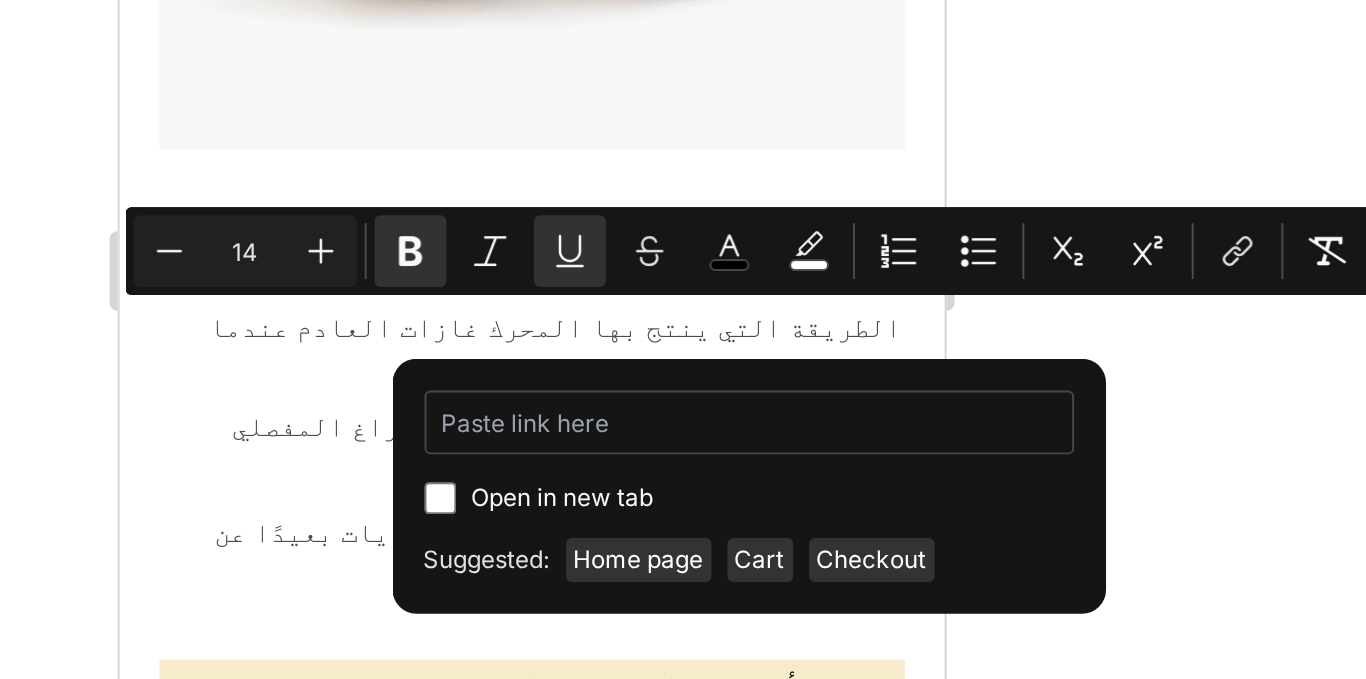 type on "/products/huille-capillaire-au-romarin" 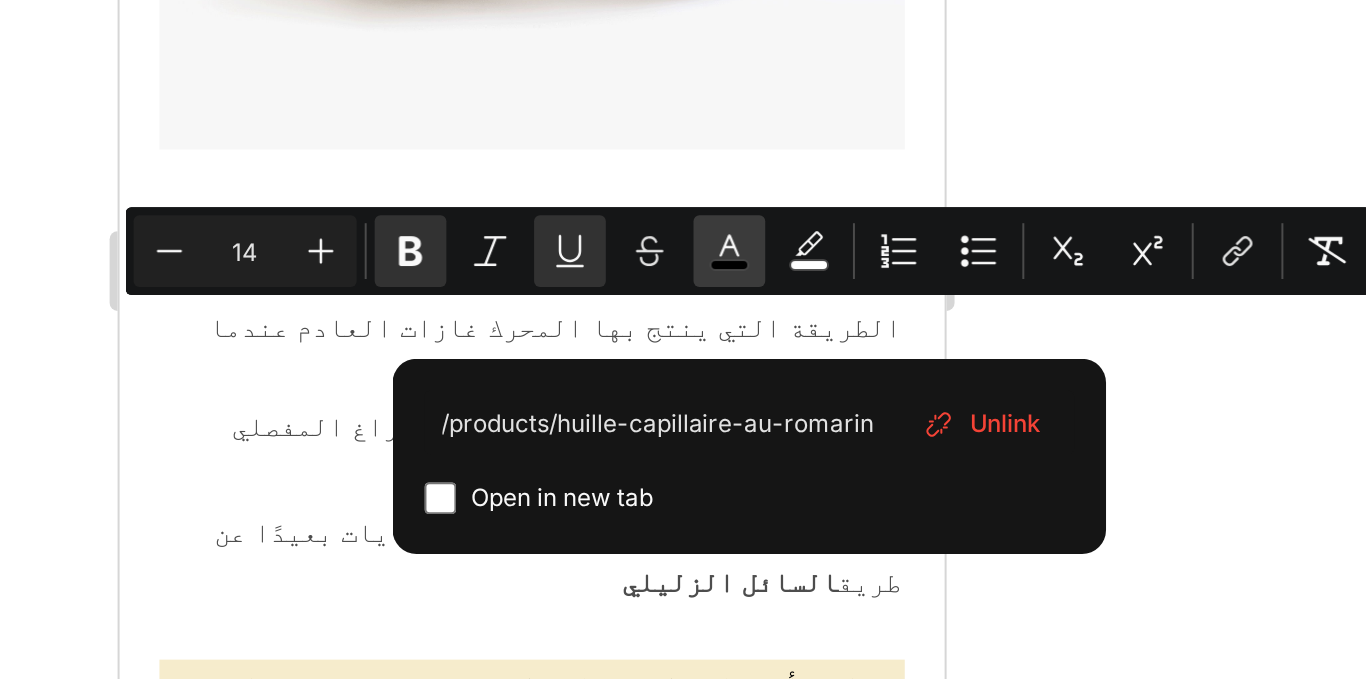 click 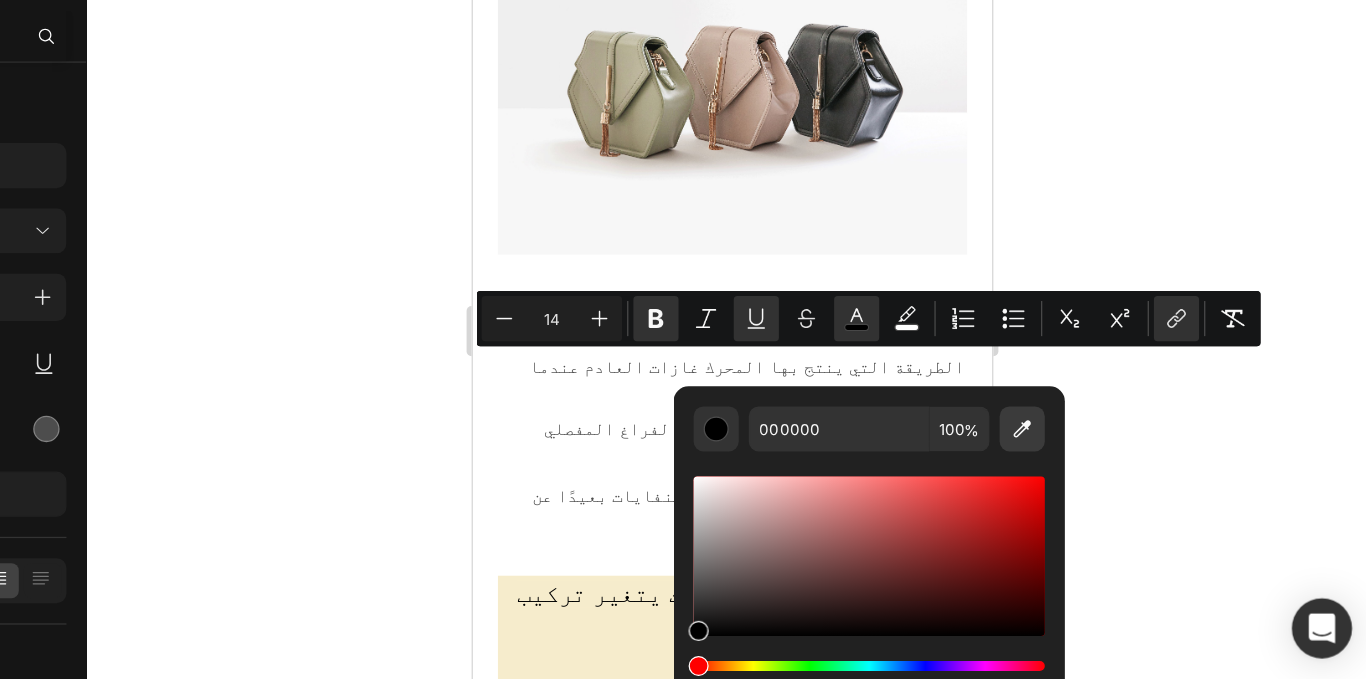 drag, startPoint x: 1091, startPoint y: 448, endPoint x: 1079, endPoint y: 462, distance: 18.439089 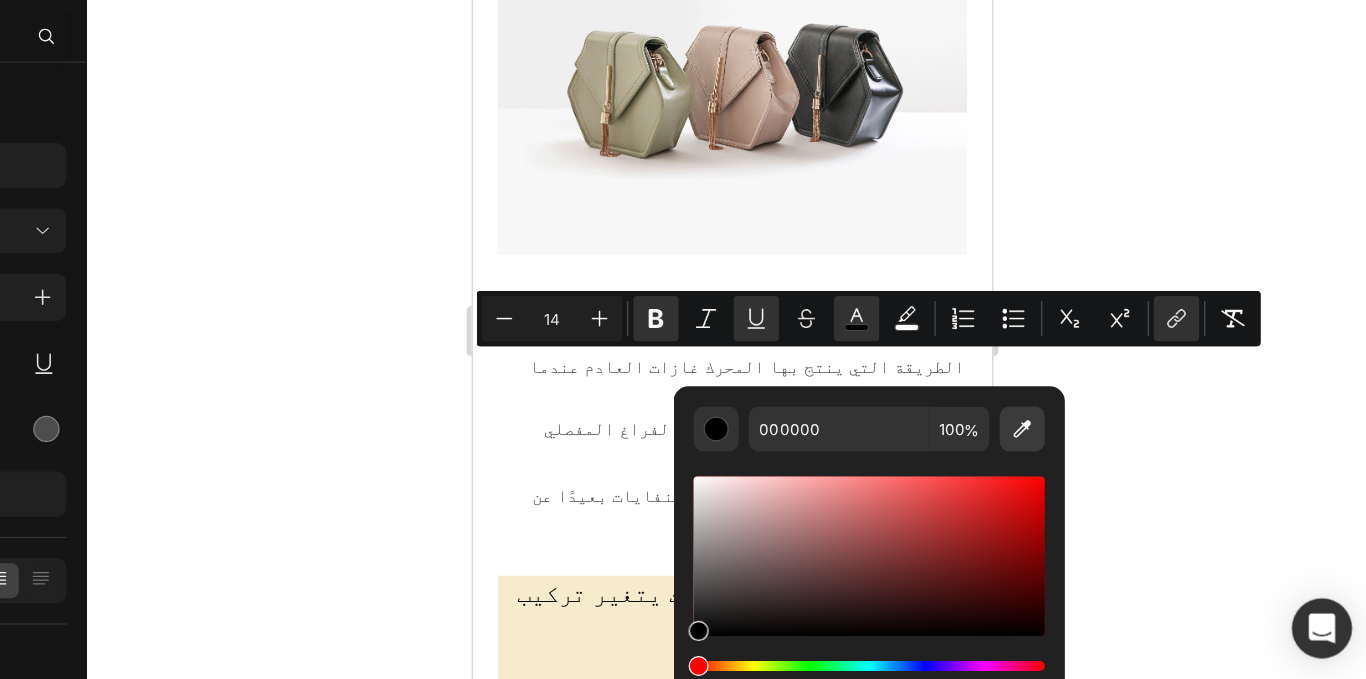 click 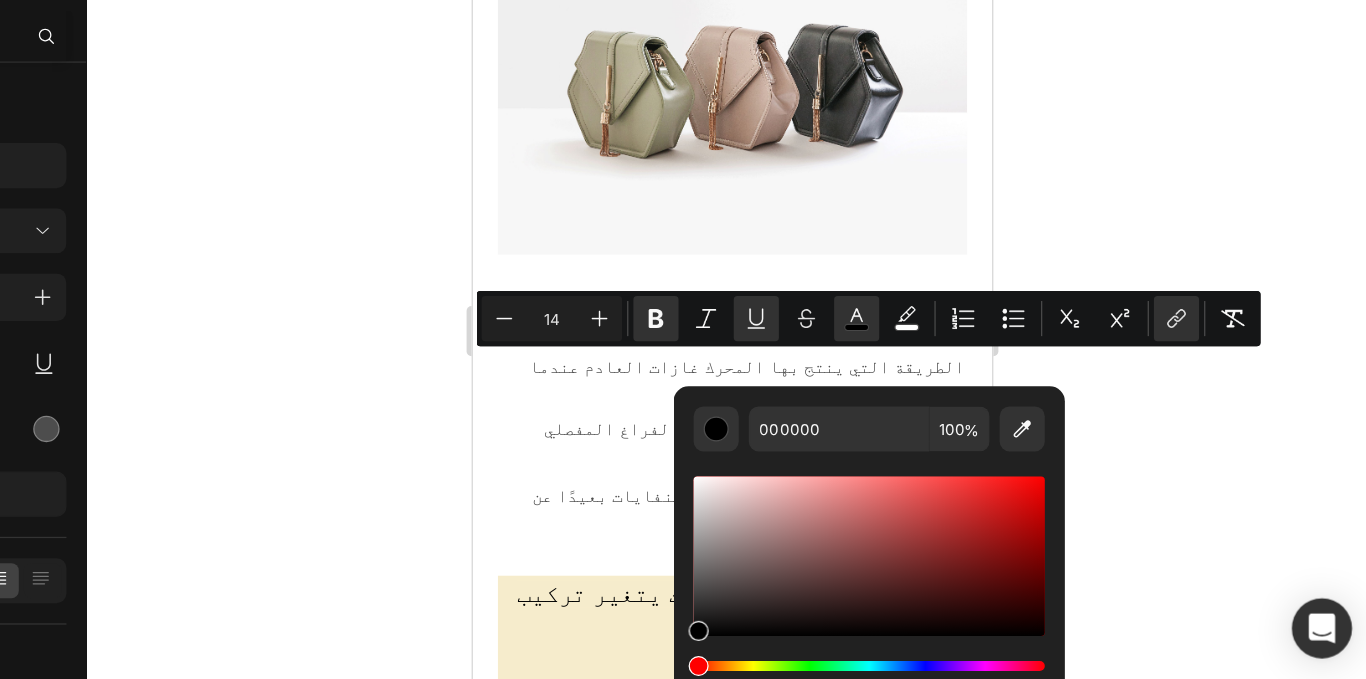 type on "0012FF" 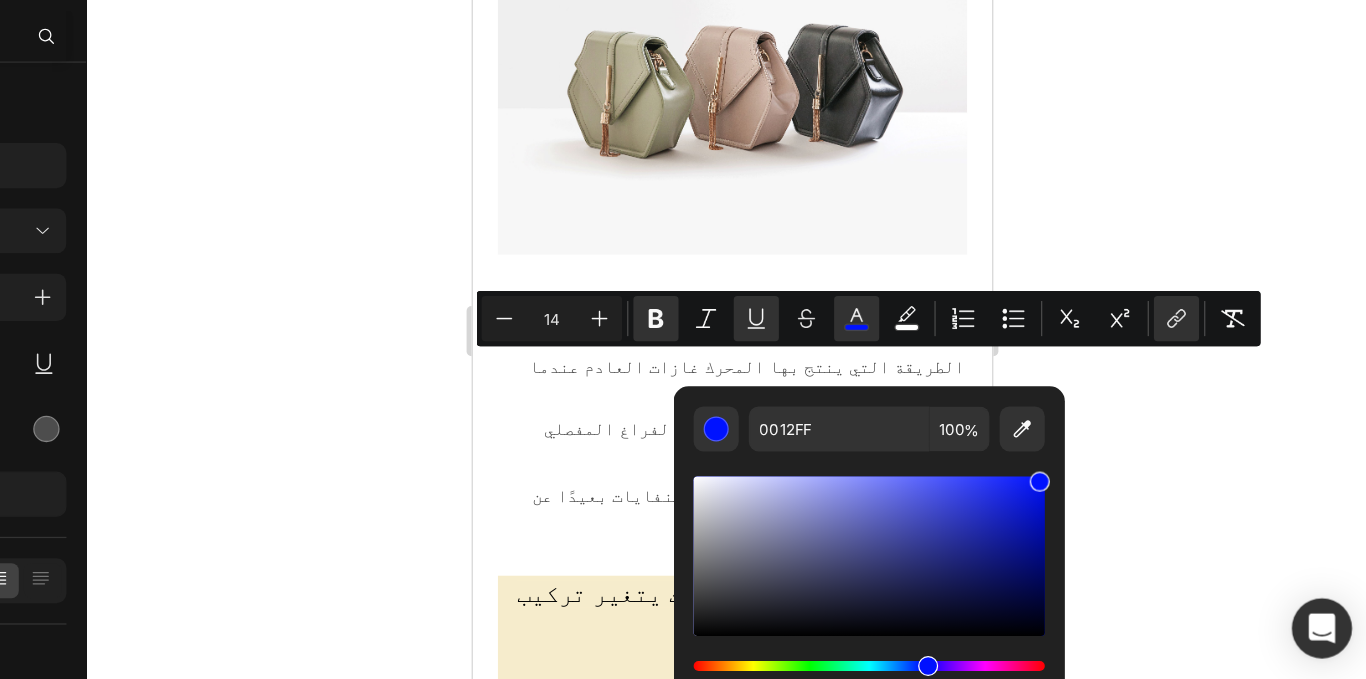 click 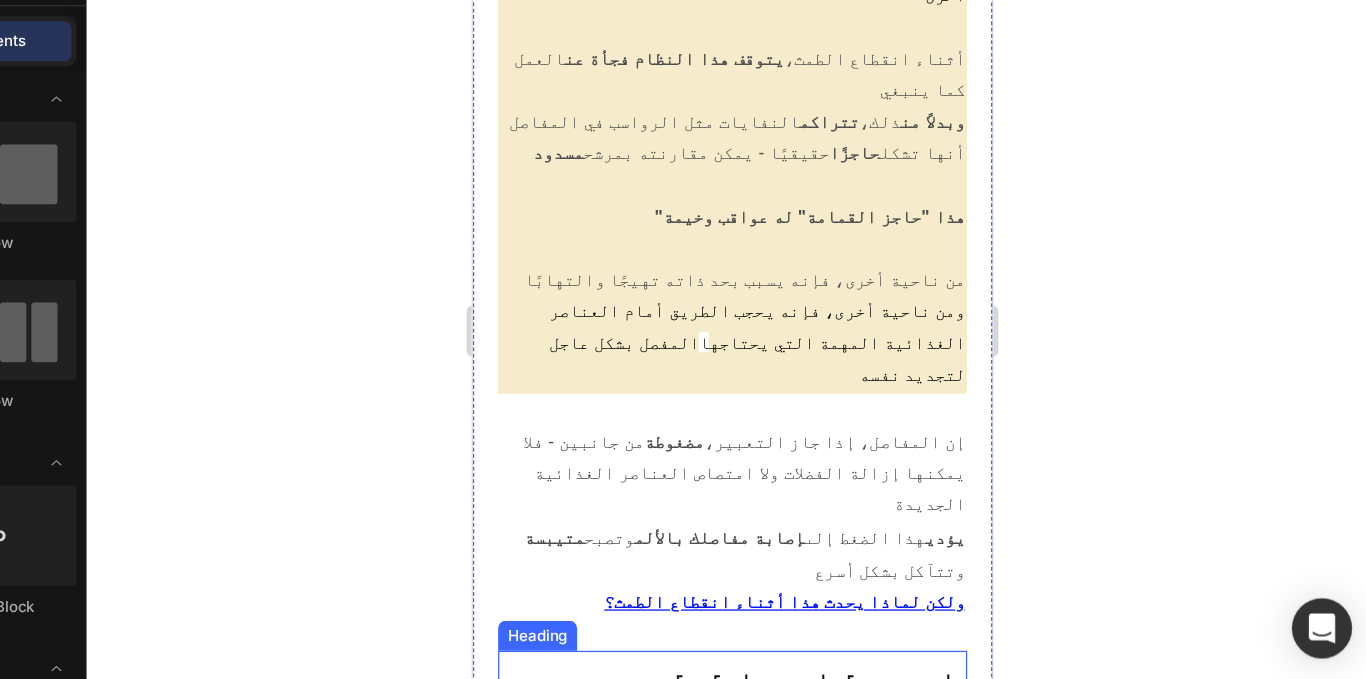 scroll, scrollTop: 4392, scrollLeft: 0, axis: vertical 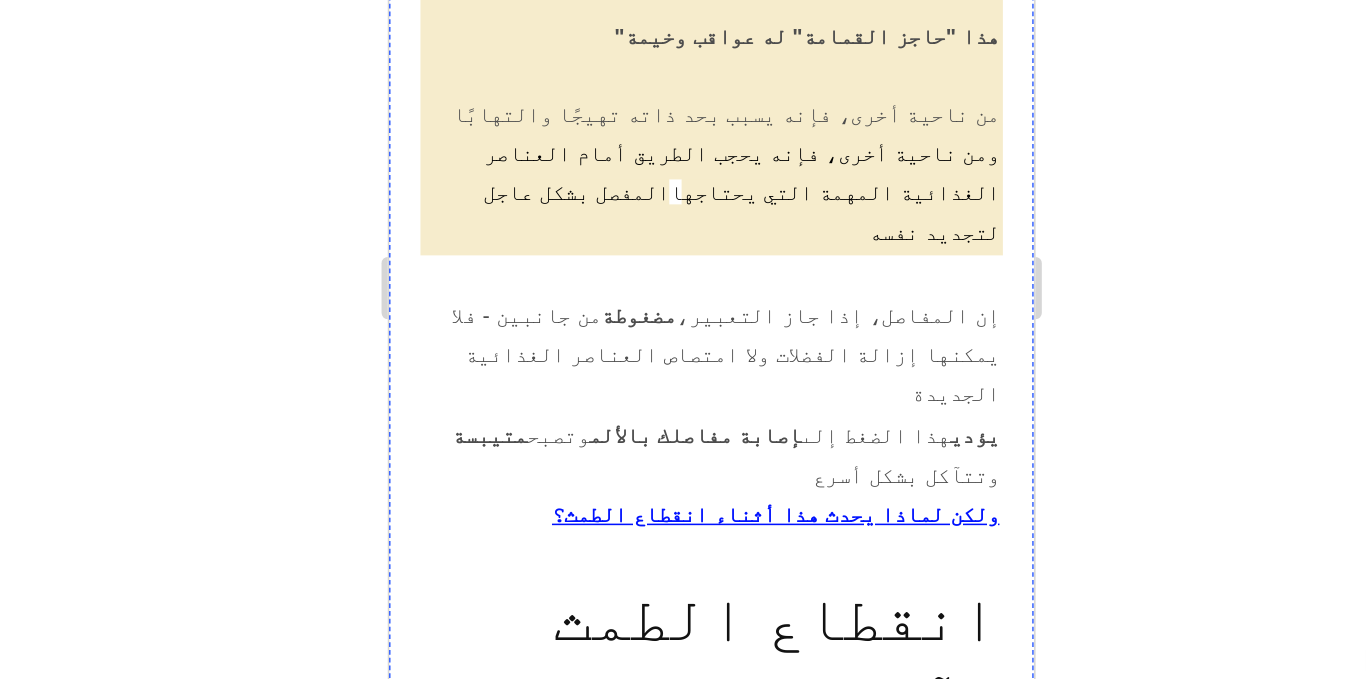 click on "الإستروجين يحافظ على مرونة الأوعية الدموية" at bounding box center (595, 886) 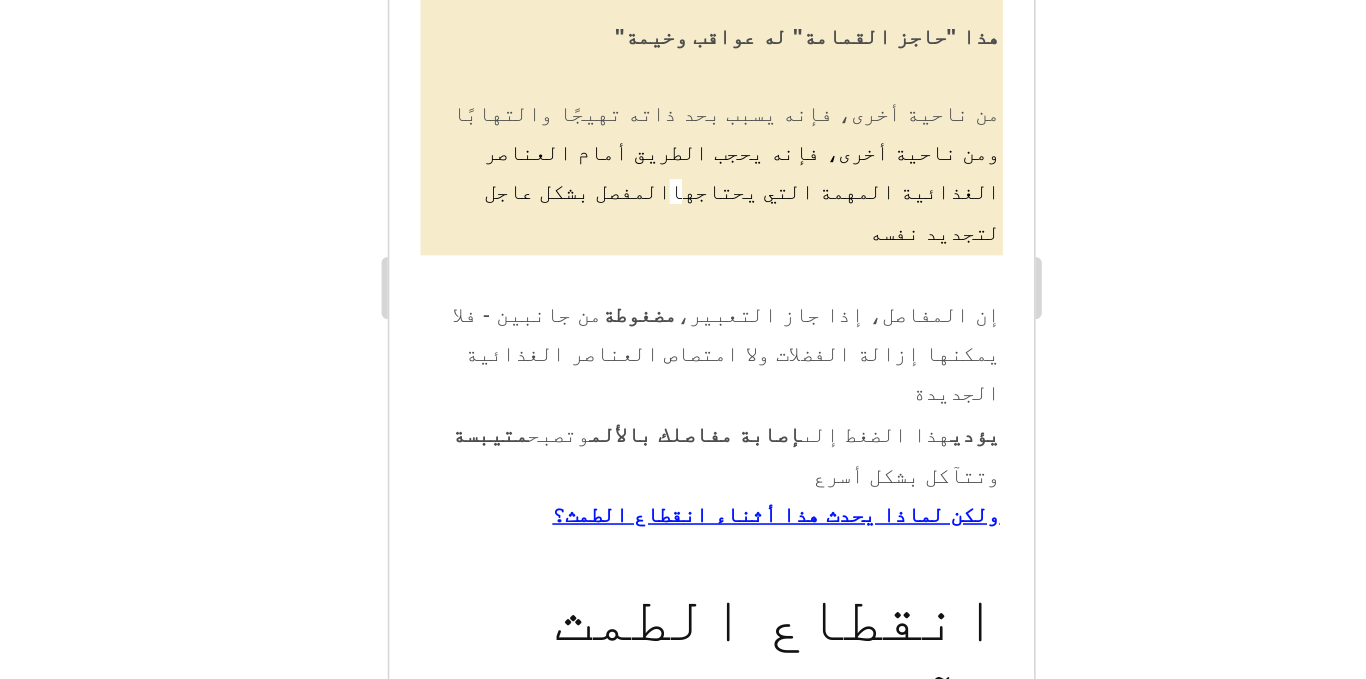click on "الإستروجين يحافظ على مرونة الأوعية الدموية" at bounding box center (595, 886) 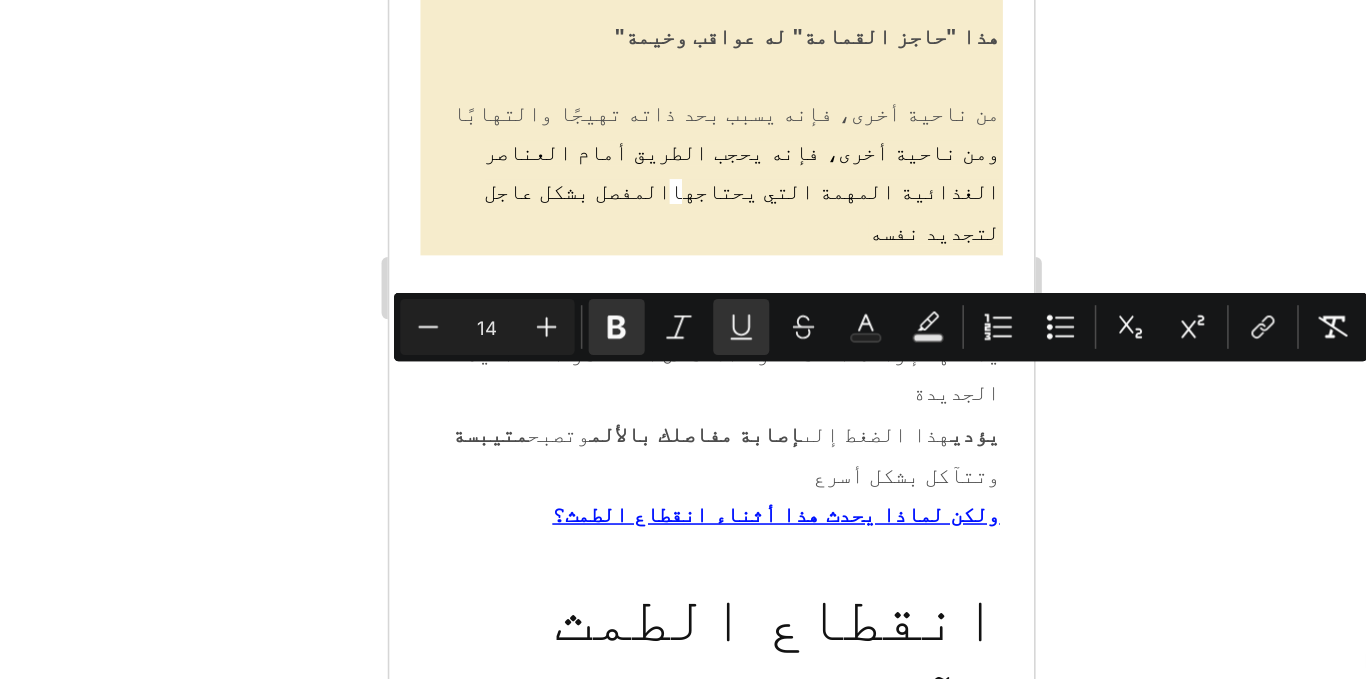 click on "الإستروجين يحافظ على مرونة الأوعية الدموية" at bounding box center (595, 886) 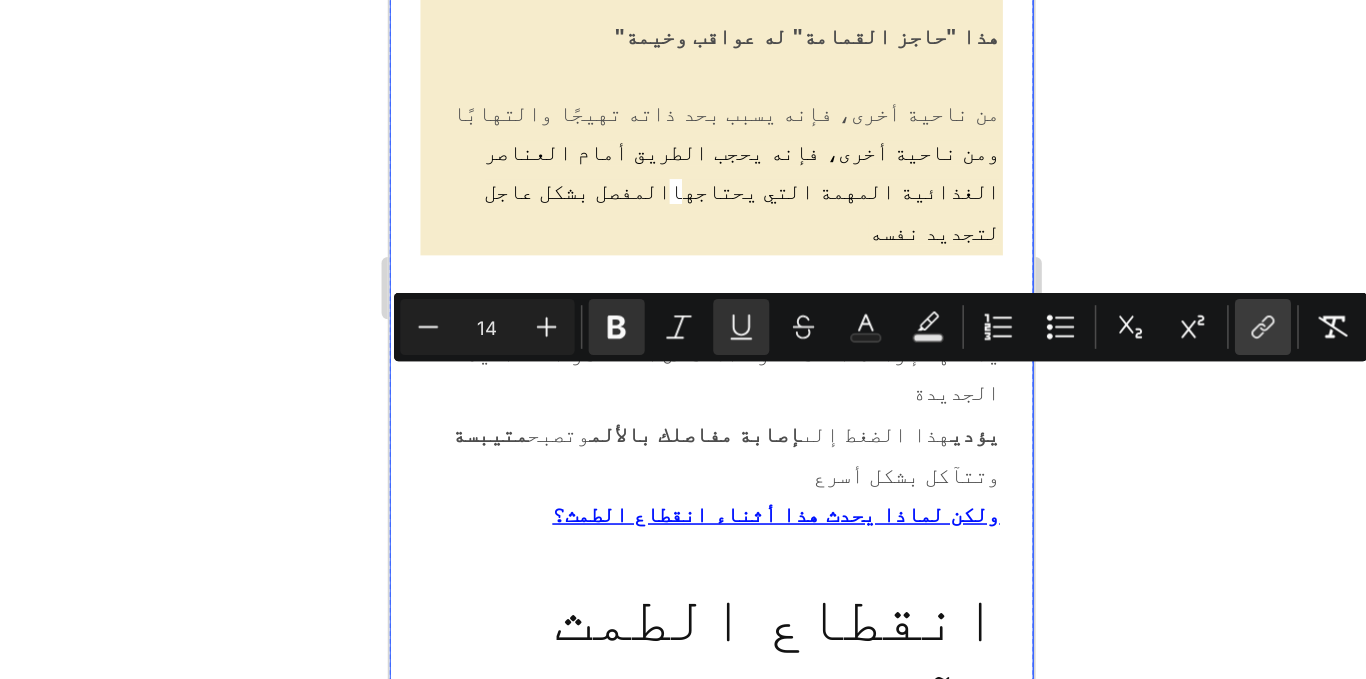 drag, startPoint x: 1197, startPoint y: 397, endPoint x: 409, endPoint y: 362, distance: 788.7769 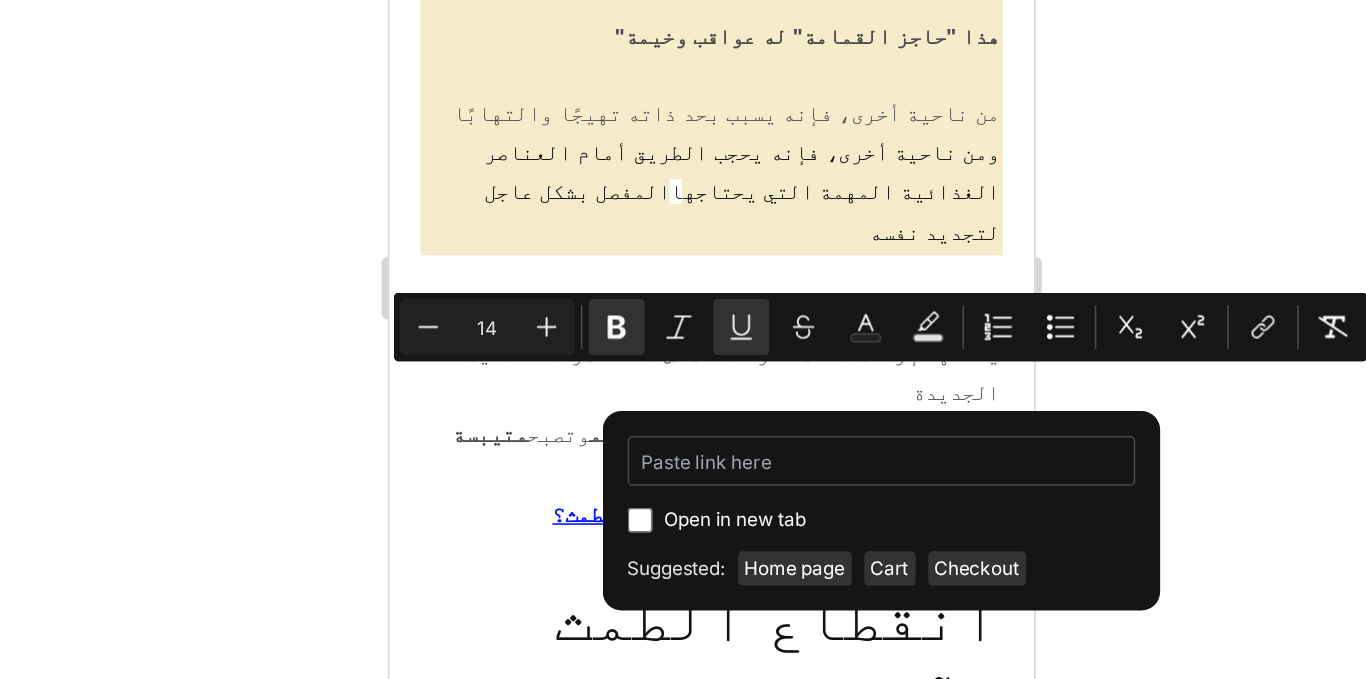 type on "/products/huille-capillaire-au-romarin" 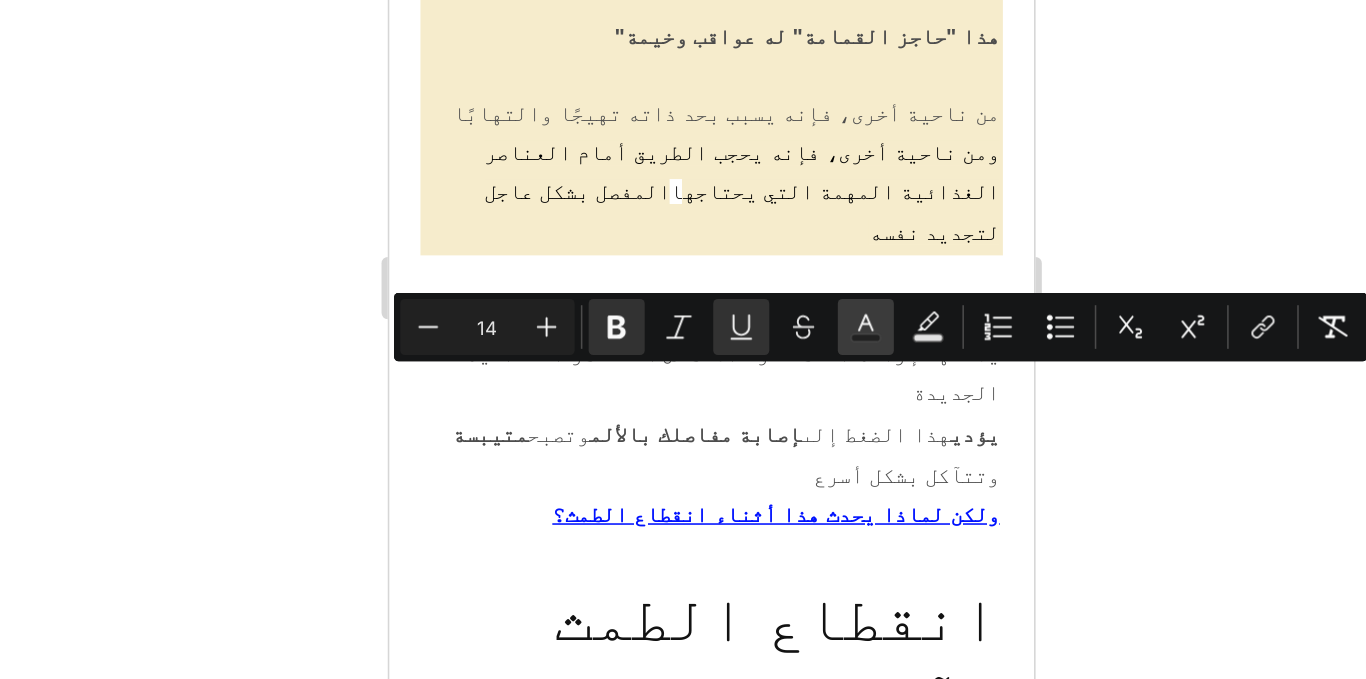 click 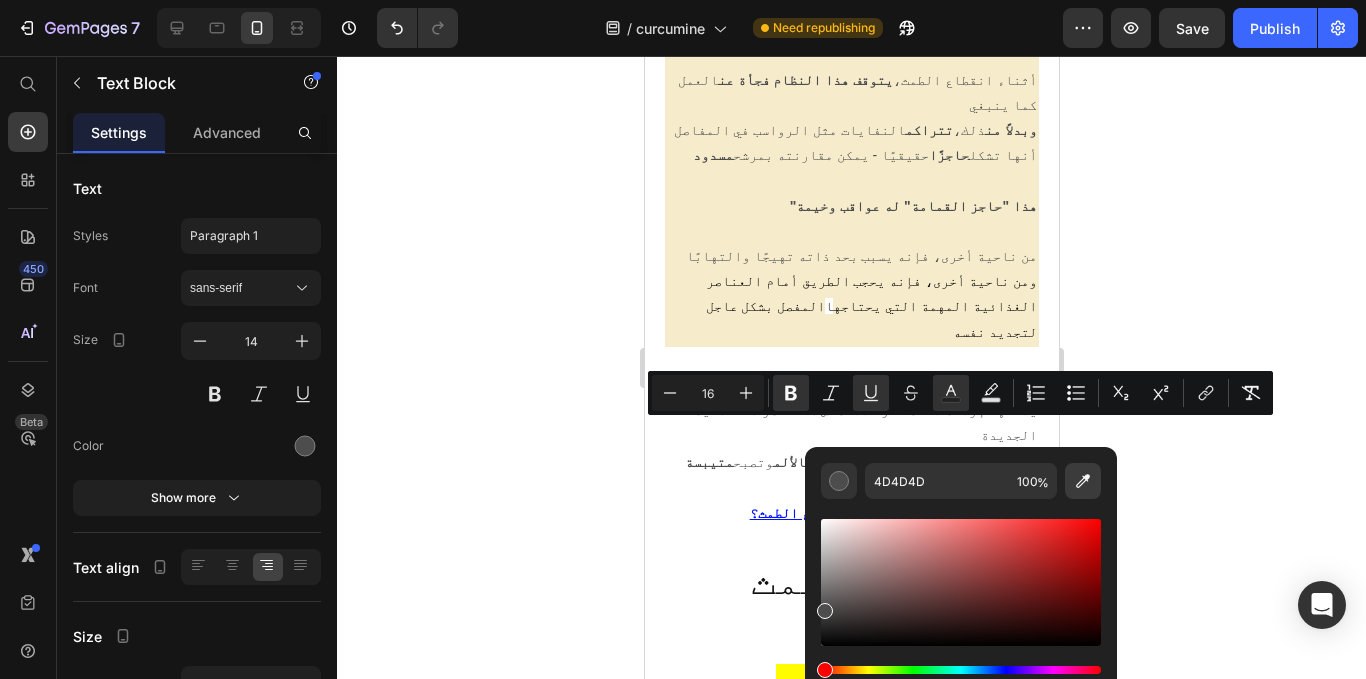 click 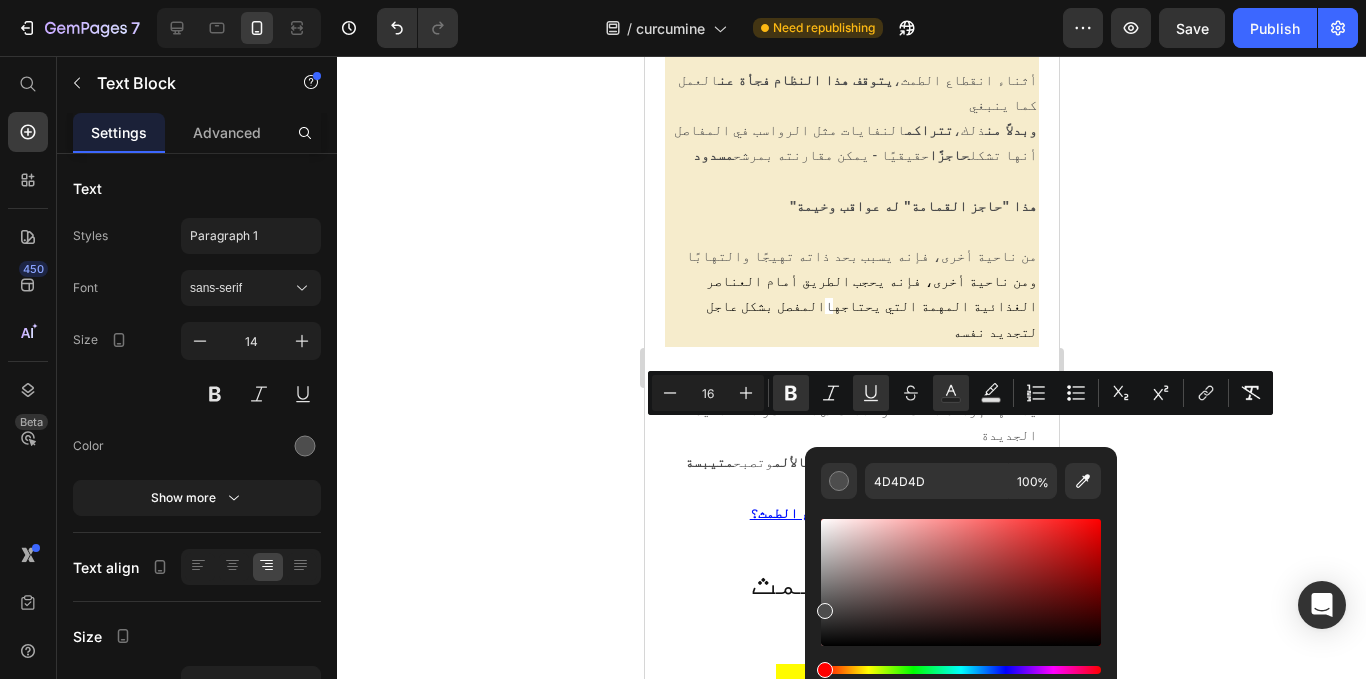 type on "14" 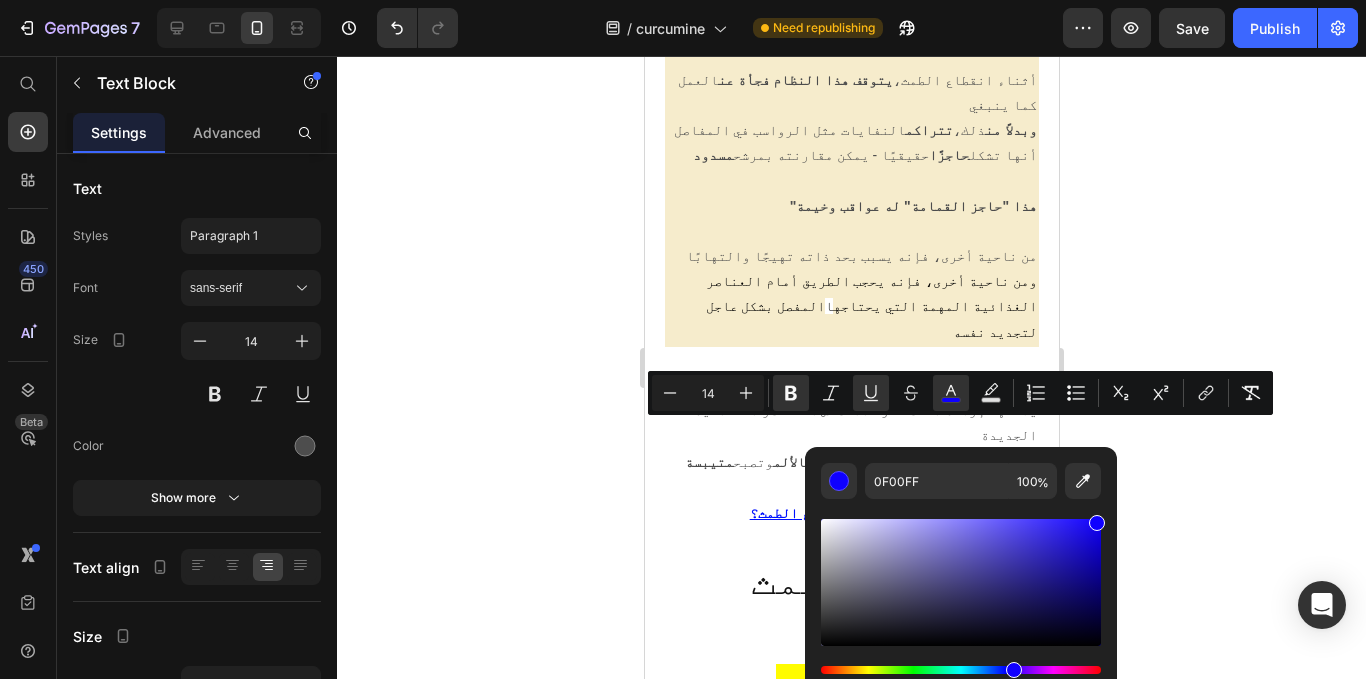 click 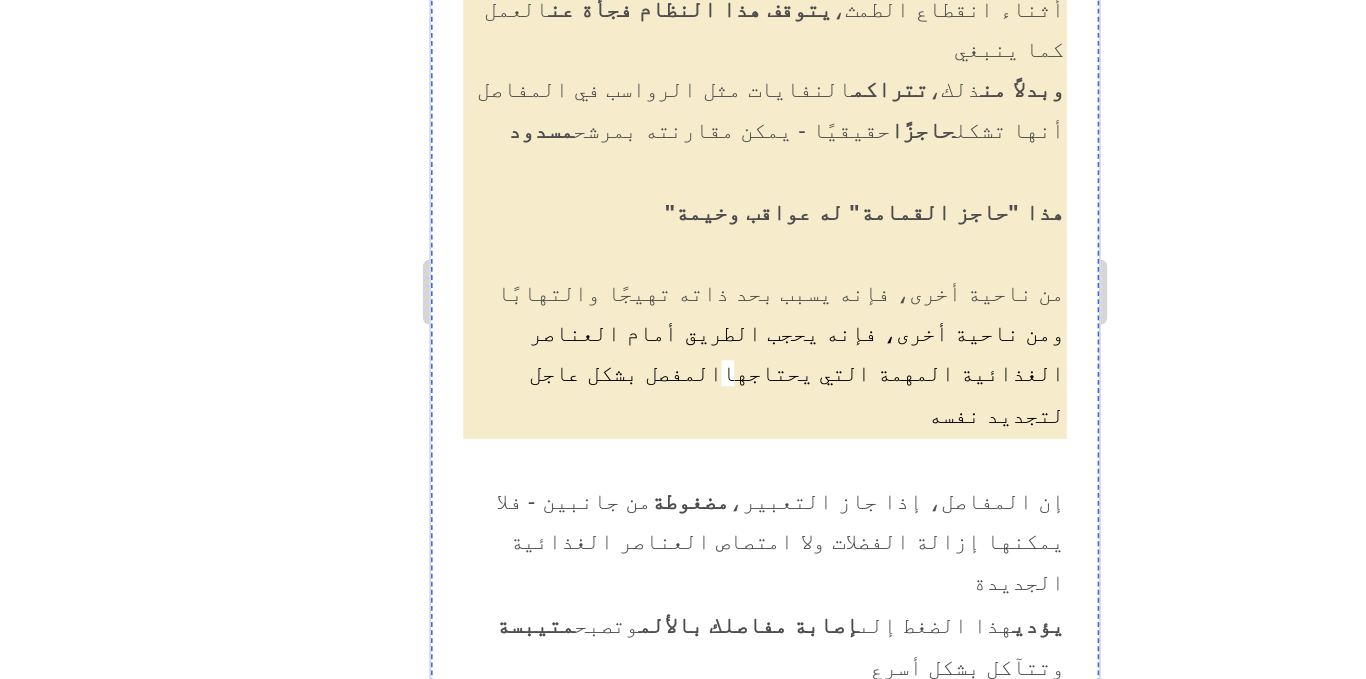 scroll, scrollTop: 4323, scrollLeft: 0, axis: vertical 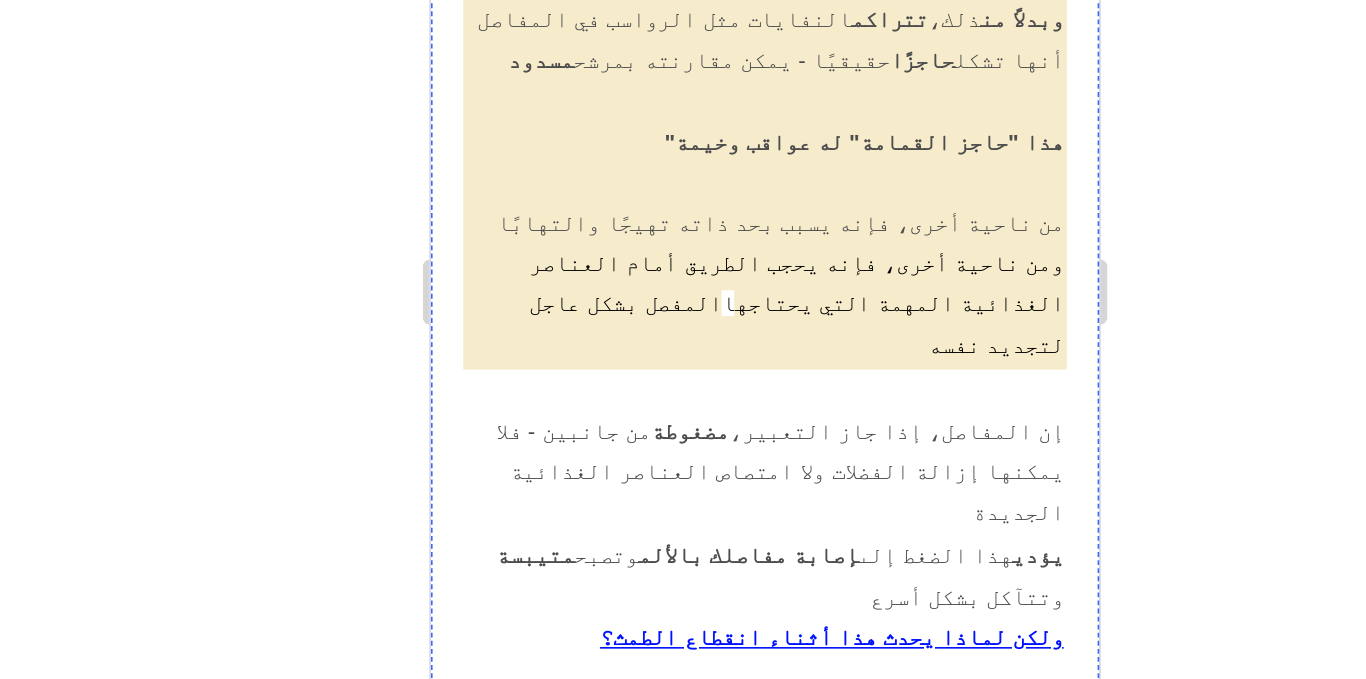 click on "هنا" at bounding box center (633, 813) 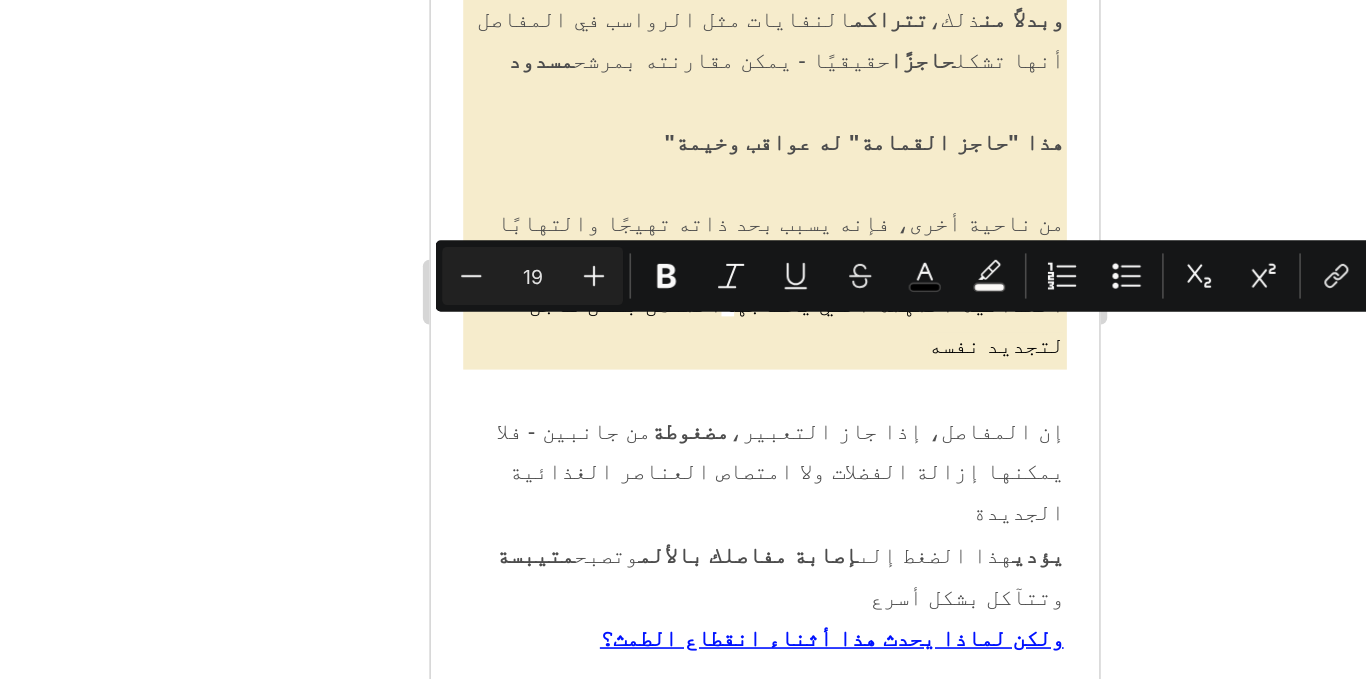 drag, startPoint x: 487, startPoint y: 138, endPoint x: 514, endPoint y: 138, distance: 27 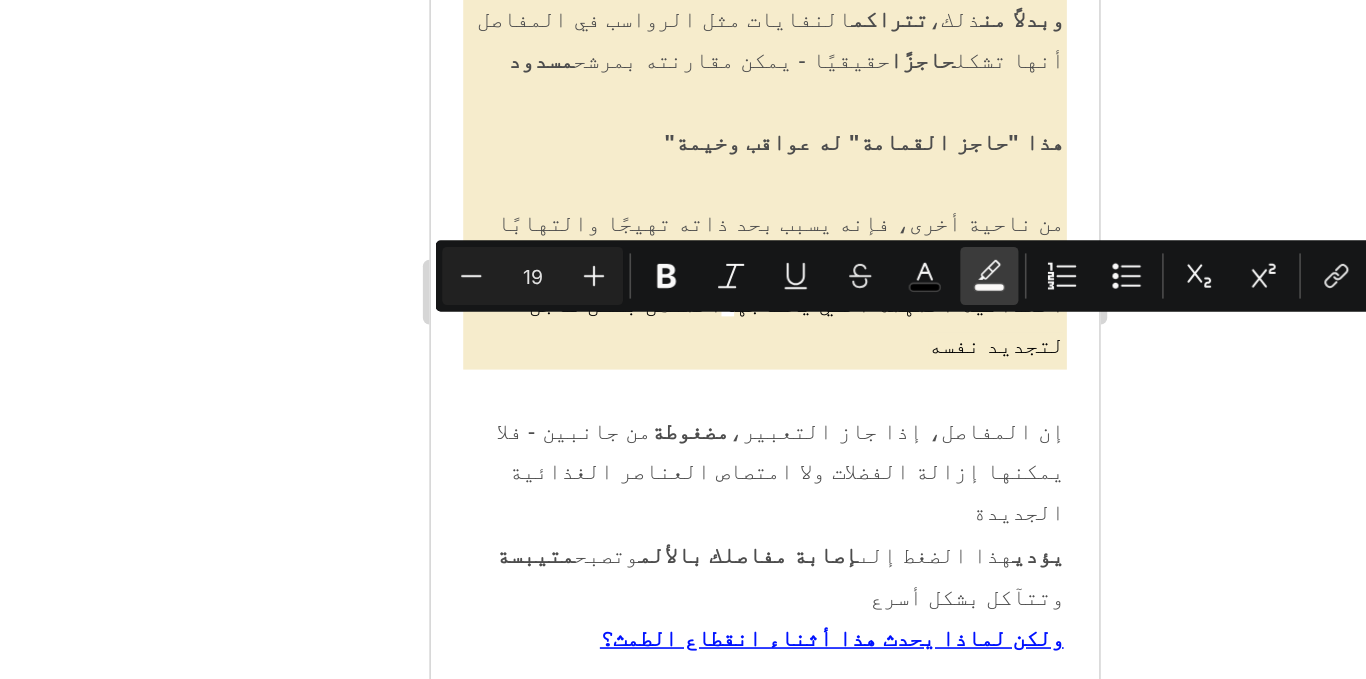 click 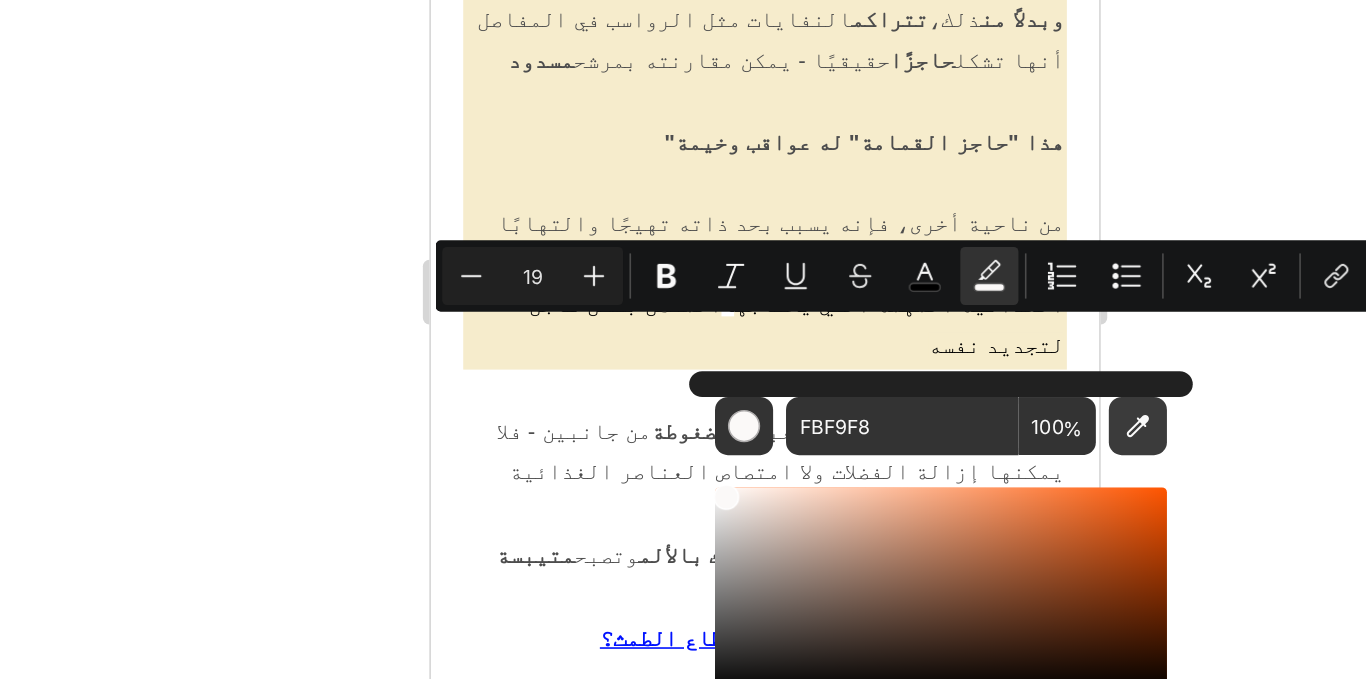 click 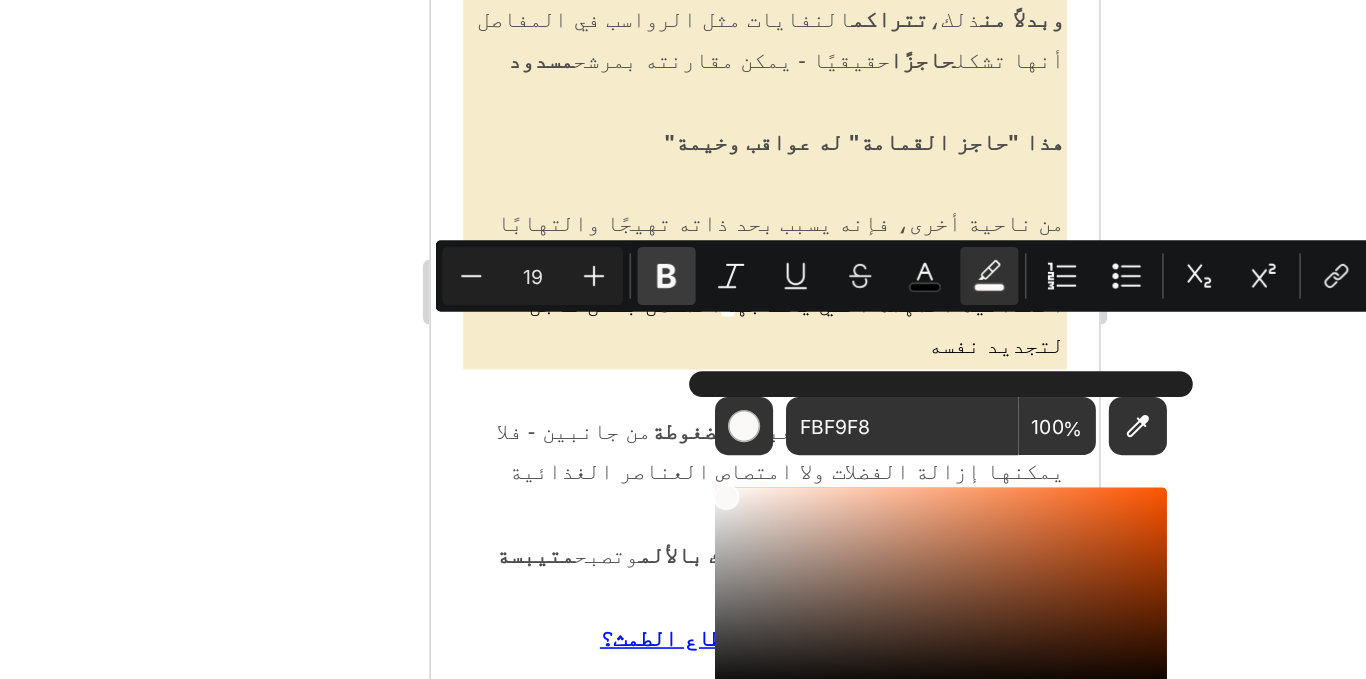 type on "FFFFFF" 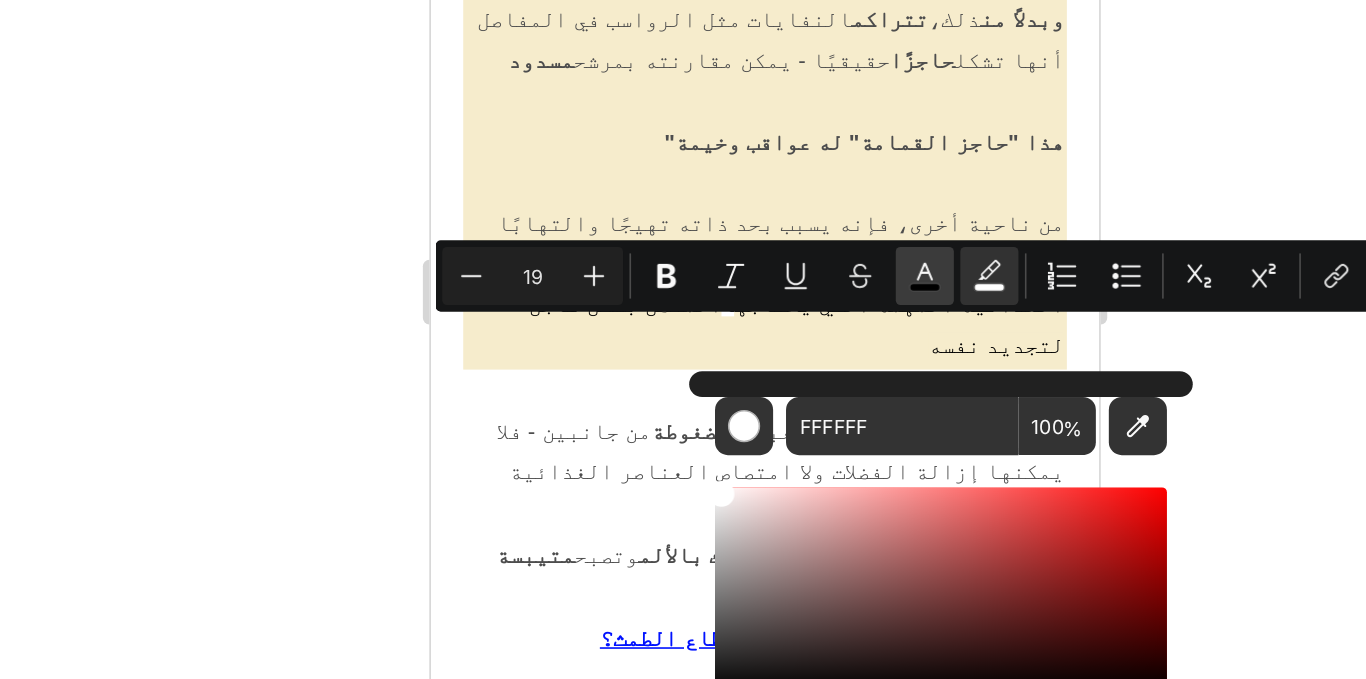 click 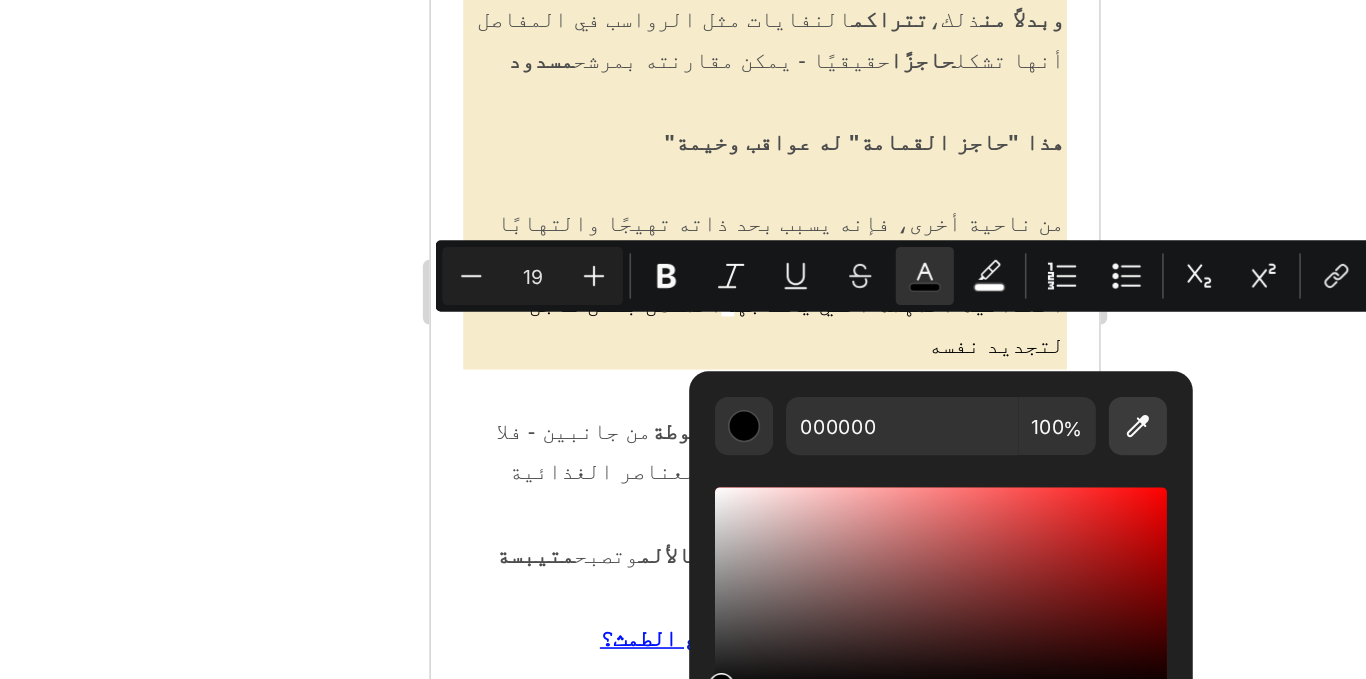 click at bounding box center (1083, 451) 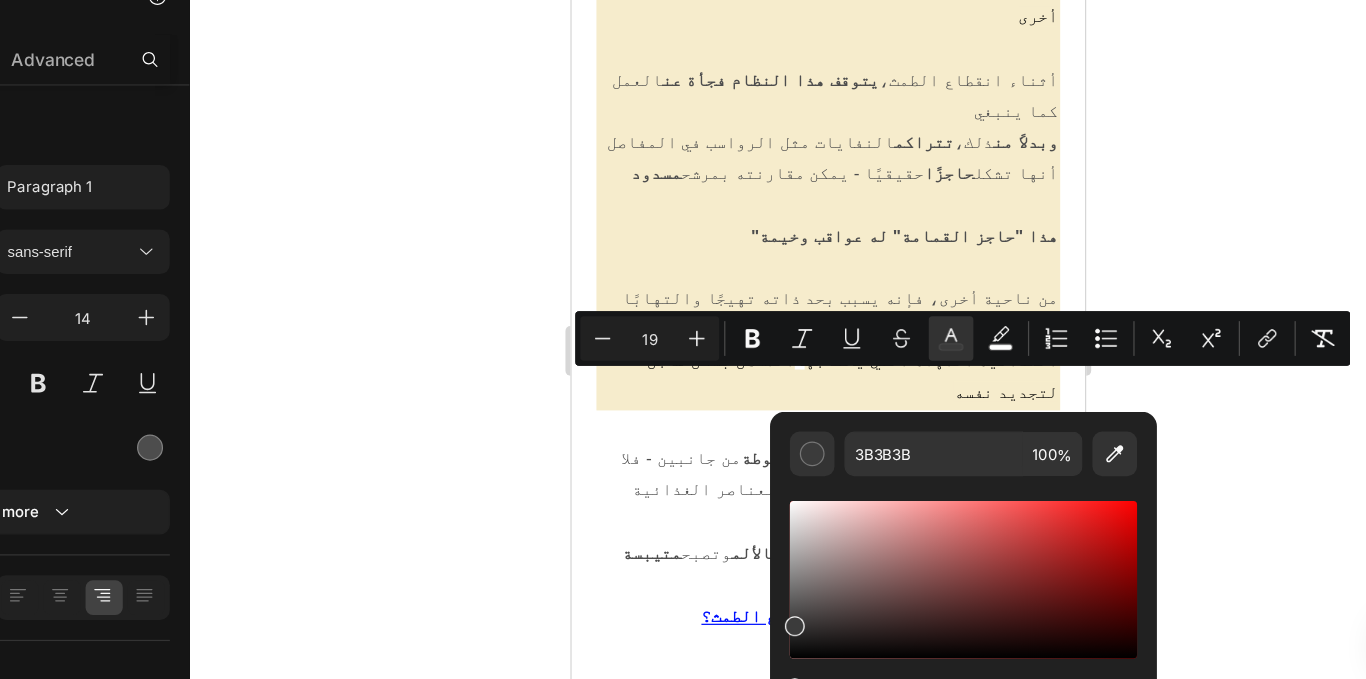 scroll, scrollTop: 0, scrollLeft: 0, axis: both 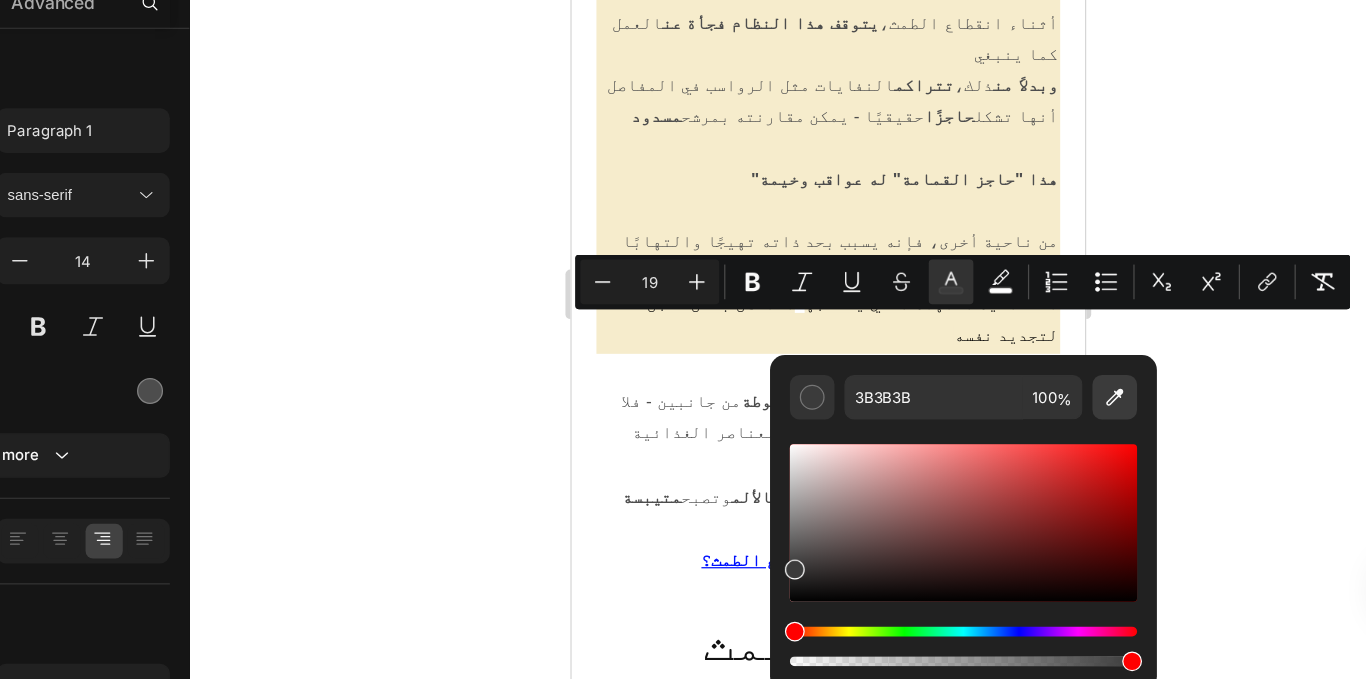 click 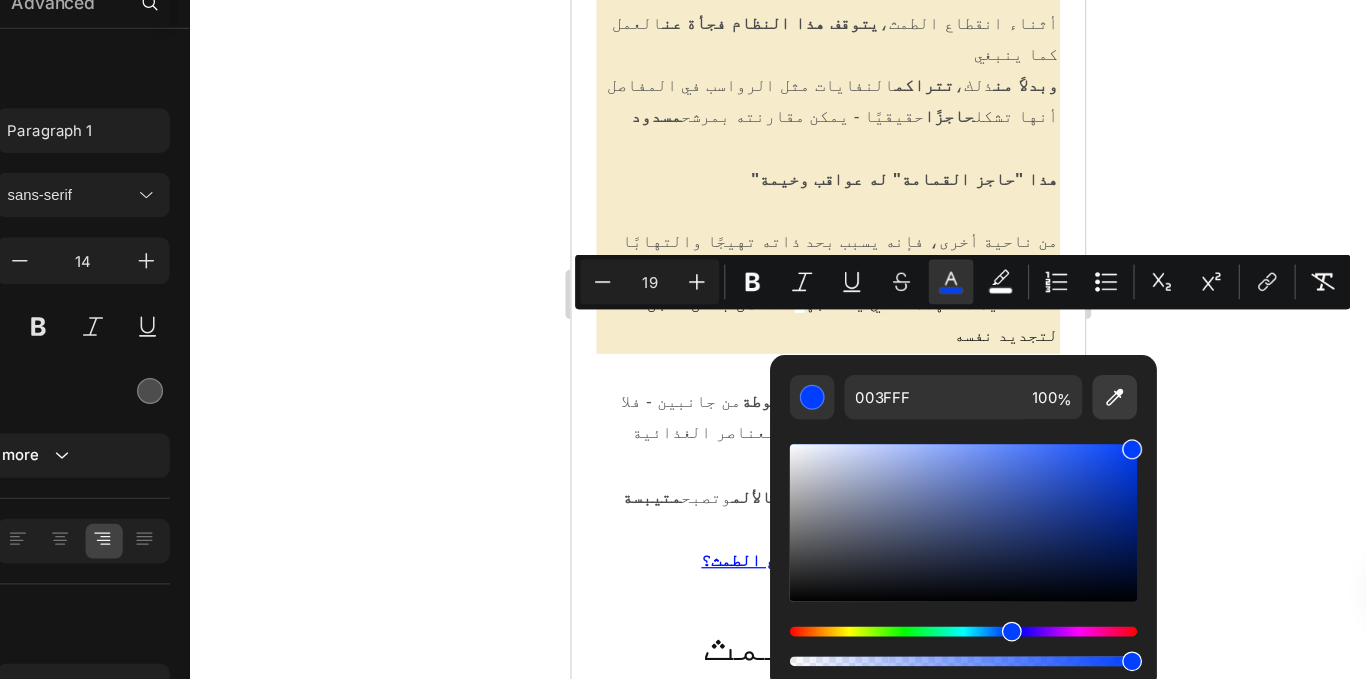 click 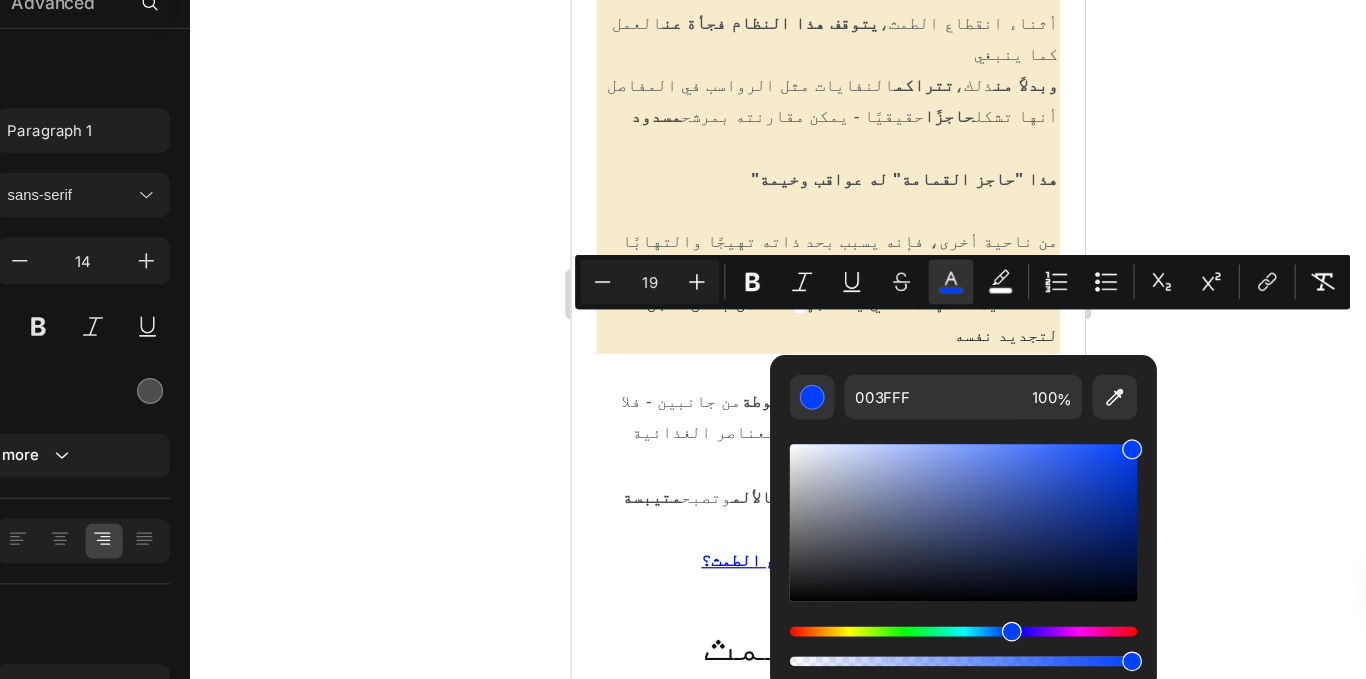type on "2400FF" 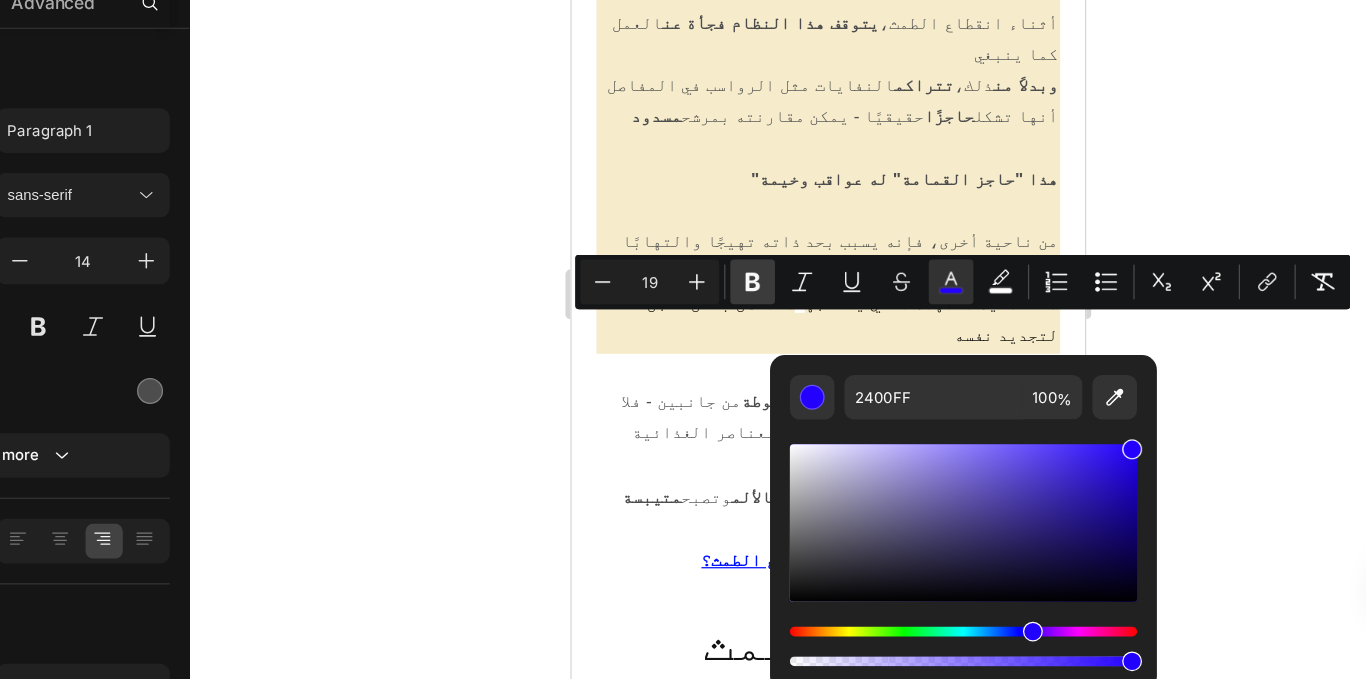click 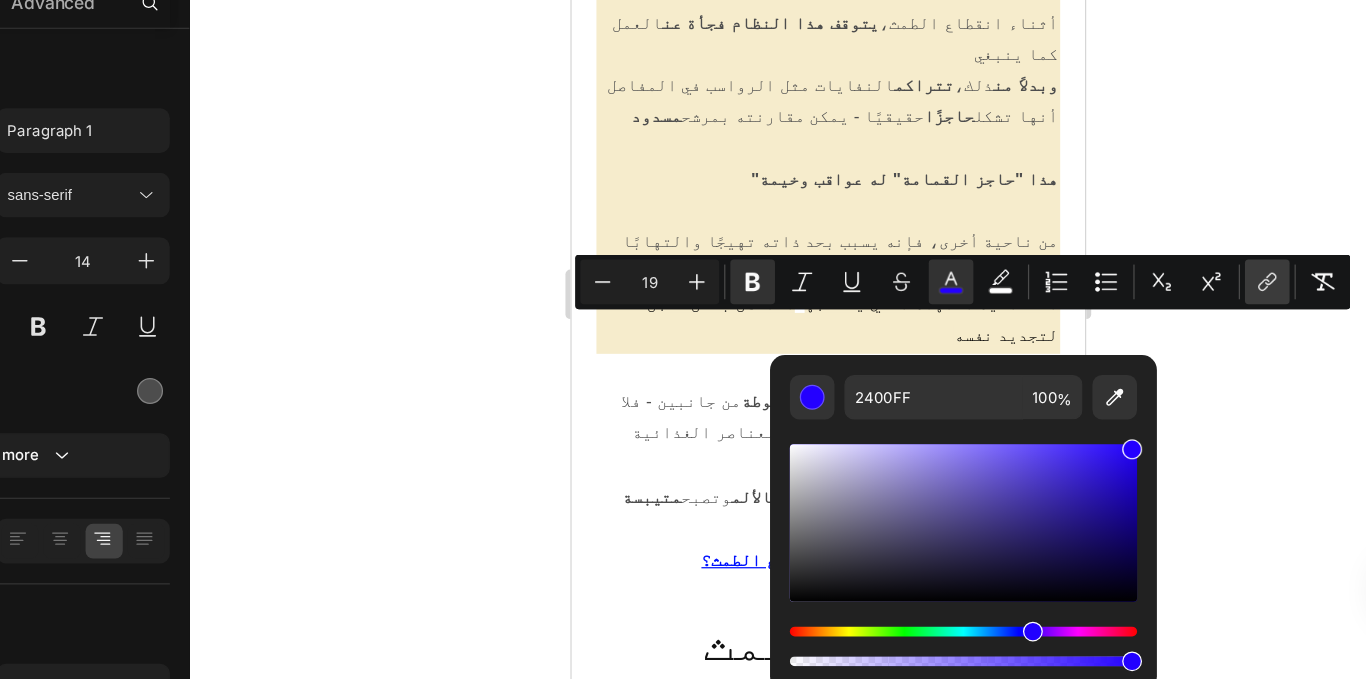 click 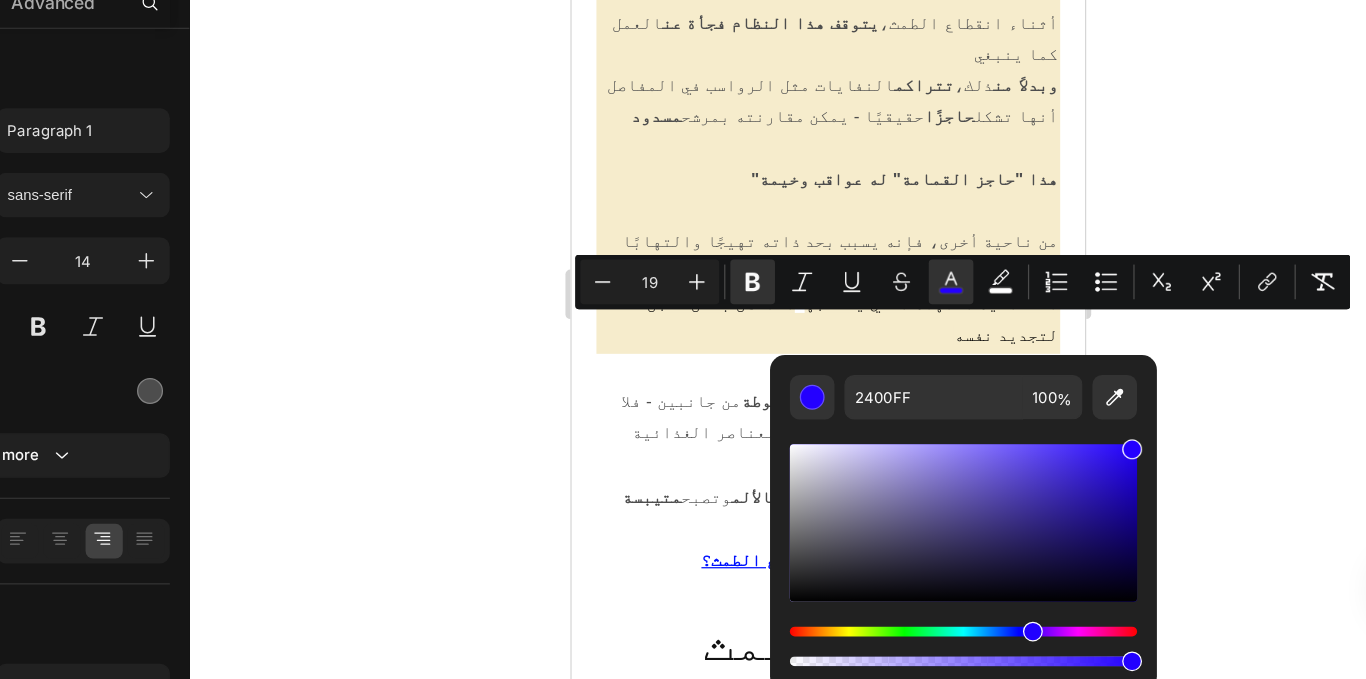 drag, startPoint x: 1204, startPoint y: 353, endPoint x: 1114, endPoint y: 388, distance: 96.56604 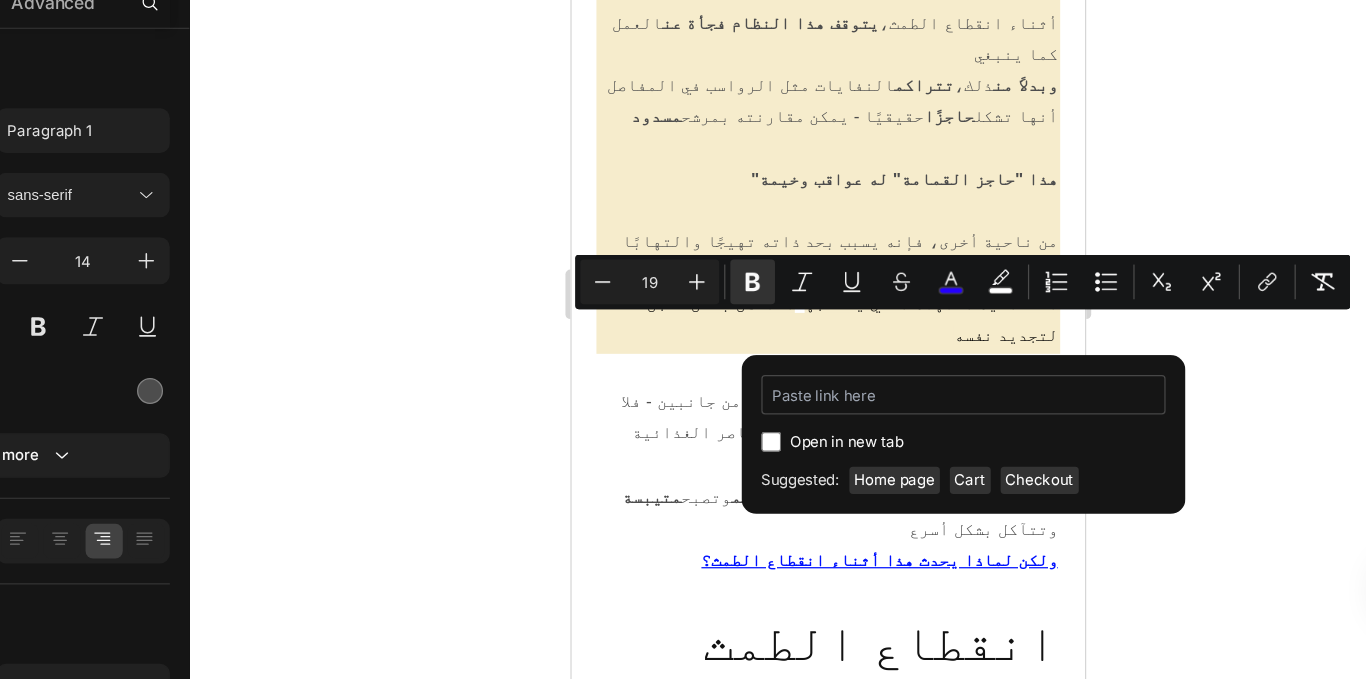 type on "/products/huille-capillaire-au-romarin" 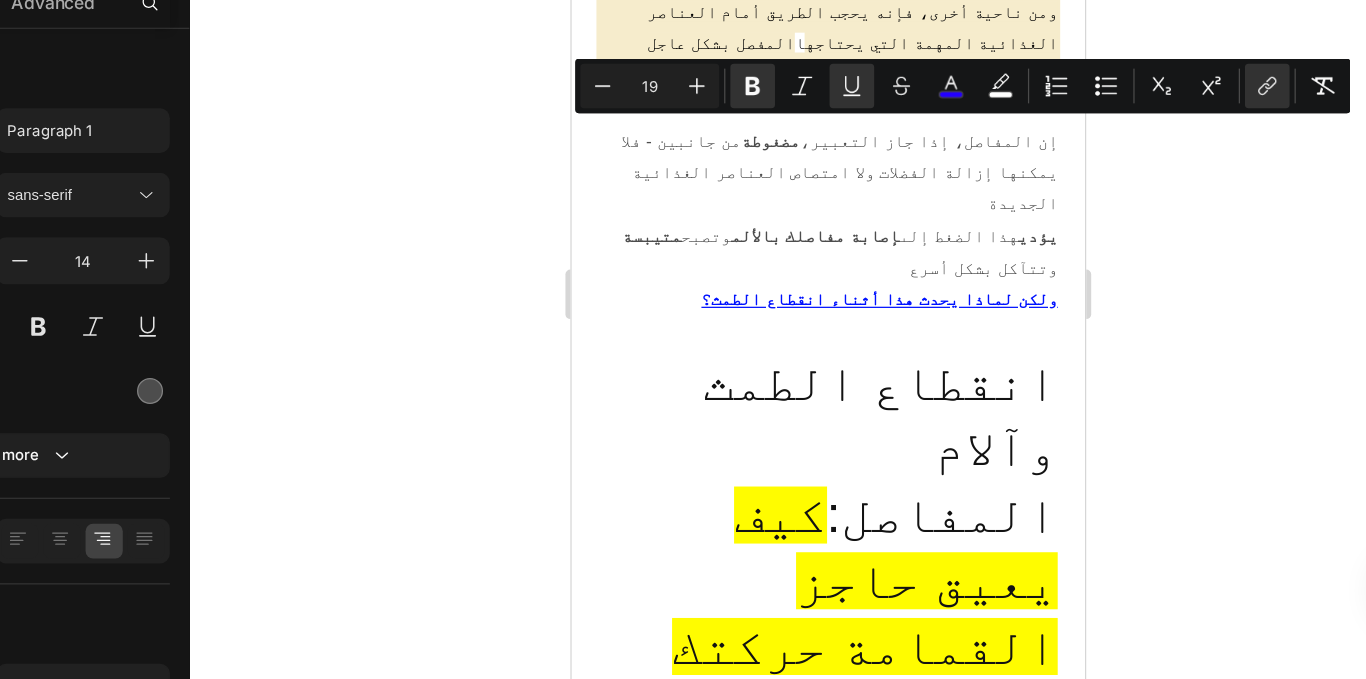 scroll, scrollTop: 4480, scrollLeft: 0, axis: vertical 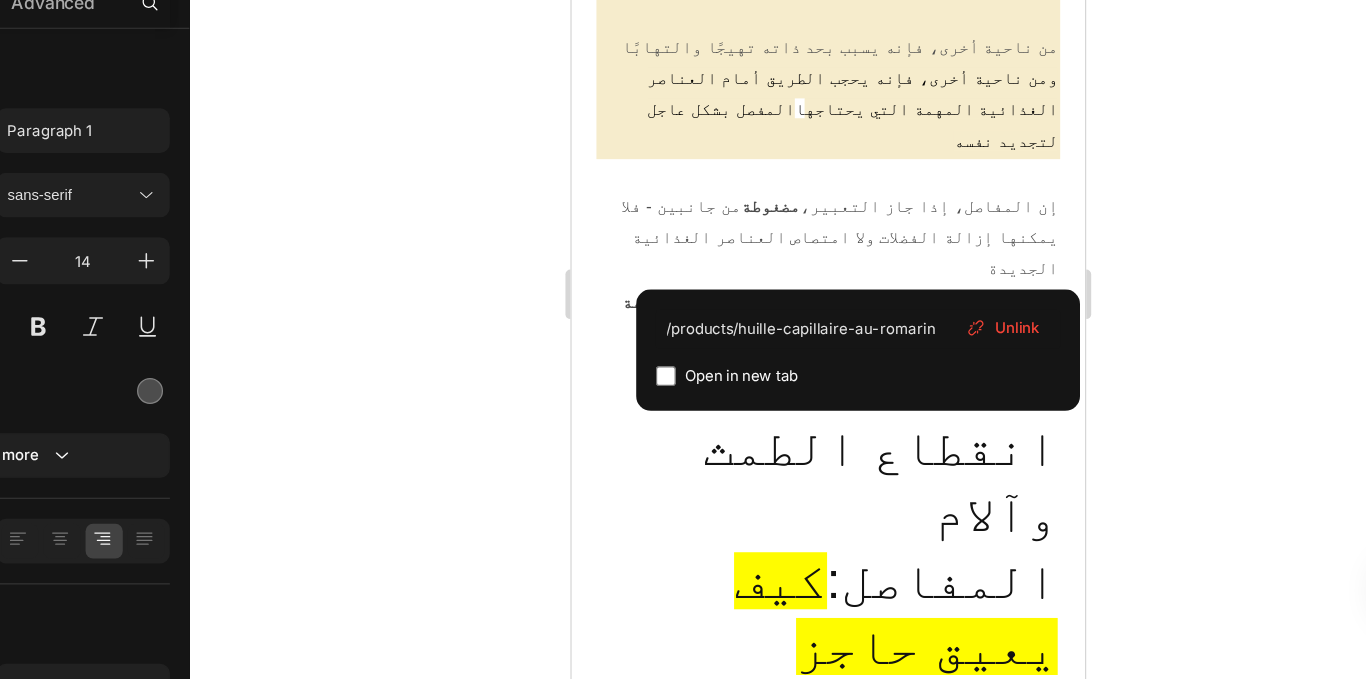 click on "الإستروجين يحافظ على مرونة الأوعية الدموية" at bounding box center (778, 903) 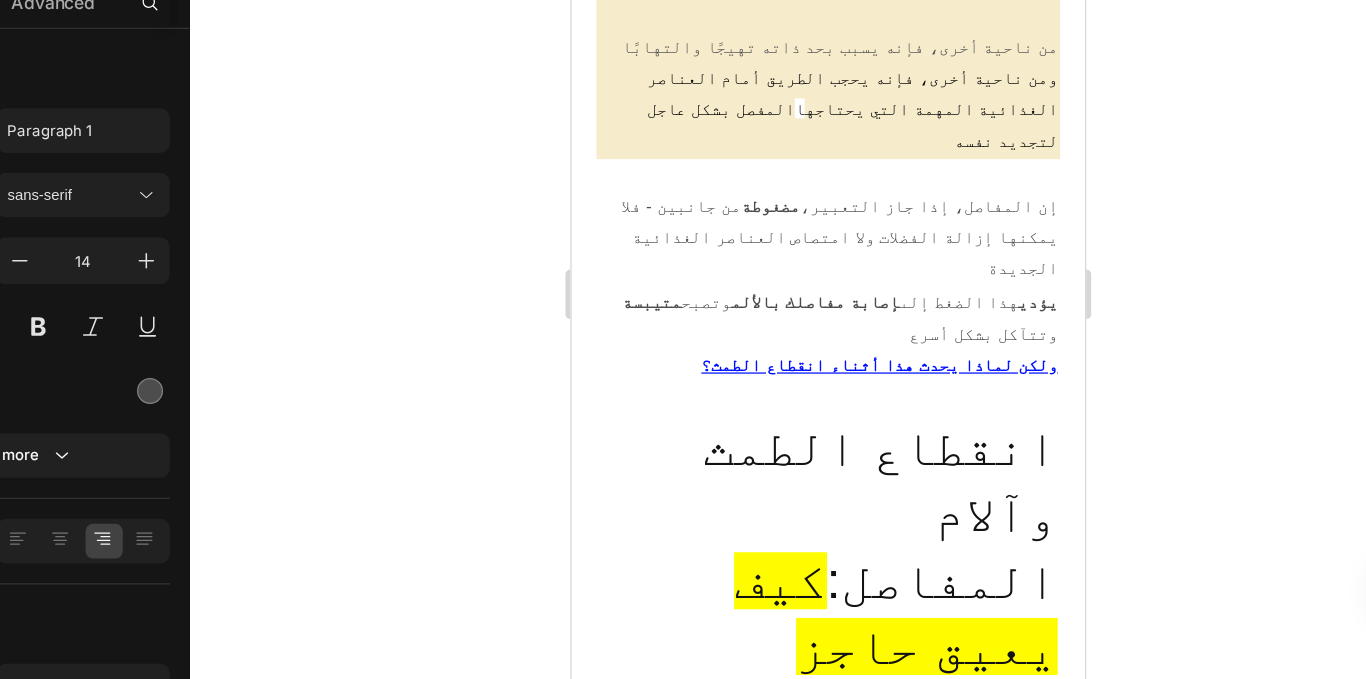 click 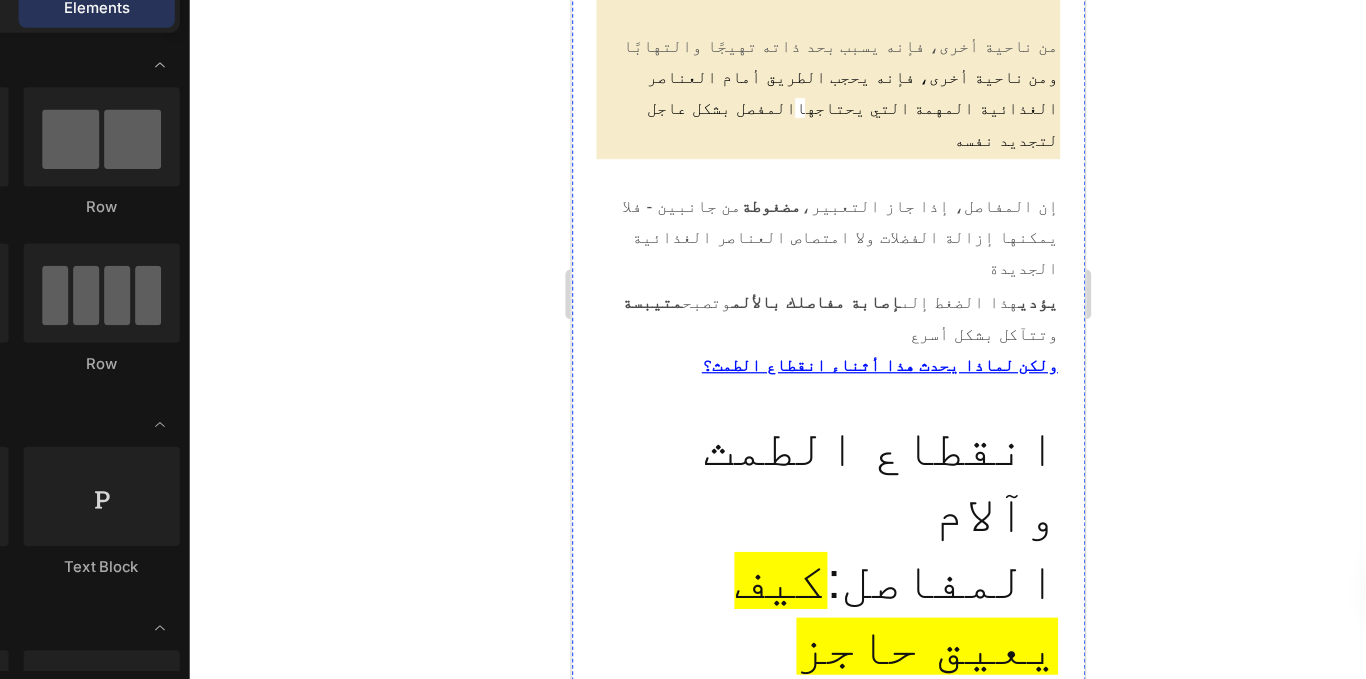 click on "الإستروجين يحافظ على مرونة الأوعية الدموية" at bounding box center (873, 915) 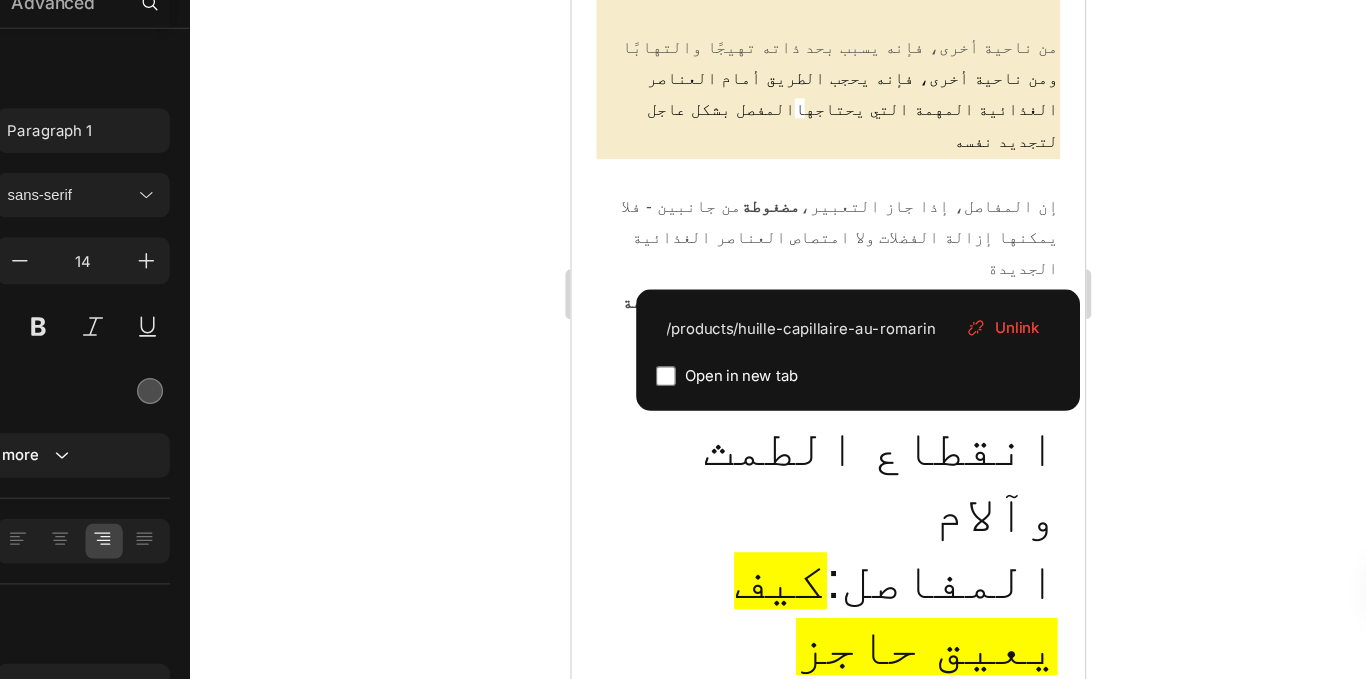 drag, startPoint x: 841, startPoint y: 198, endPoint x: 592, endPoint y: 202, distance: 249.03212 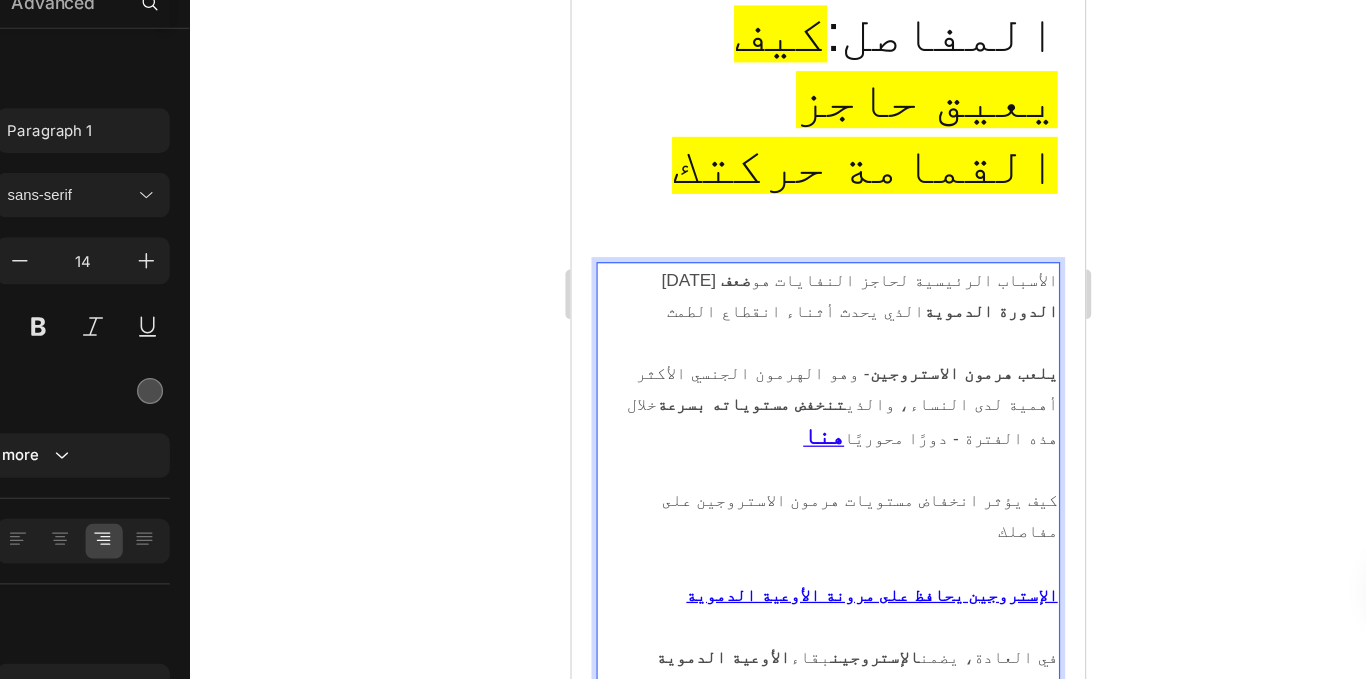 scroll, scrollTop: 4983, scrollLeft: 0, axis: vertical 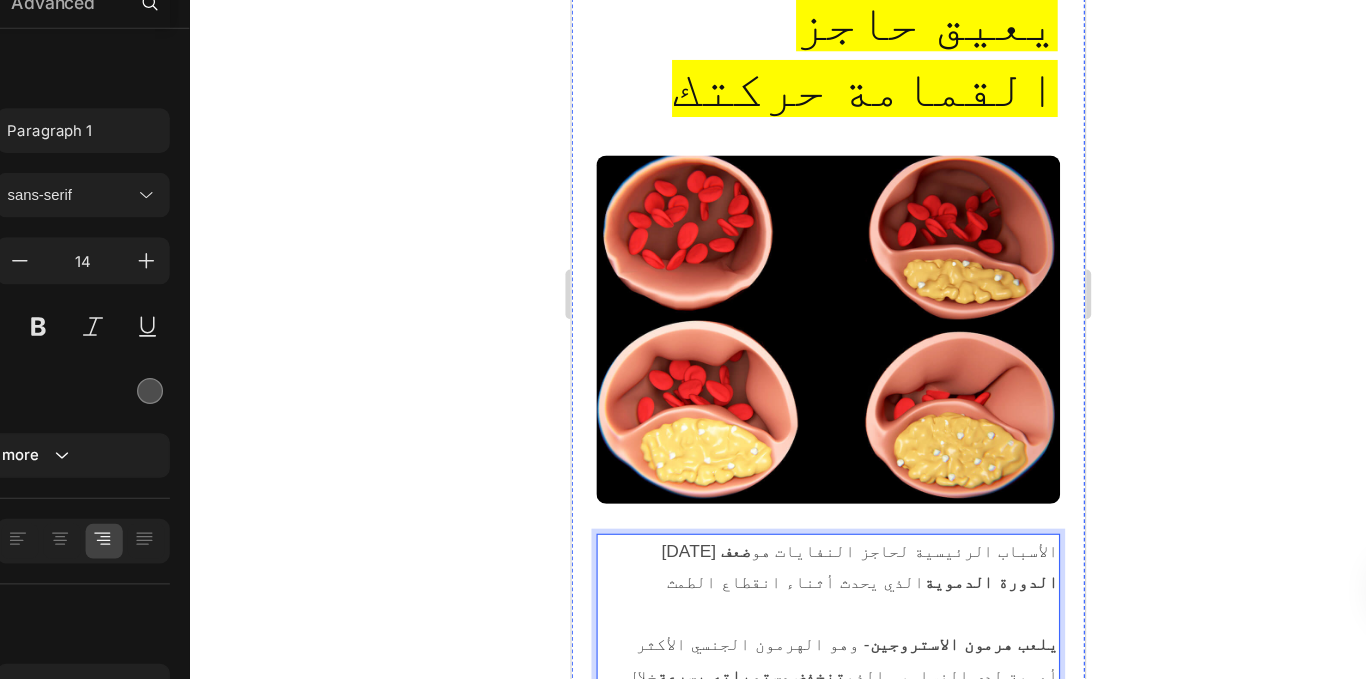 click on "تباطؤ عملية الأيض" at bounding box center (903, 1238) 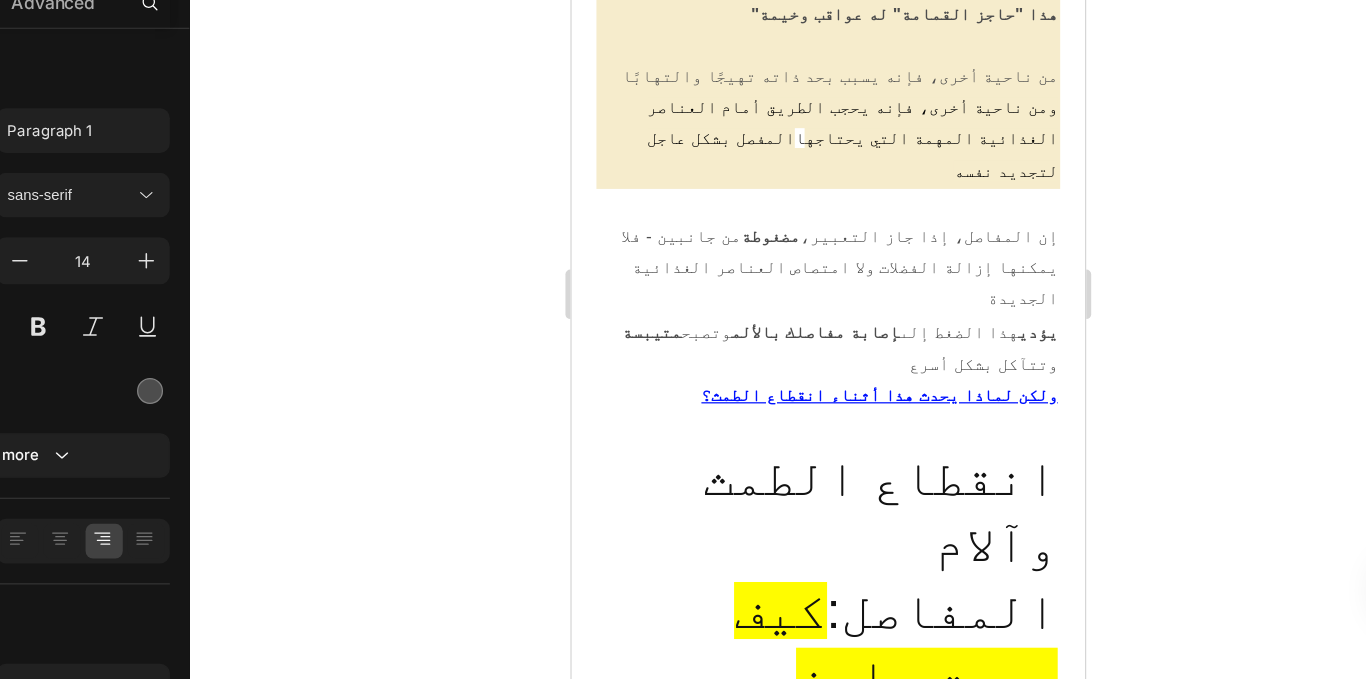 scroll, scrollTop: 4532, scrollLeft: 0, axis: vertical 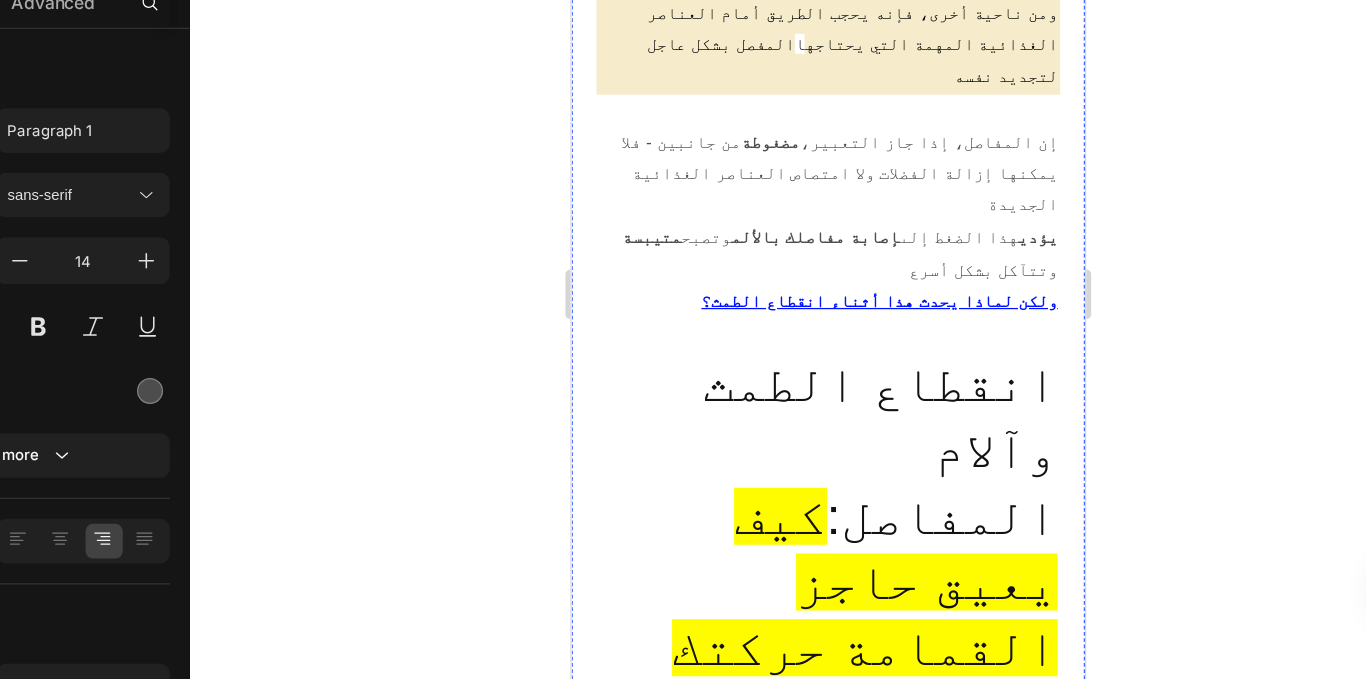 click on "/products/huille-capillaire-au-romarinالإستروجين يحافظ على مرونة الأوعية الدموية" at bounding box center [781, 1144] 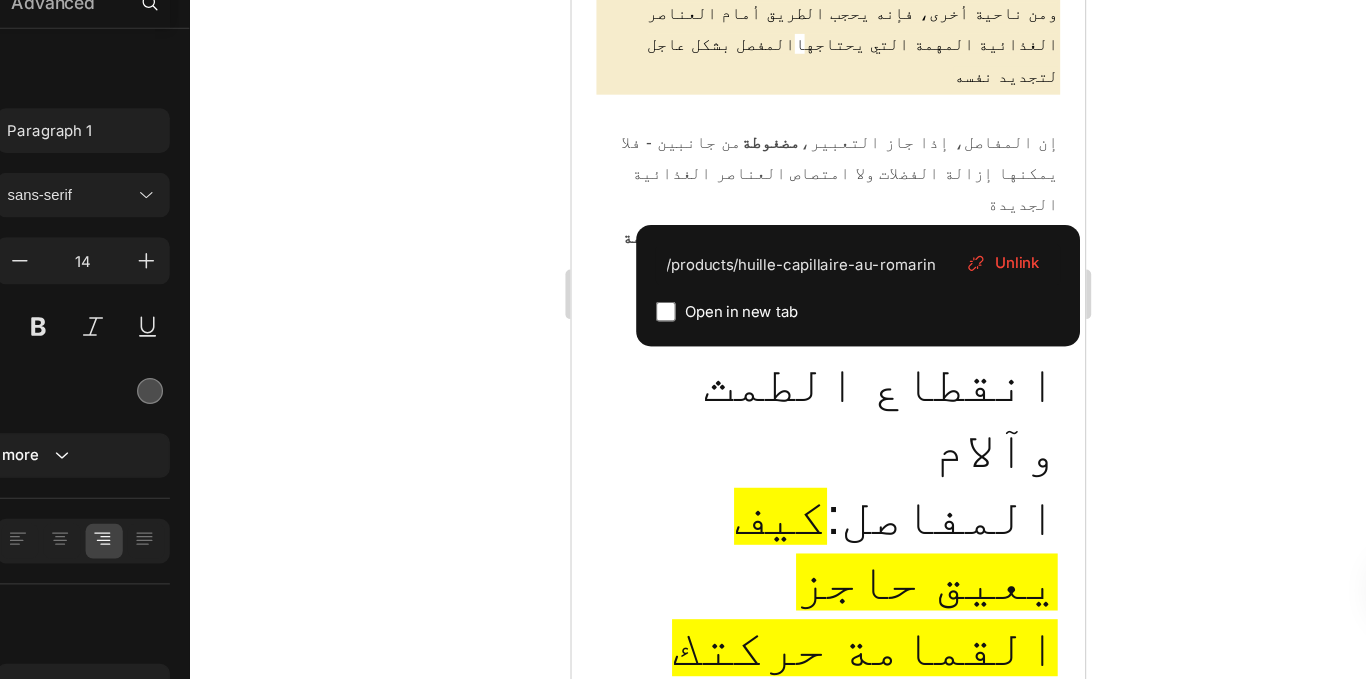 drag, startPoint x: 843, startPoint y: 146, endPoint x: 592, endPoint y: 148, distance: 251.00797 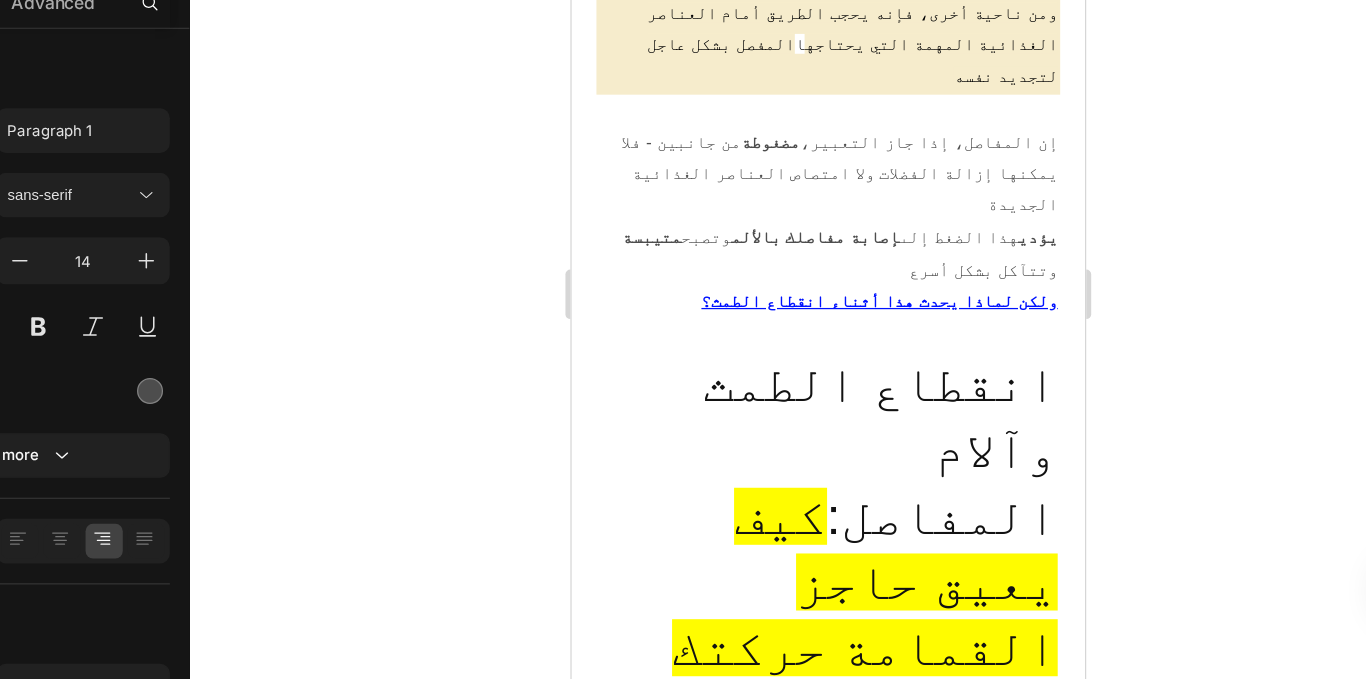 drag, startPoint x: 840, startPoint y: 144, endPoint x: 589, endPoint y: 154, distance: 251.19913 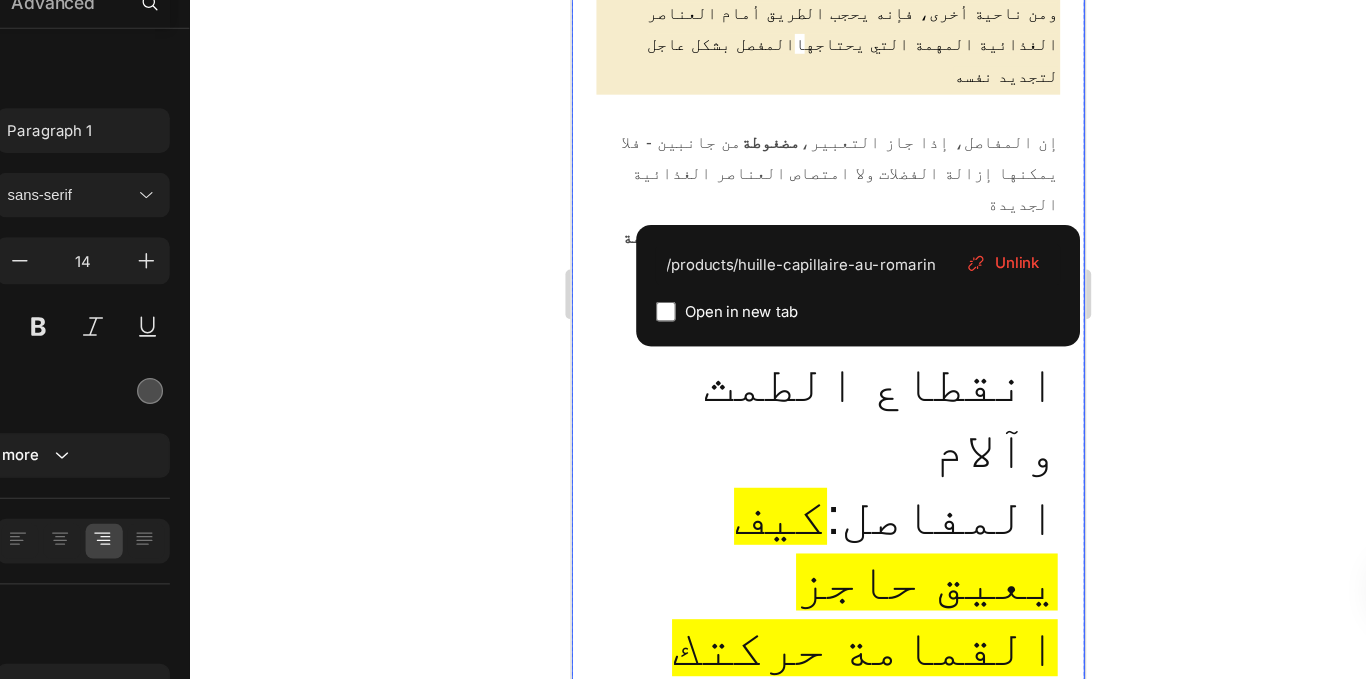 drag, startPoint x: 841, startPoint y: 146, endPoint x: 582, endPoint y: 142, distance: 259.03088 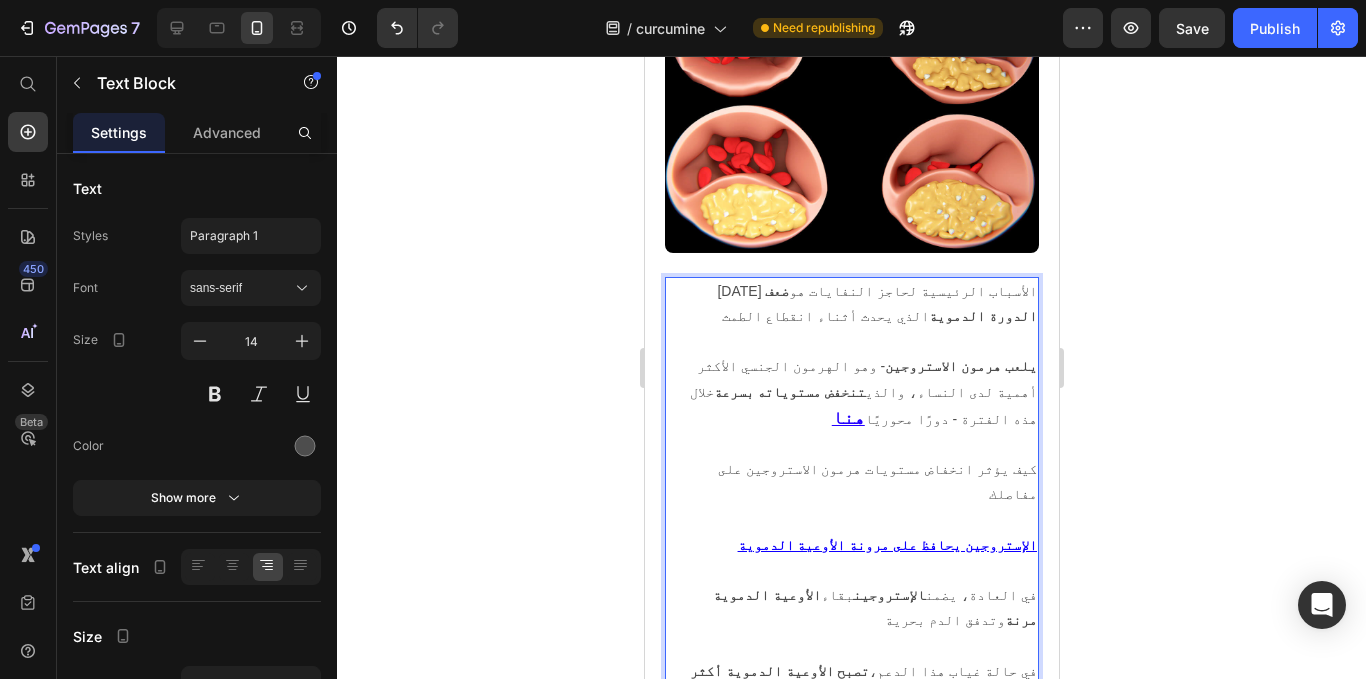 scroll, scrollTop: 5528, scrollLeft: 0, axis: vertical 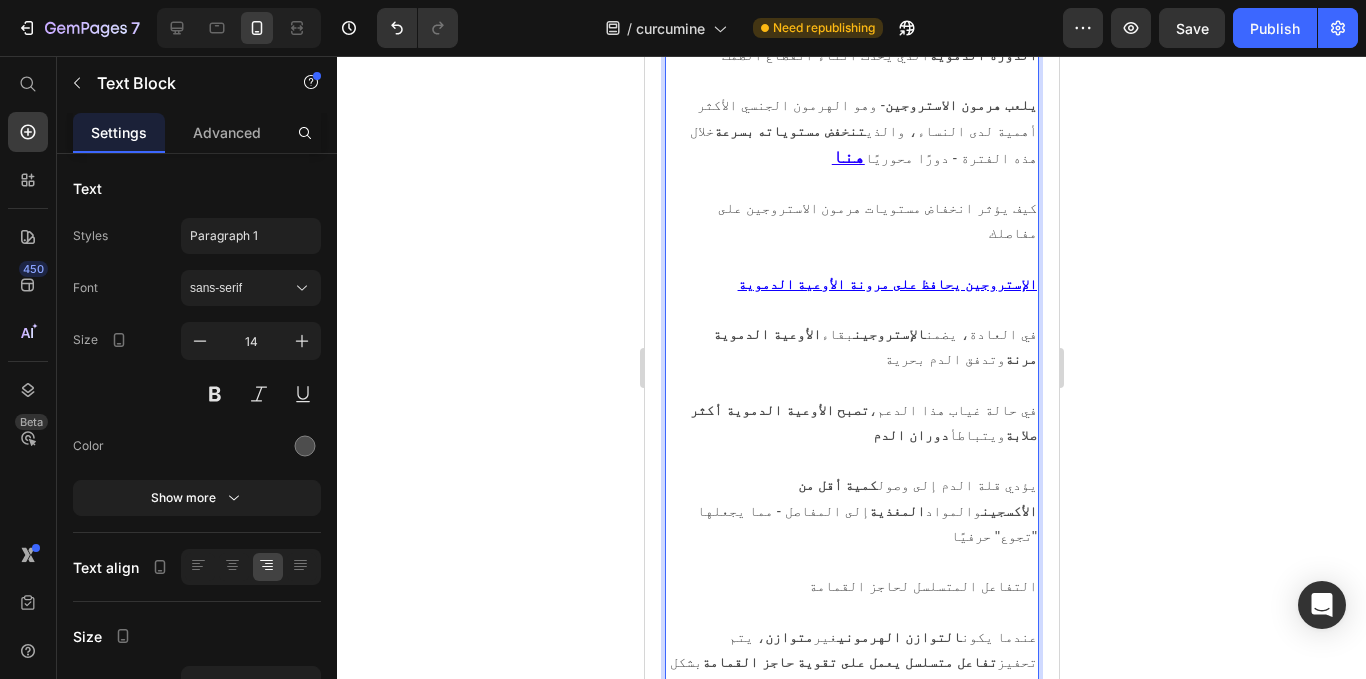 click at bounding box center (851, 1602) 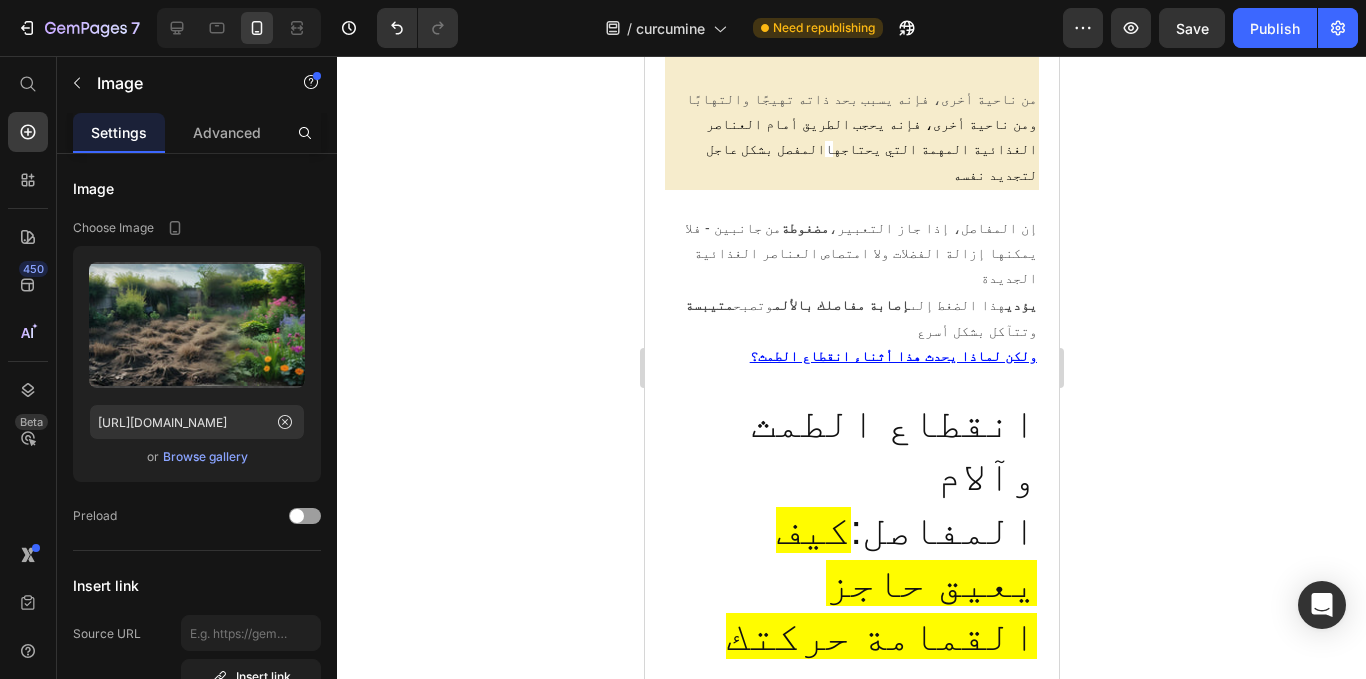 scroll, scrollTop: 4478, scrollLeft: 0, axis: vertical 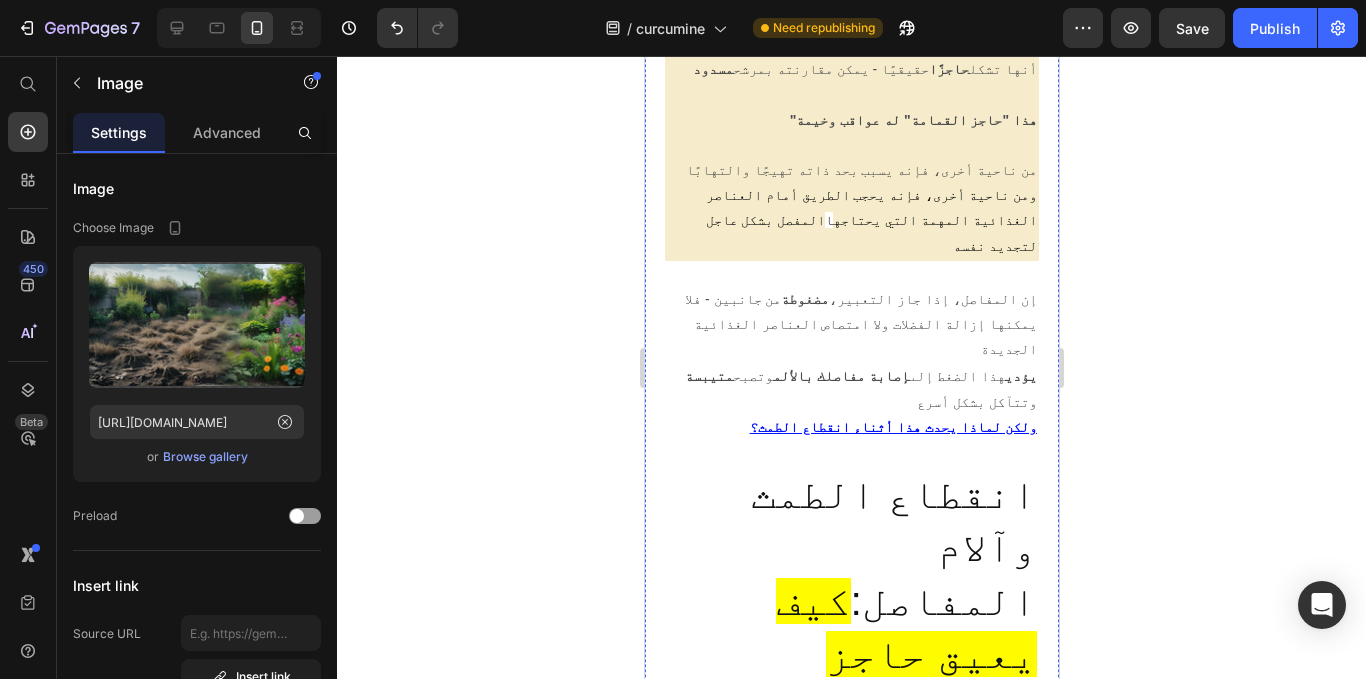 click on "/products/huille-capillaire-au-romarinالإستروجين يحافظ على مرونة الأوعية الدموية" at bounding box center (851, 1347) 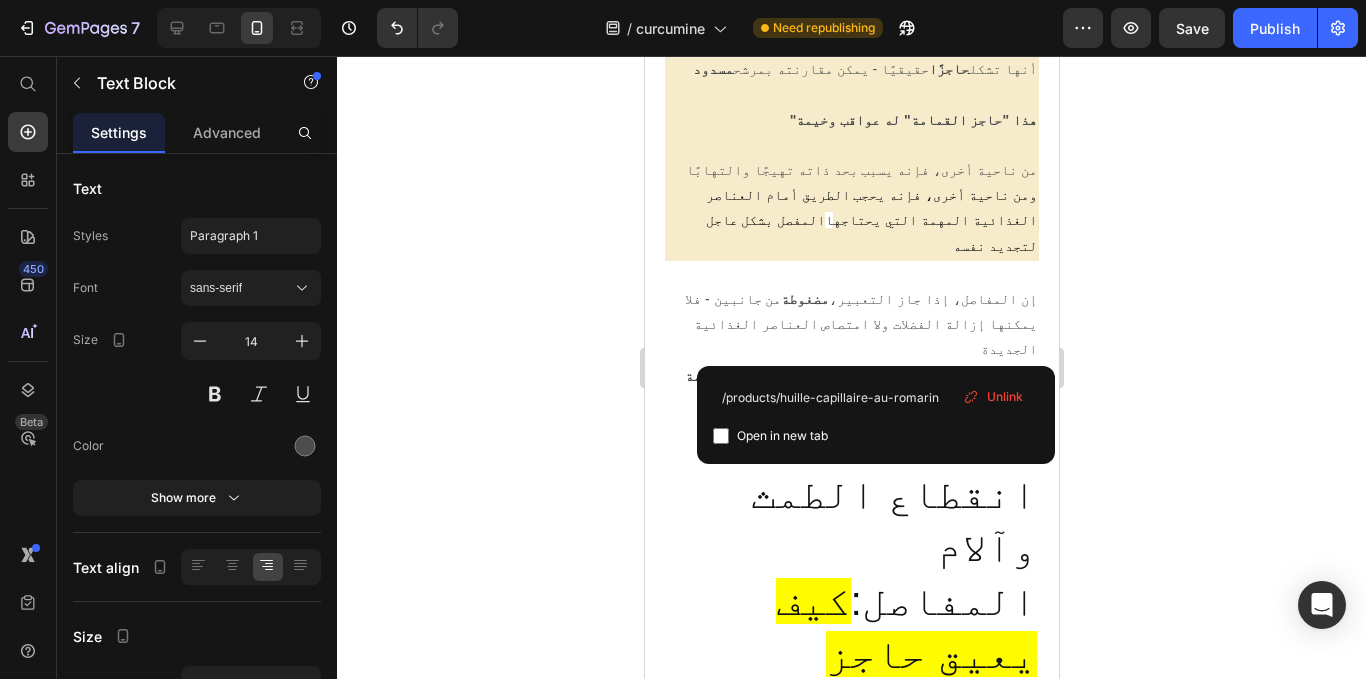 drag, startPoint x: 917, startPoint y: 347, endPoint x: 667, endPoint y: 341, distance: 250.07199 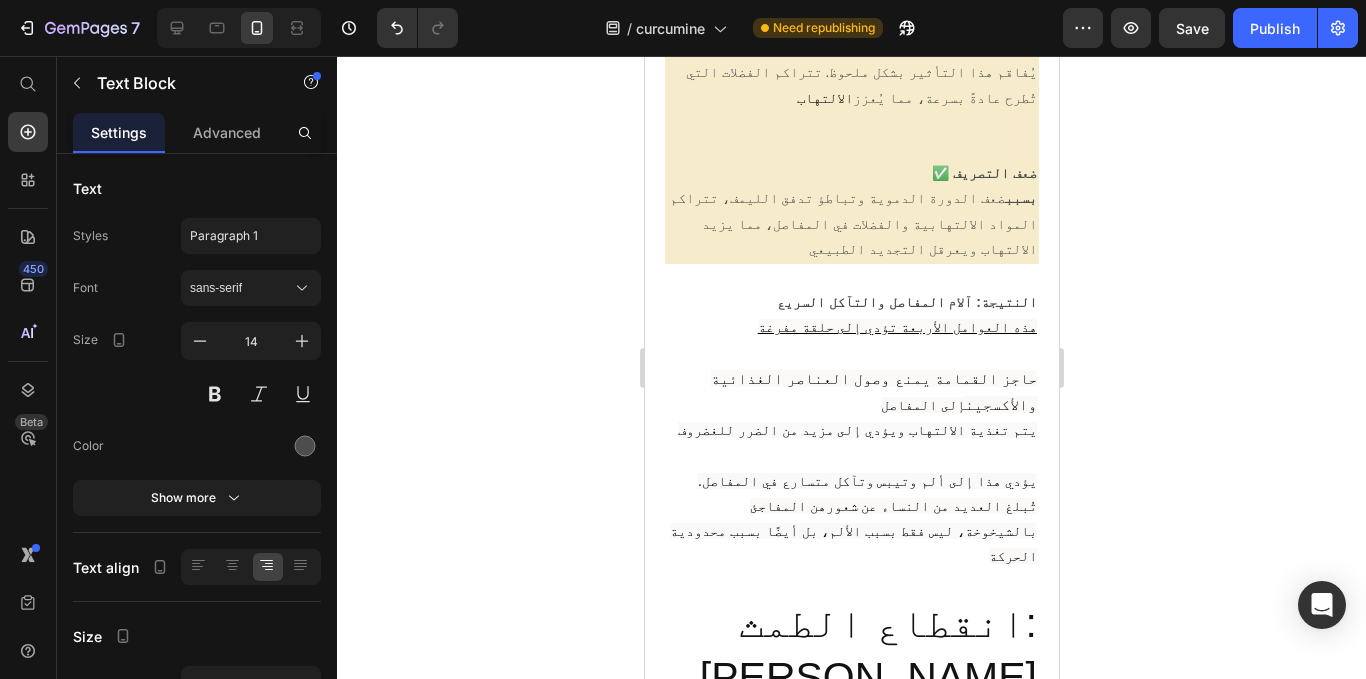 scroll, scrollTop: 6348, scrollLeft: 0, axis: vertical 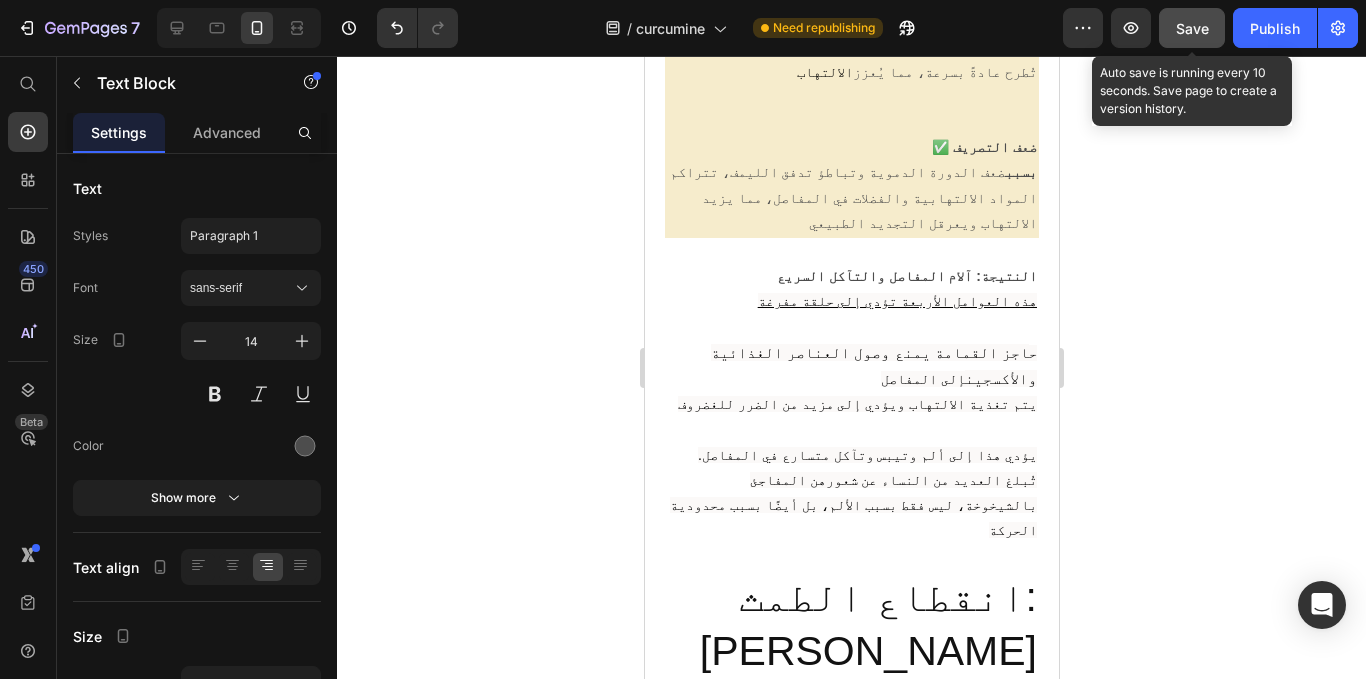 click on "Save" at bounding box center (1192, 28) 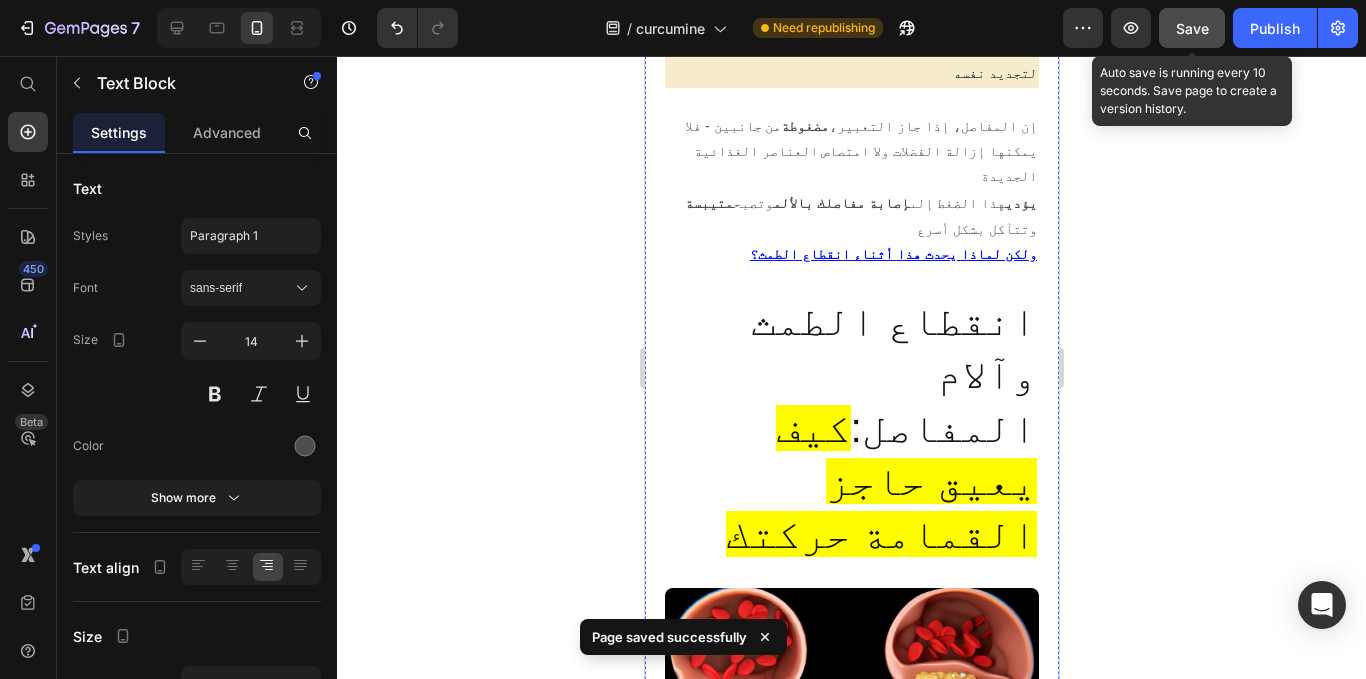 scroll, scrollTop: 4621, scrollLeft: 0, axis: vertical 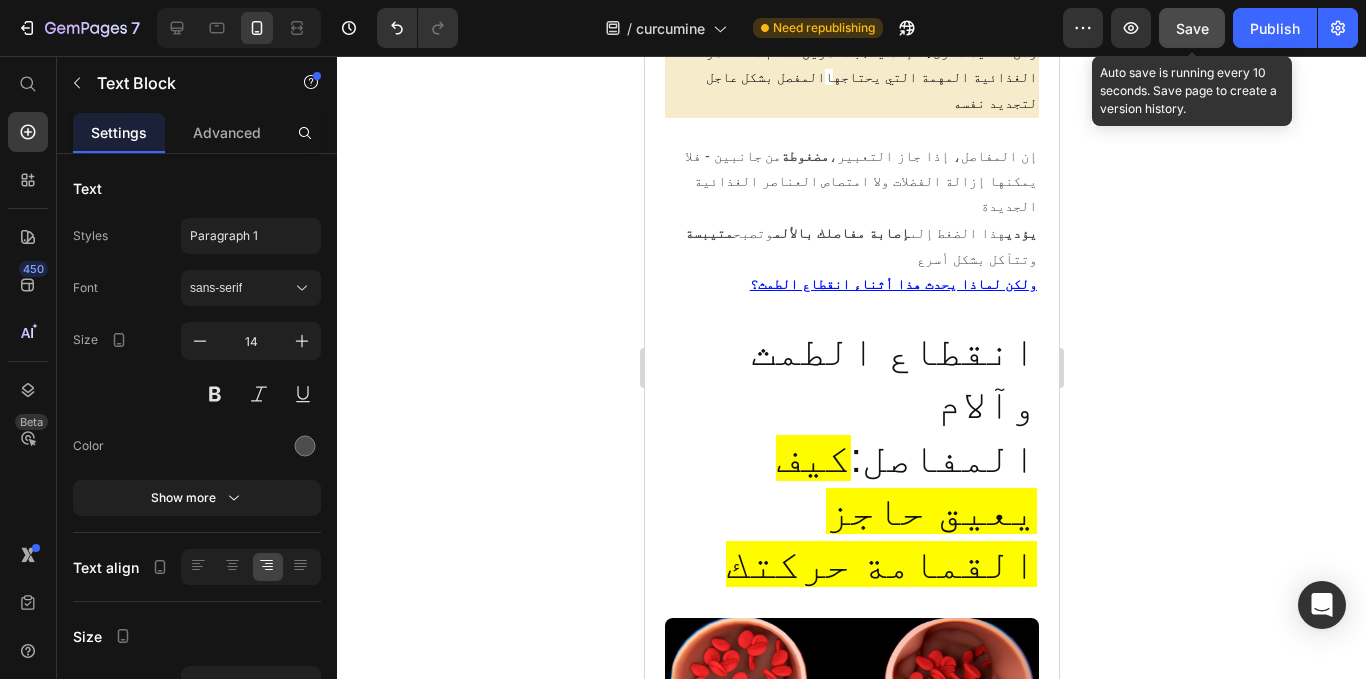 drag, startPoint x: 914, startPoint y: 206, endPoint x: 665, endPoint y: 209, distance: 249.01807 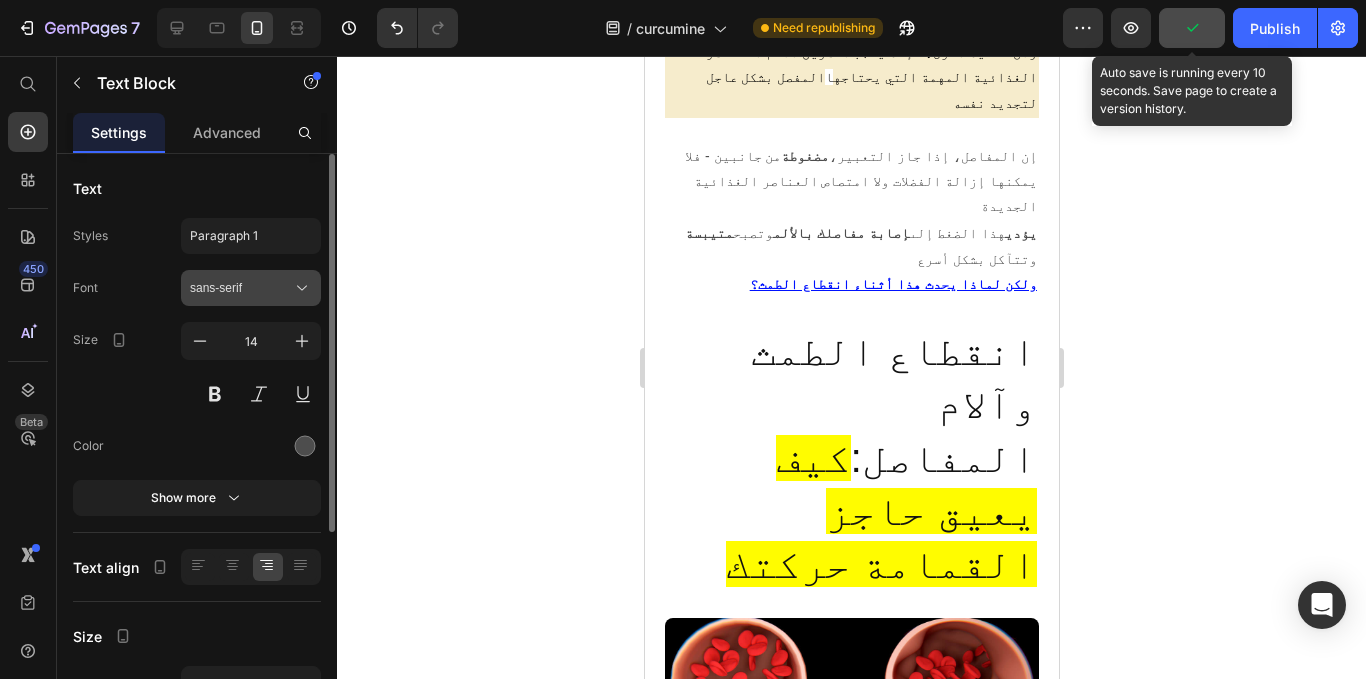 click on "sans-serif" at bounding box center [251, 288] 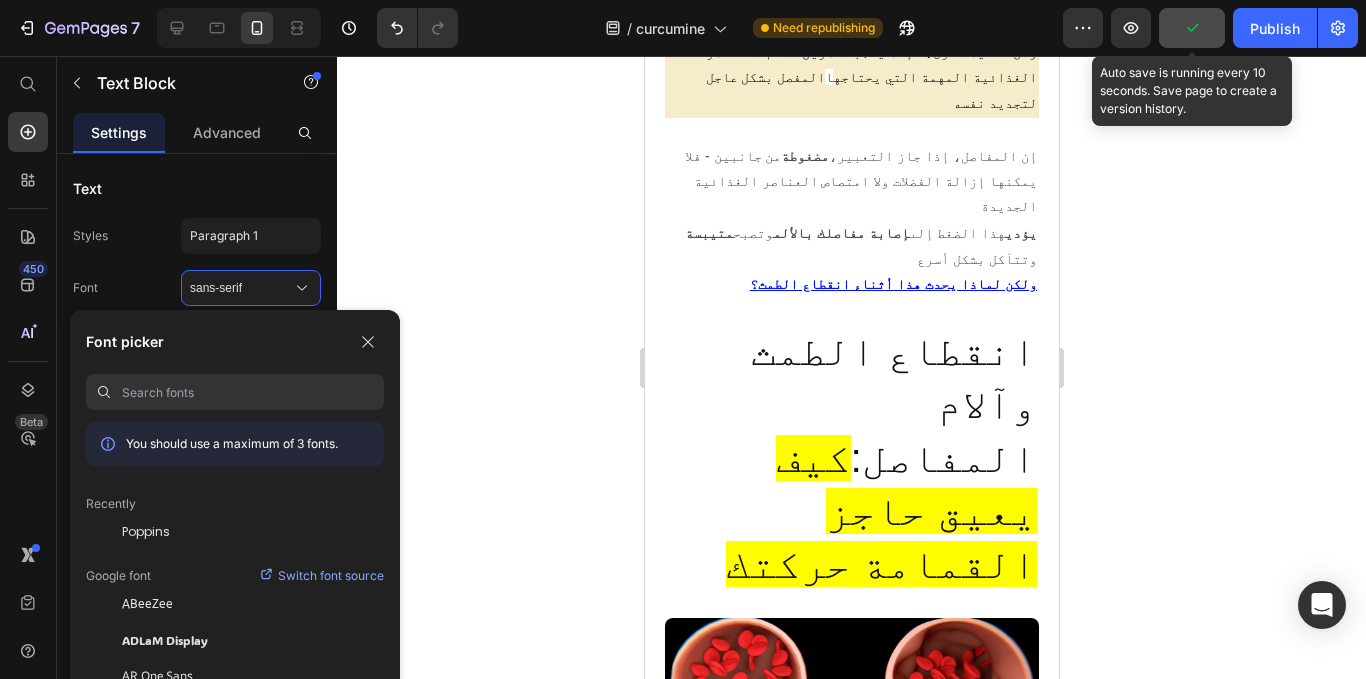 click 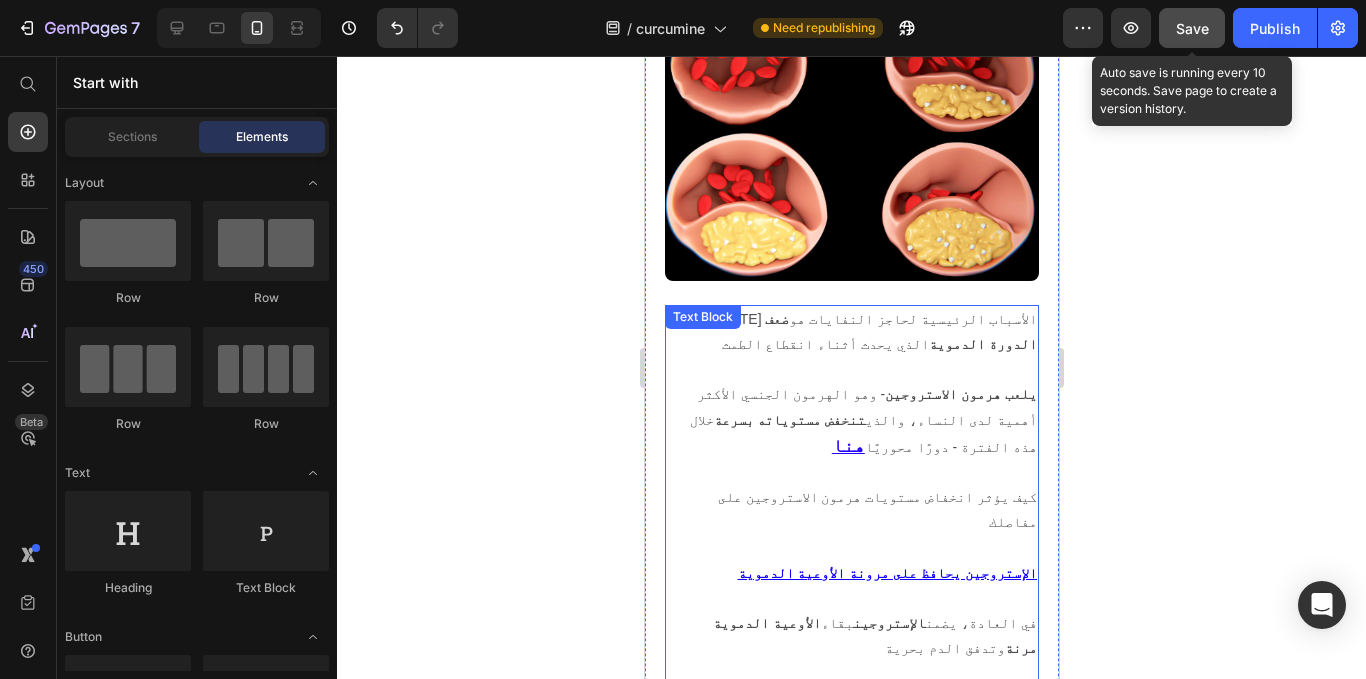 scroll, scrollTop: 5247, scrollLeft: 0, axis: vertical 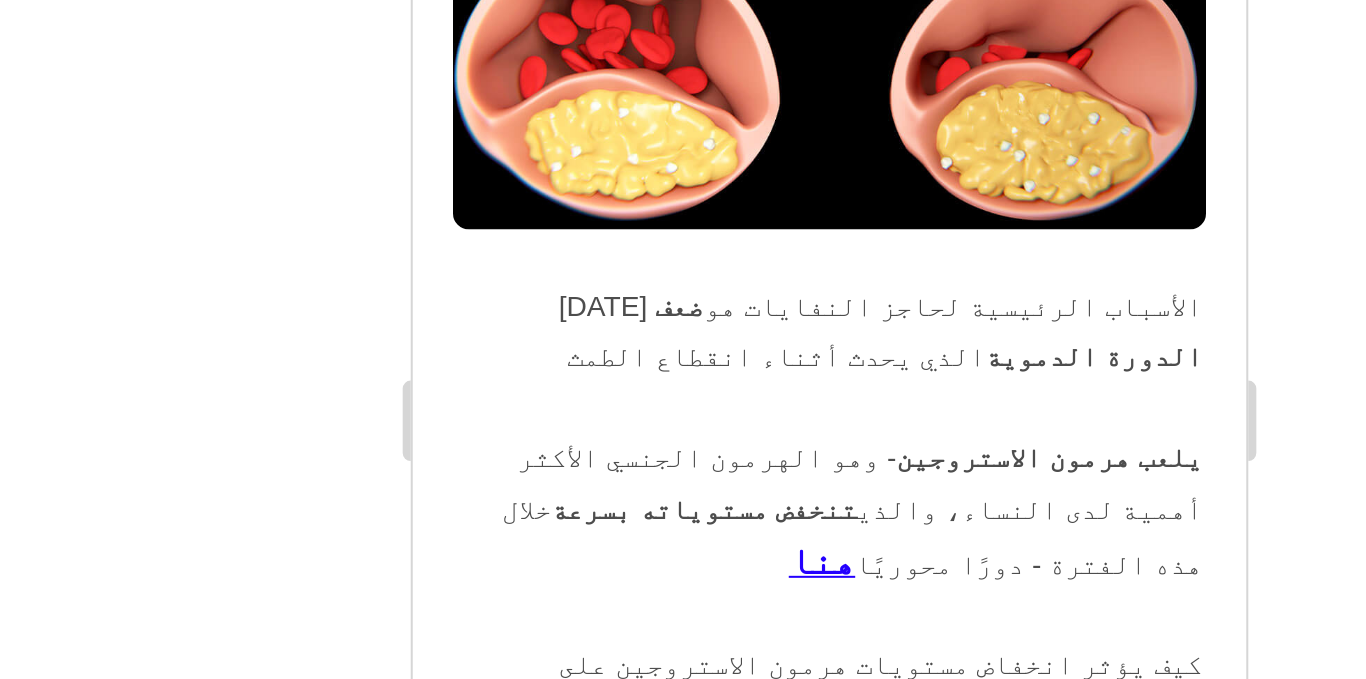 click on "هذه العوامل الأربعة تؤدي إلى حلقة مفرغة" at bounding box center (618, 1164) 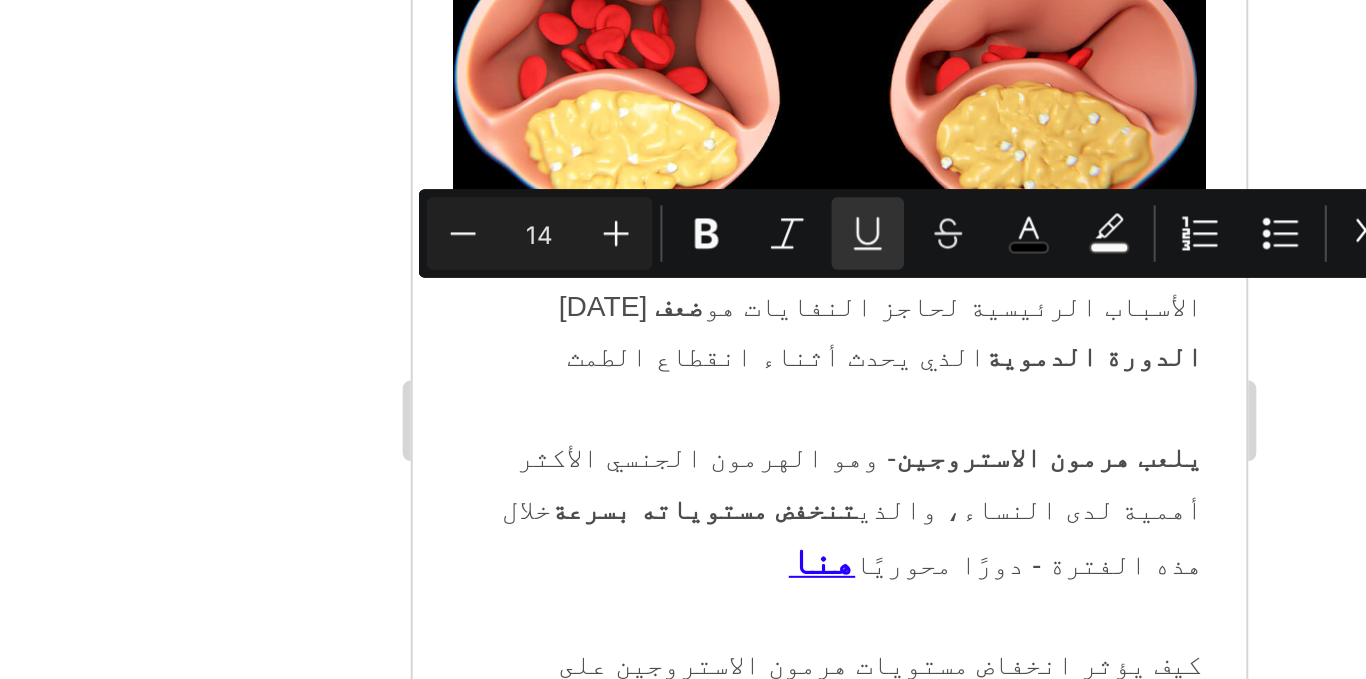 drag, startPoint x: 595, startPoint y: 49, endPoint x: 773, endPoint y: 72, distance: 179.4798 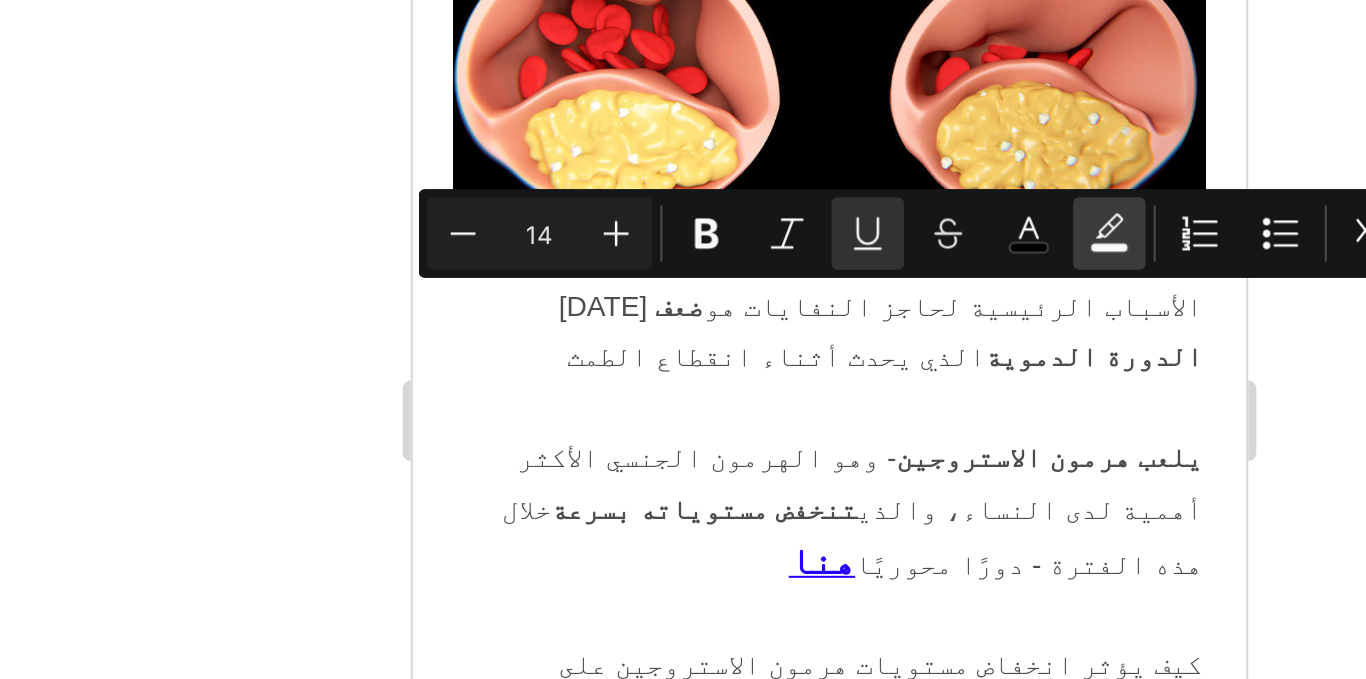 click on "color" at bounding box center (991, 275) 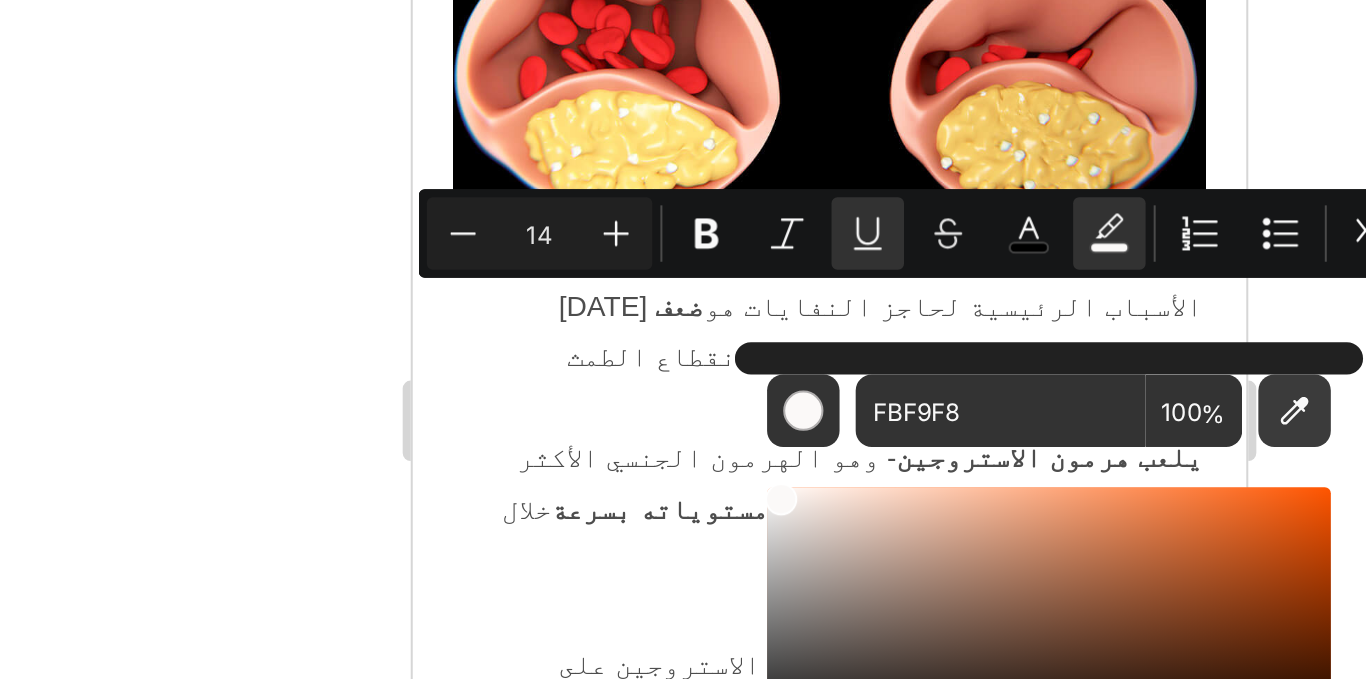 click 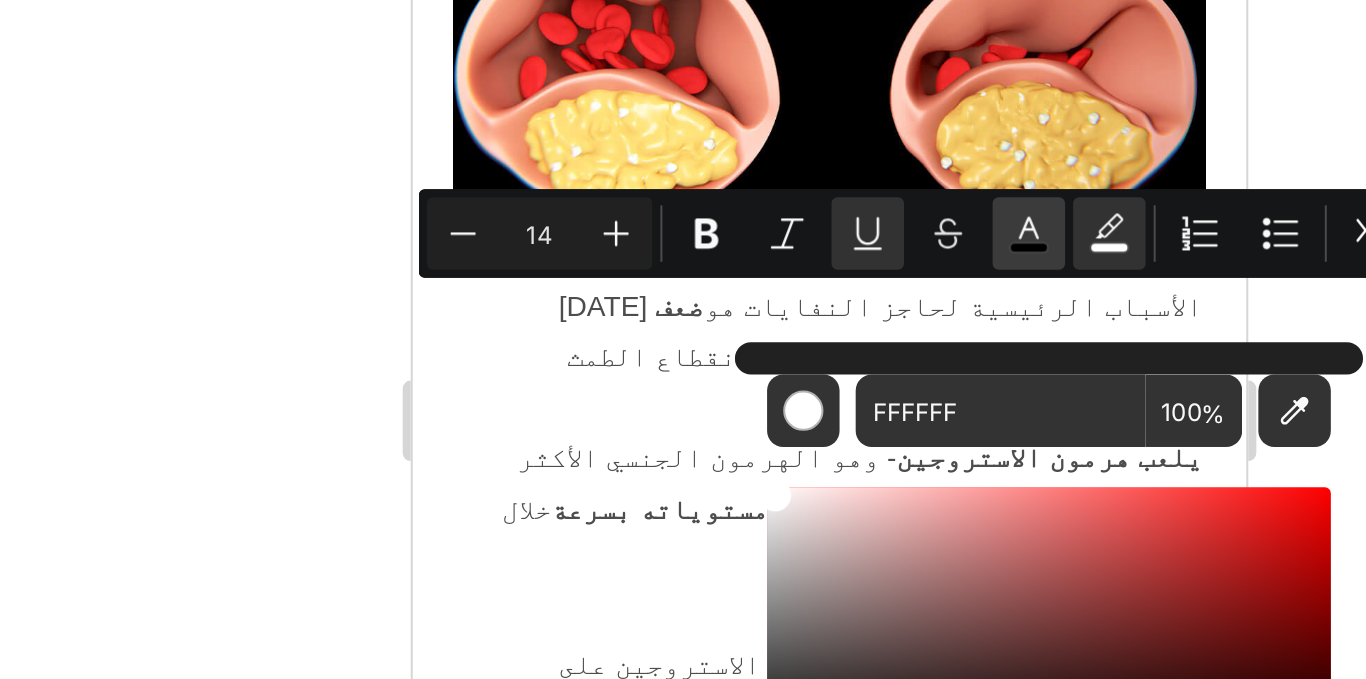 click 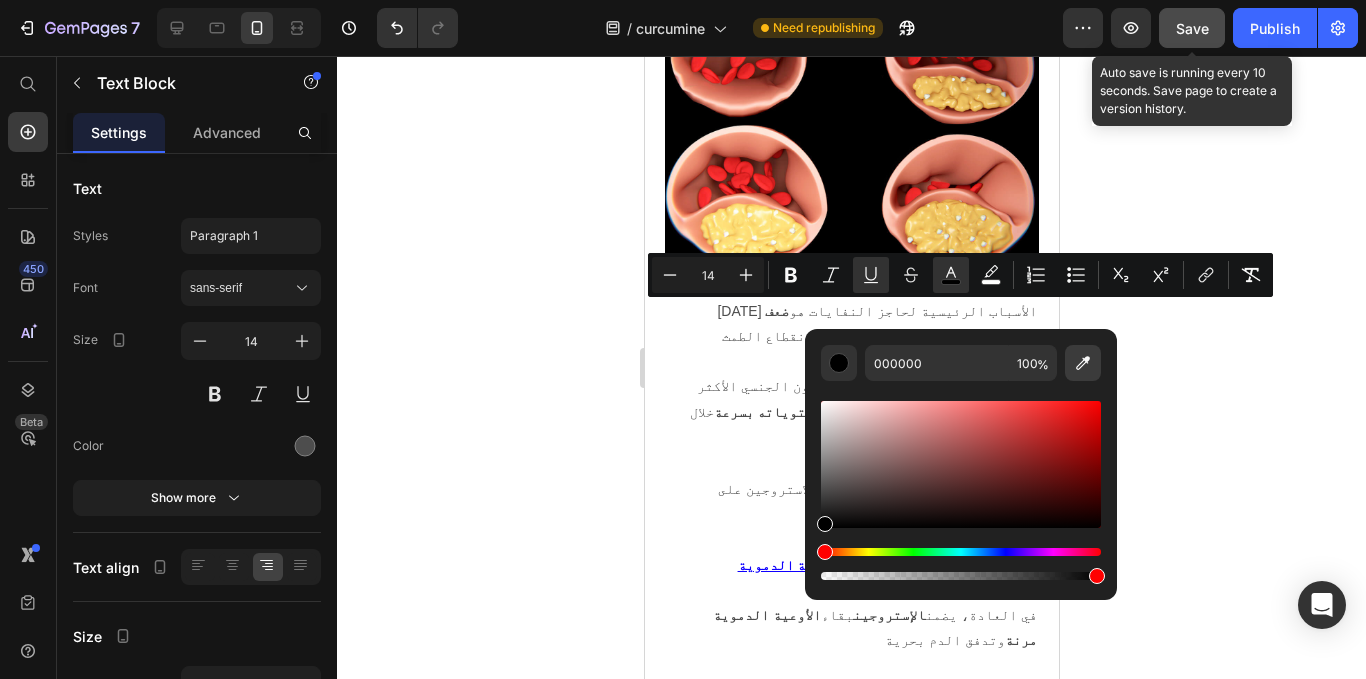 click 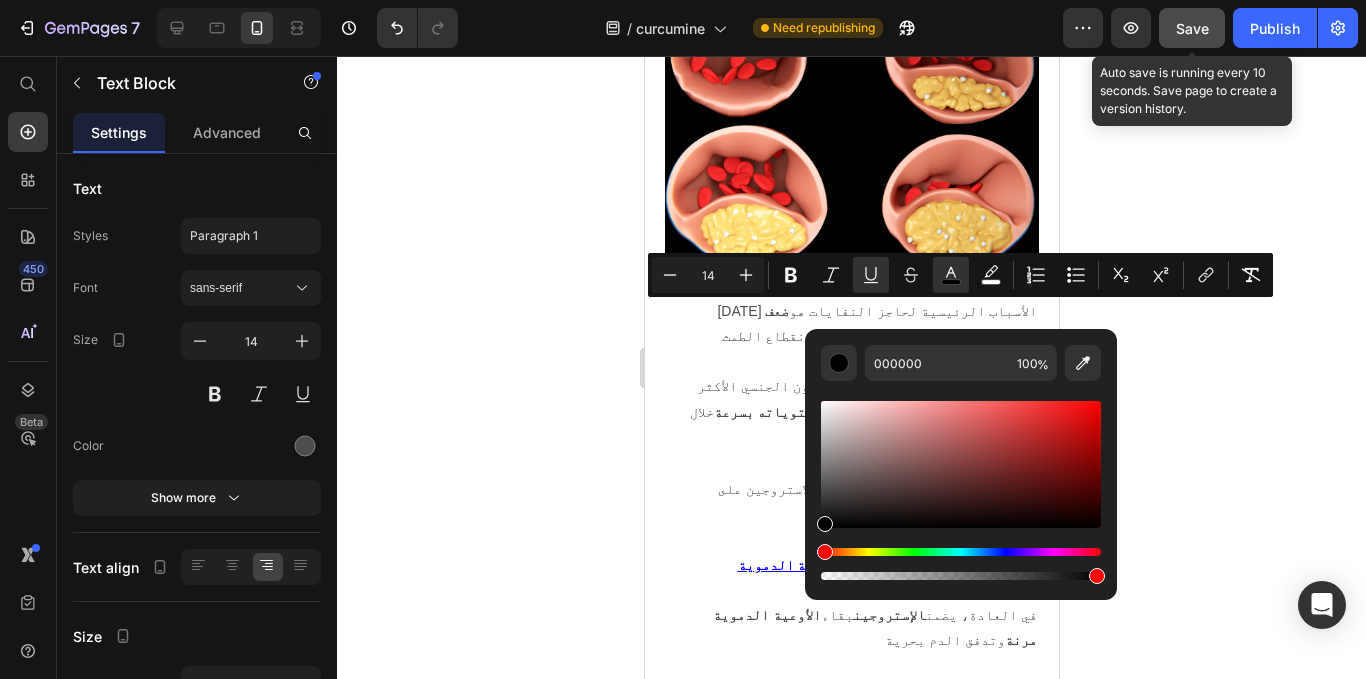 type on "0900FF" 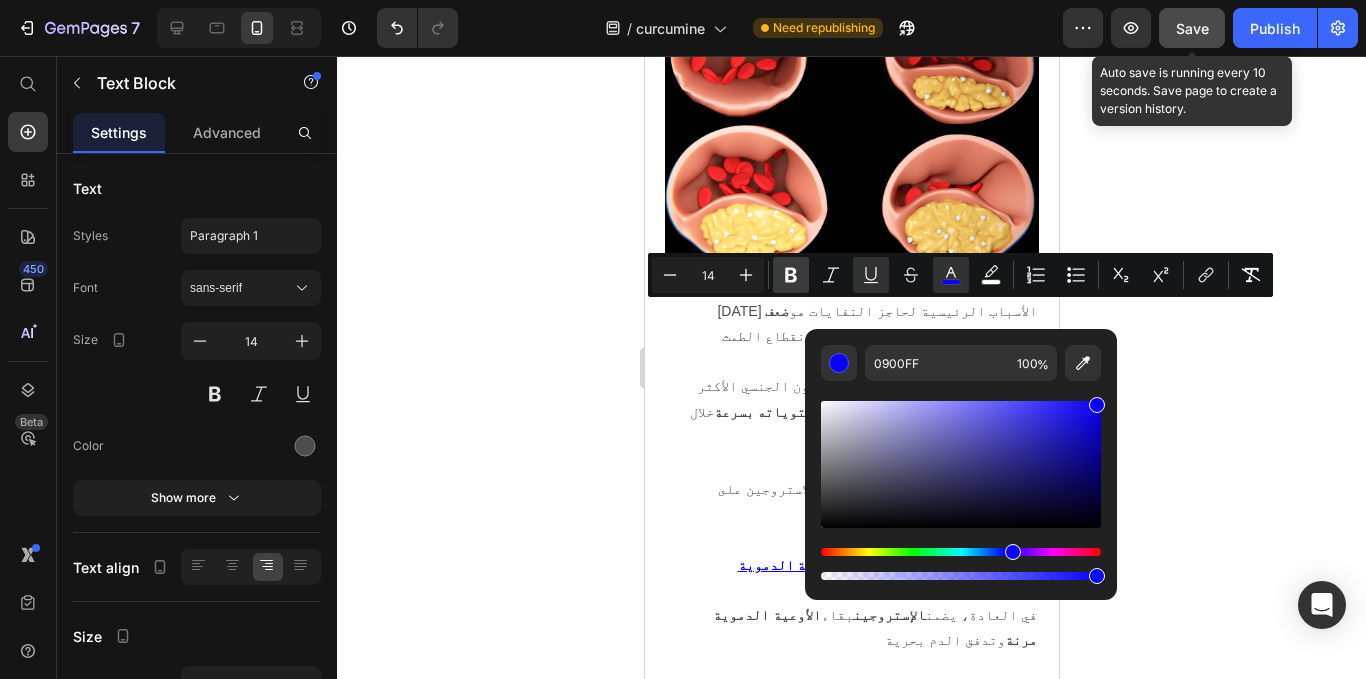 click 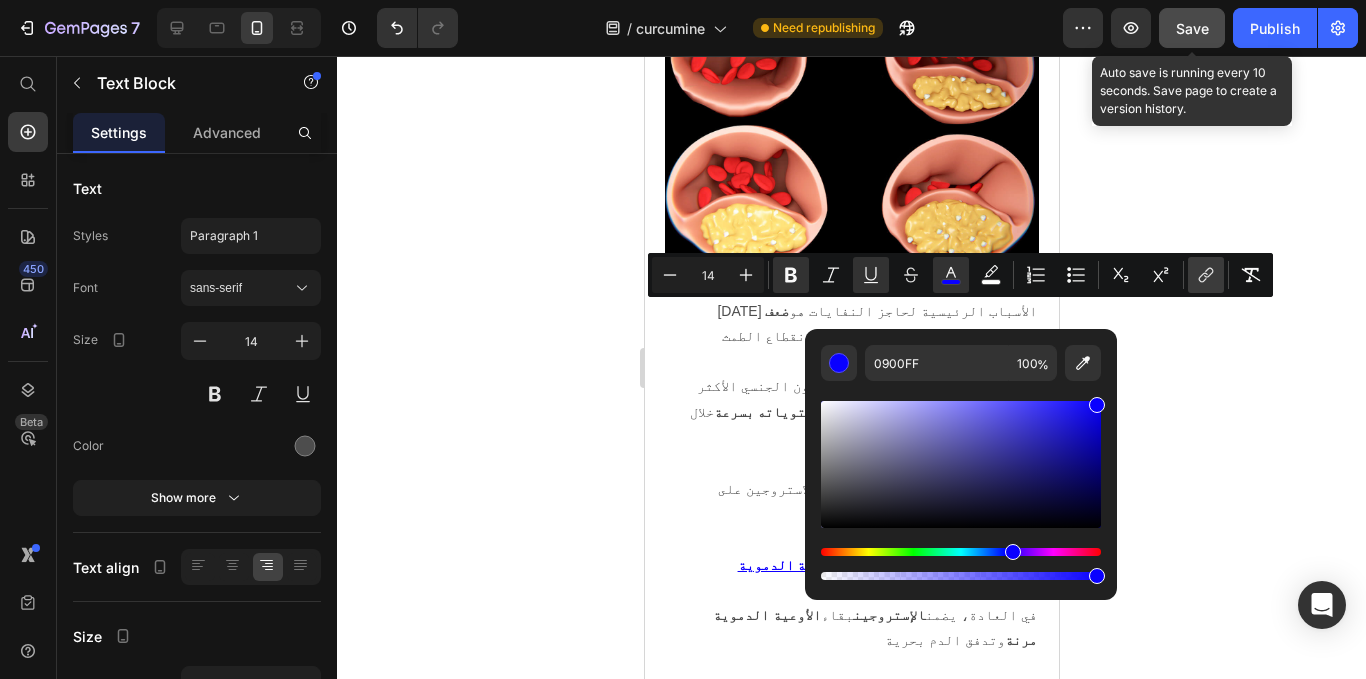 click 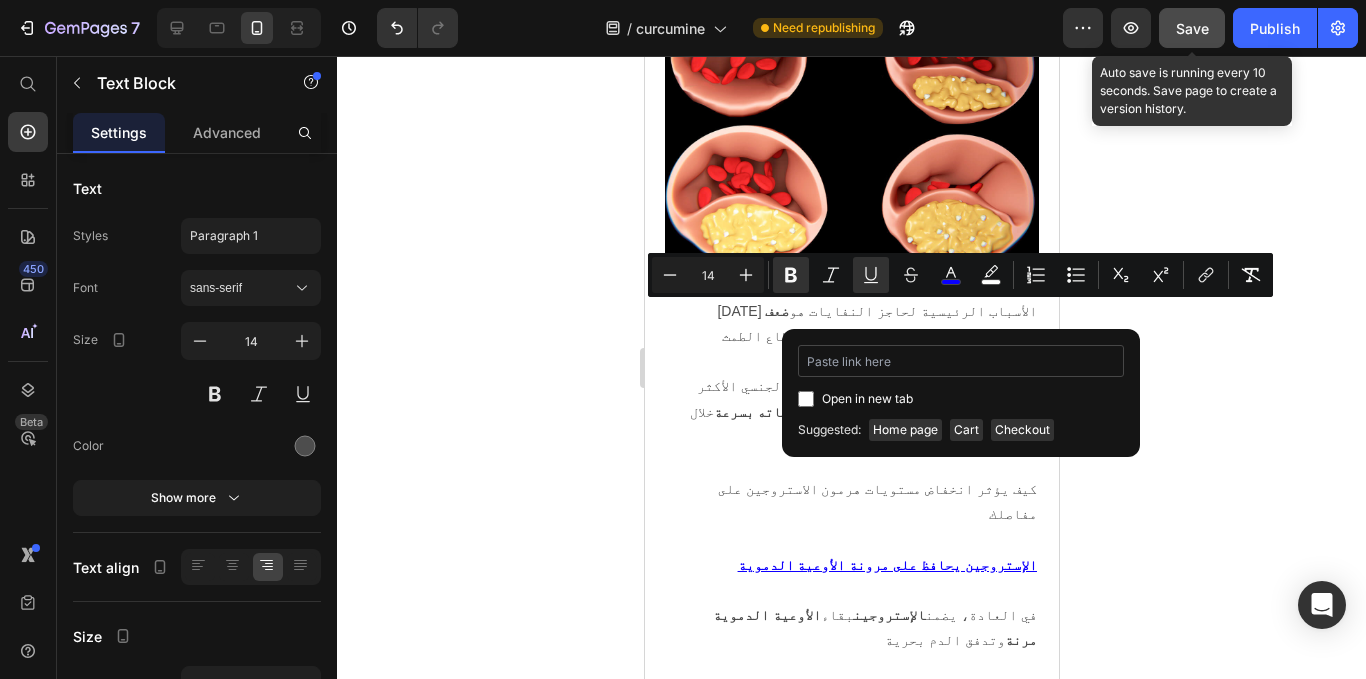 type on "/products/huille-capillaire-au-romarin" 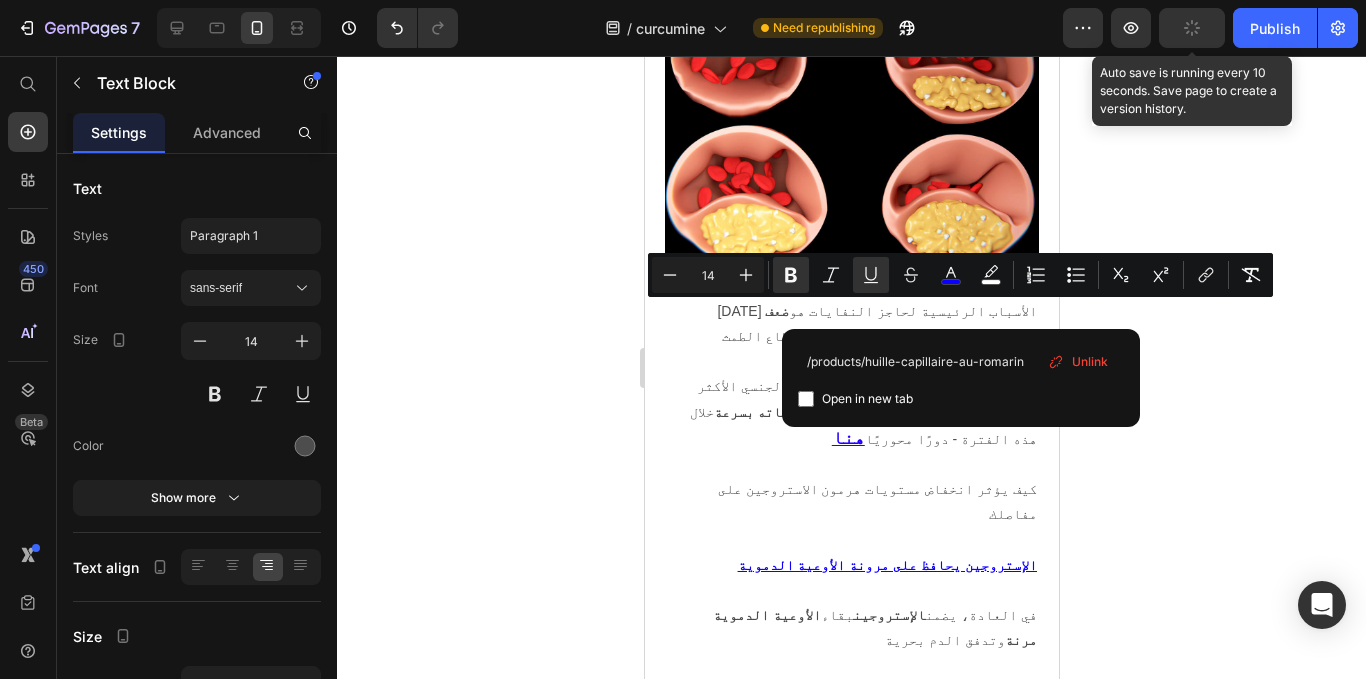 click 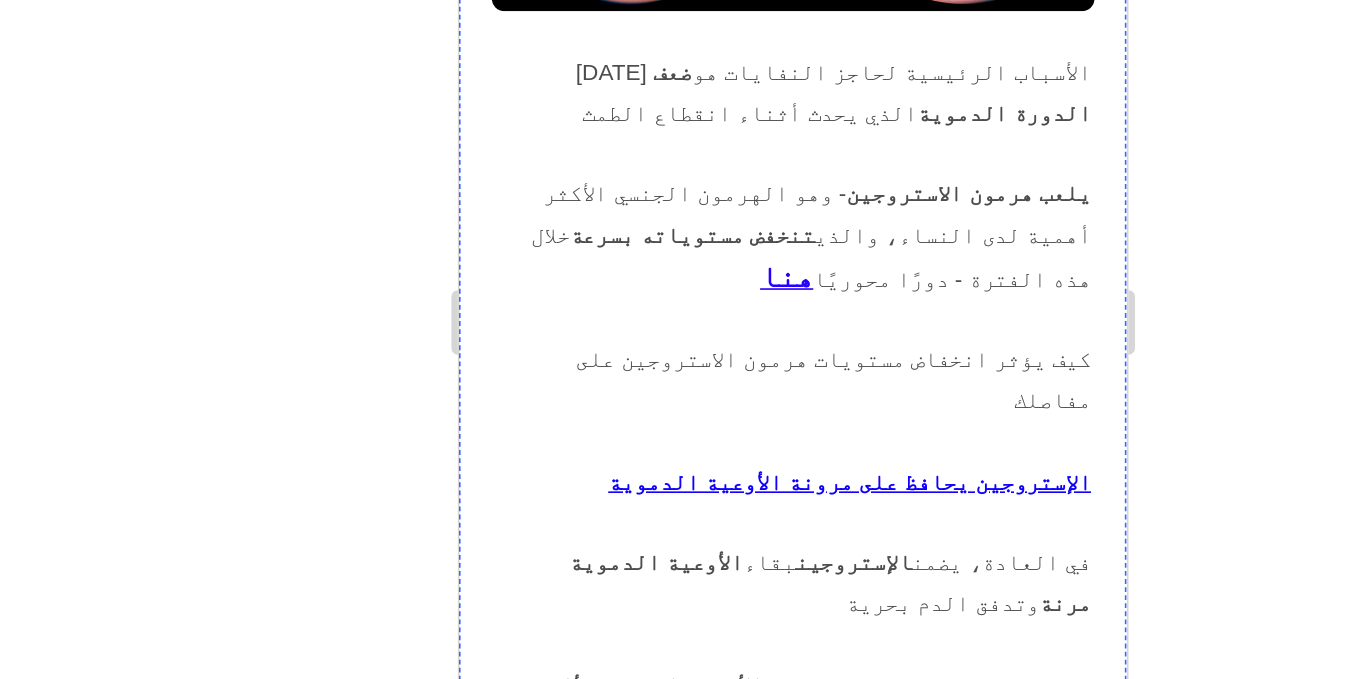 scroll, scrollTop: 5309, scrollLeft: 0, axis: vertical 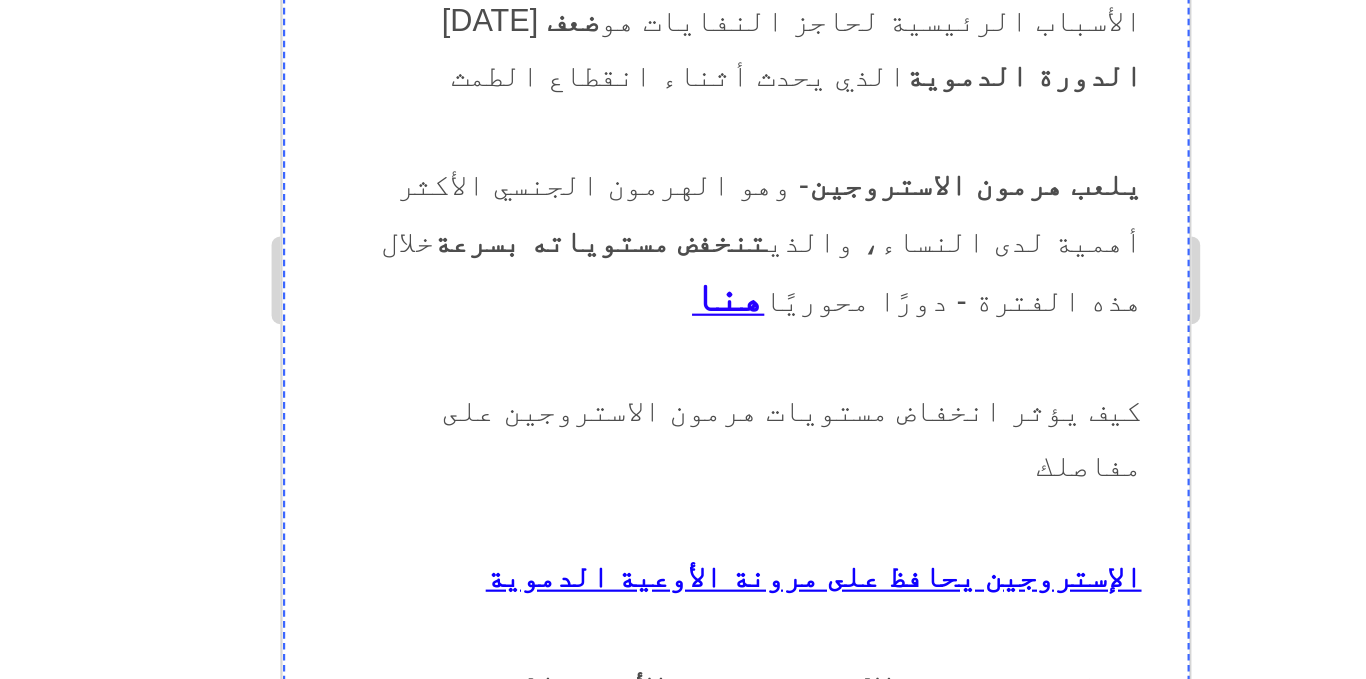 click on "ح اجز القمامة يمنع وصول العناصر الغذائية والأكسجين  إلى المفاصل" at bounding box center (488, 972) 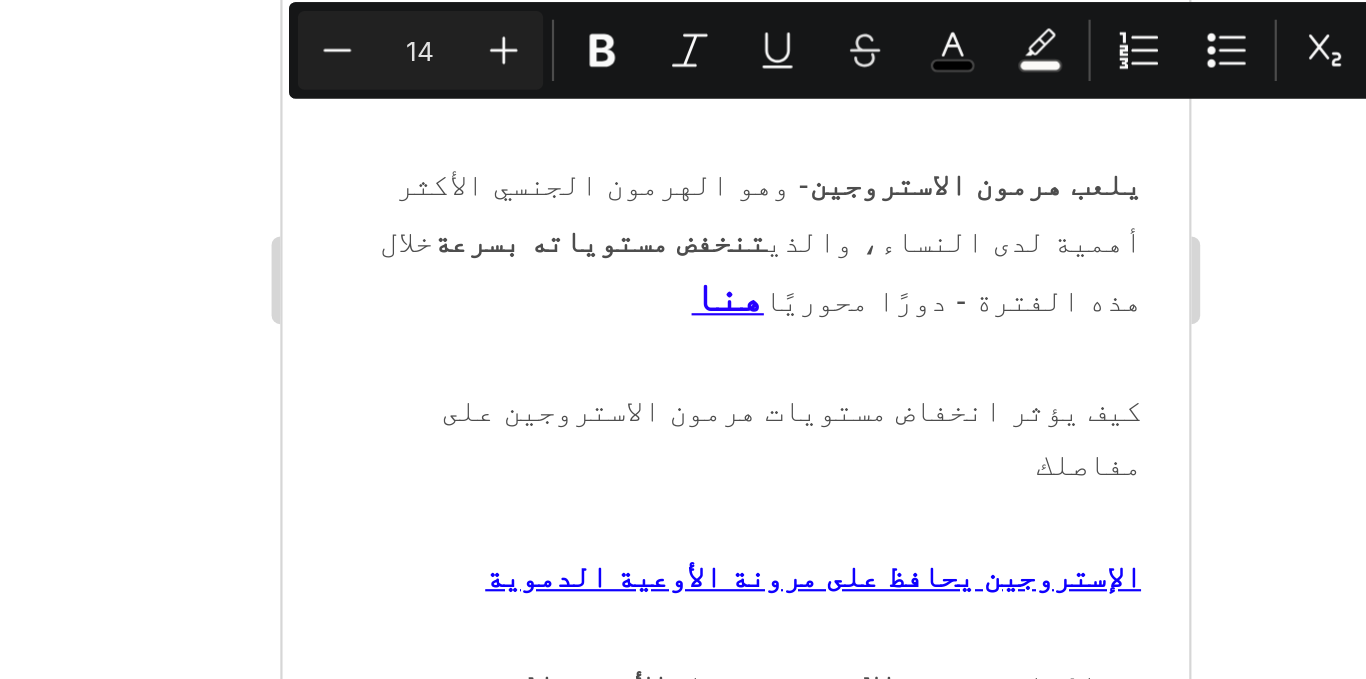 drag, startPoint x: 334, startPoint y: -159, endPoint x: 715, endPoint y: -131, distance: 382.0275 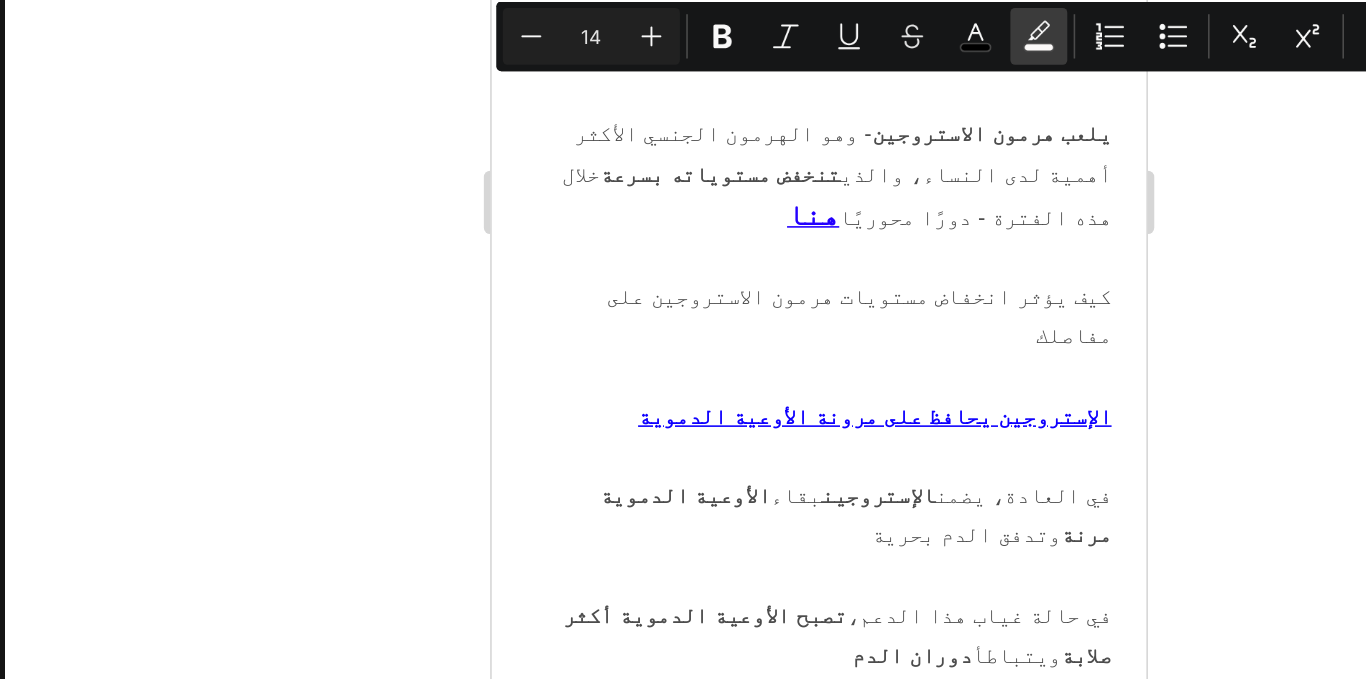 scroll, scrollTop: 5285, scrollLeft: 0, axis: vertical 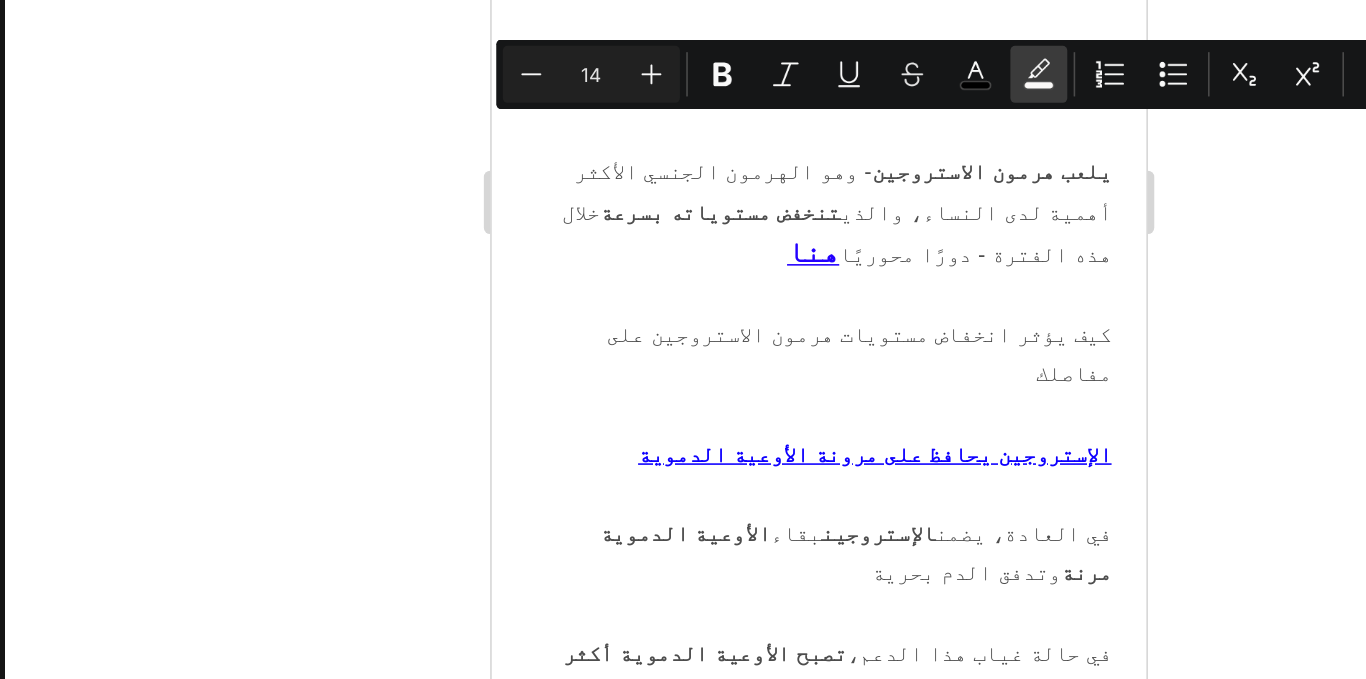 click 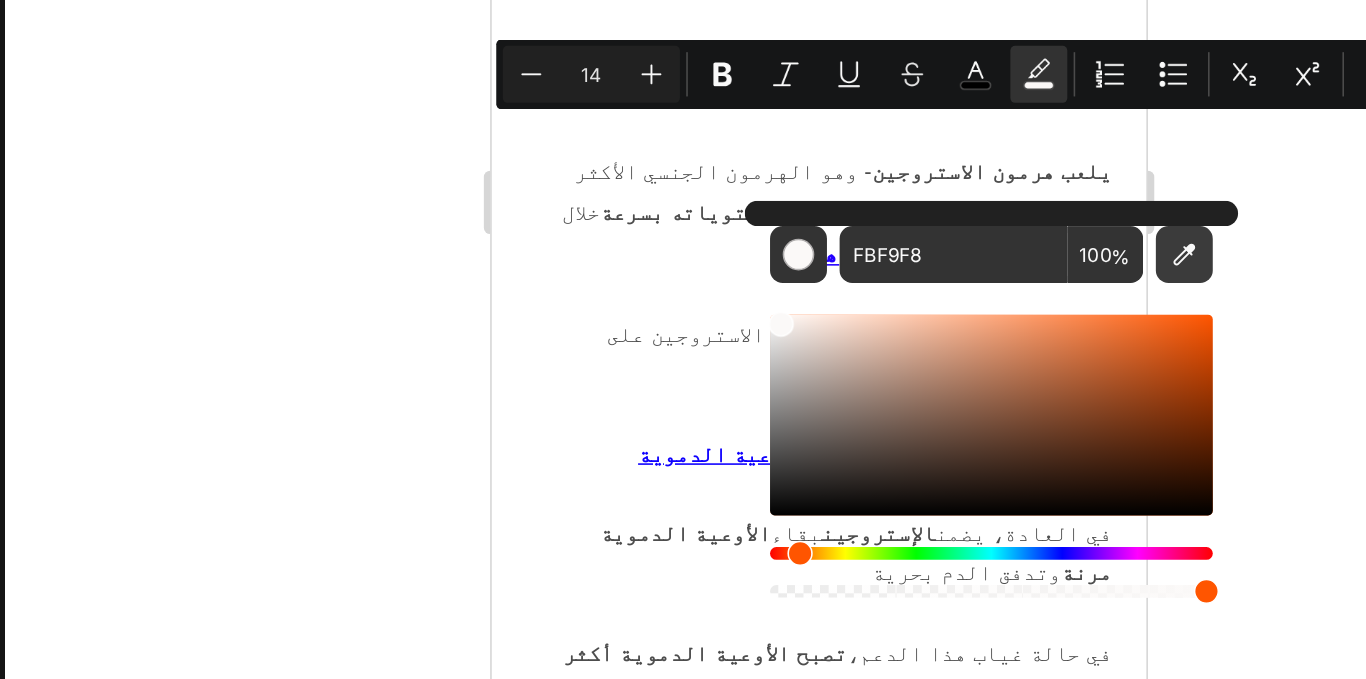 click 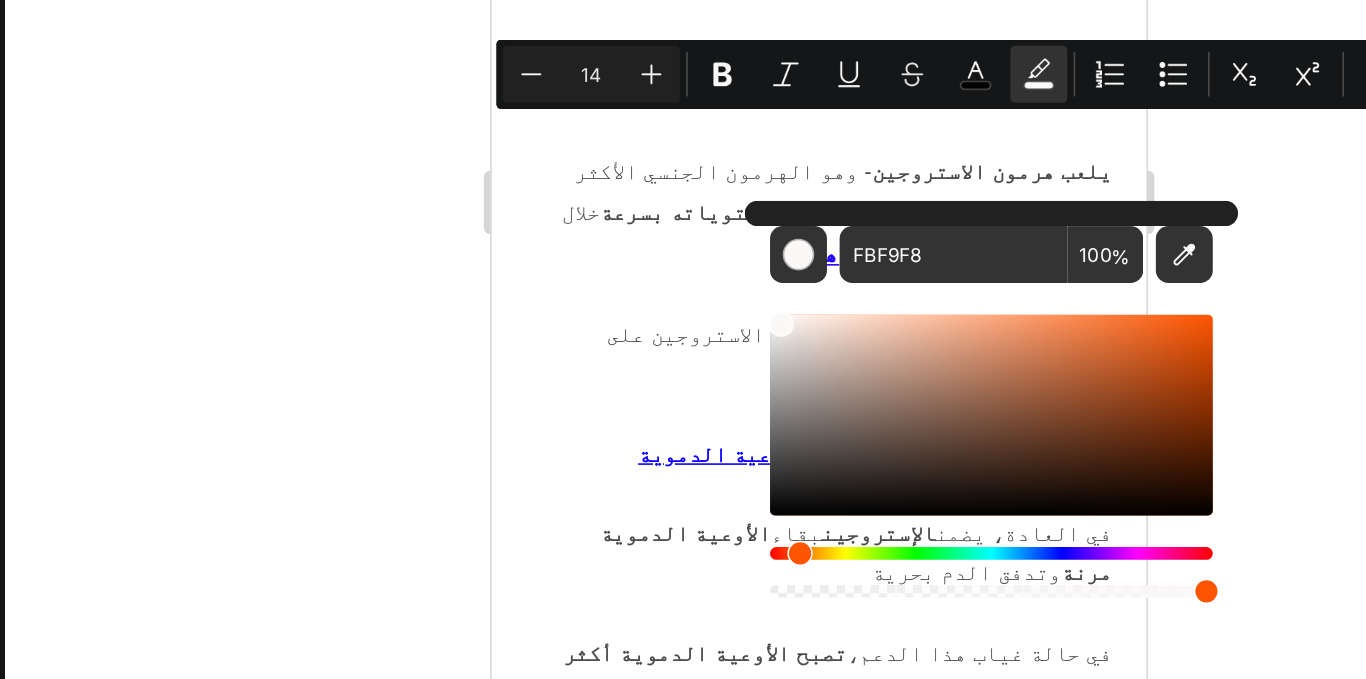 type on "FFFFFF" 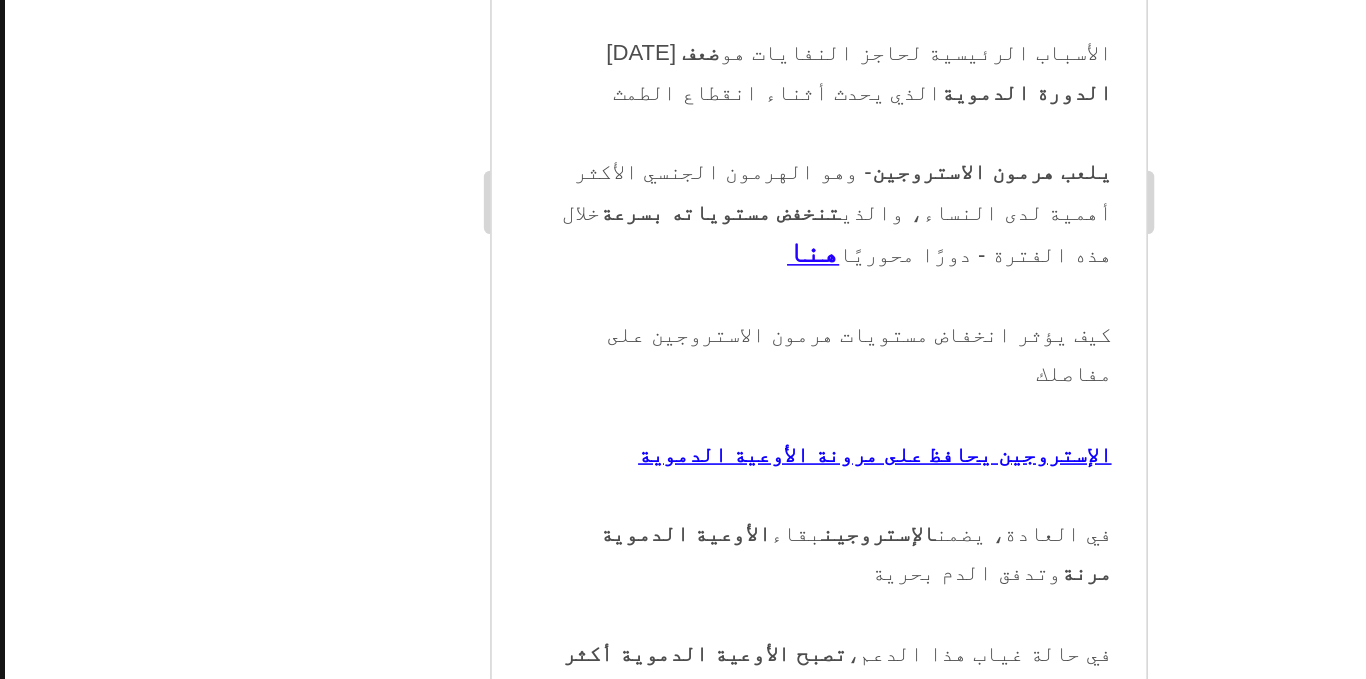 click at bounding box center [697, 1171] 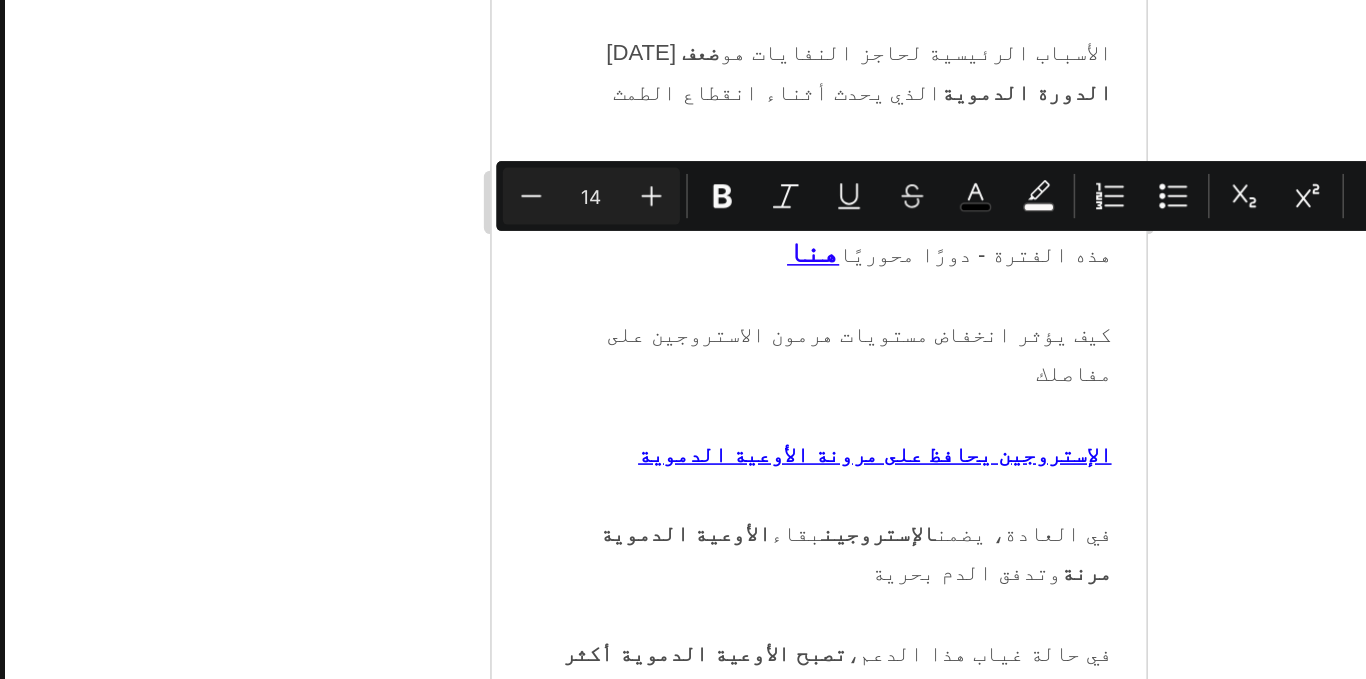 drag, startPoint x: 768, startPoint y: 102, endPoint x: 862, endPoint y: 65, distance: 101.0198 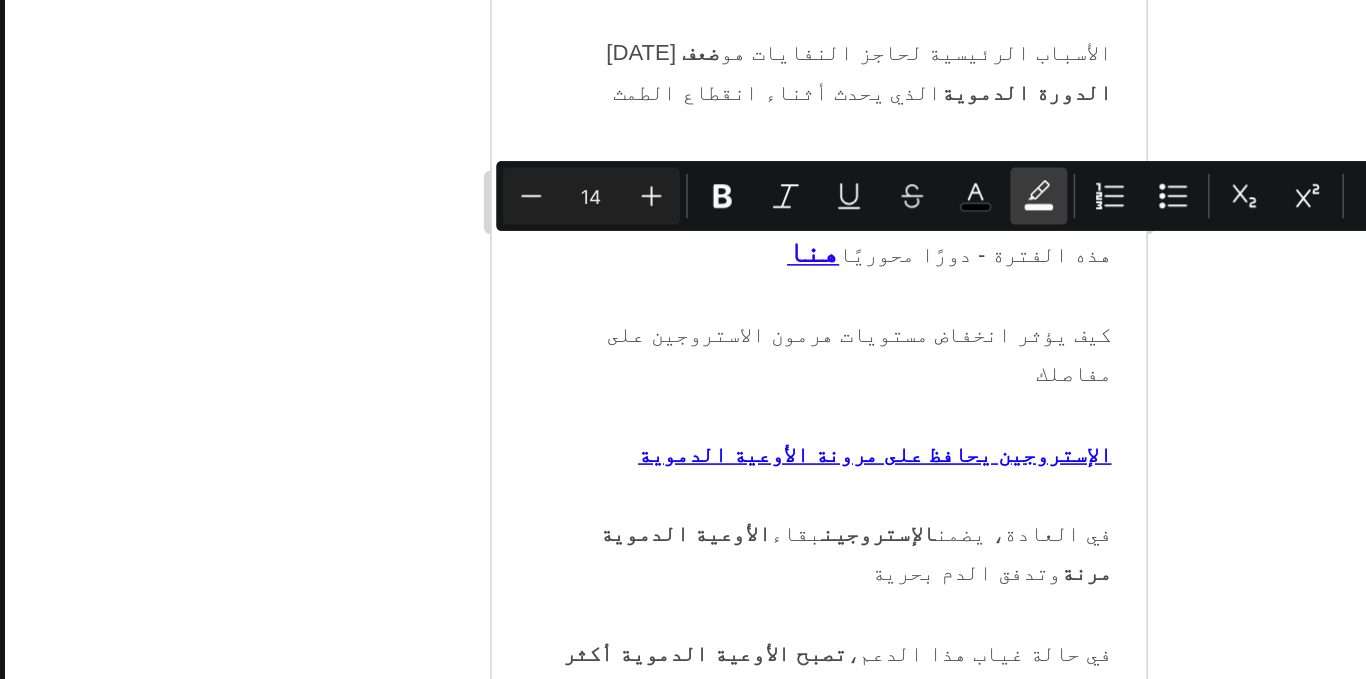 click 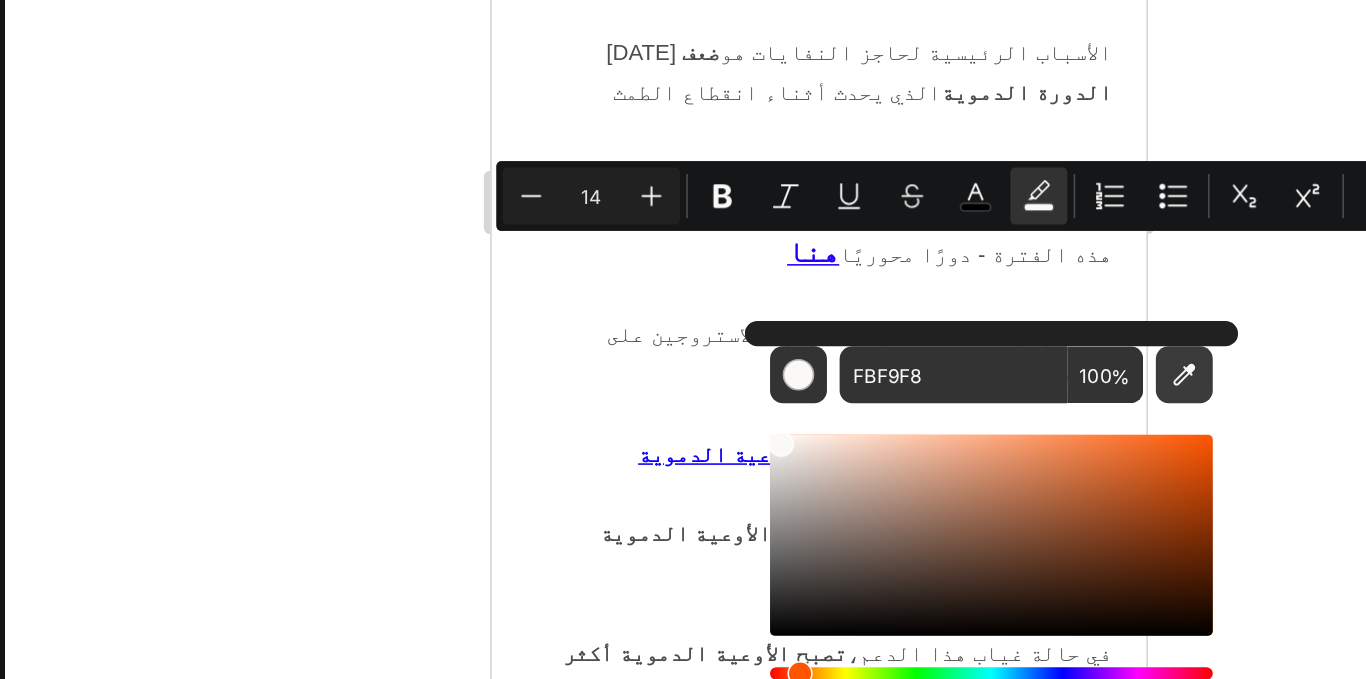 click 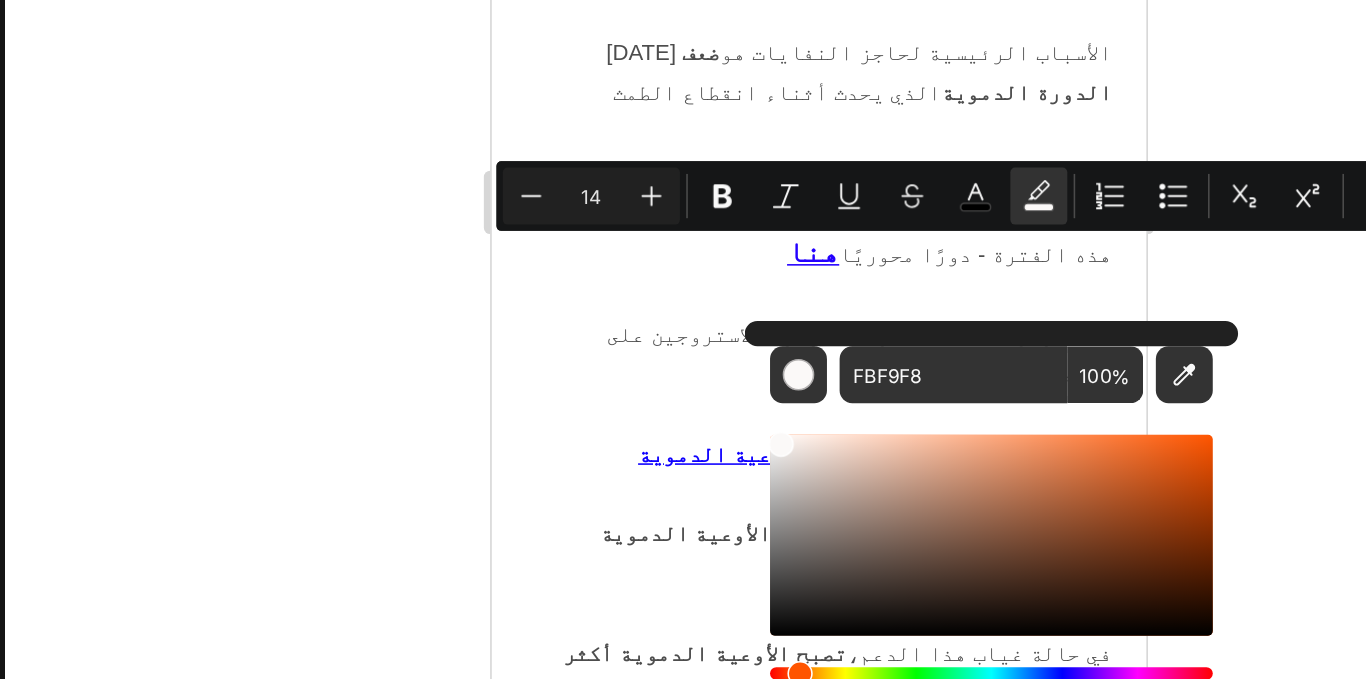 type on "FFFFFF" 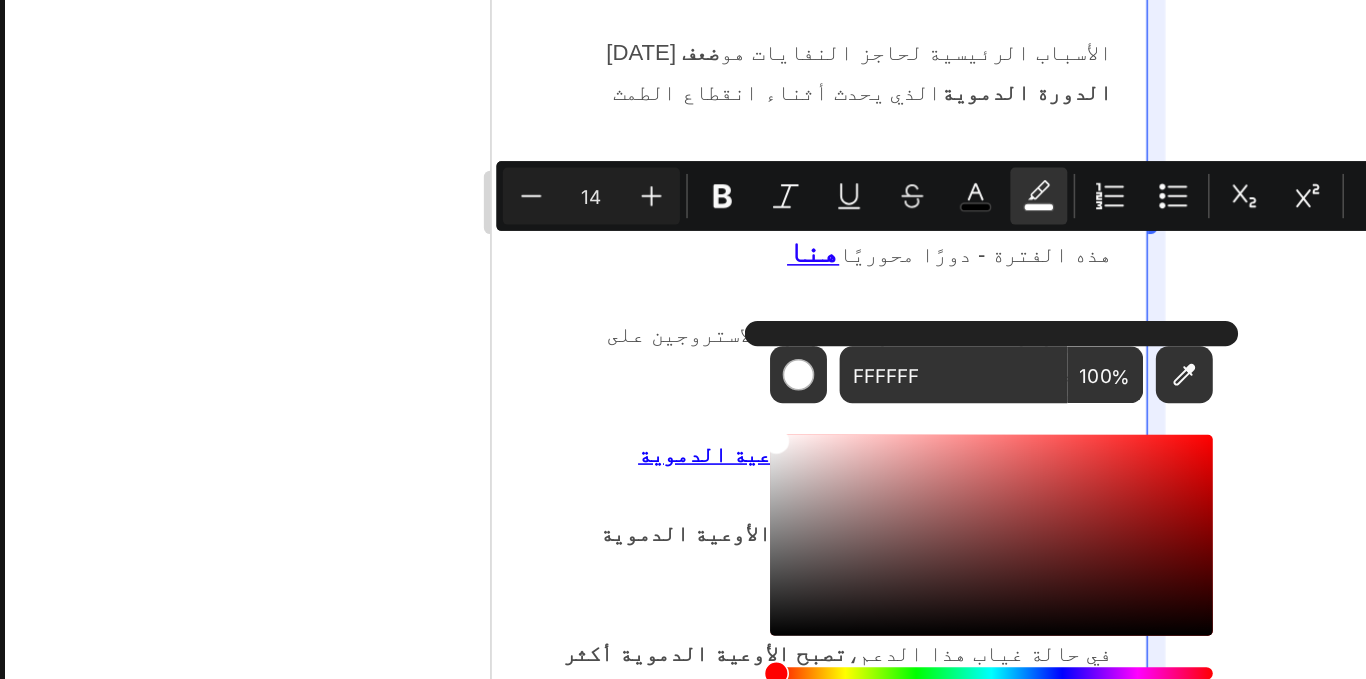 click 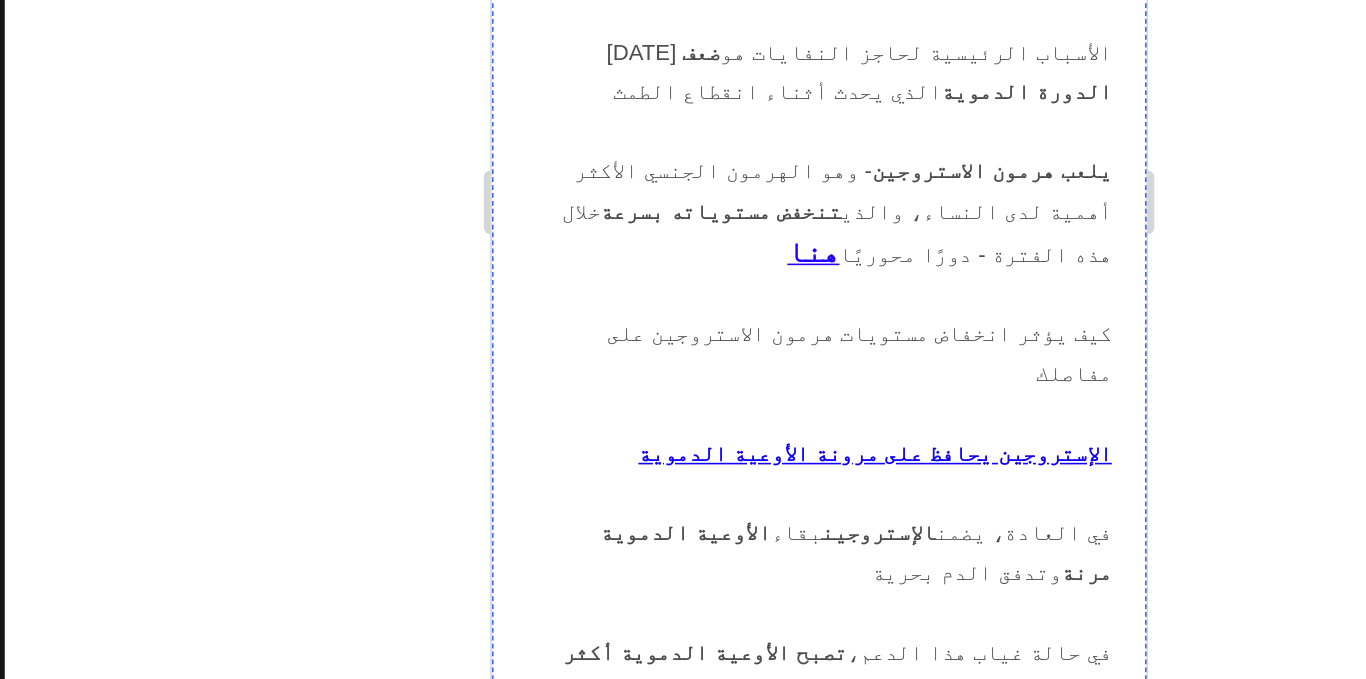 click on "ي ؤدي هذا إلى ألم وتيبس وتآكل متسارع في المفاصل. تُبلغ العديد من النساء عن شعورهن المفاجئ بالشيخوخة، ليس فقط بسبب الألم، بل أيضًا بسبب محدودية  الحركة" at bounding box center [697, 1235] 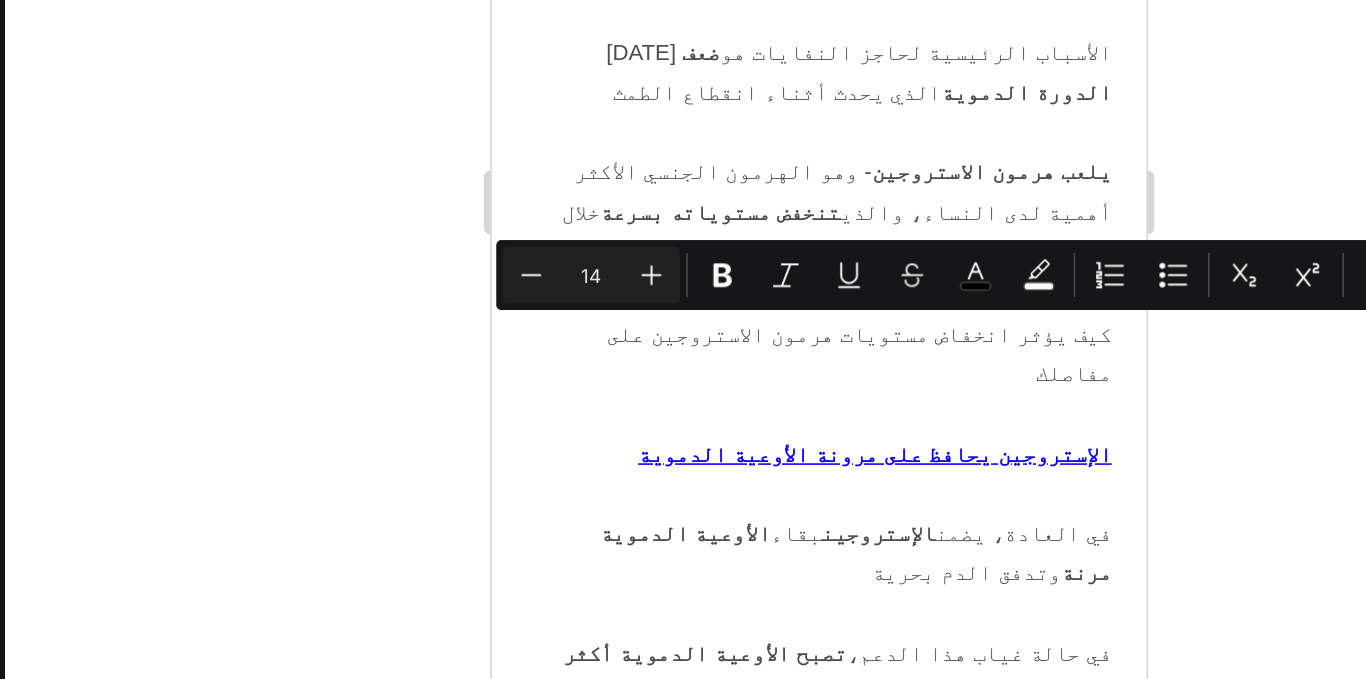drag, startPoint x: 824, startPoint y: 113, endPoint x: 853, endPoint y: 113, distance: 29 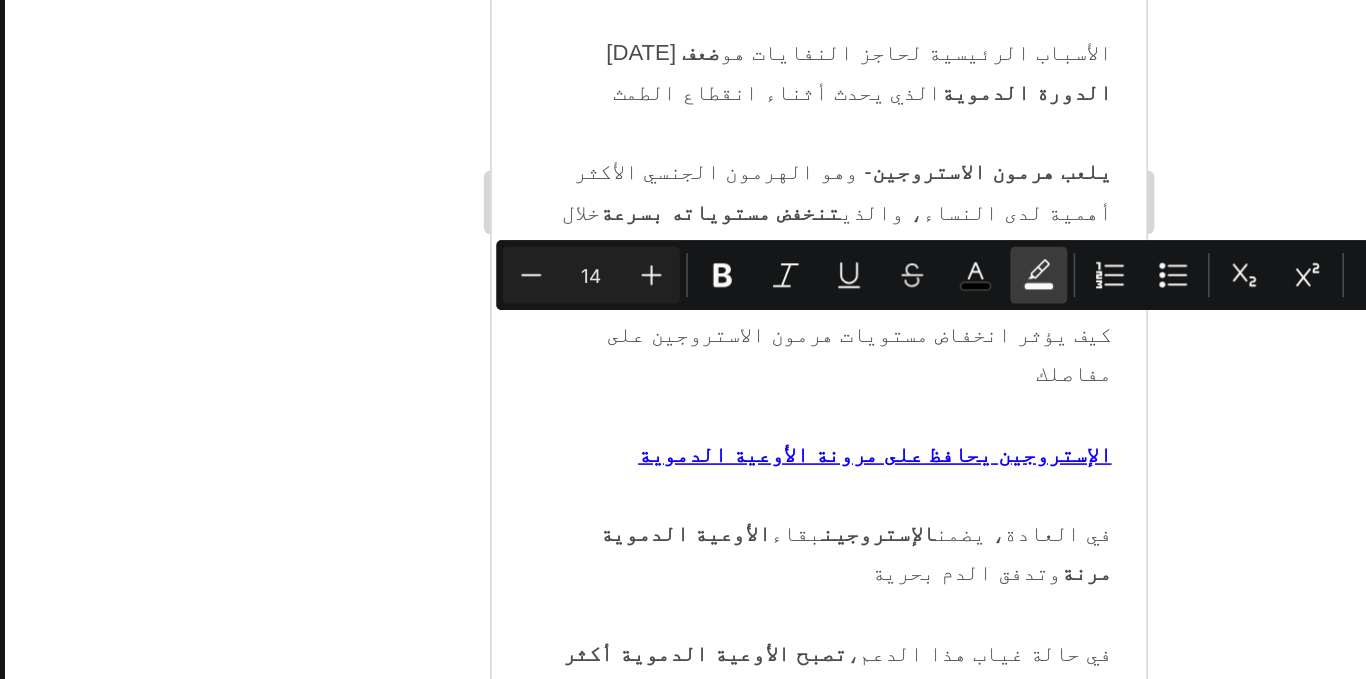 click 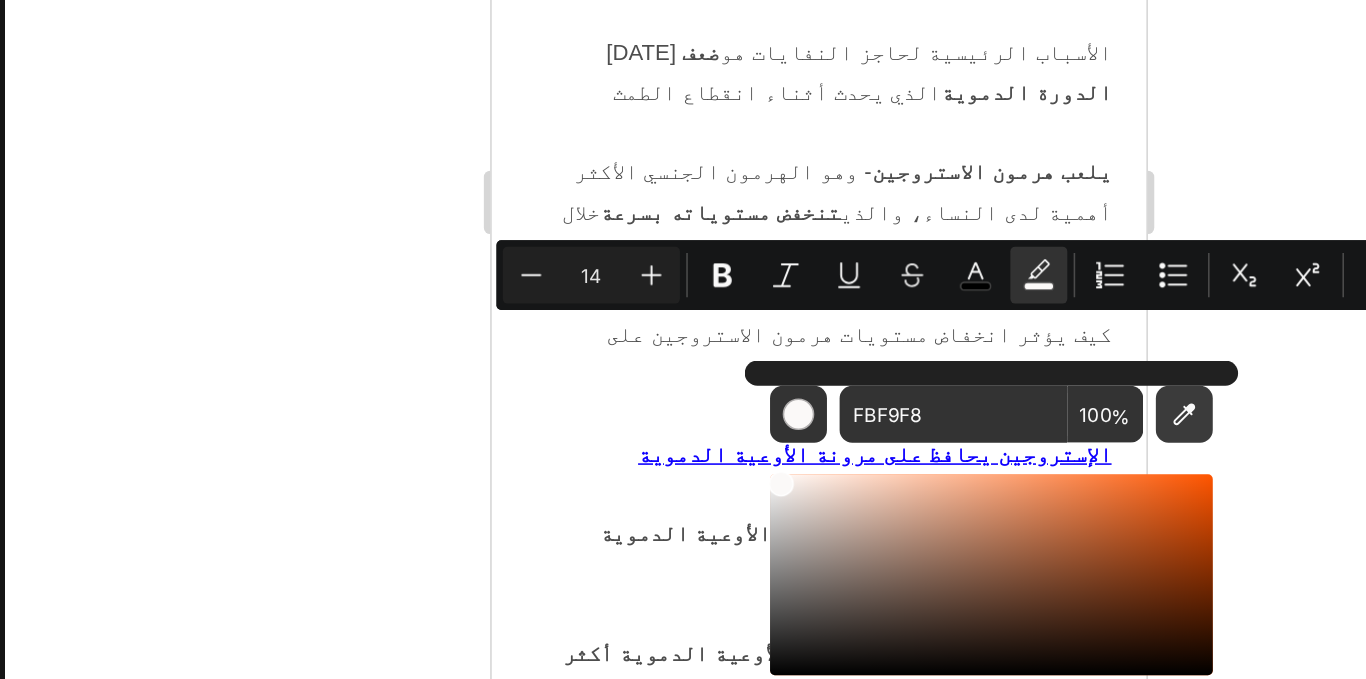 click 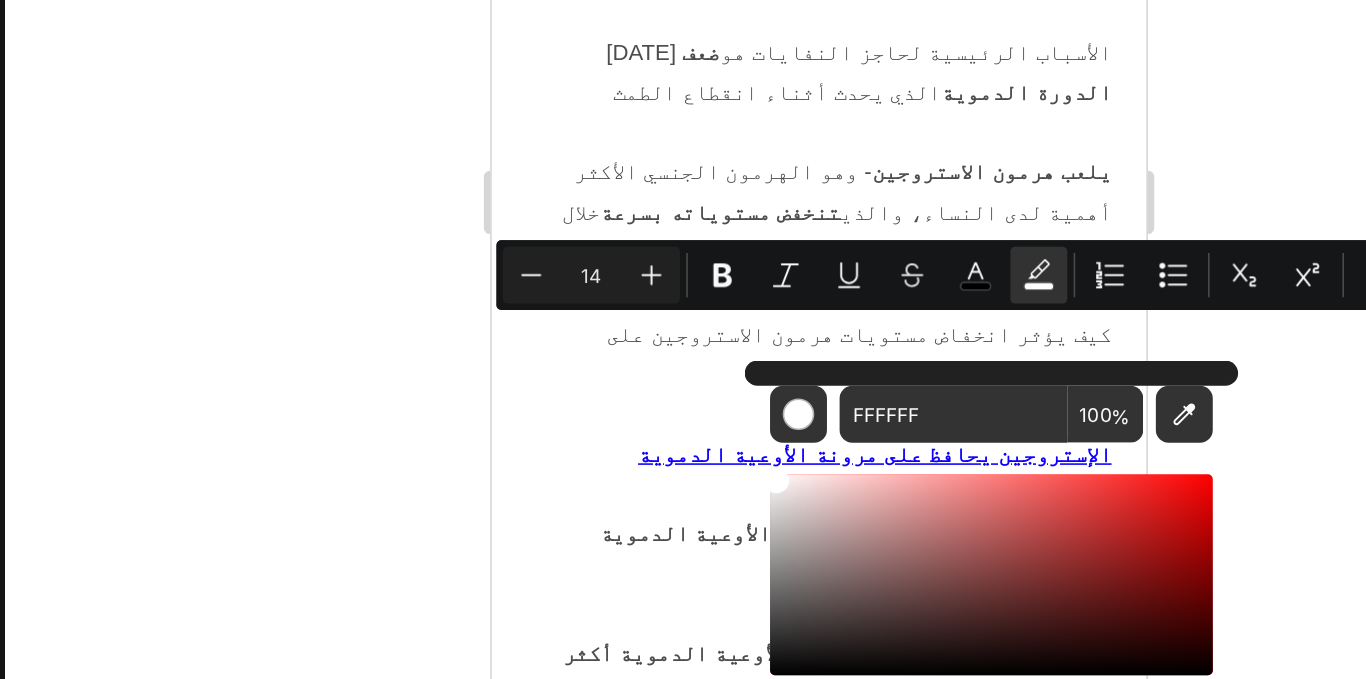 click 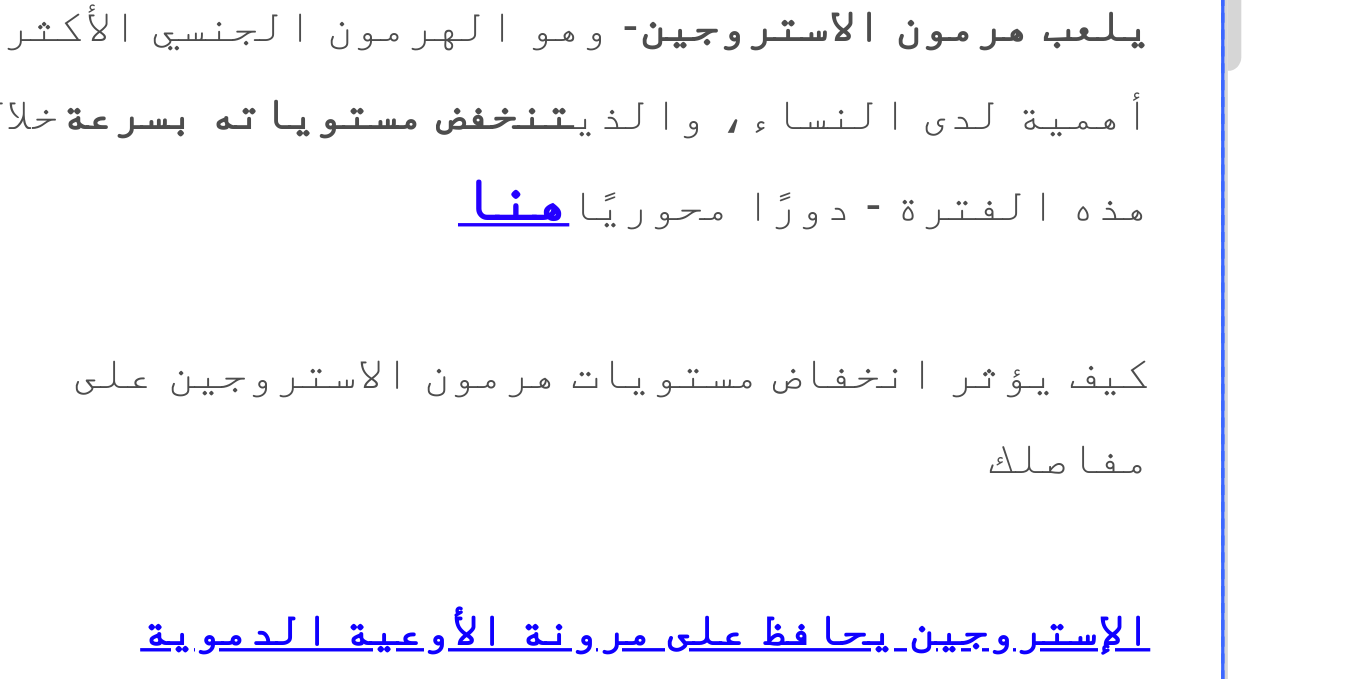 scroll, scrollTop: 5258, scrollLeft: 0, axis: vertical 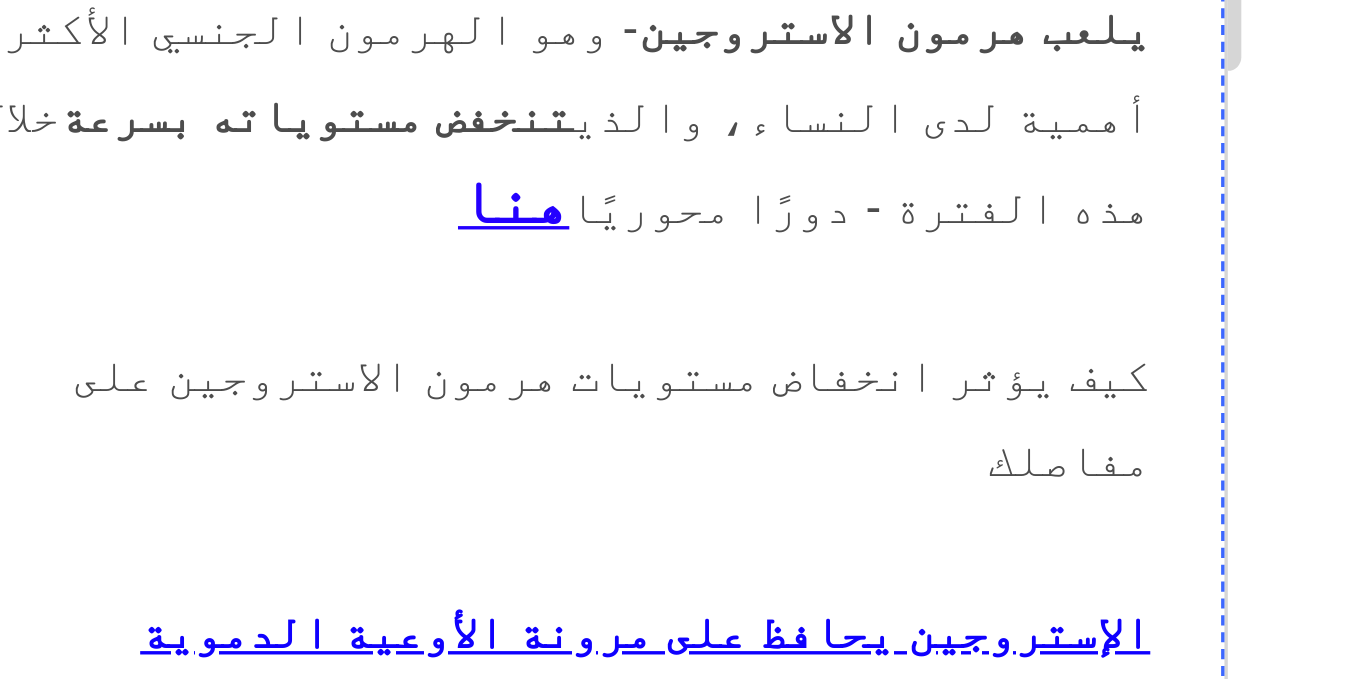 click on "ي" at bounding box center (215, 465) 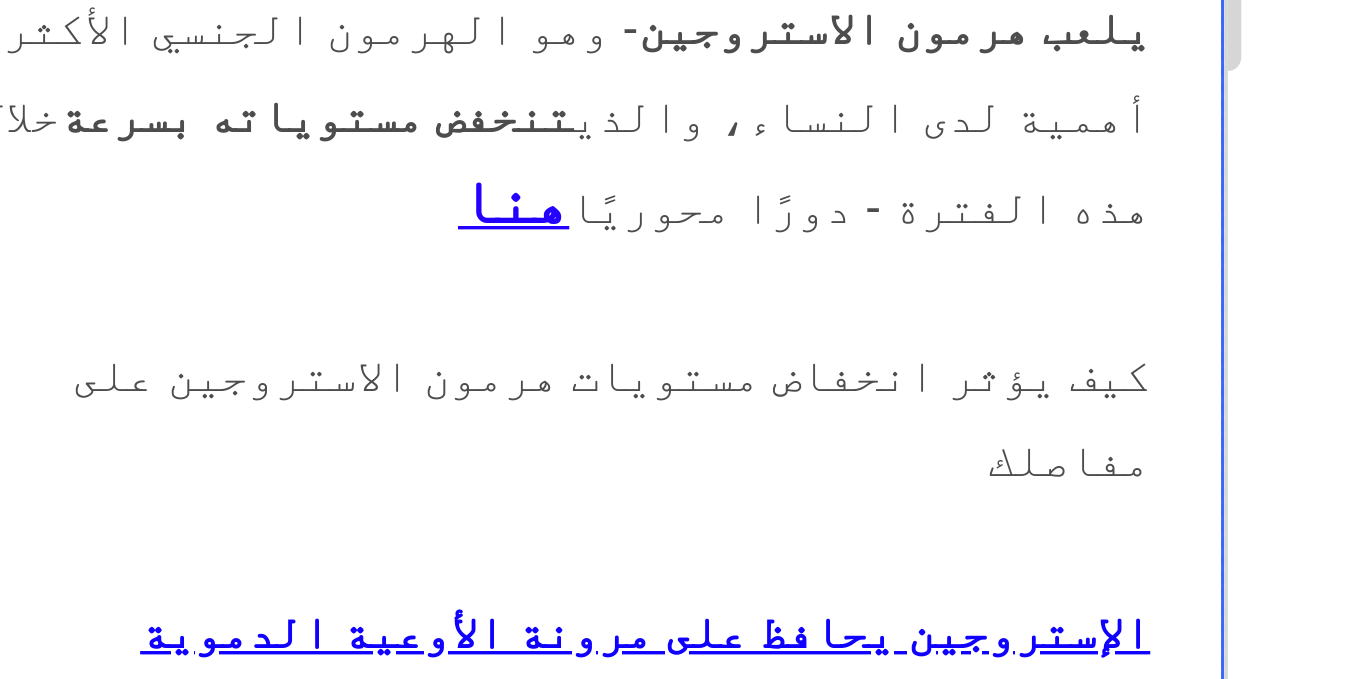 click on "ما لا يخبرك به [DATE] عن آلام المفاصل: ليس لها علاقة بالتآكل أو عمرك! والحل موجود في هذه التركيبة المغربية الطبيعية” Heading آلام المفاصل في أواخر الأربعينيات: لماذا تفشل العلاجات القياسية أثناء انقطاع الطمث  وكيف يمكنك تقوية مفاصلك  باستخدام طريقة الثلاث خطوات  Text Block Image Row Image Image Row Image مرحبا، [PERSON_NAME]، مختص في صحة الأمعاء والتغذية الدقيقة، وأعمل منذ سنوات بين [GEOGRAPHIC_DATA] والمغرب   بعد 20 عاماً من الممارسة العملية وعلاج أكثر من 3000 امرأة تعاني من مشاكل في المفاصل بعد انقطاع الطمث، أريد أخيراً أن أكشف الحقيقة حول الصلة المدهشة بين التغيرات الهرمونية وآلام المفاصل"" at bounding box center (34, 7842) 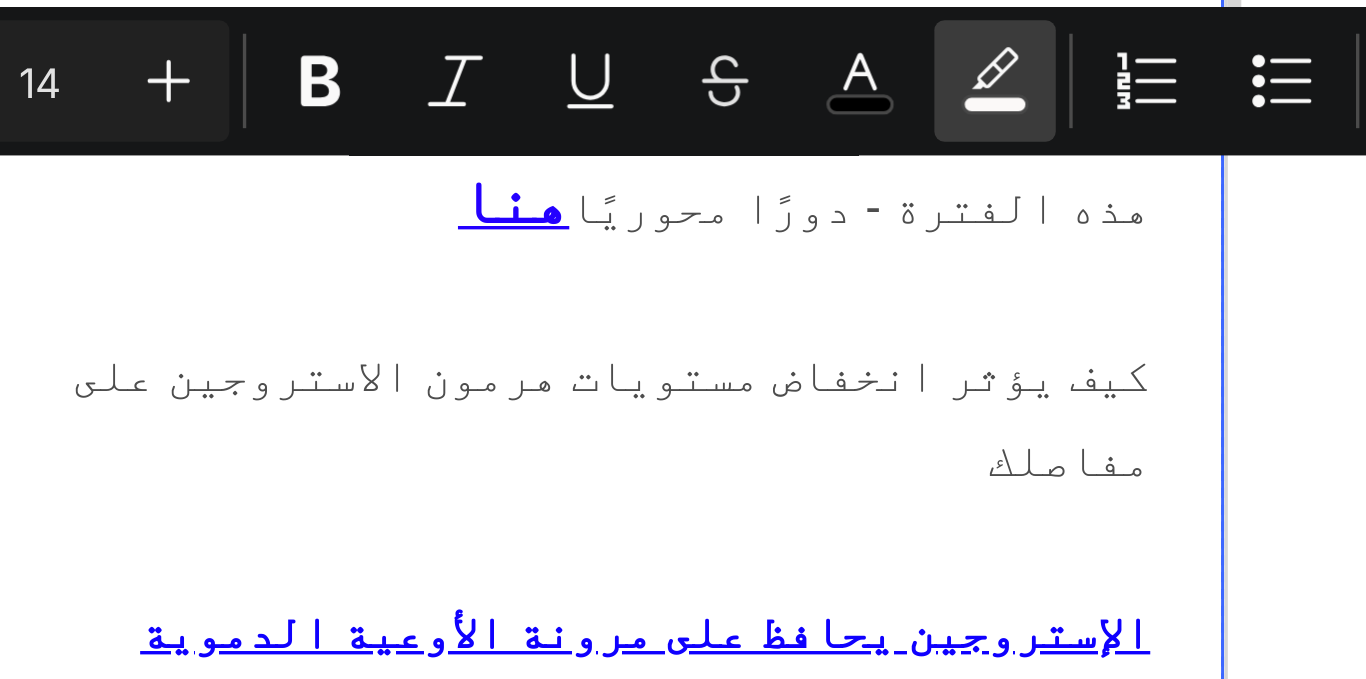 click 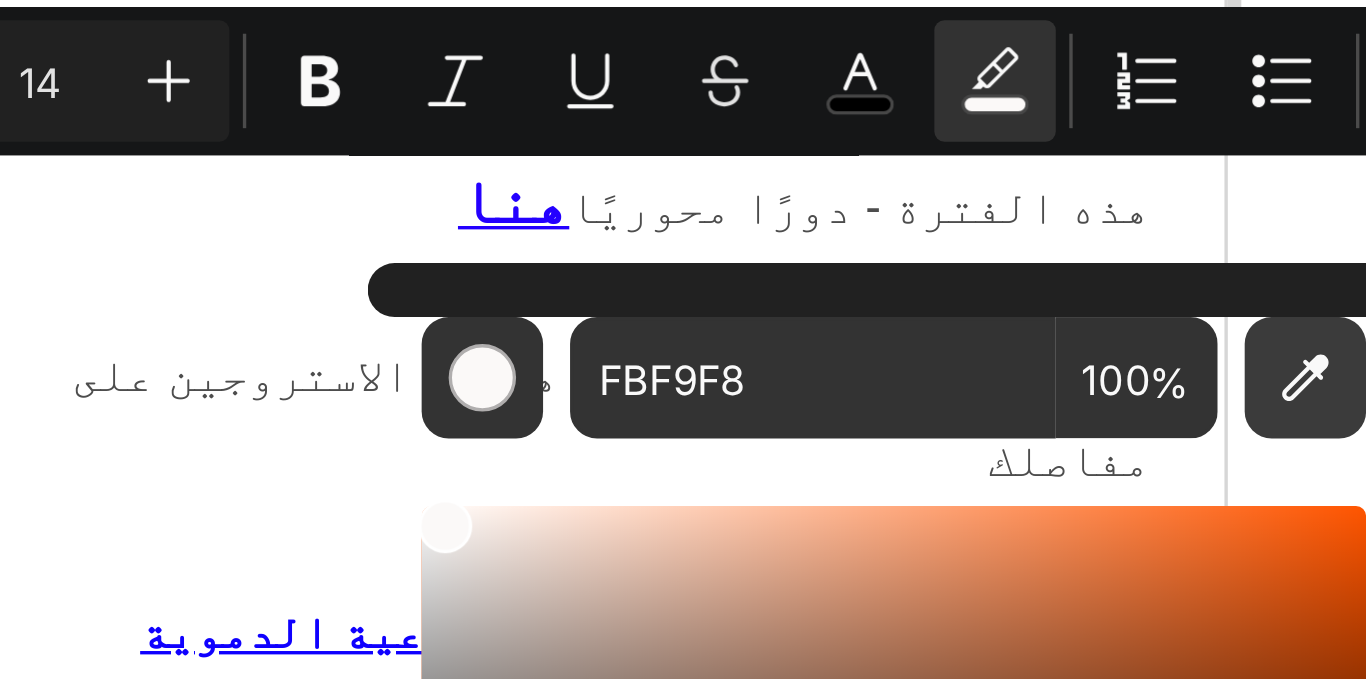 click at bounding box center (1083, 479) 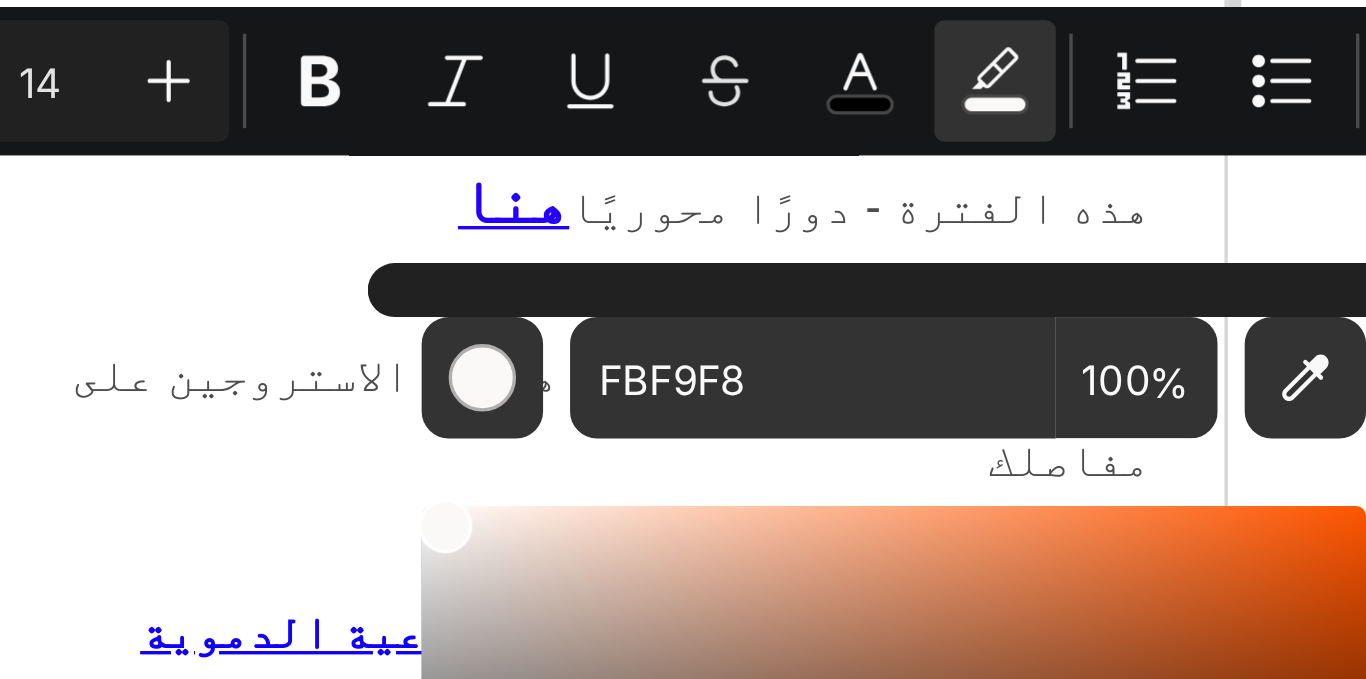 type on "FFFFFF" 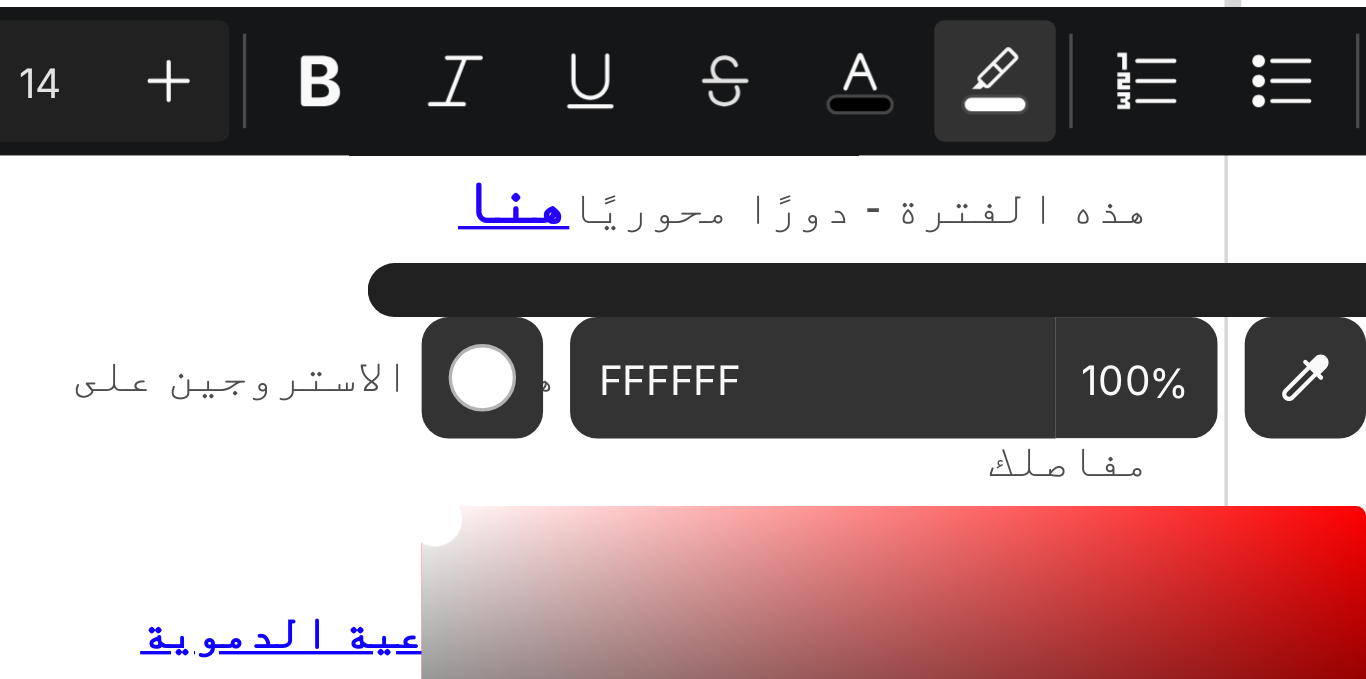 click 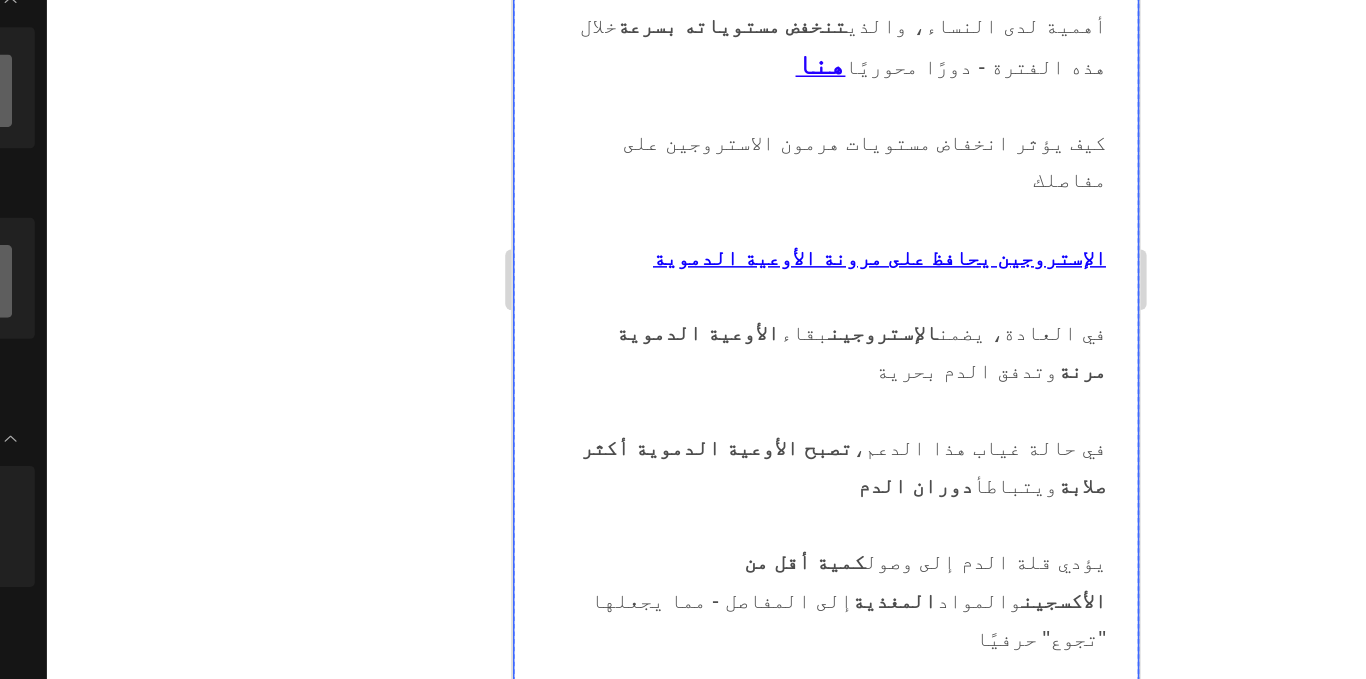 scroll, scrollTop: 5484, scrollLeft: 0, axis: vertical 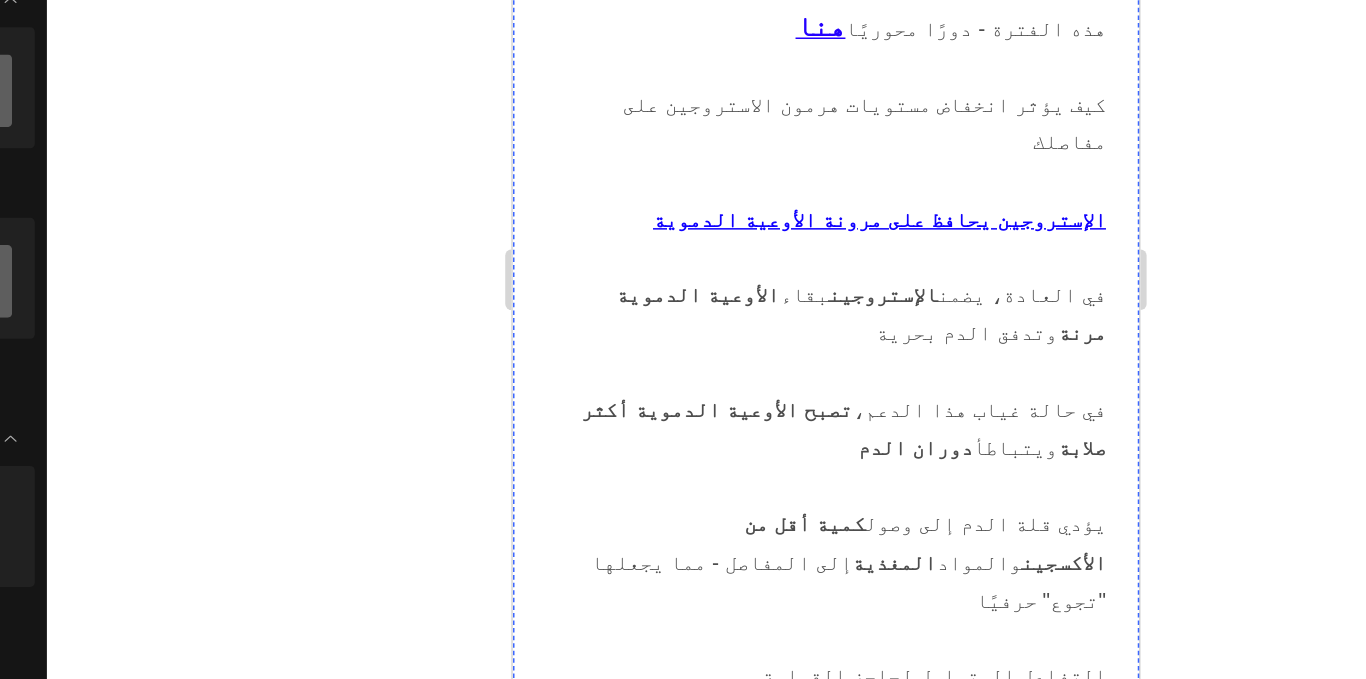 click on "انقطاع الطمث: [PERSON_NAME] الخفي لمفاصلك" at bounding box center (719, 1292) 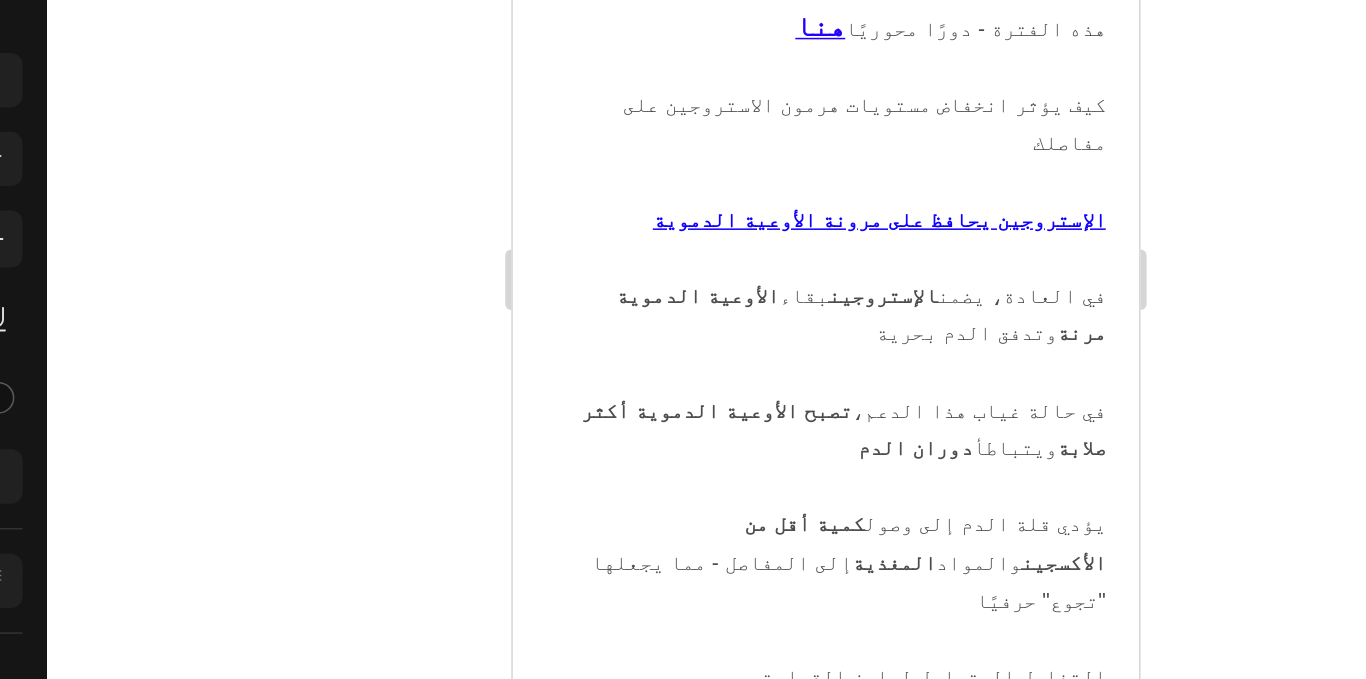 click on "انقطاع الطمث: [PERSON_NAME] الخفي لمفاصلك" at bounding box center (719, 1292) 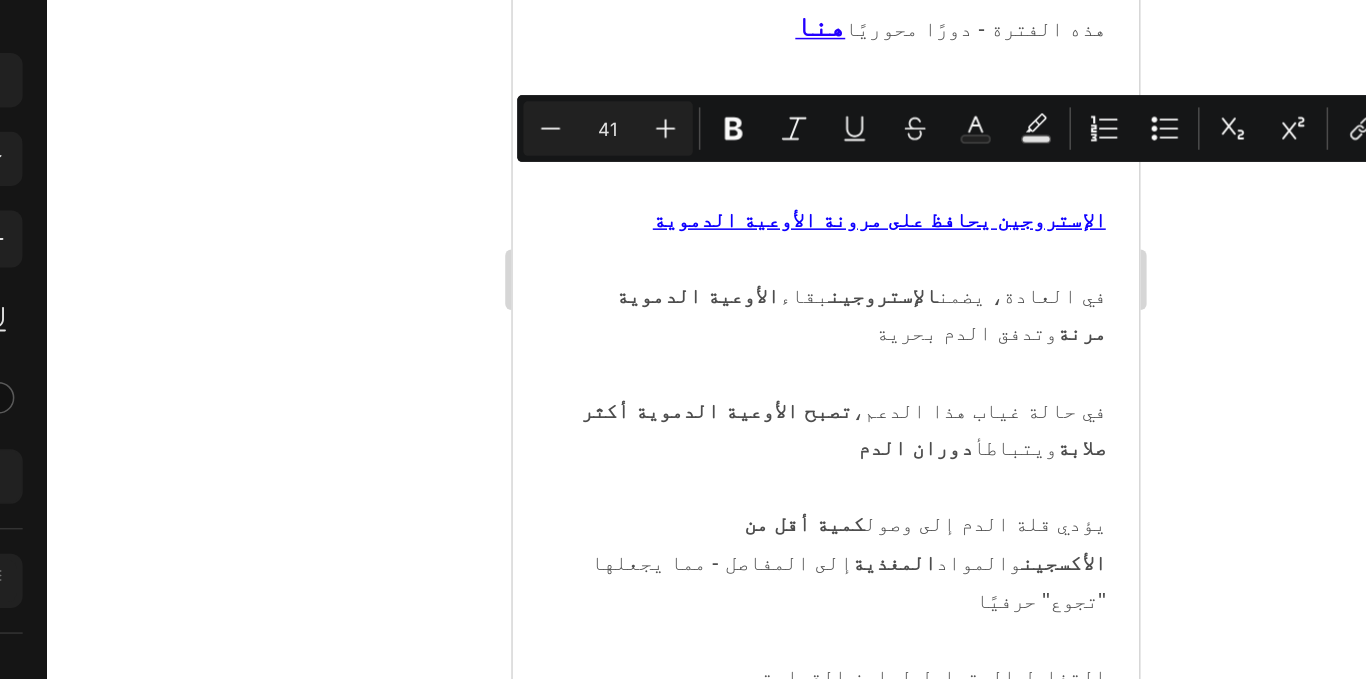 drag, startPoint x: 886, startPoint y: 75, endPoint x: 870, endPoint y: 84, distance: 18.35756 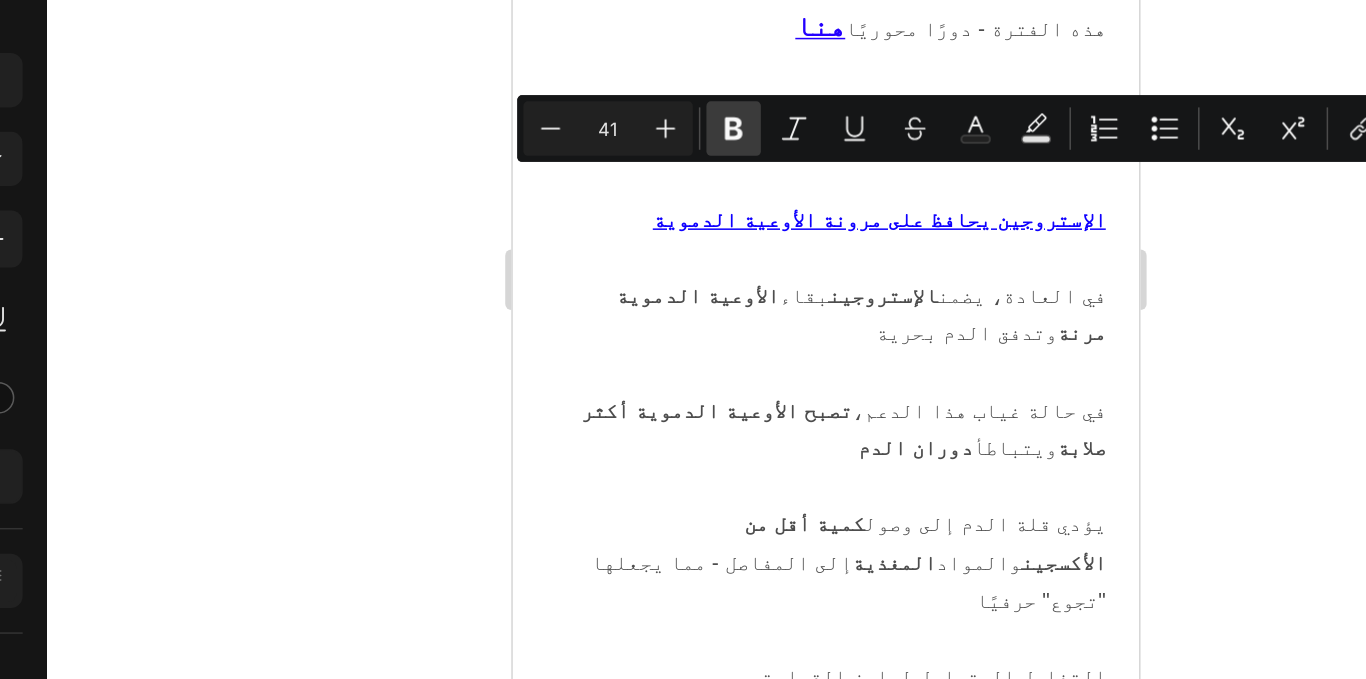 click 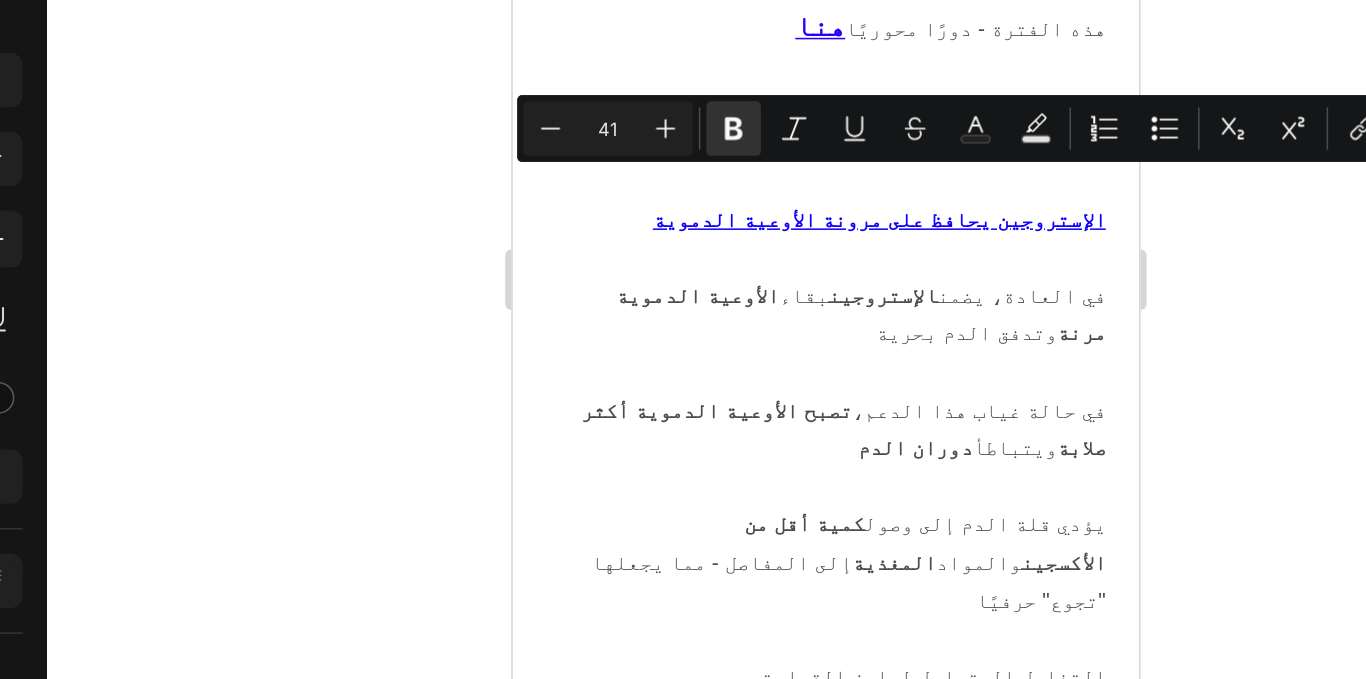 click on "انقطاع الطمث: [PERSON_NAME] الخفي  لمفاصلك" at bounding box center (719, 1292) 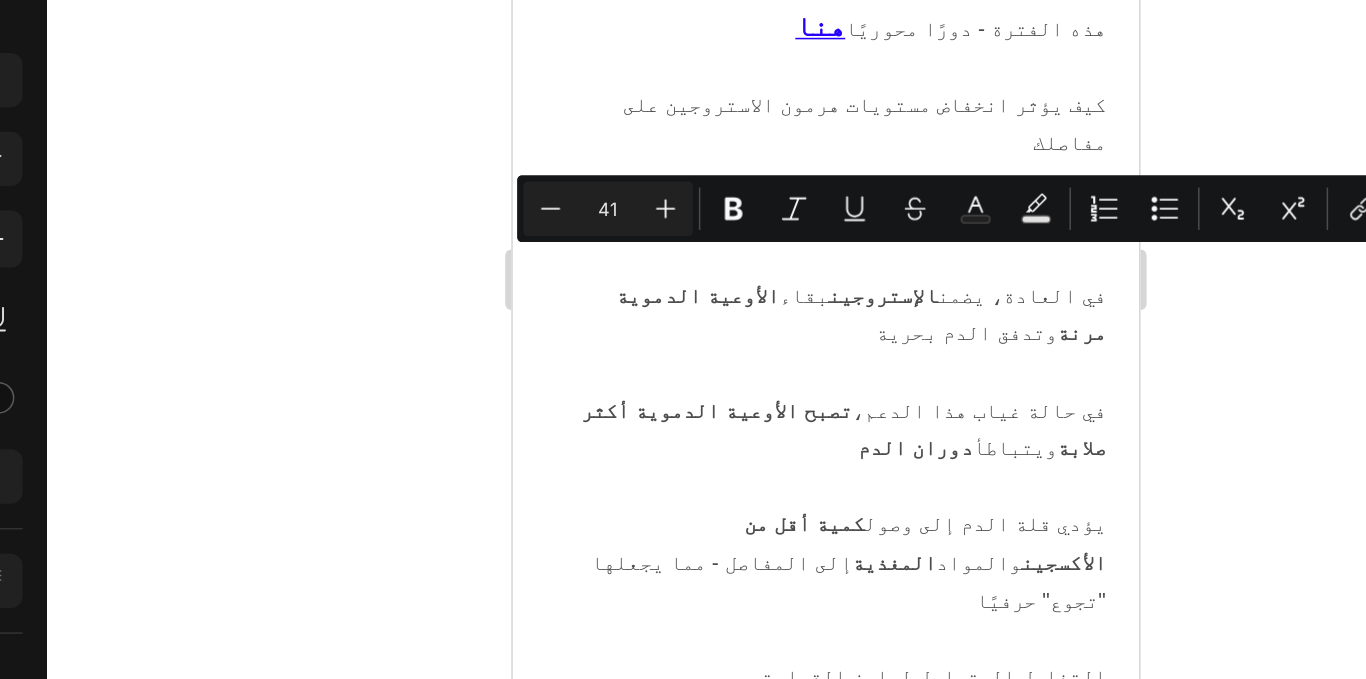drag, startPoint x: 667, startPoint y: 114, endPoint x: 799, endPoint y: 124, distance: 132.37825 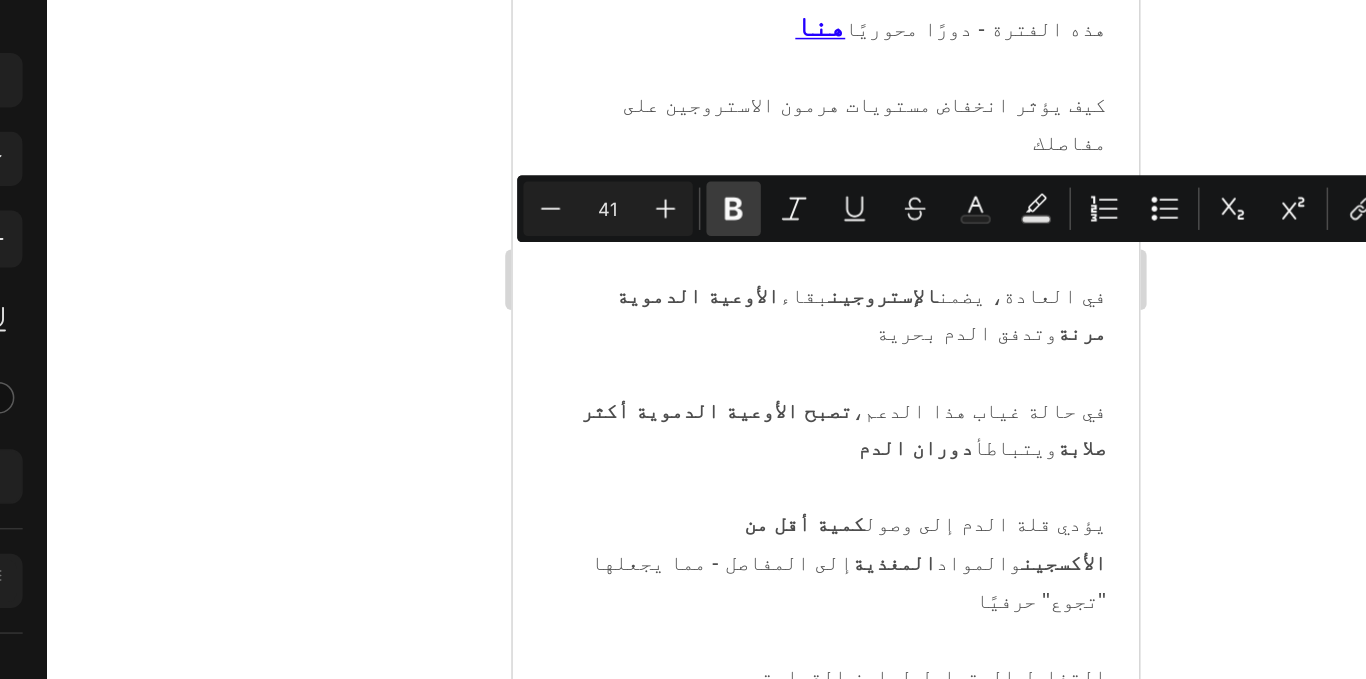 click 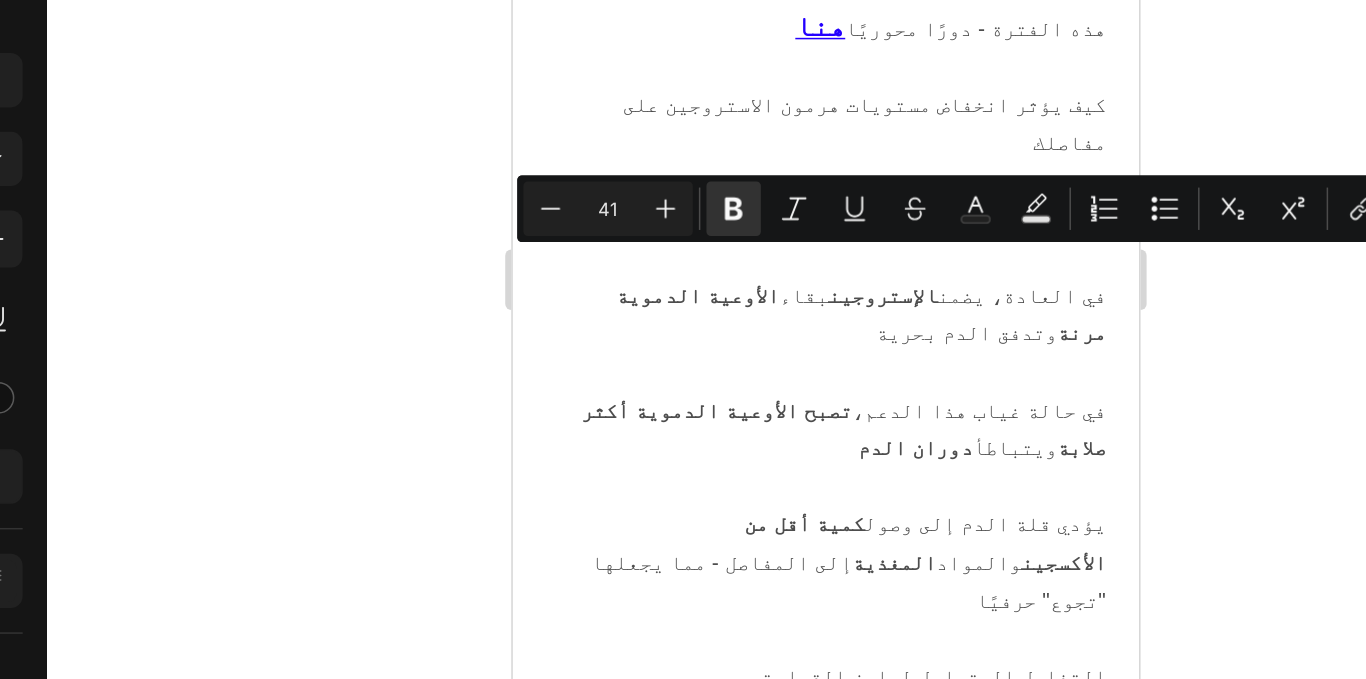 click 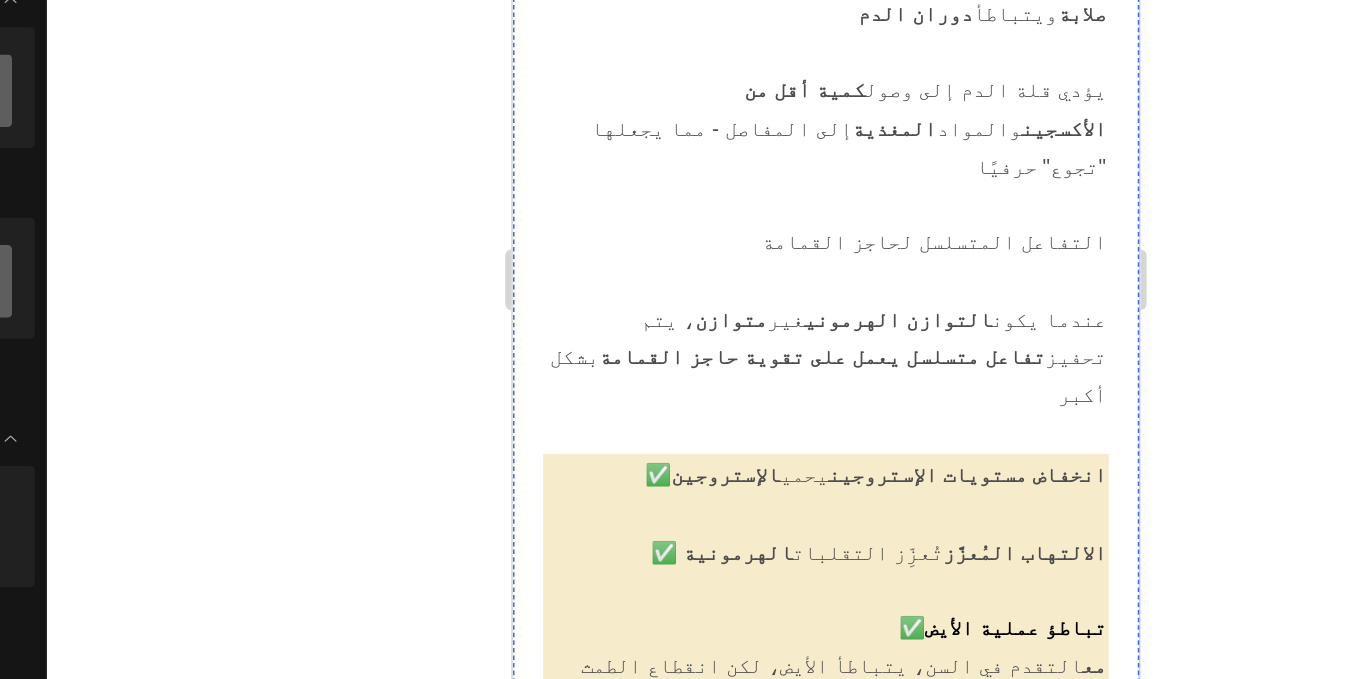 scroll, scrollTop: 5849, scrollLeft: 0, axis: vertical 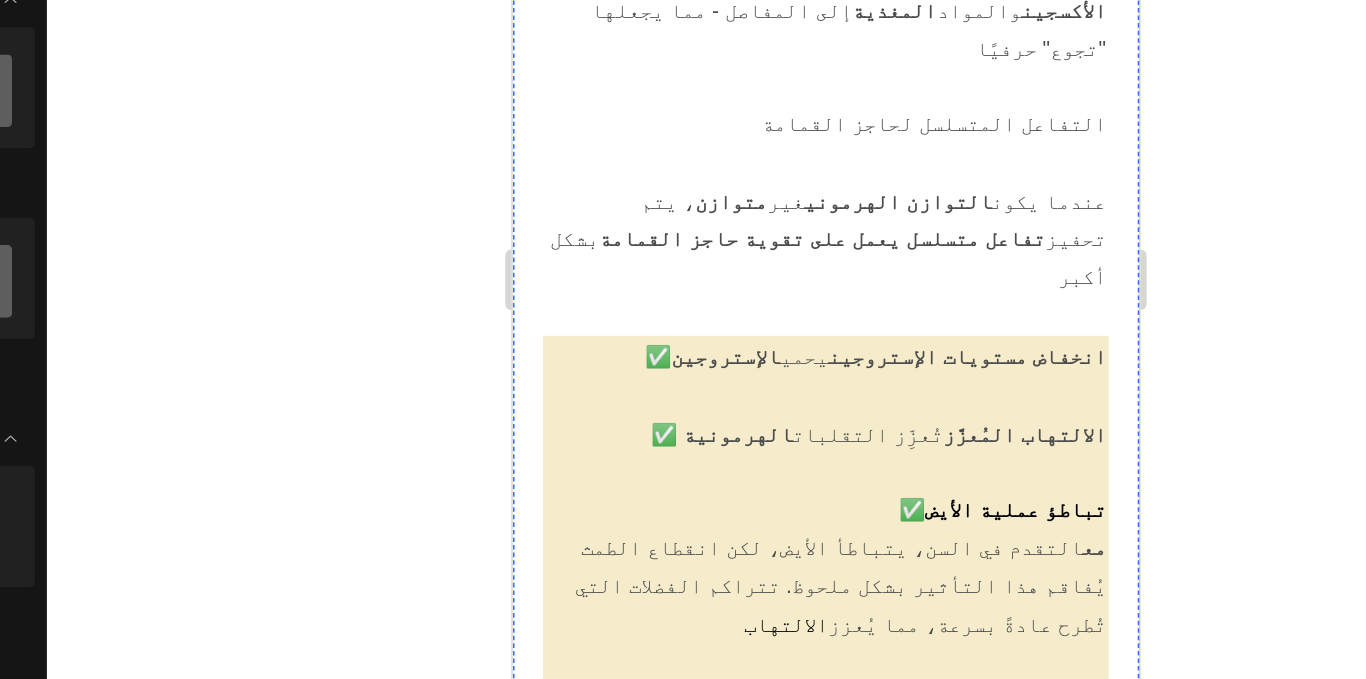 click on "الخبر السار" at bounding box center [719, 1248] 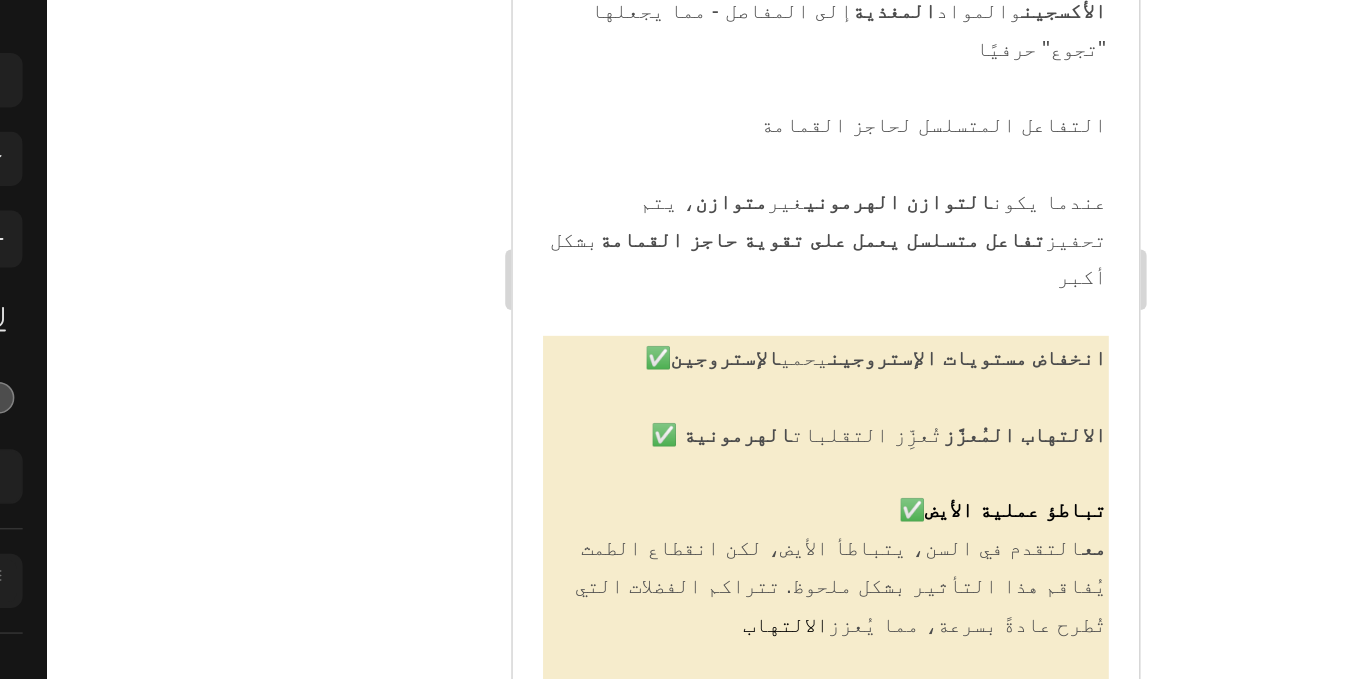 click on "الخبر السار" at bounding box center [719, 1248] 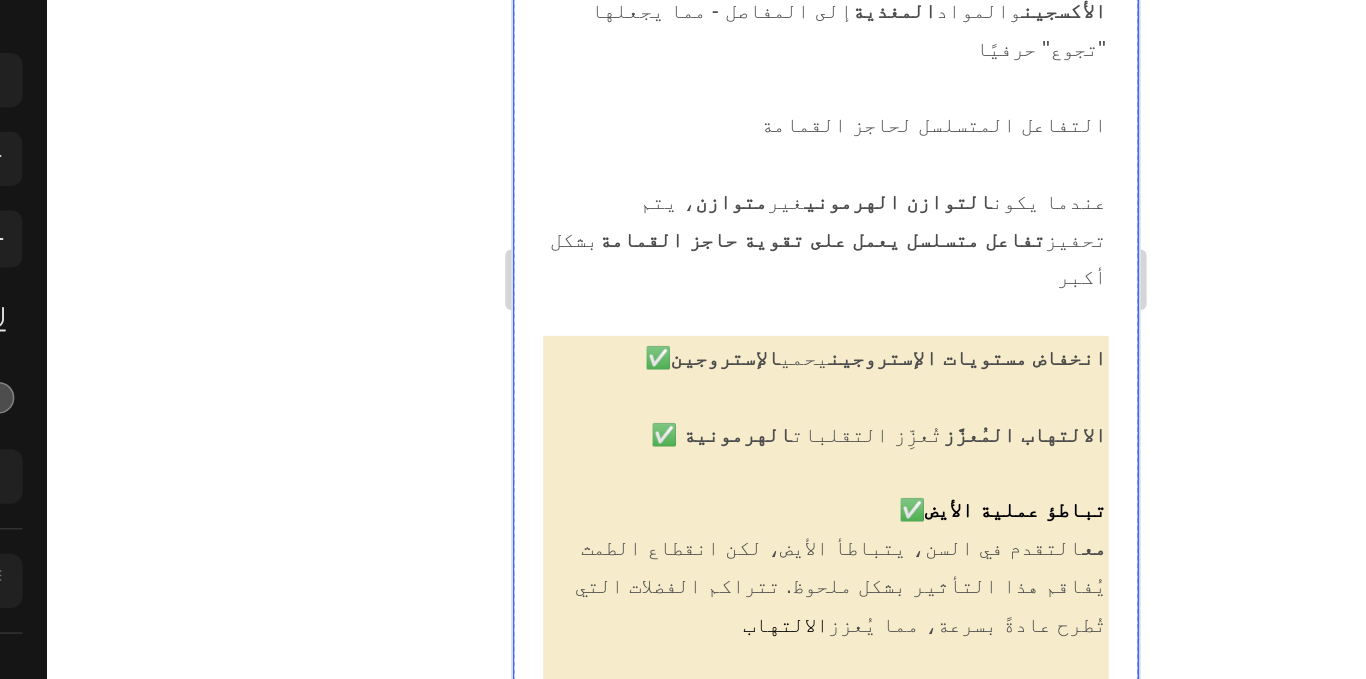 drag, startPoint x: 823, startPoint y: 210, endPoint x: 897, endPoint y: 211, distance: 74.00676 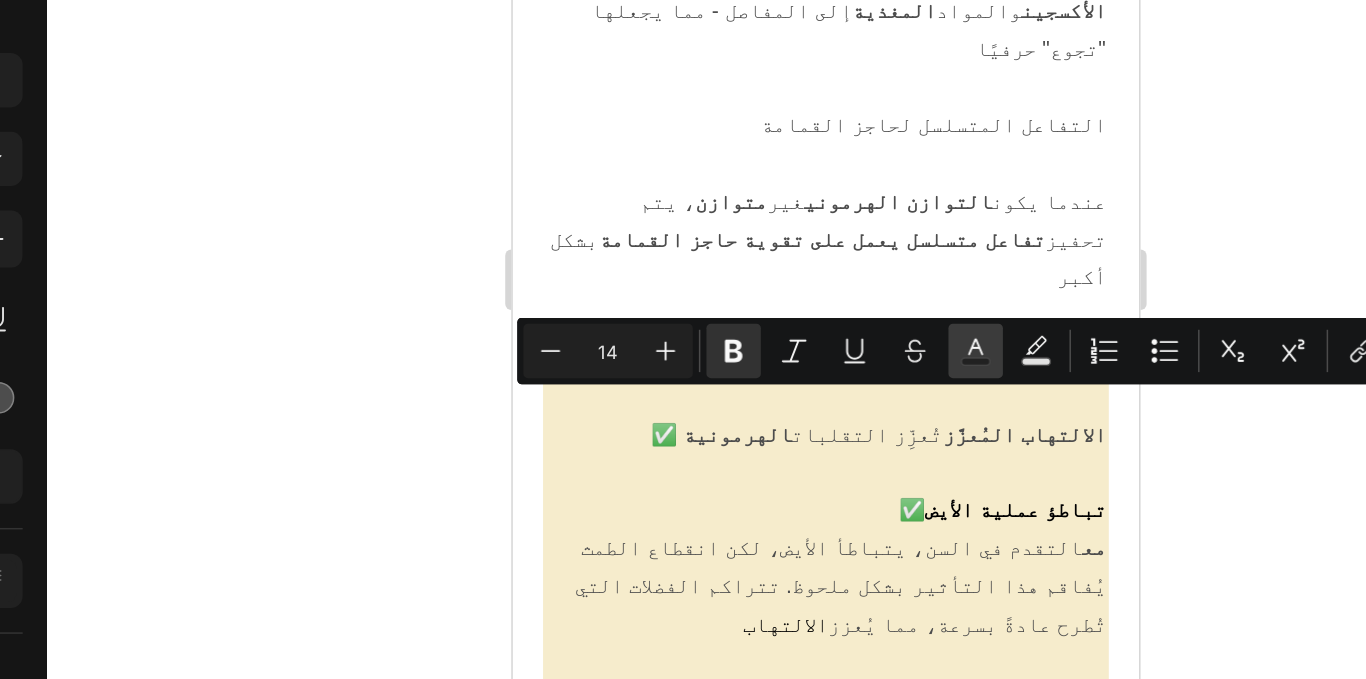 click 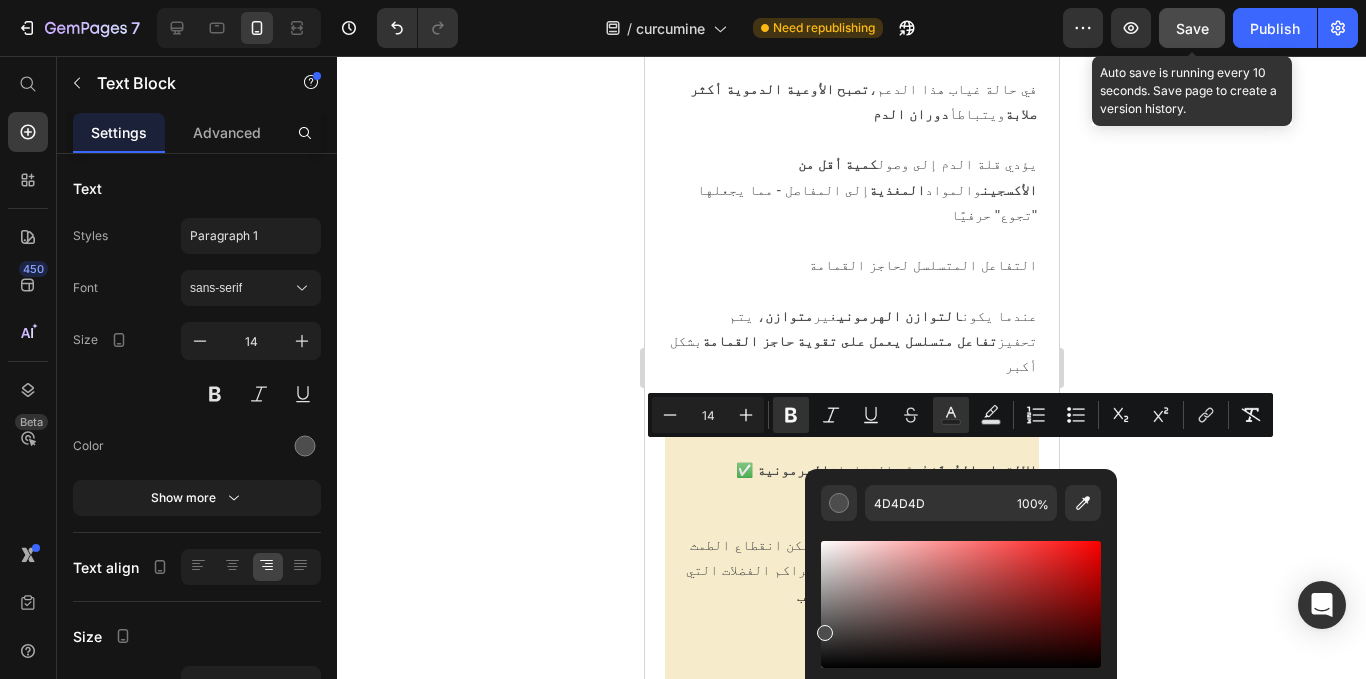 click 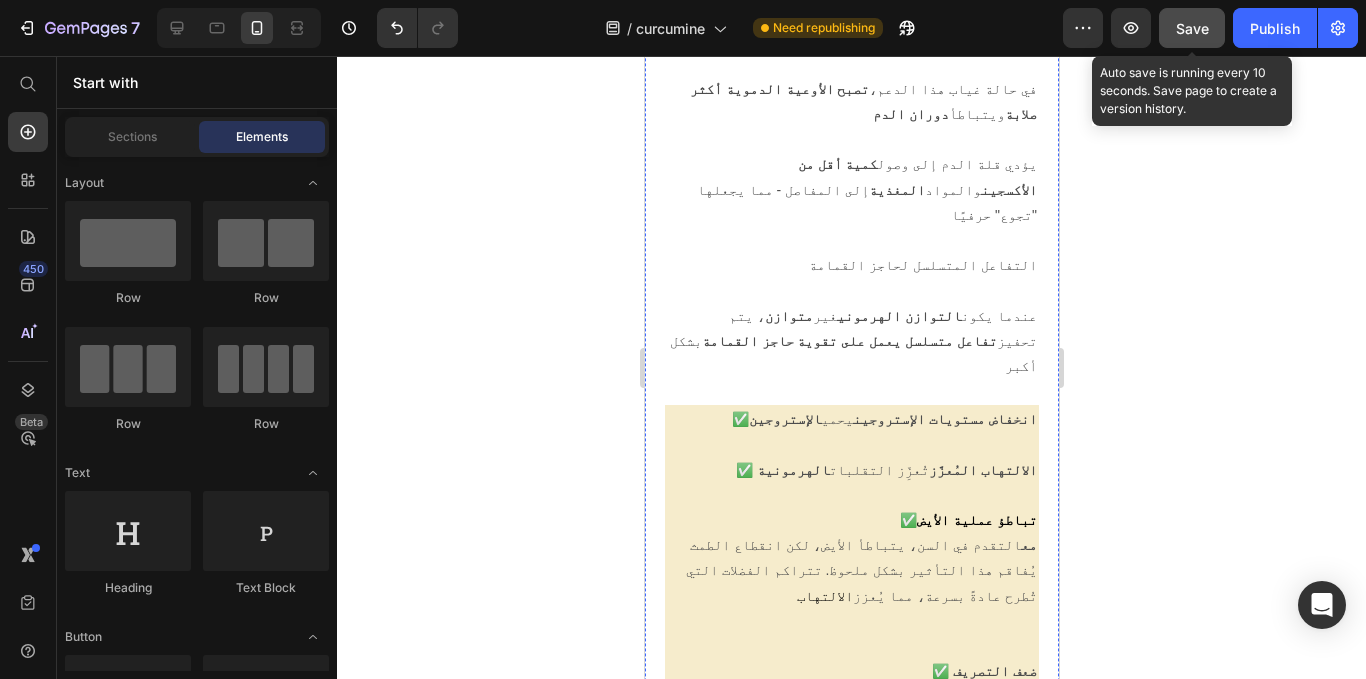 scroll, scrollTop: 6009, scrollLeft: 0, axis: vertical 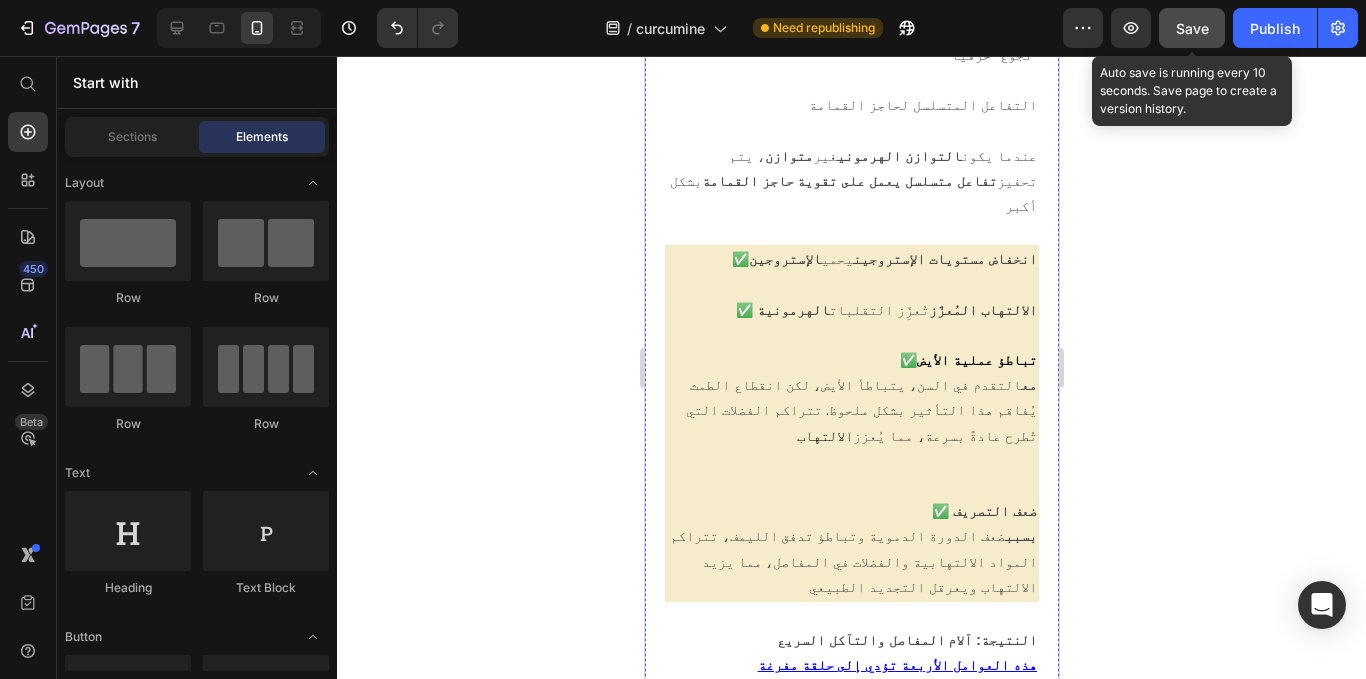 click on "الخبر السار" at bounding box center [851, 1336] 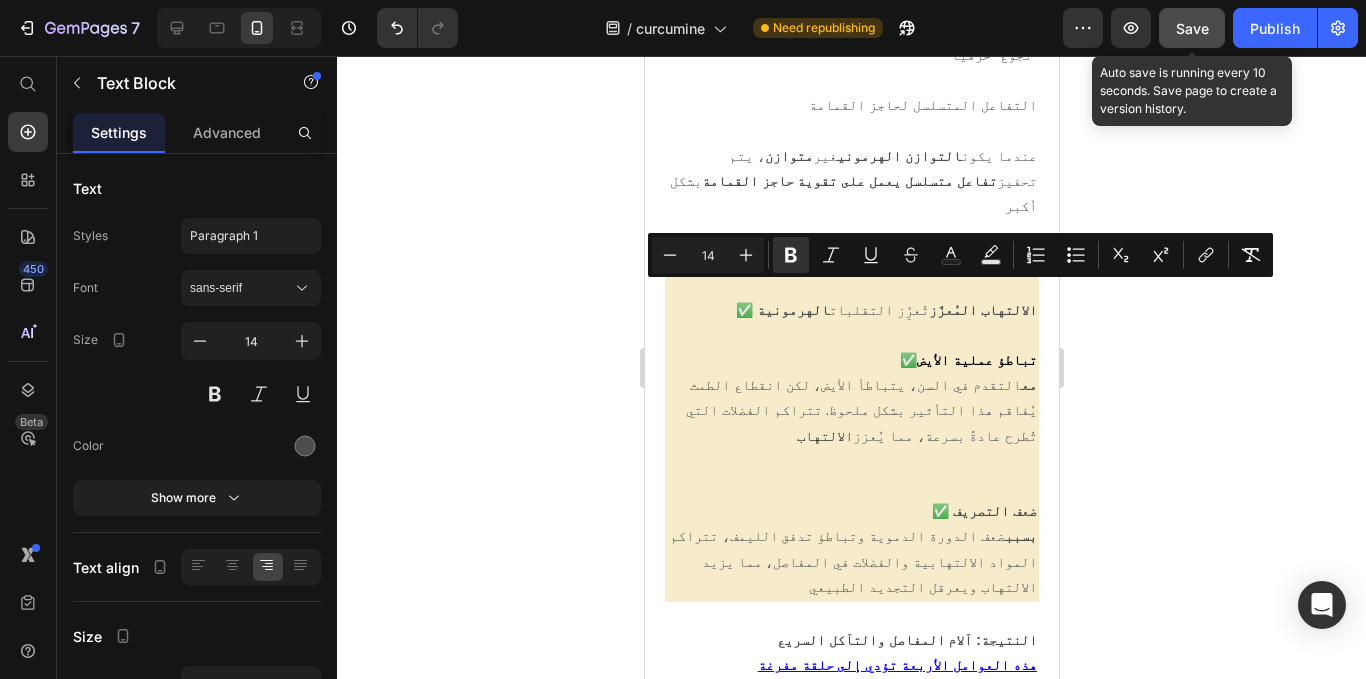 click on "الخبر السار" at bounding box center [851, 1336] 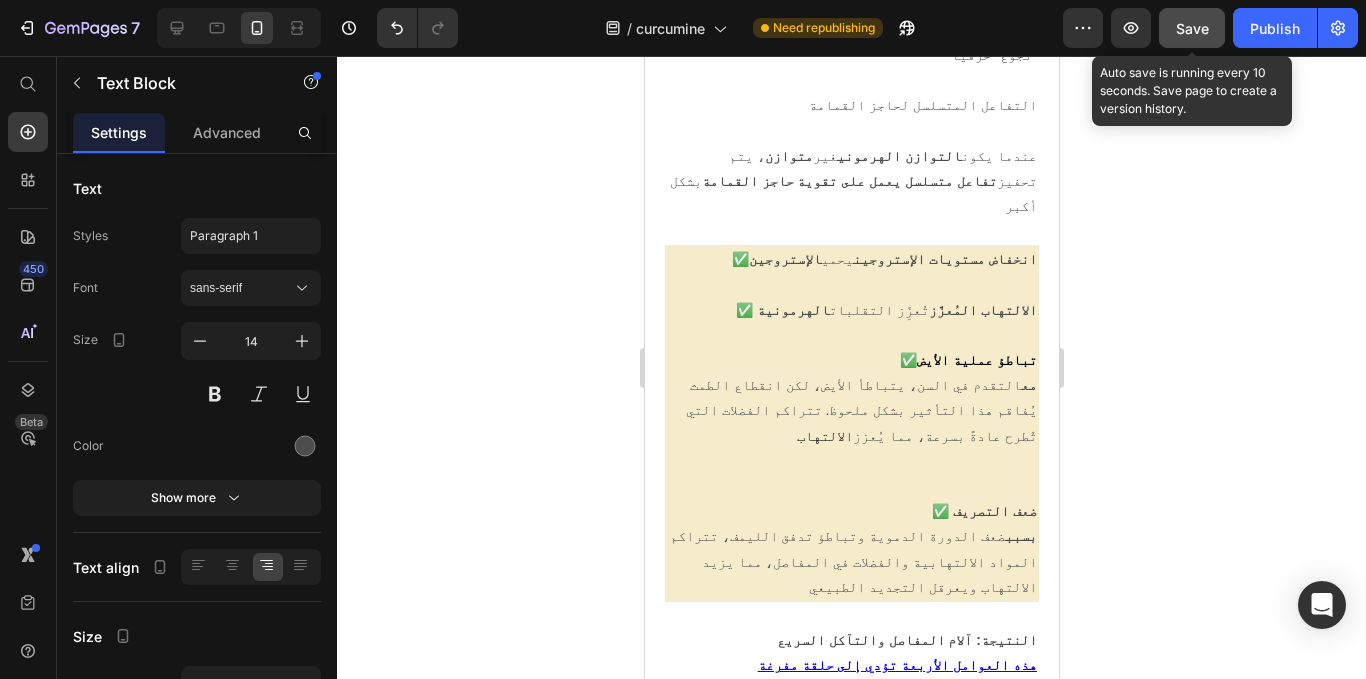click on "الخبر السار" at bounding box center (851, 1336) 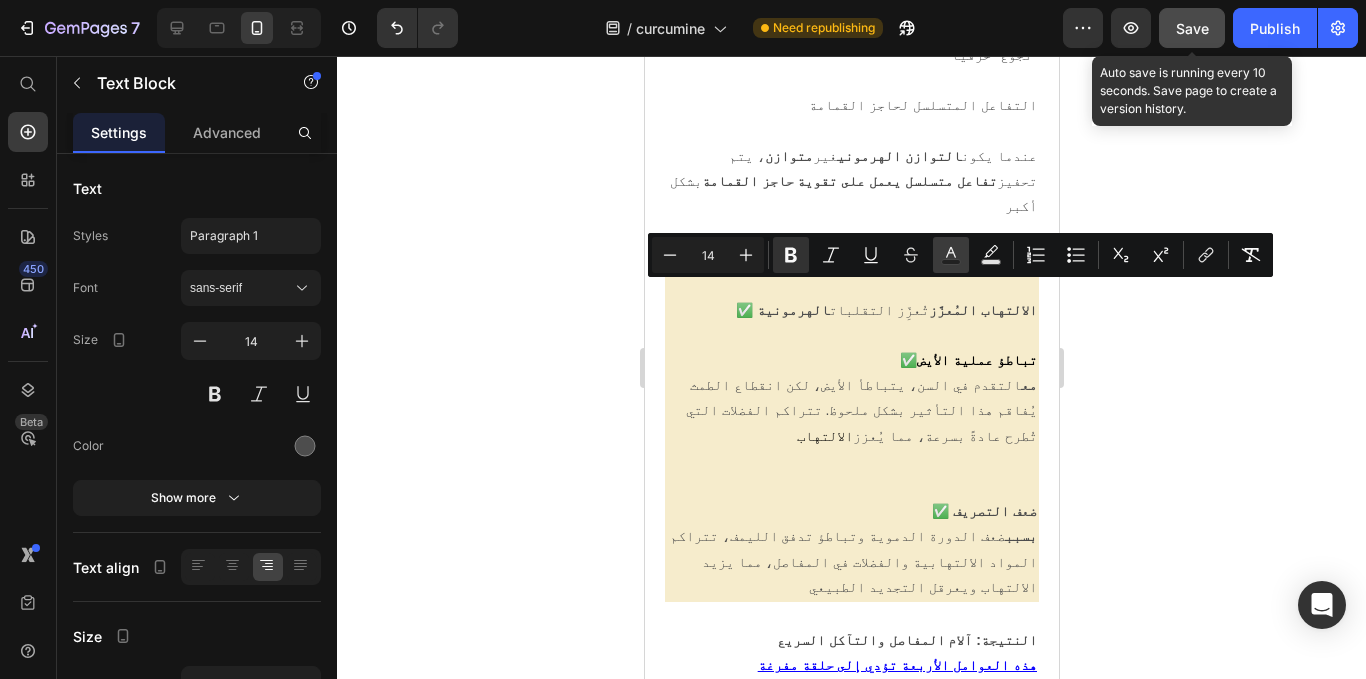 click 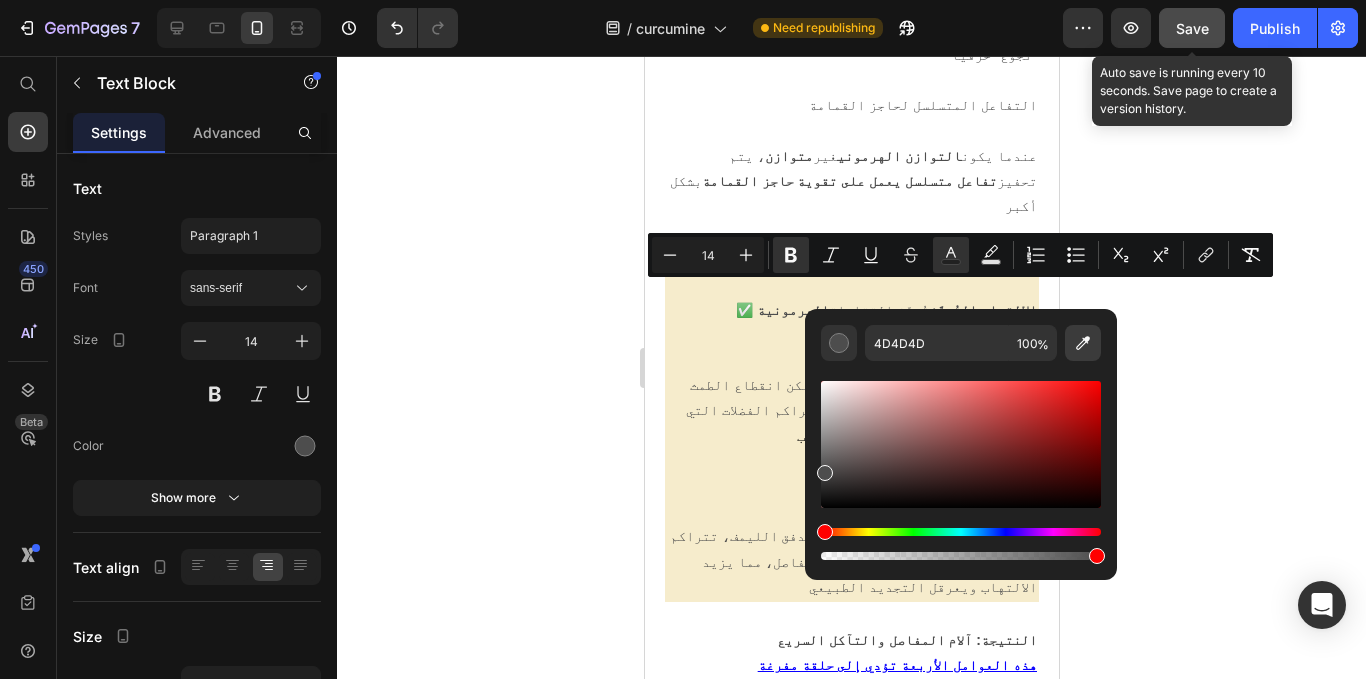 click 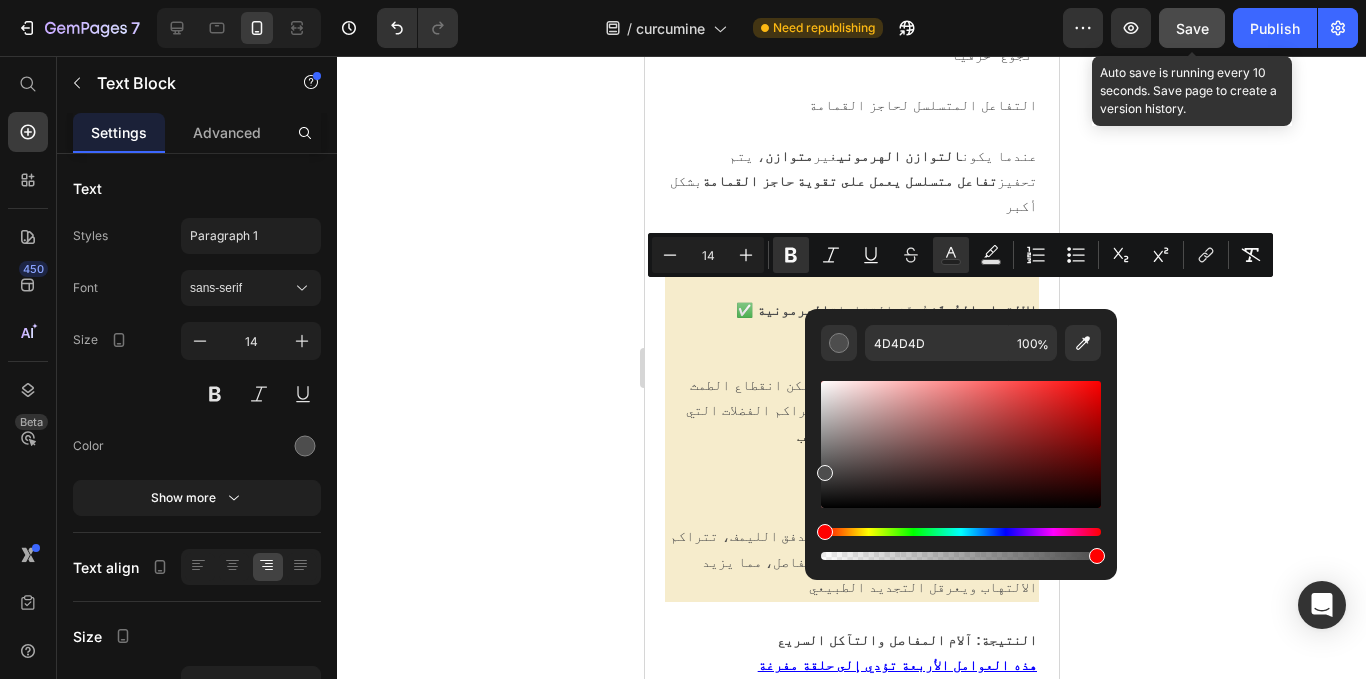 type on "1400FF" 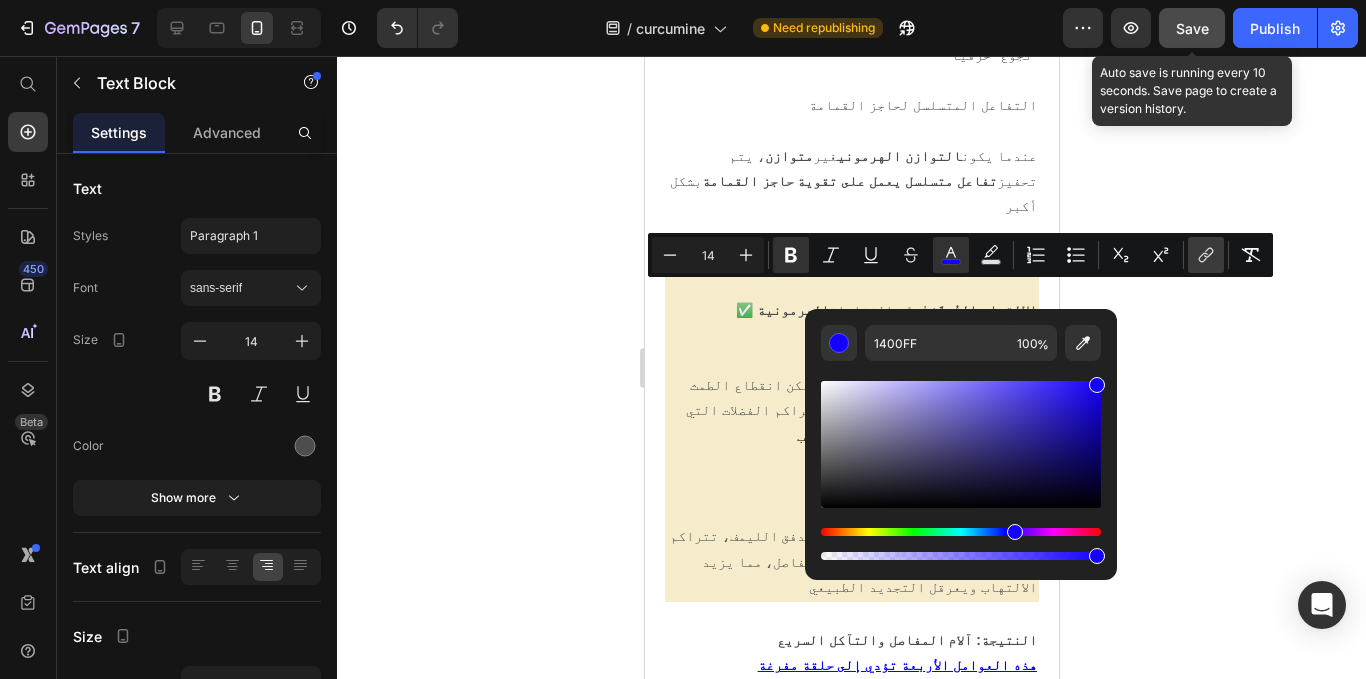 click on "link" at bounding box center [1206, 255] 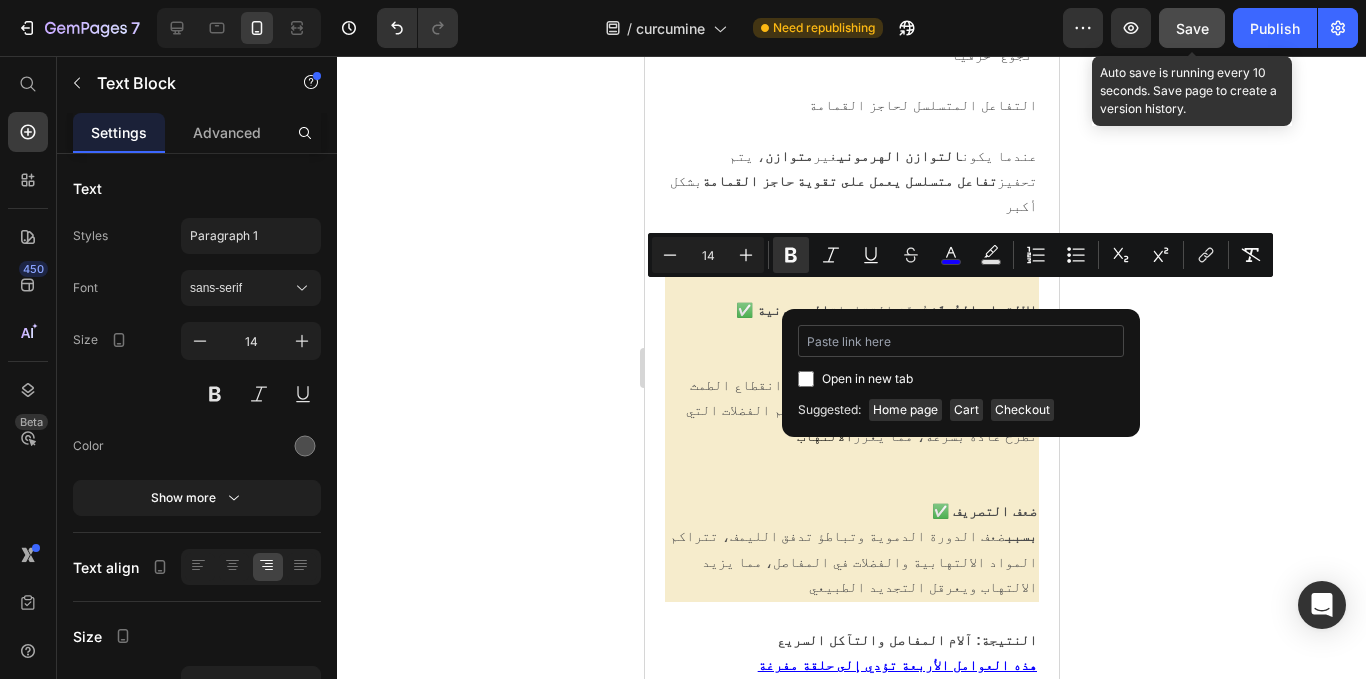 type on "/products/huille-capillaire-au-romarin" 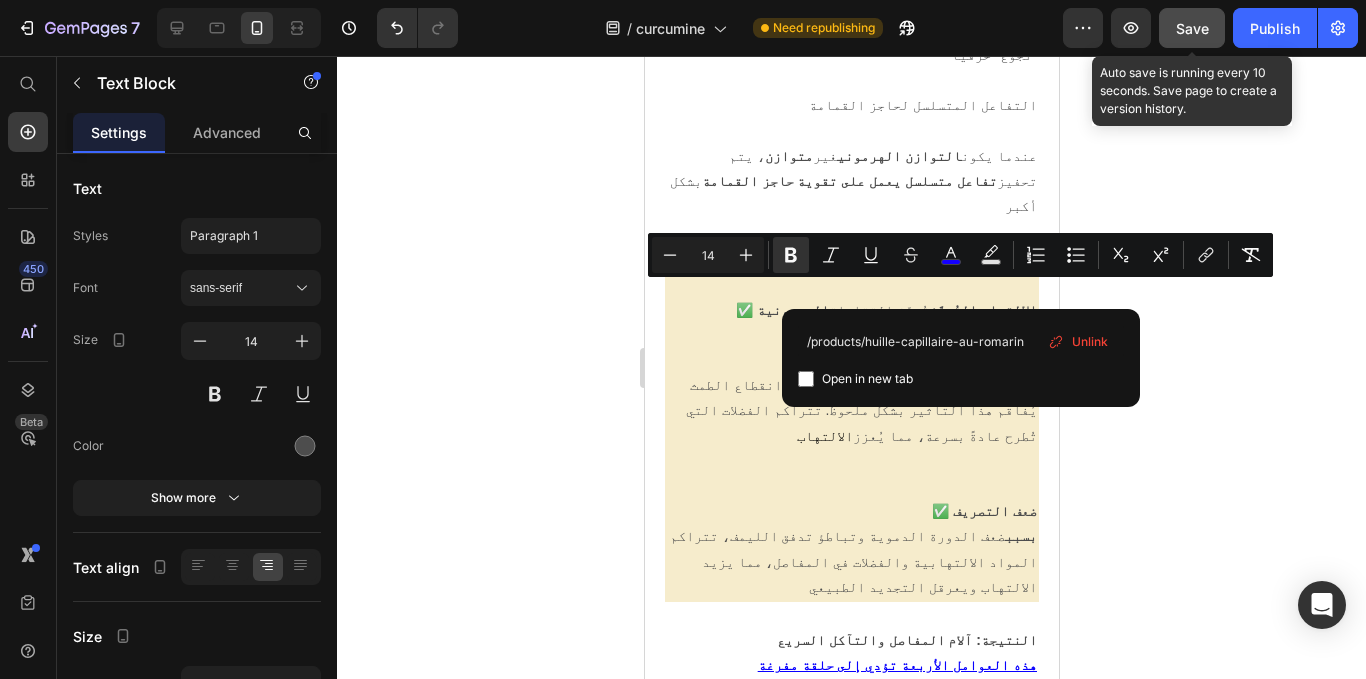 click 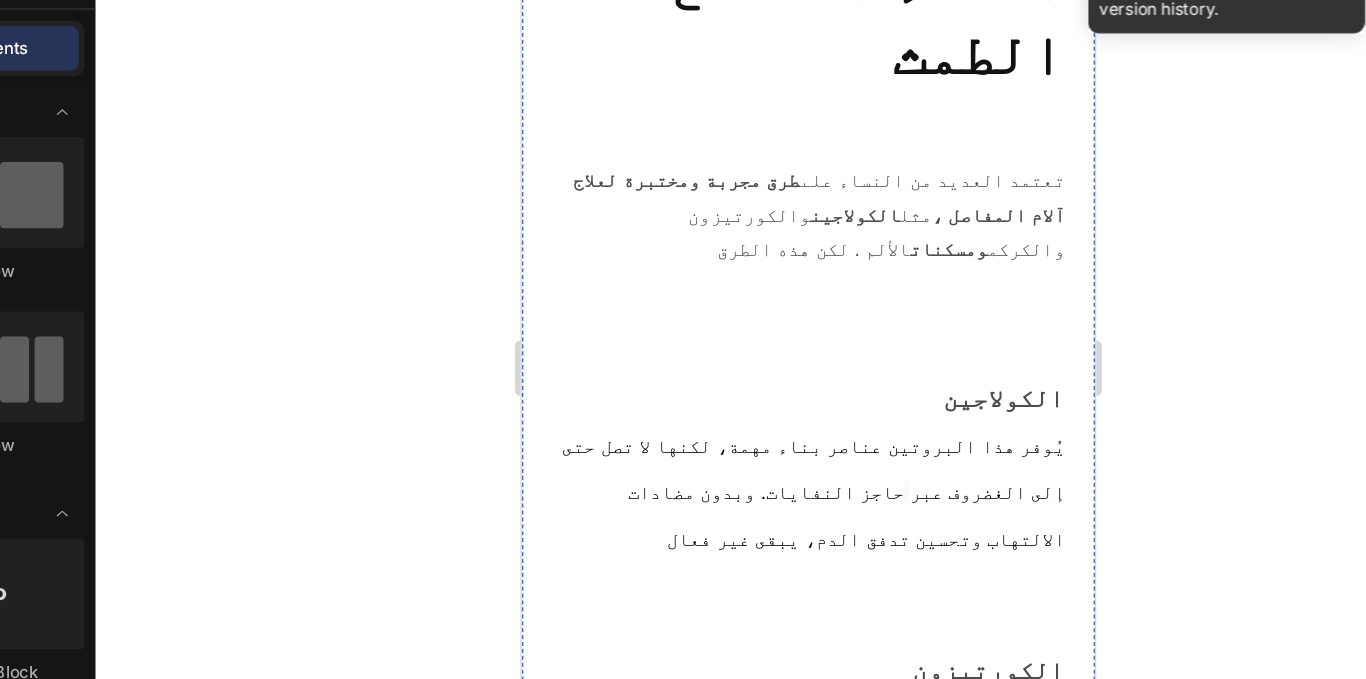 scroll, scrollTop: 7676, scrollLeft: 0, axis: vertical 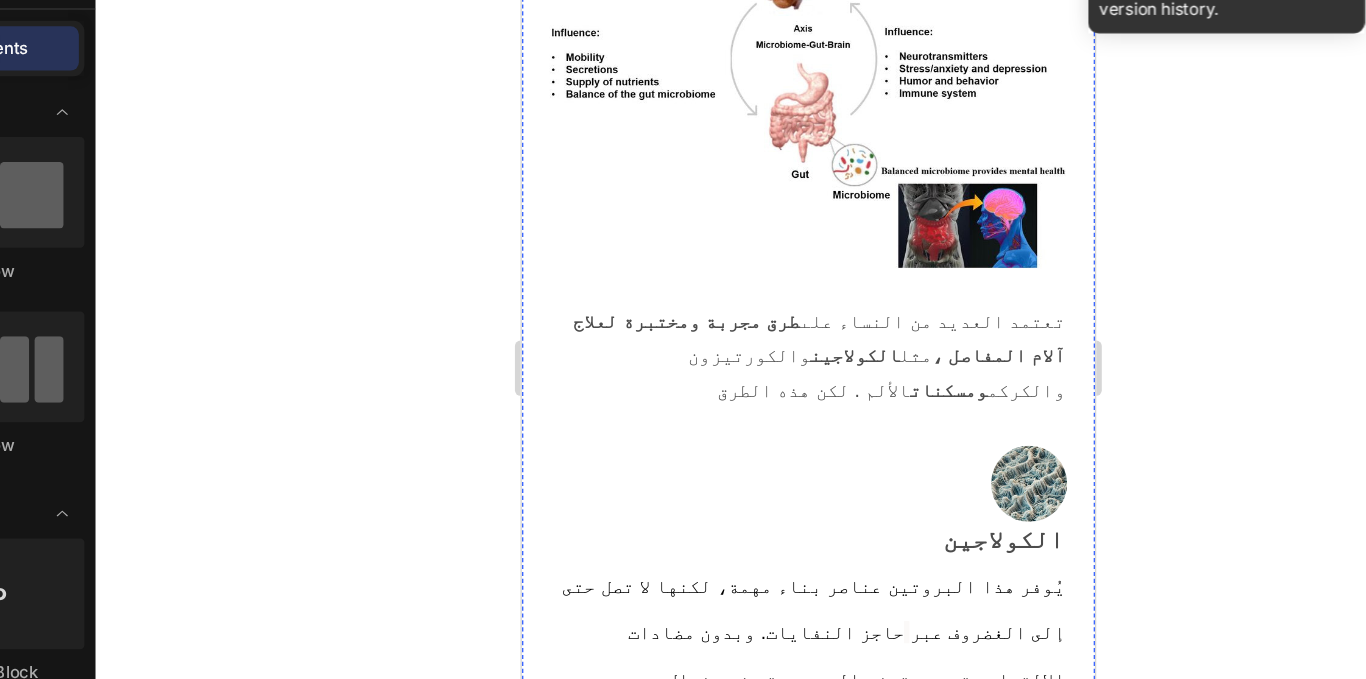 click on "الحقيقية وراء أعراض انقطاع الطمث يتم تجاهلها" at bounding box center [749, 1405] 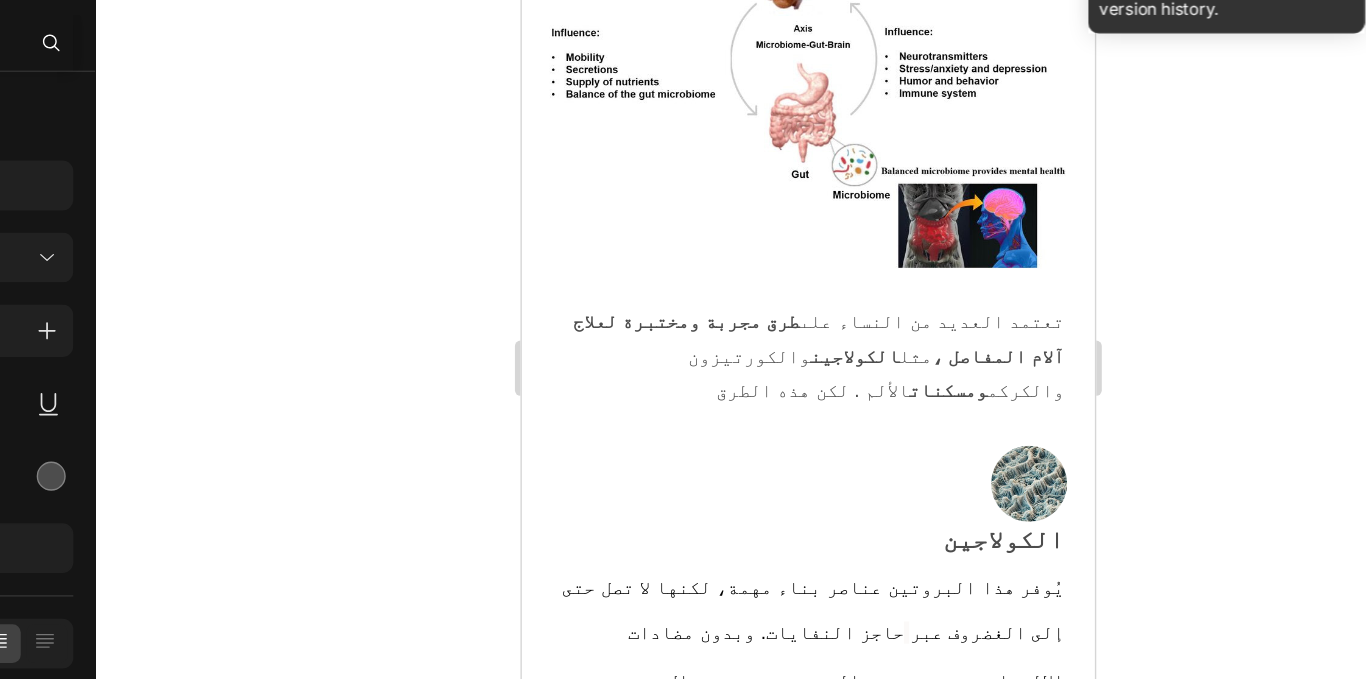 click on "الحقيقية وراء أعراض انقطاع الطمث يتم تجاهلها" at bounding box center (749, 1405) 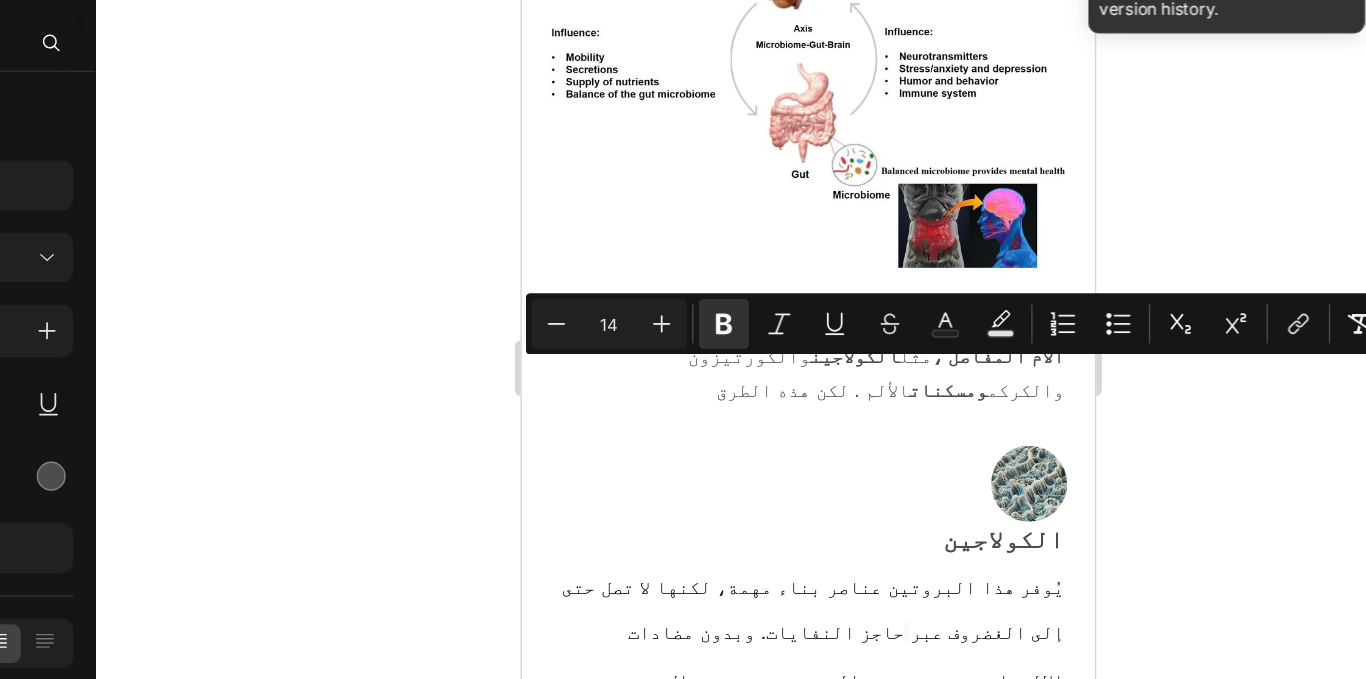 click on "الحقيقية وراء أعراض انقطاع الطمث يتم تجاهلها" at bounding box center (749, 1405) 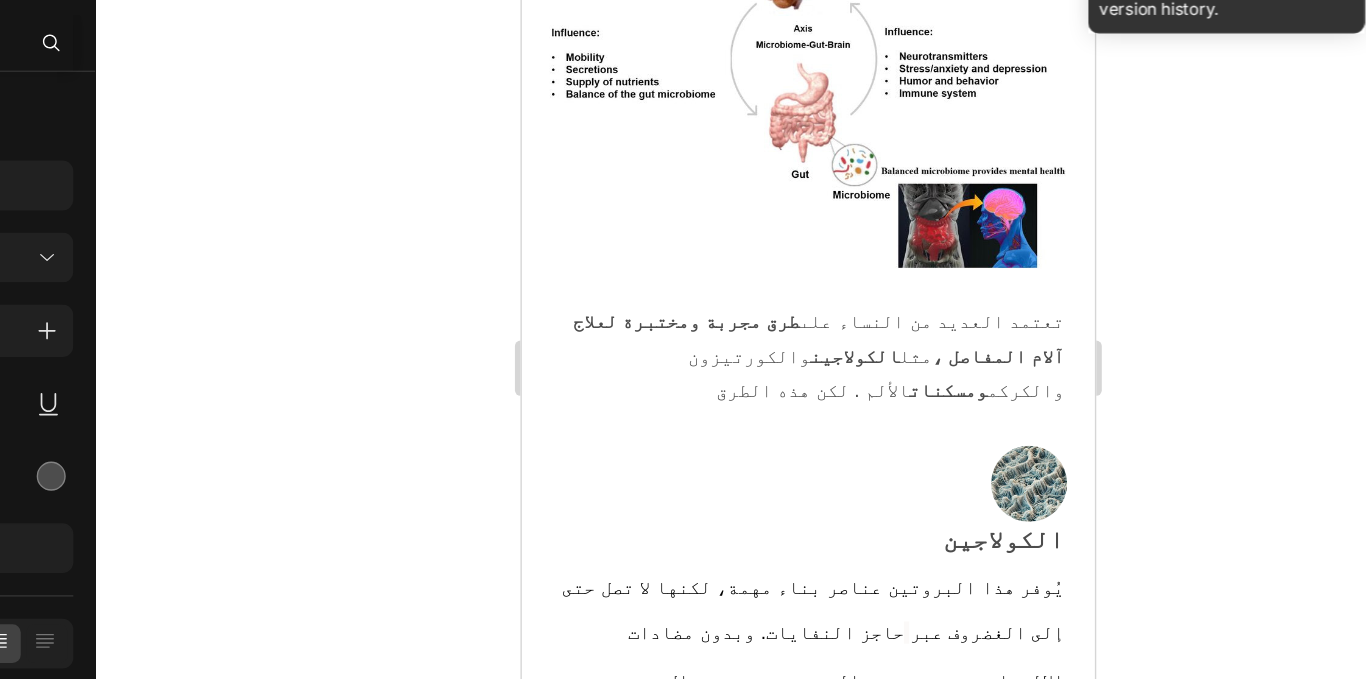 drag, startPoint x: 676, startPoint y: 258, endPoint x: 898, endPoint y: 261, distance: 222.02026 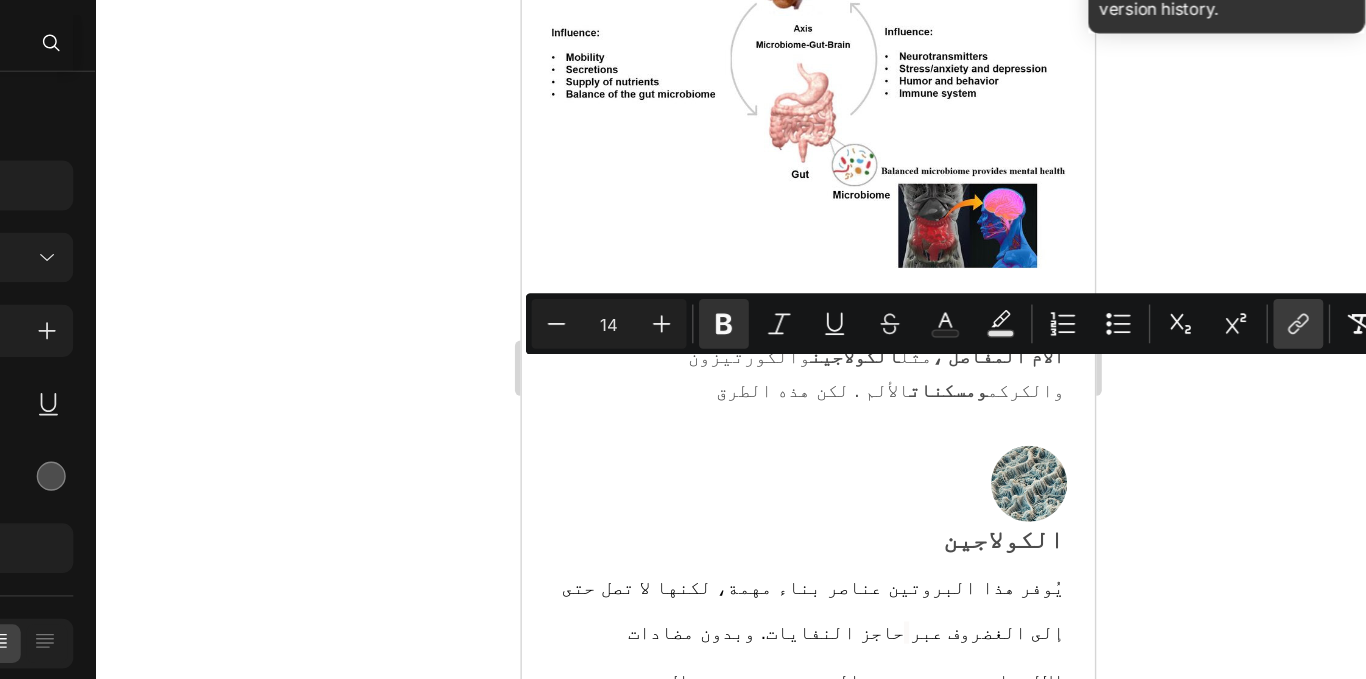 click 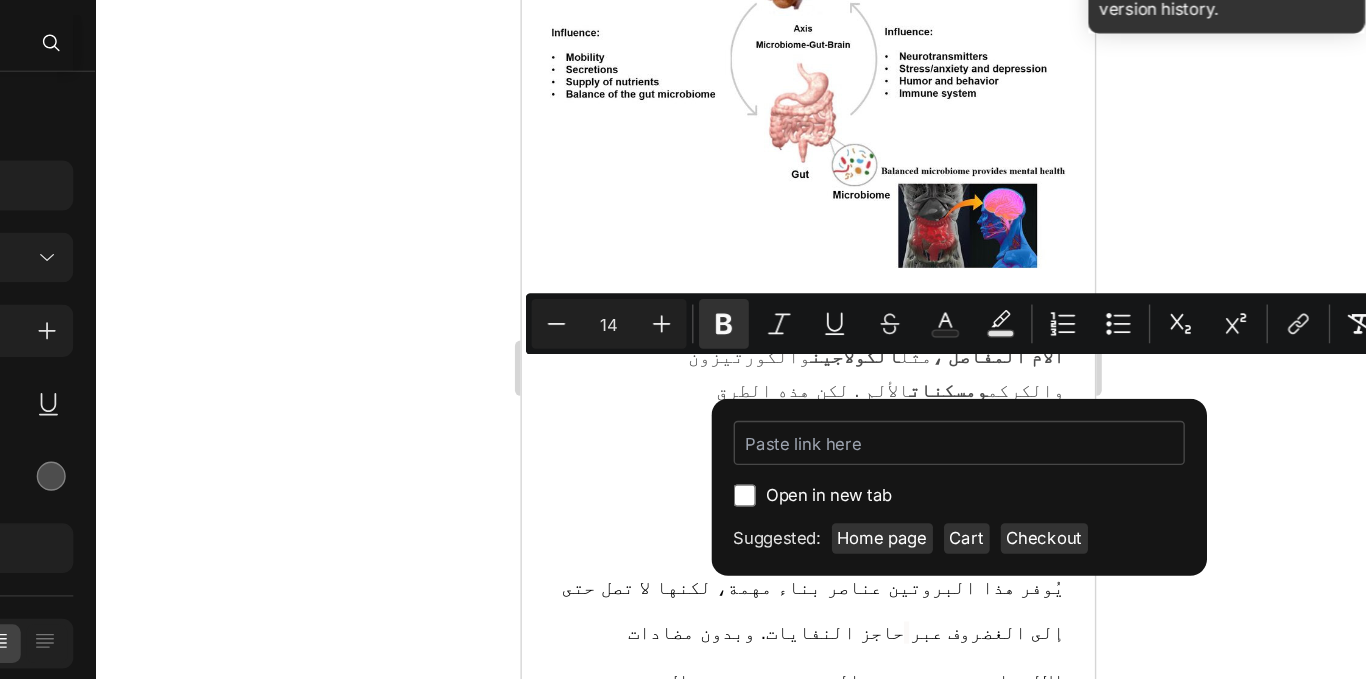 type on "/products/huille-capillaire-au-romarin" 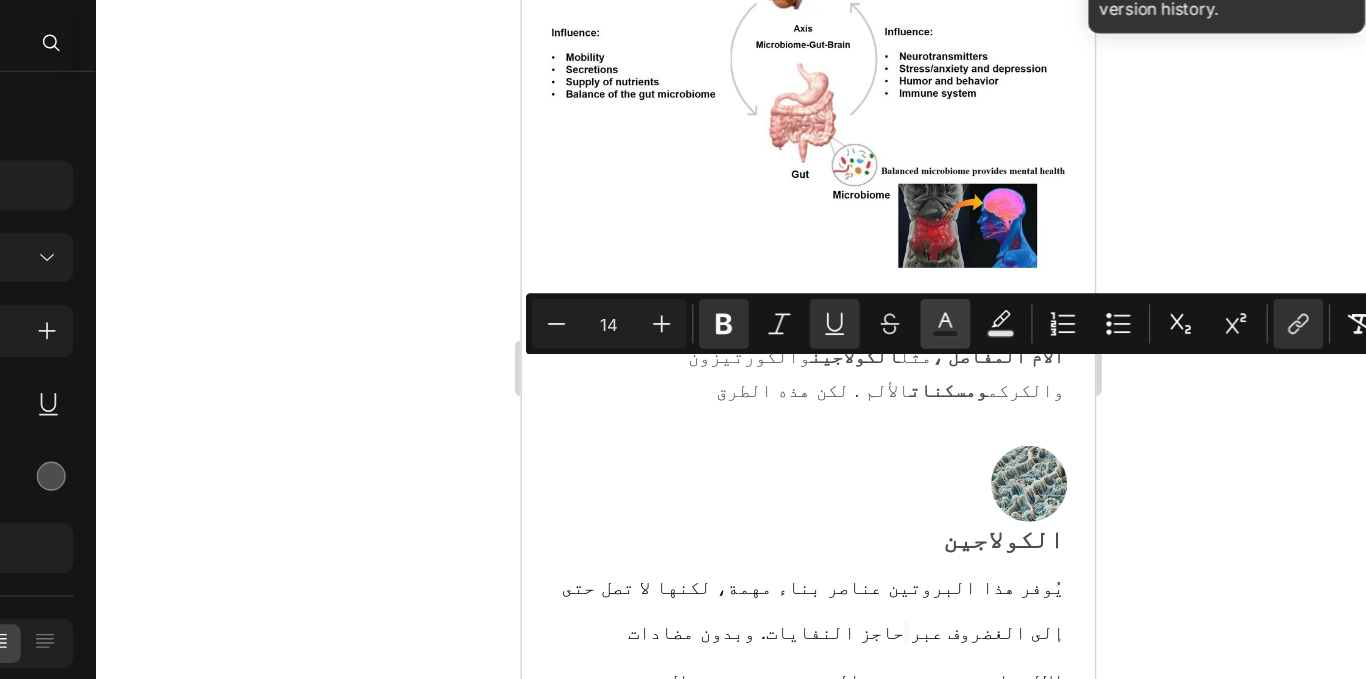 click 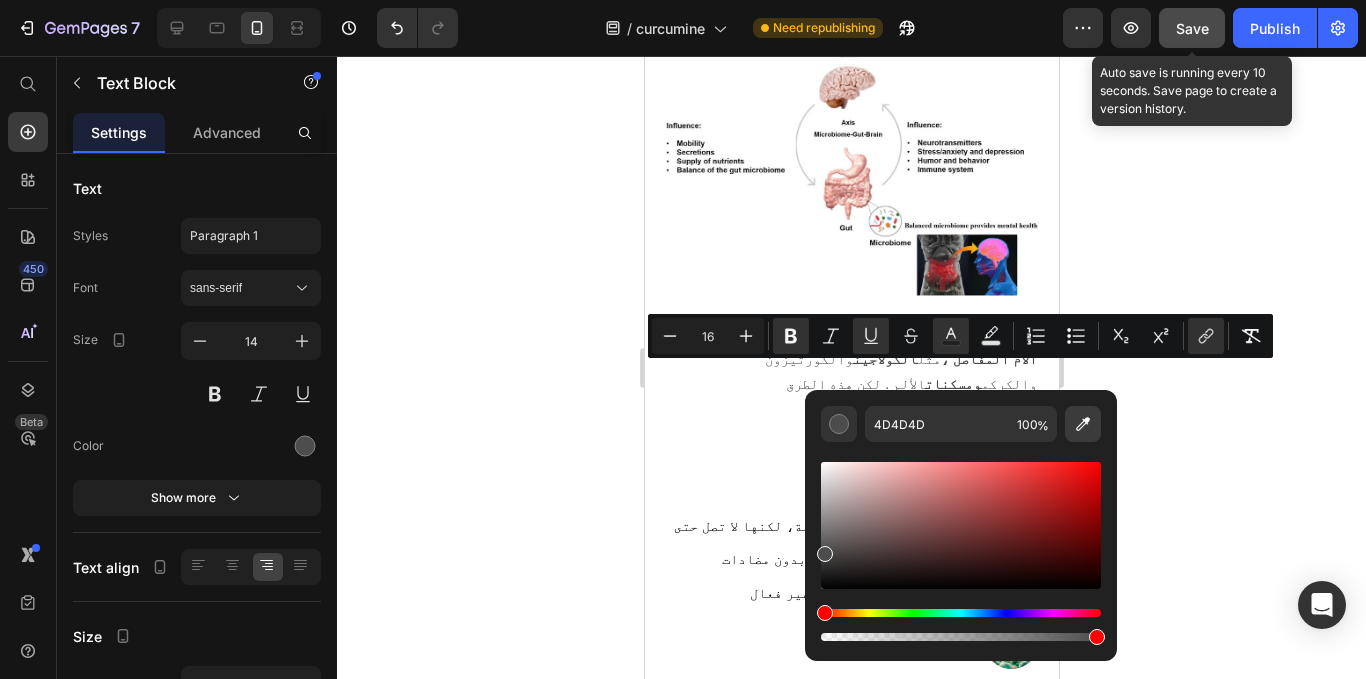 click 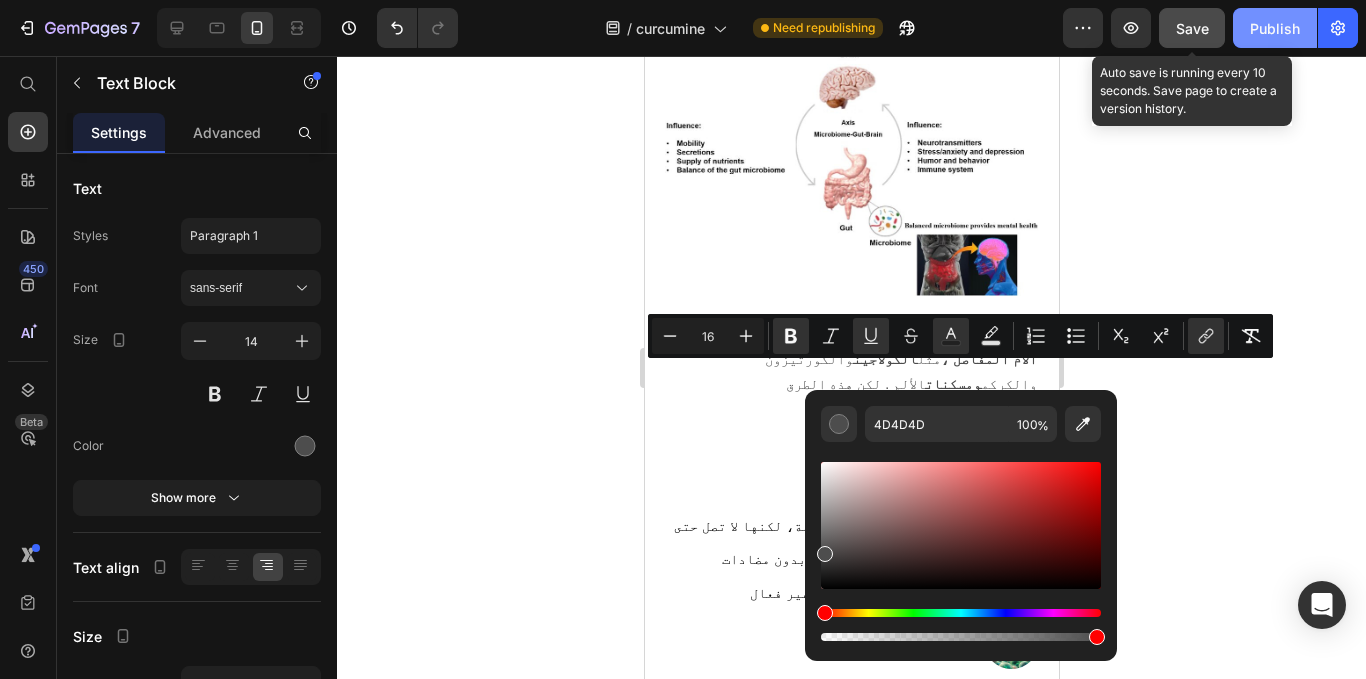 type on "14" 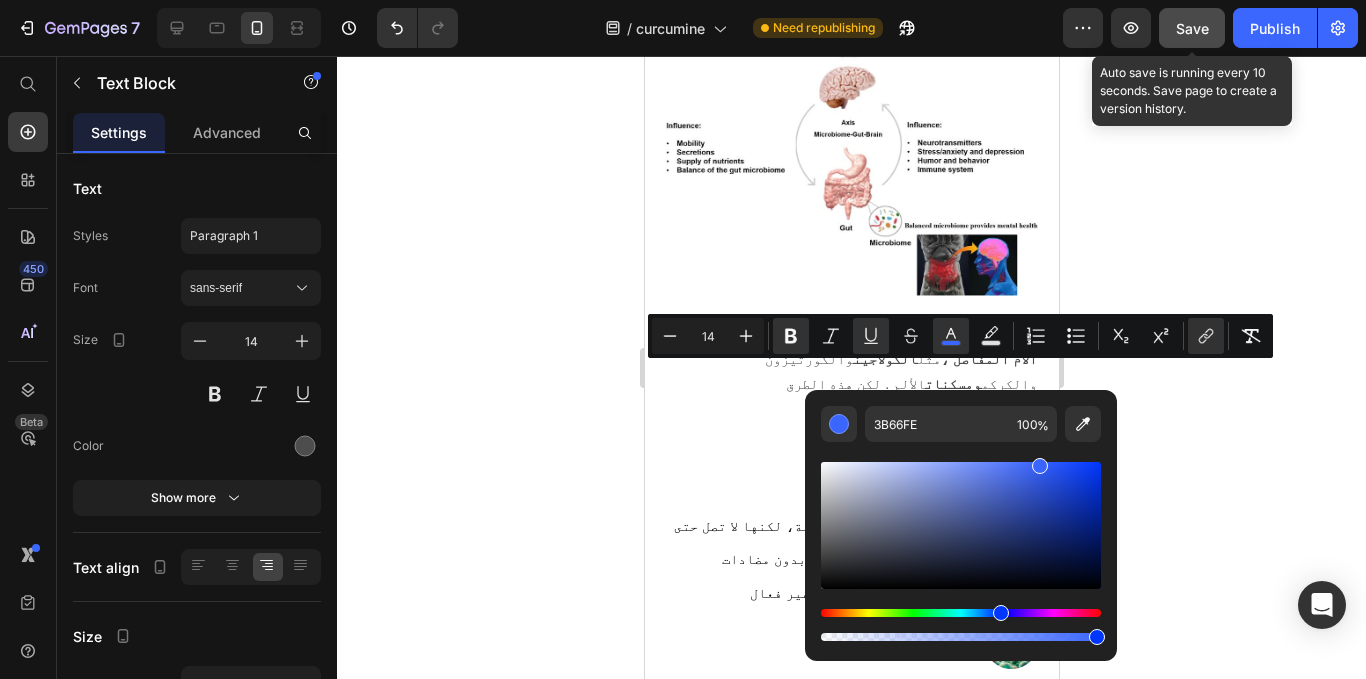 click 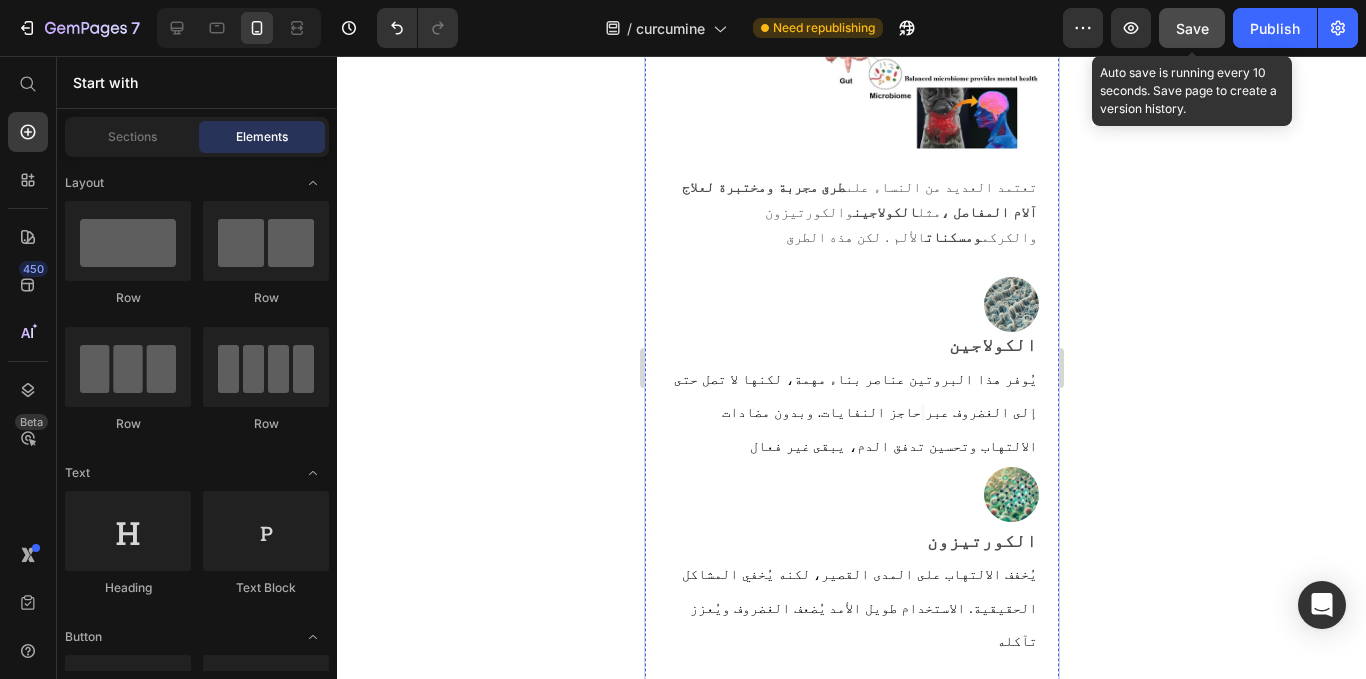 scroll, scrollTop: 7981, scrollLeft: 0, axis: vertical 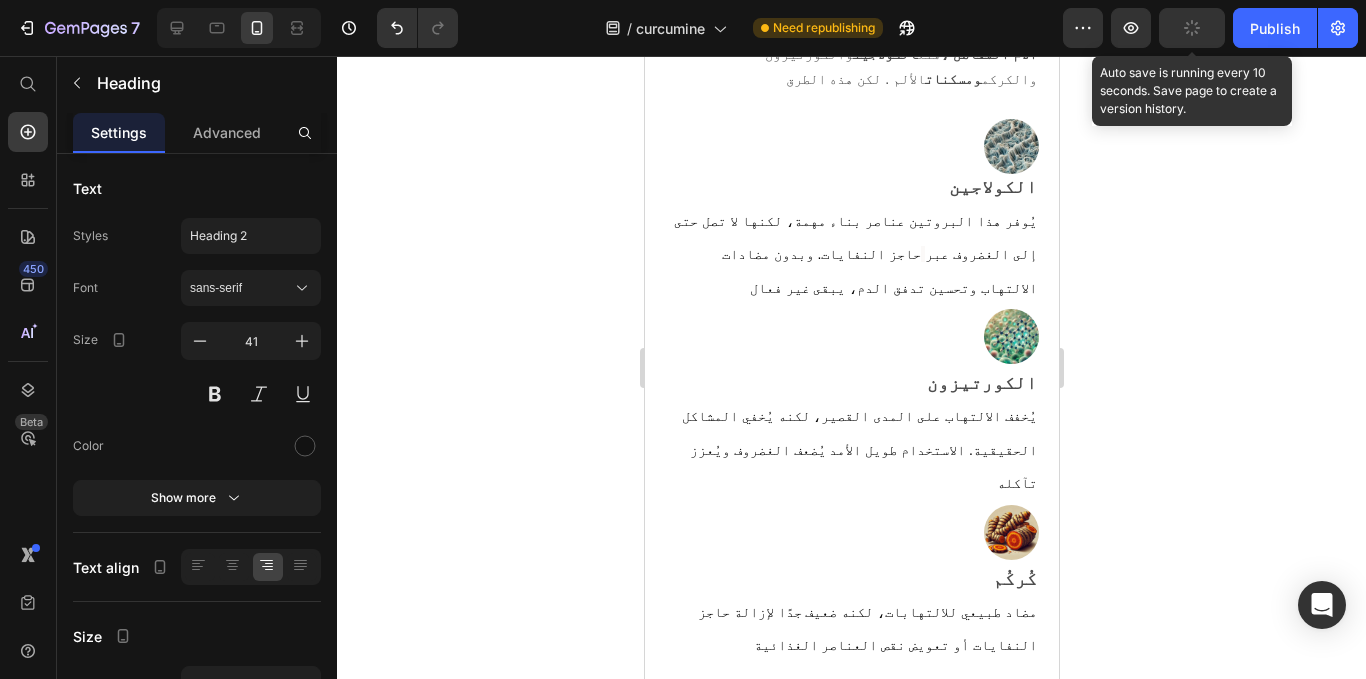 click on "وفيما يلي الخطوات الثلاث الحاسمة" at bounding box center [851, 1645] 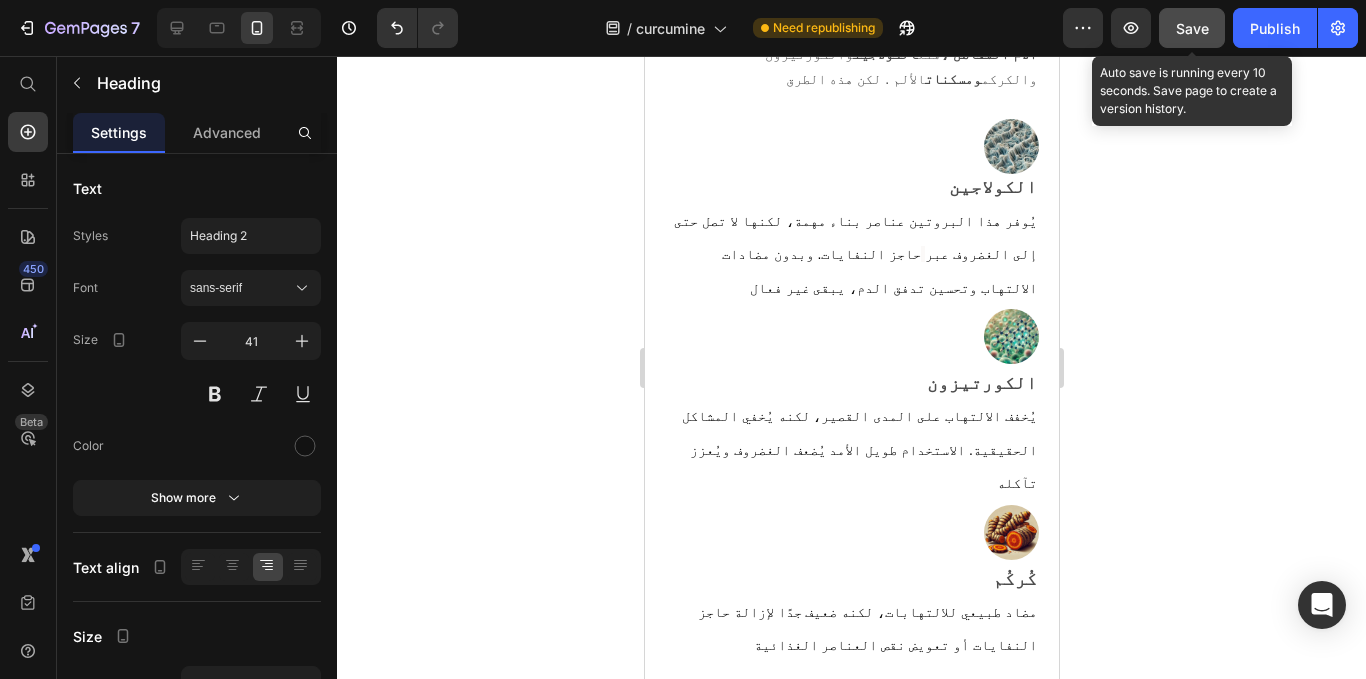 drag, startPoint x: 1018, startPoint y: 368, endPoint x: 1054, endPoint y: 313, distance: 65.734314 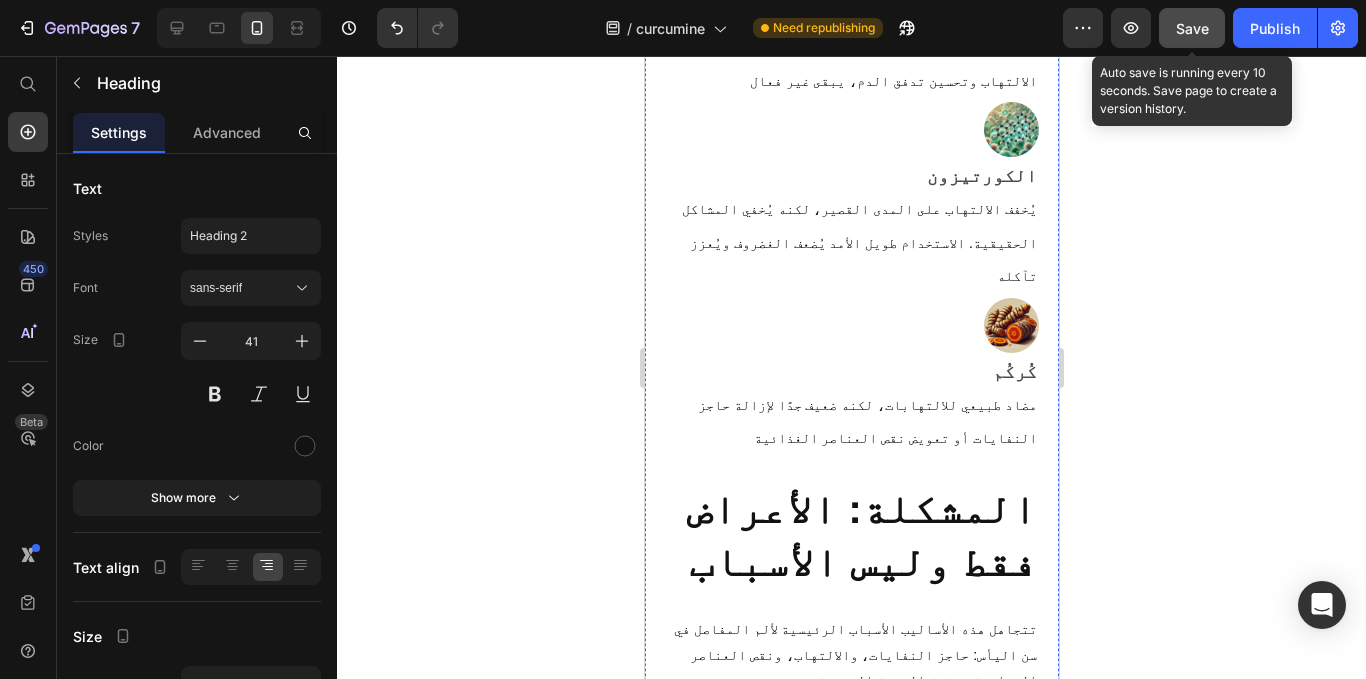 scroll, scrollTop: 8133, scrollLeft: 0, axis: vertical 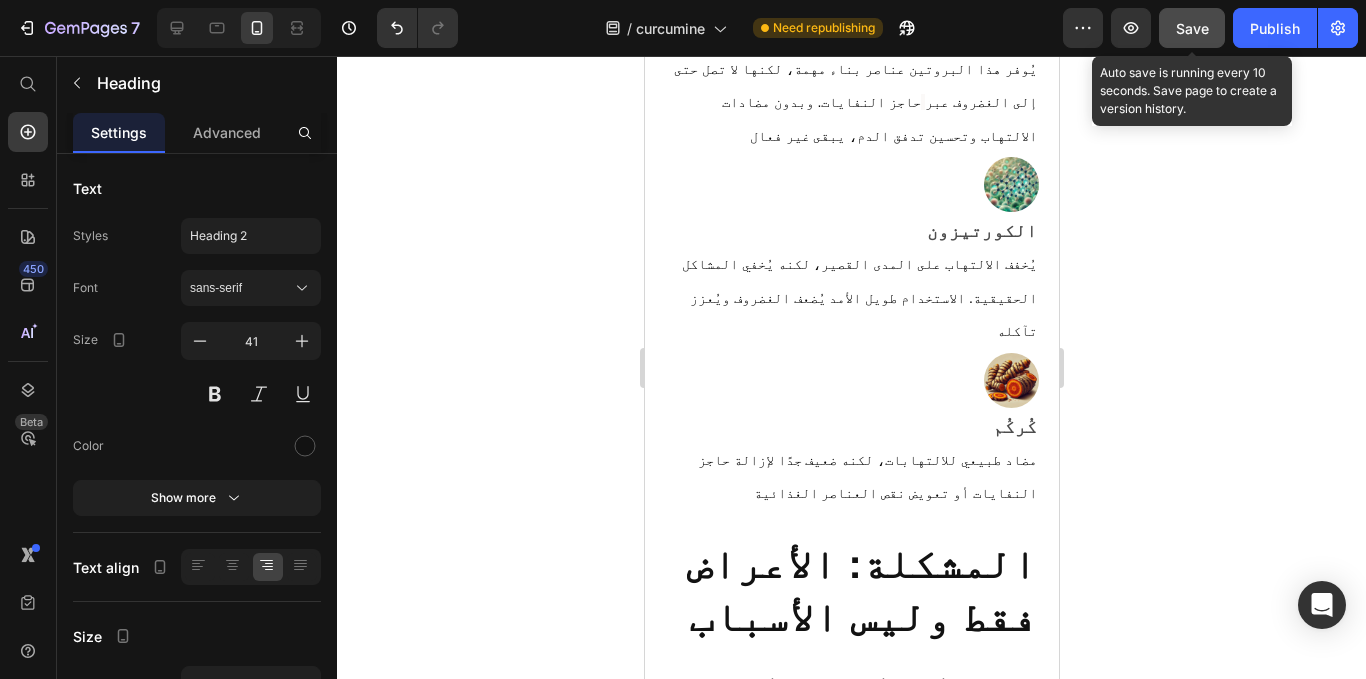 click on "وفيما يلي الخطوات الثلاث الحاسمة" at bounding box center (851, 1493) 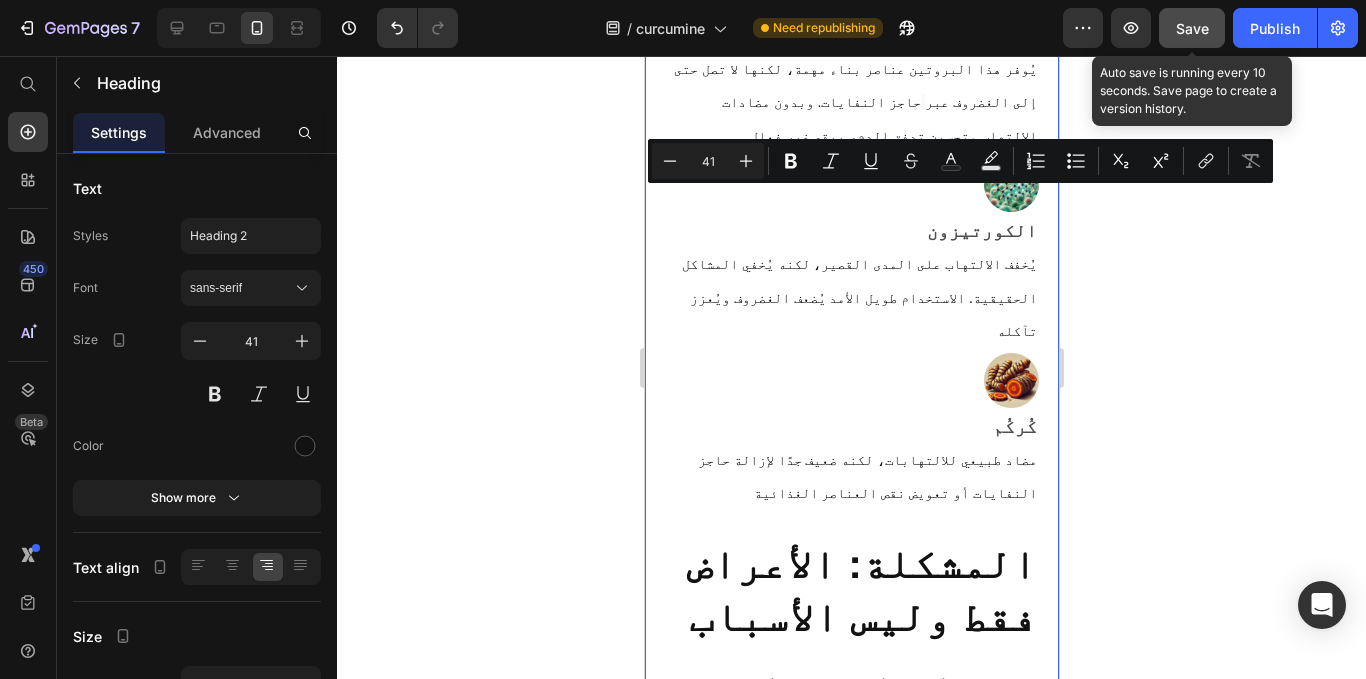 drag, startPoint x: 687, startPoint y: 202, endPoint x: 1036, endPoint y: 222, distance: 349.5726 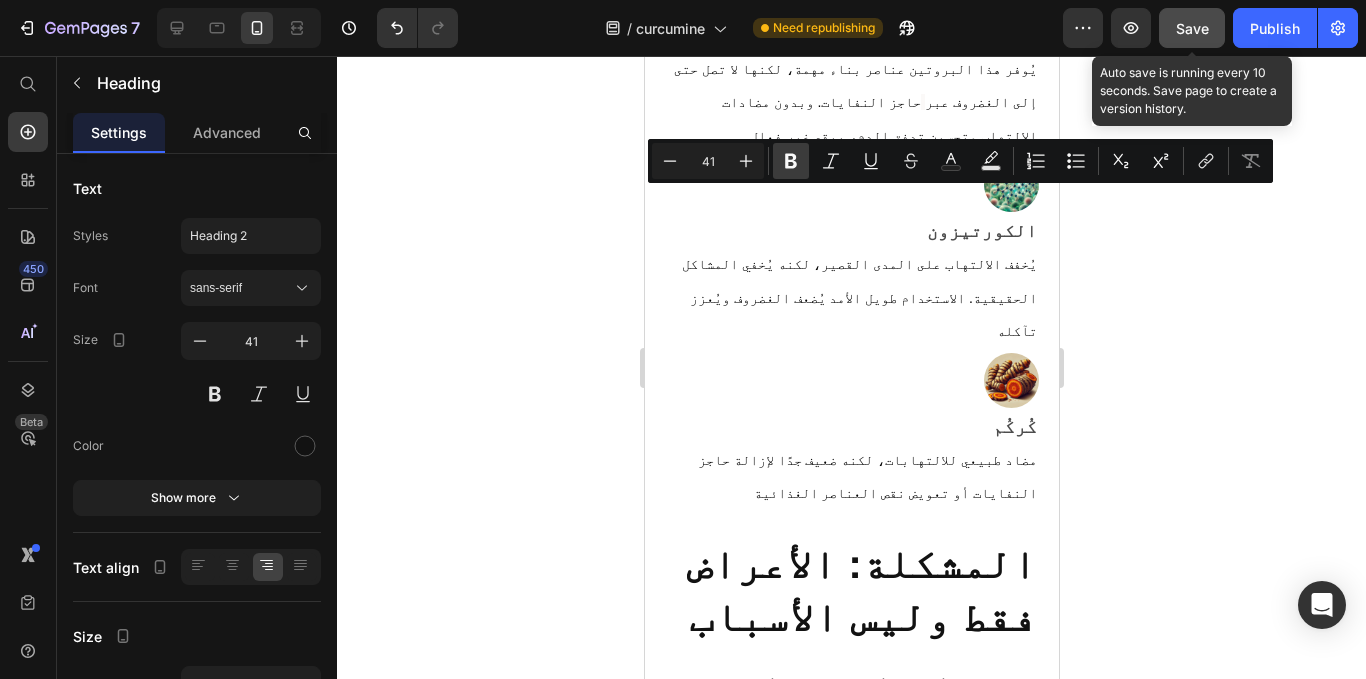 click 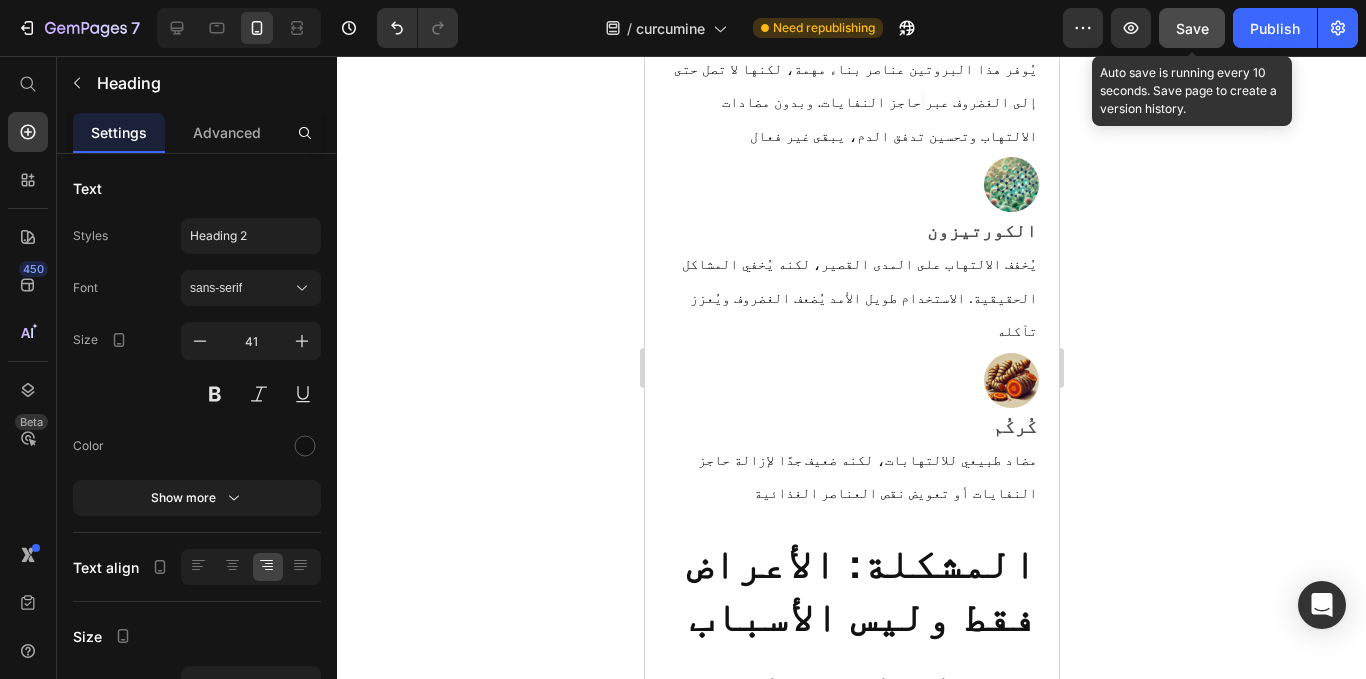click on "وفيما يلي الخطوات الثلاث  الحاسمة" at bounding box center [851, 1493] 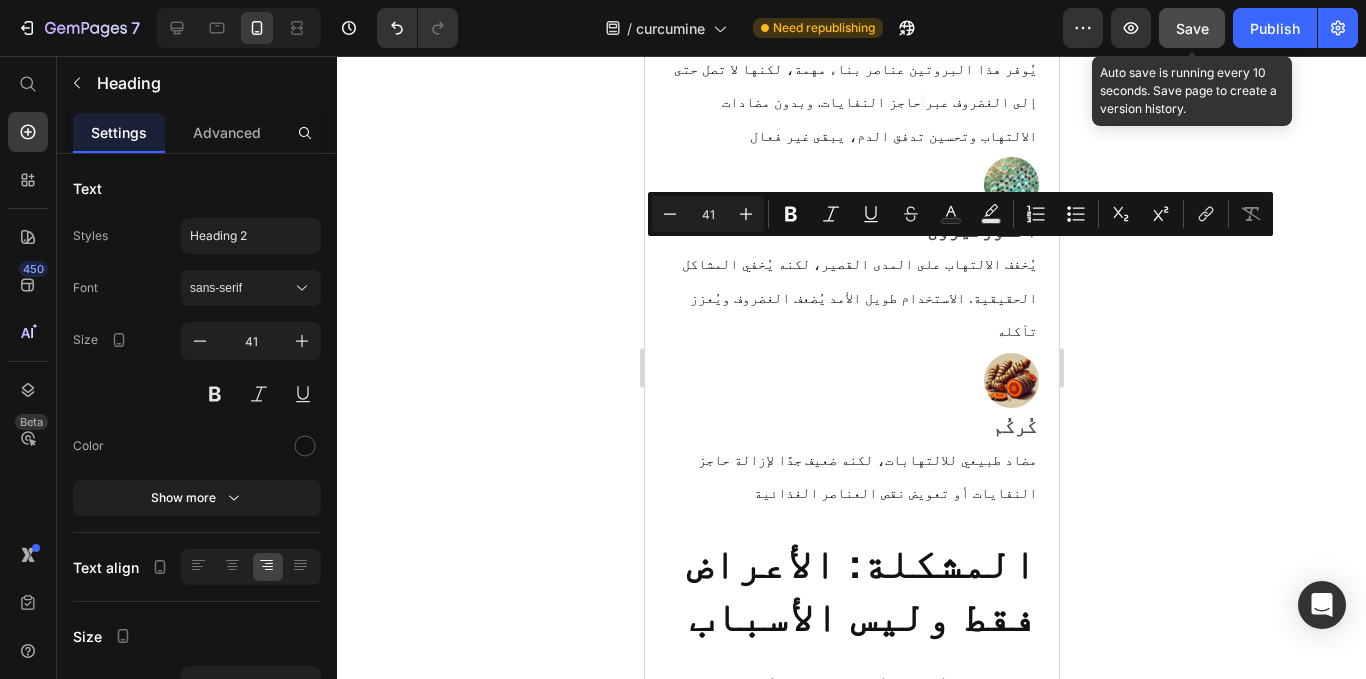 drag, startPoint x: 892, startPoint y: 269, endPoint x: 921, endPoint y: 269, distance: 29 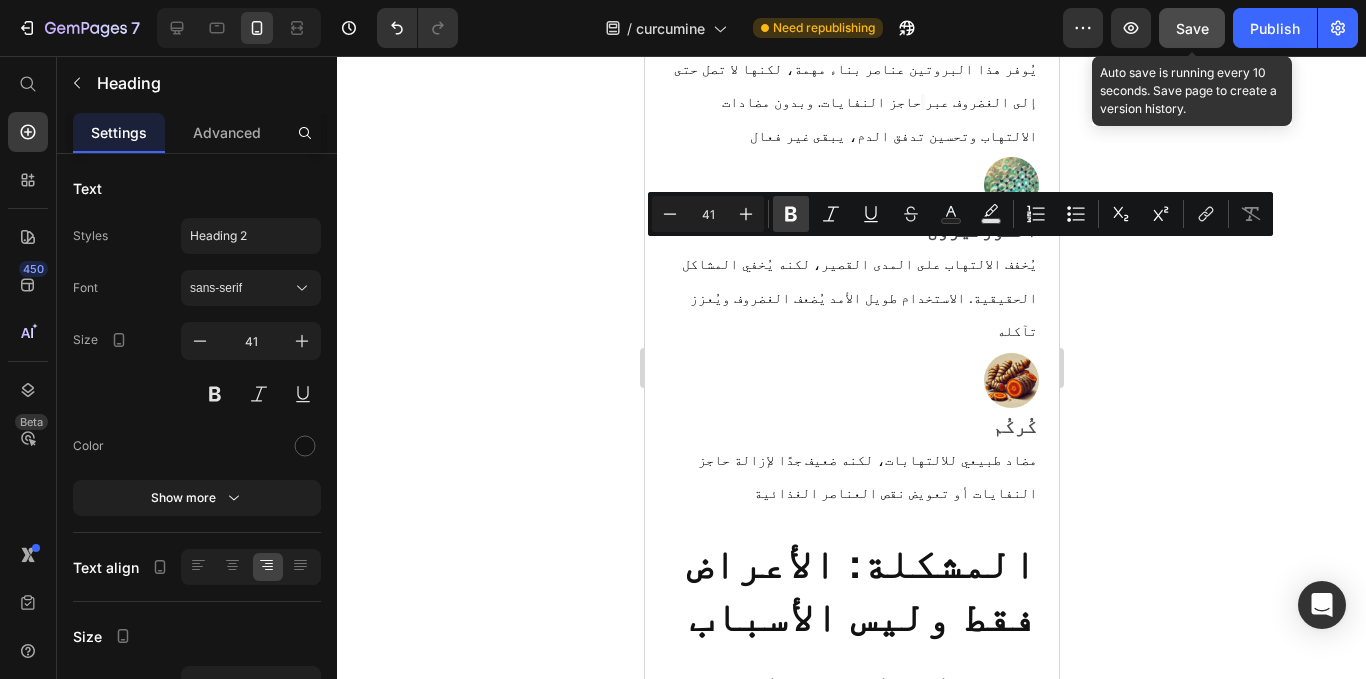 click 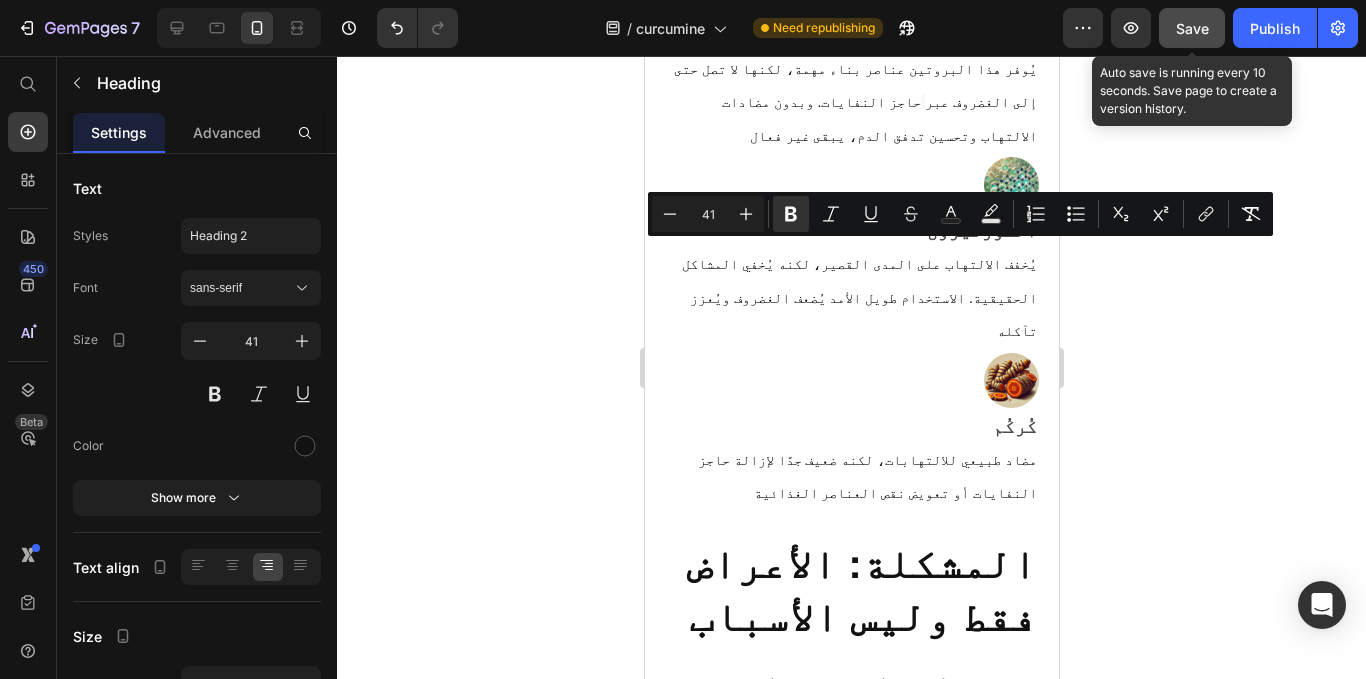 click 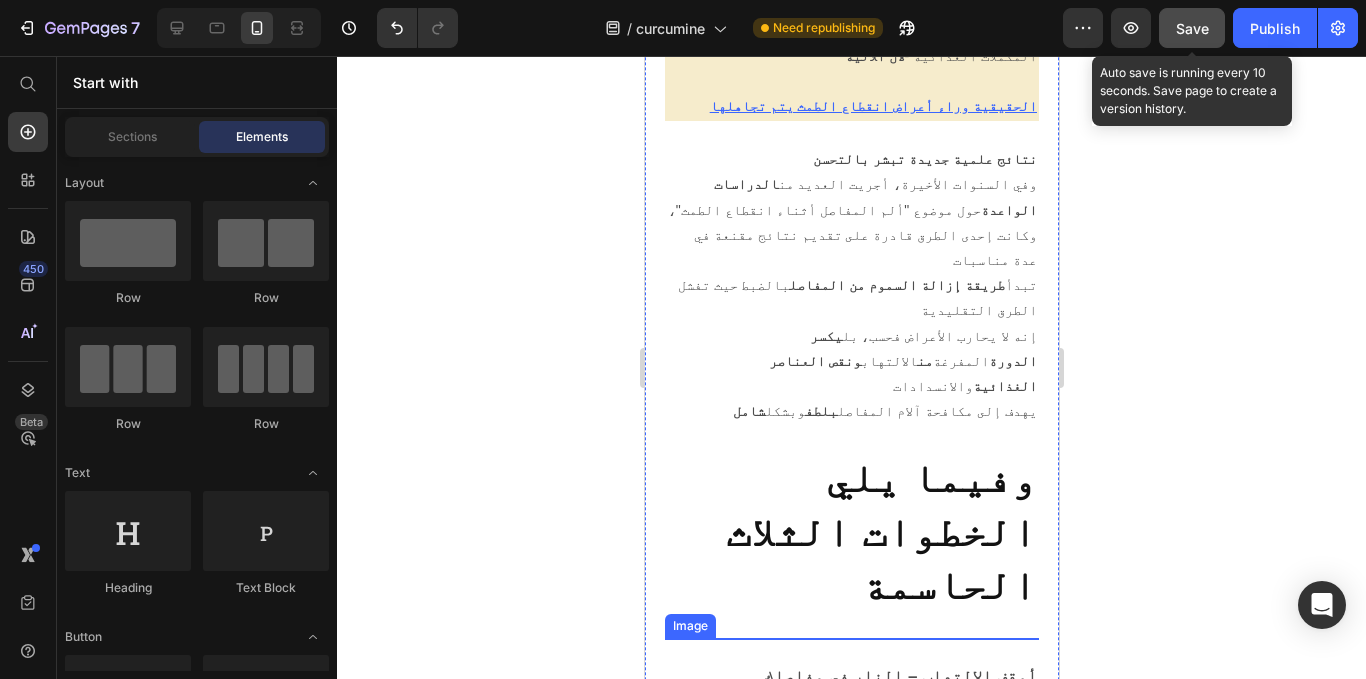 scroll, scrollTop: 9095, scrollLeft: 0, axis: vertical 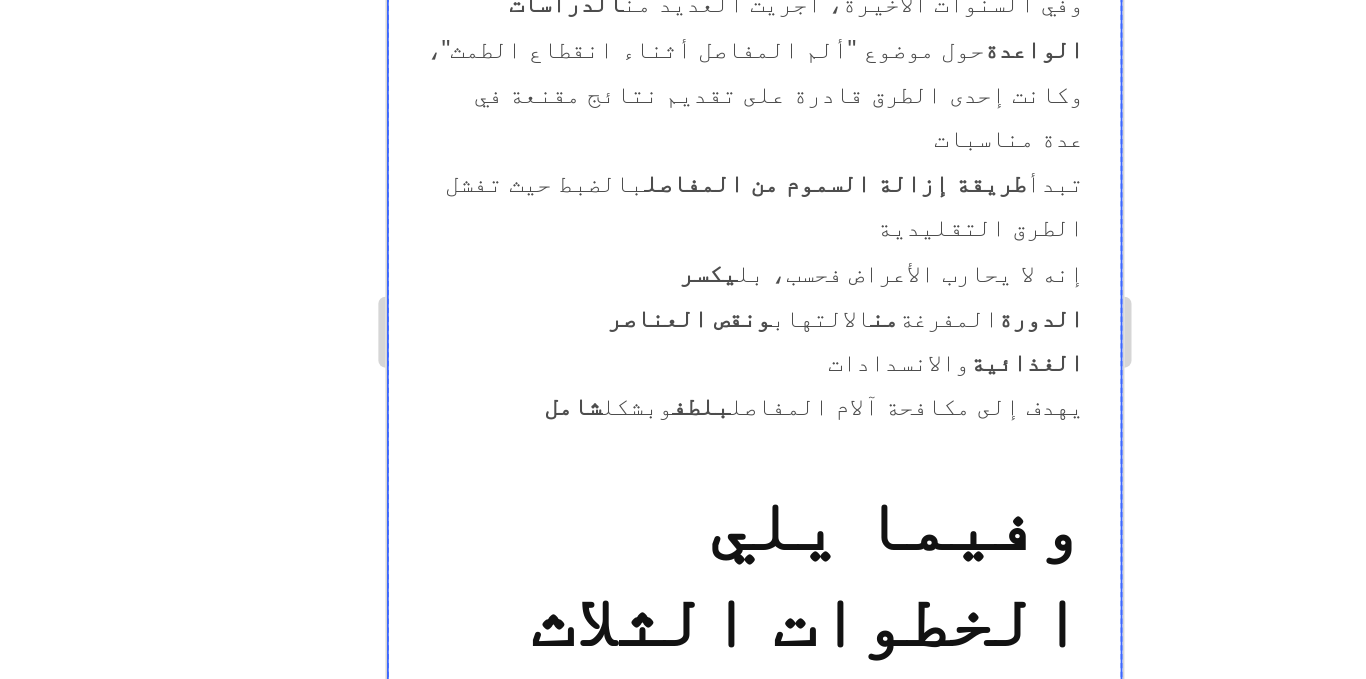 click on "إنه النهج الأول الذي يعالج الأسباب الجذرية لمشاكلك -   بالضبط حيث تفشل الحلول التقليدية" at bounding box center (593, 1542) 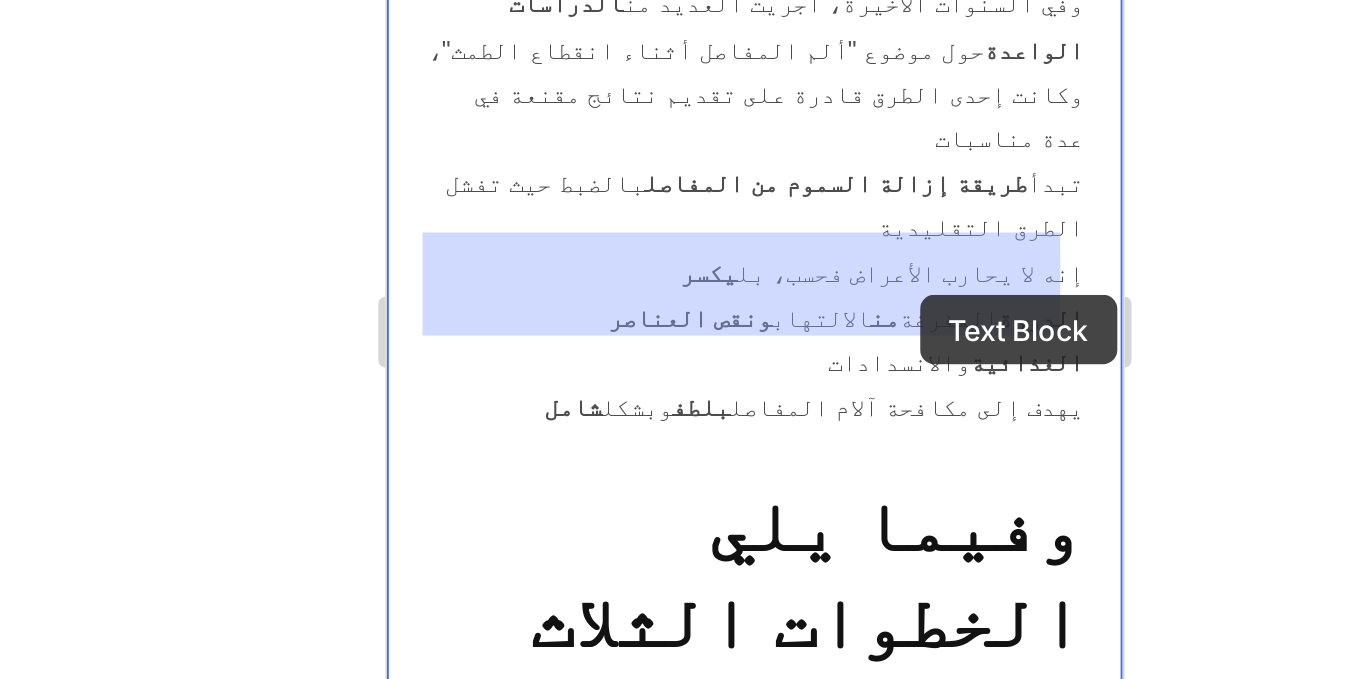 drag, startPoint x: 550, startPoint y: 72, endPoint x: 686, endPoint y: 69, distance: 136.03308 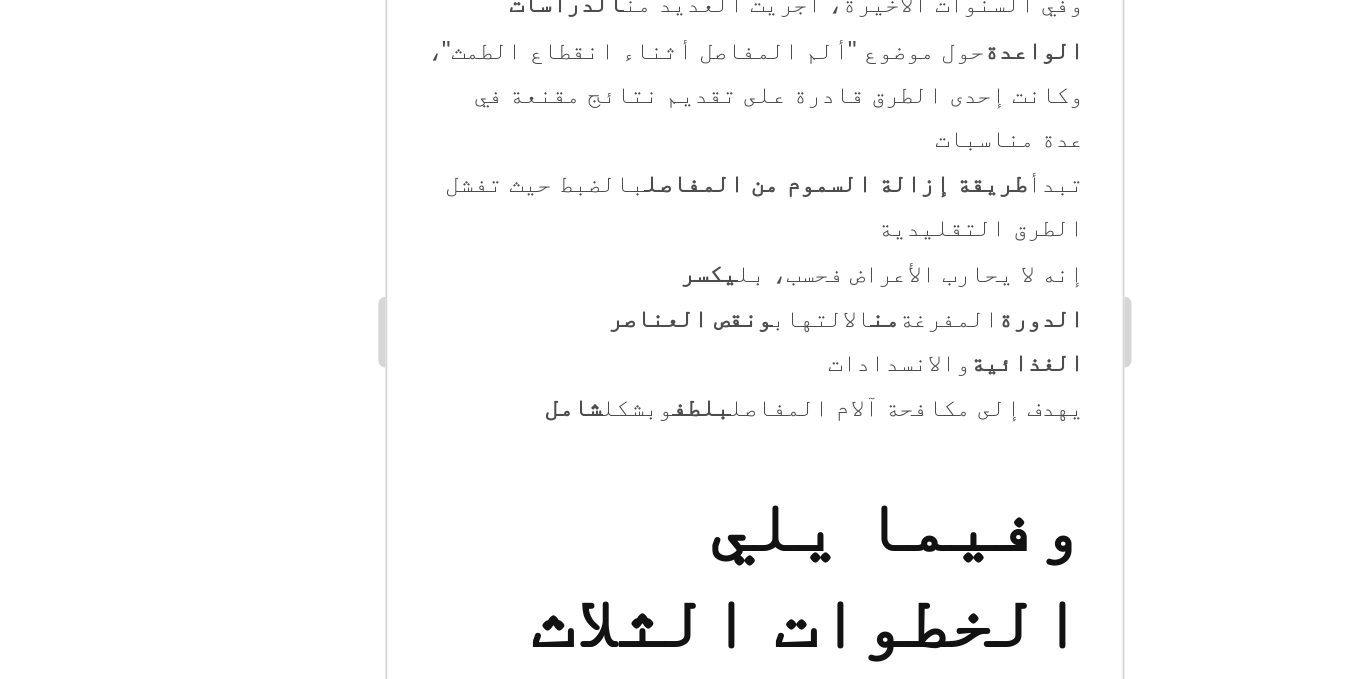 click on "إنه النهج الأول الذي يعالج الأسباب الجذرية لمشاكلك -   بالضبط حيث تفشل الحلول التقليدية" at bounding box center [593, 1542] 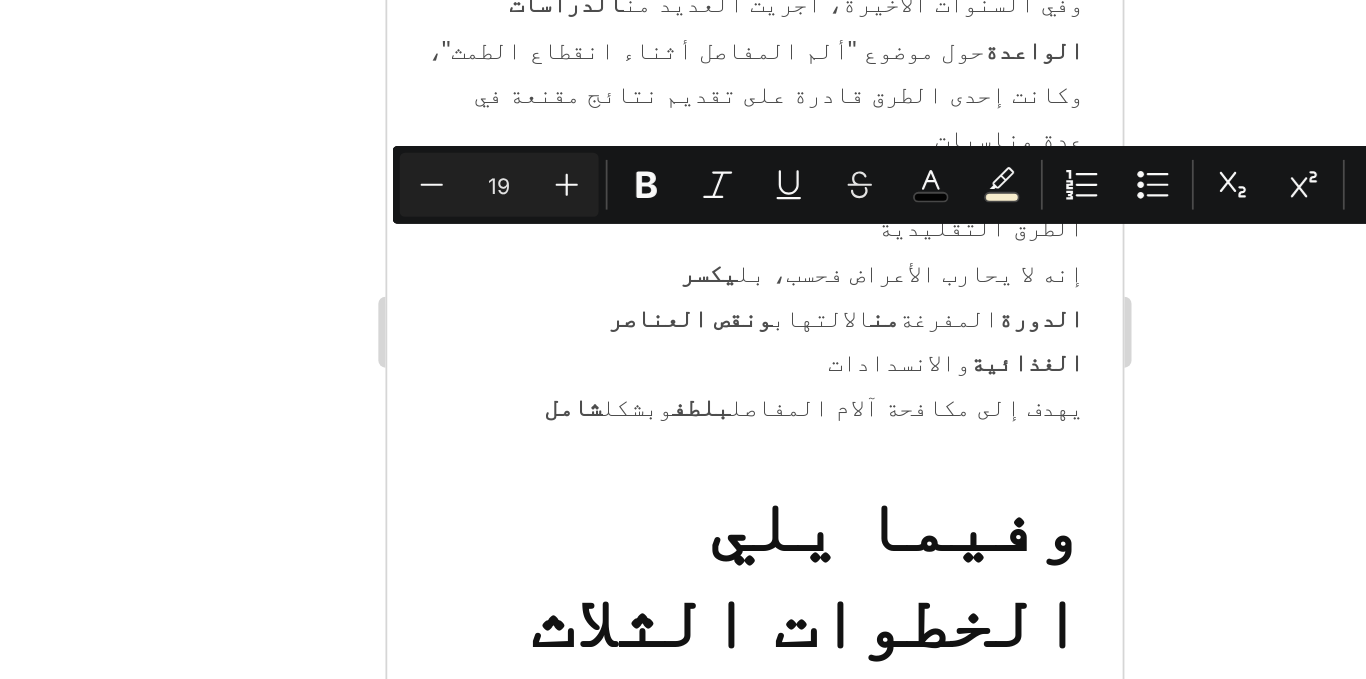 drag, startPoint x: 764, startPoint y: 51, endPoint x: 434, endPoint y: 39, distance: 330.2181 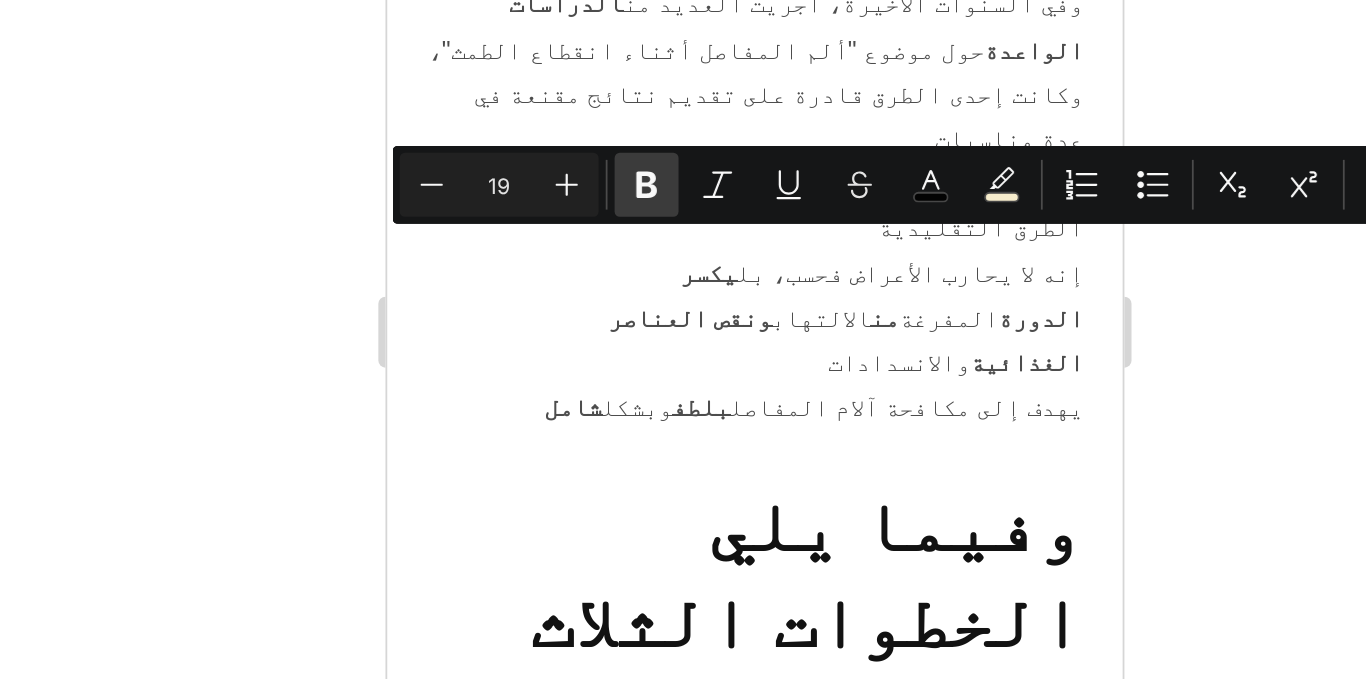 click 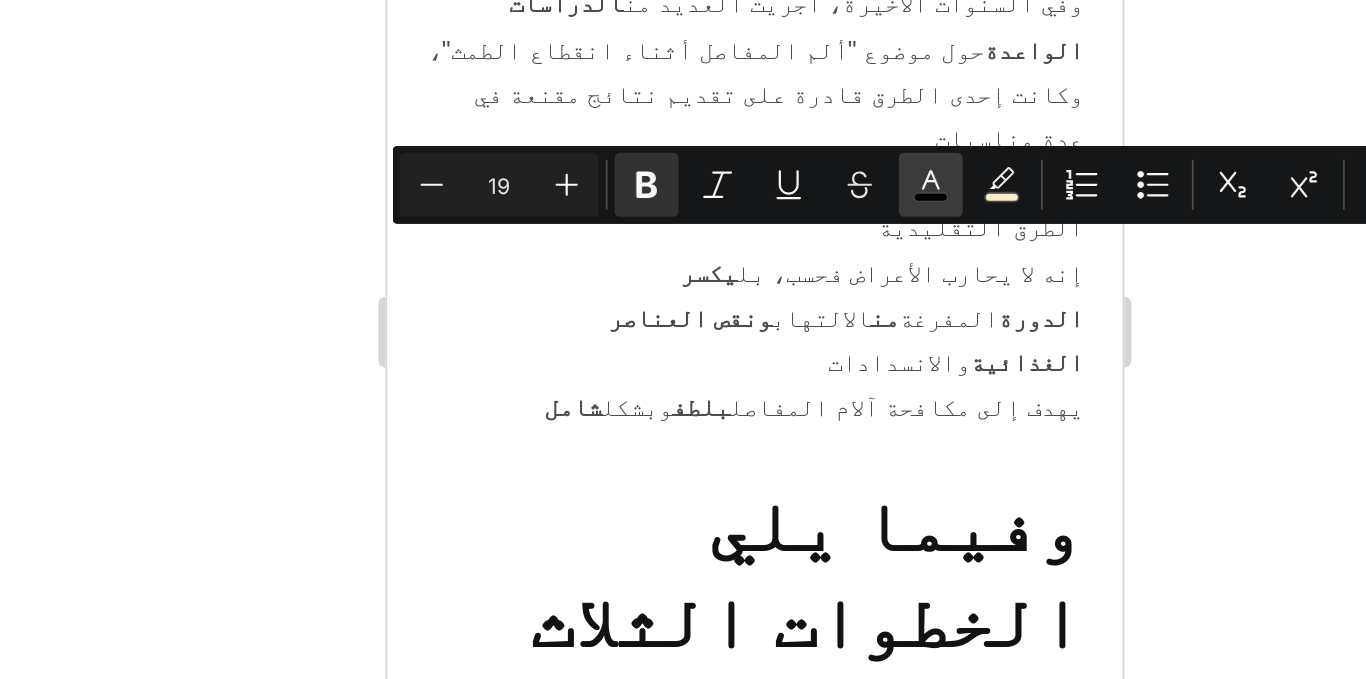 click 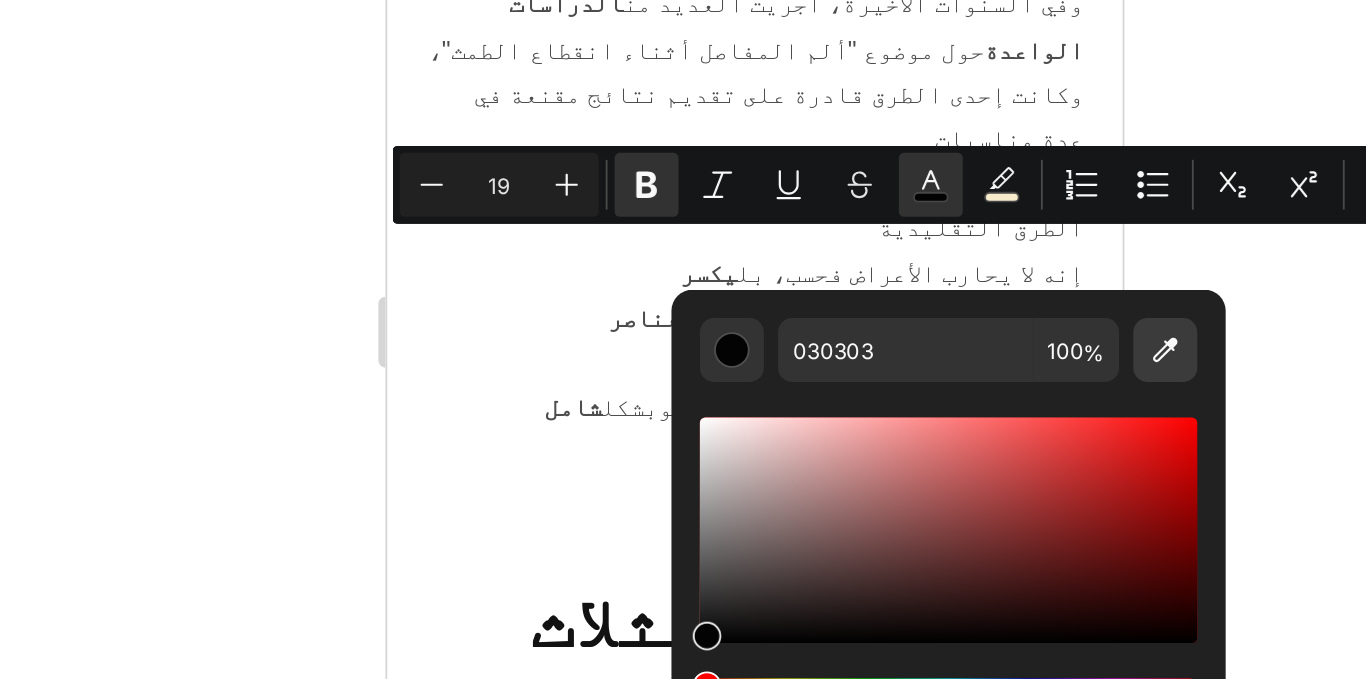 click 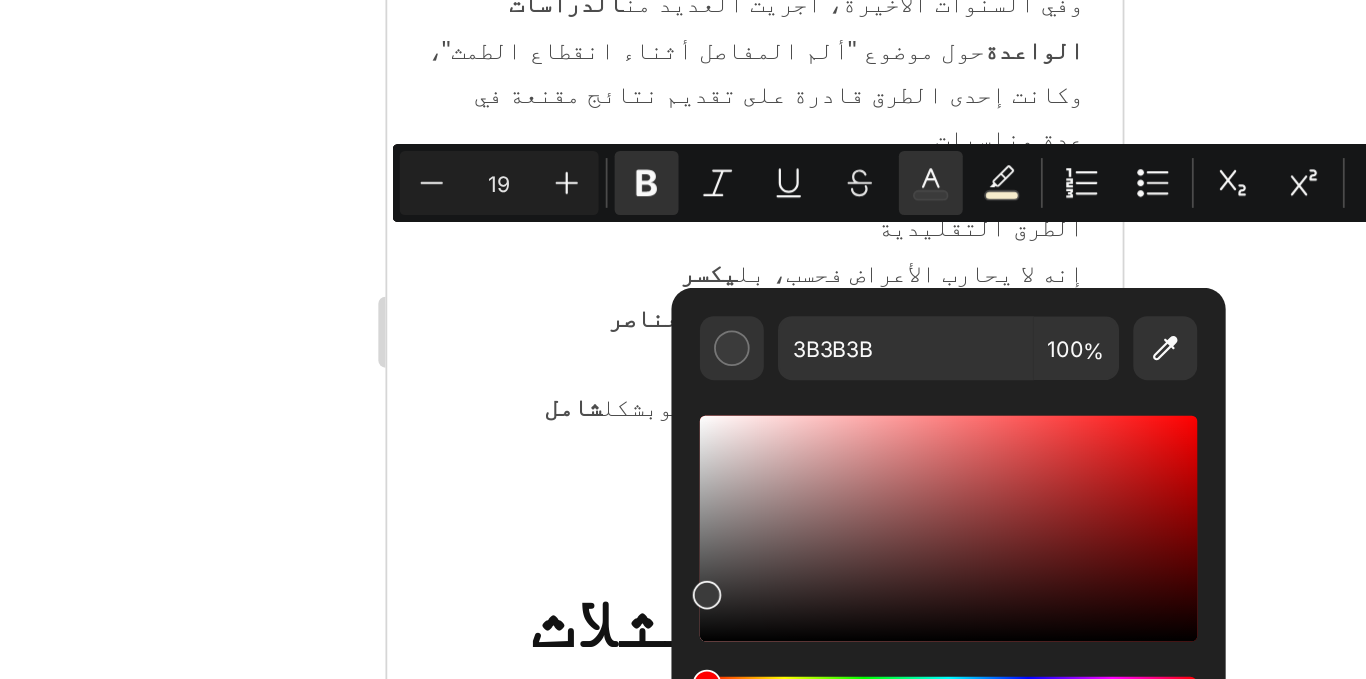 scroll, scrollTop: 9096, scrollLeft: 0, axis: vertical 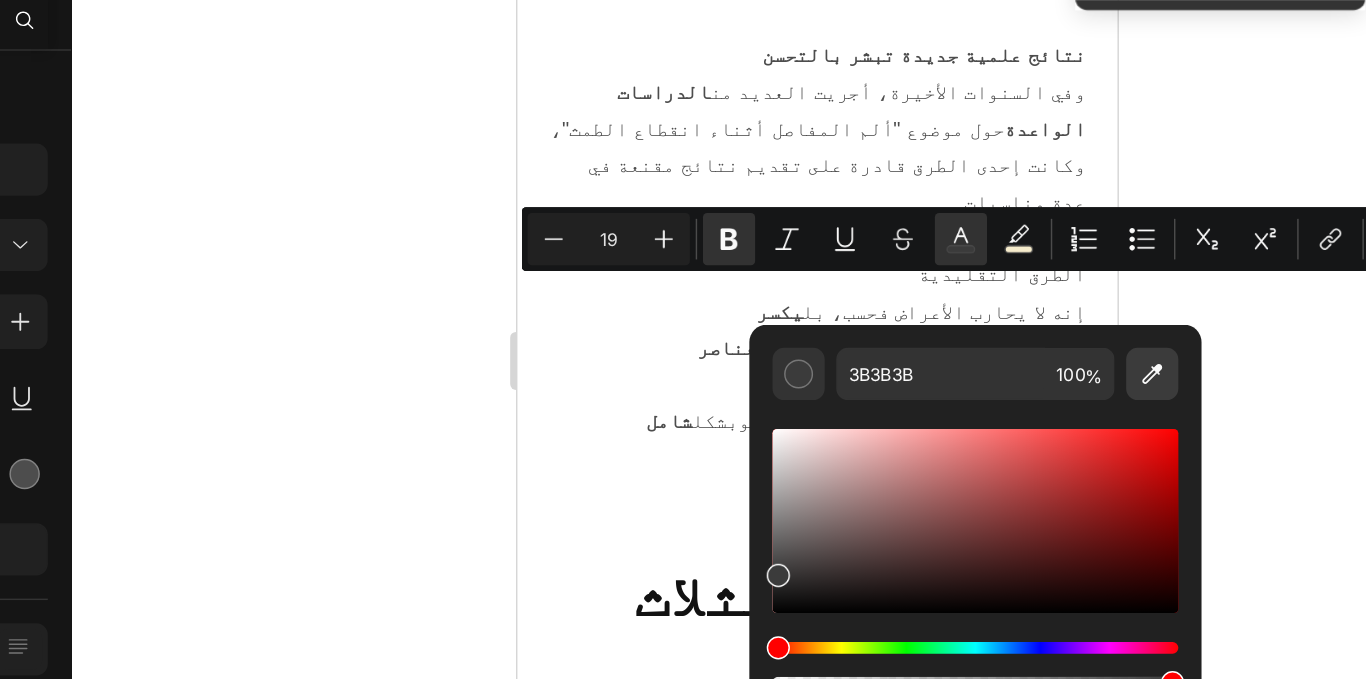 click 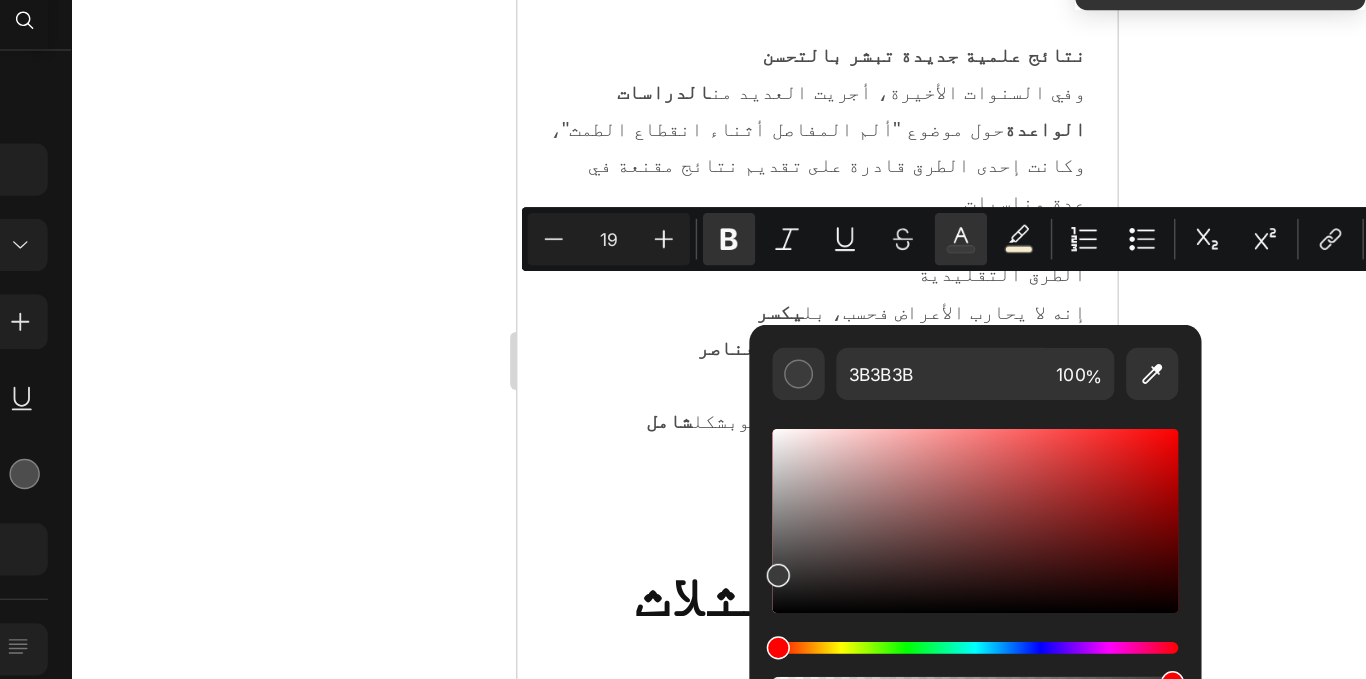 type on "1800FF" 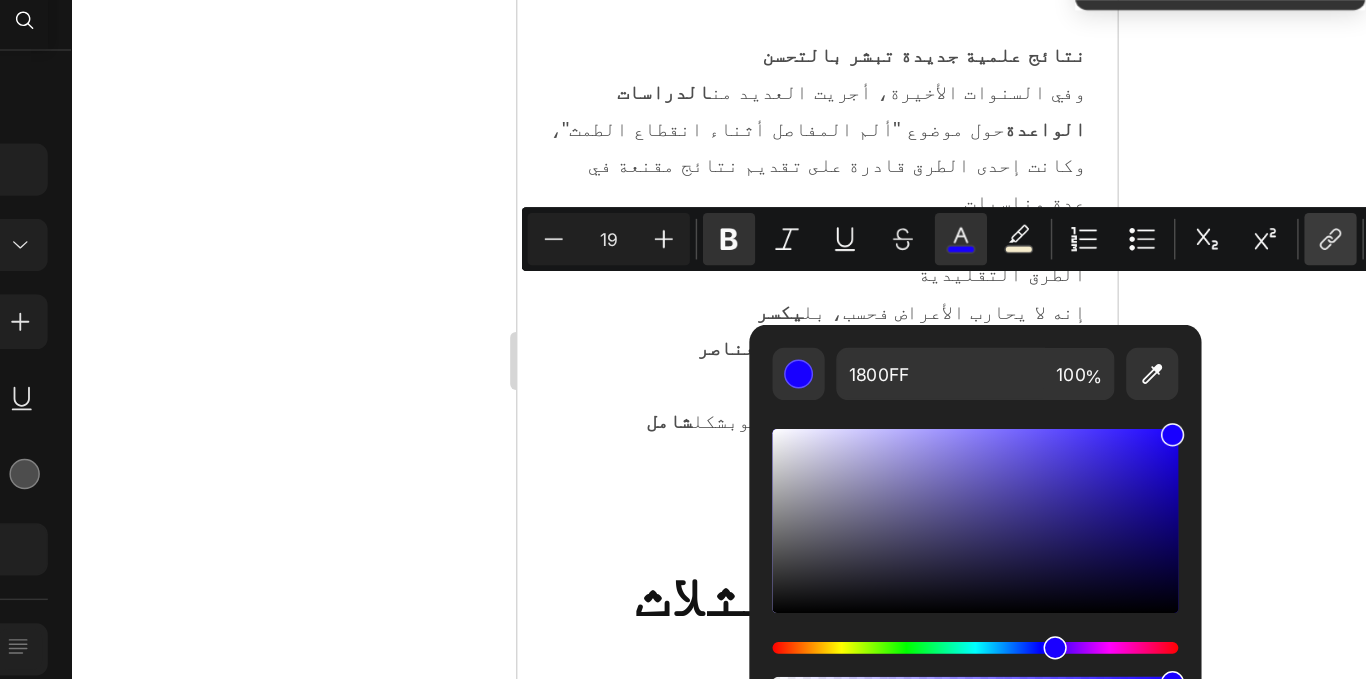 click 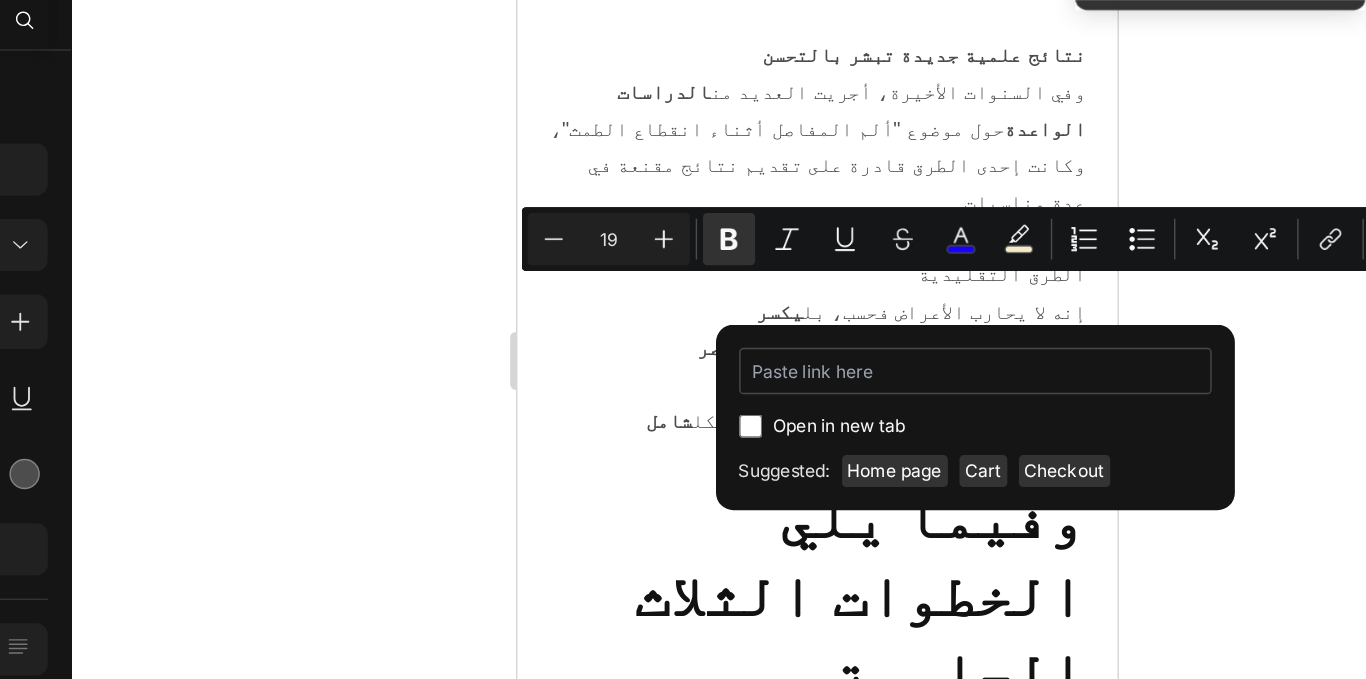 type on "/products/huille-capillaire-au-romarin" 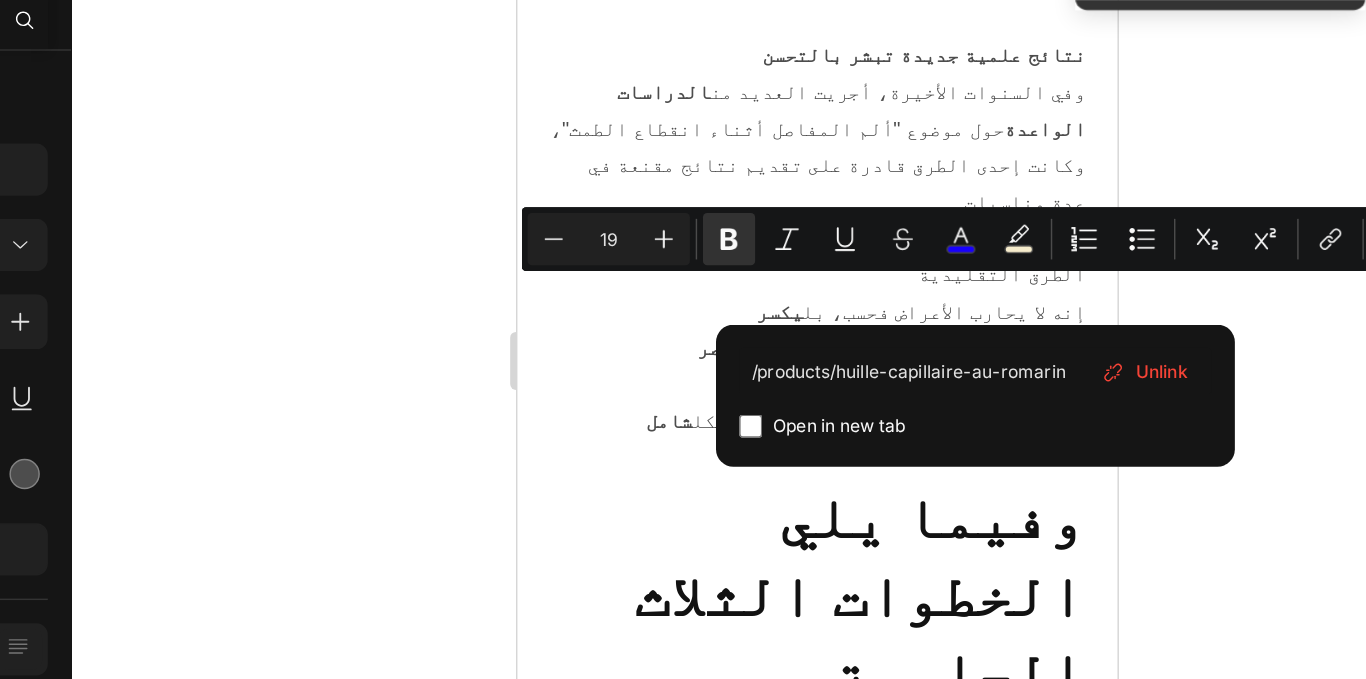 click 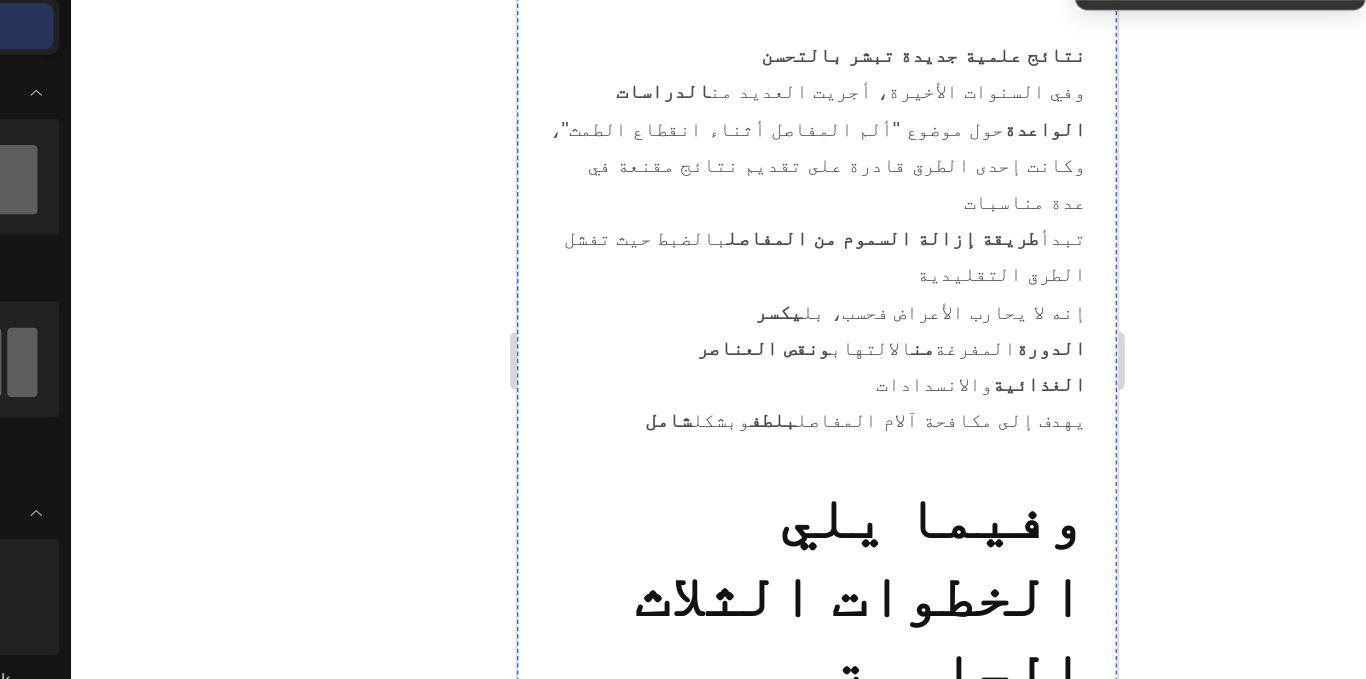 click on "إنه النهج الأول الذي يعالج الأسباب الجذرية لمشاكلك -   بالضبط حيث تفشل الحلول التقليدية" at bounding box center [723, 1672] 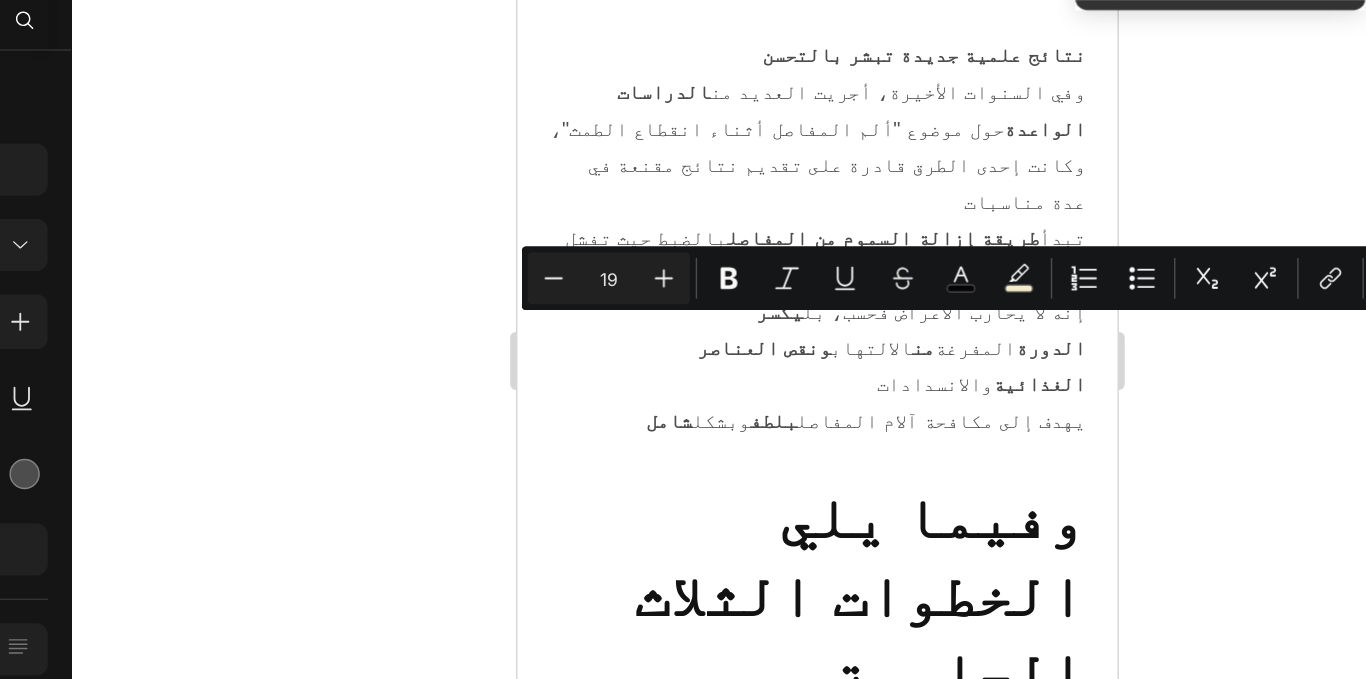 click on "إنه النهج الأول الذي يعالج الأسباب الجذرية لمشاكلك -   بالضبط حيث تفشل الحلول التقليدية" at bounding box center (723, 1672) 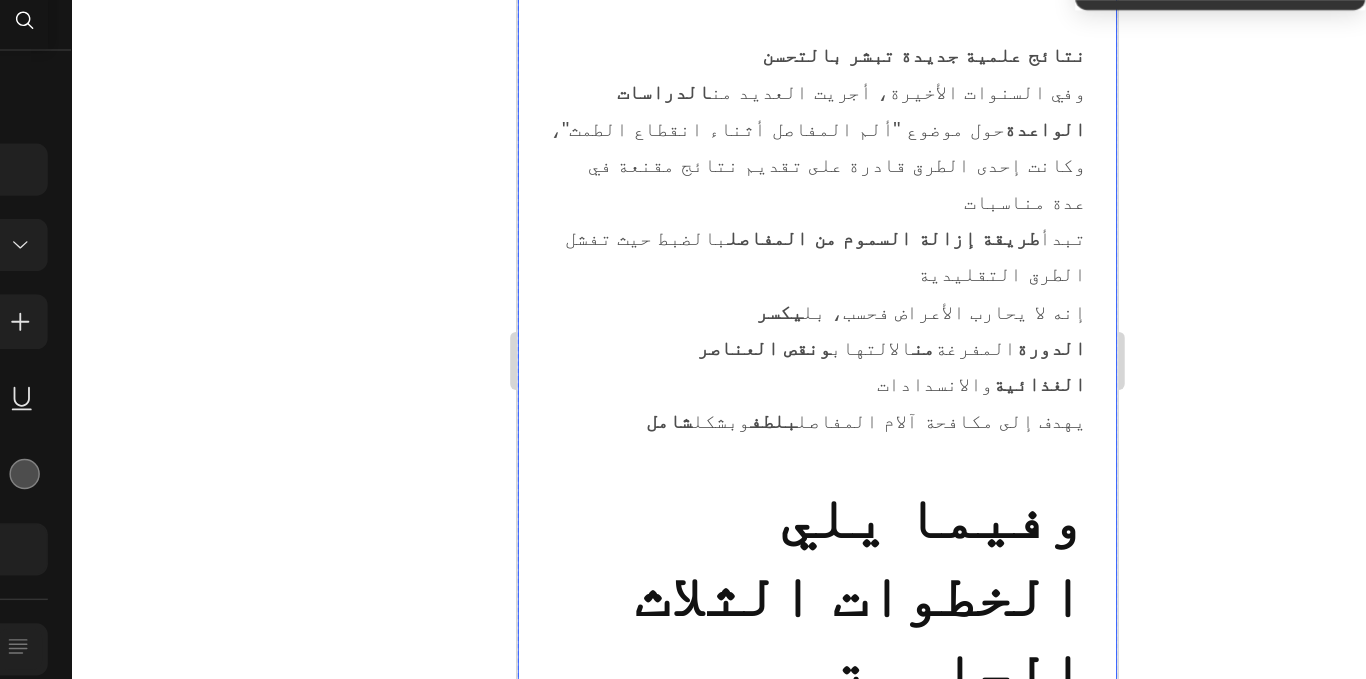 drag, startPoint x: 675, startPoint y: 198, endPoint x: 901, endPoint y: 205, distance: 226.10838 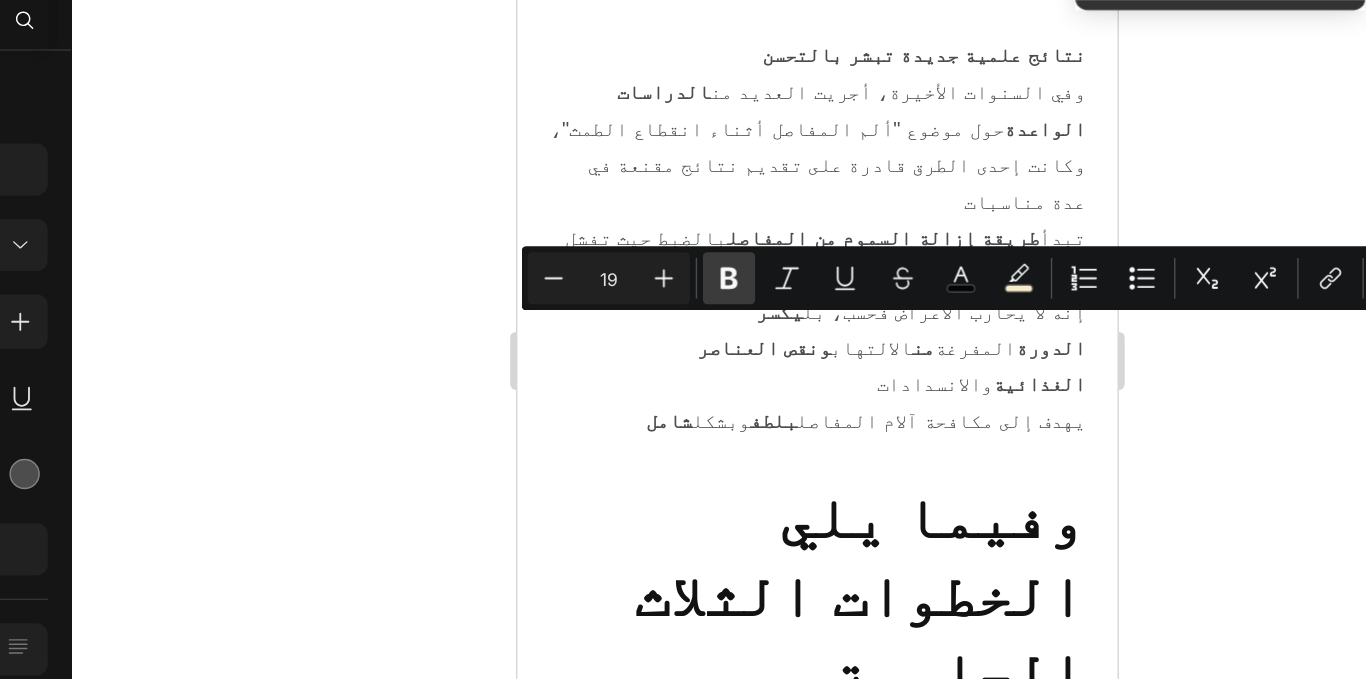 click on "Bold" at bounding box center (791, 311) 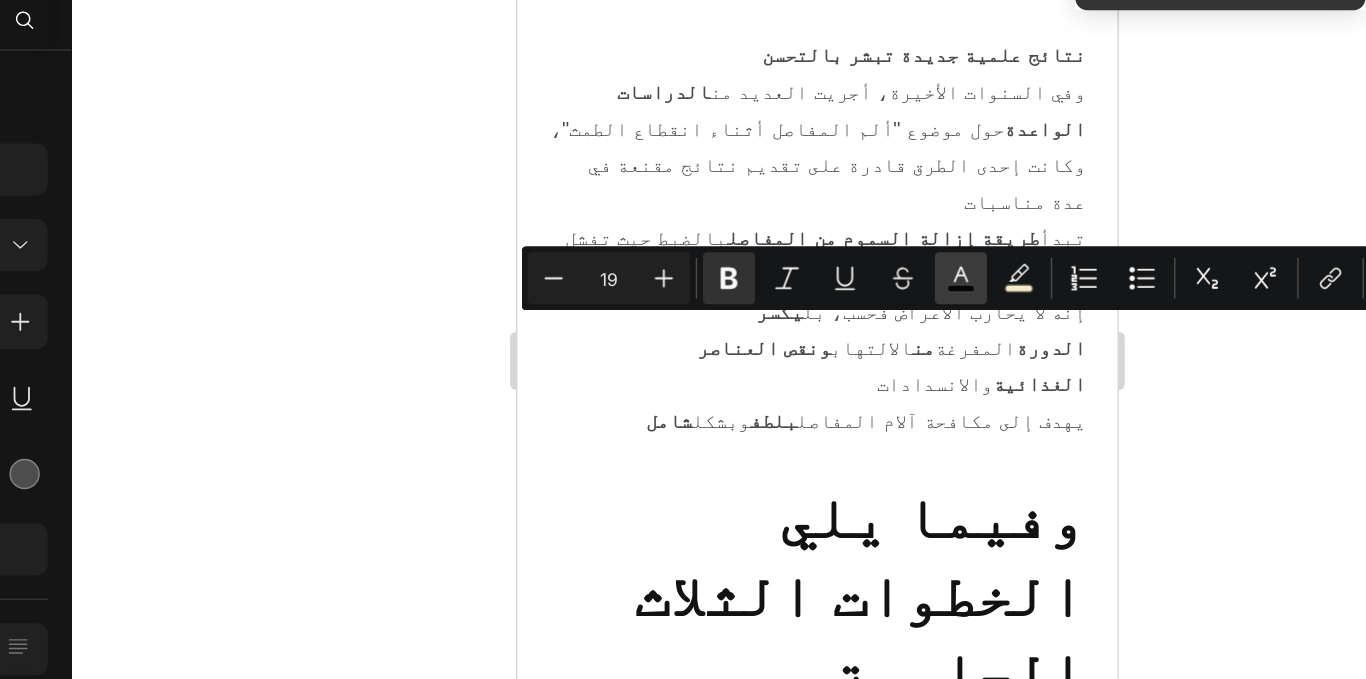 click 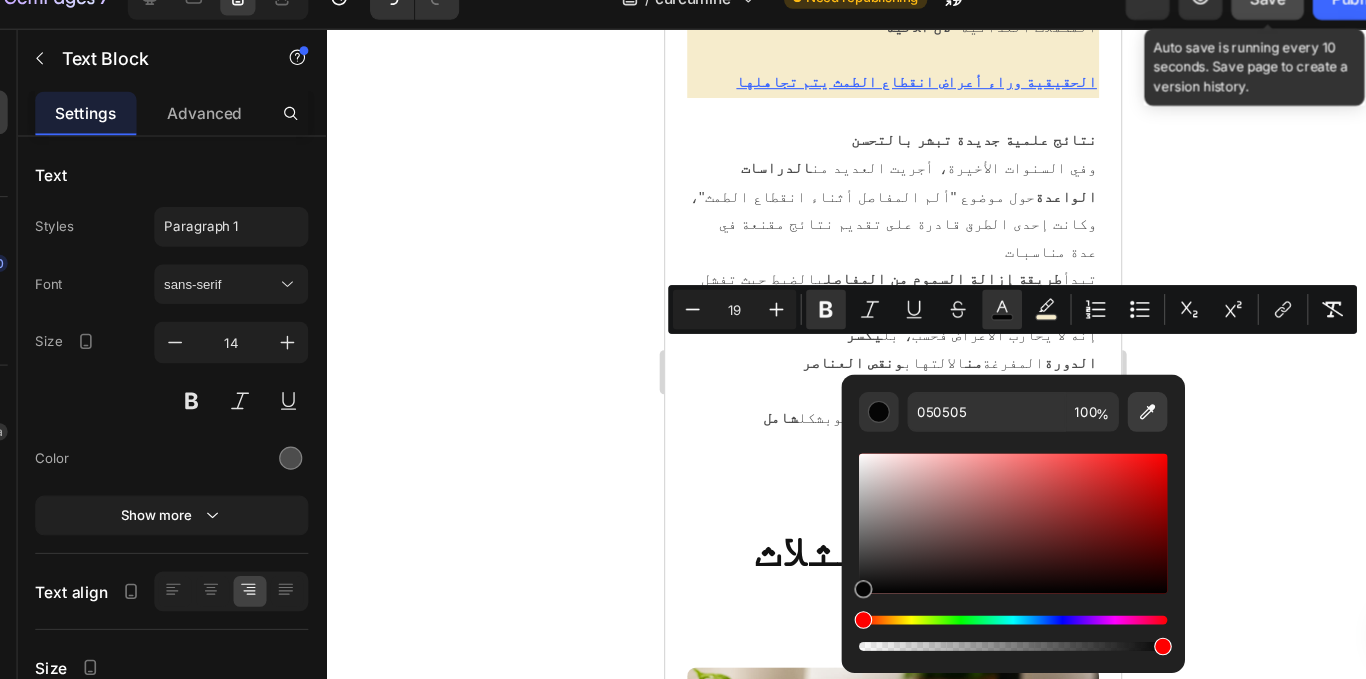 drag, startPoint x: 1070, startPoint y: 401, endPoint x: 1085, endPoint y: 418, distance: 22.671568 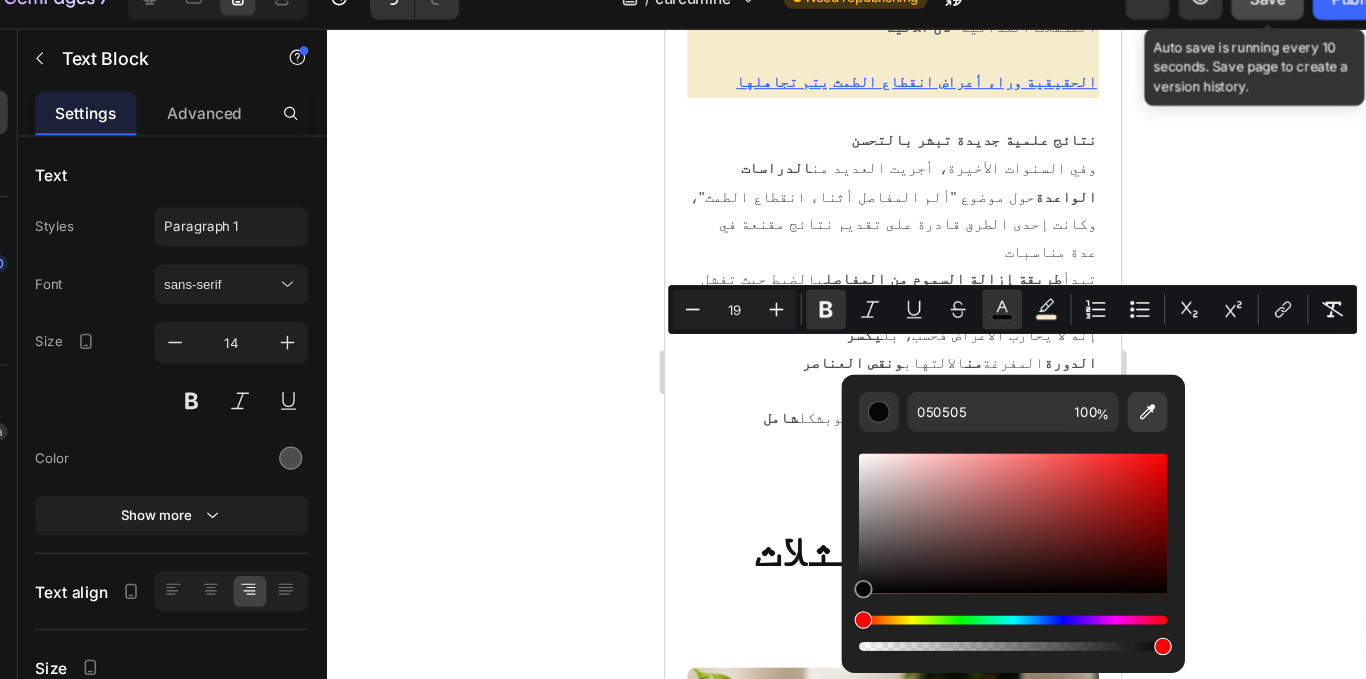click at bounding box center (1083, 404) 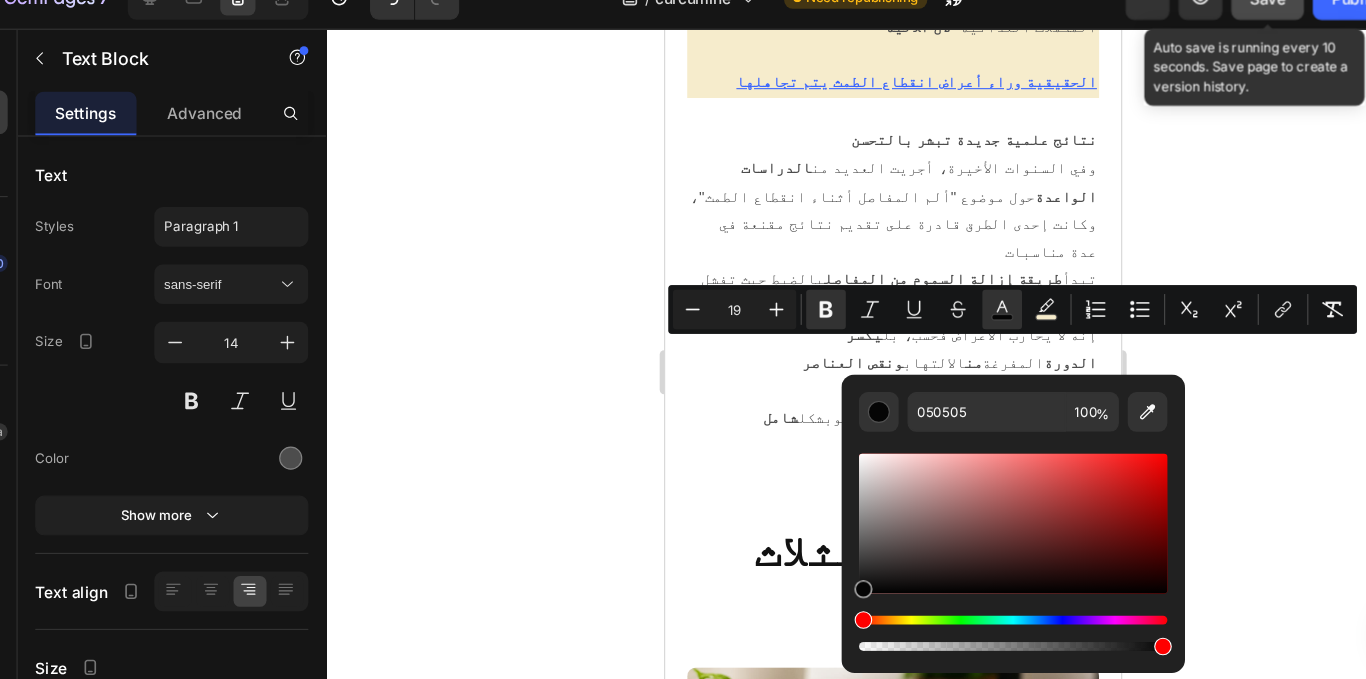 type on "0E00FF" 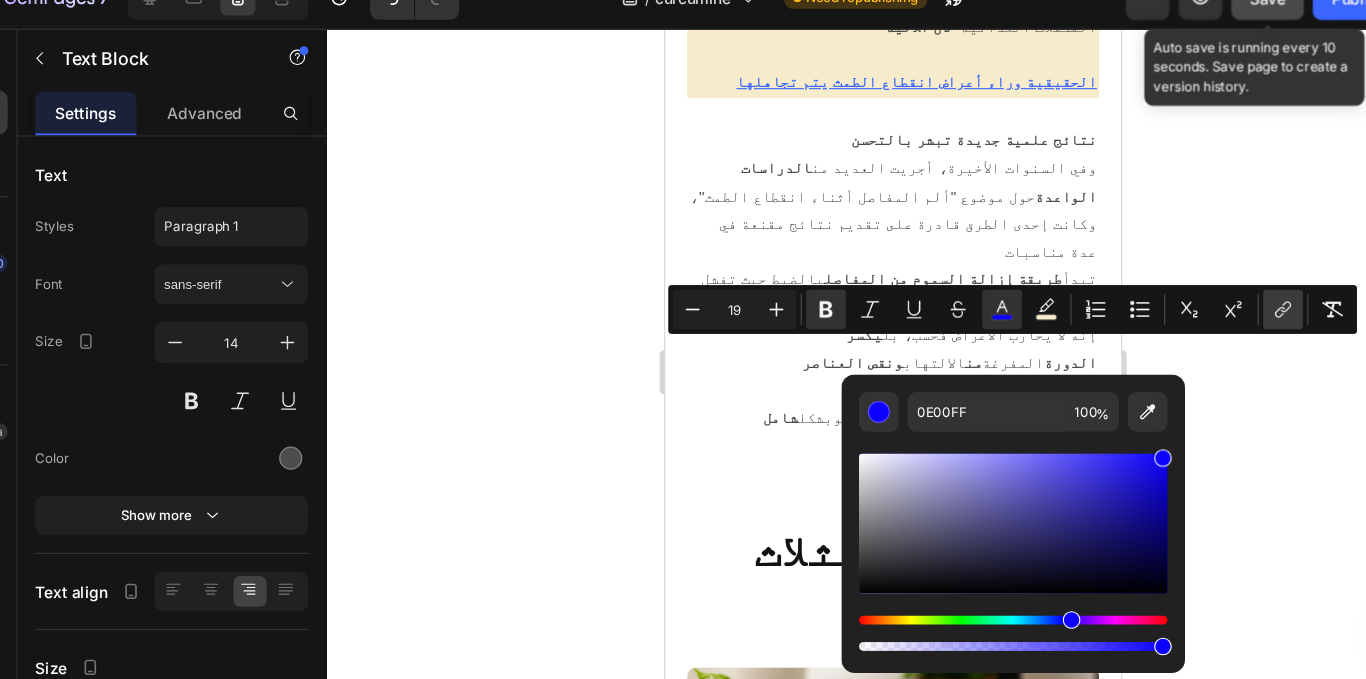 click on "link" at bounding box center (1206, 311) 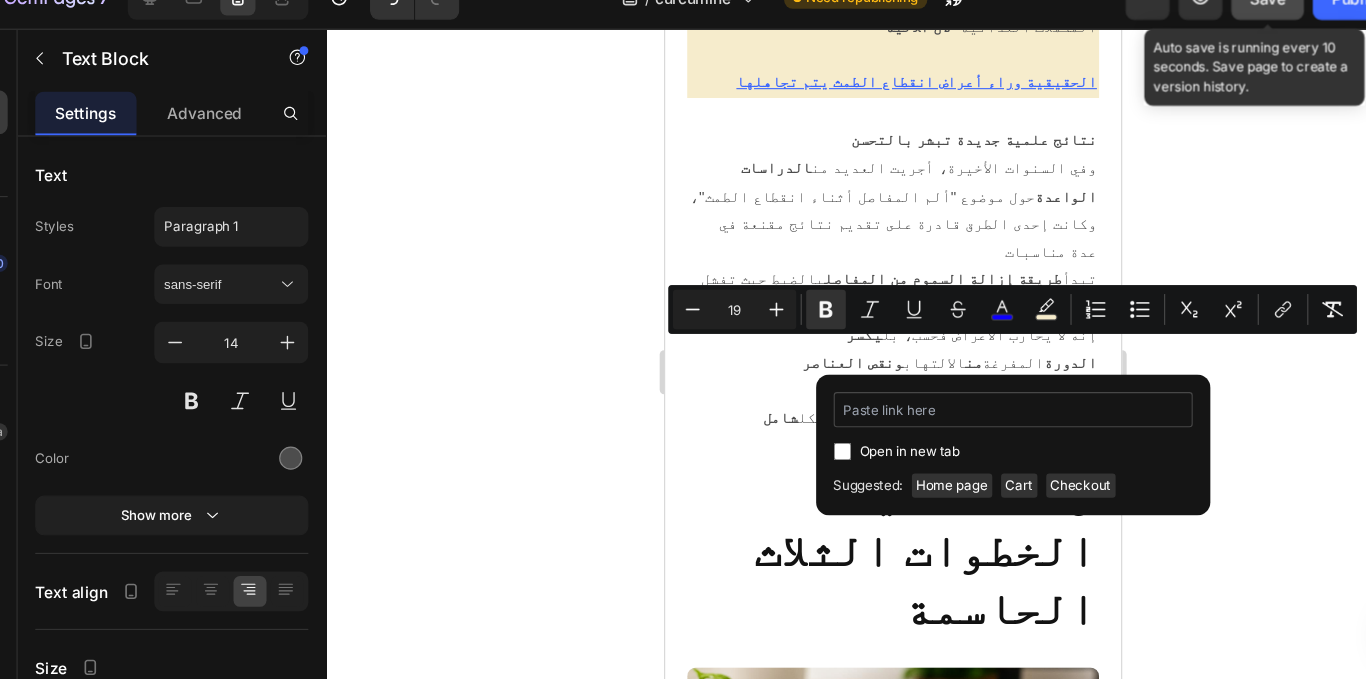 type on "/products/huille-capillaire-au-romarin" 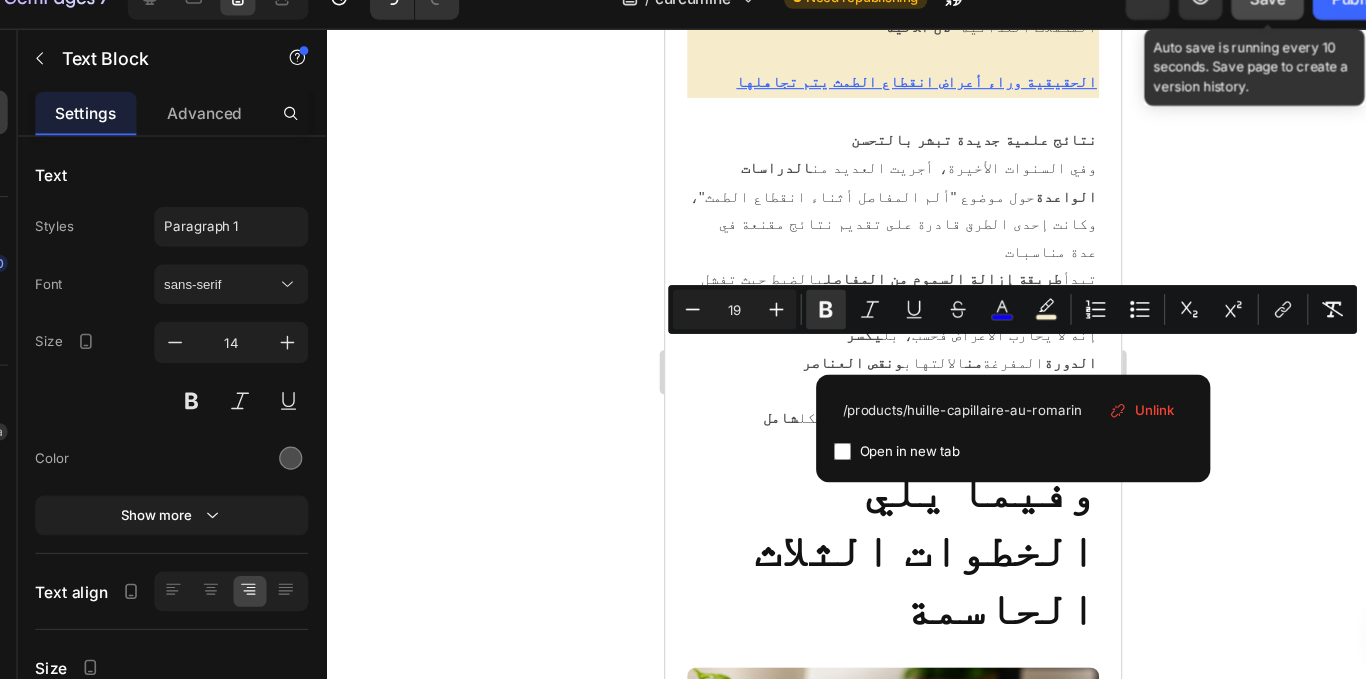 click 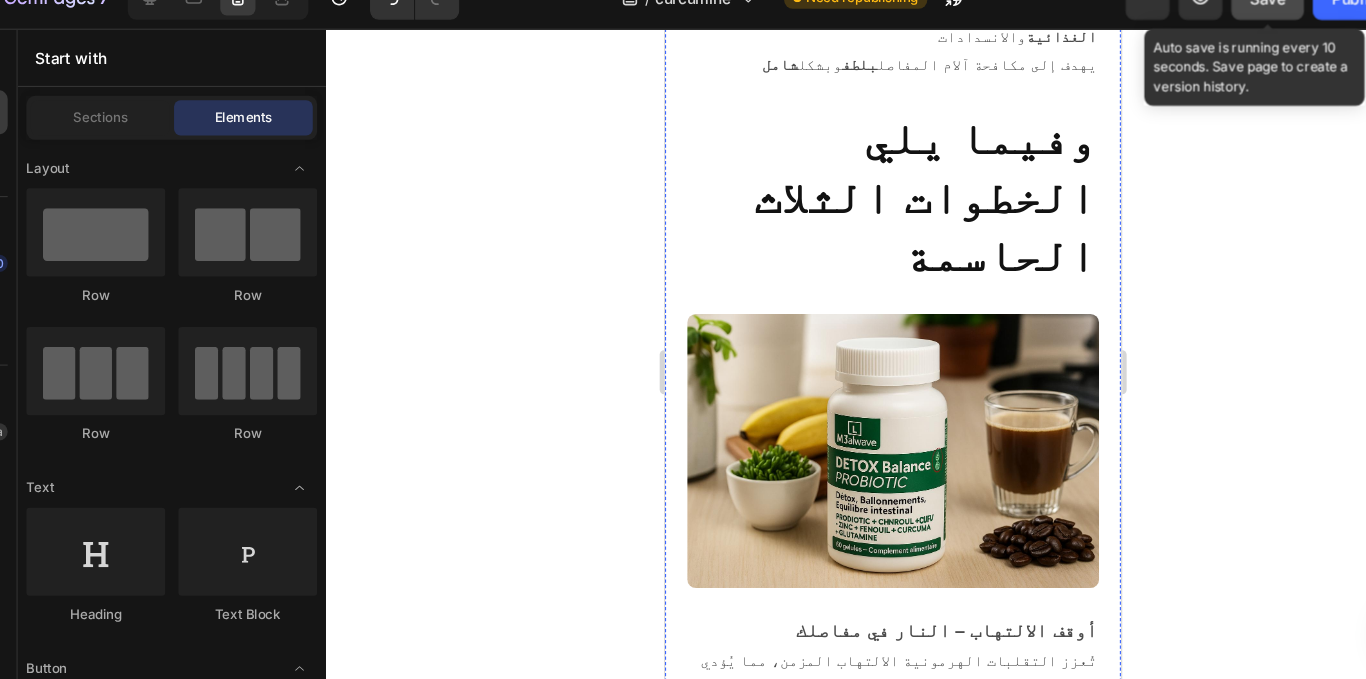 scroll, scrollTop: 9419, scrollLeft: 0, axis: vertical 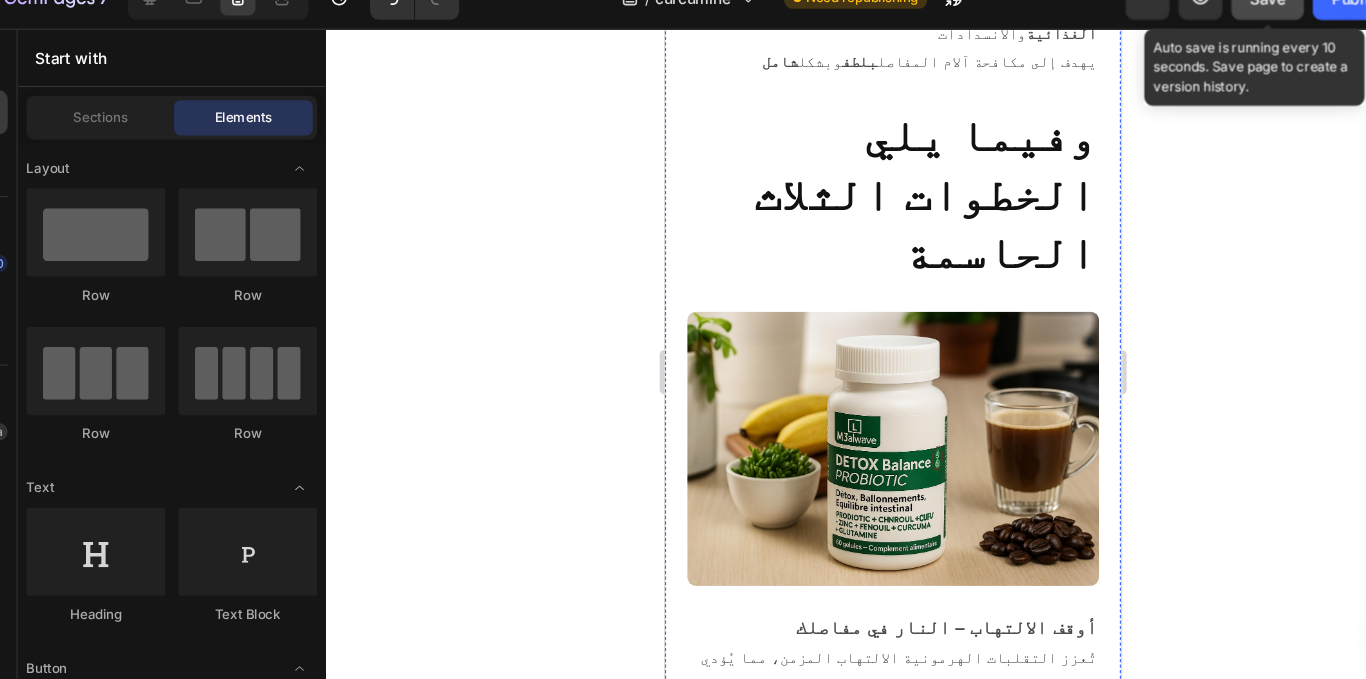 click on "الحل العلمي المبني على  أساس علمي لمفاصلك mobility pro" at bounding box center [871, 1822] 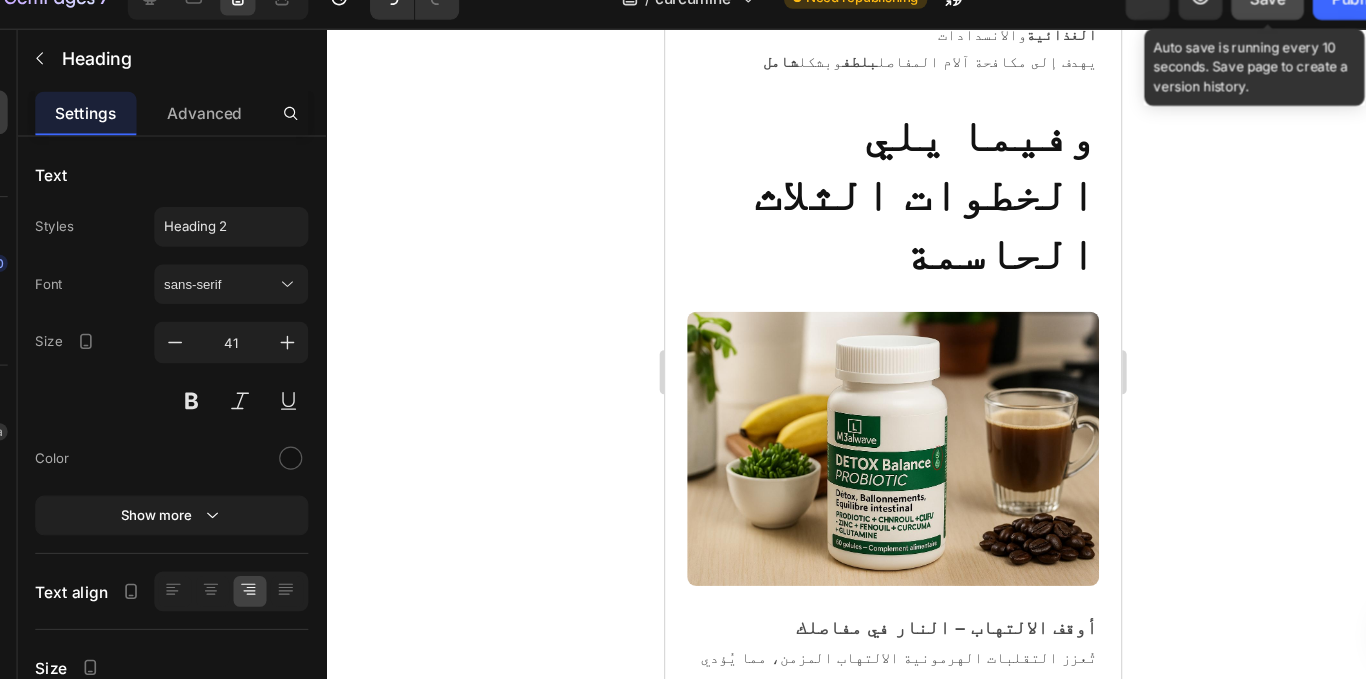 click on "الحل العلمي المبني على  أساس علمي لمفاصلك mobility pro" at bounding box center (871, 1822) 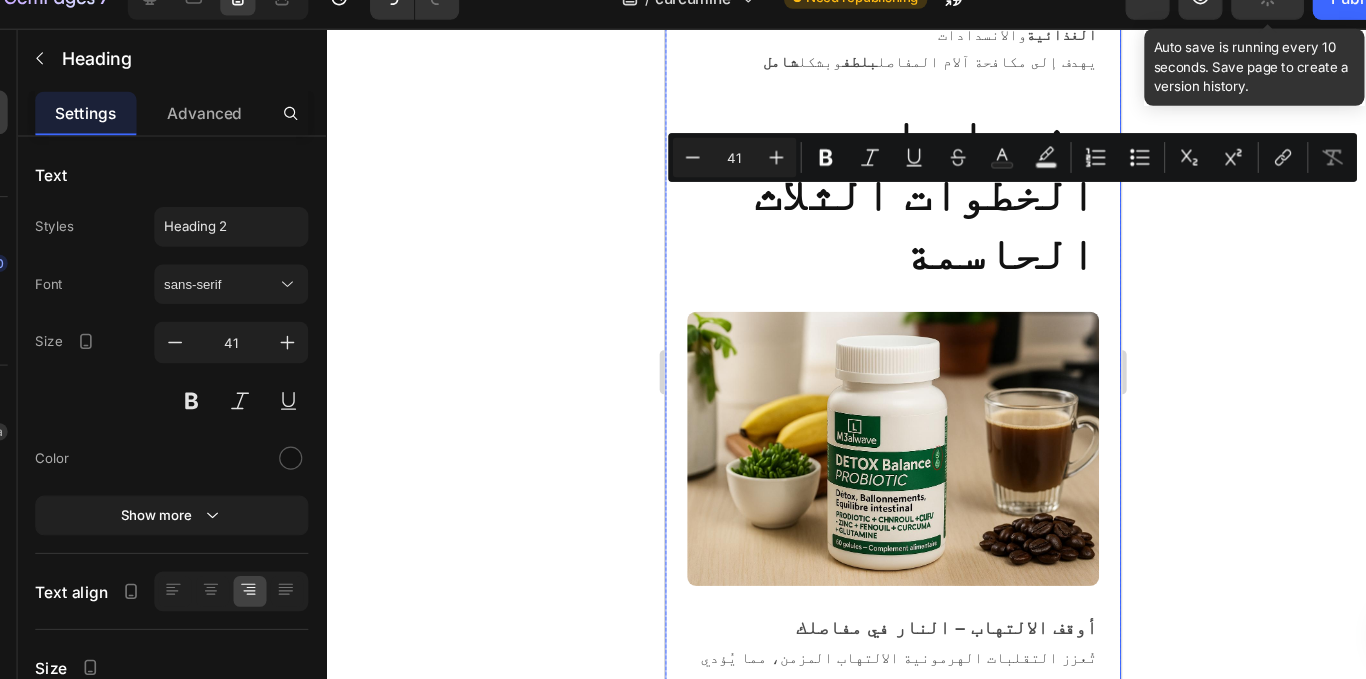 drag, startPoint x: 727, startPoint y: 196, endPoint x: 1046, endPoint y: 204, distance: 319.1003 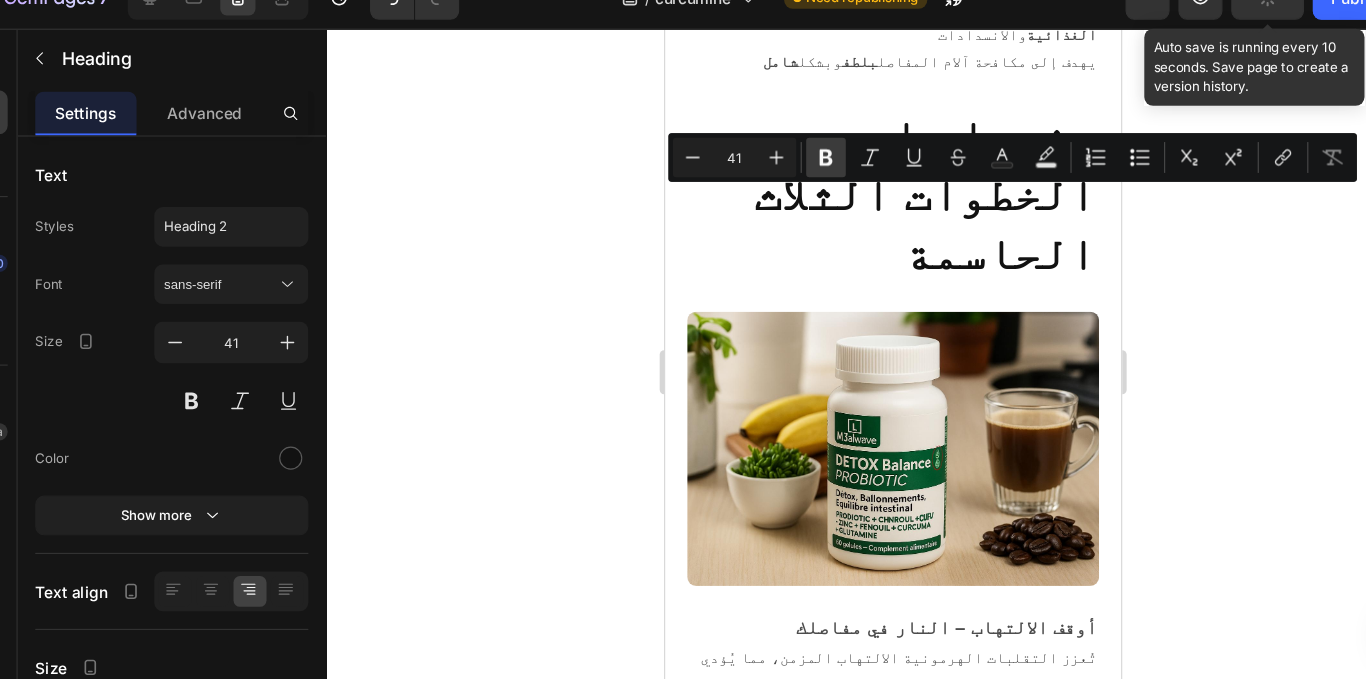 click 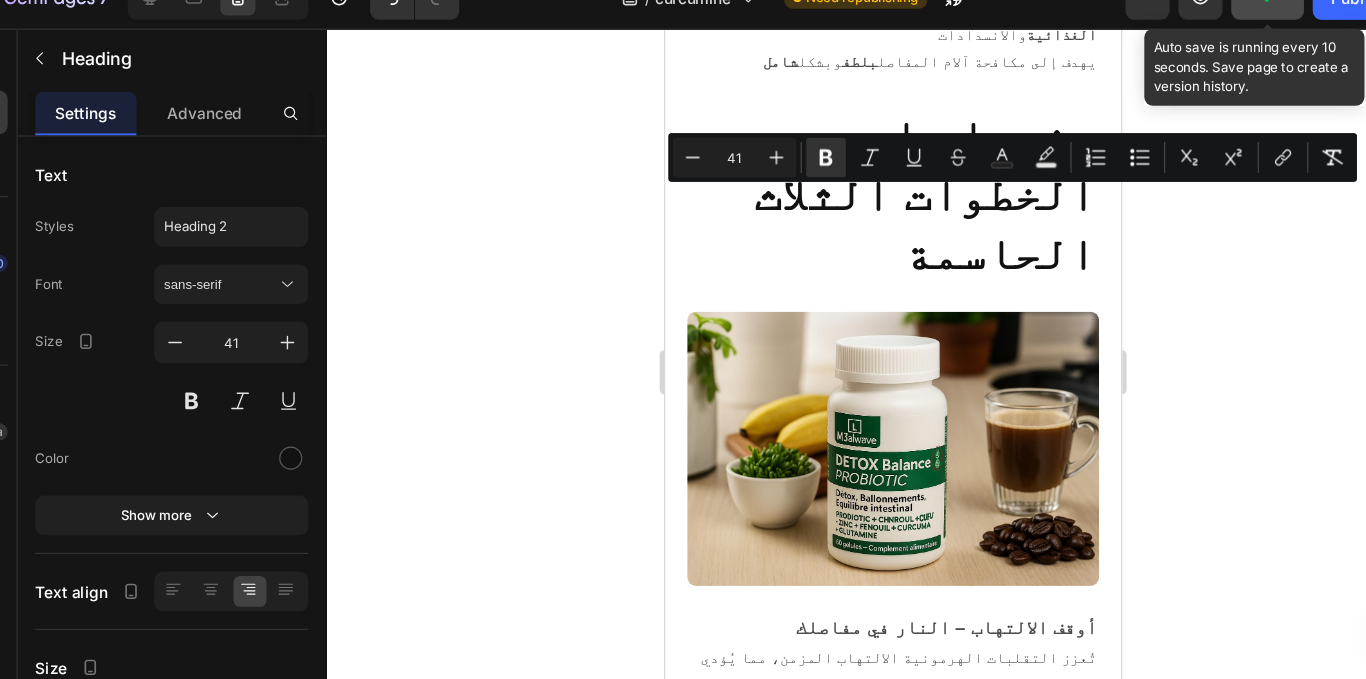 click on "الحل العلمي المبني على   أساس علمي لمفاصلك mobility pro" at bounding box center (871, 1822) 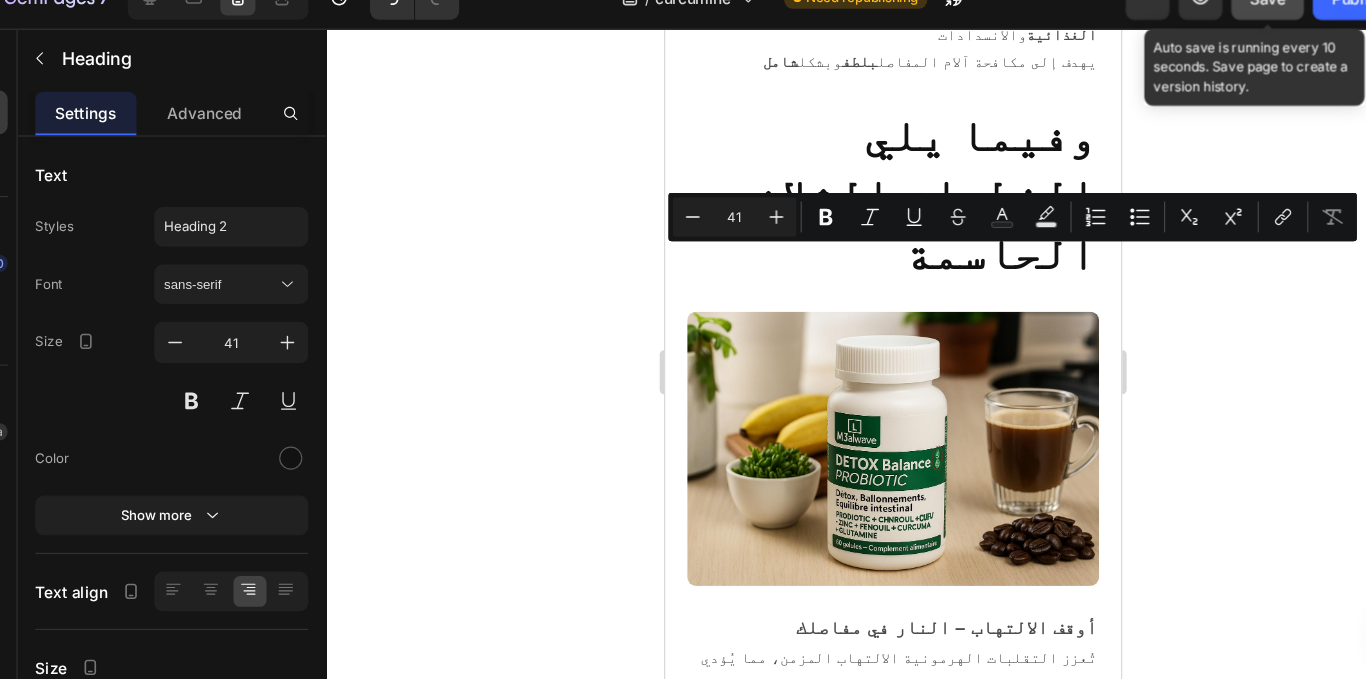 drag, startPoint x: 751, startPoint y: 253, endPoint x: 1021, endPoint y: 263, distance: 270.18512 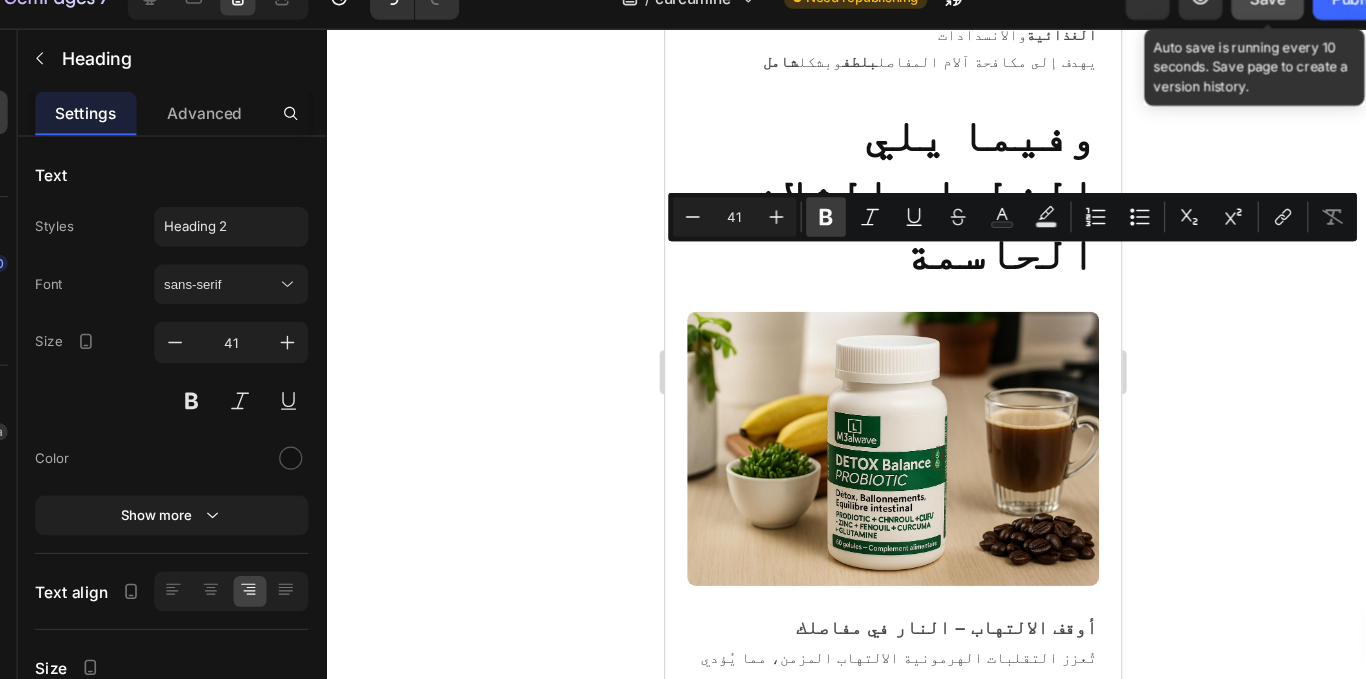 click 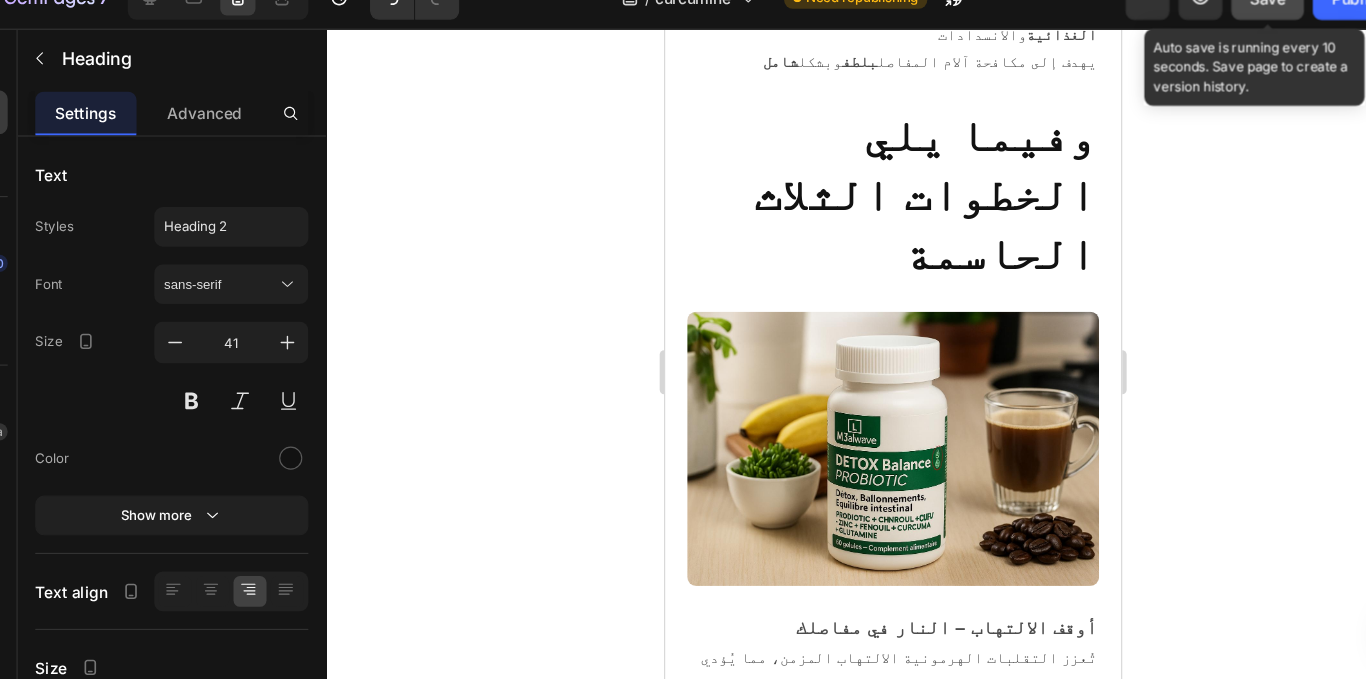 click on "الحل العلمي المبني على    أساس علمي لمفاصلك  mobility pro" at bounding box center [871, 1849] 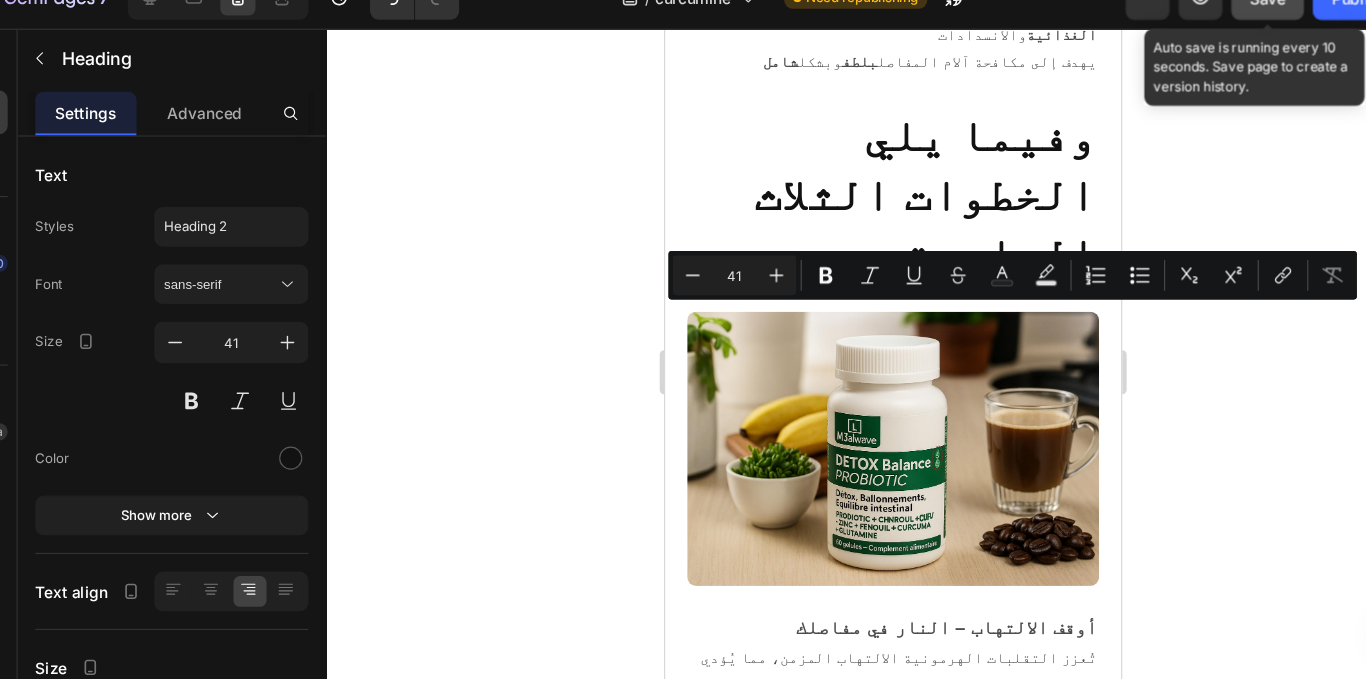 drag, startPoint x: 805, startPoint y: 316, endPoint x: 1038, endPoint y: 316, distance: 233 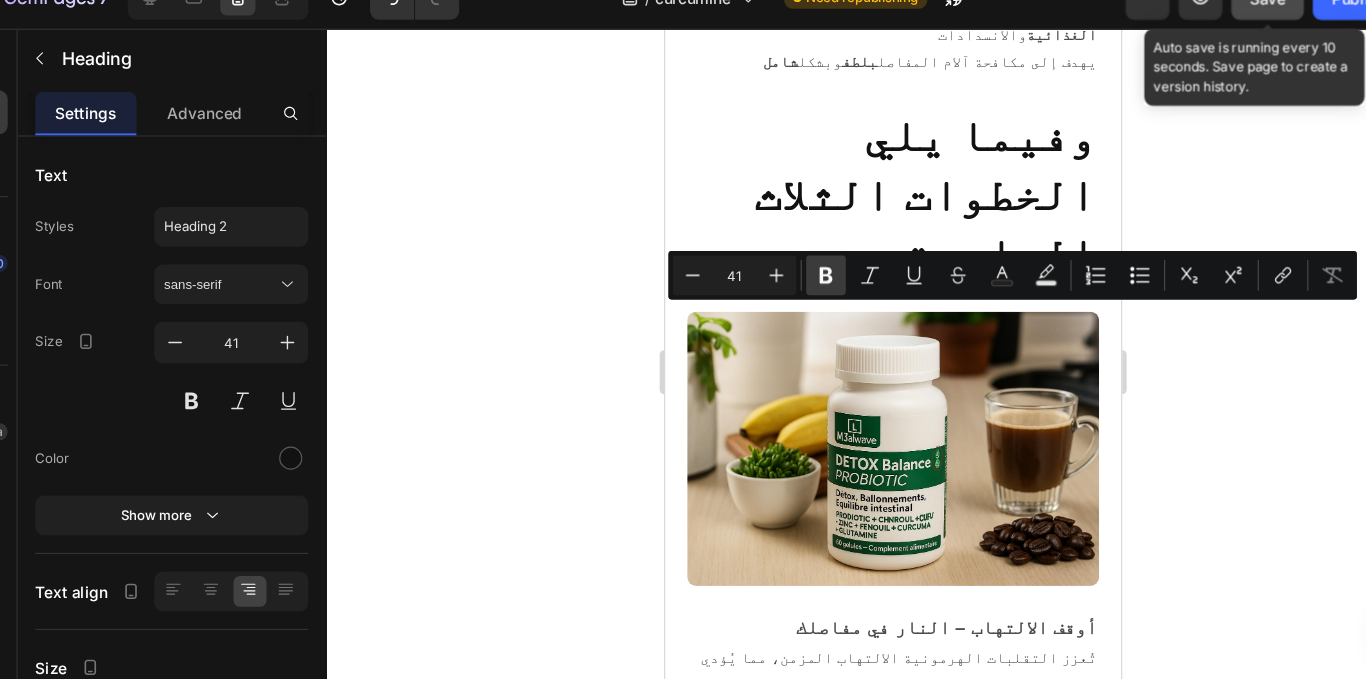 click 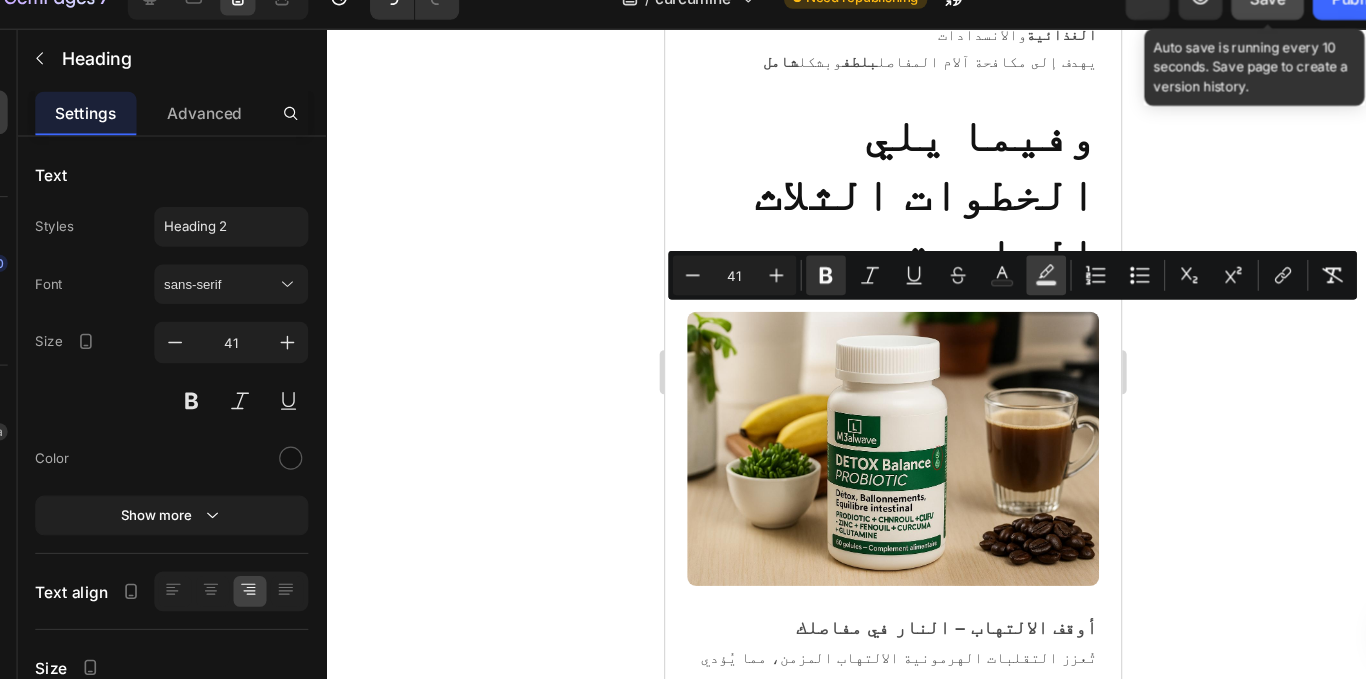 click on "Text Background Color" at bounding box center (991, 280) 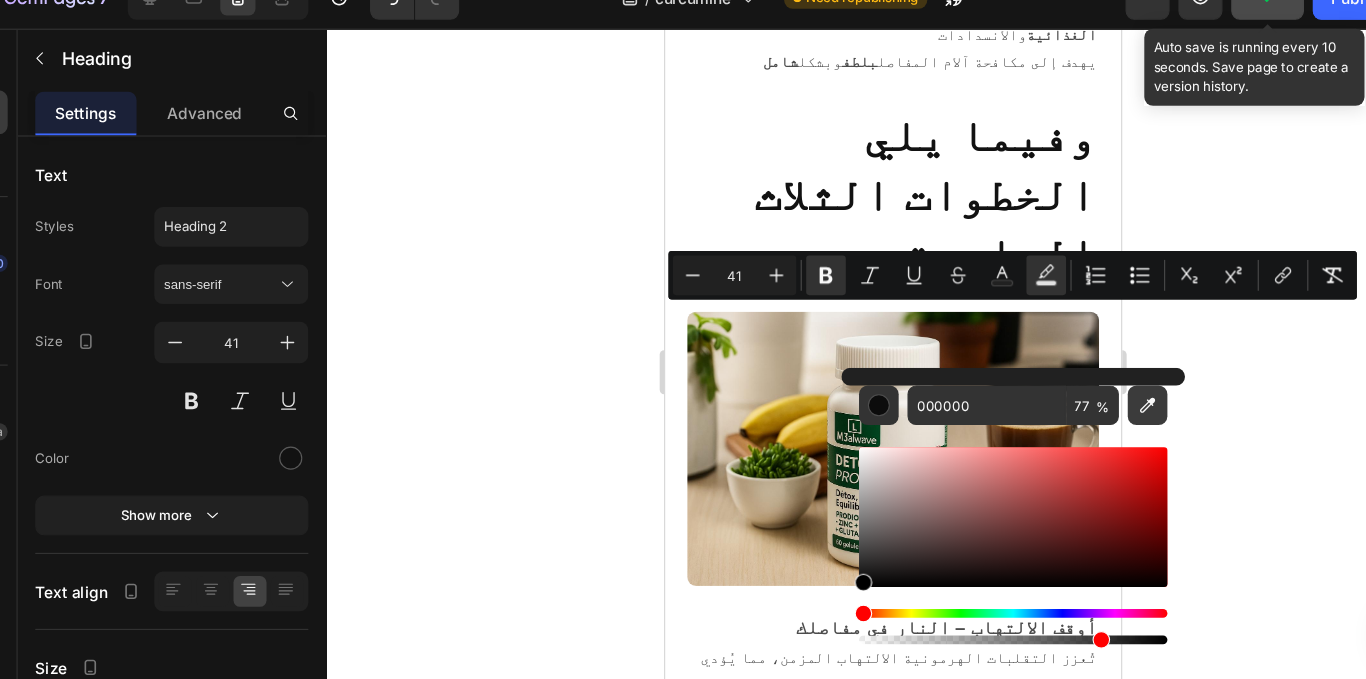 click 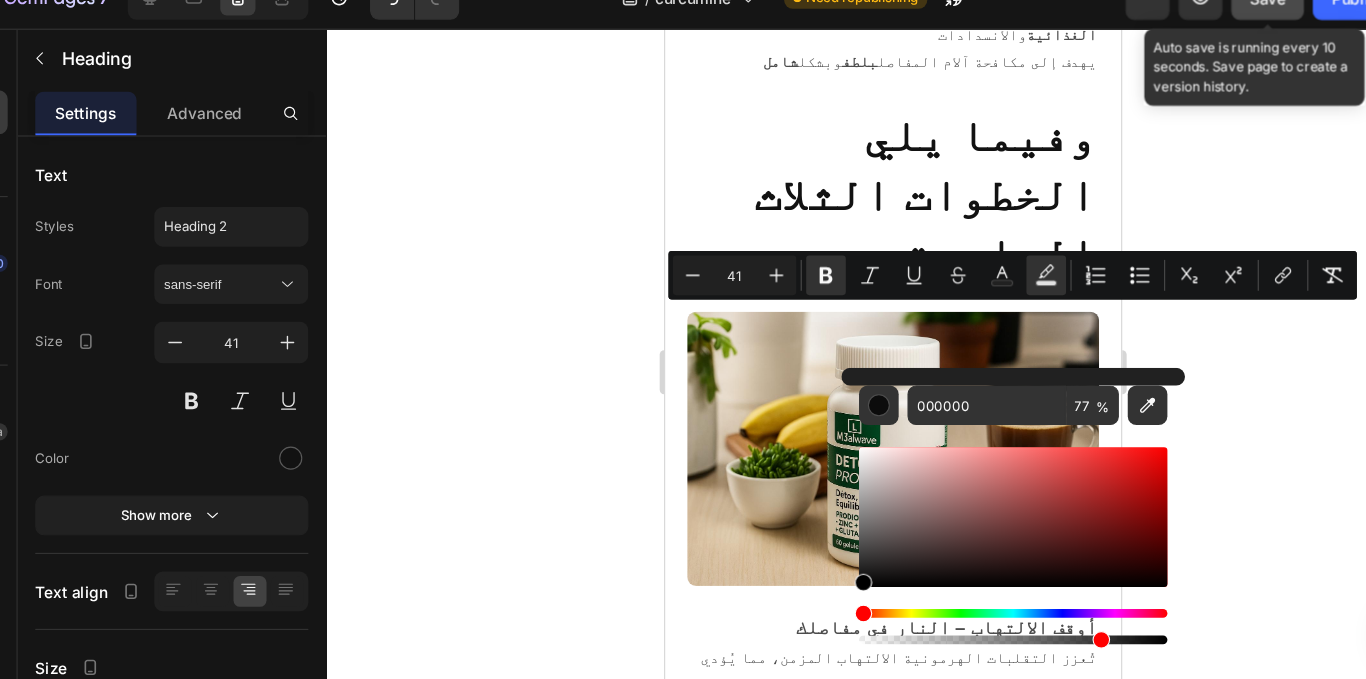 type on "EBFF00" 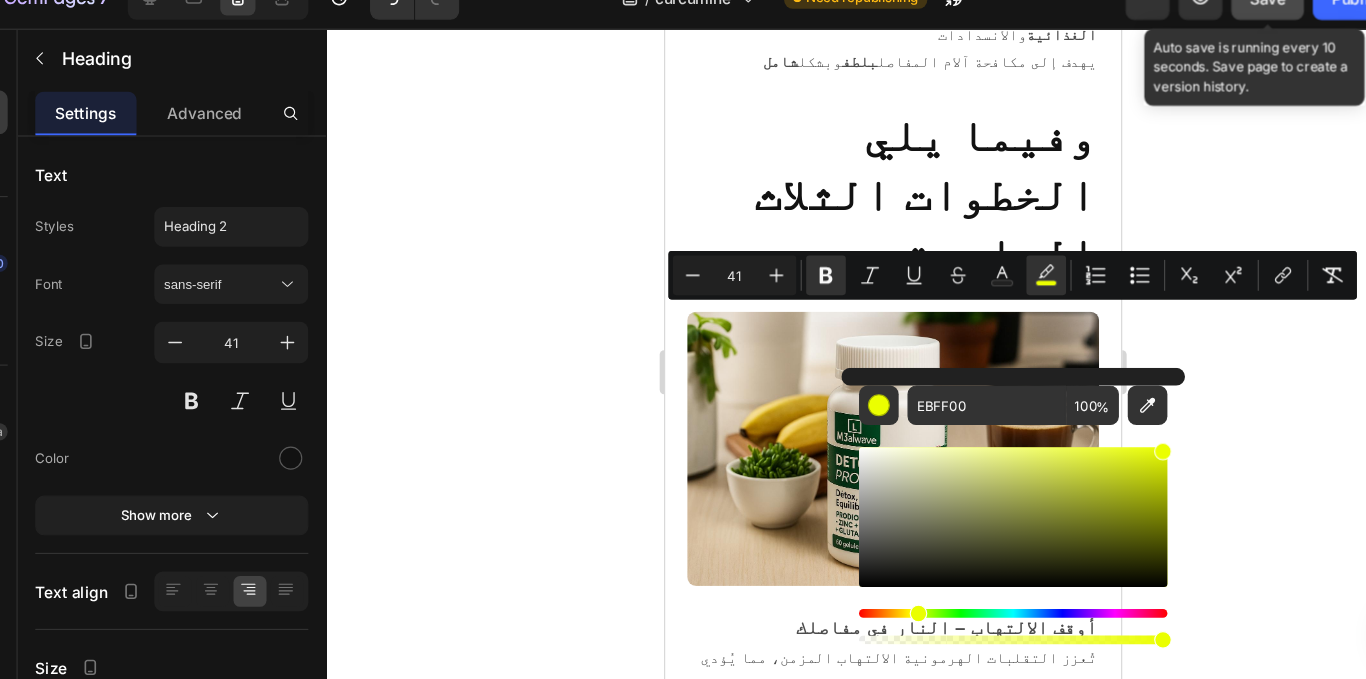 click 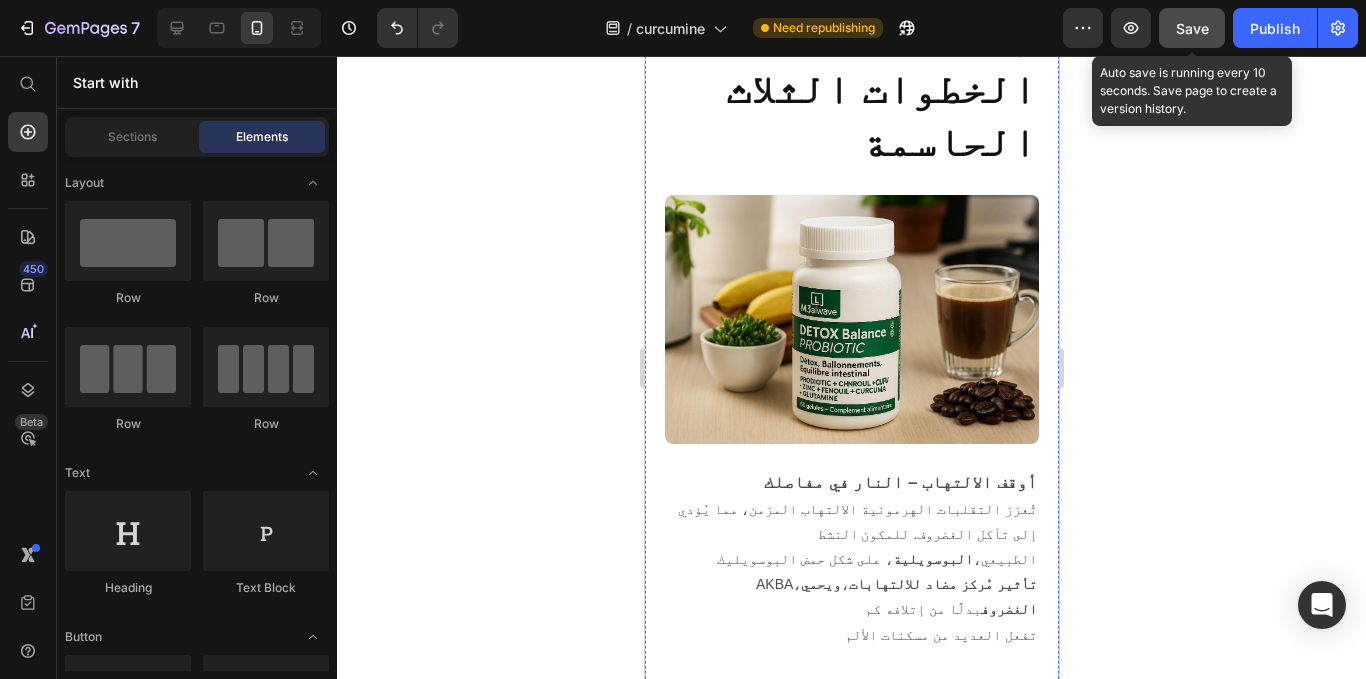scroll, scrollTop: 9535, scrollLeft: 0, axis: vertical 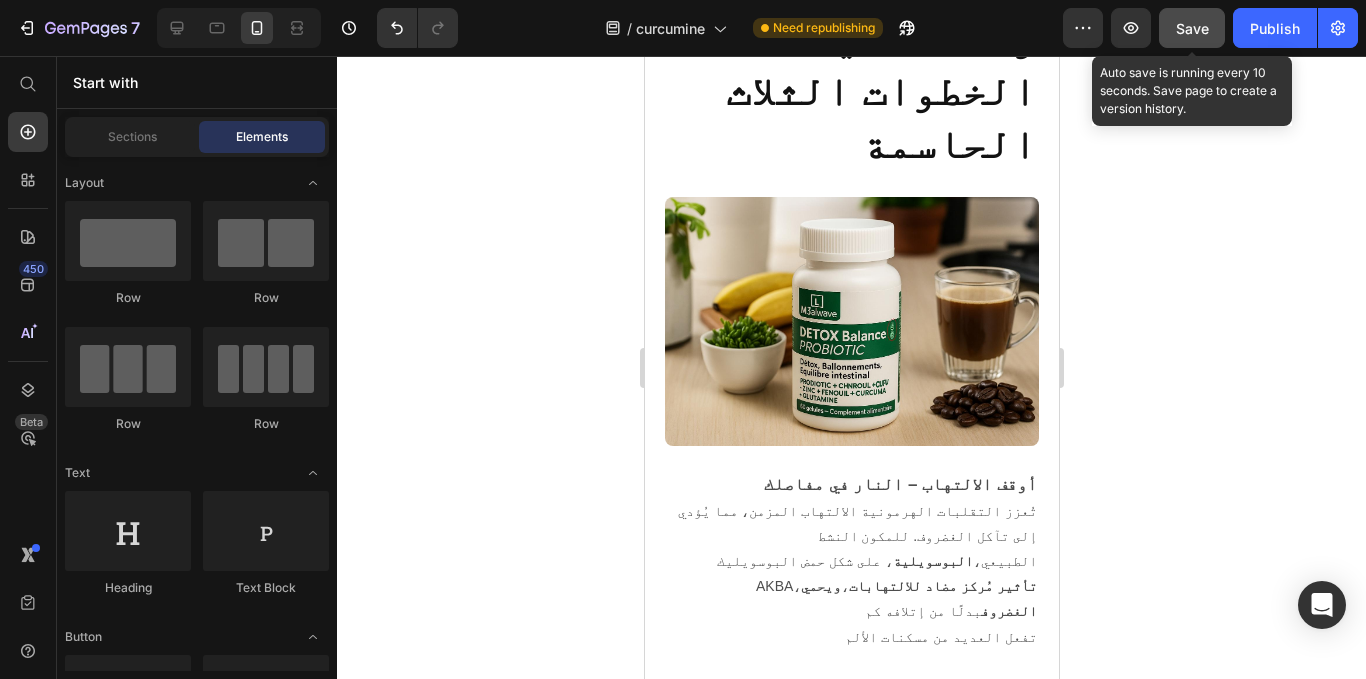 click on "Save" at bounding box center (1192, 28) 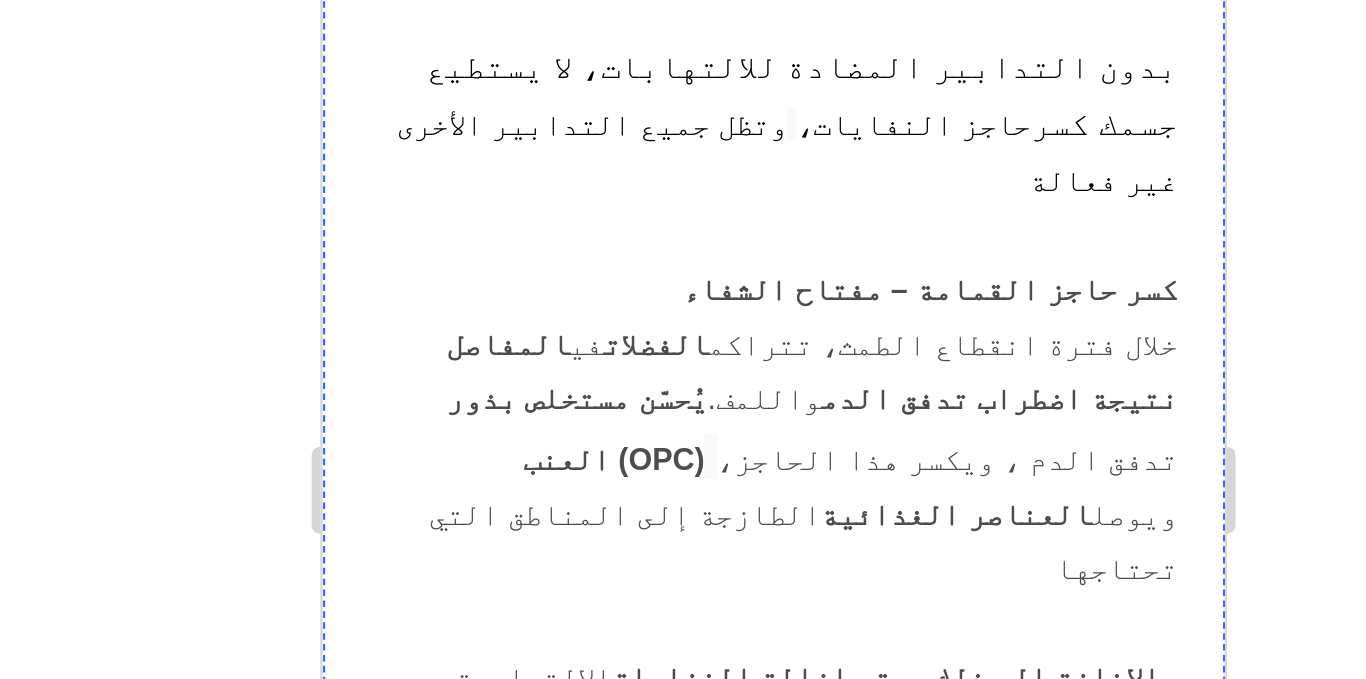 scroll, scrollTop: 10100, scrollLeft: 0, axis: vertical 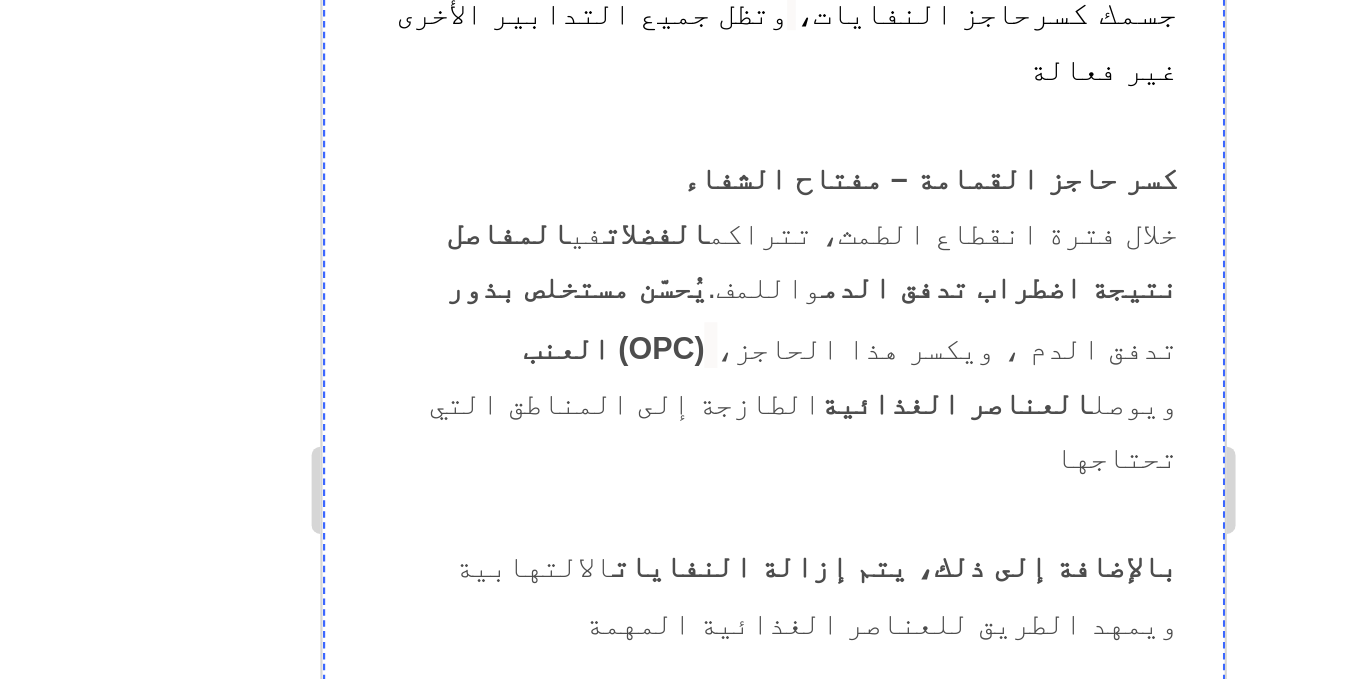 click on "ما أقنعني على الفور هو التكوين المدروس جيدًا" at bounding box center (528, 1813) 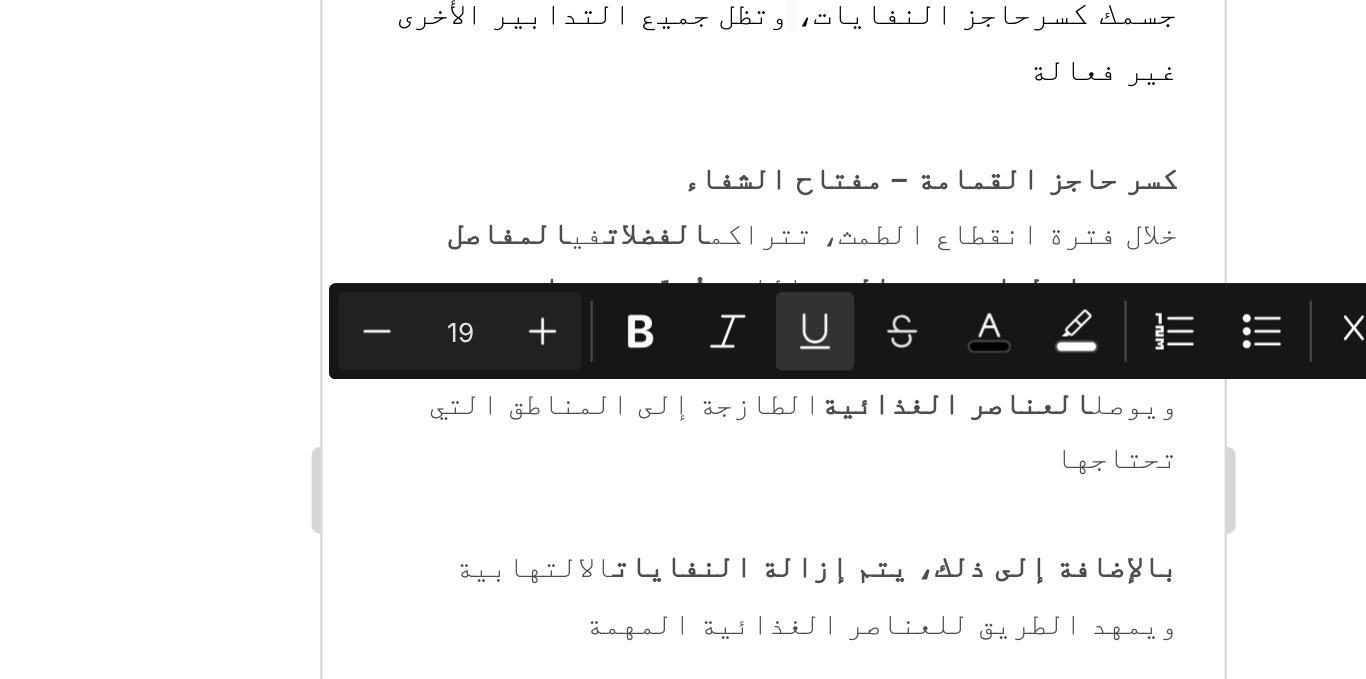 click on "ما أقنعني على الفور هو التكوين المدروس جيدًا" at bounding box center [528, 1813] 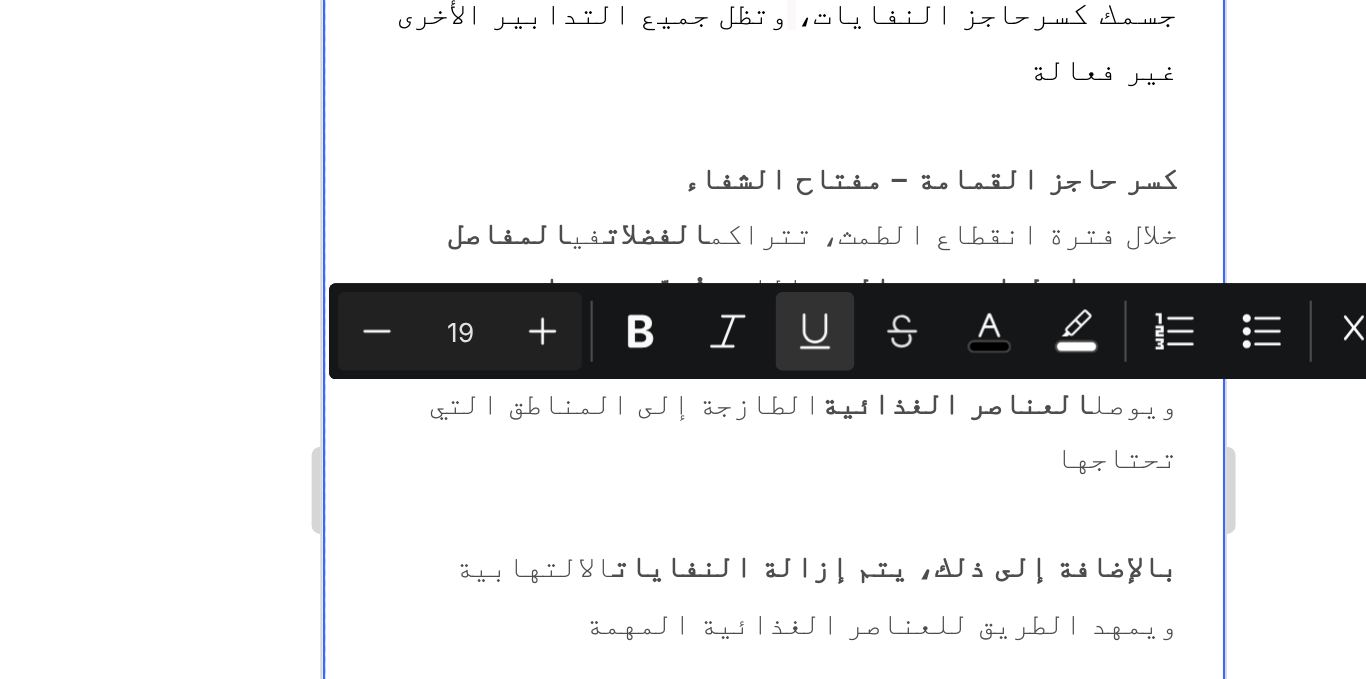drag, startPoint x: 412, startPoint y: 90, endPoint x: 715, endPoint y: 87, distance: 303.01486 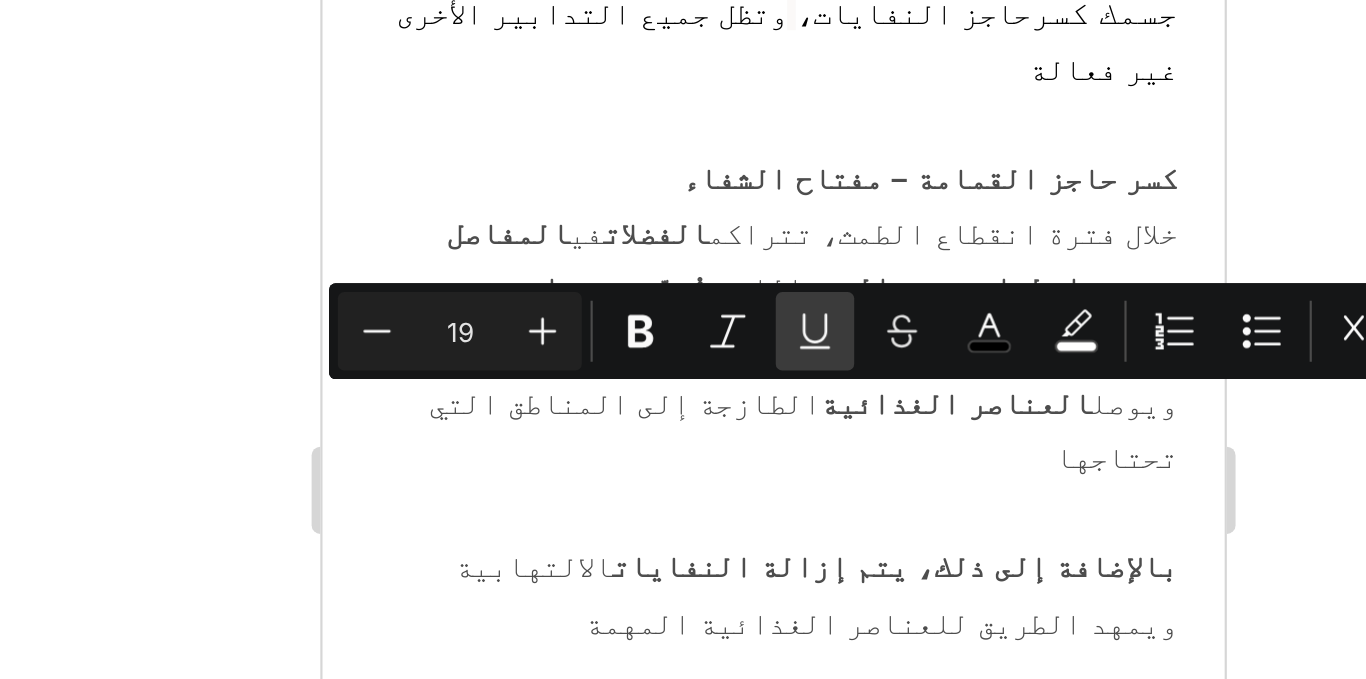 click on "Underline" at bounding box center [871, 295] 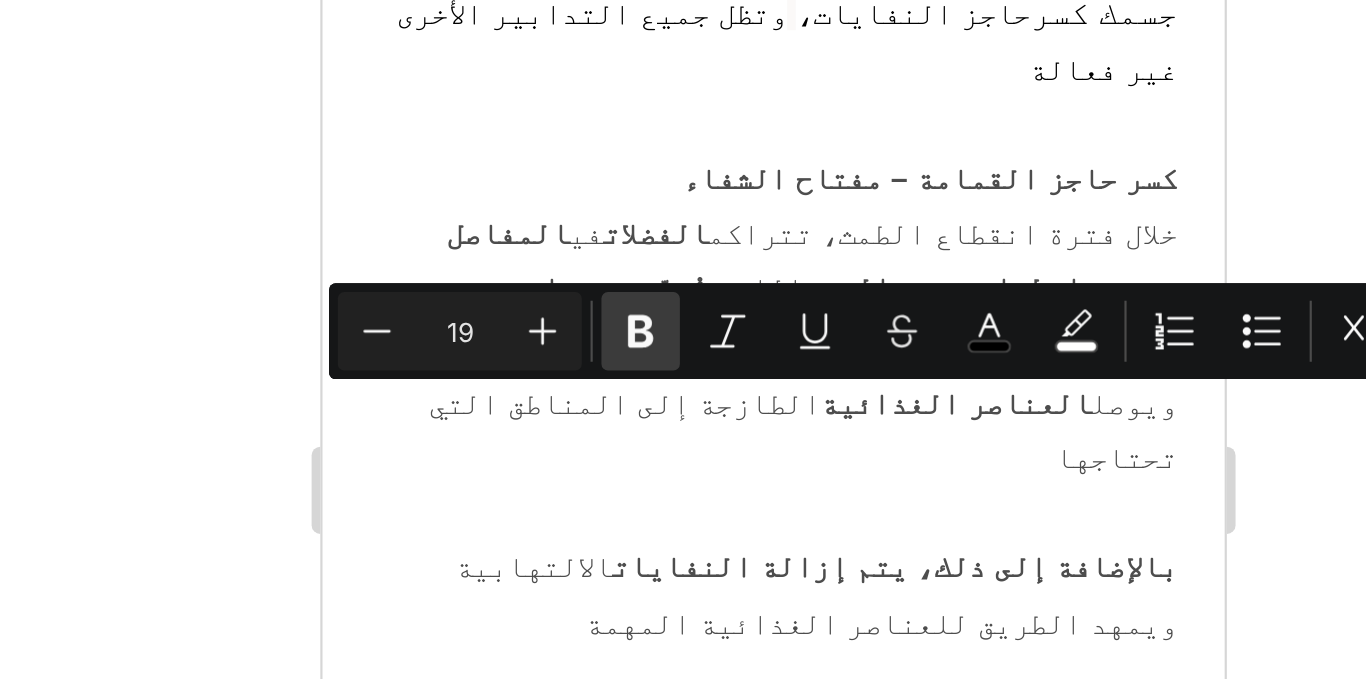click 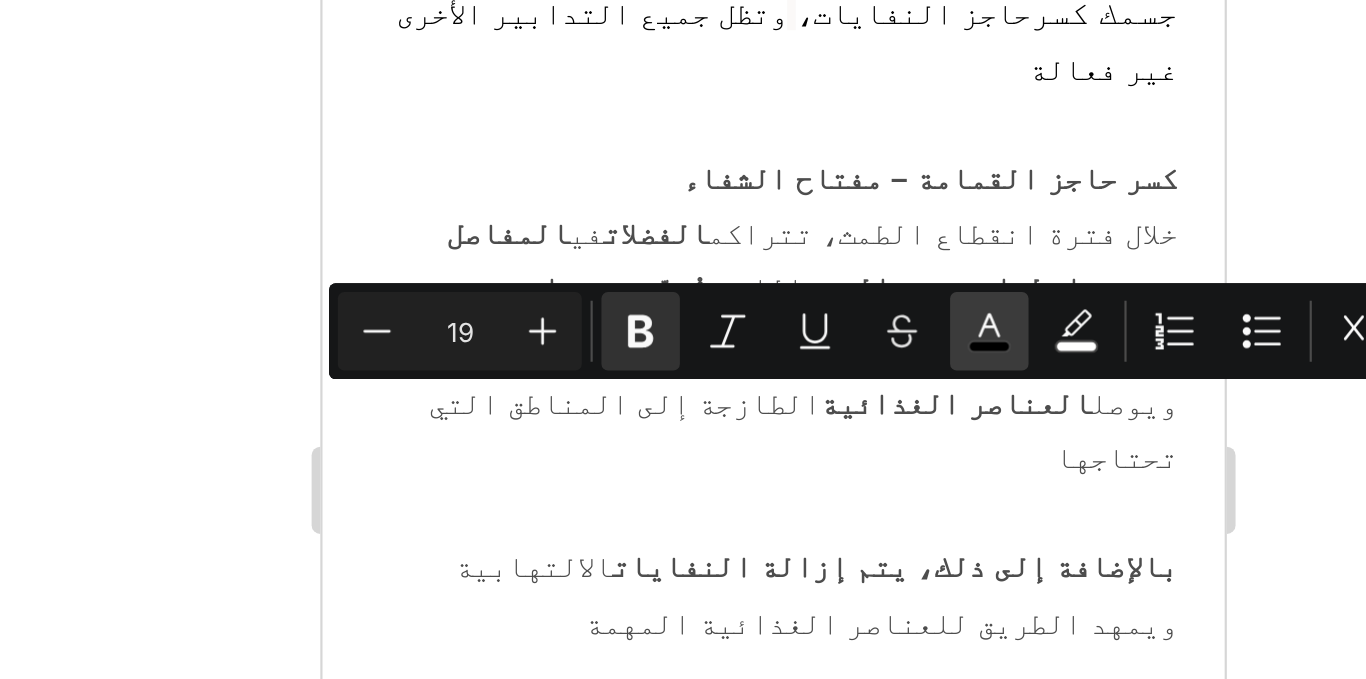 click 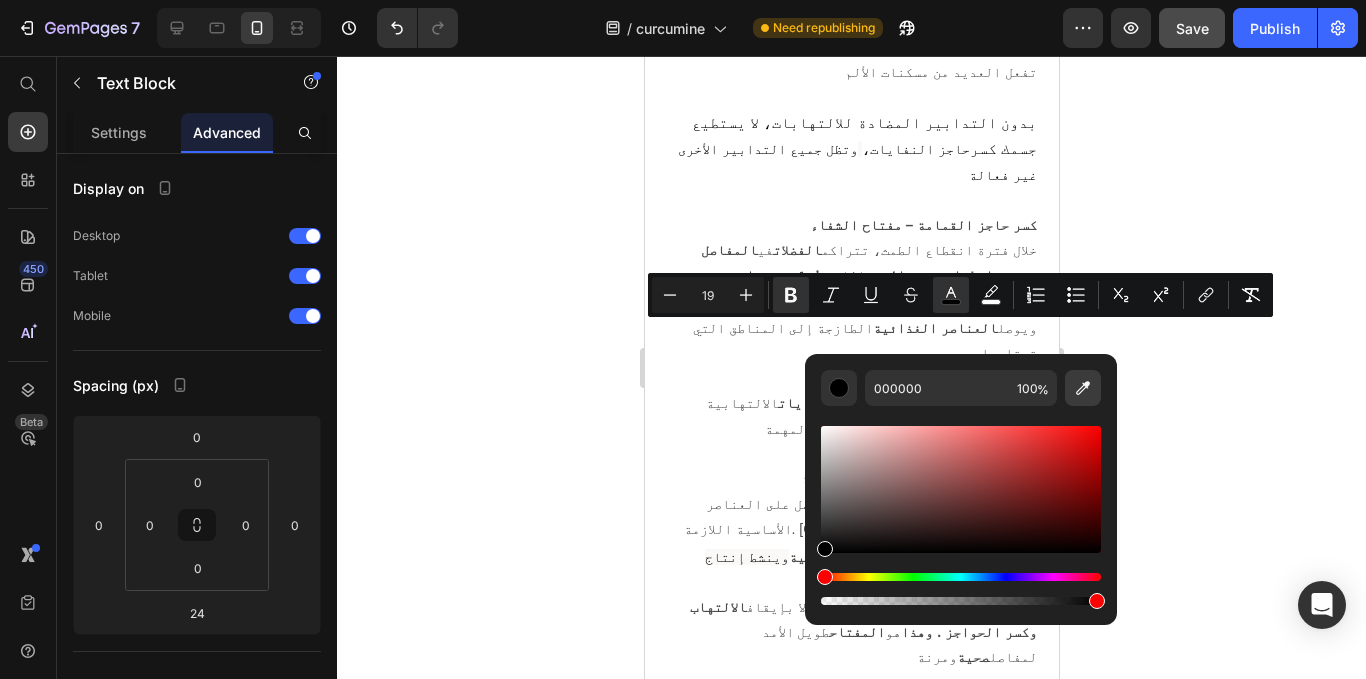 click 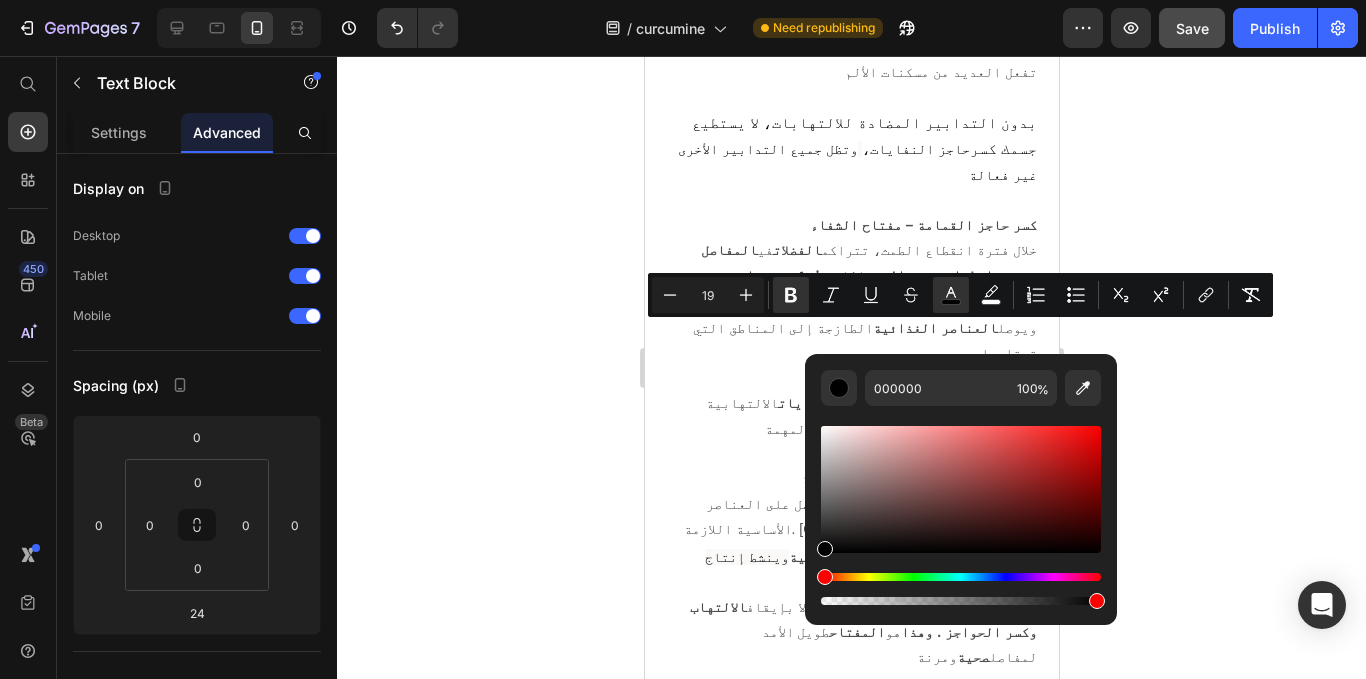type on "1900FF" 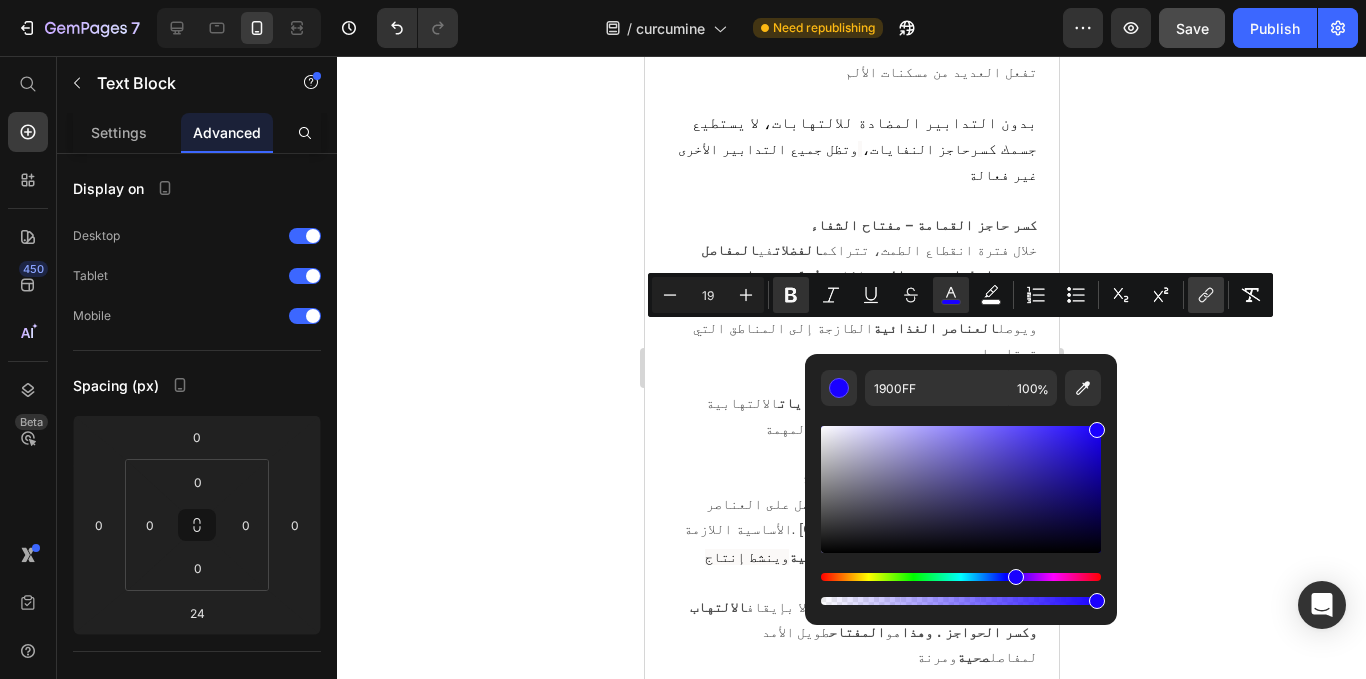 click 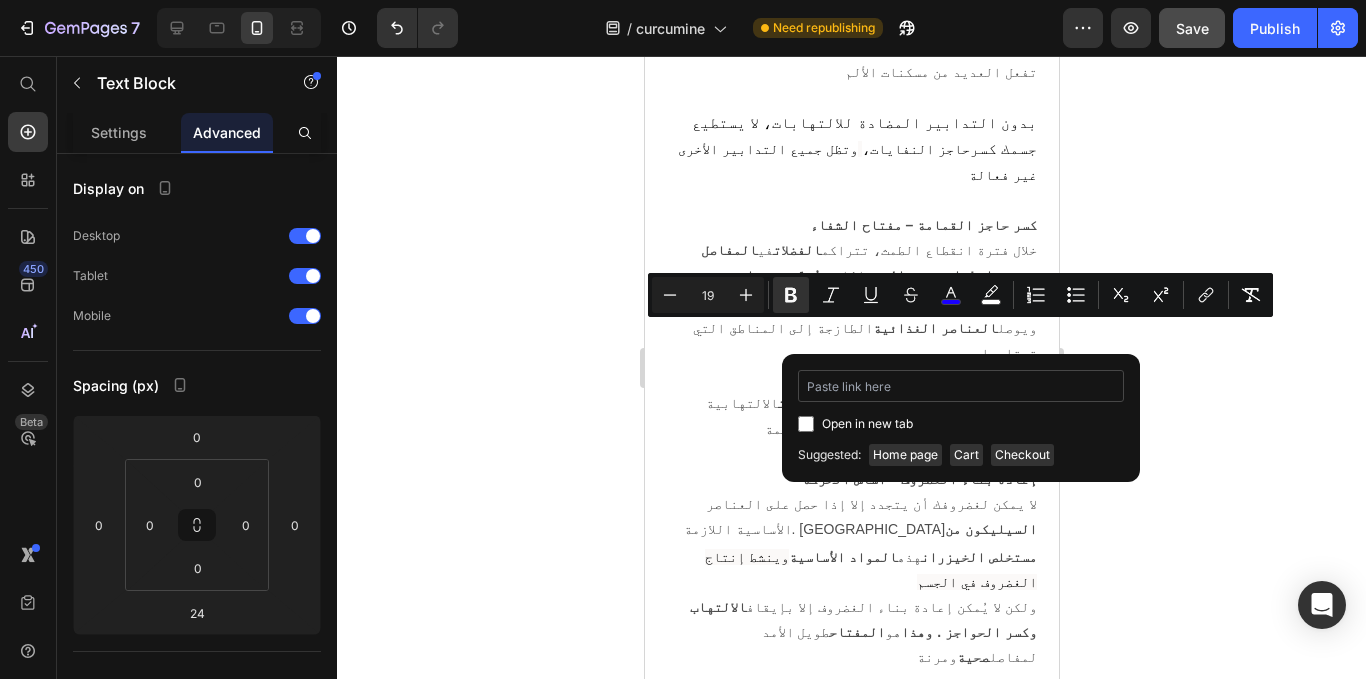 type on "/products/huille-capillaire-au-romarin" 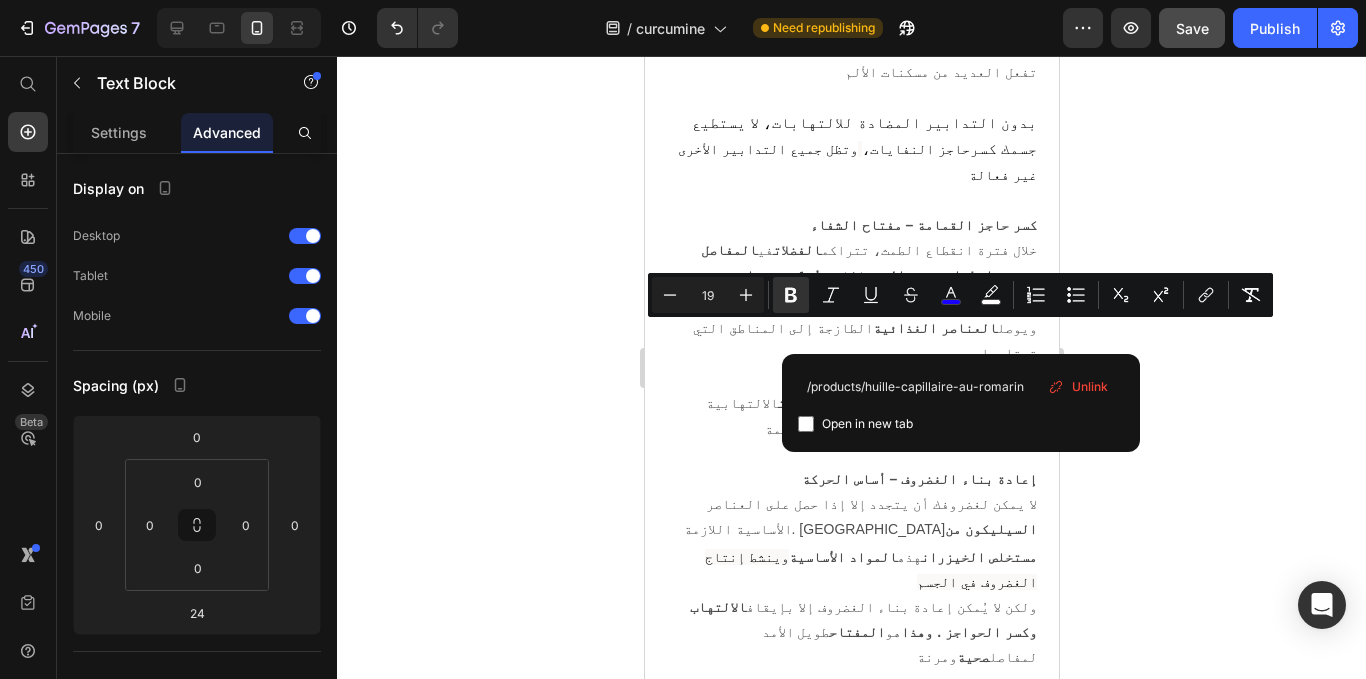 click 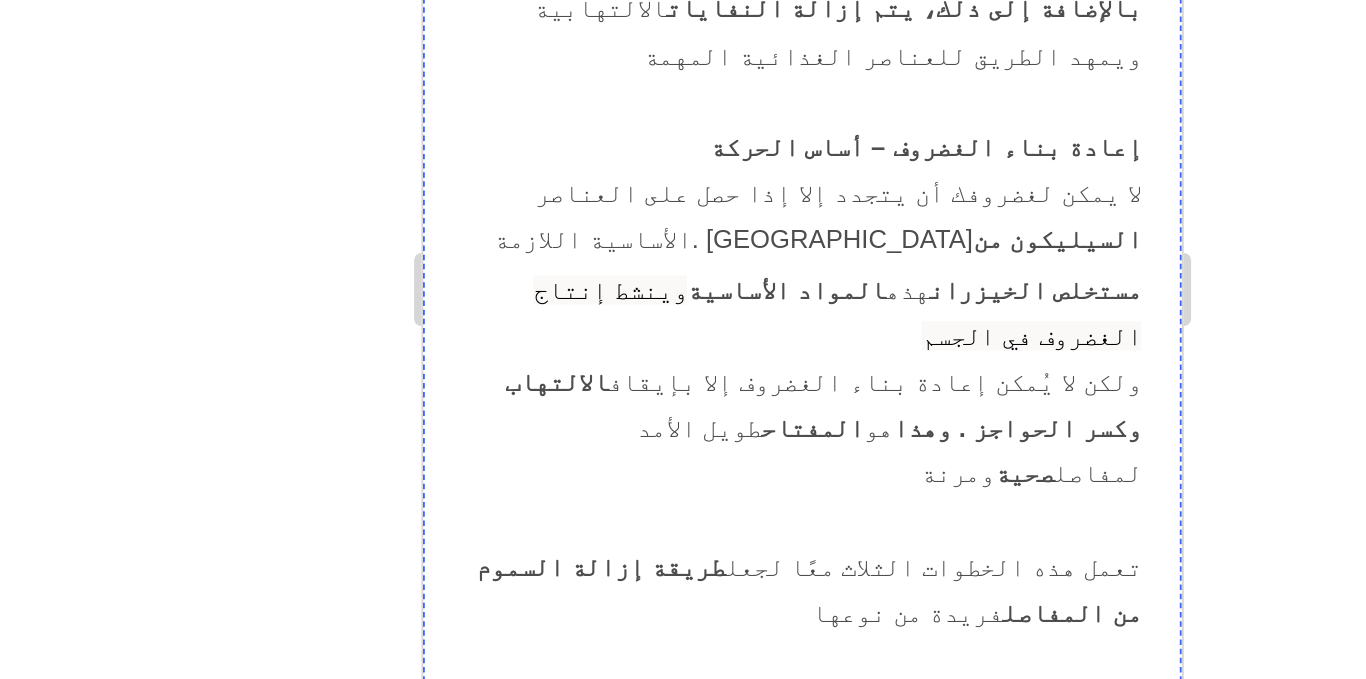 scroll, scrollTop: 10284, scrollLeft: 0, axis: vertical 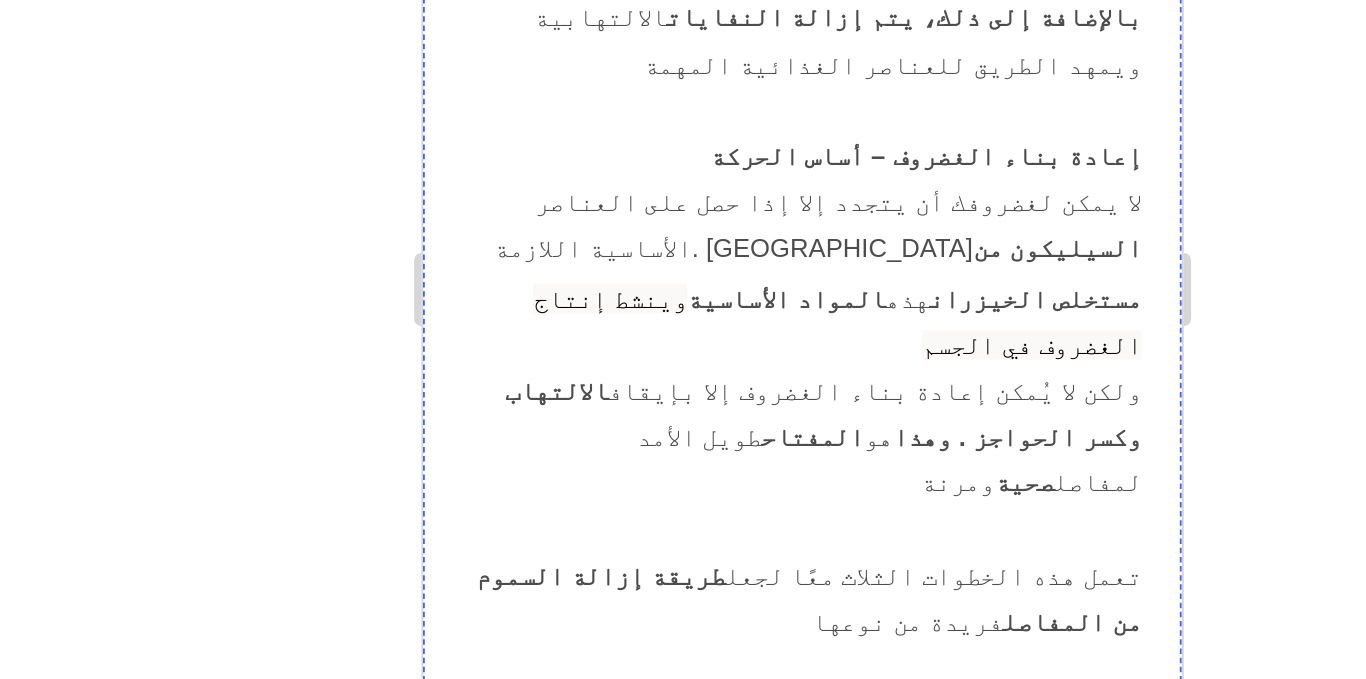 click on "mobility pro،" at bounding box center (589, 1785) 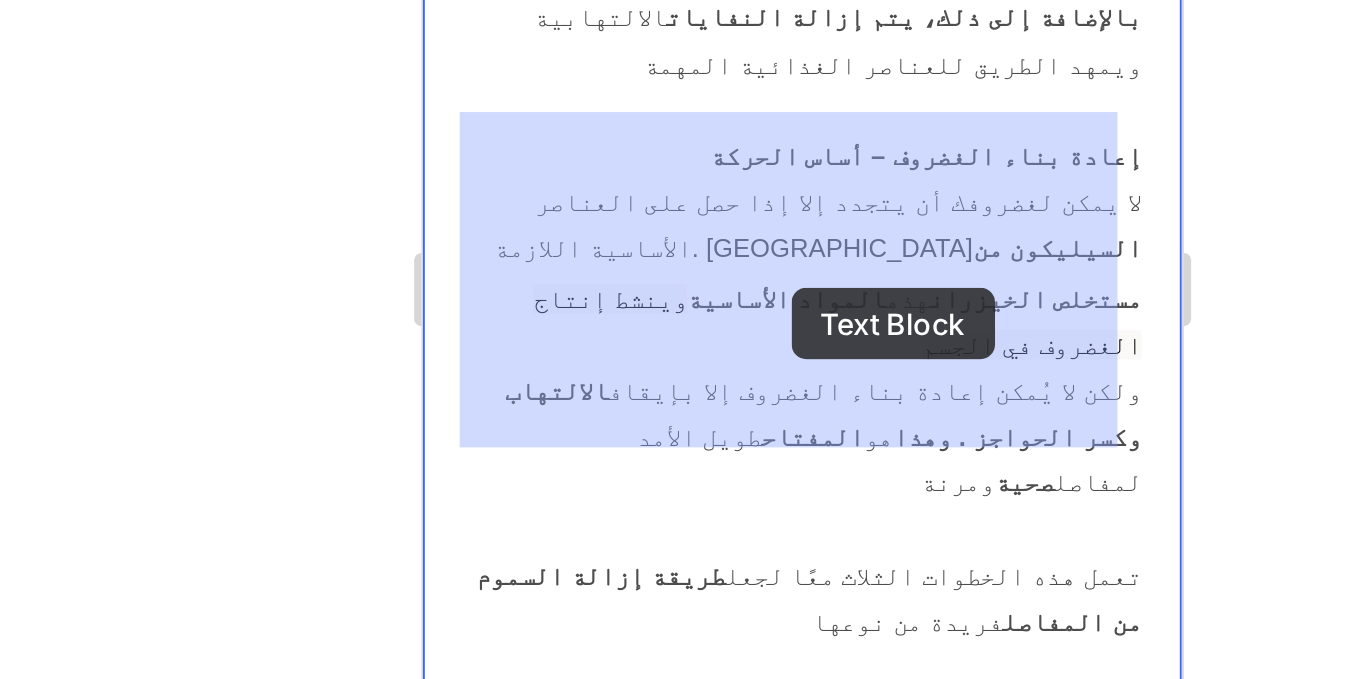 drag, startPoint x: 564, startPoint y: 24, endPoint x: 623, endPoint y: 29, distance: 59.211487 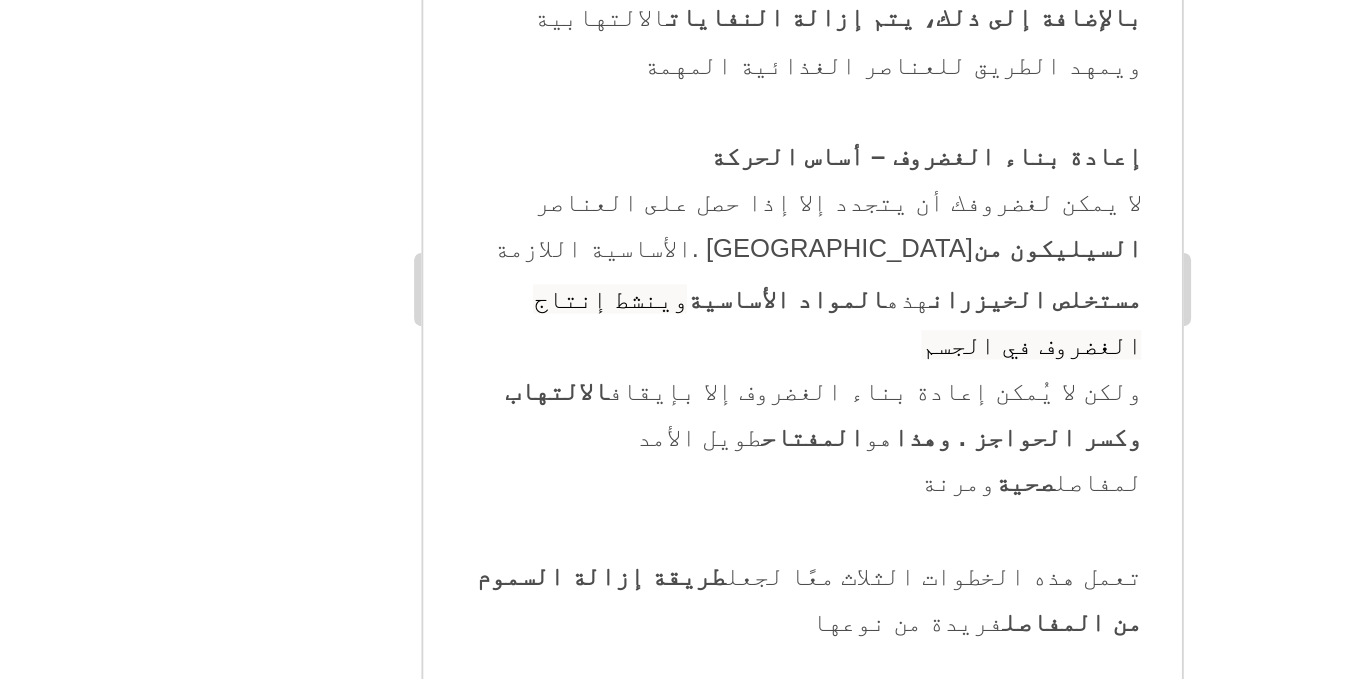 click on "كلما تعمقت في   mobility pro،  أصبحت أكثر وضوحًا" at bounding box center (631, 1785) 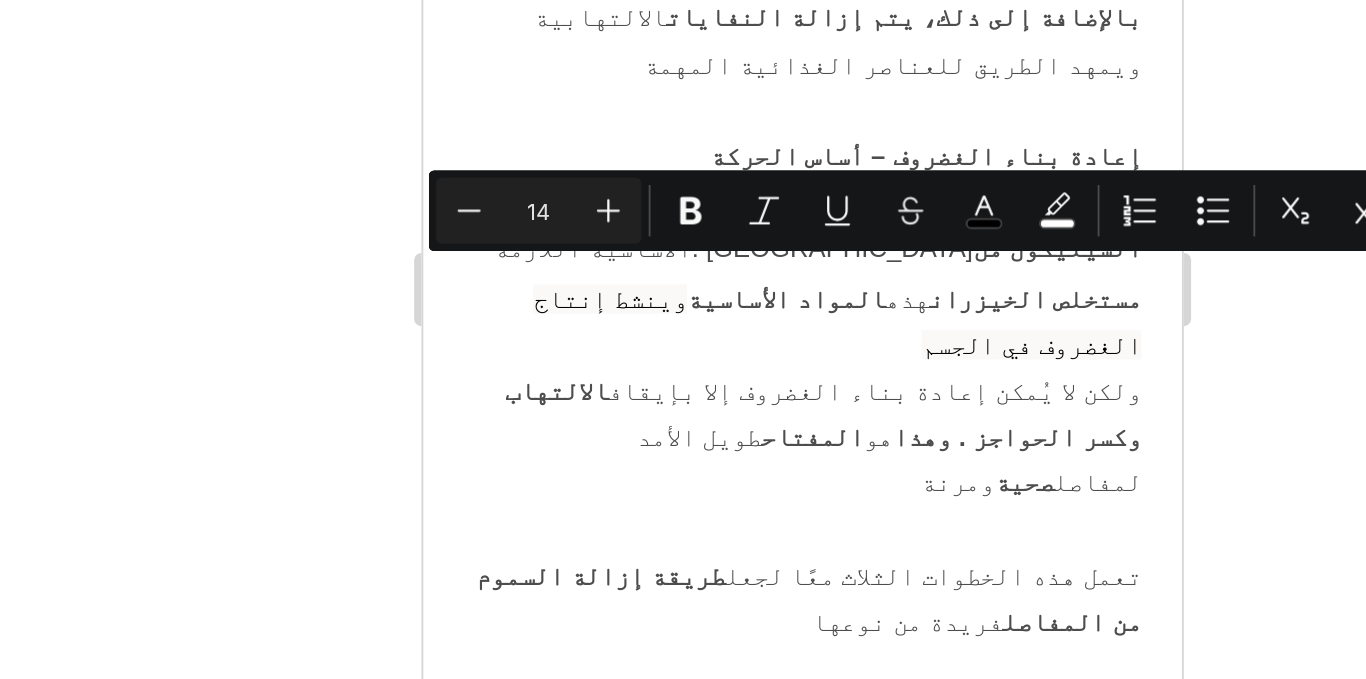 drag, startPoint x: 561, startPoint y: 26, endPoint x: 644, endPoint y: 36, distance: 83.60024 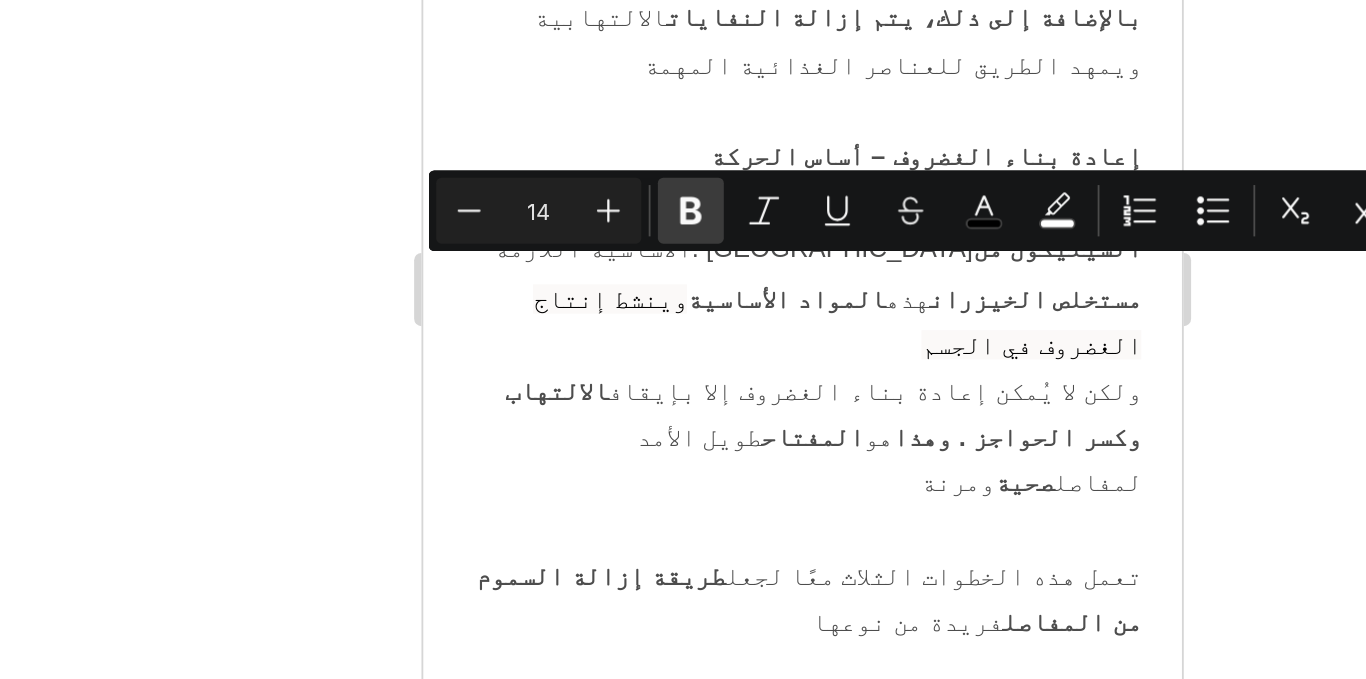 click 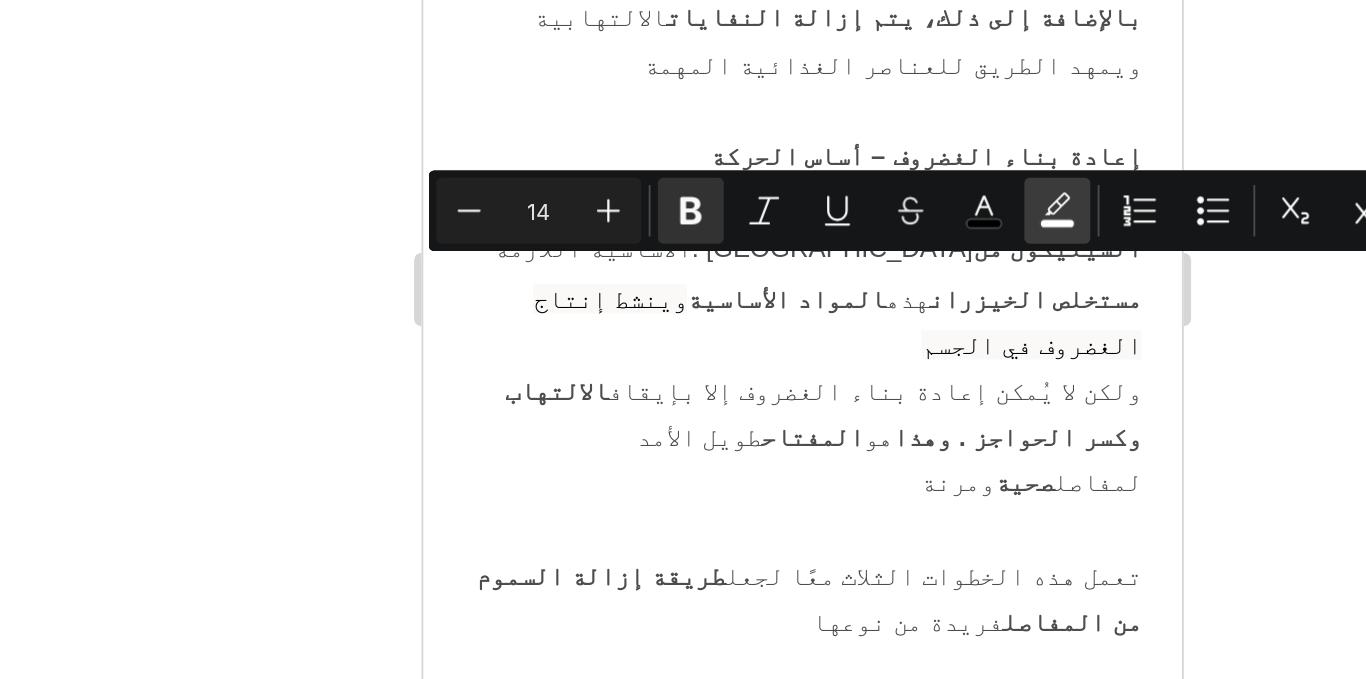 click 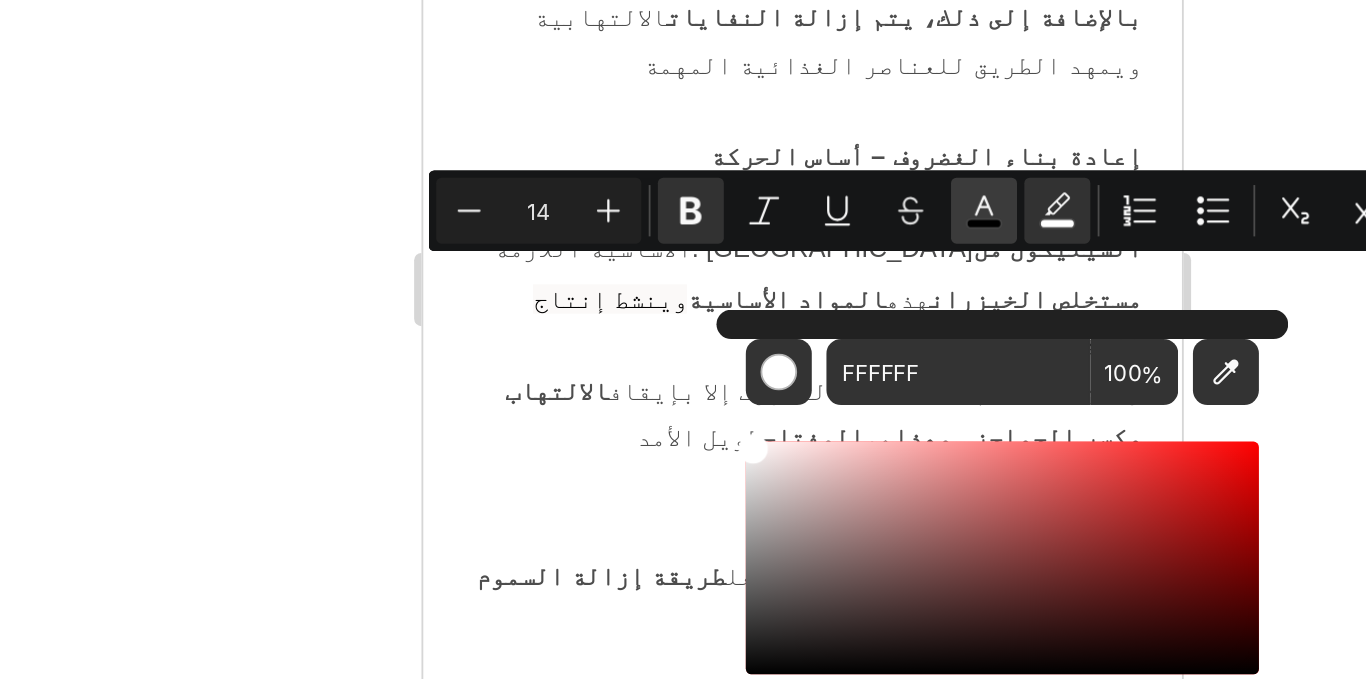 click 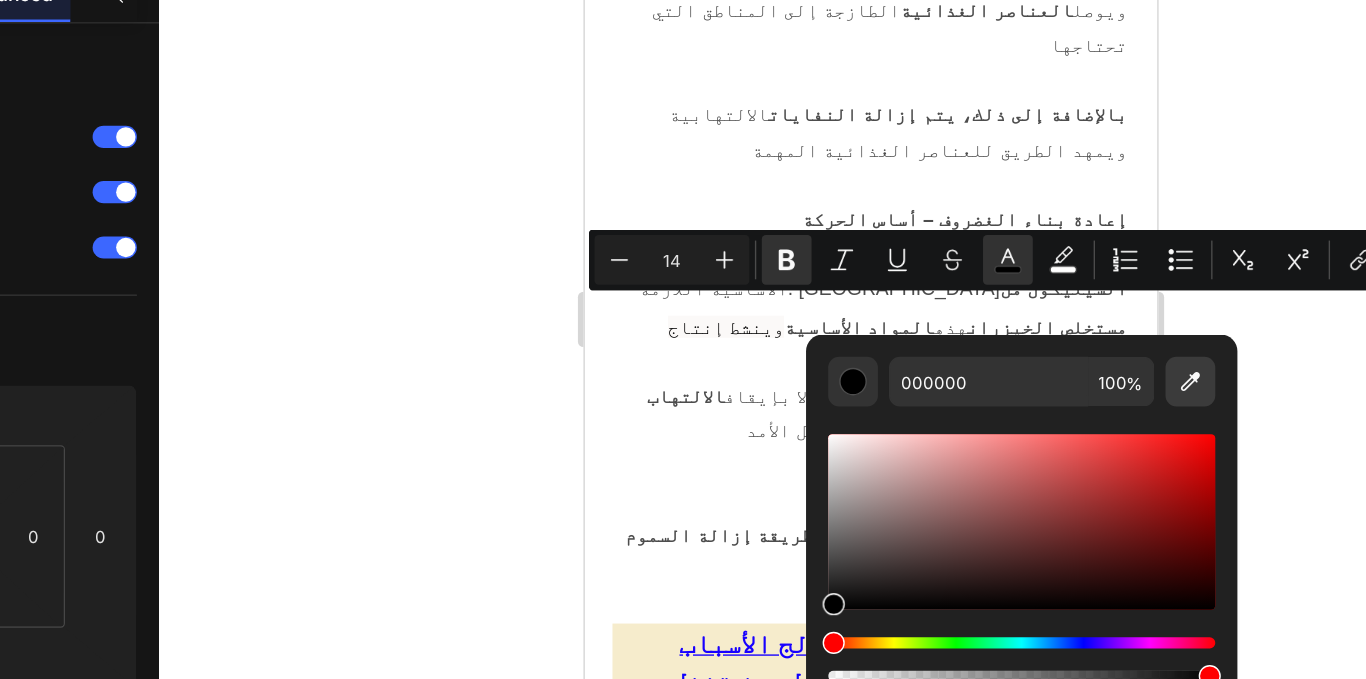 click at bounding box center [1083, 413] 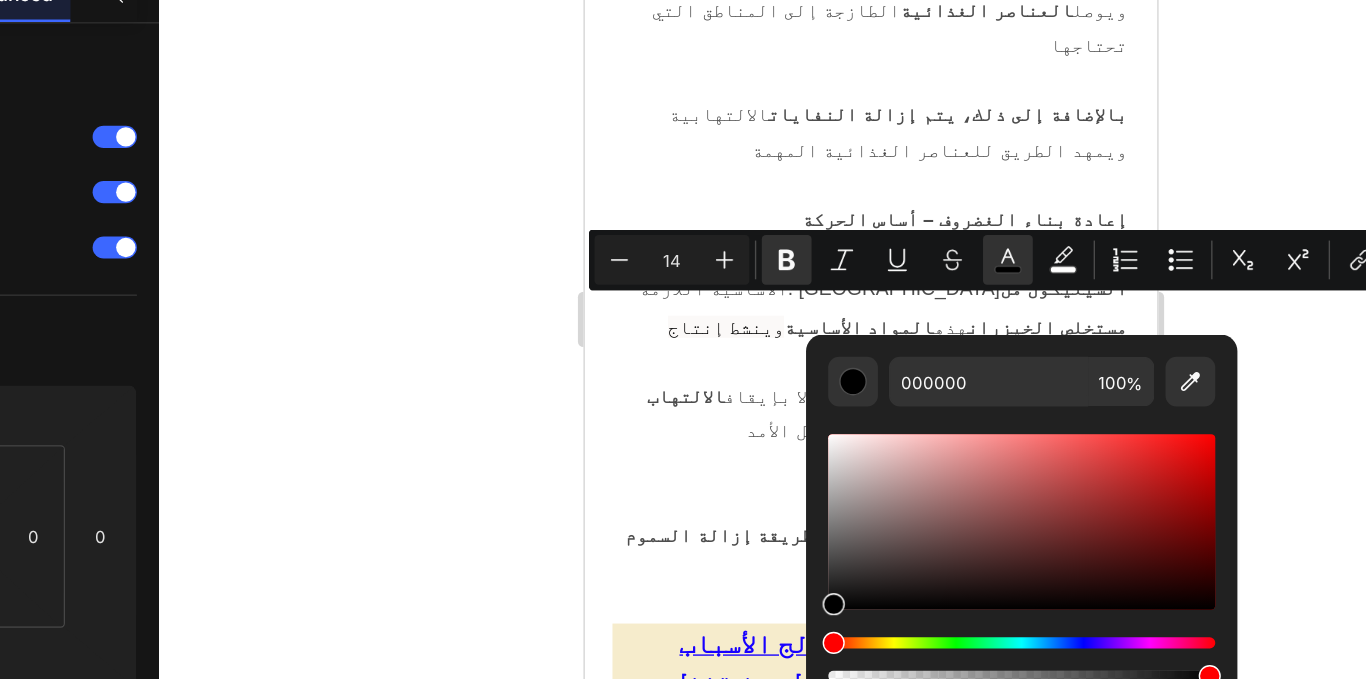 type on "2B00FF" 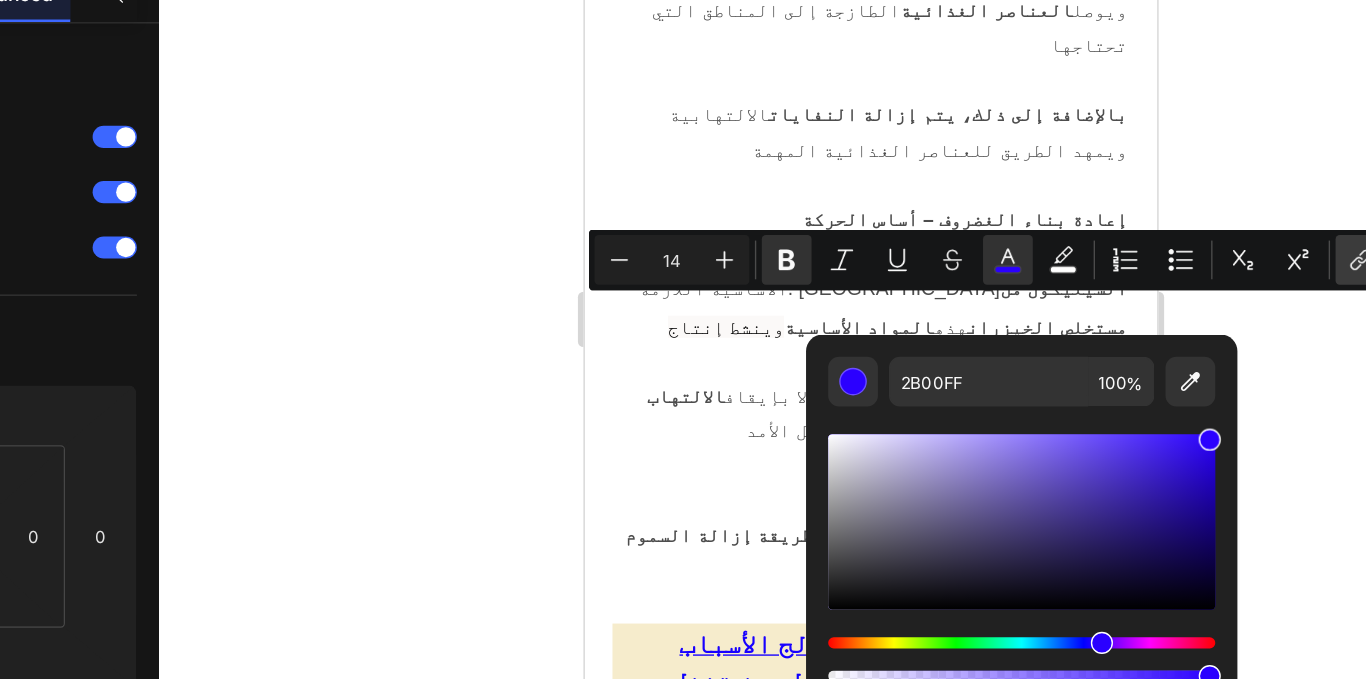 click on "link" at bounding box center (1206, 325) 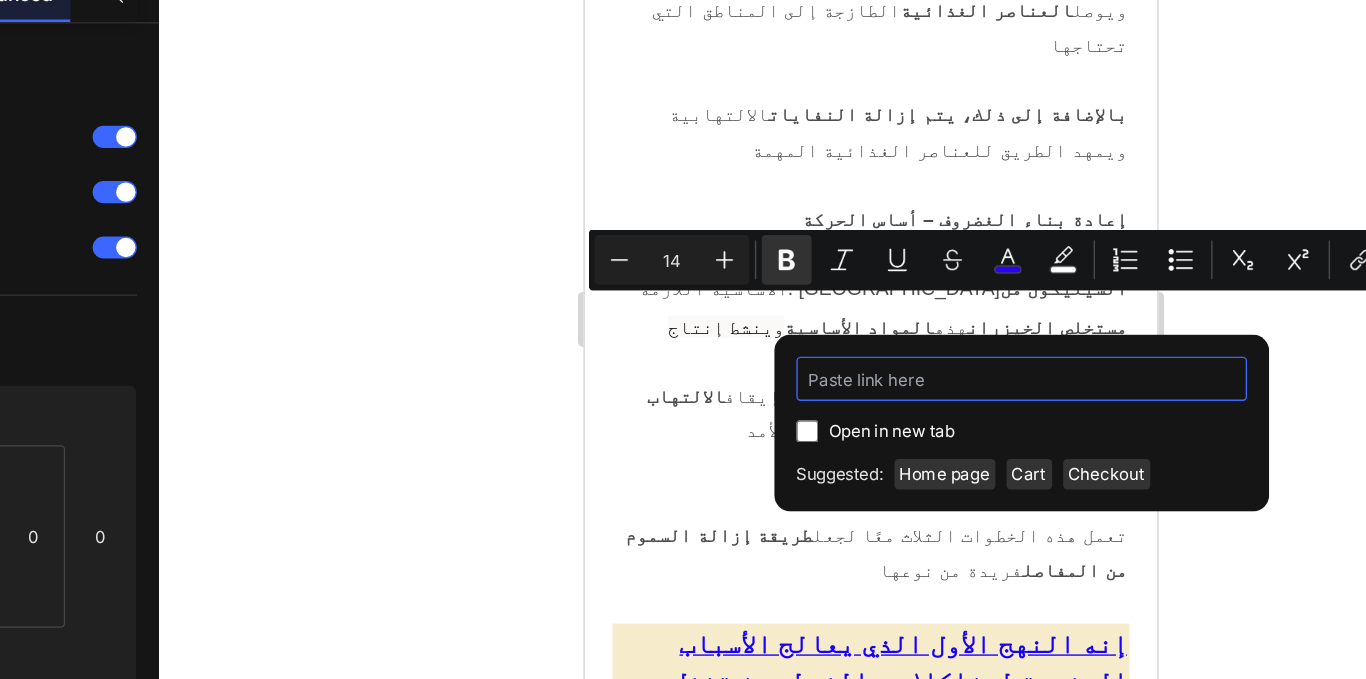 paste on "/products/huille-capillaire-au-romarin" 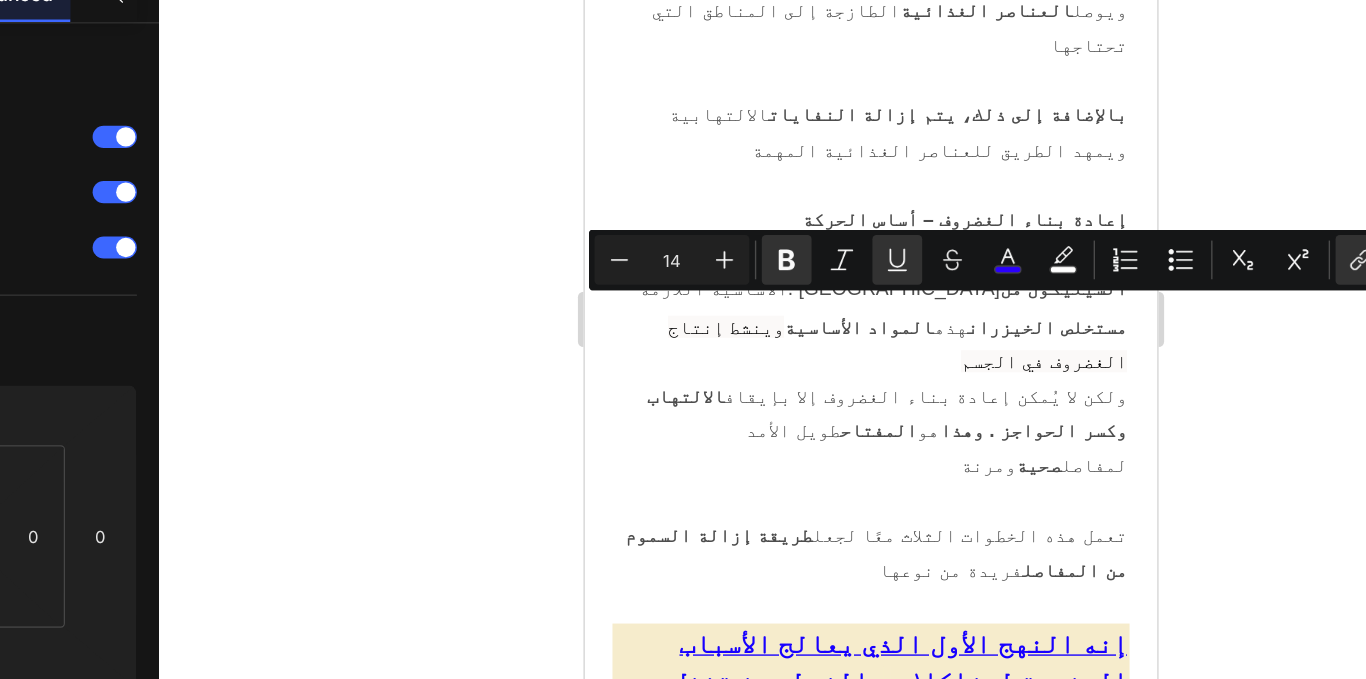 click 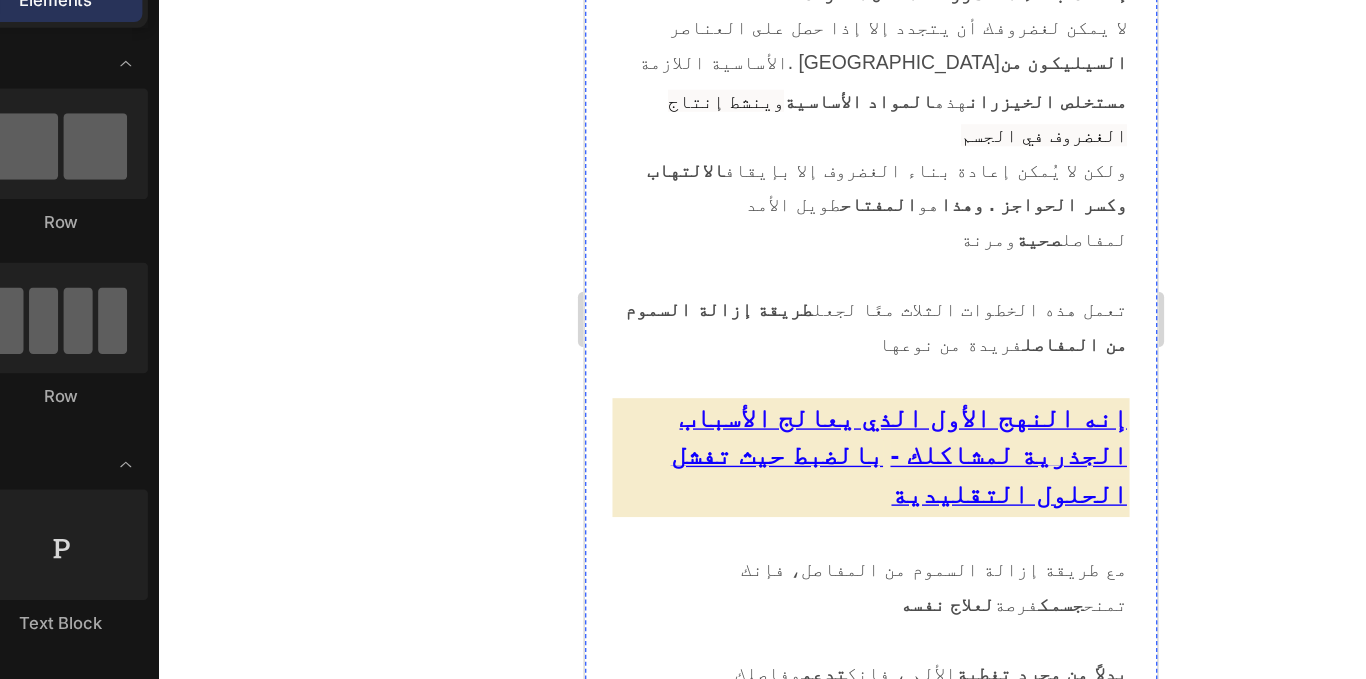 scroll, scrollTop: 10448, scrollLeft: 0, axis: vertical 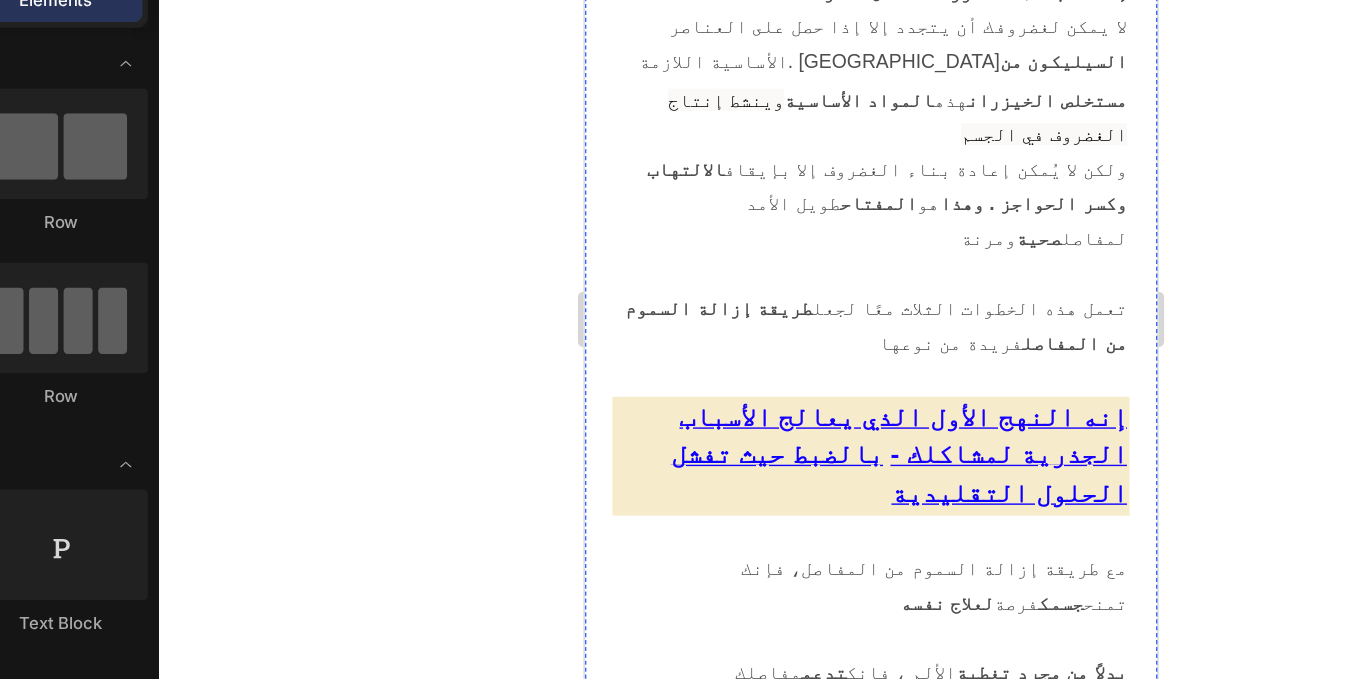 click on "لماذا يعتبر mobility pro فعالاً للغاية" at bounding box center (791, 2014) 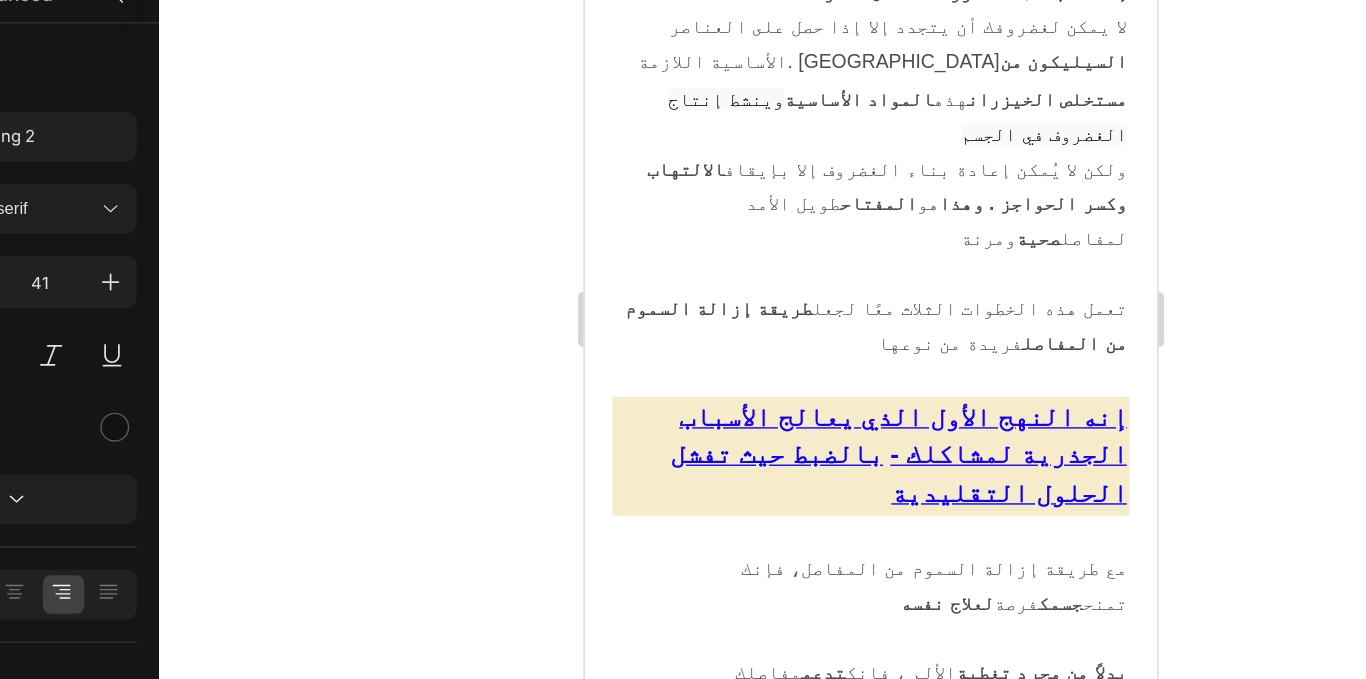 click on "لماذا يعتبر mobility pro فعالاً للغاية" at bounding box center [791, 2014] 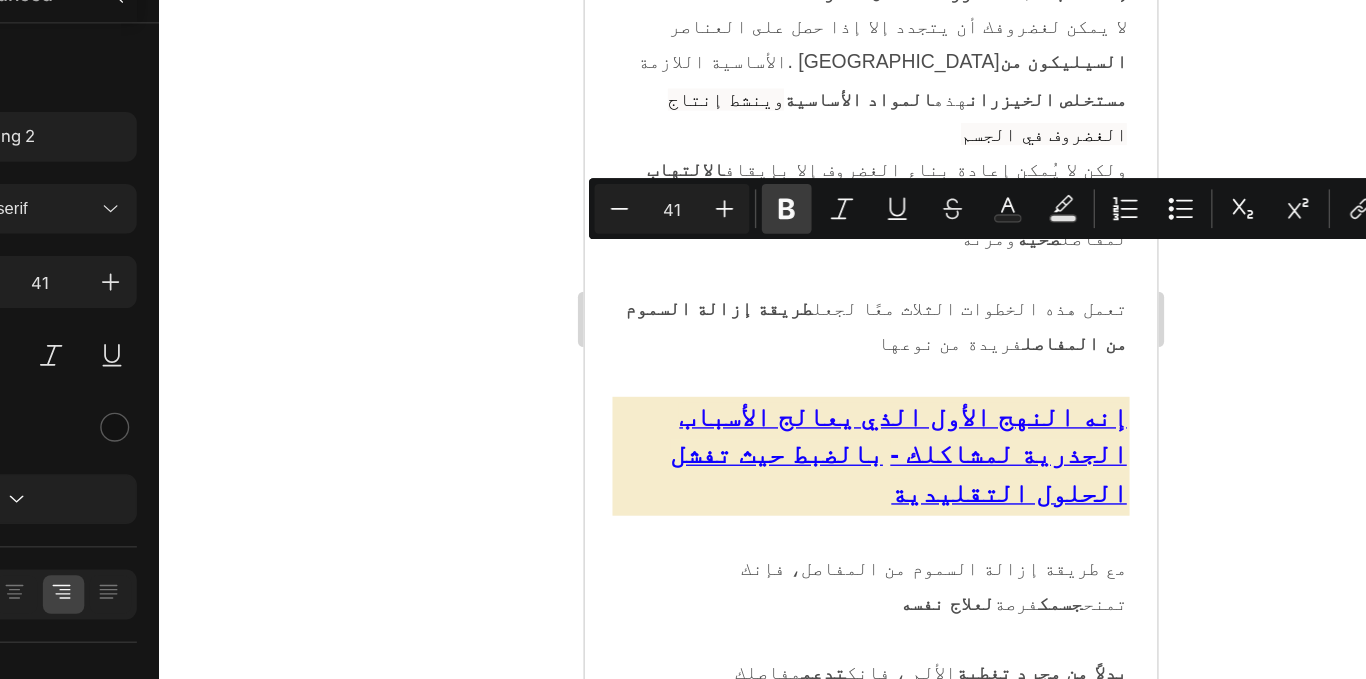 click 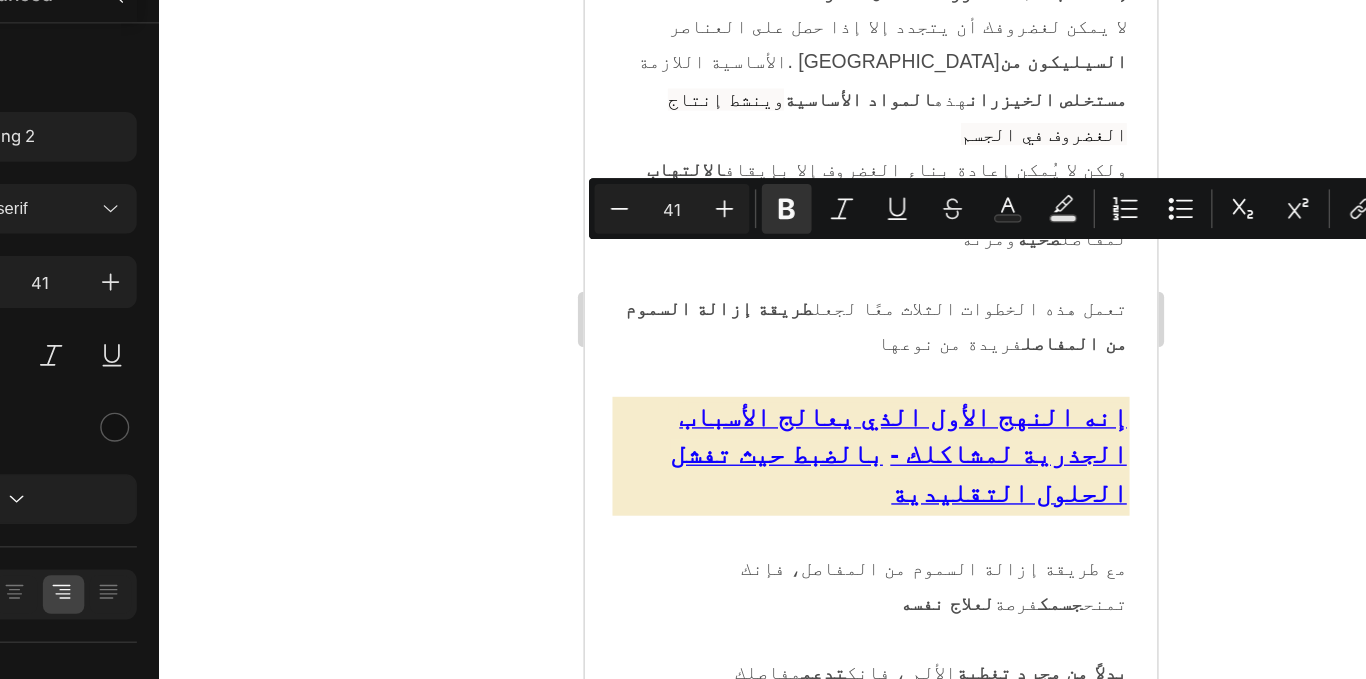 click on "لماذا يعتبر  mobility pro  فعالاً للغاية" at bounding box center [791, 2014] 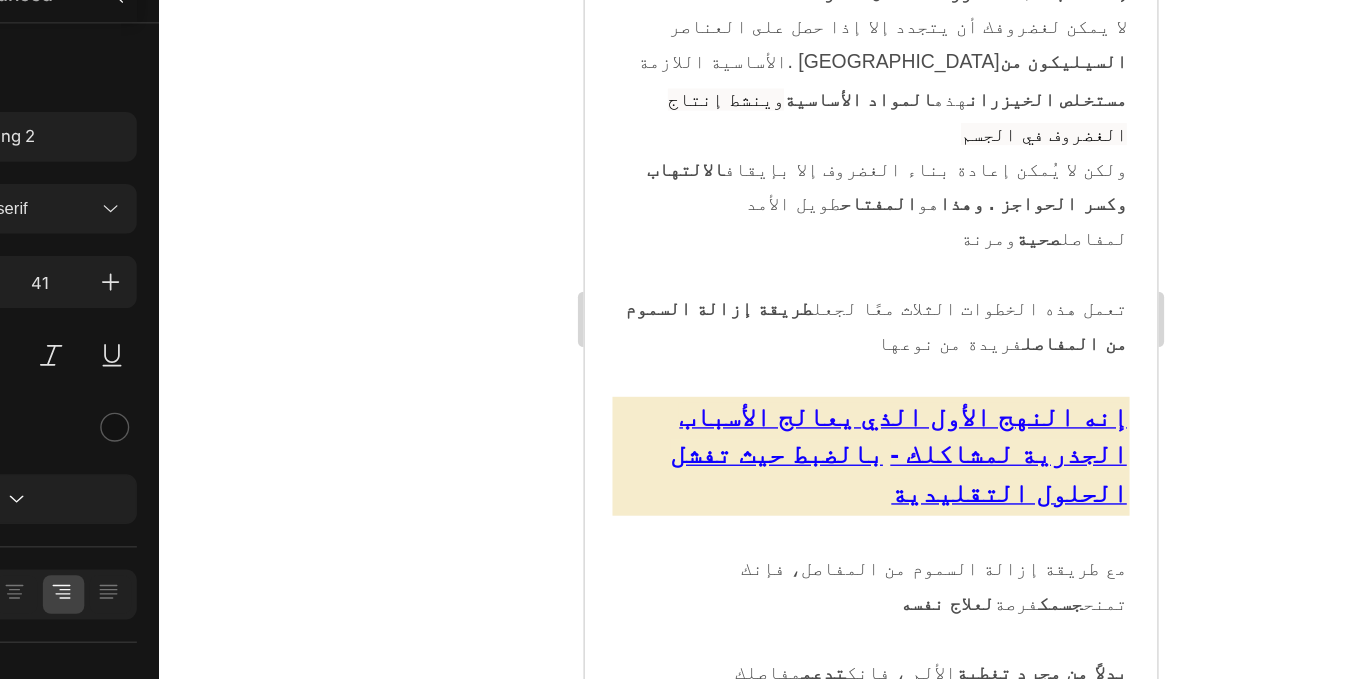 drag, startPoint x: 795, startPoint y: 173, endPoint x: 678, endPoint y: 177, distance: 117.06836 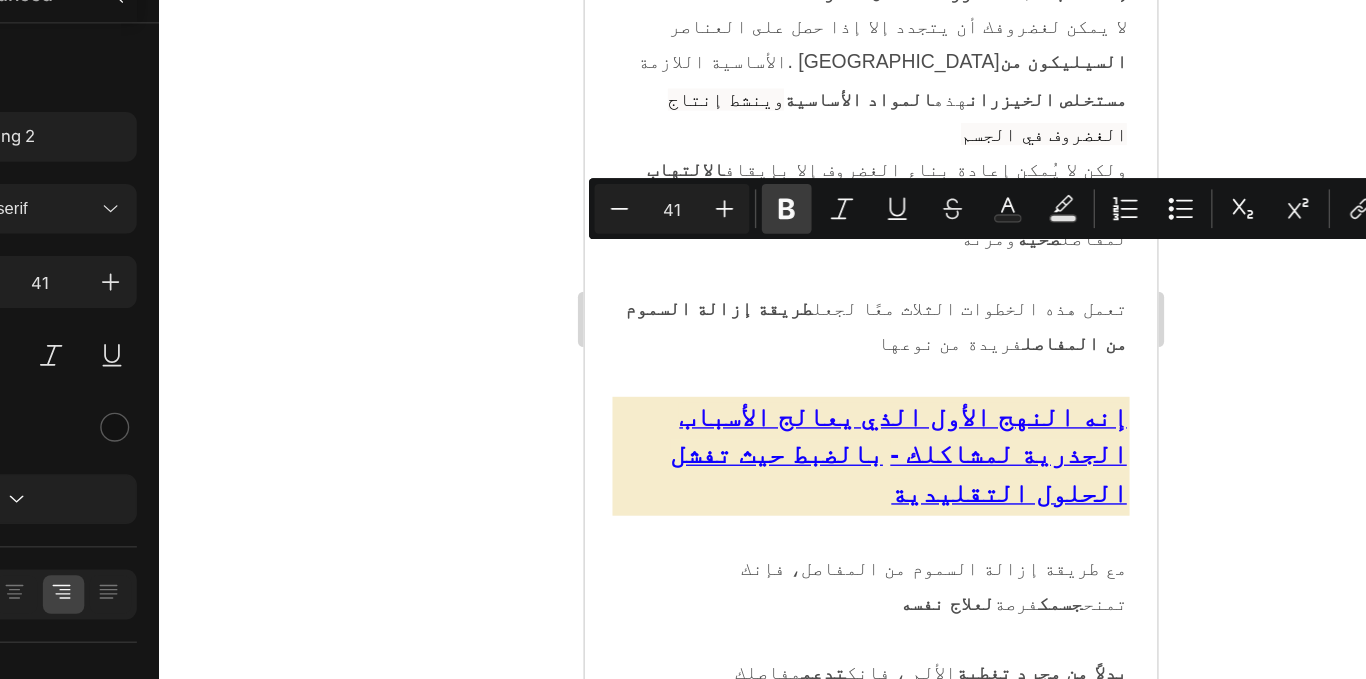 click 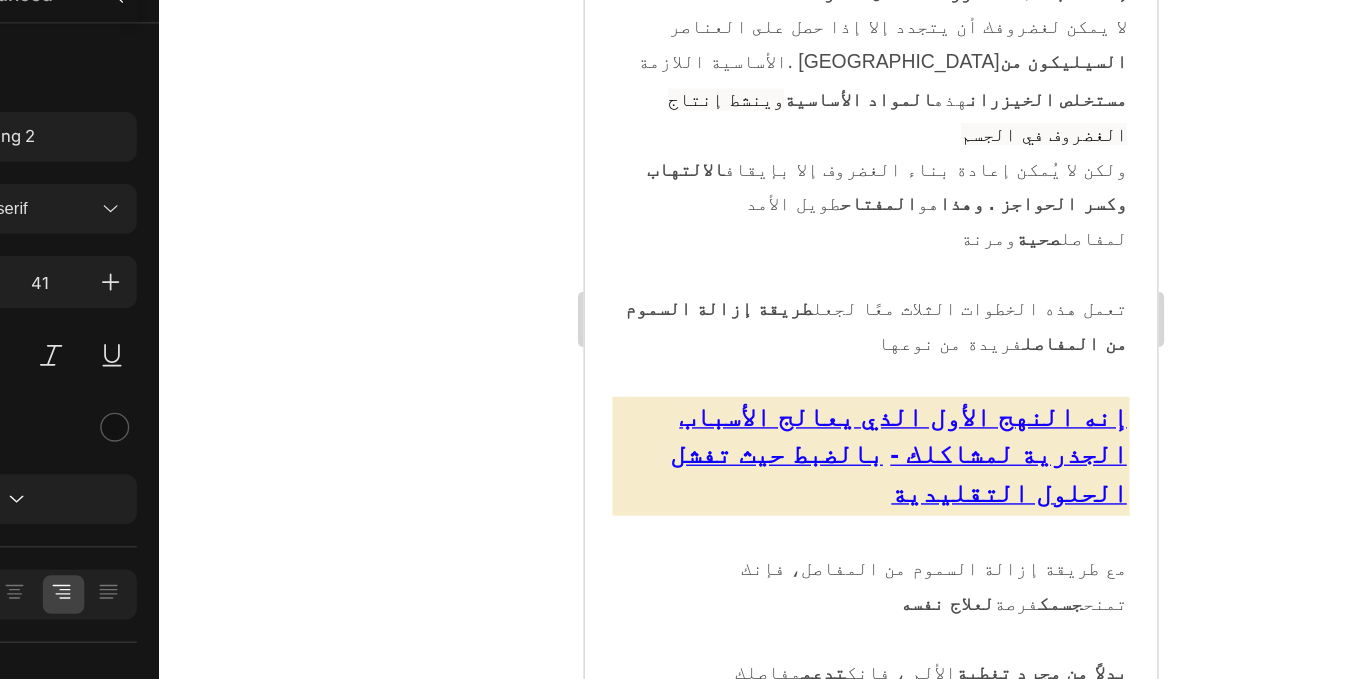 click on "لماذا  يعتبر mobility pro  فعالاً للغاية" at bounding box center (791, 2014) 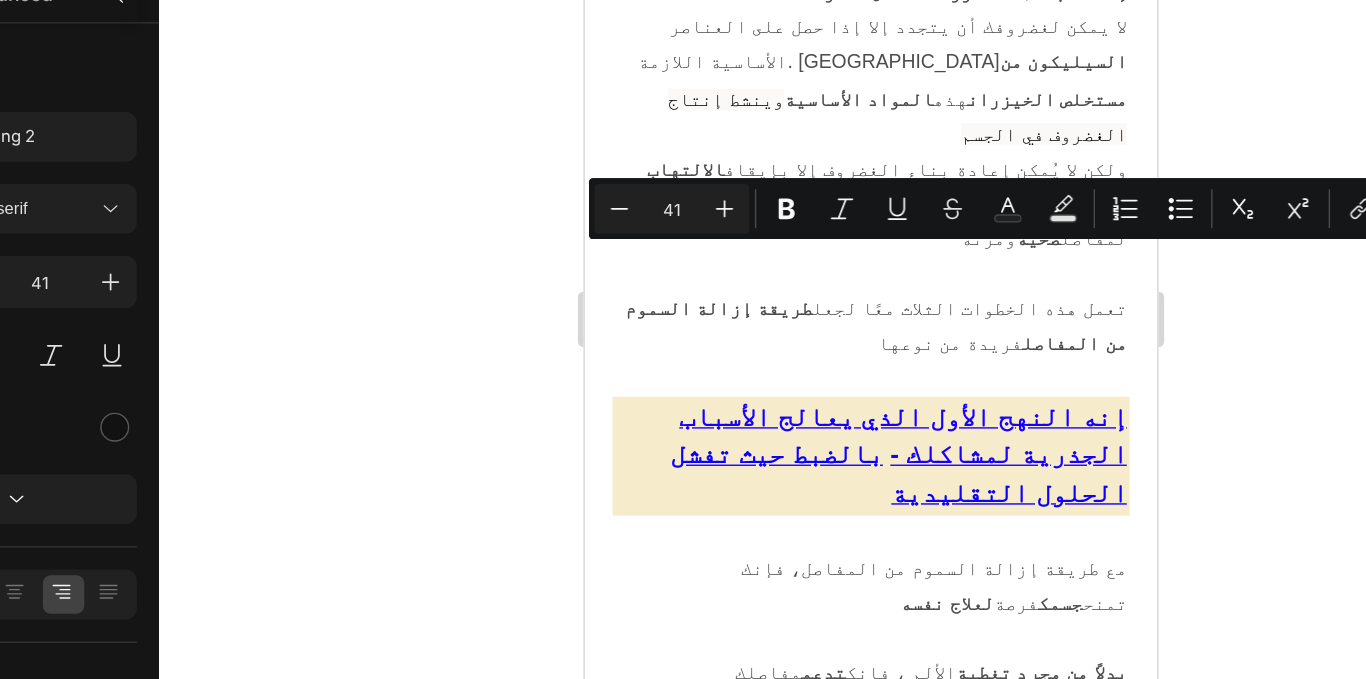 drag, startPoint x: 735, startPoint y: 167, endPoint x: 677, endPoint y: 179, distance: 59.22837 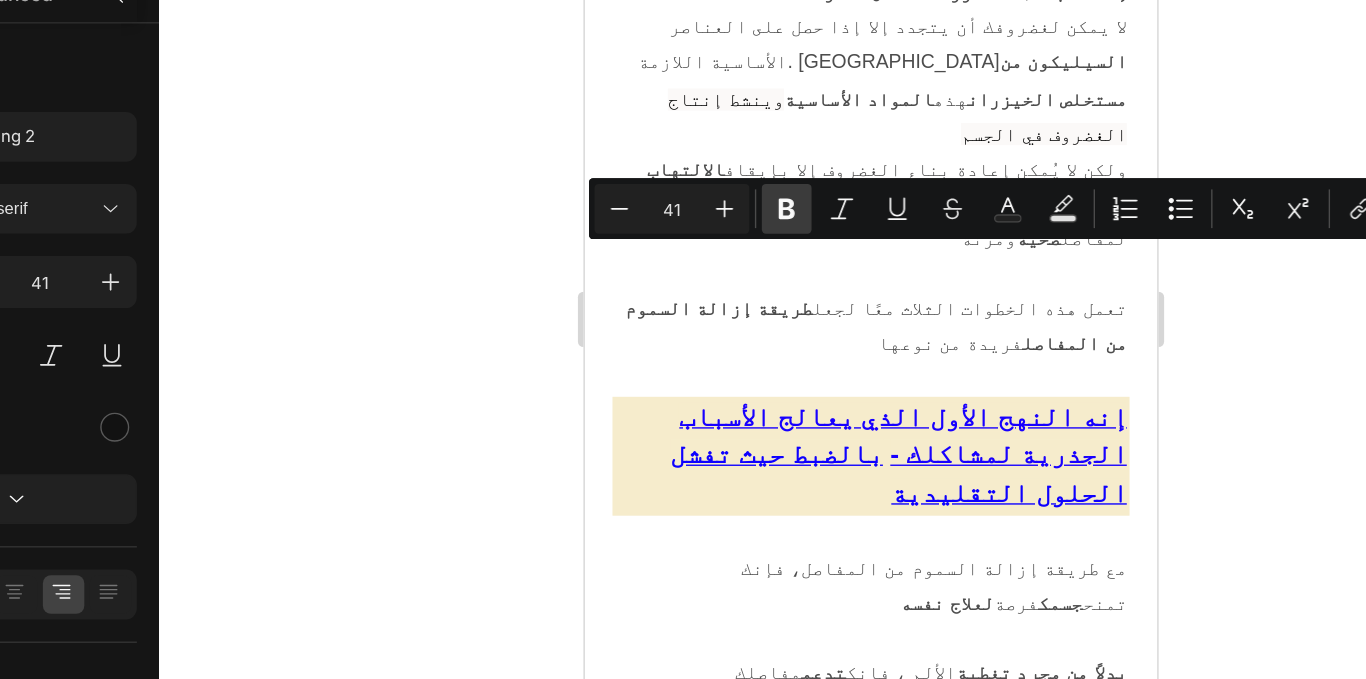 click 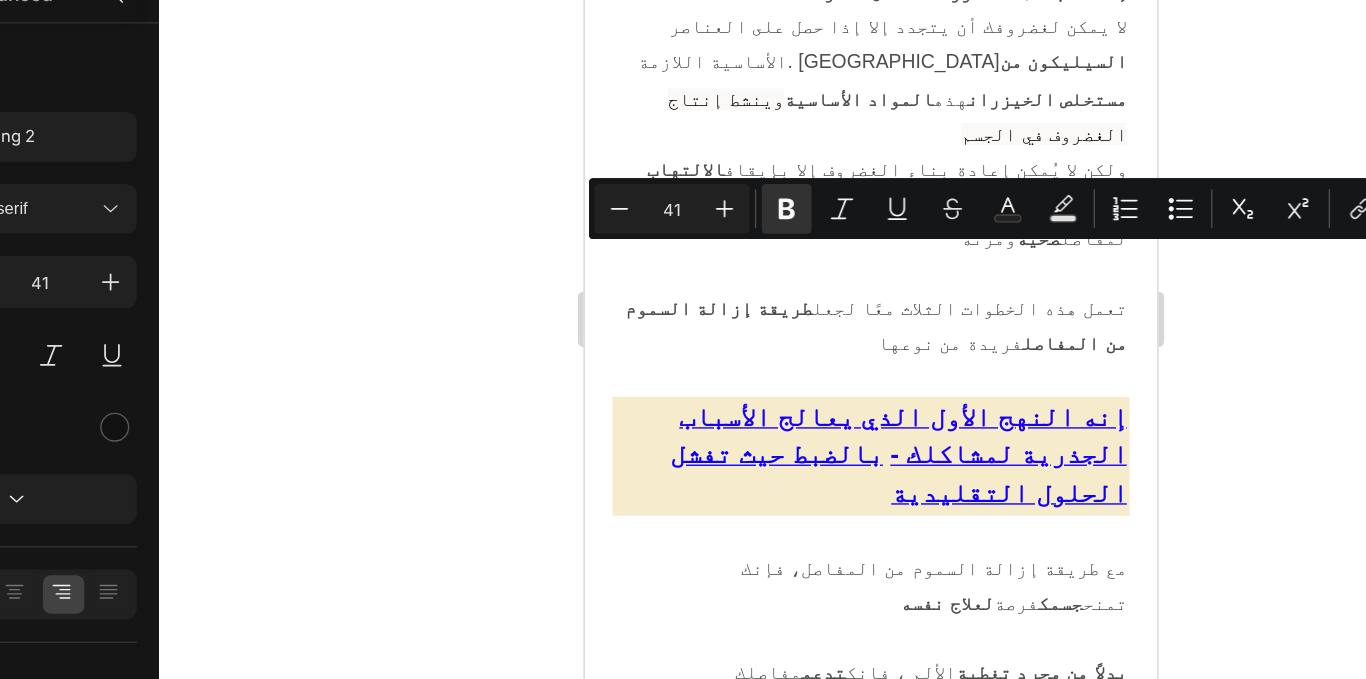 click on "لماذا يعتبر mobility pro  فعالاً للغاية" at bounding box center (791, 2014) 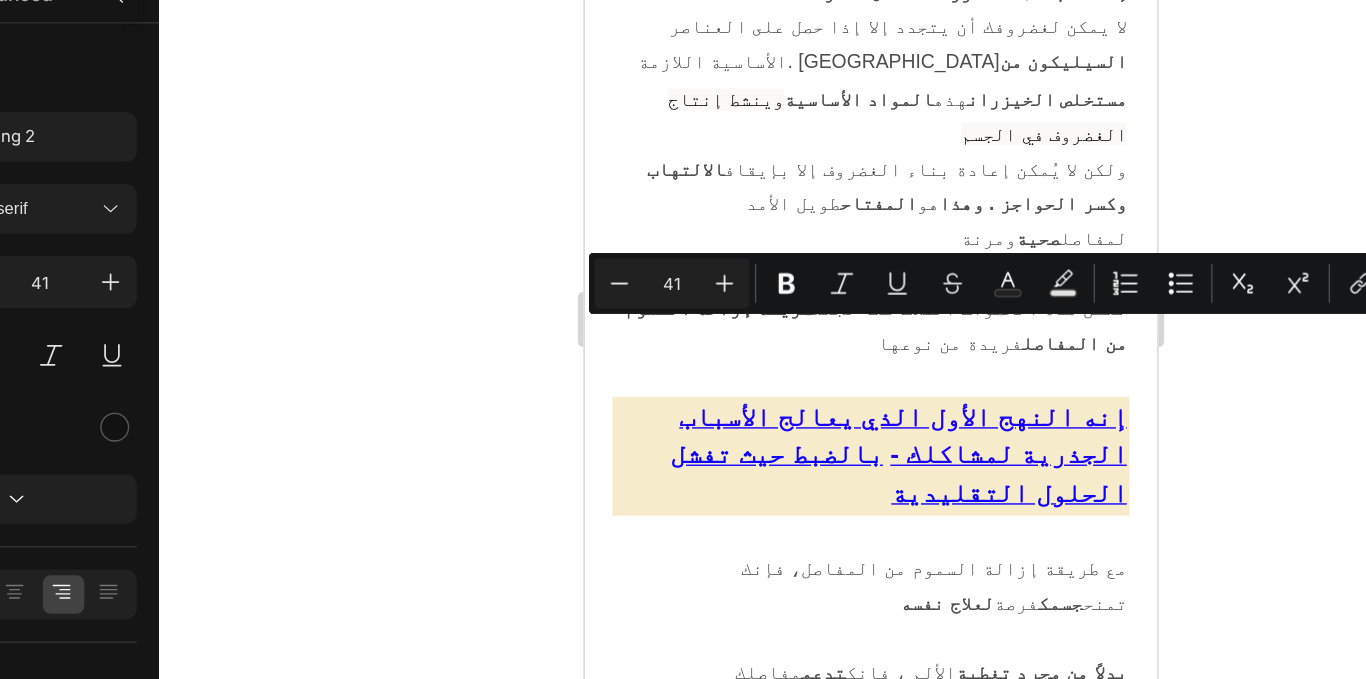drag, startPoint x: 818, startPoint y: 210, endPoint x: 907, endPoint y: 224, distance: 90.0944 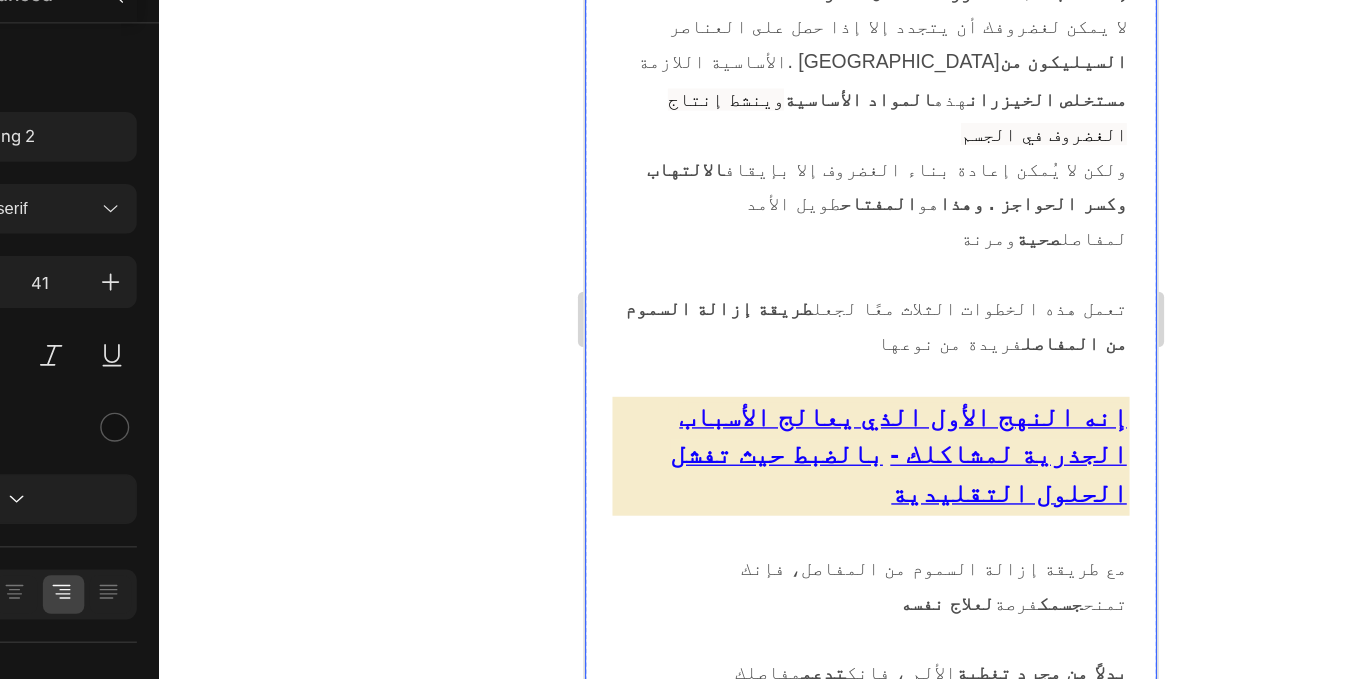 drag, startPoint x: 820, startPoint y: 213, endPoint x: 970, endPoint y: 224, distance: 150.40279 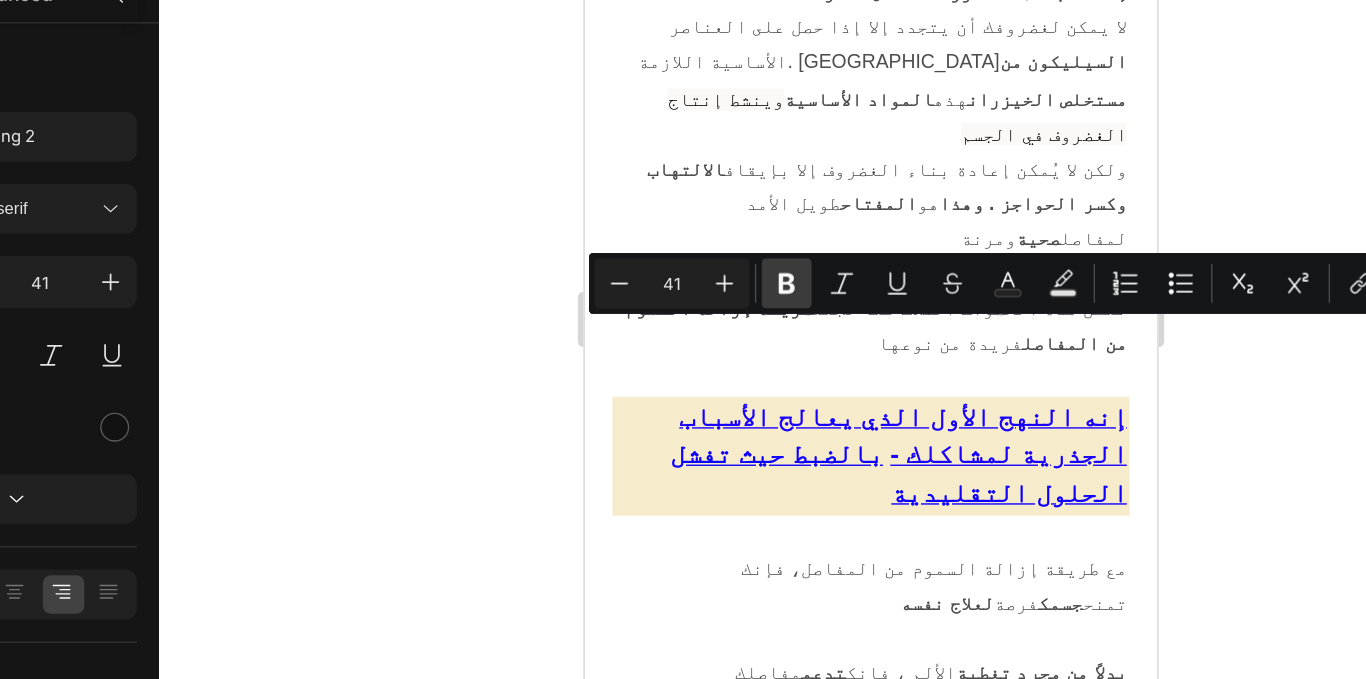 click on "Bold" at bounding box center (791, 342) 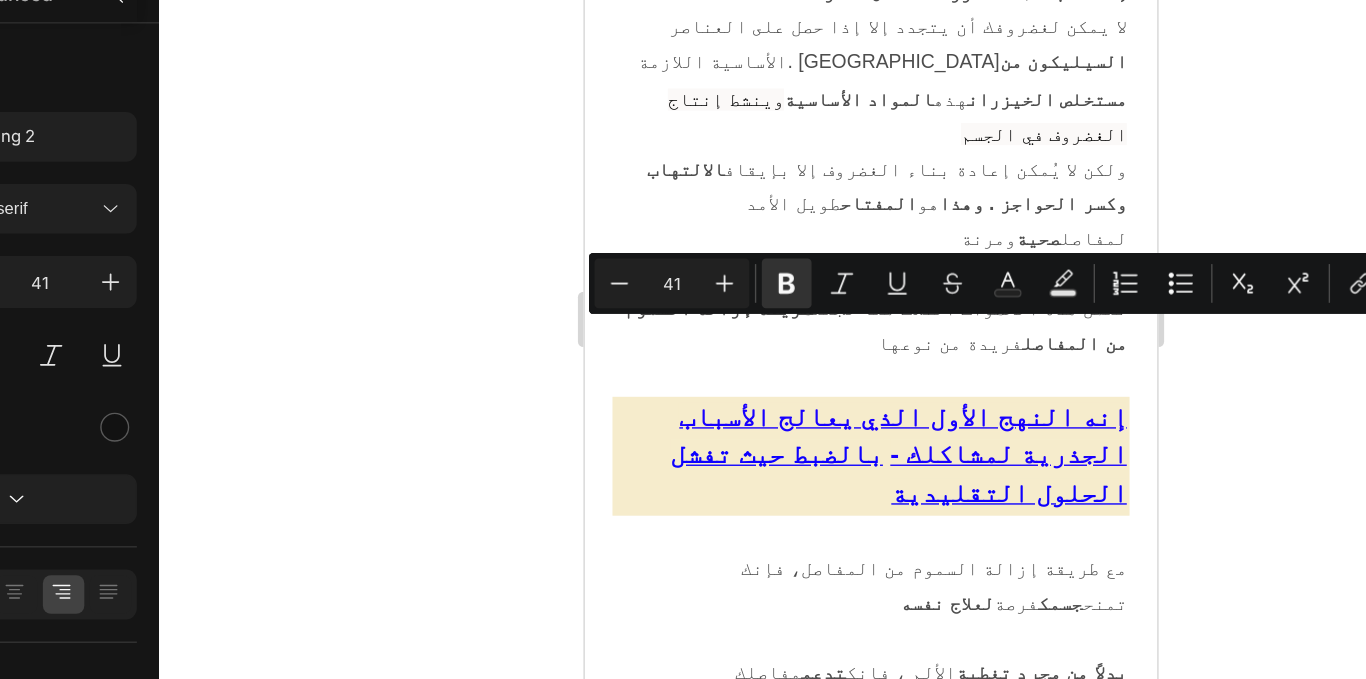 click on "لماذا يعتبر mobility pro   فعالاً  للغاية" at bounding box center [791, 2014] 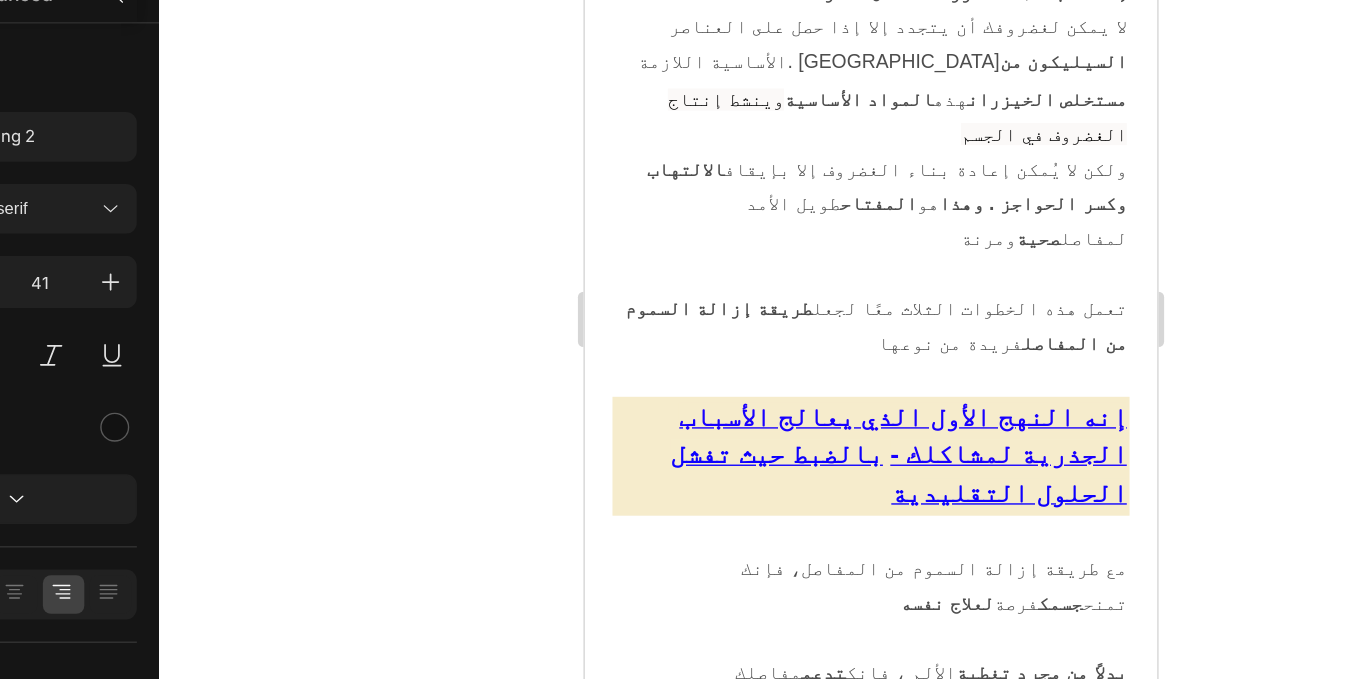 drag, startPoint x: 821, startPoint y: 230, endPoint x: 897, endPoint y: 232, distance: 76.02631 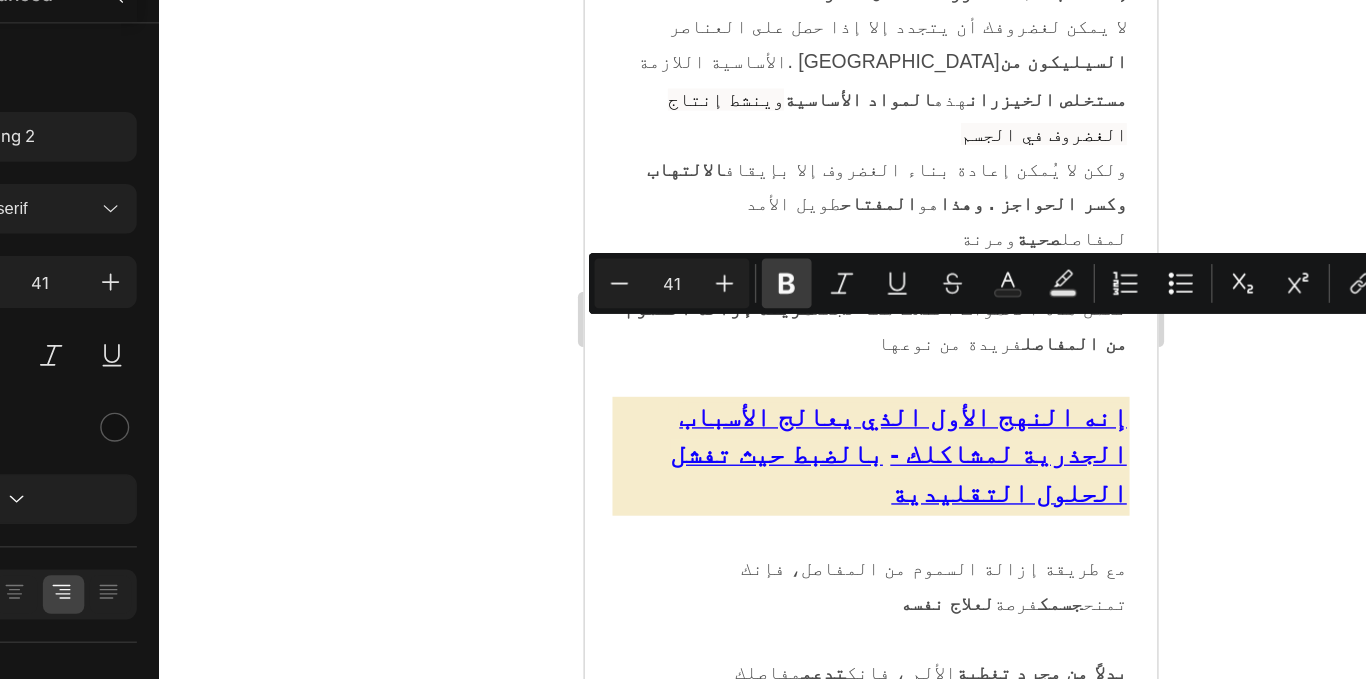 click on "Bold" at bounding box center (791, 342) 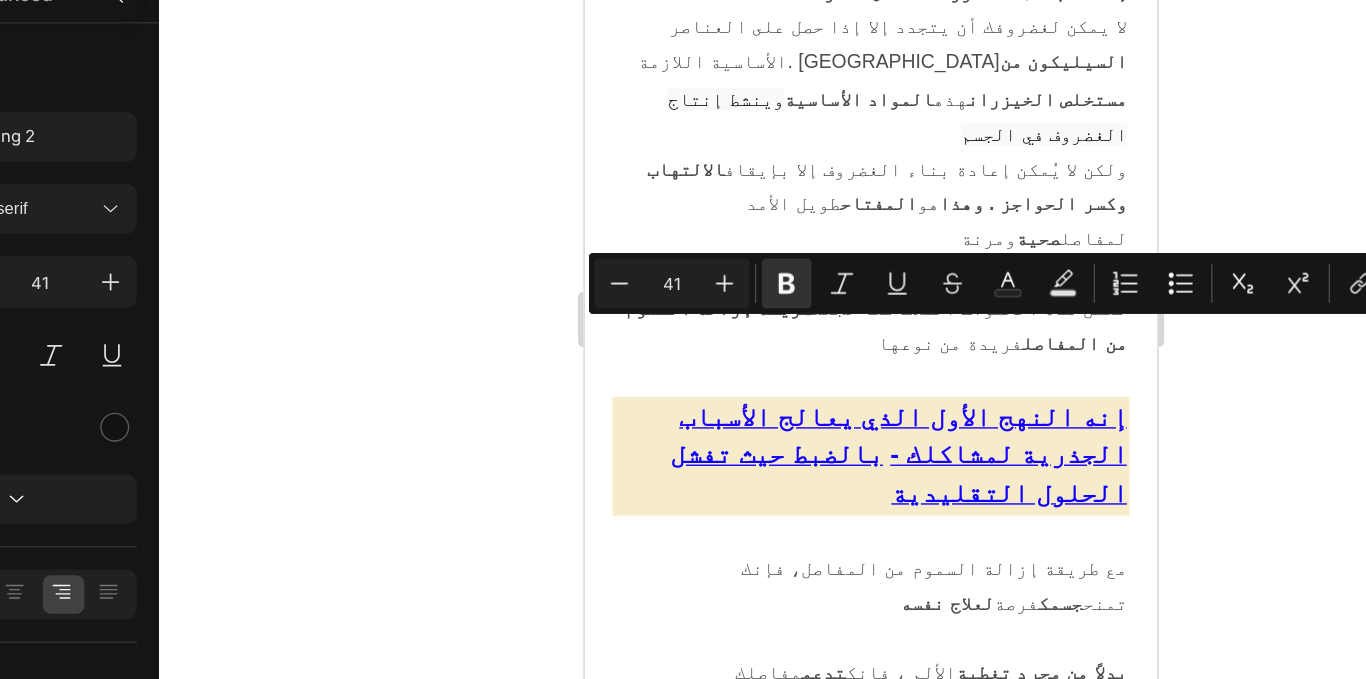click 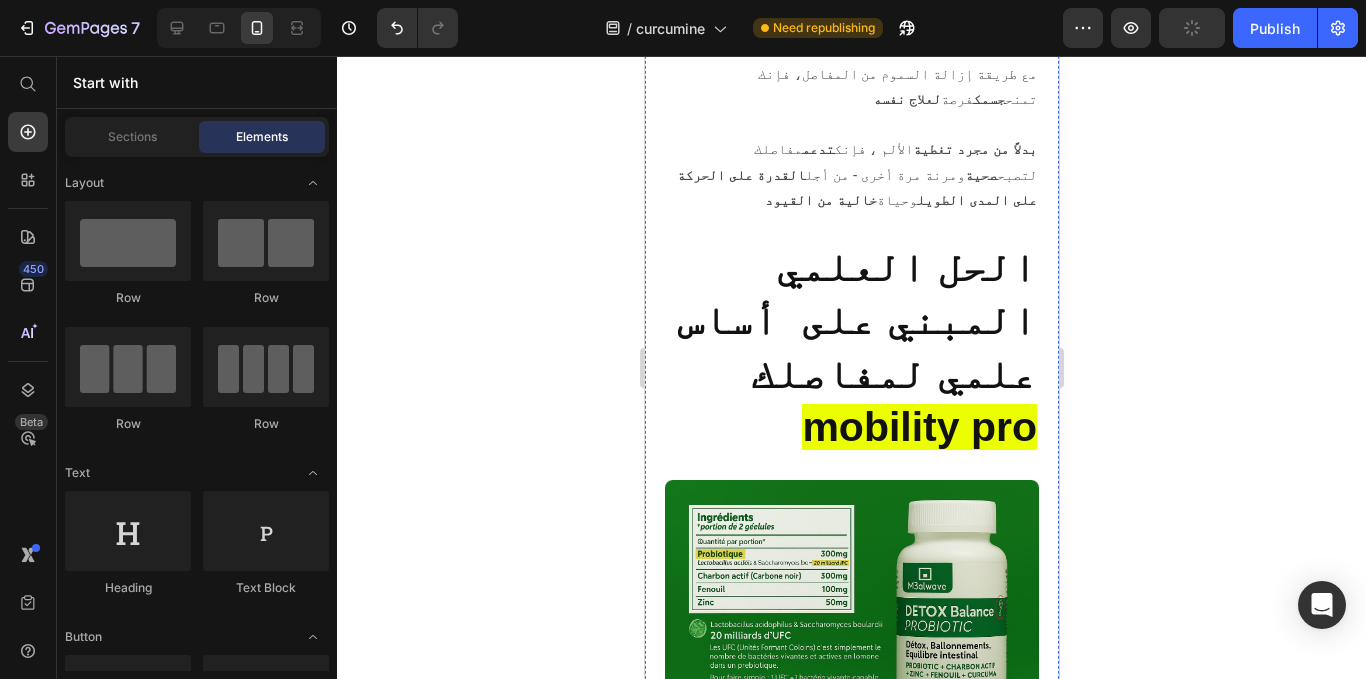 scroll, scrollTop: 11016, scrollLeft: 0, axis: vertical 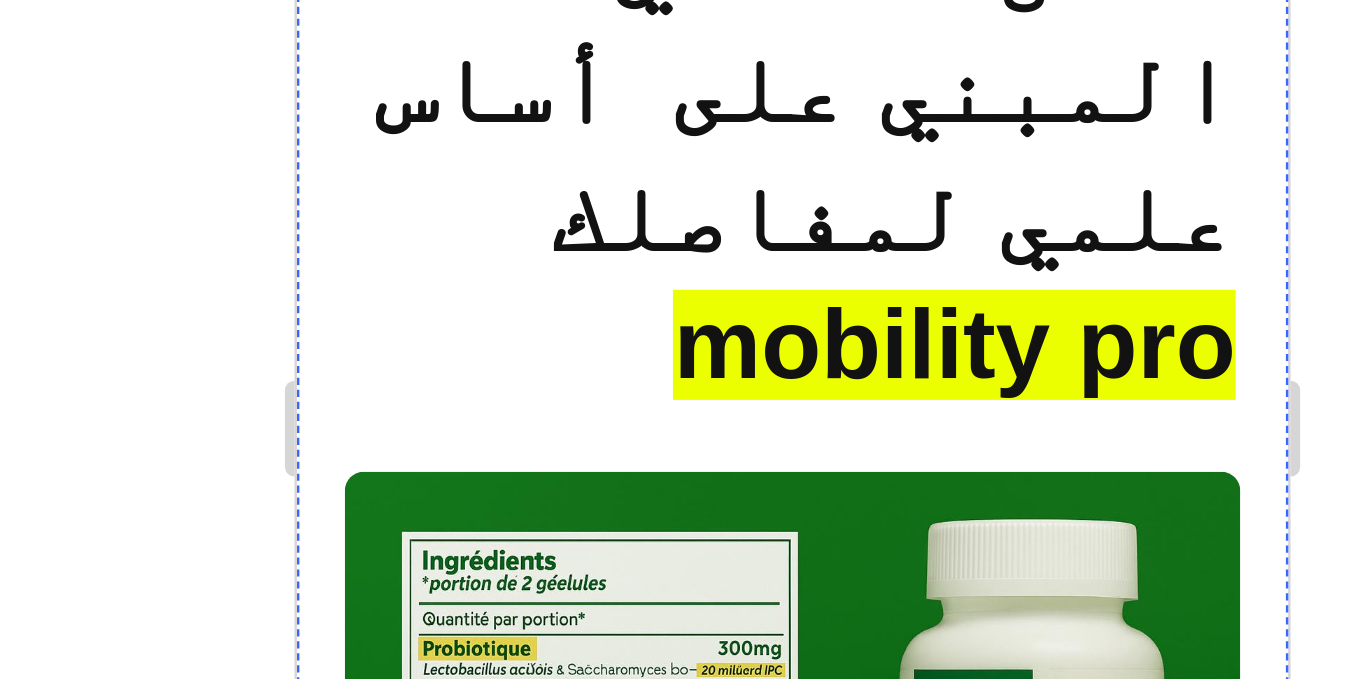 click on "لقد تم إجراء أبحاث  مكثفة على  كل من  المكونات النشطة الرئيسية  الثلاثة في mobility pro ، وكانت  النتائج  مبهرة" at bounding box center [502, 1396] 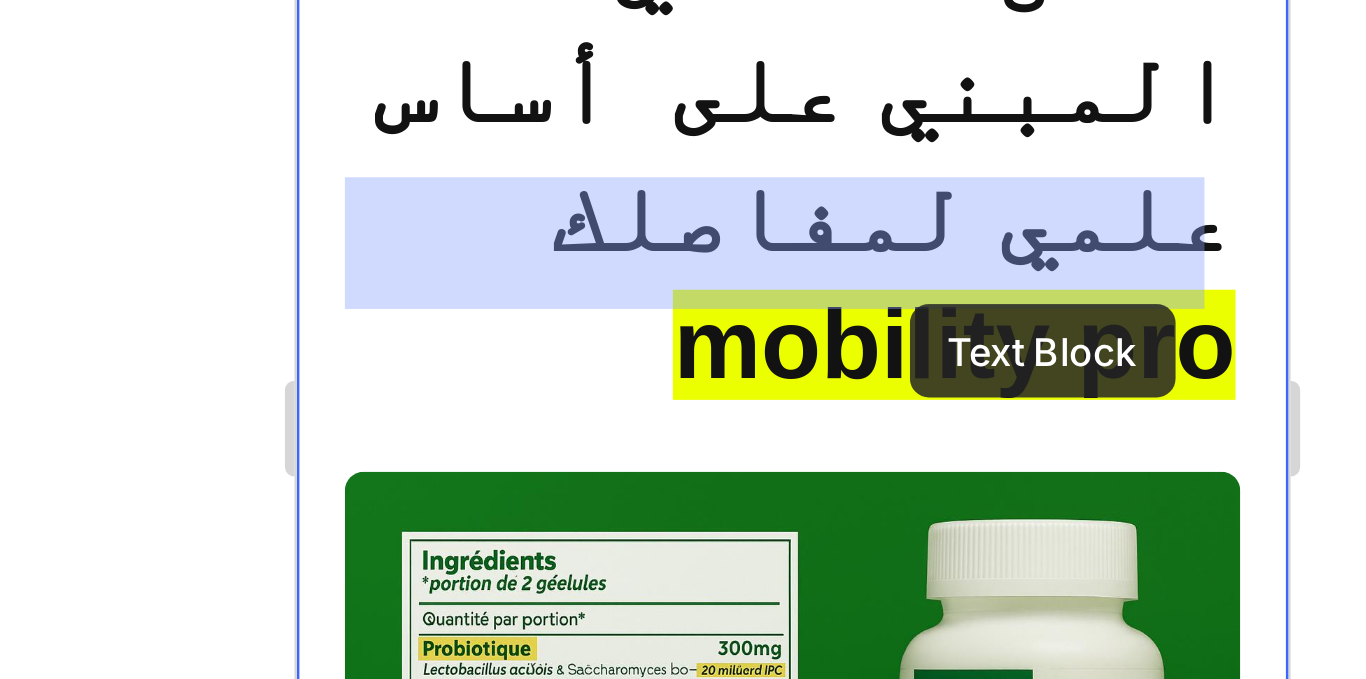 drag, startPoint x: 498, startPoint y: -69, endPoint x: 551, endPoint y: -58, distance: 54.129475 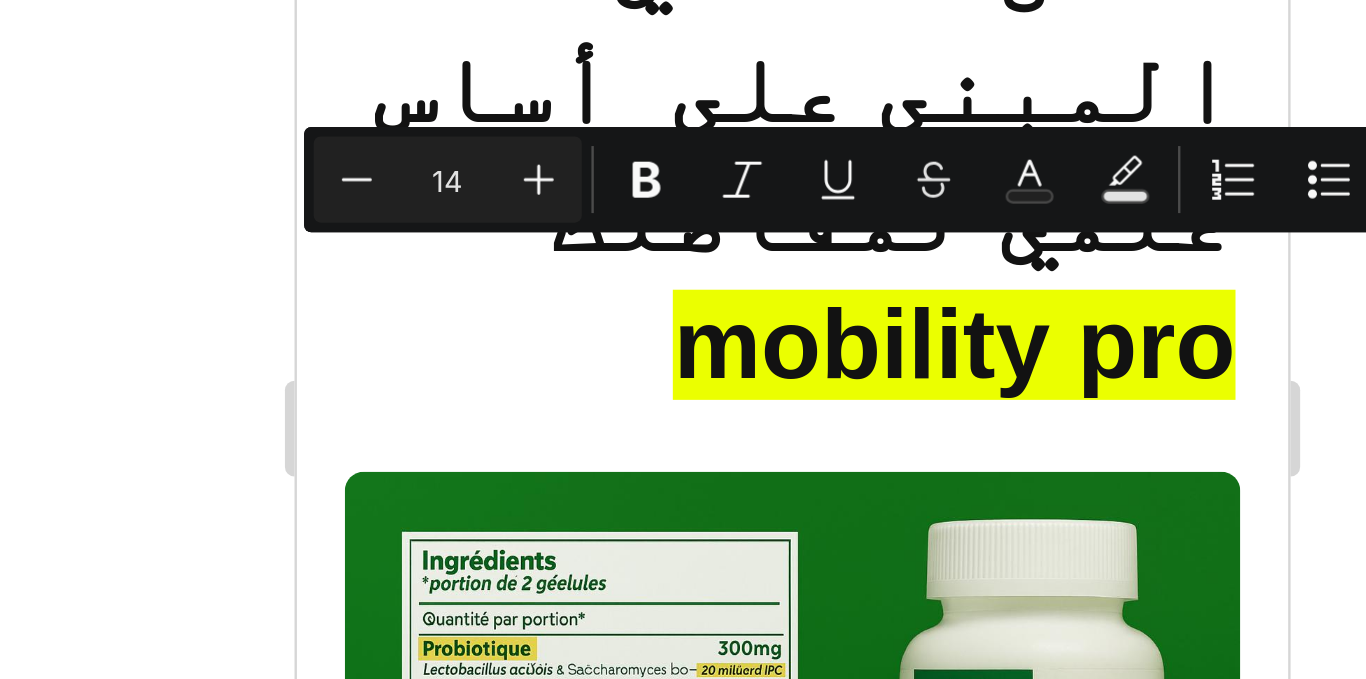 click on "لقد تم إجراء أبحاث  مكثفة على  كل من  المكونات النشطة الرئيسية  الثلاثة في mobility pro ، وكانت  النتائج  مبهرة" at bounding box center (502, 1396) 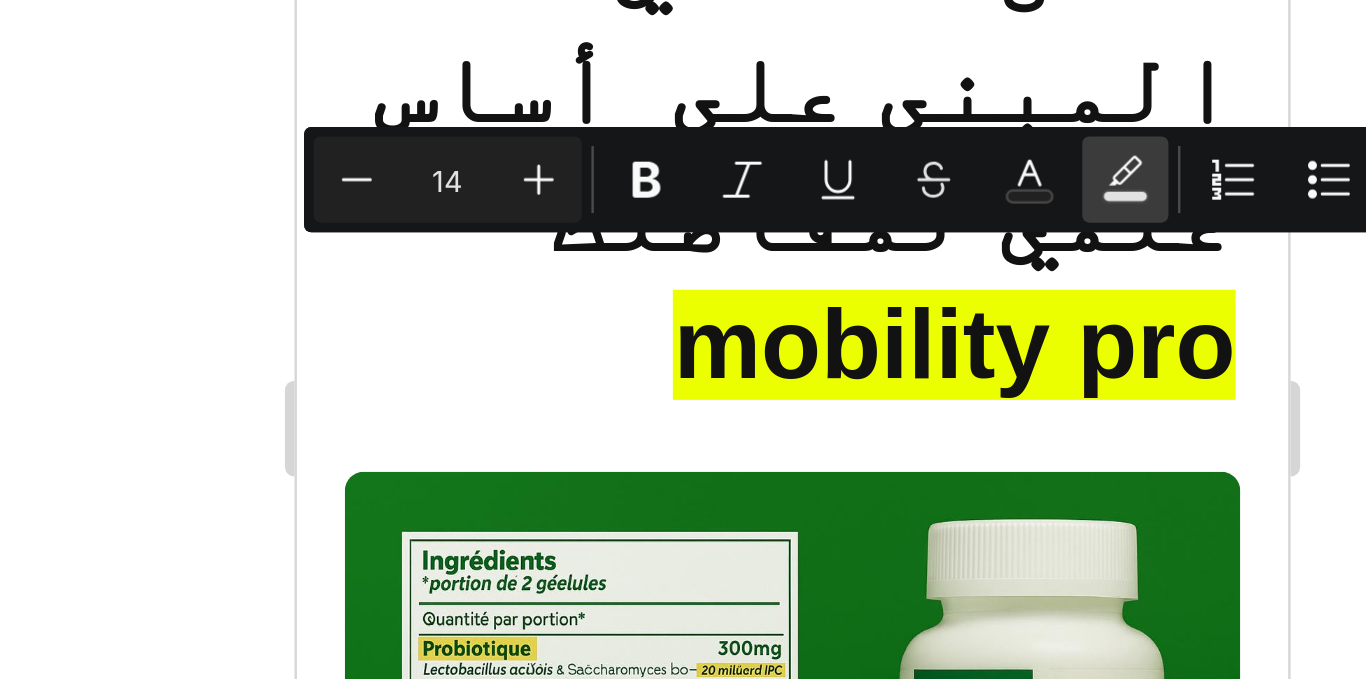 click 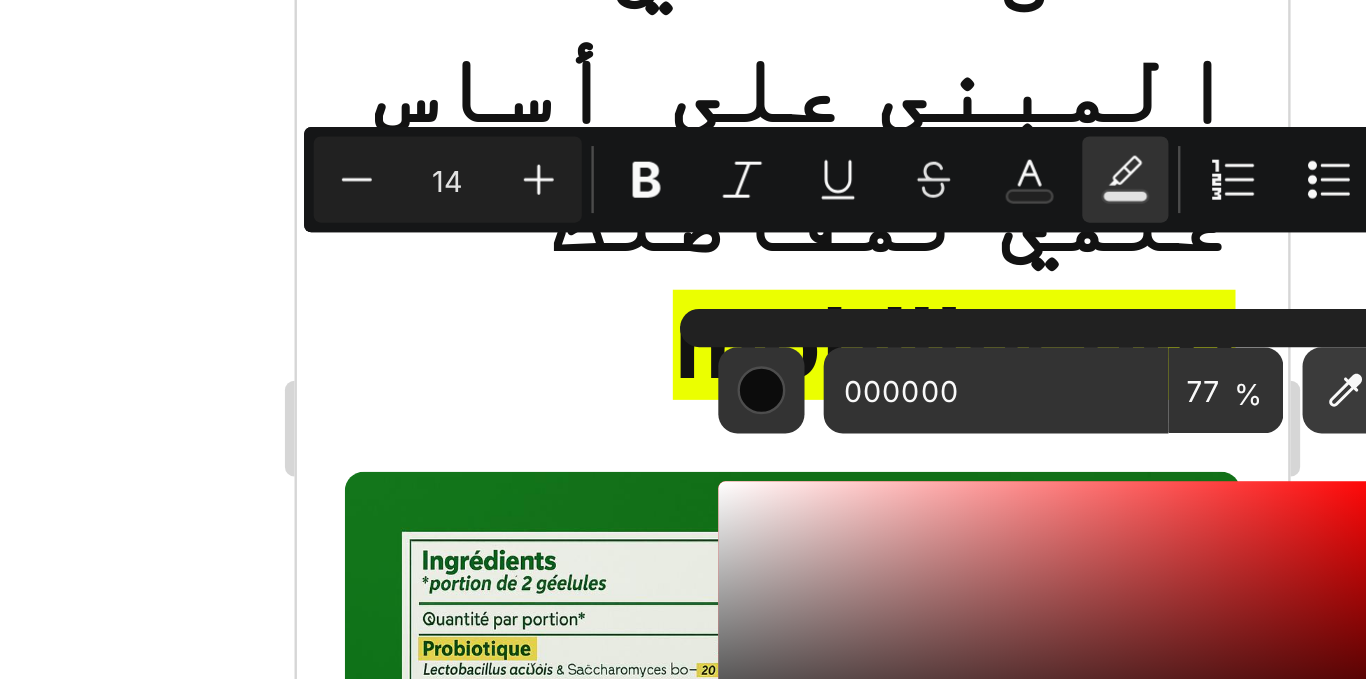 click 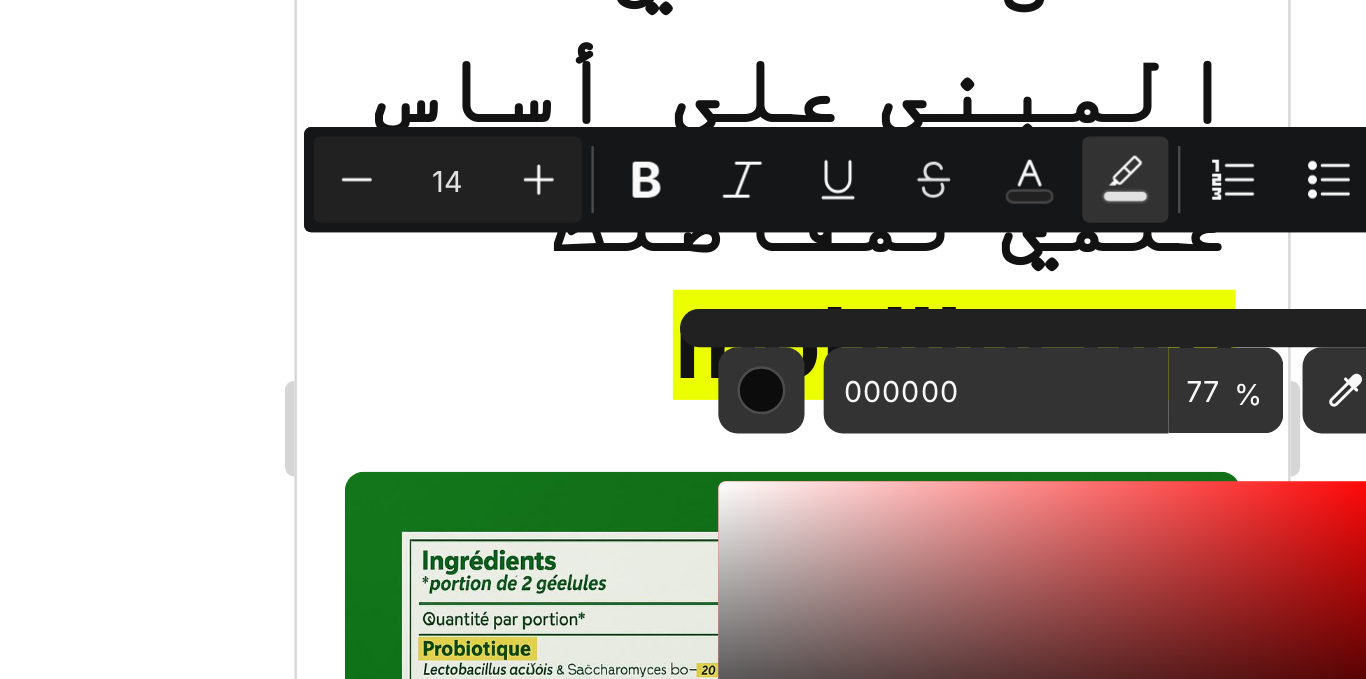 drag, startPoint x: 1377, startPoint y: 38, endPoint x: 447, endPoint y: -98, distance: 939.8915 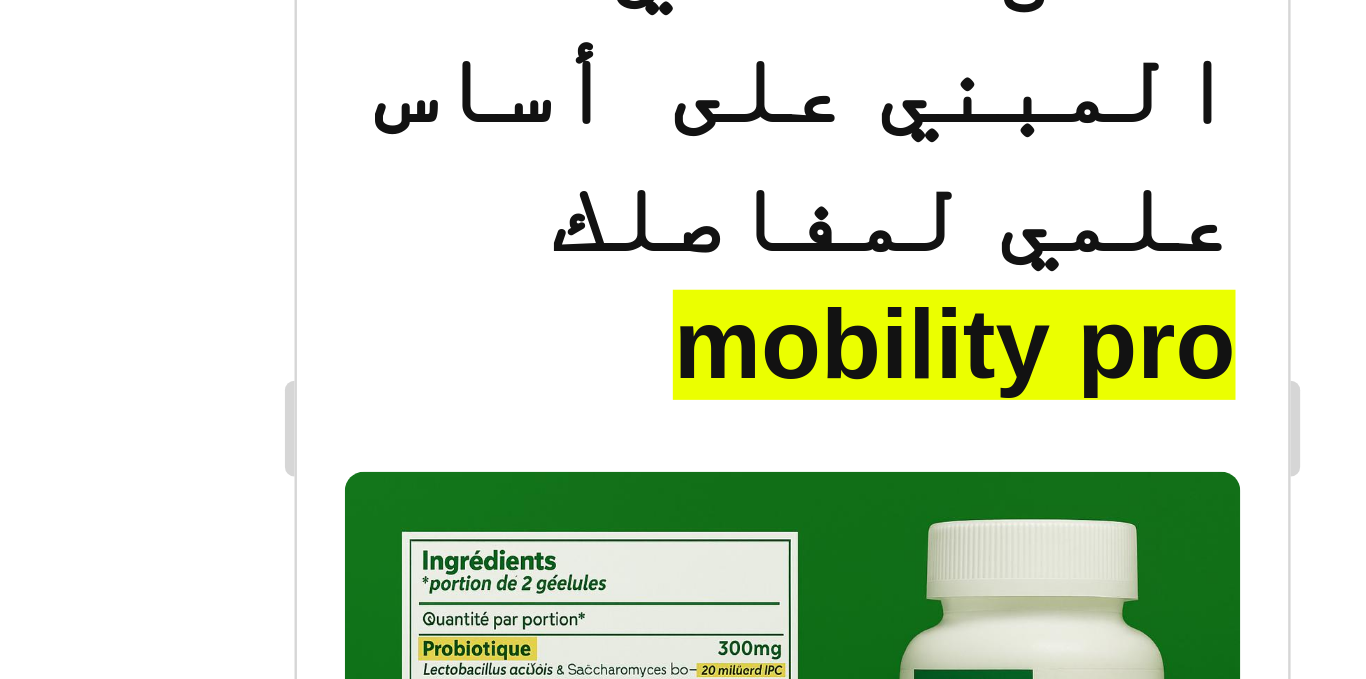 click on "لقد تم إجراء أبحاث  مكثفة على  كل من  المكونات النشطة الرئيسية  الثلاثة في  mobility pro  ، وكانت  النتائج  مبهرة" at bounding box center [502, 1396] 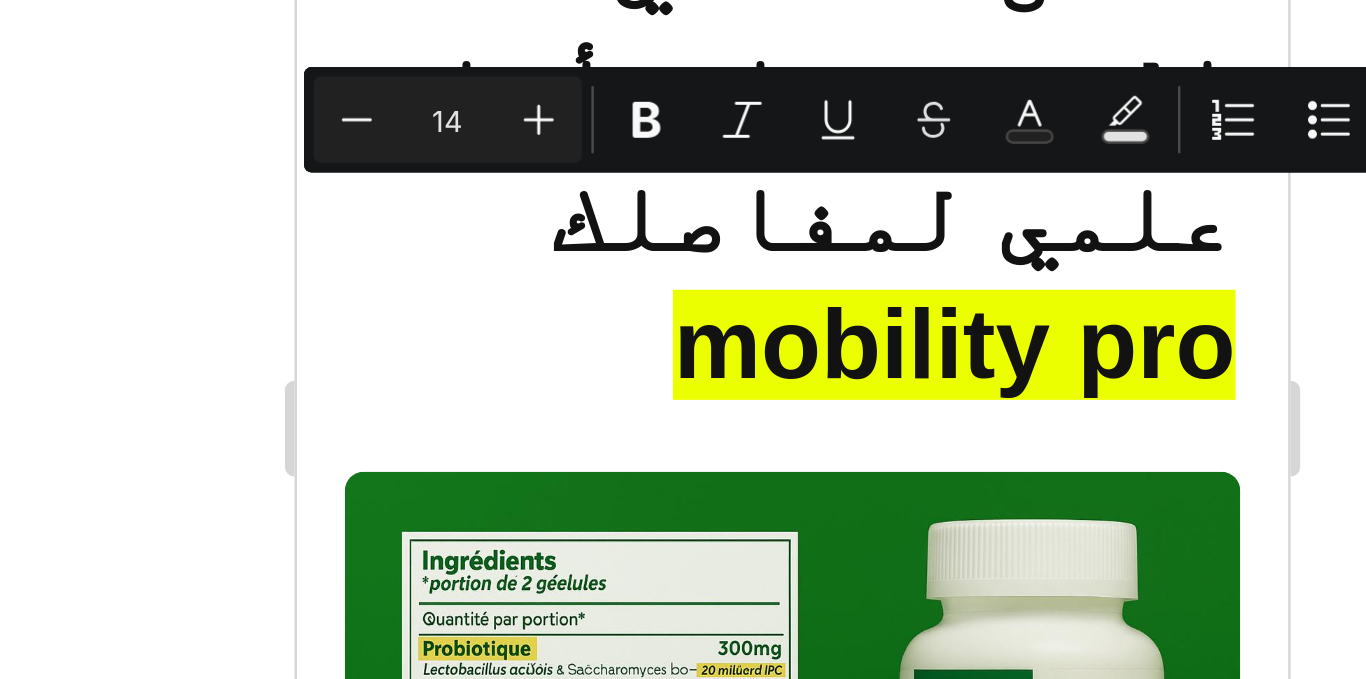 click on "لقد تم إجراء أبحاث  مكثفة على  كل من  المكونات النشطة الرئيسية  الثلاثة في  mobility pro  ، وكانت  النتائج  مبهرة" at bounding box center (502, 1396) 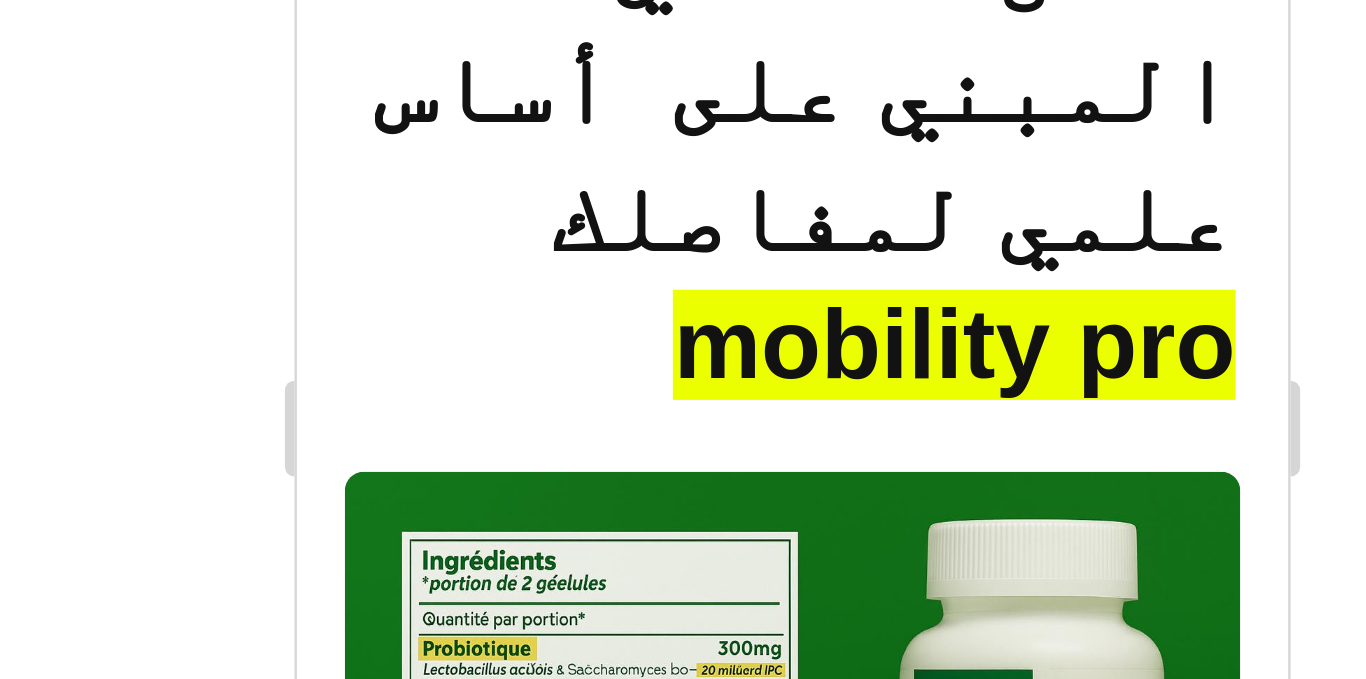drag, startPoint x: 485, startPoint y: -68, endPoint x: 572, endPoint y: -63, distance: 87.14356 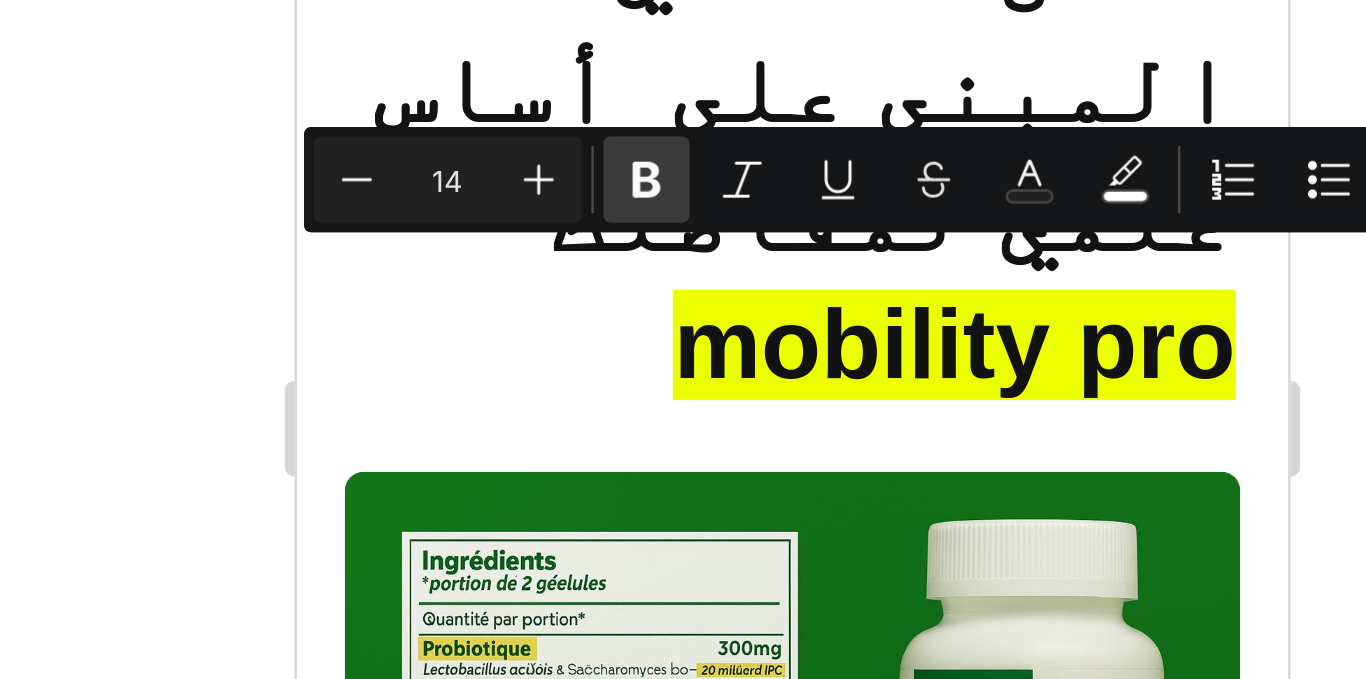 click 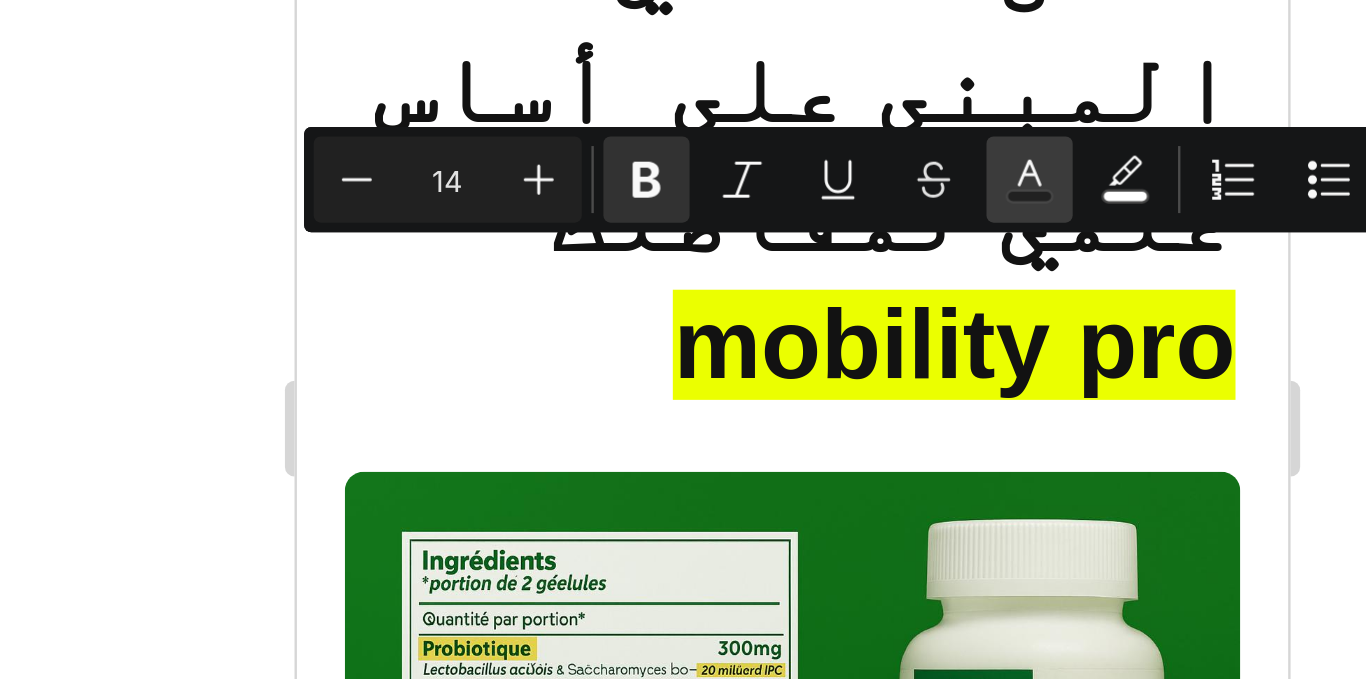 click on "Text Color" at bounding box center [951, 264] 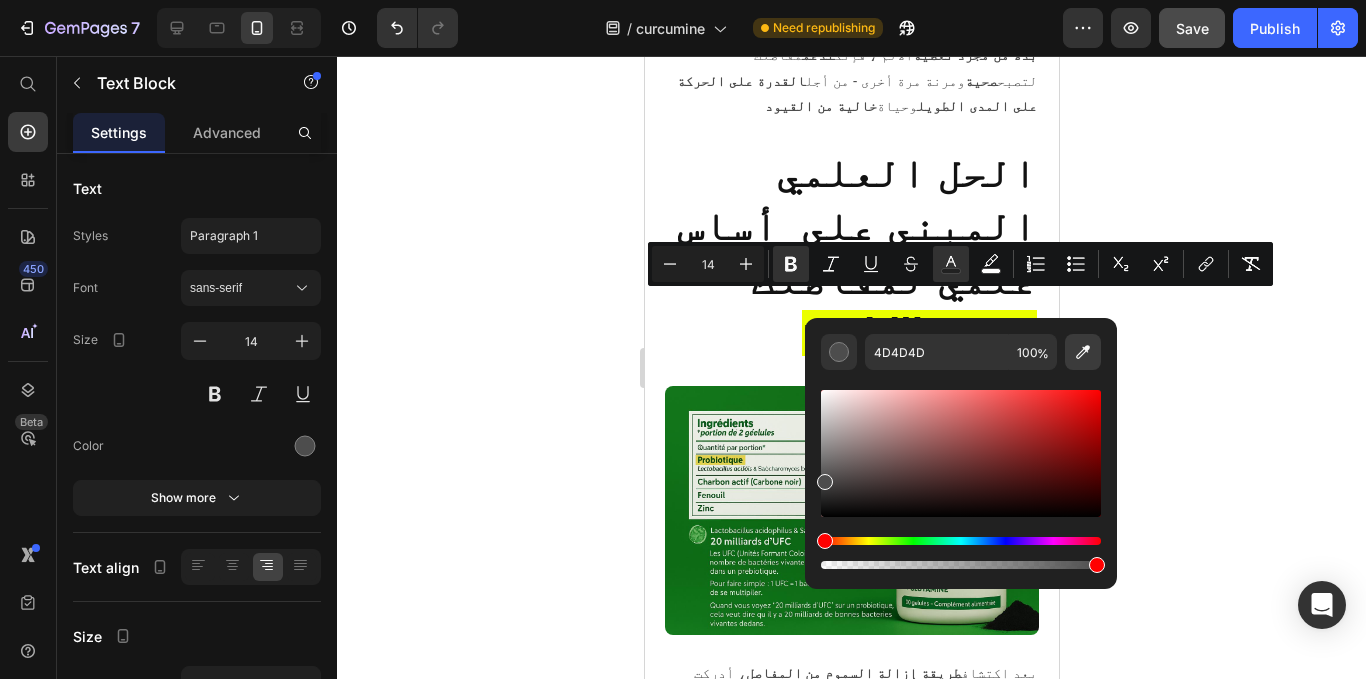 click at bounding box center (1083, 352) 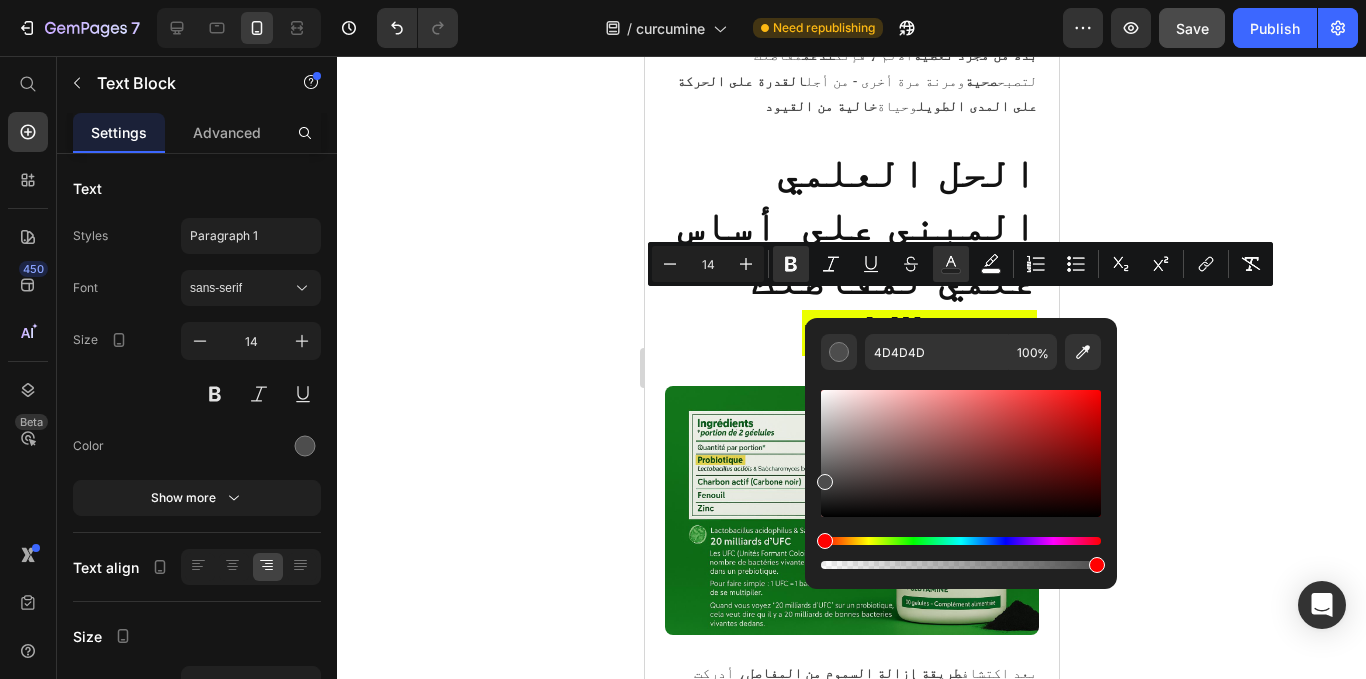type on "0900FF" 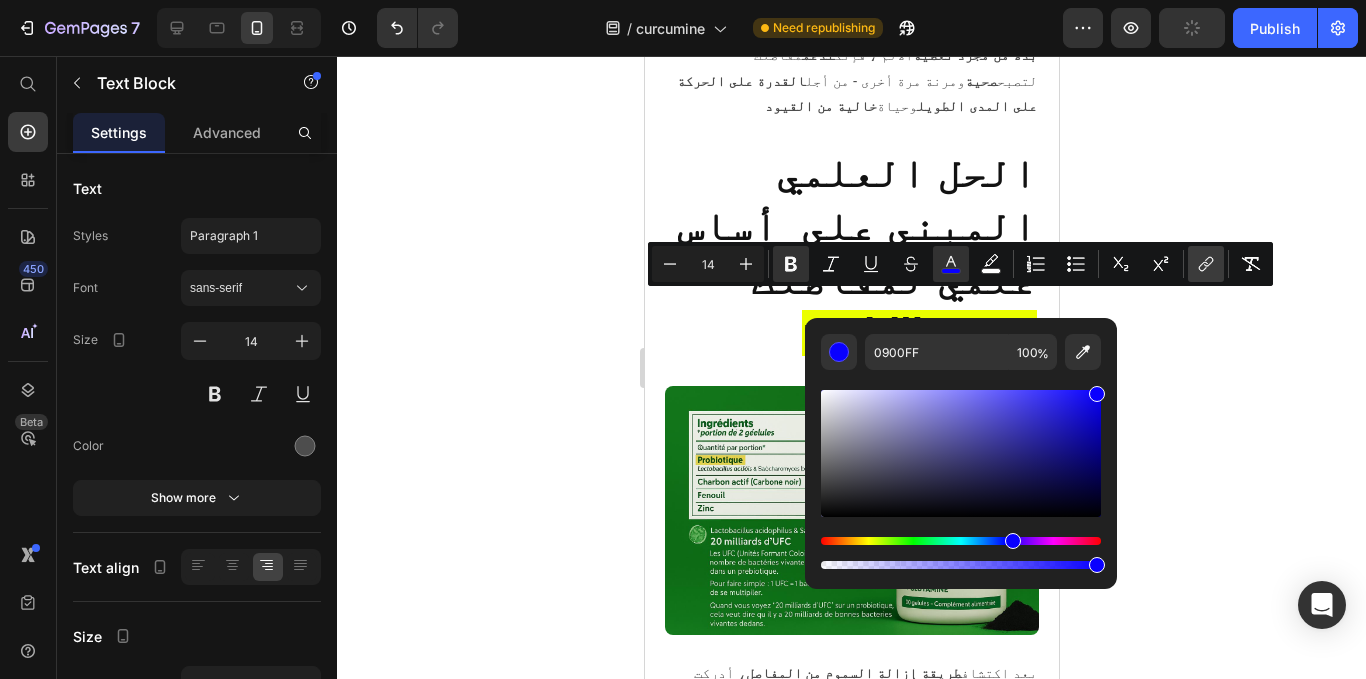 click on "link" at bounding box center [1206, 264] 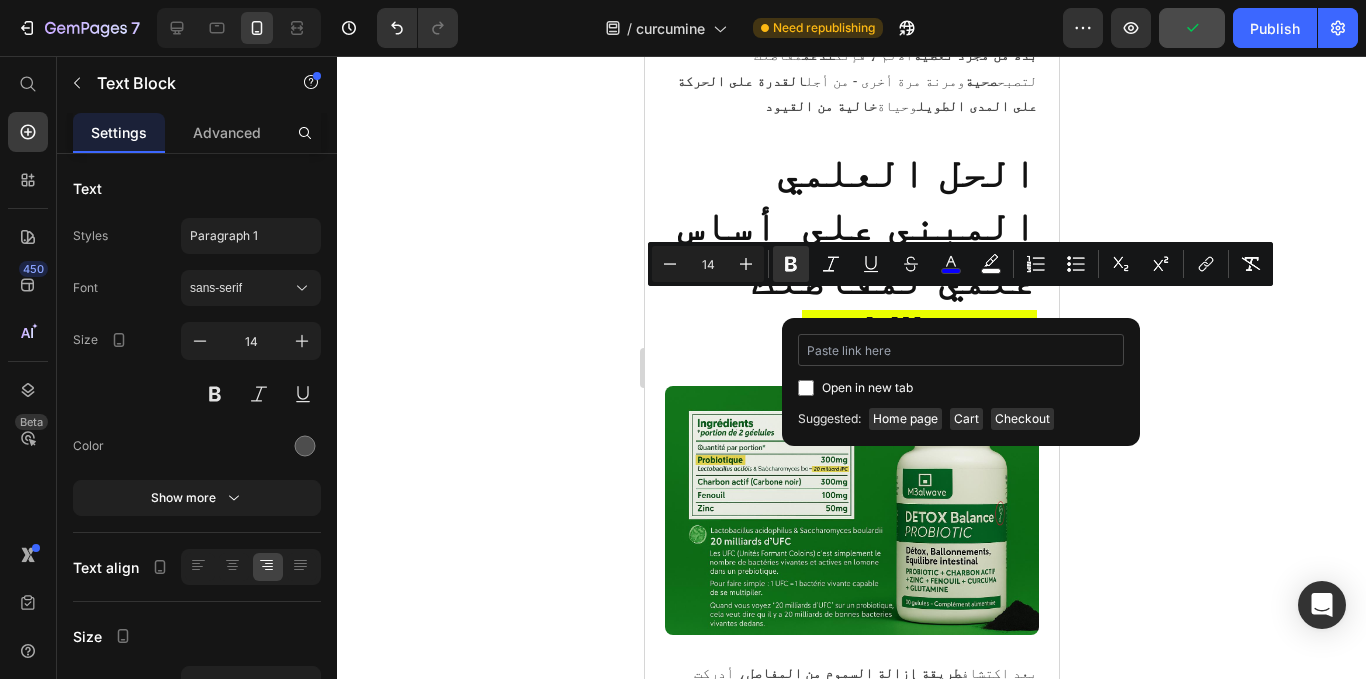 type on "/products/huille-capillaire-au-romarin" 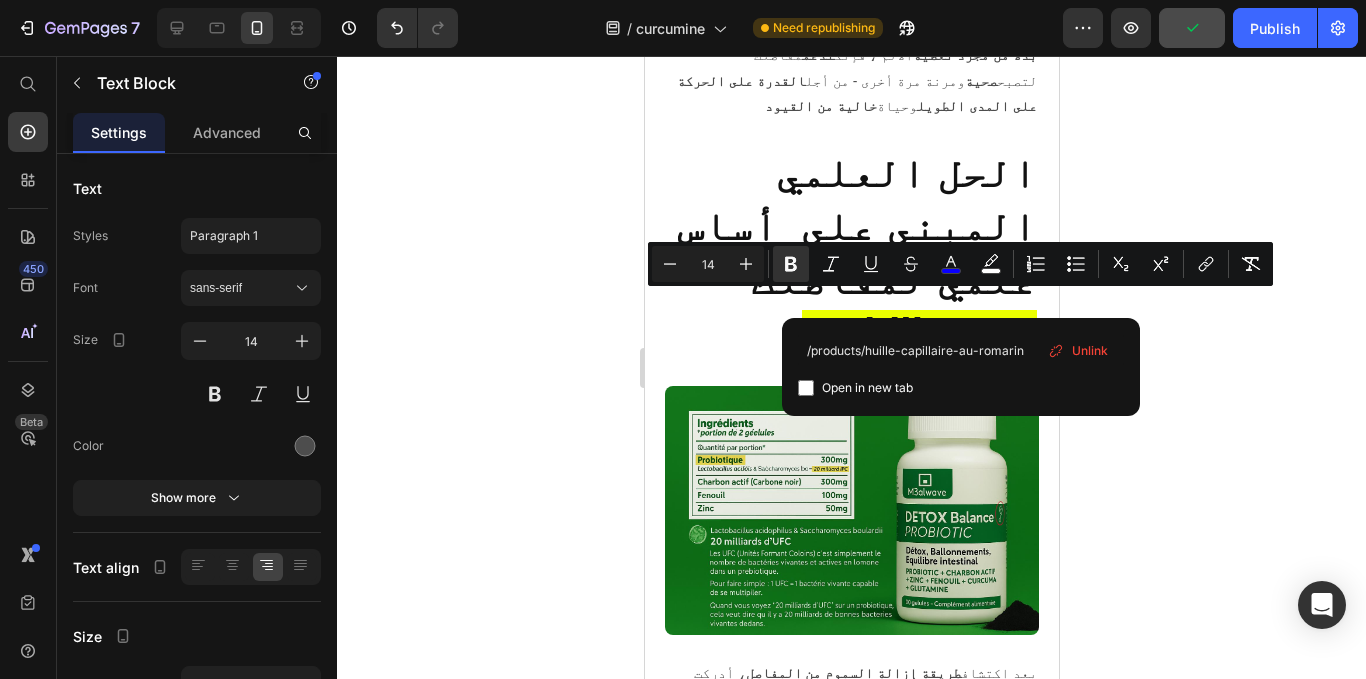 click 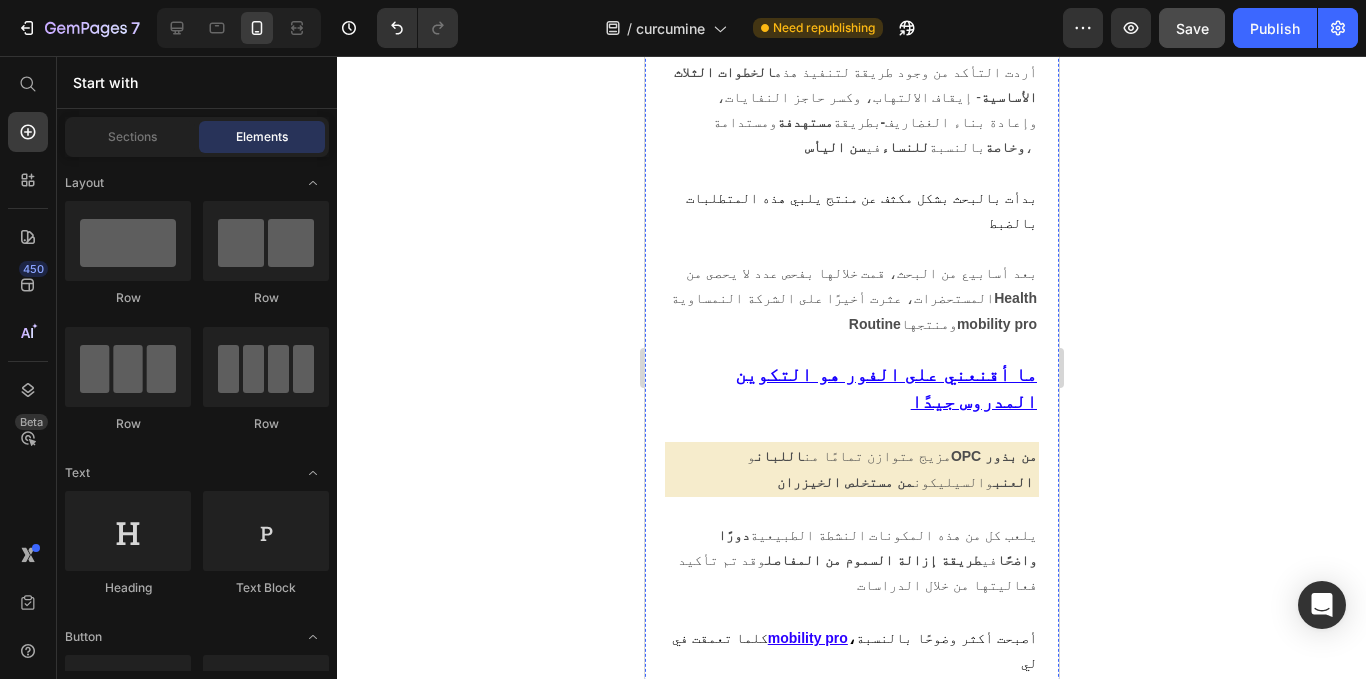 scroll, scrollTop: 11773, scrollLeft: 0, axis: vertical 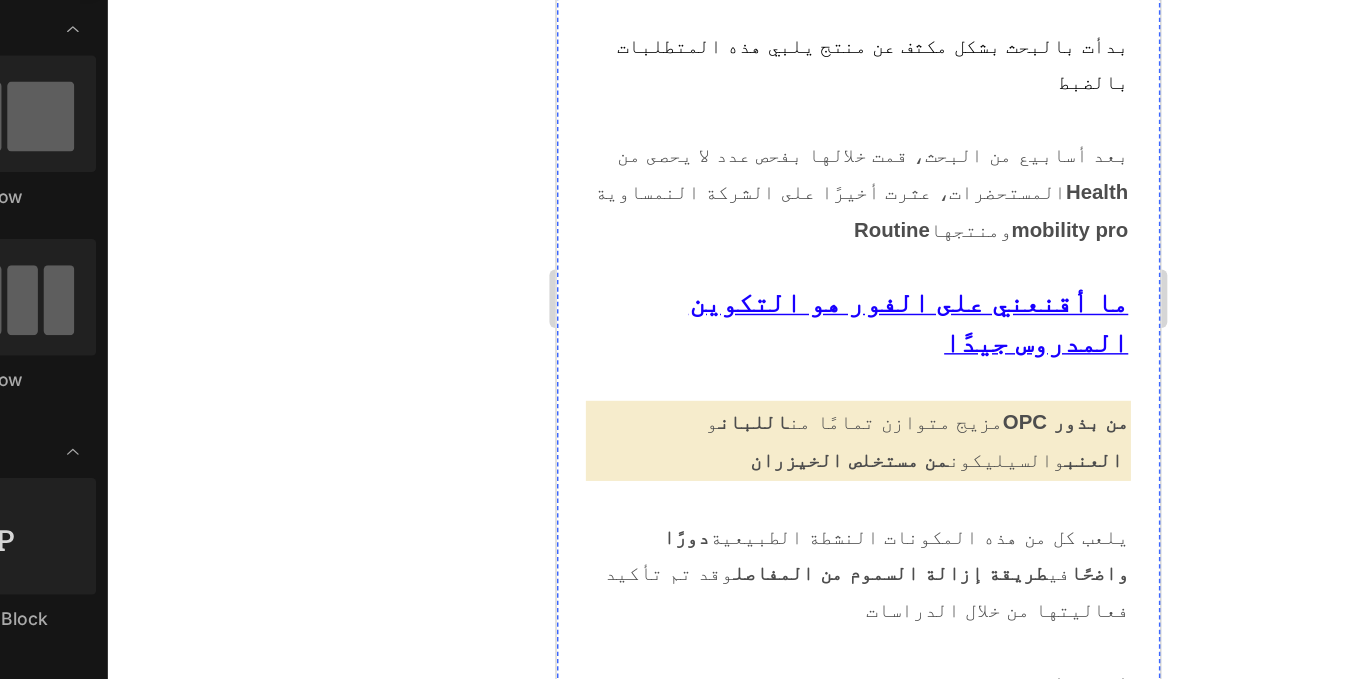 click on "MOBILITY PRO" at bounding box center [828, 1839] 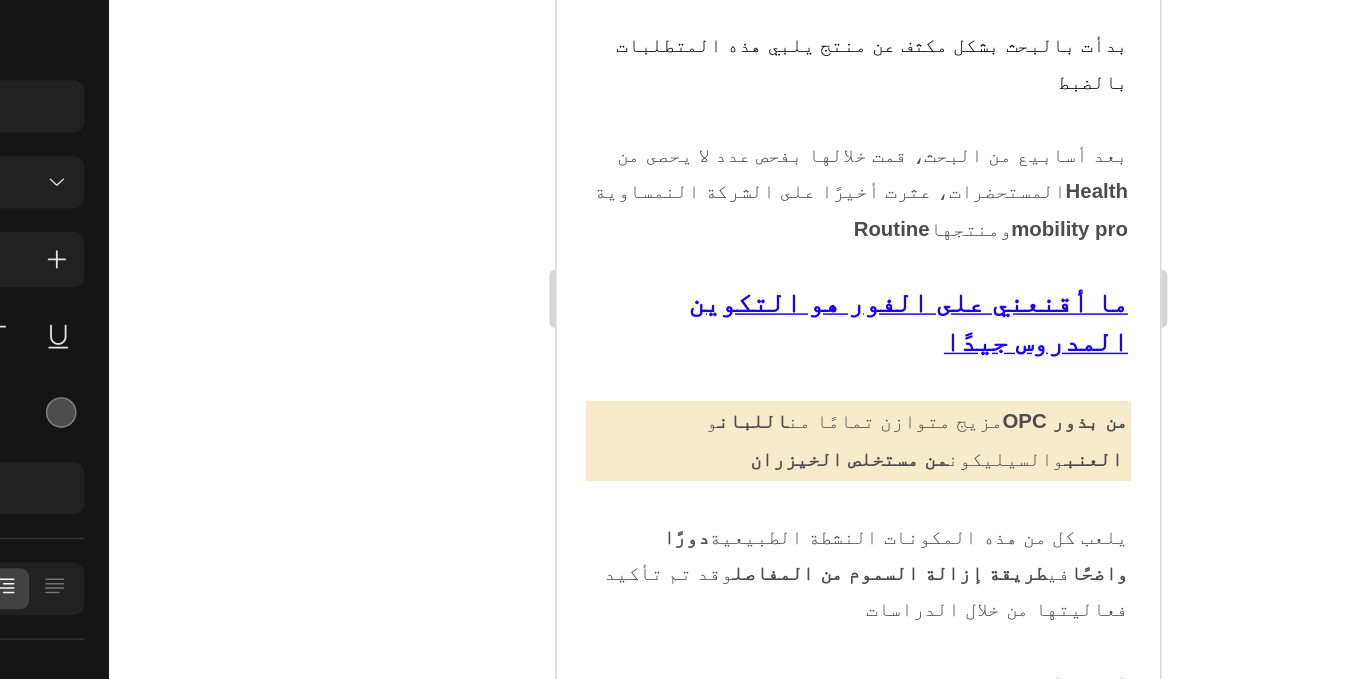click on "MOBILITY PRO" at bounding box center [828, 1839] 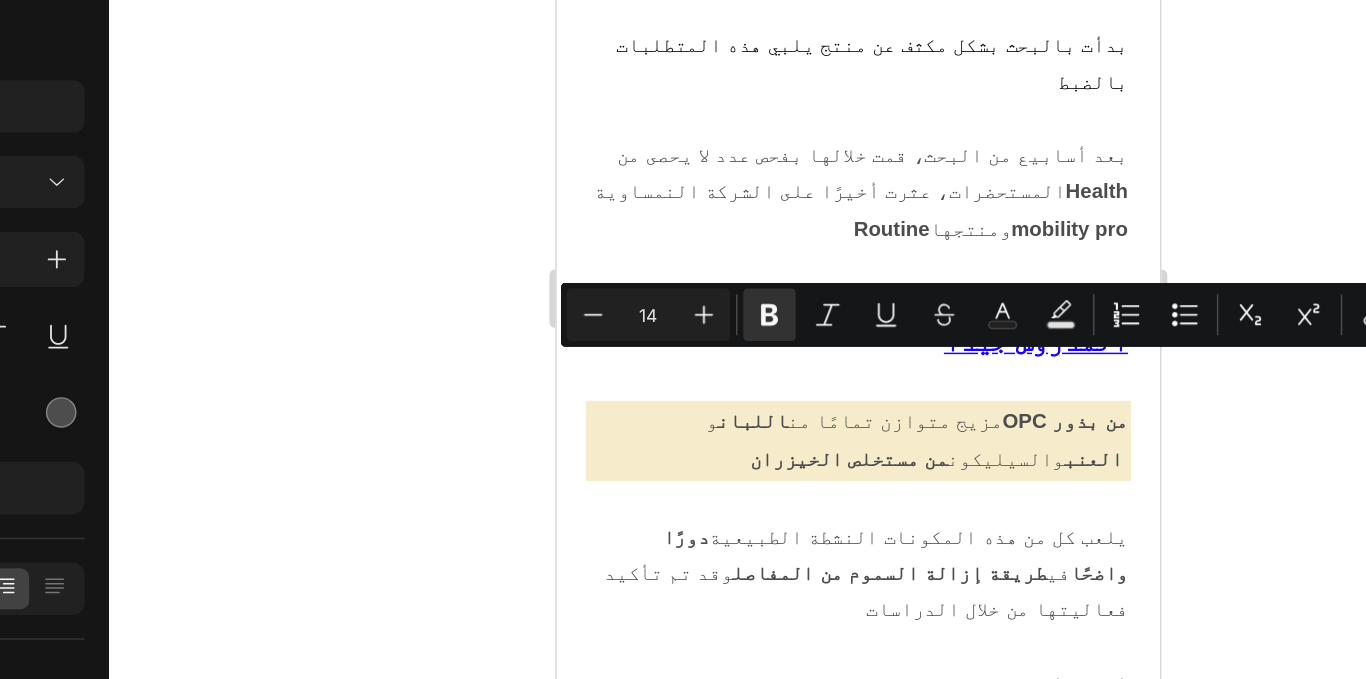 drag, startPoint x: 730, startPoint y: 210, endPoint x: 834, endPoint y: 218, distance: 104.307236 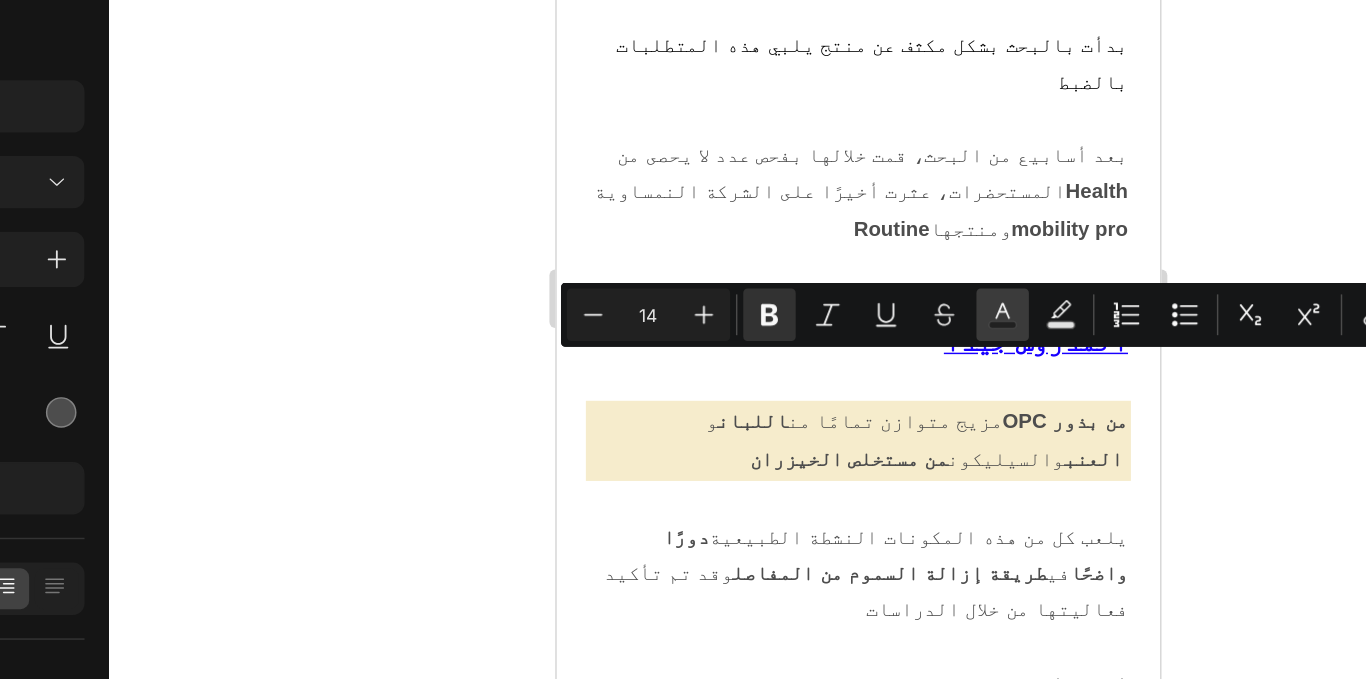 click 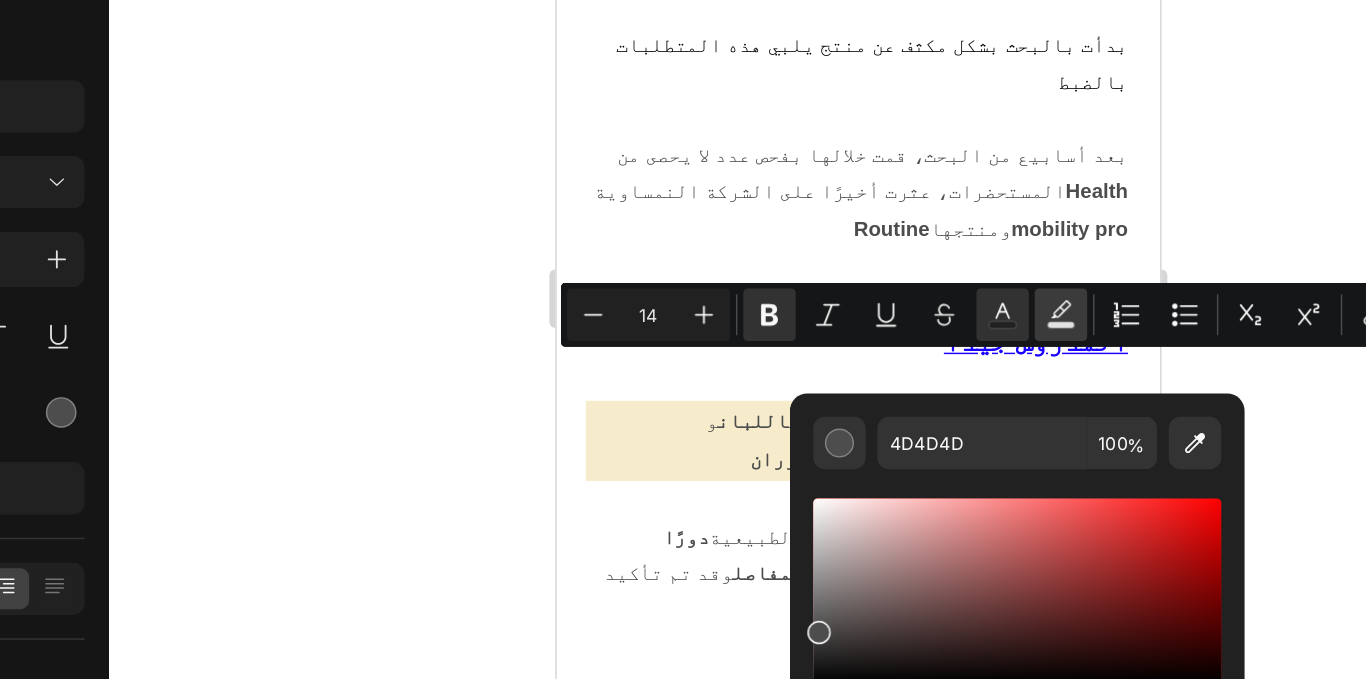 click on "Text Background Color" at bounding box center [991, 379] 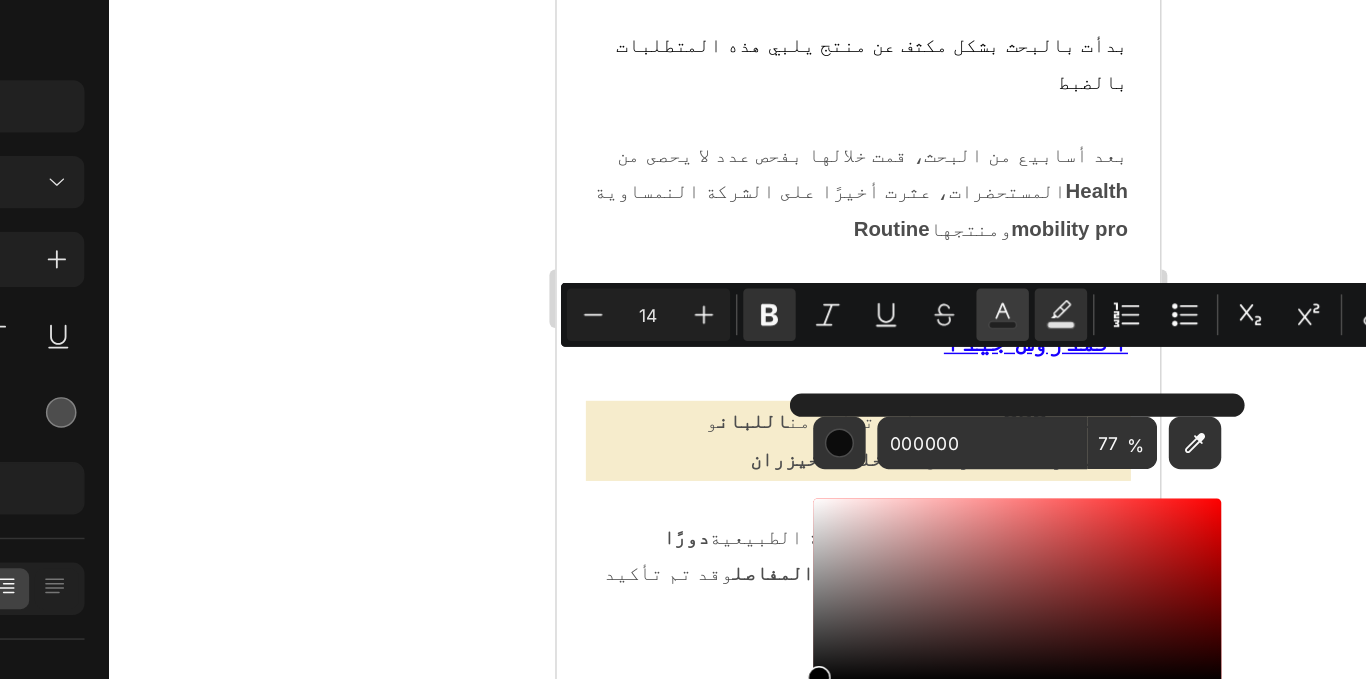 click 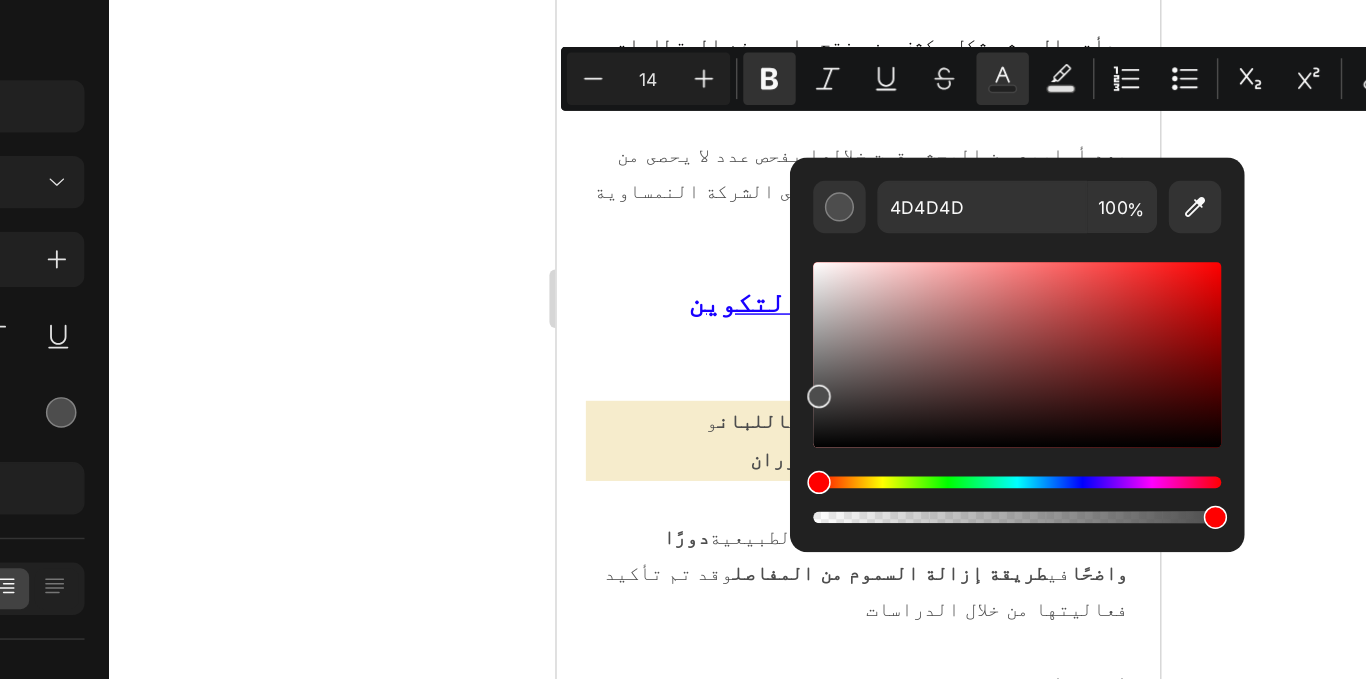 scroll, scrollTop: 11936, scrollLeft: 0, axis: vertical 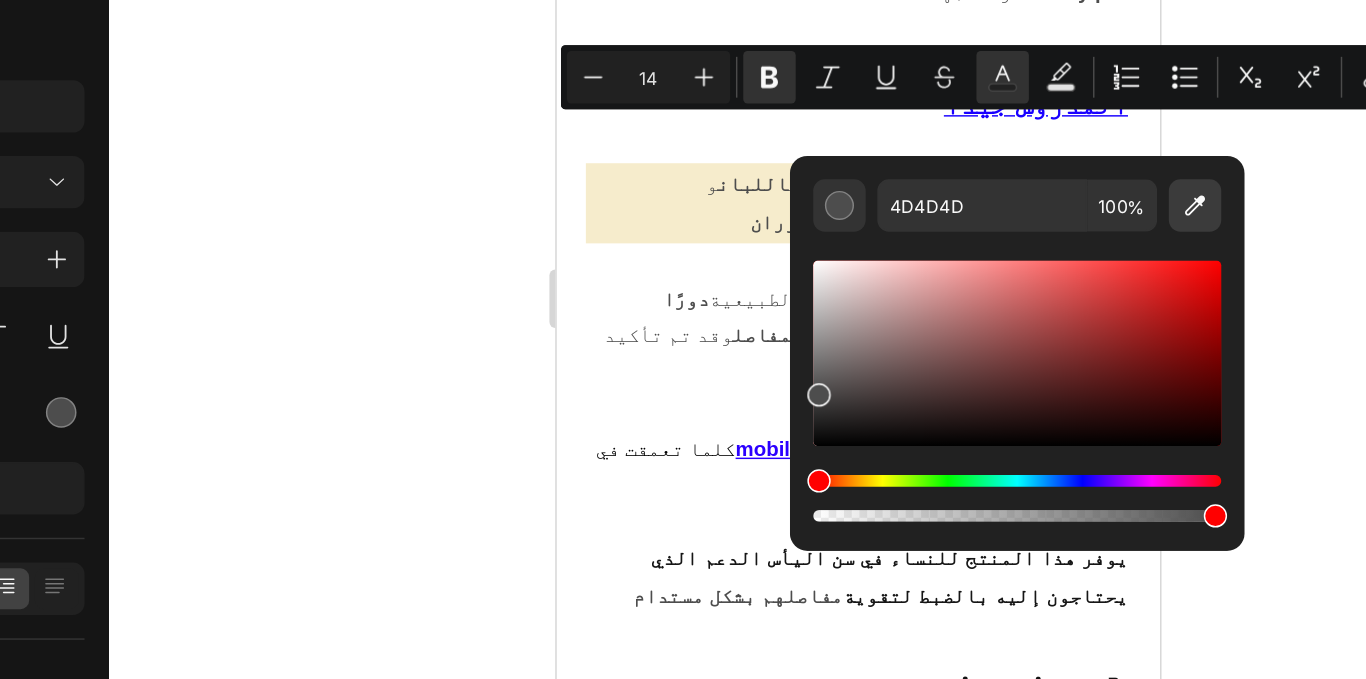 click 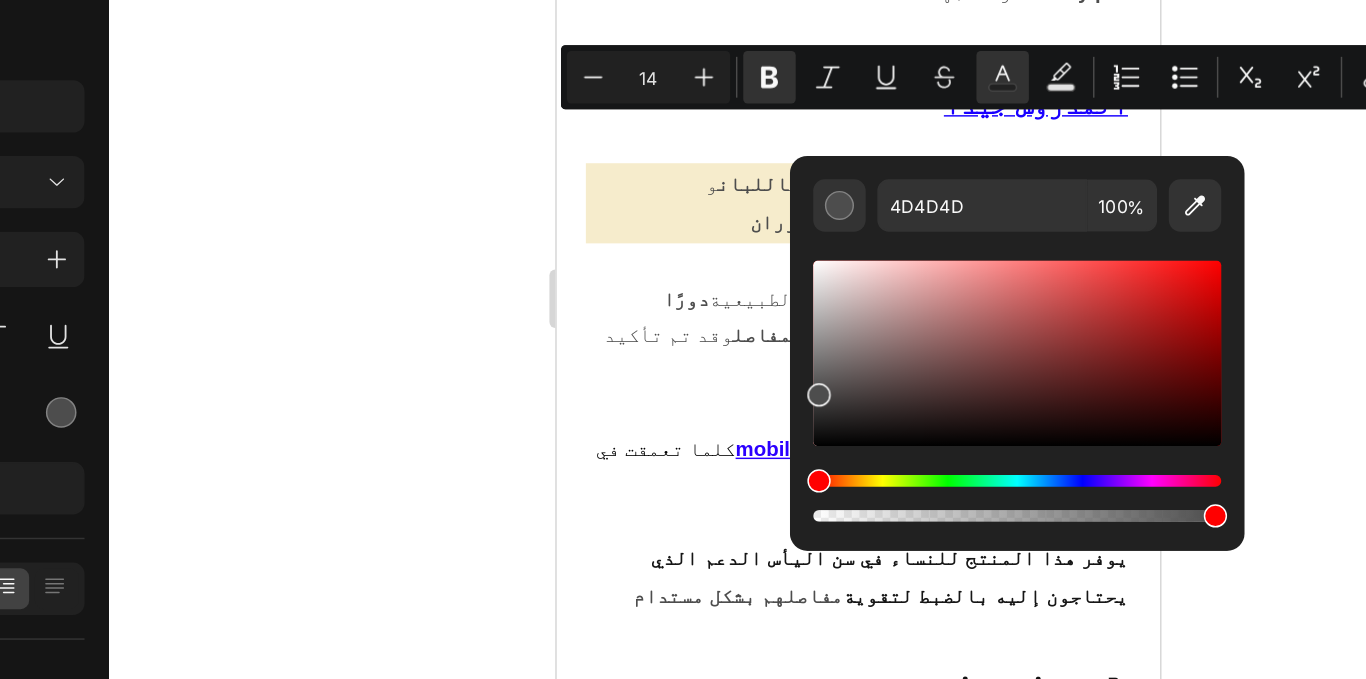 type on "2000FF" 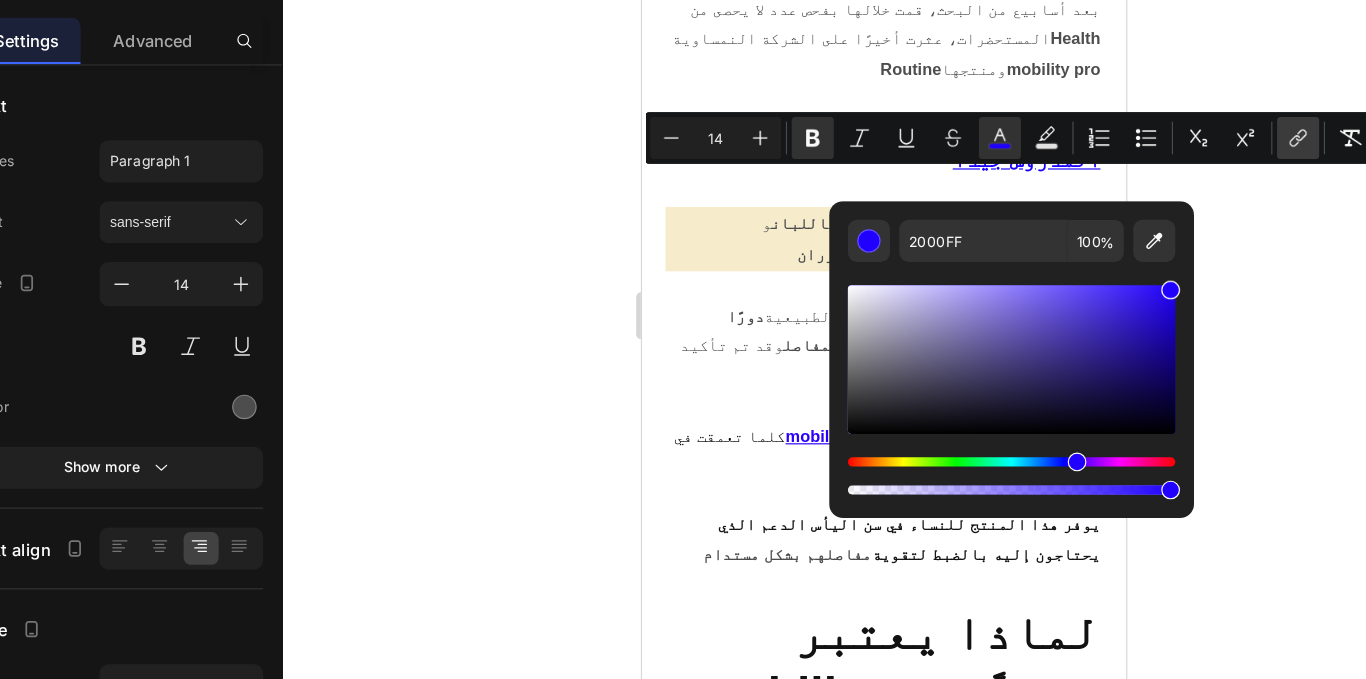 click 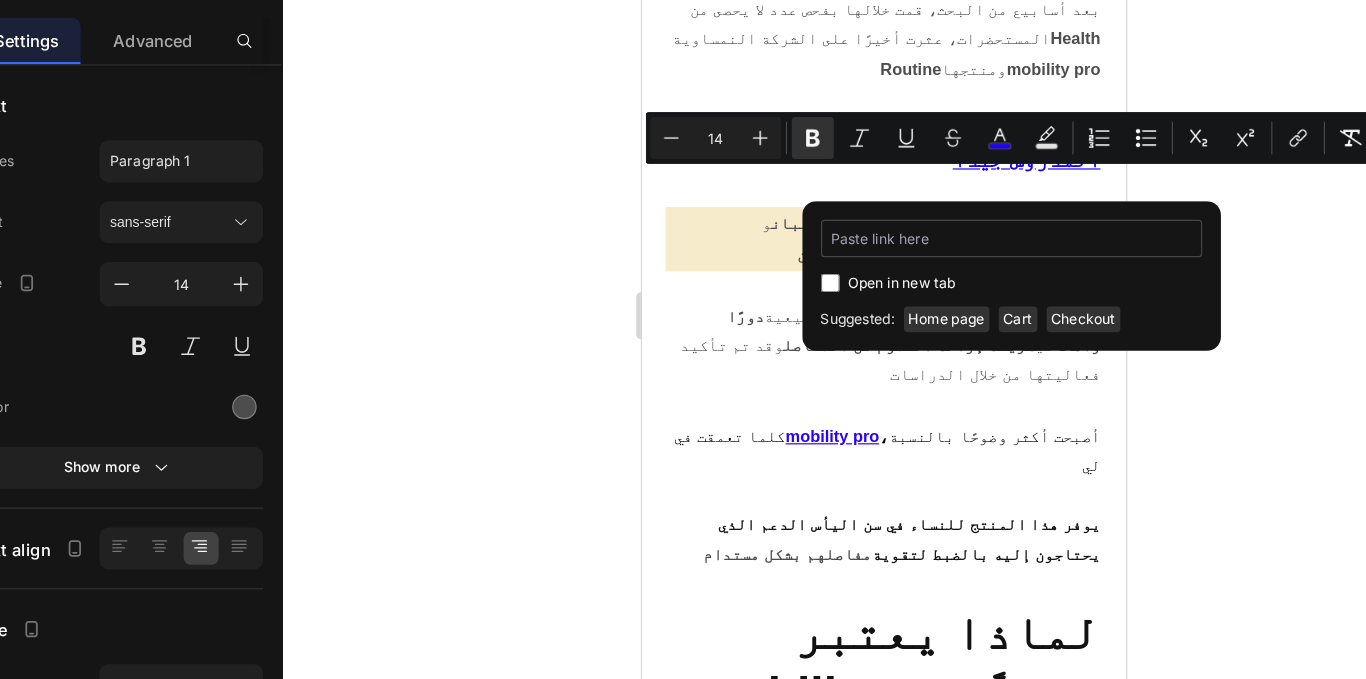 type on "/products/huille-capillaire-au-romarin" 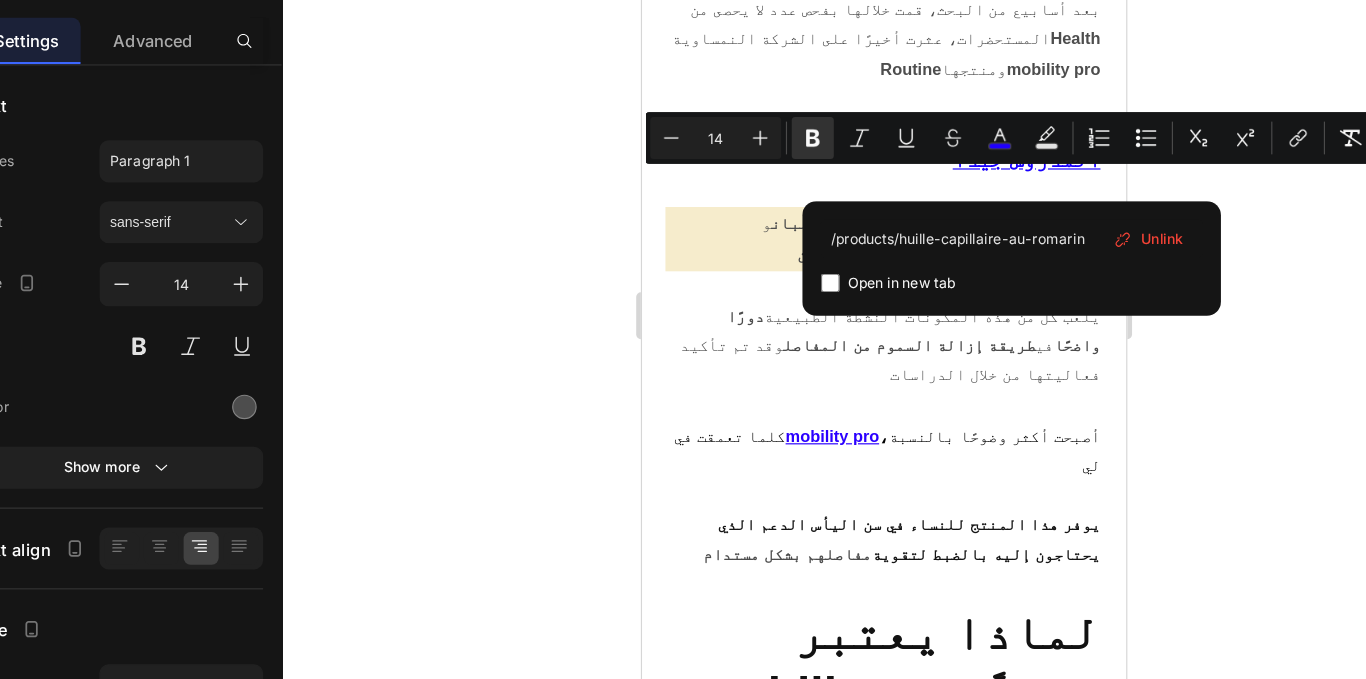 click 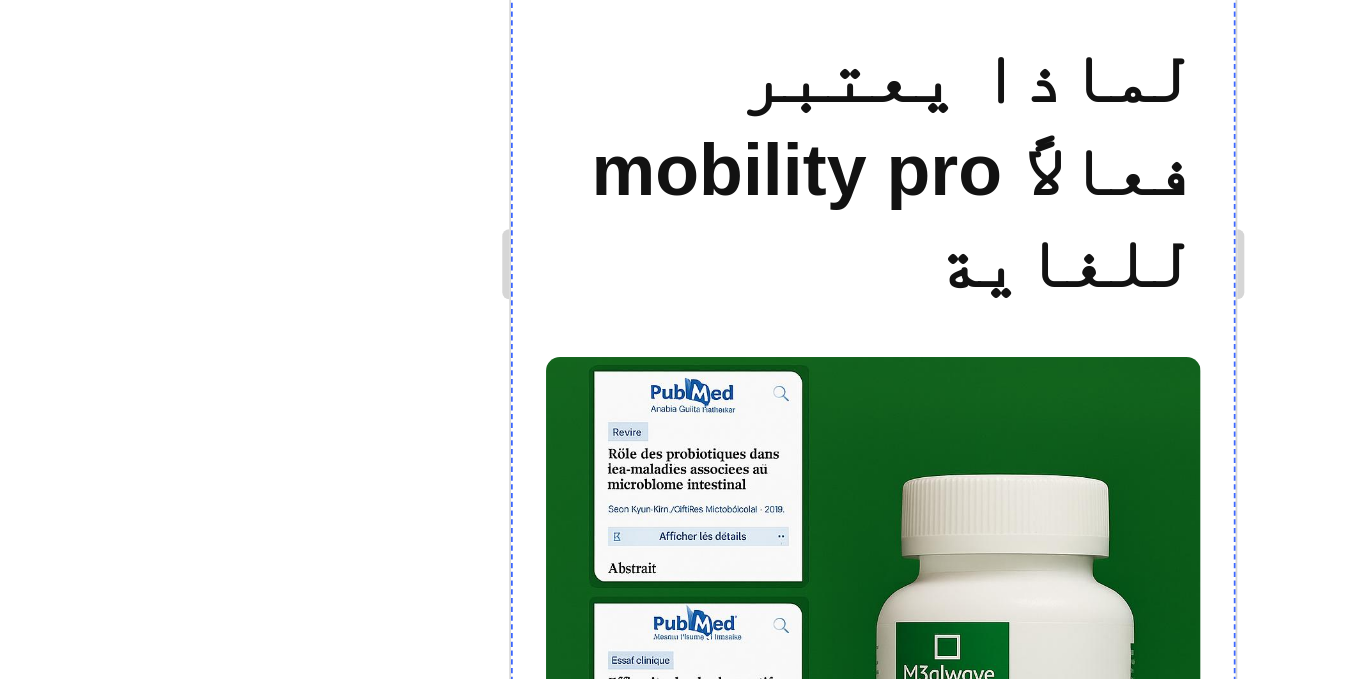 scroll, scrollTop: 12315, scrollLeft: 0, axis: vertical 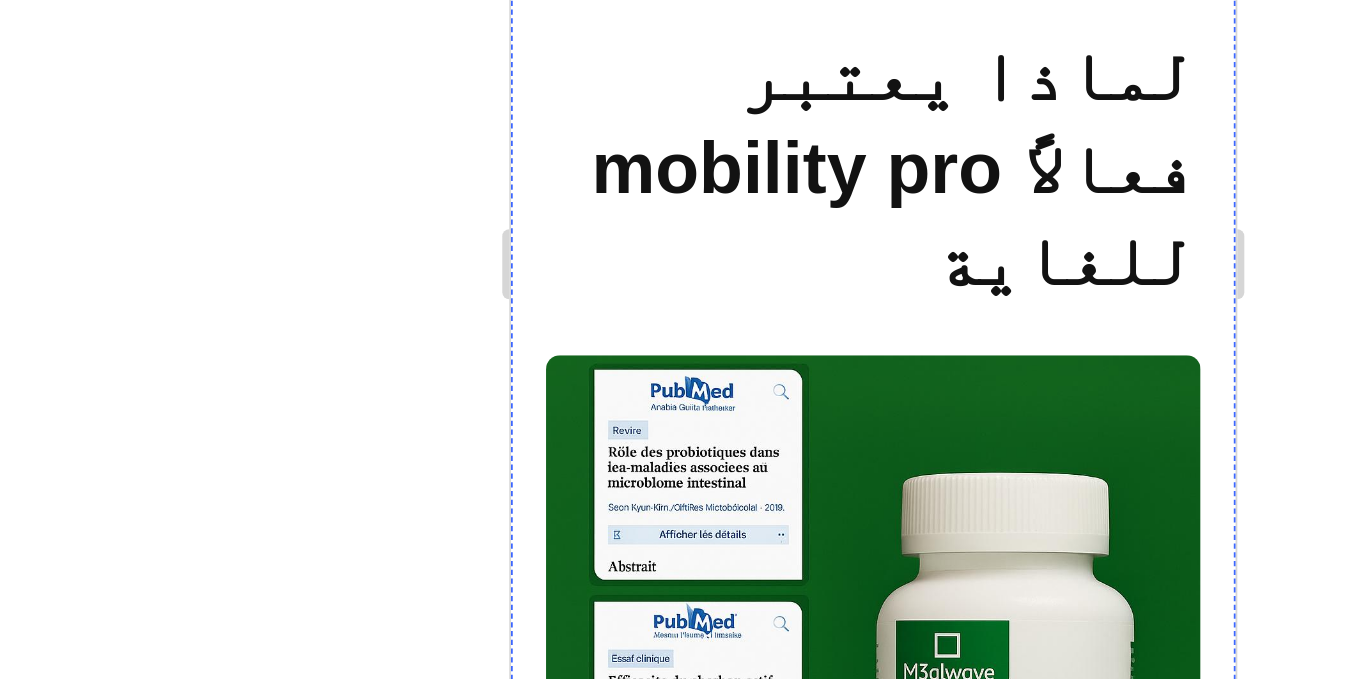 click on "للحصول على التأثير الكامل لمنتج MOBILITY PRO، من الأفضل تناول  كبسولتين يوميًا  - واحدة في الصباح وواحدة في المساء مع  كوب من الماء" at bounding box center [717, 2181] 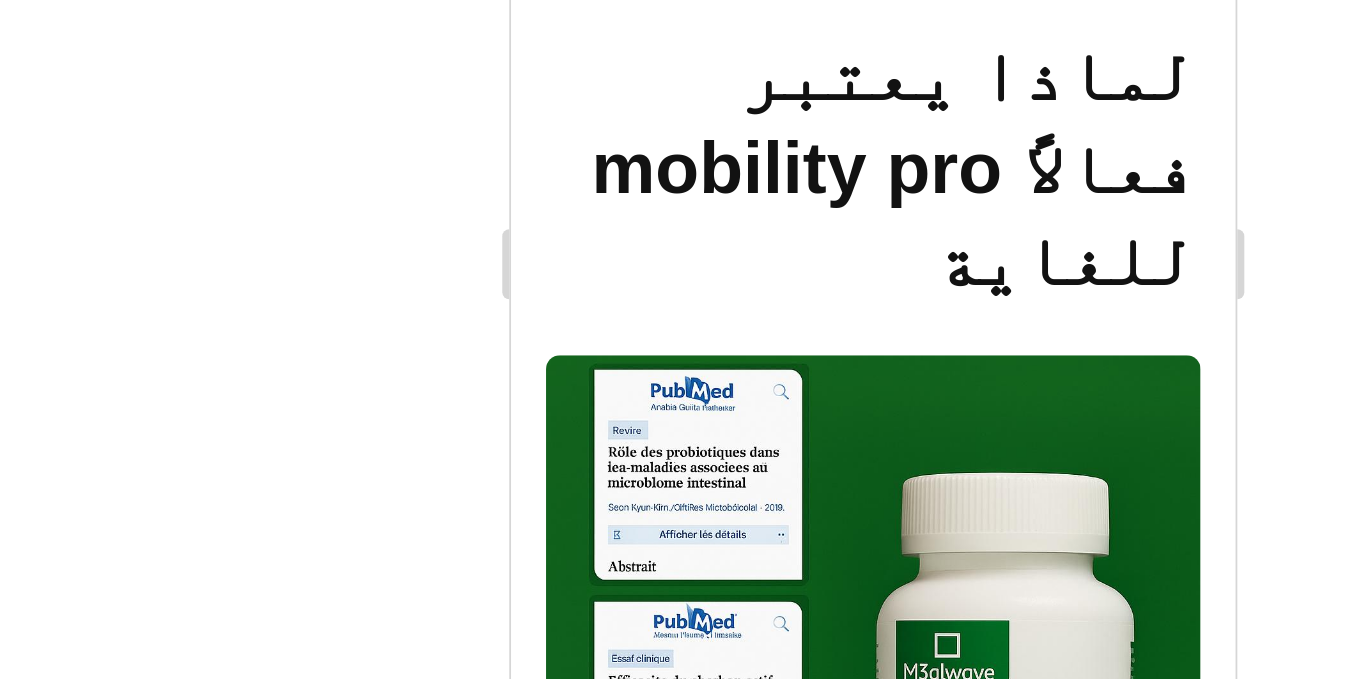 drag, startPoint x: 702, startPoint y: 76, endPoint x: 799, endPoint y: 79, distance: 97.04638 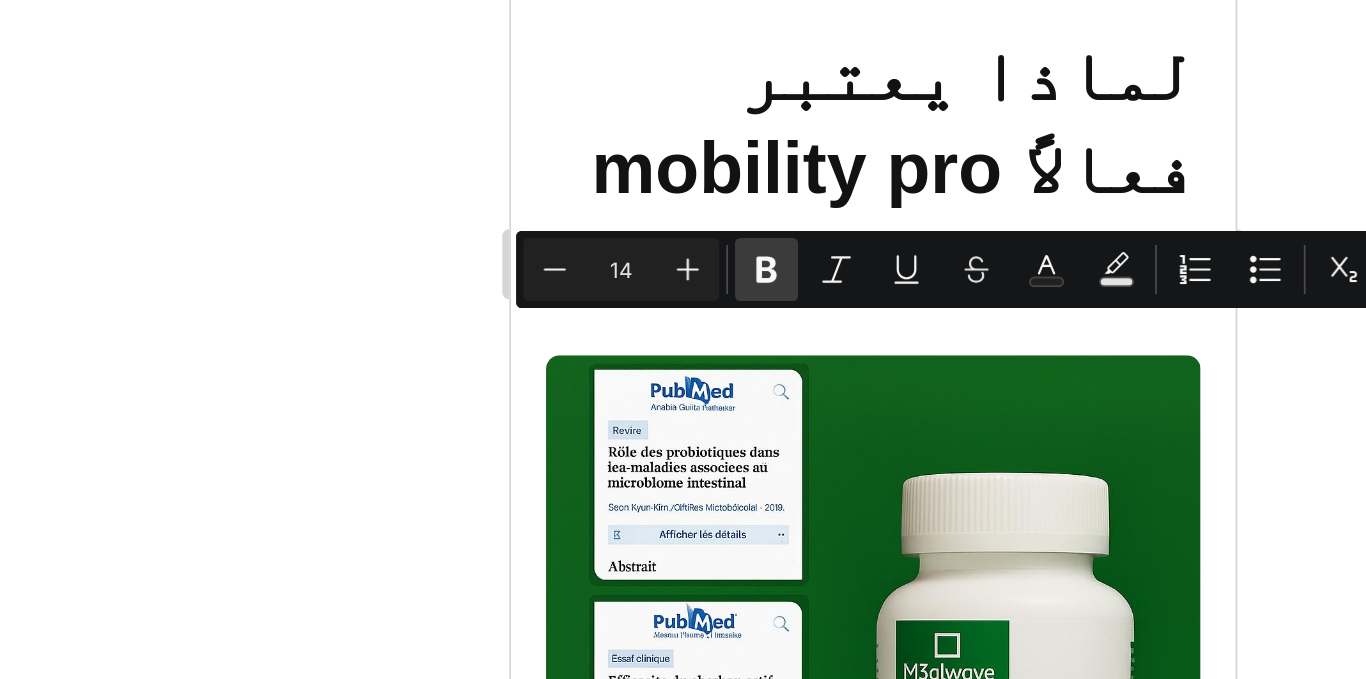 click on "Bold" at bounding box center (791, 371) 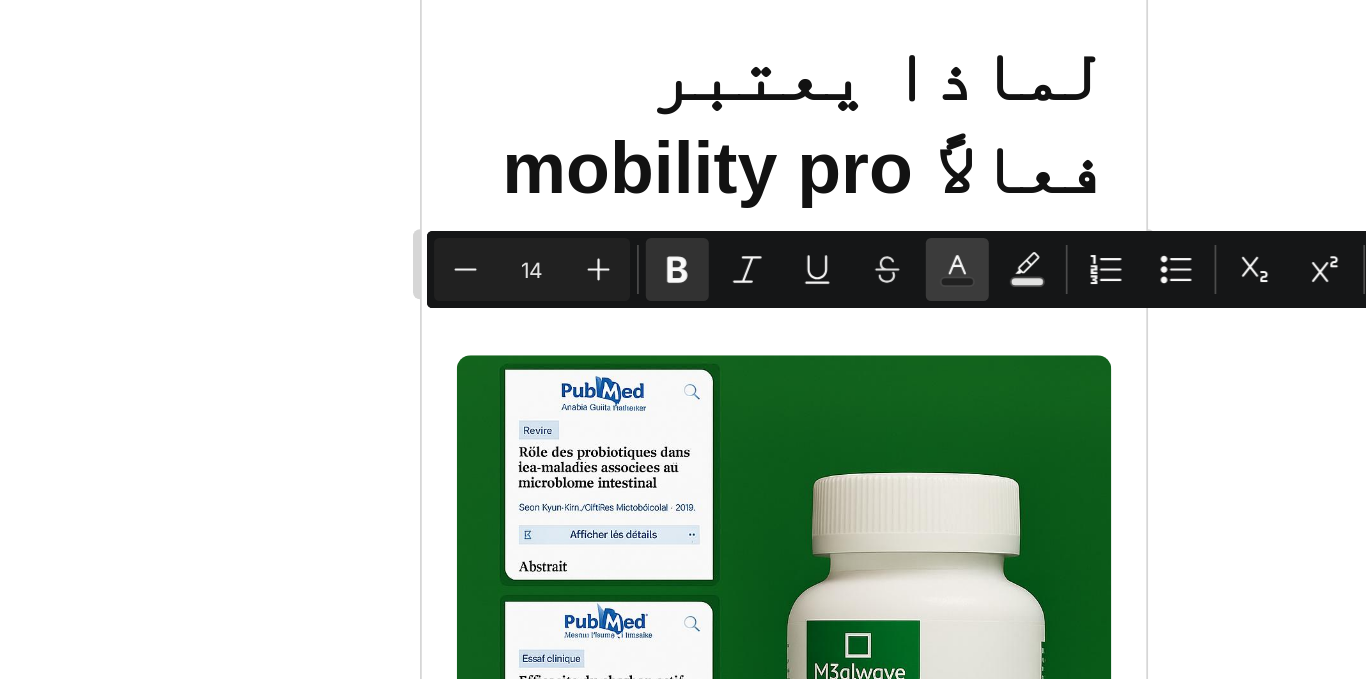 click 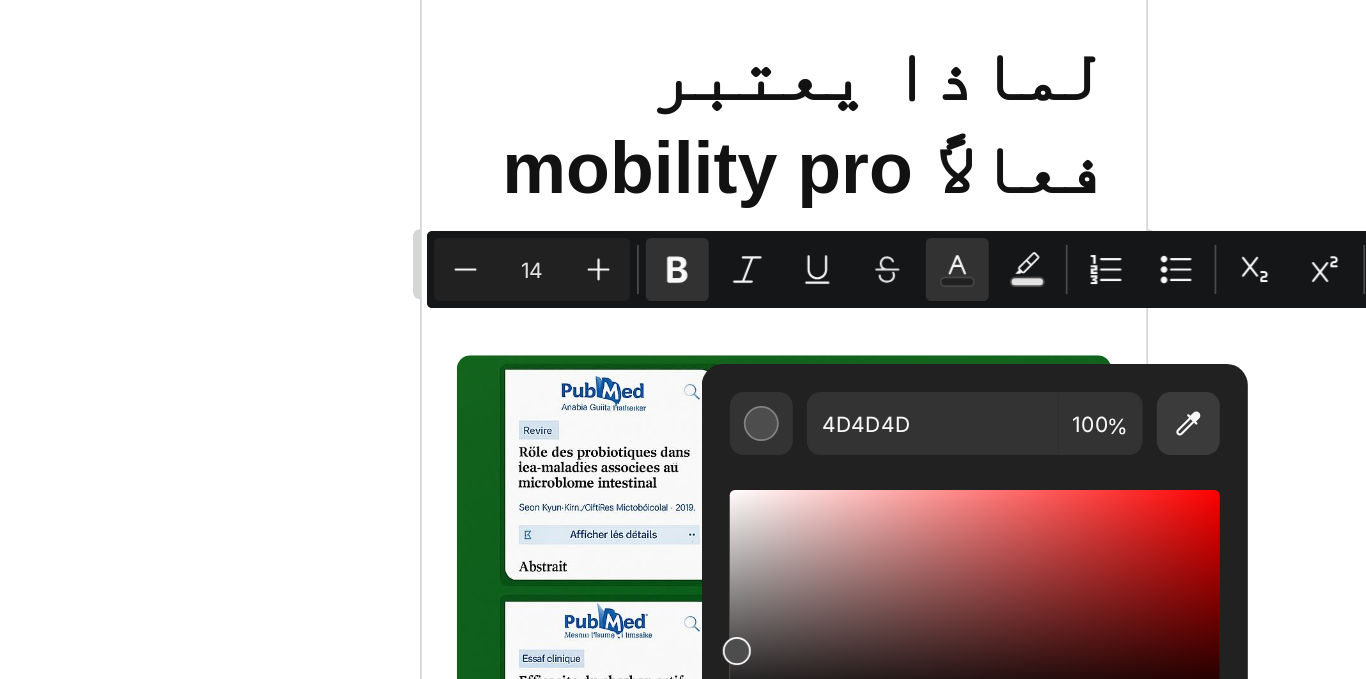click 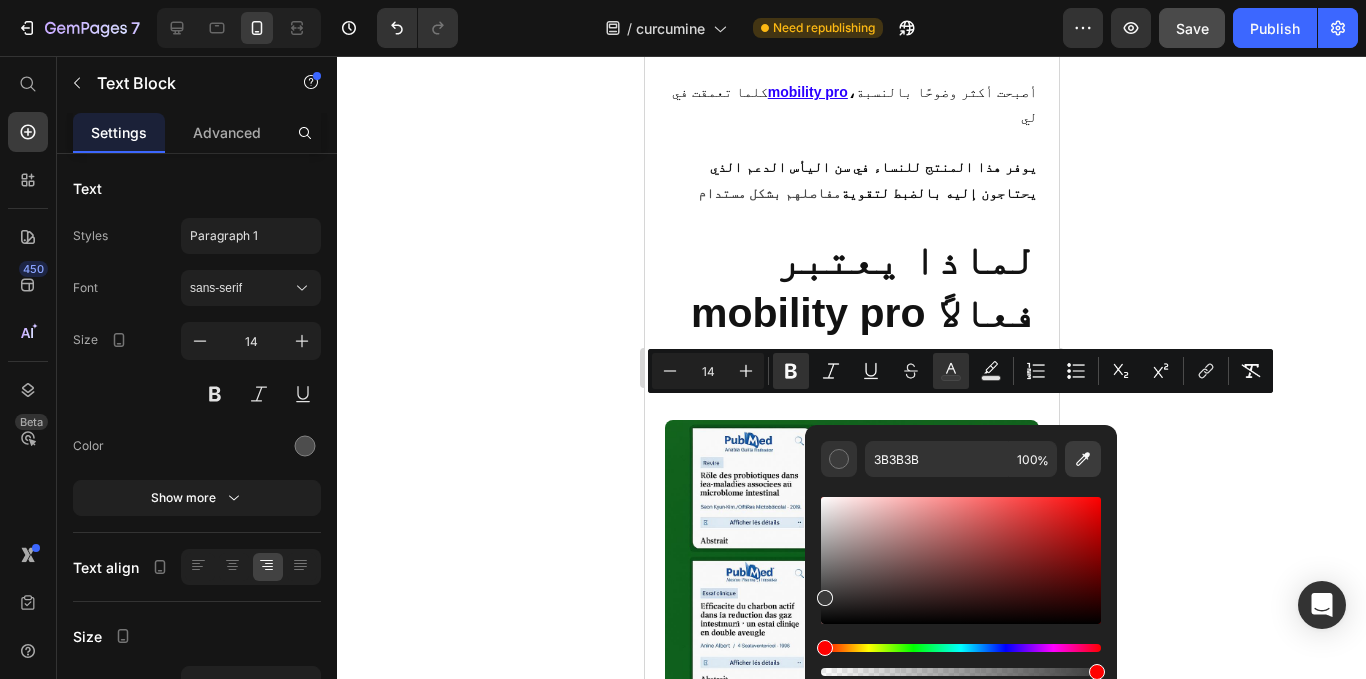 click 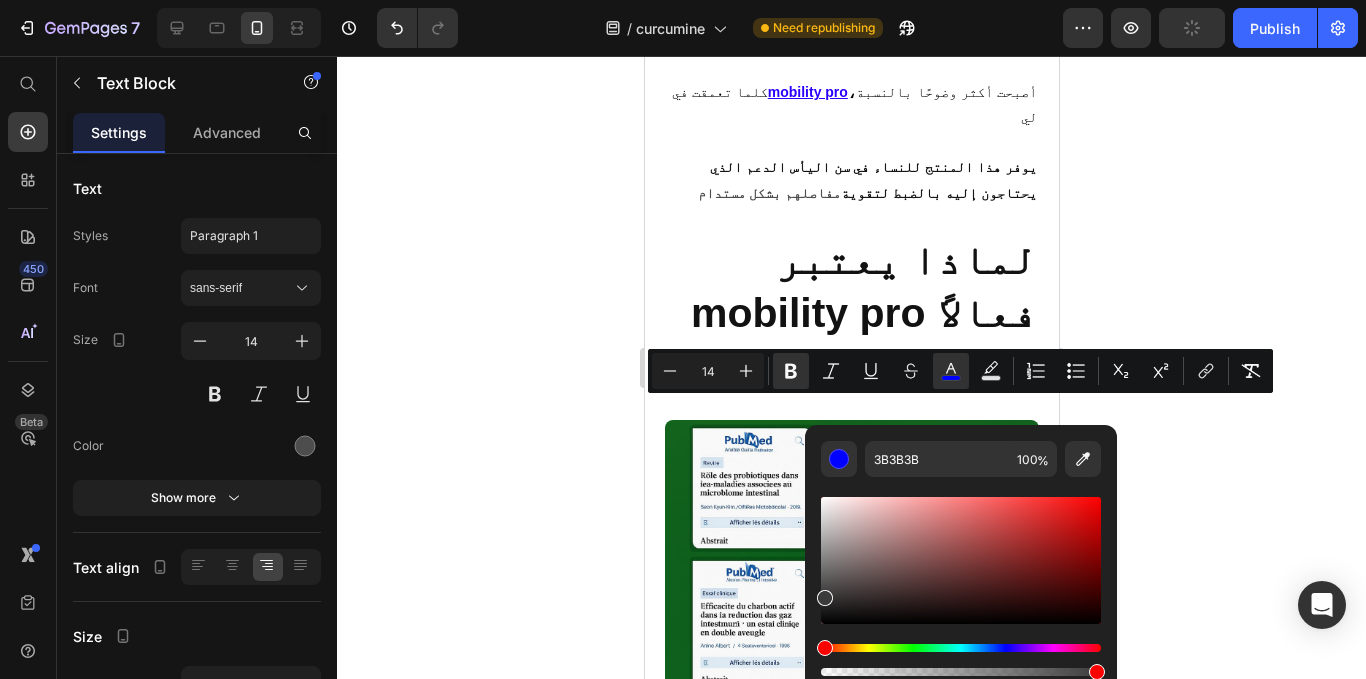 type on "0001FF" 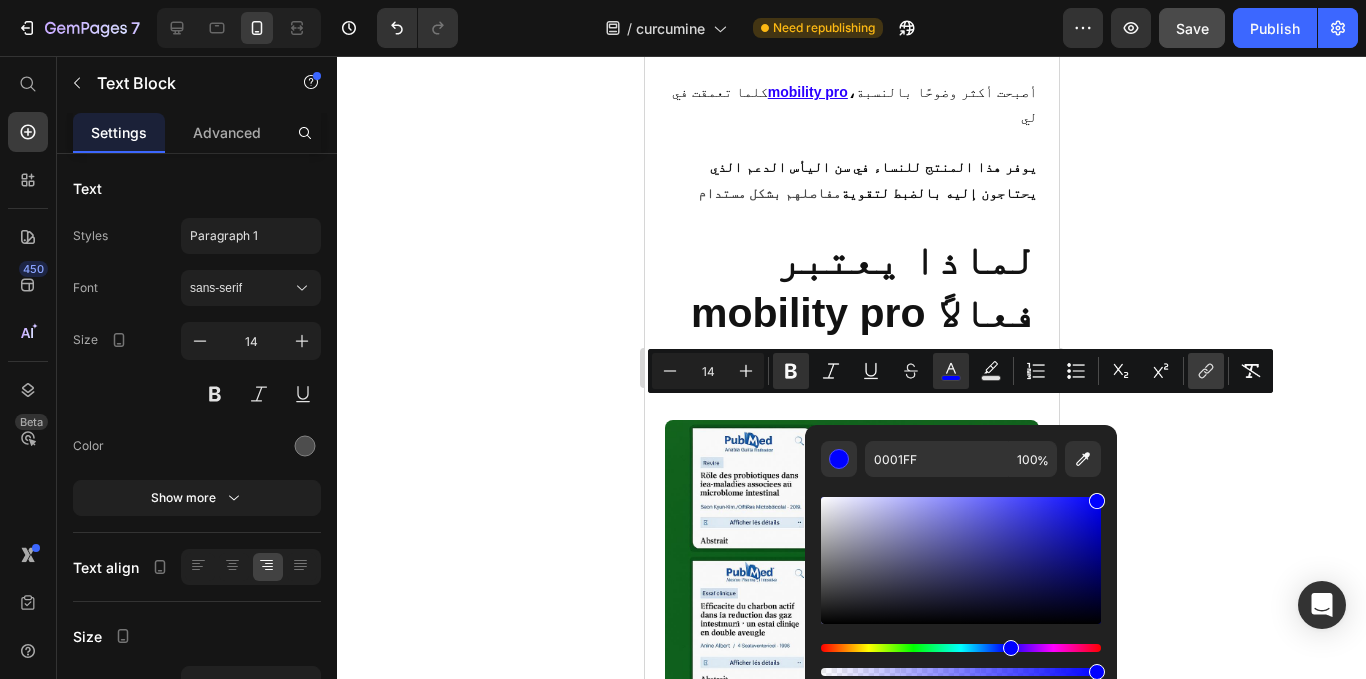 click 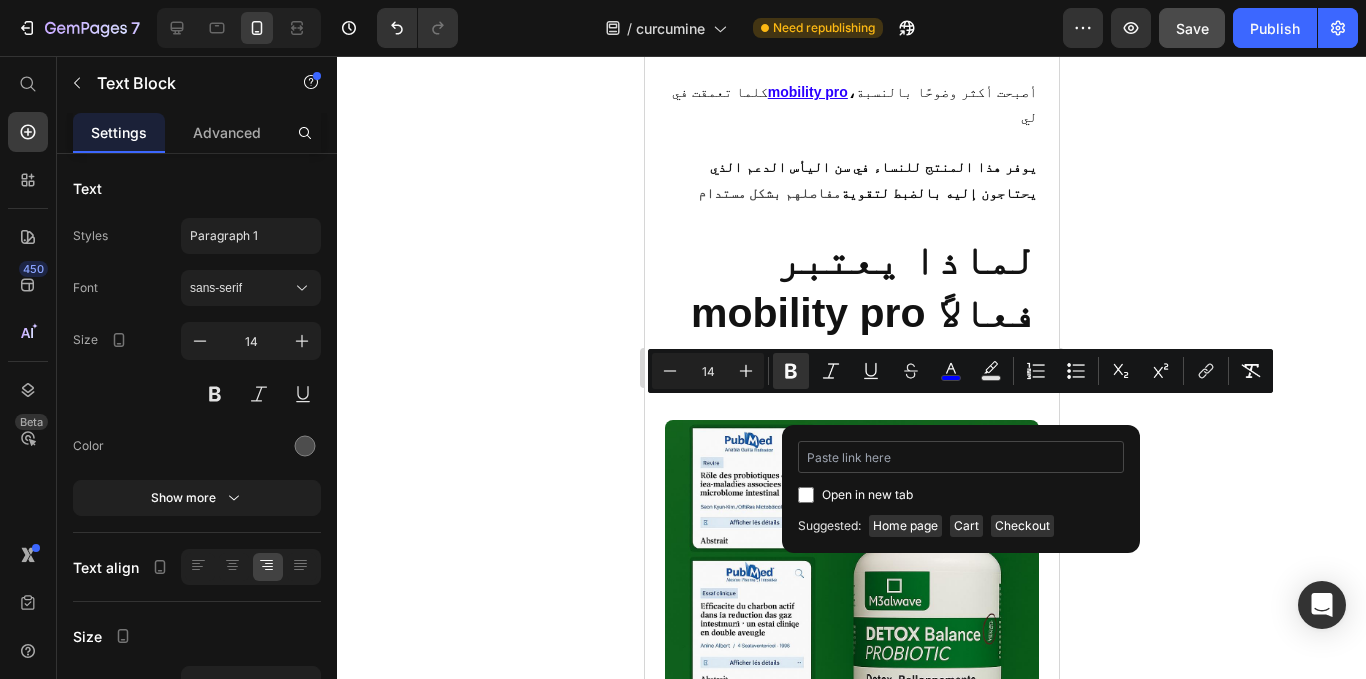 type on "/products/huille-capillaire-au-romarin" 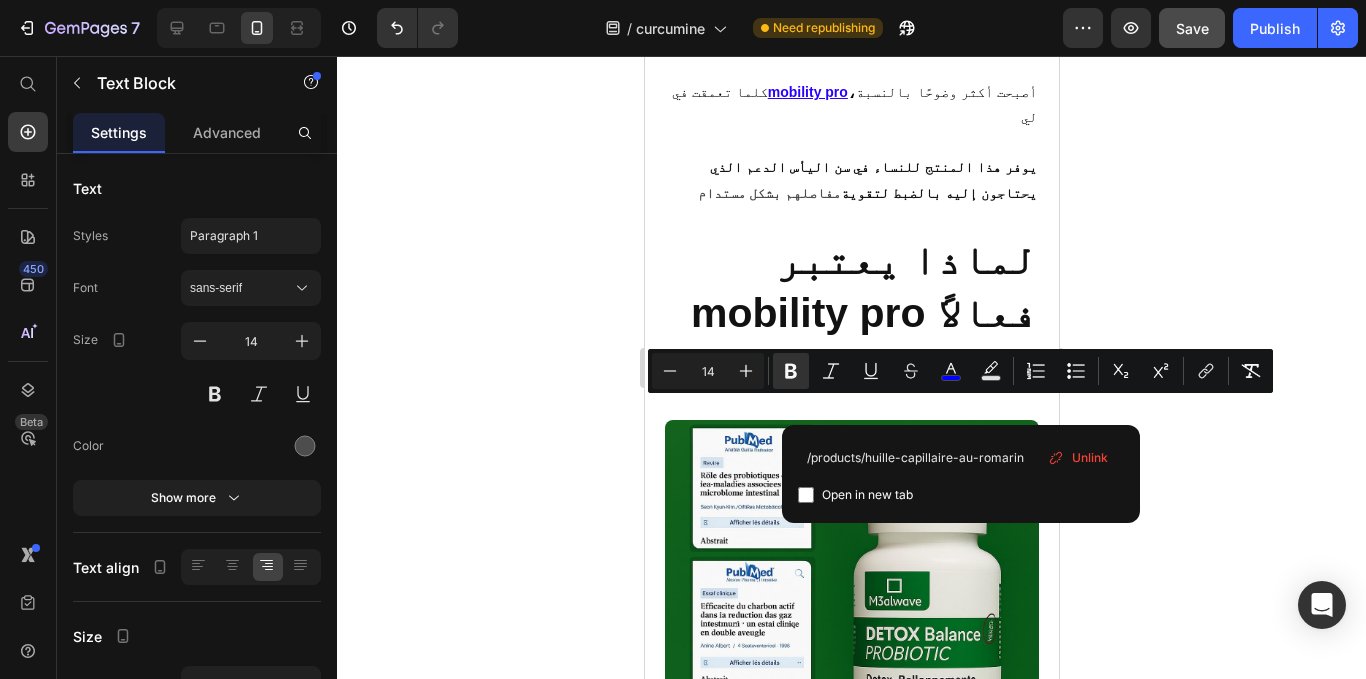 click 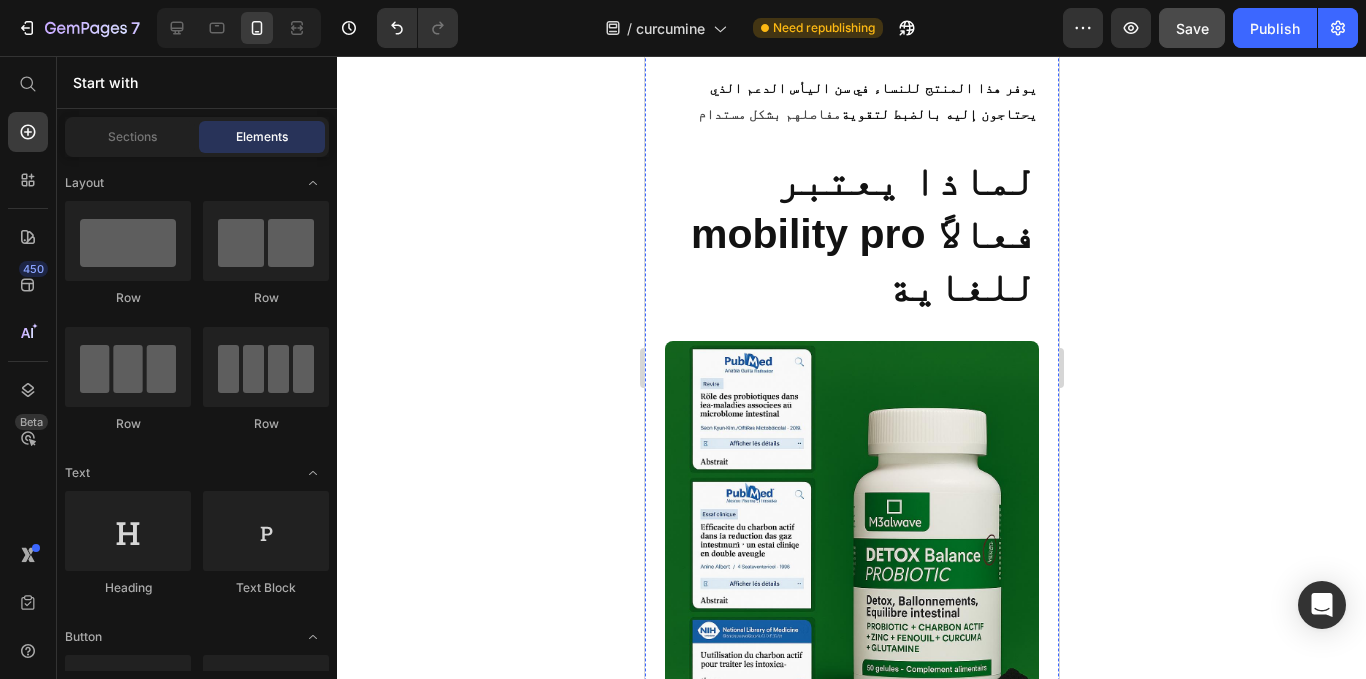 scroll, scrollTop: 12399, scrollLeft: 0, axis: vertical 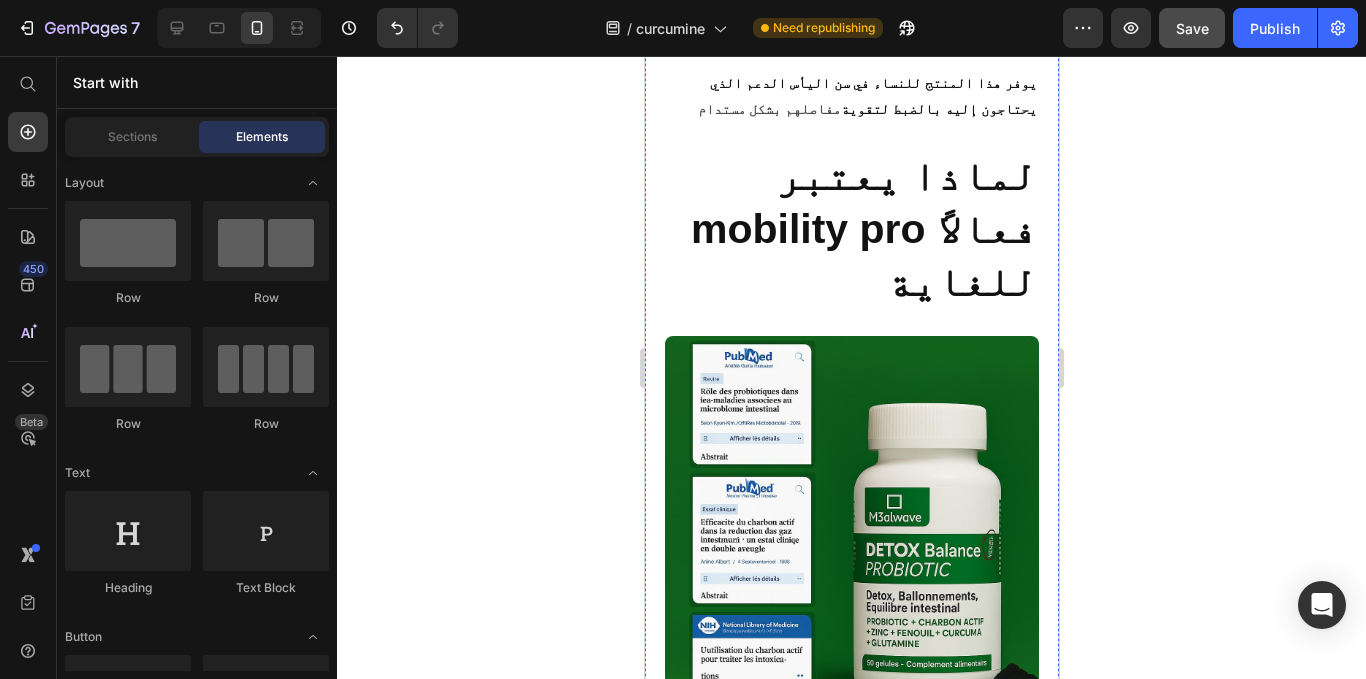 click on "ما يقوله المرضى عن  MOBILITY PRO" at bounding box center [851, 2628] 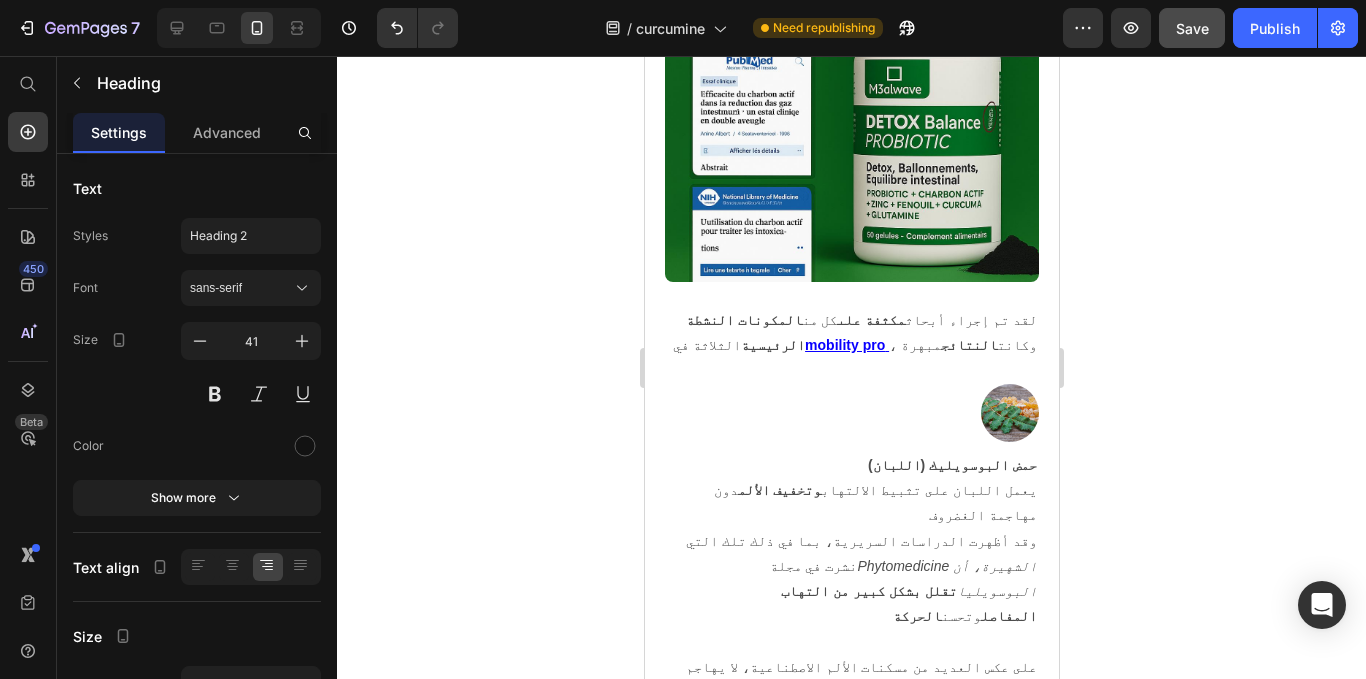 scroll, scrollTop: 12828, scrollLeft: 0, axis: vertical 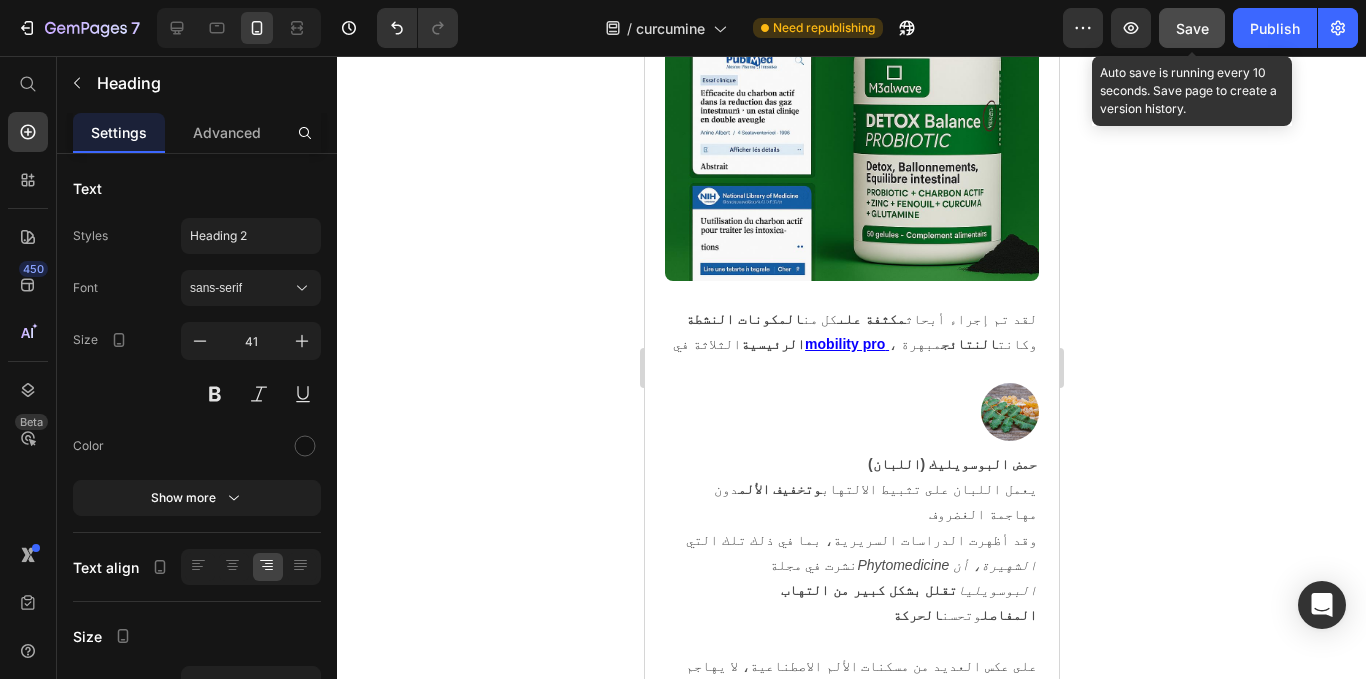 click on "Save" 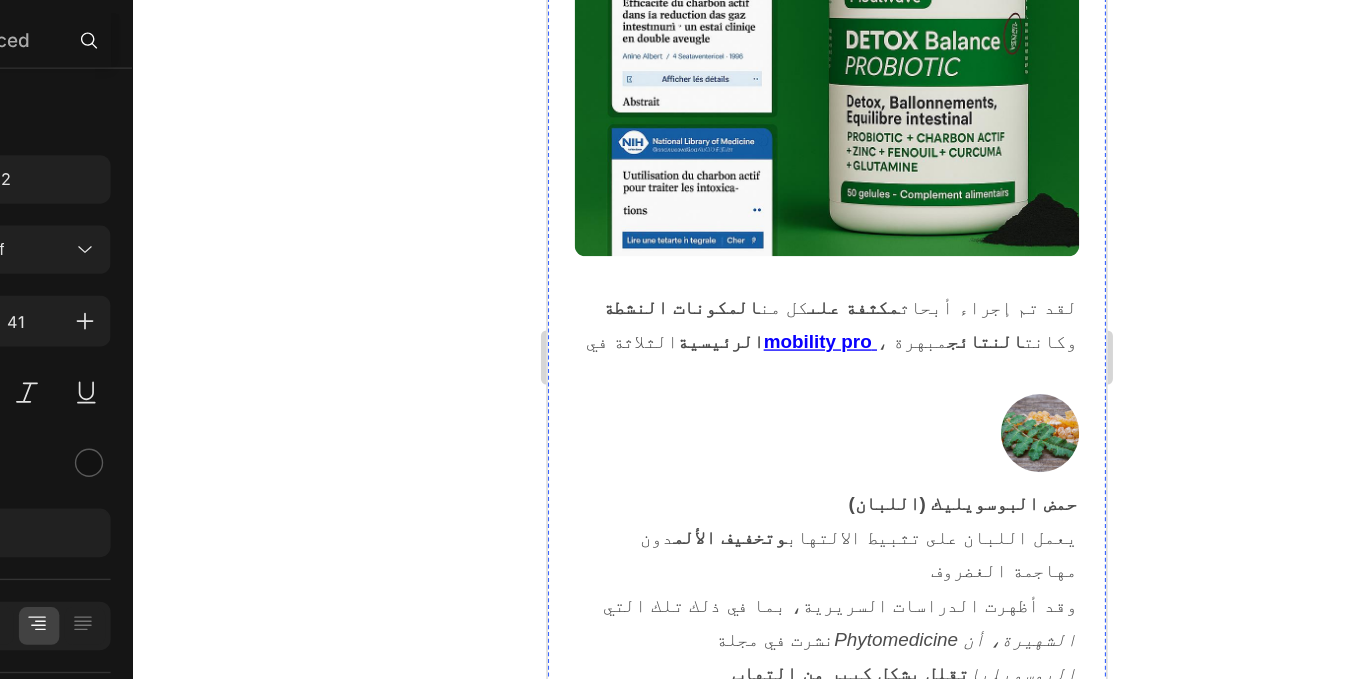 scroll, scrollTop: 12822, scrollLeft: 0, axis: vertical 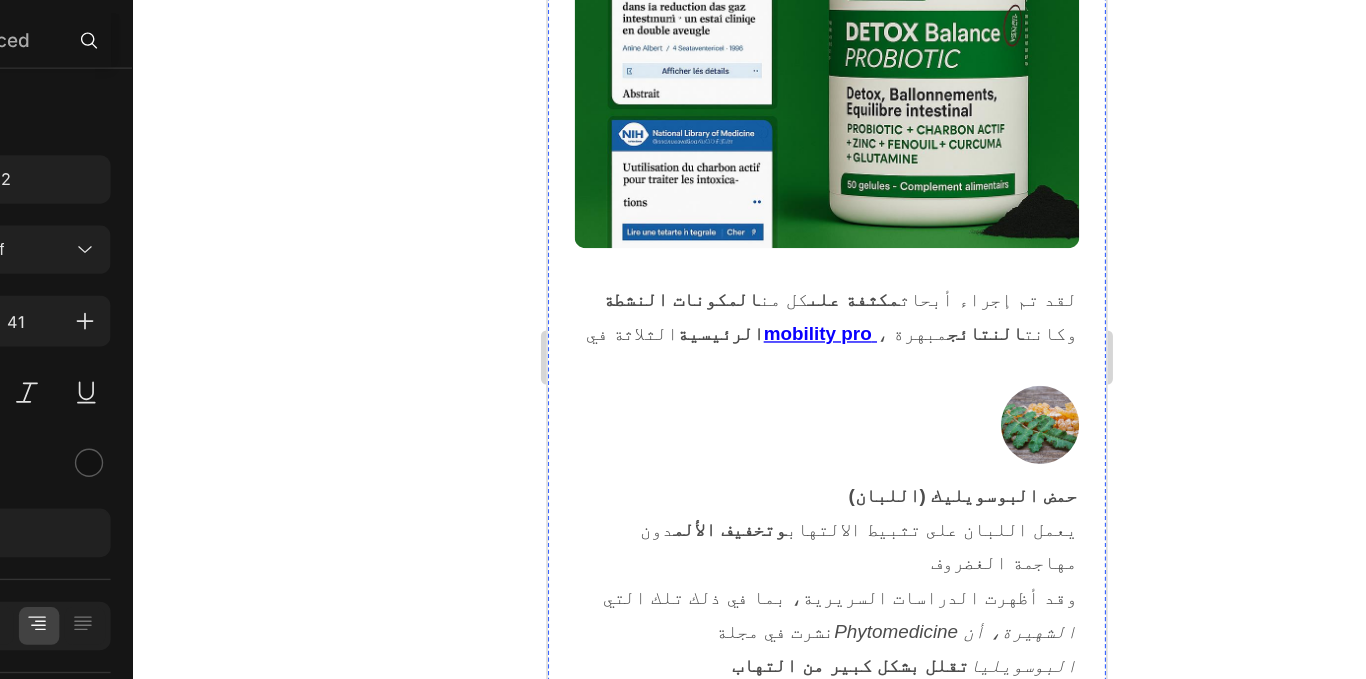click on "طريقك إلى مفاصل خالية من الألم" at bounding box center [754, 2415] 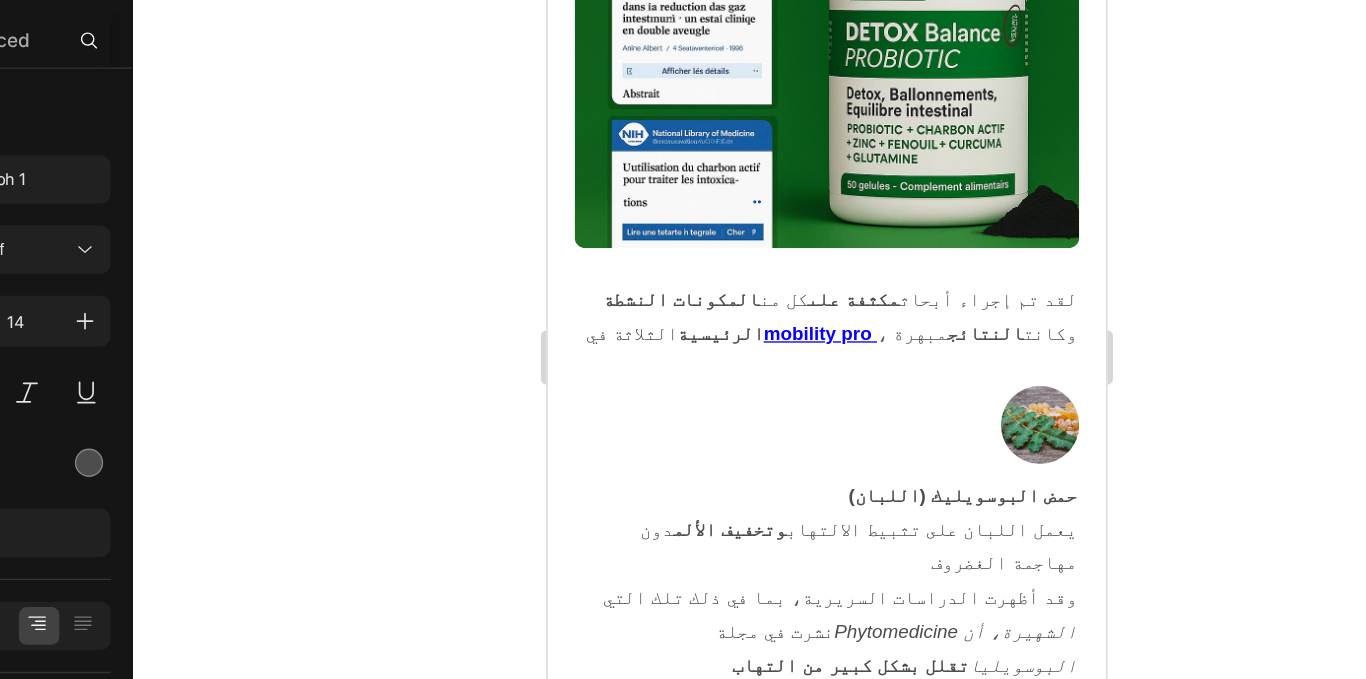 click on "طريقك إلى مفاصل خالية من الألم" at bounding box center (754, 2415) 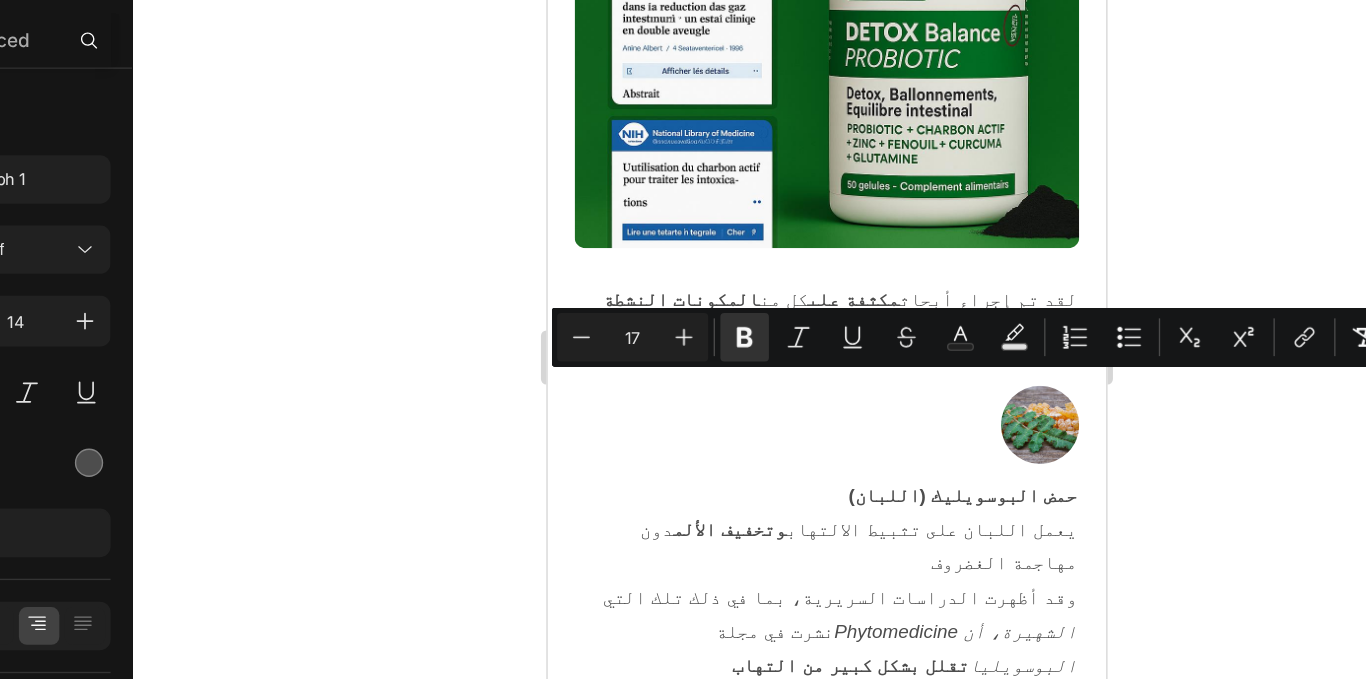 click on "طريقك إلى مفاصل خالية من الألم" at bounding box center (754, 2415) 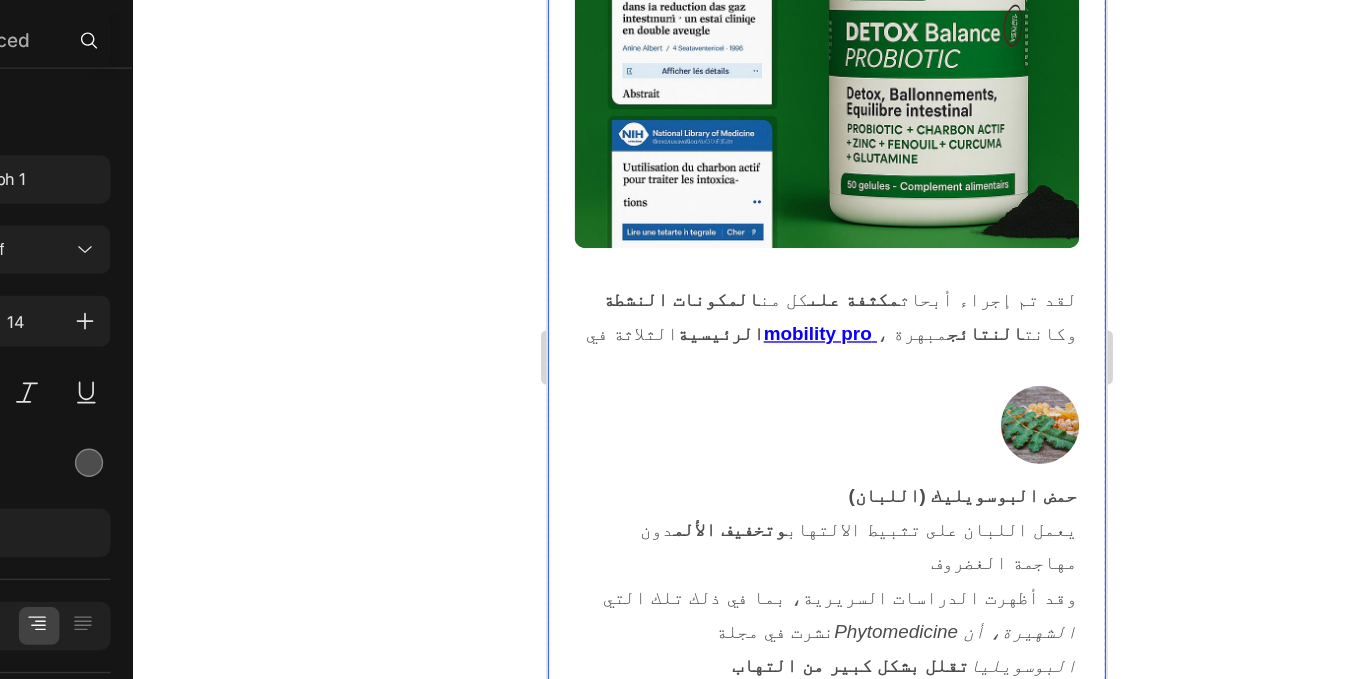 drag, startPoint x: 737, startPoint y: 268, endPoint x: 933, endPoint y: 281, distance: 196.43065 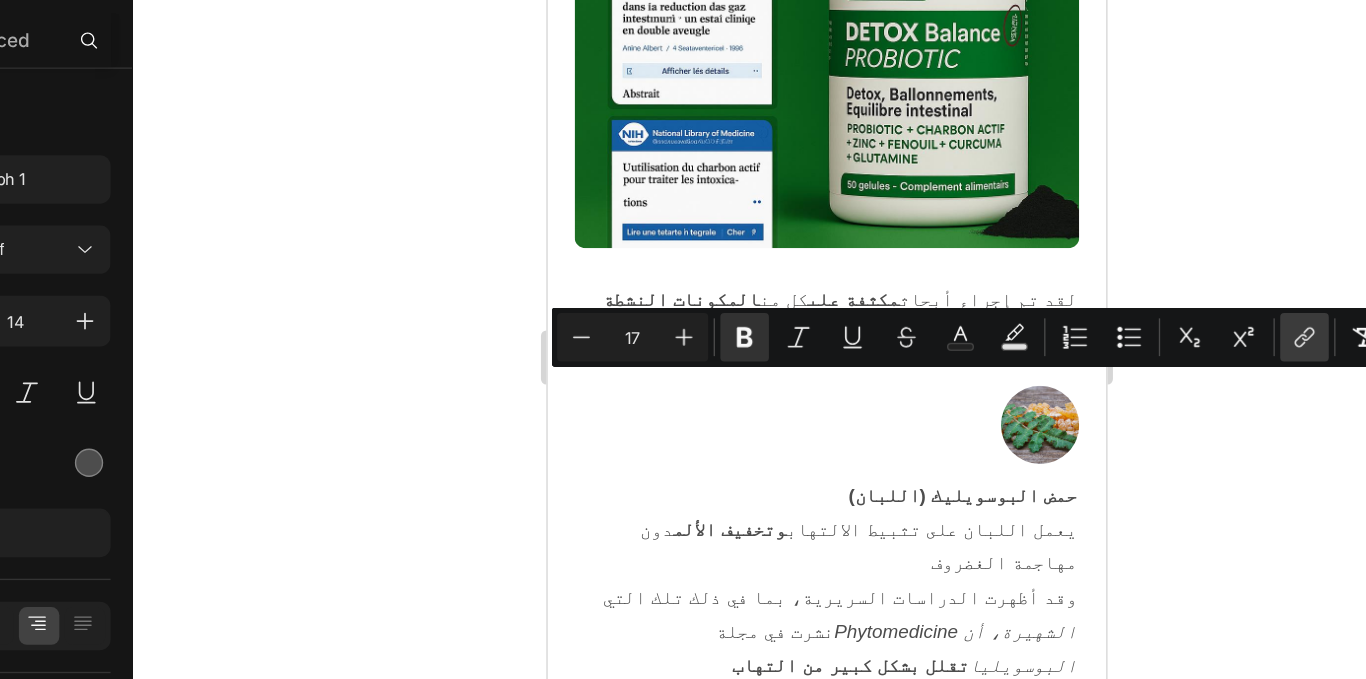 click 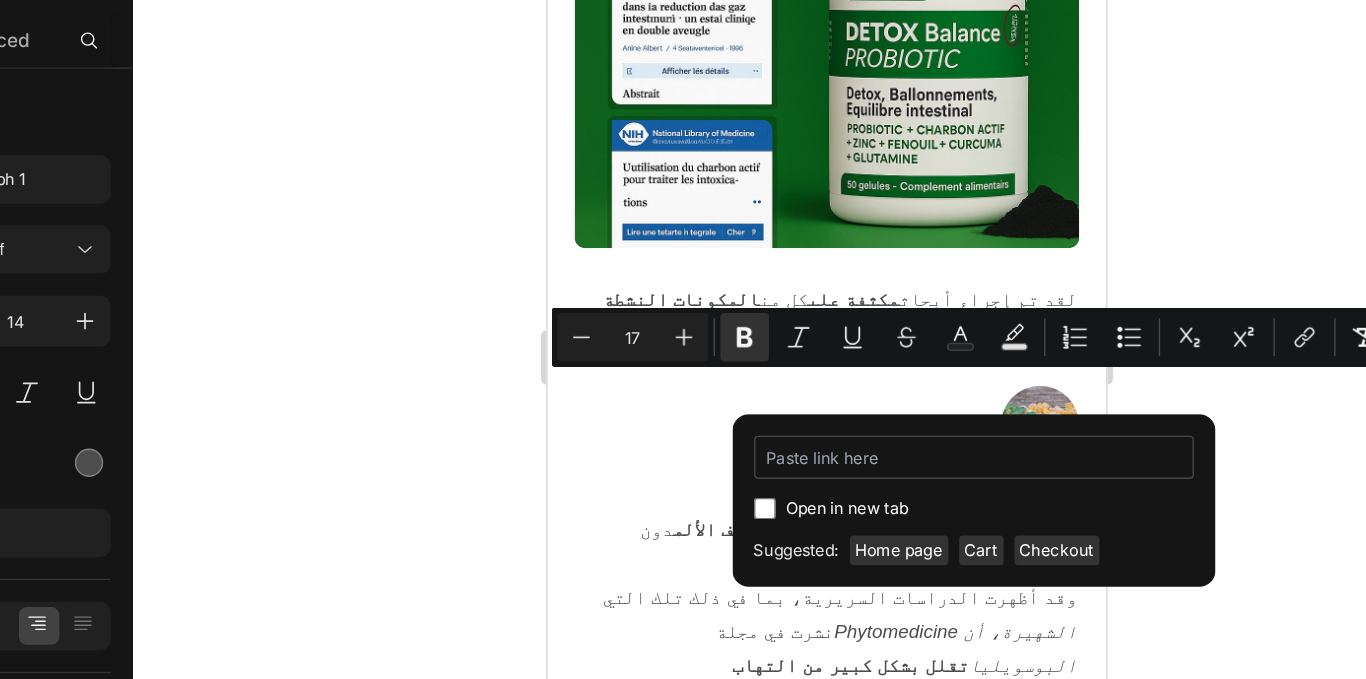 type on "/products/huille-capillaire-au-romarin" 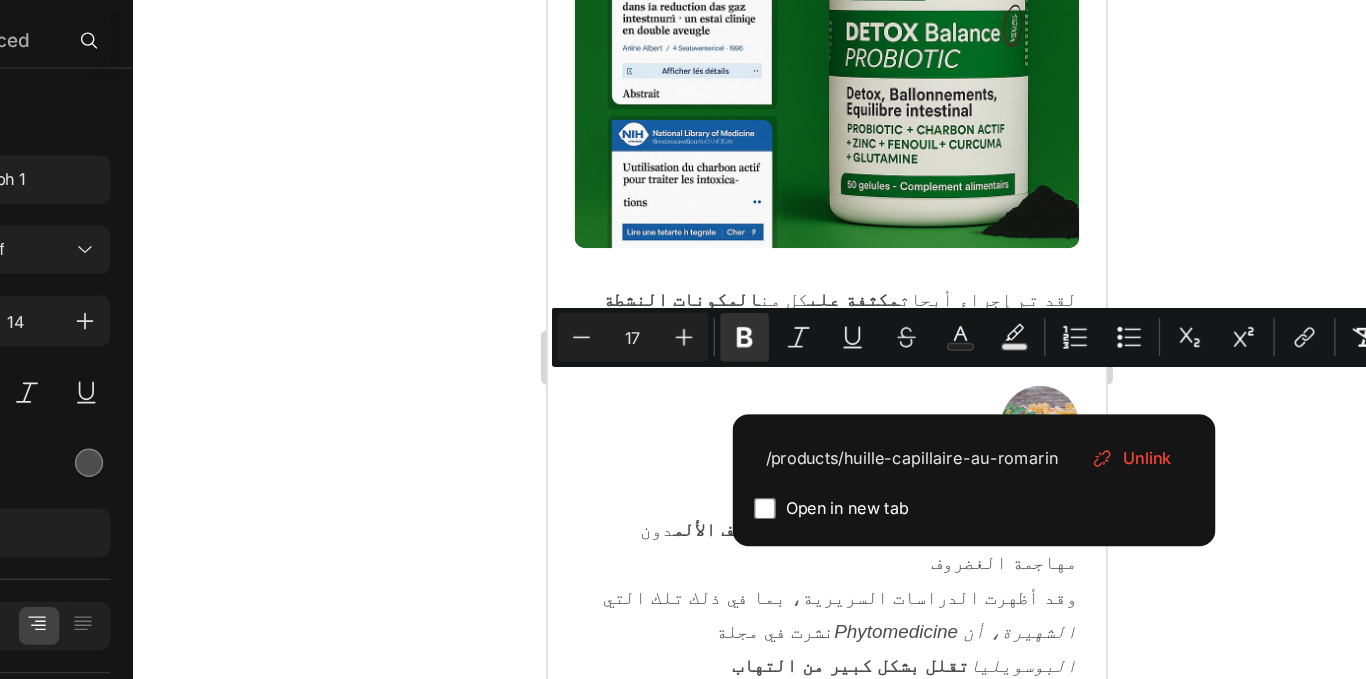 click 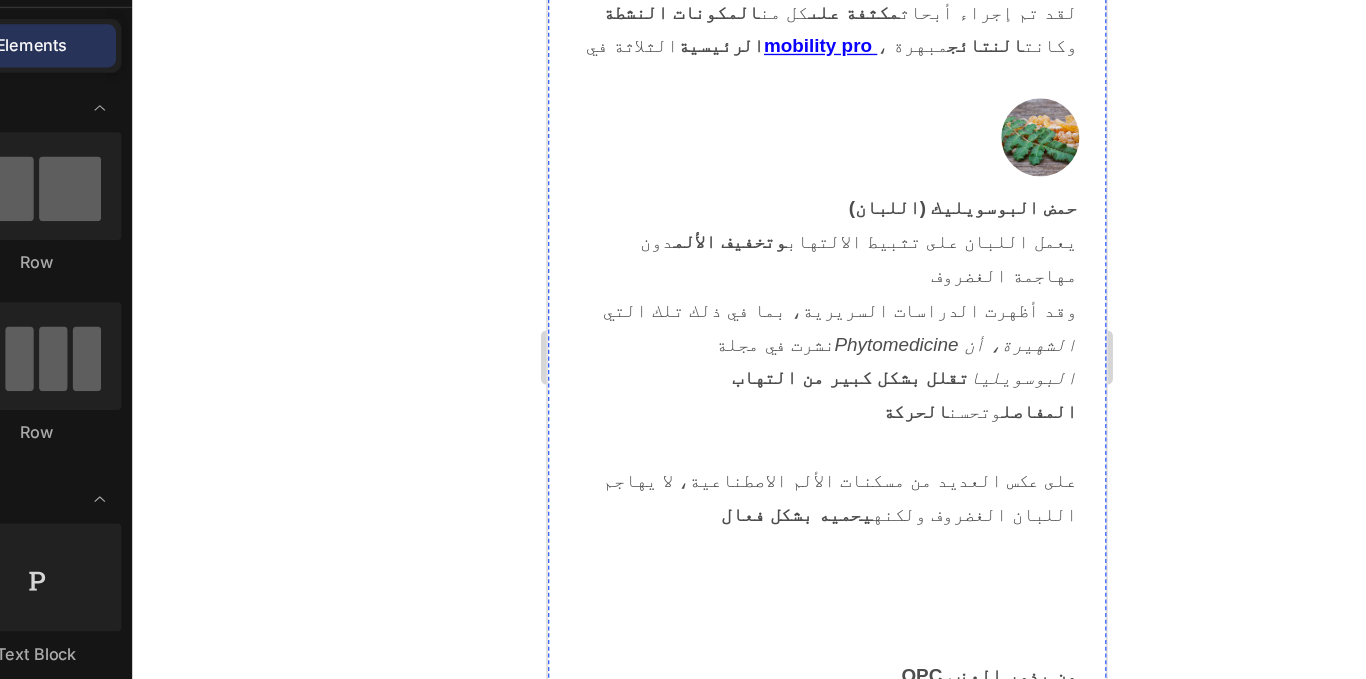 scroll, scrollTop: 13037, scrollLeft: 0, axis: vertical 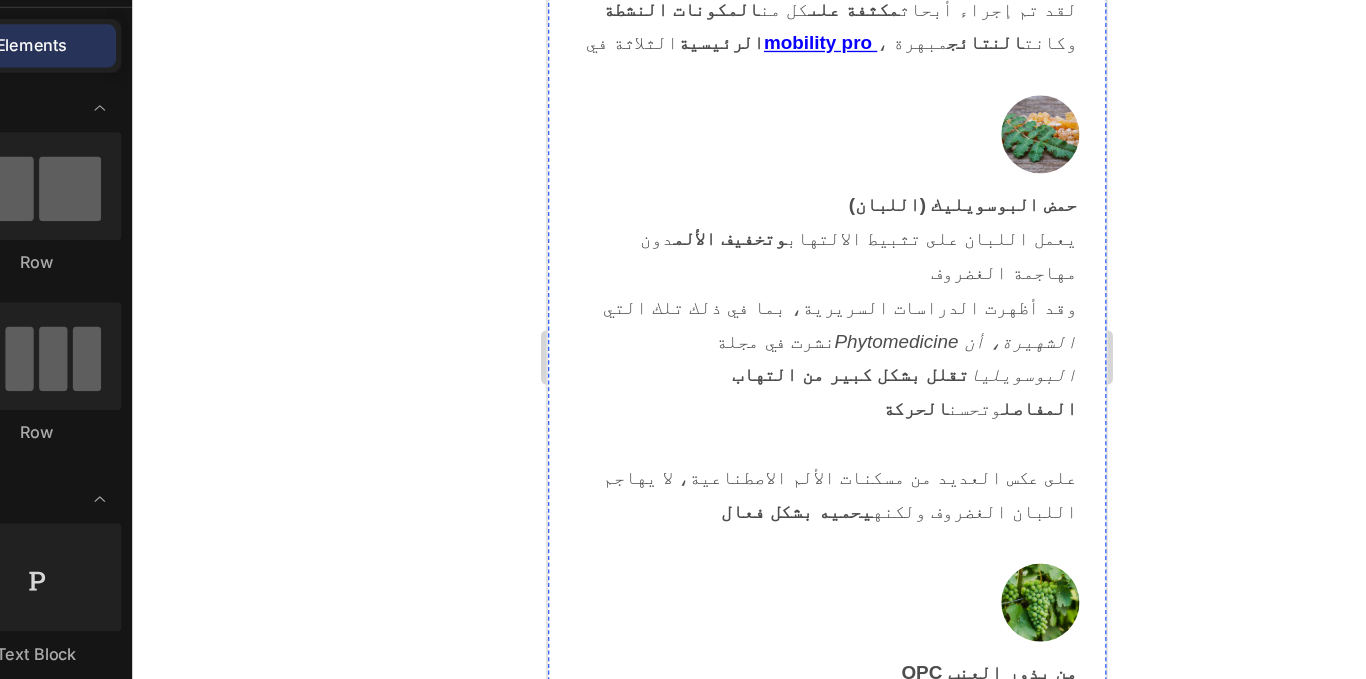 click on "عندما سمعت لأول مرة عن MOBILITY PRO ، كنت أشعر بالفضول" at bounding box center (754, 2490) 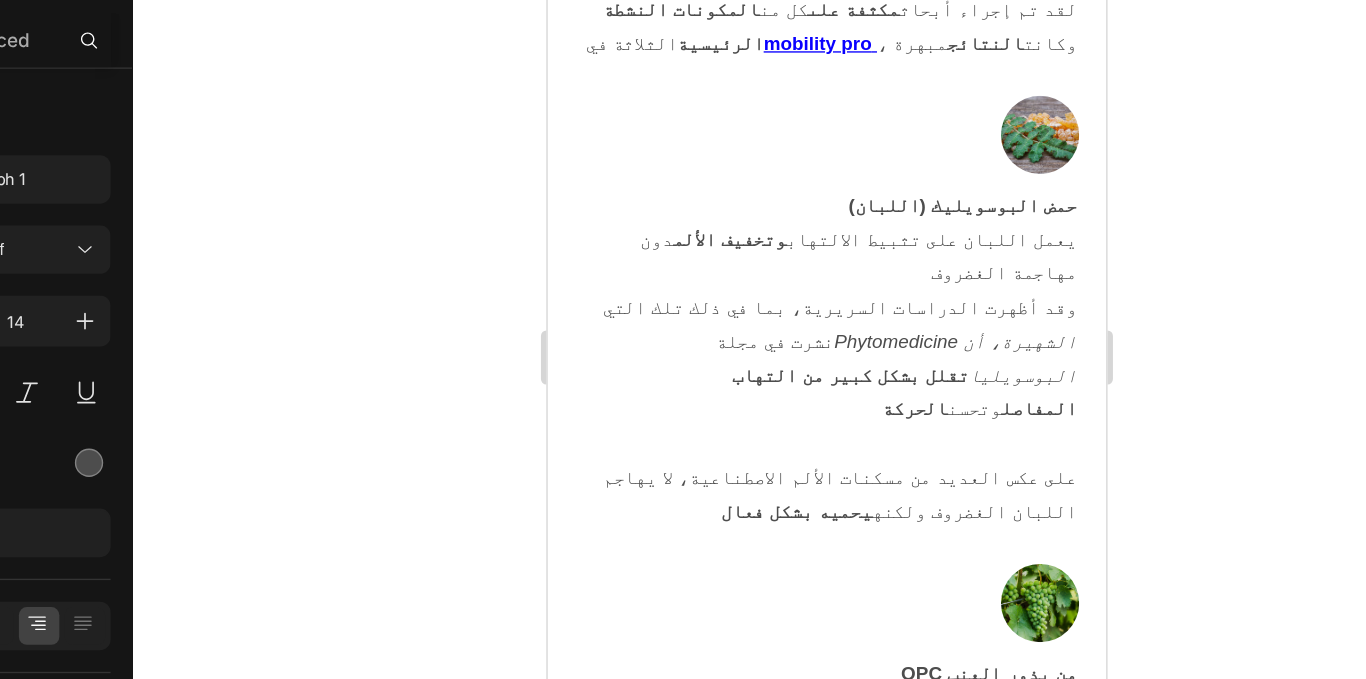 click on "عندما سمعت لأول مرة عن MOBILITY PRO ، كنت أشعر بالفضول" at bounding box center [754, 2490] 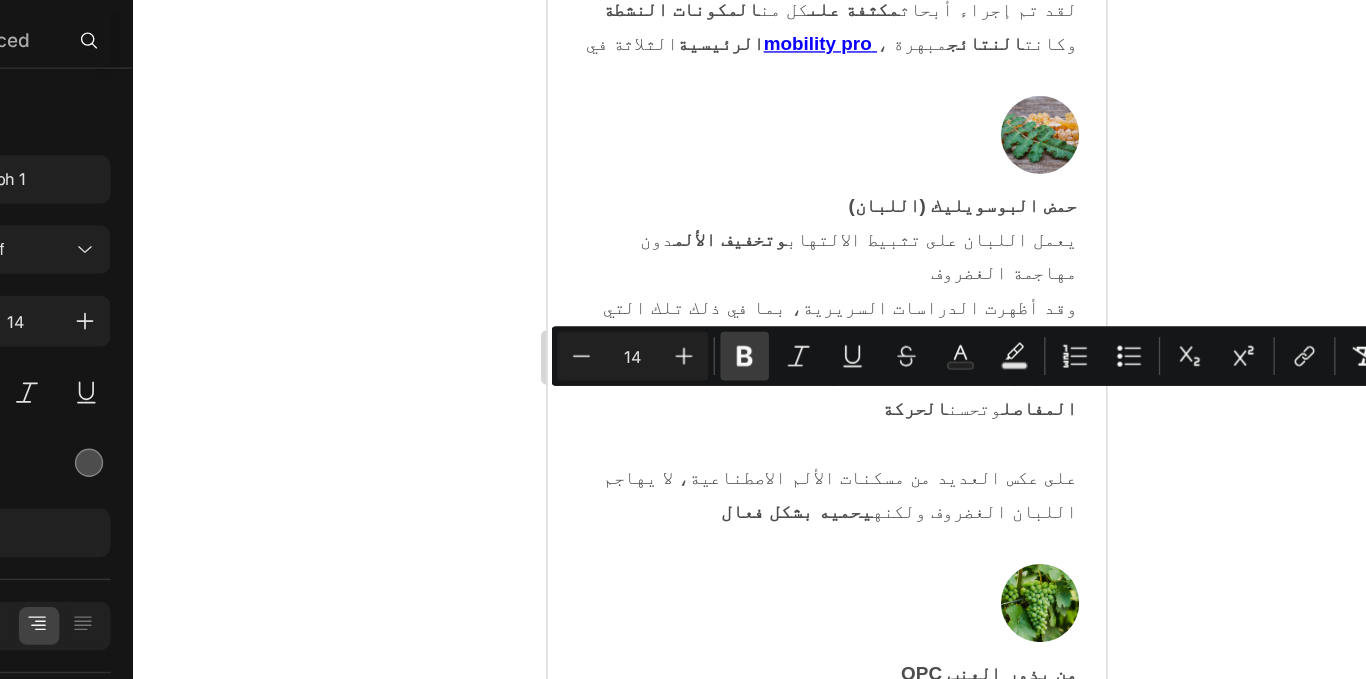 click 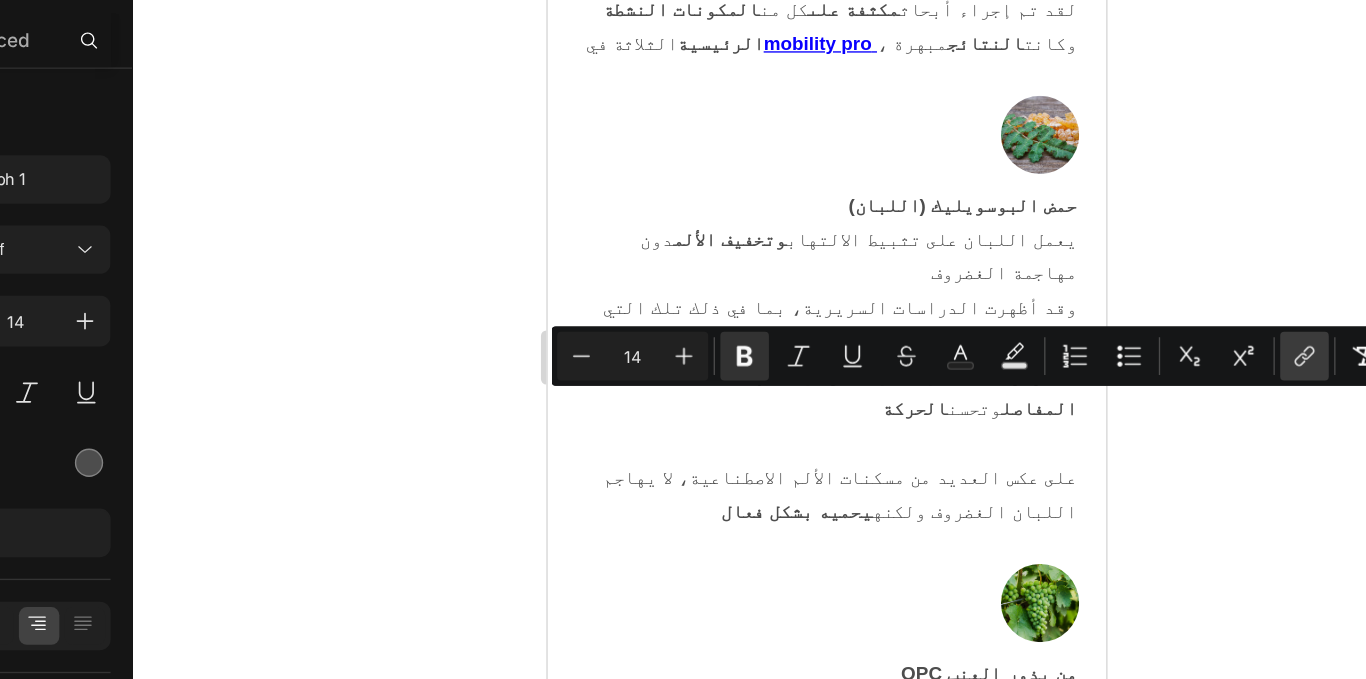 click 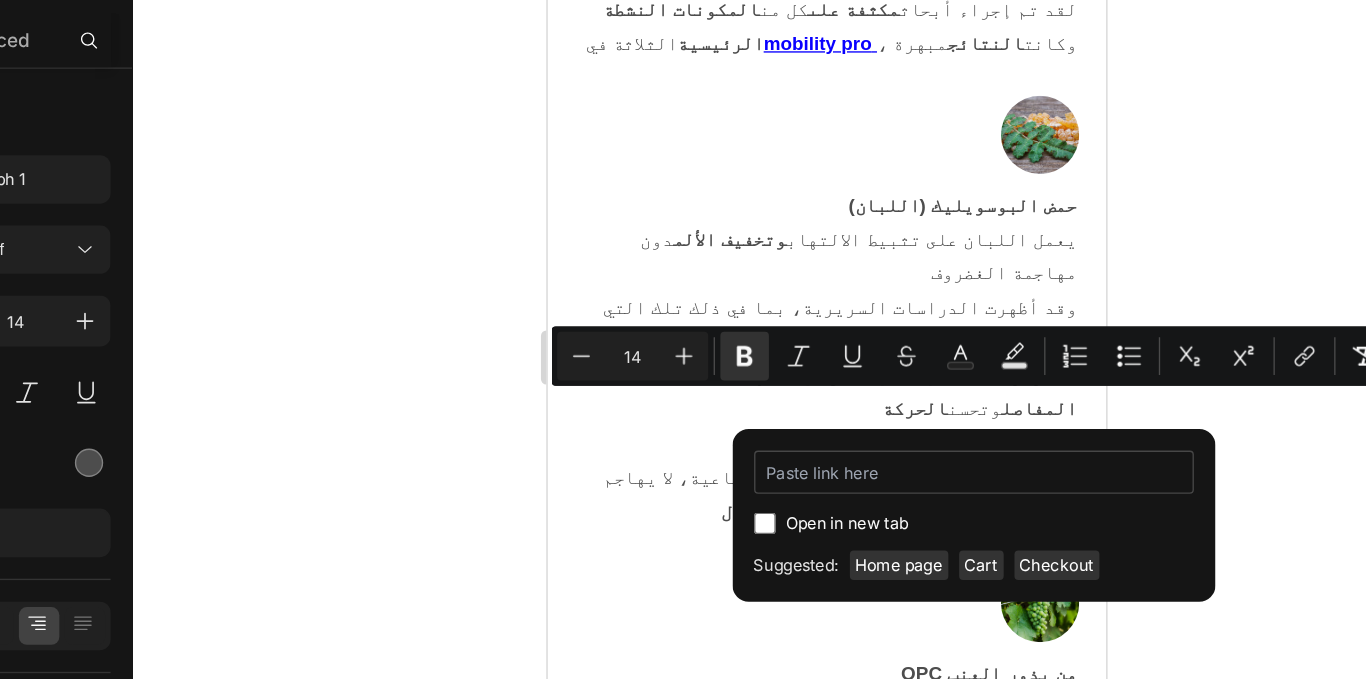 type on "/products/huille-capillaire-au-romarin" 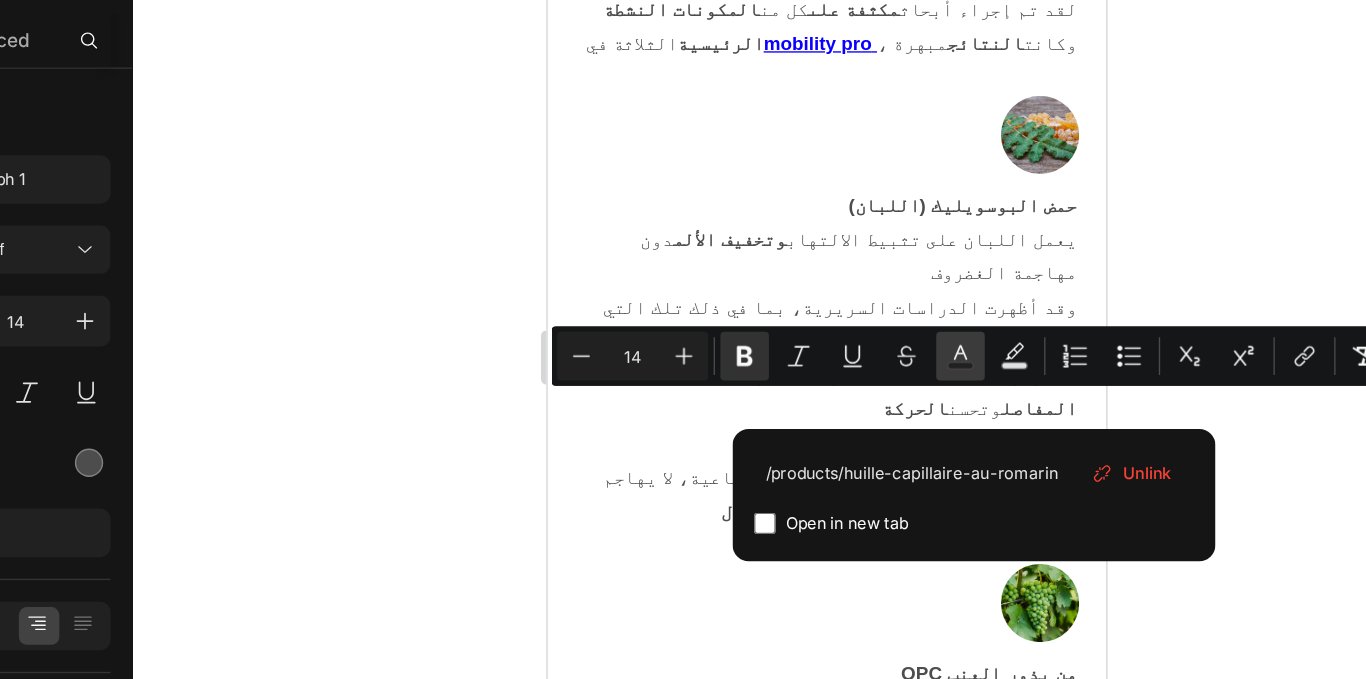 click 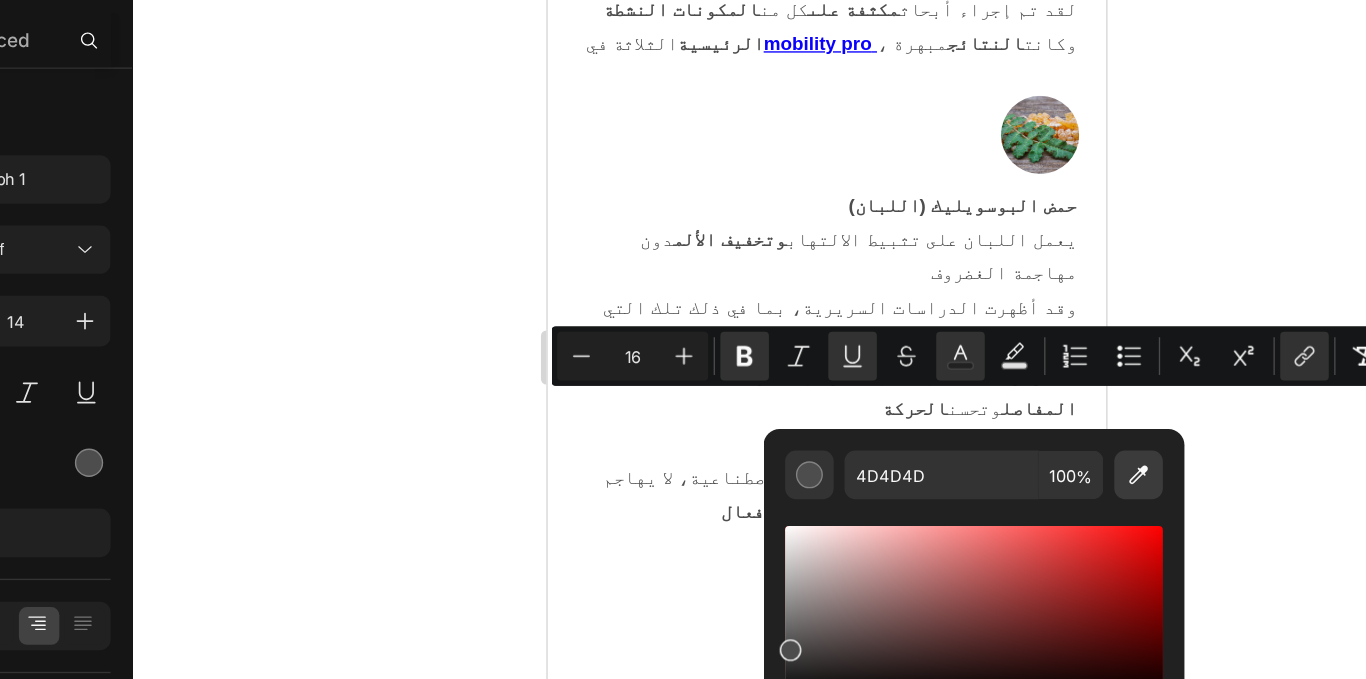 click 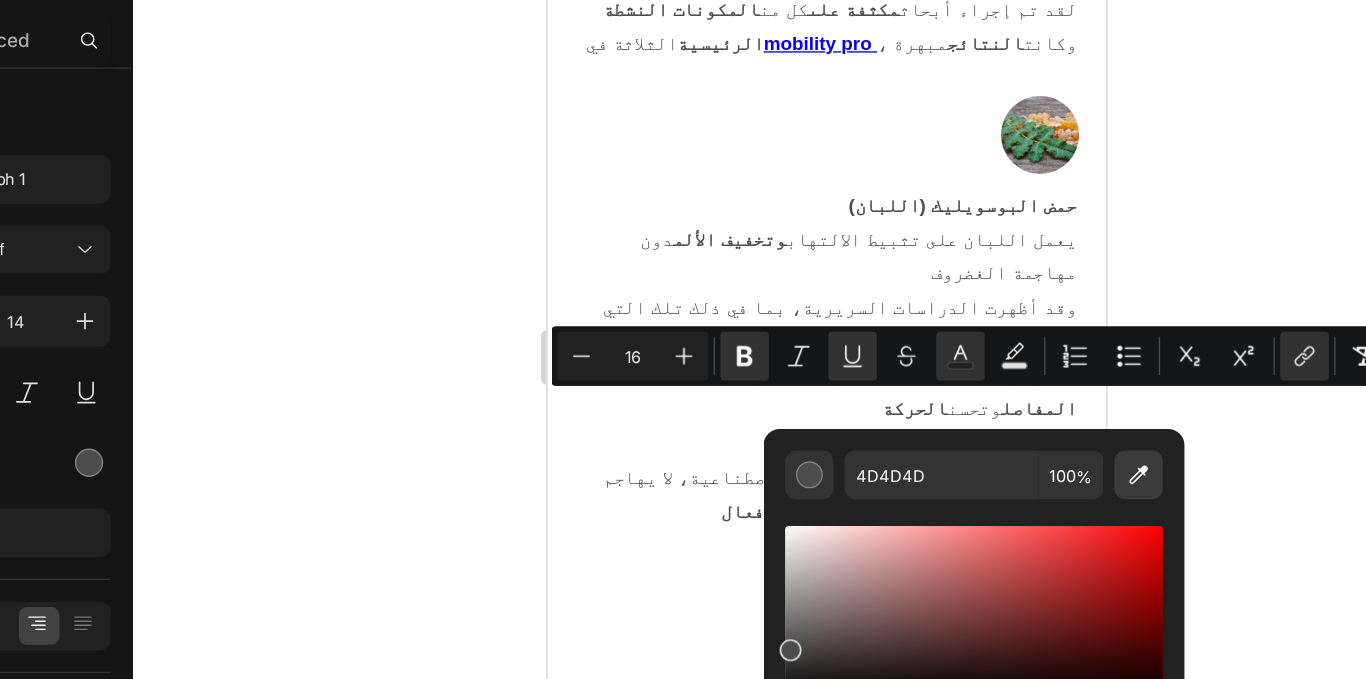 type 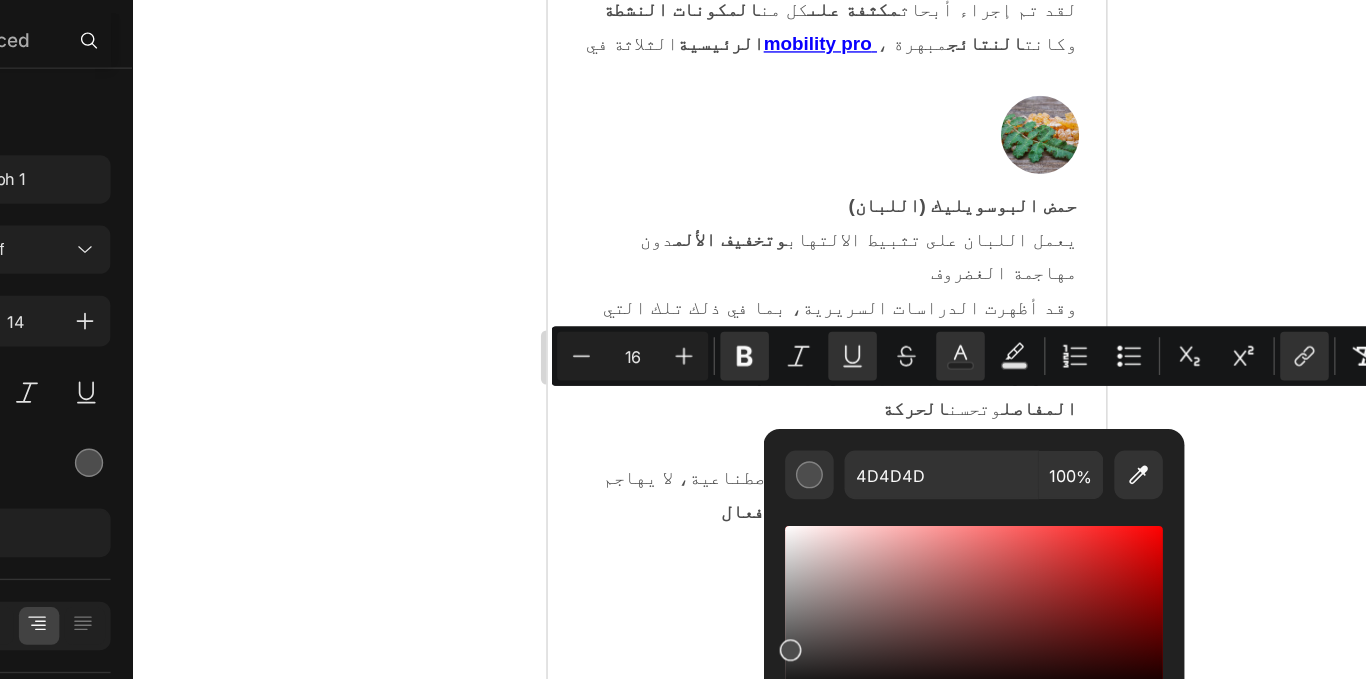 type on "14" 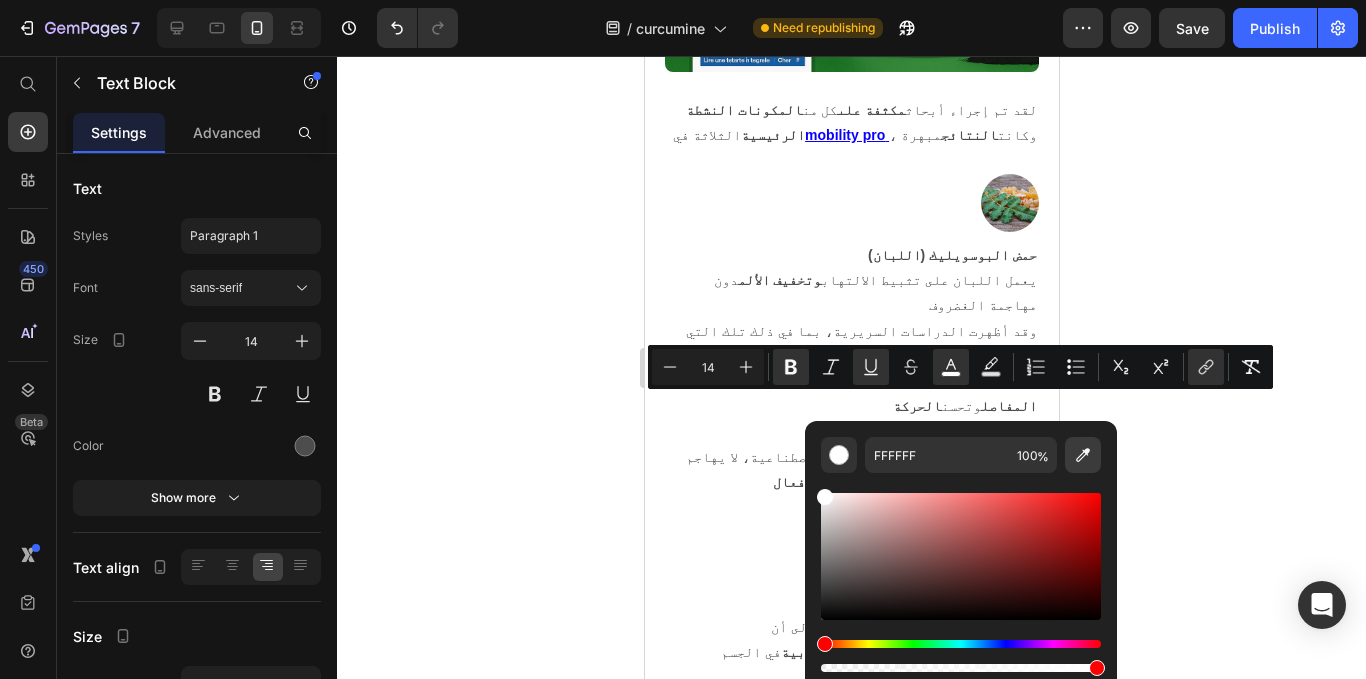 click 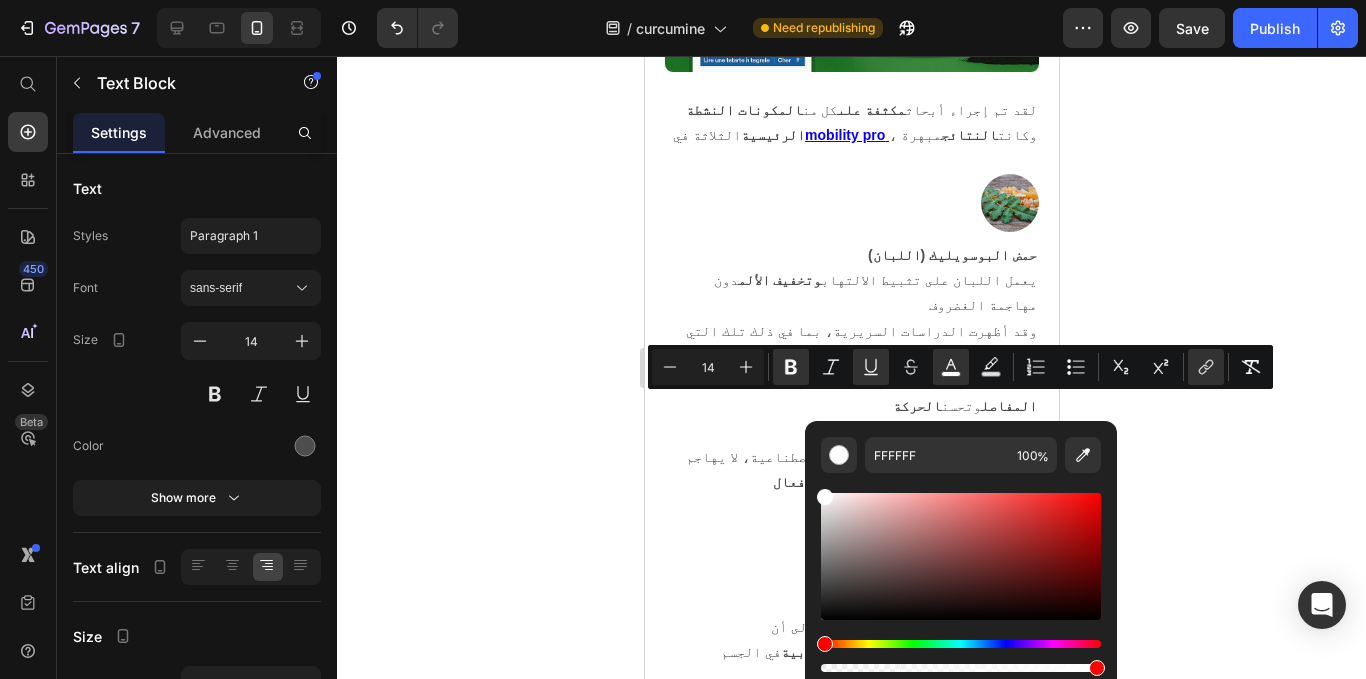 type on "3900FF" 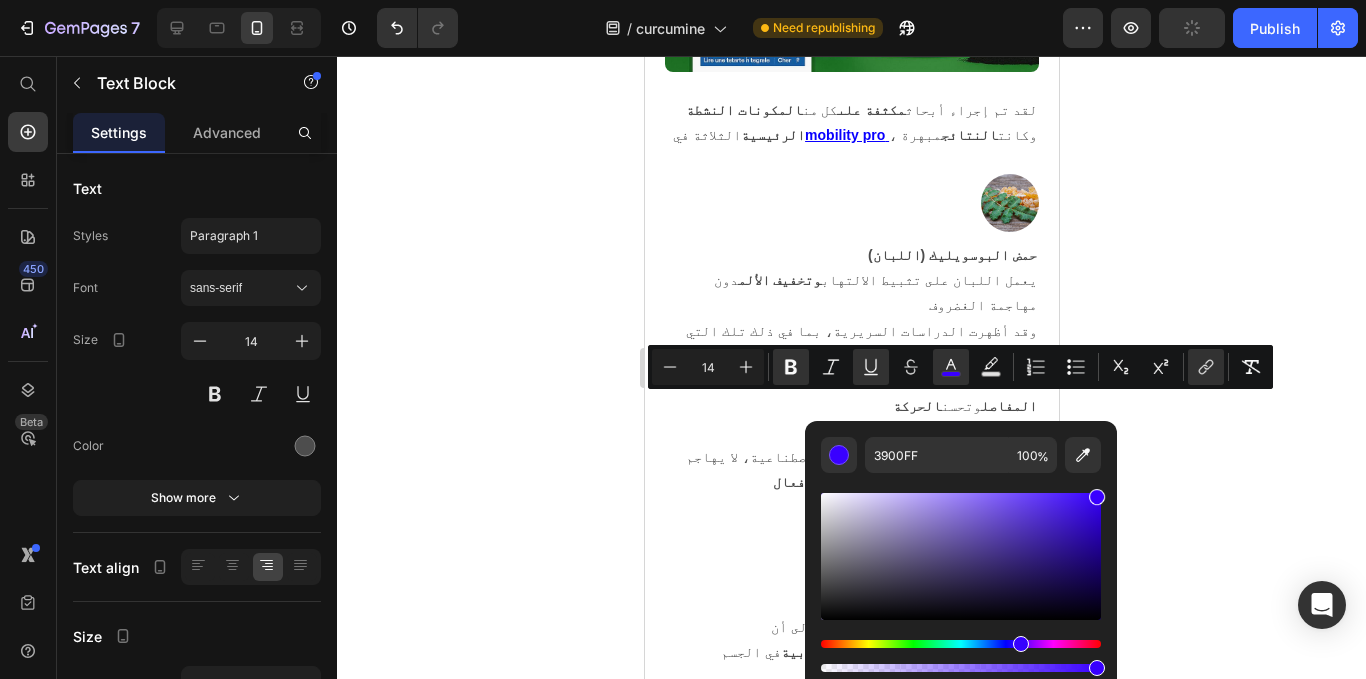 click 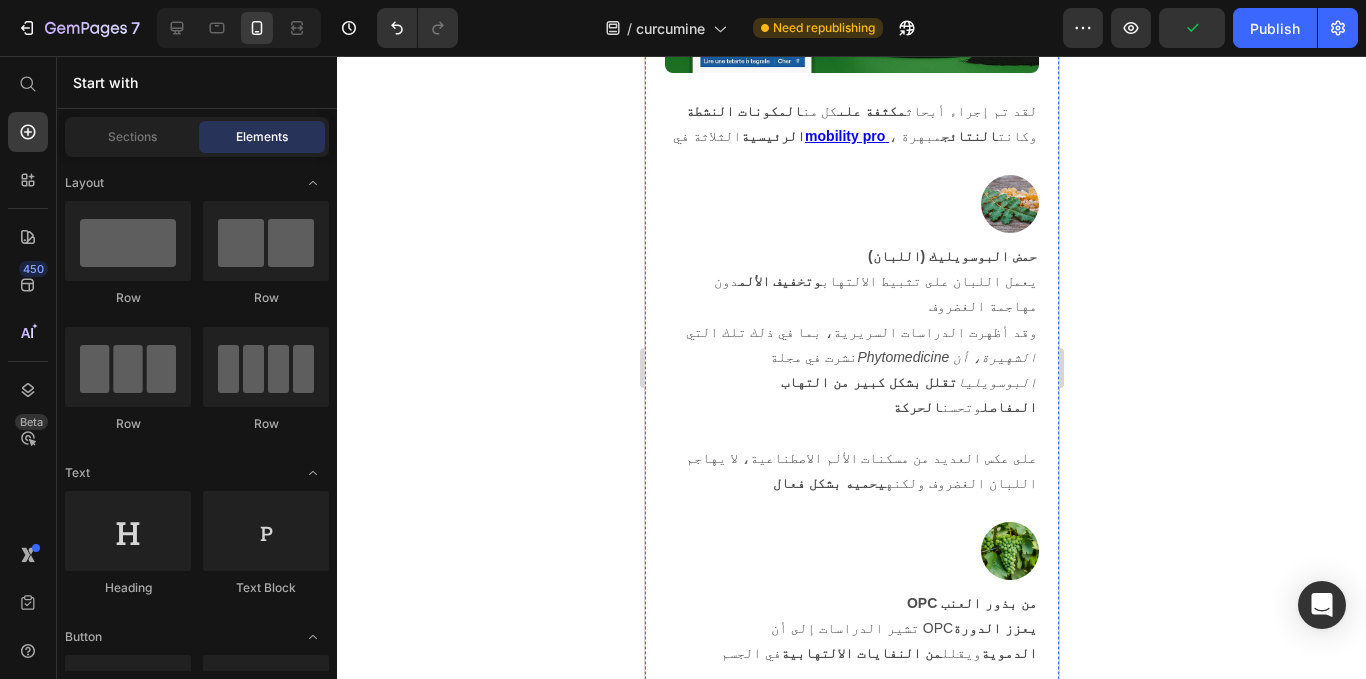 scroll, scrollTop: 13035, scrollLeft: 0, axis: vertical 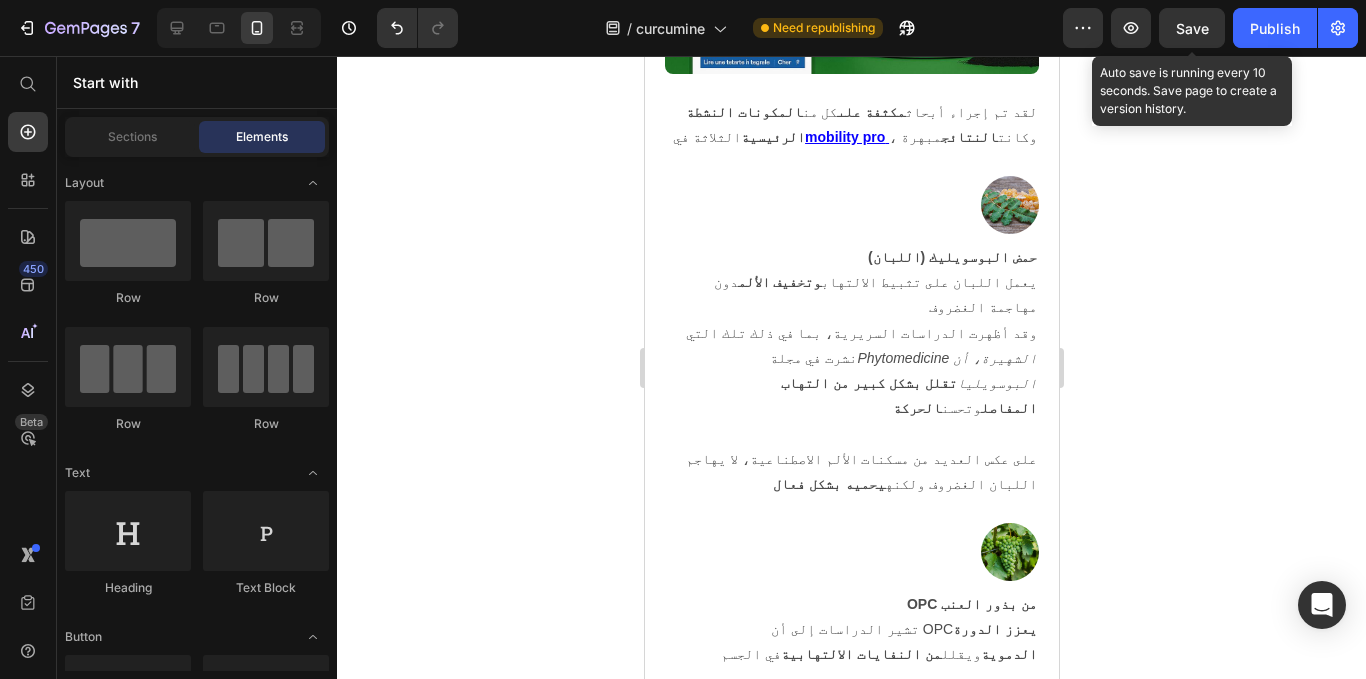 click on "Save" at bounding box center [1192, 28] 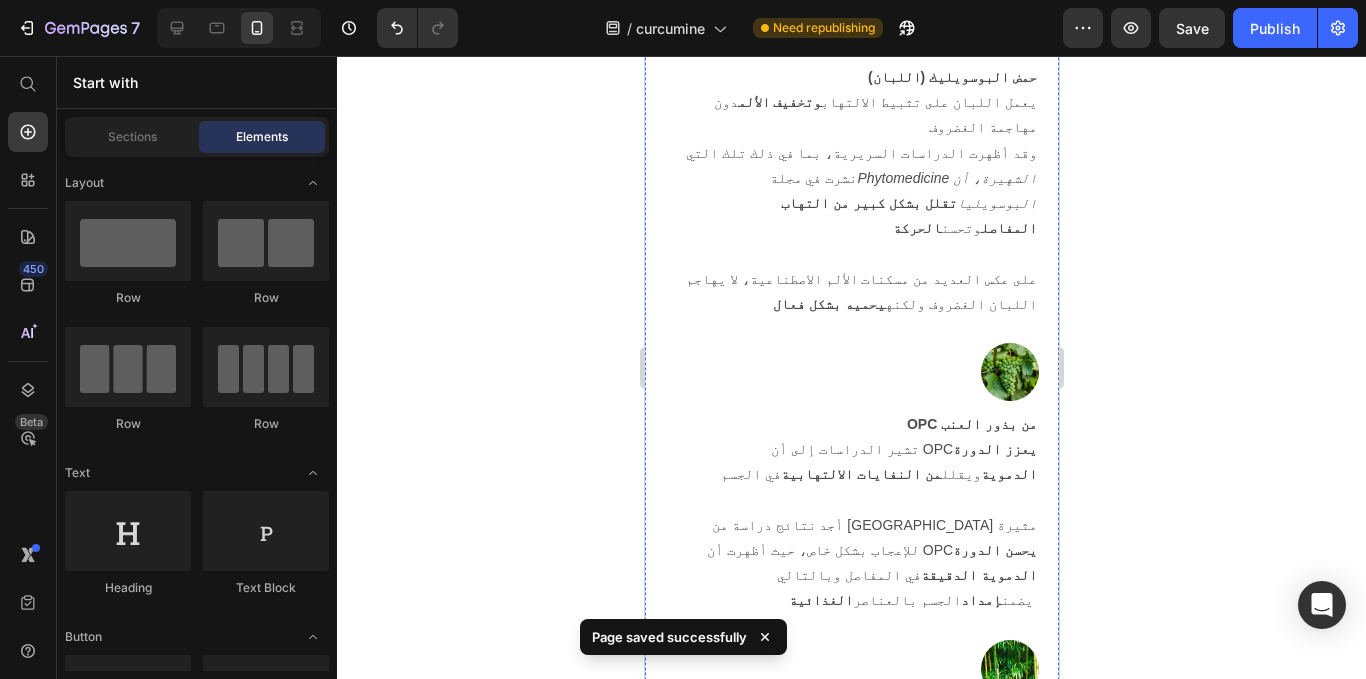 scroll, scrollTop: 13216, scrollLeft: 0, axis: vertical 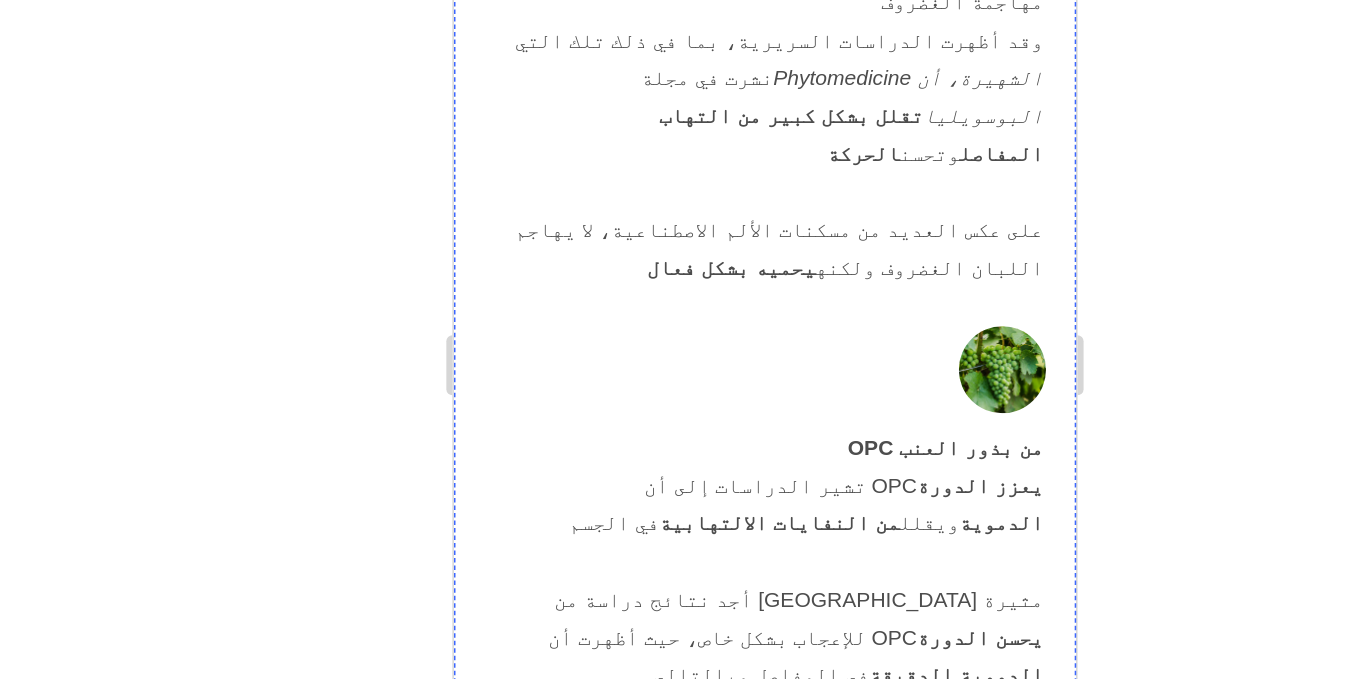 click on "وتعلمون ماذا؟ النتائج أبهرتني" at bounding box center (660, 2485) 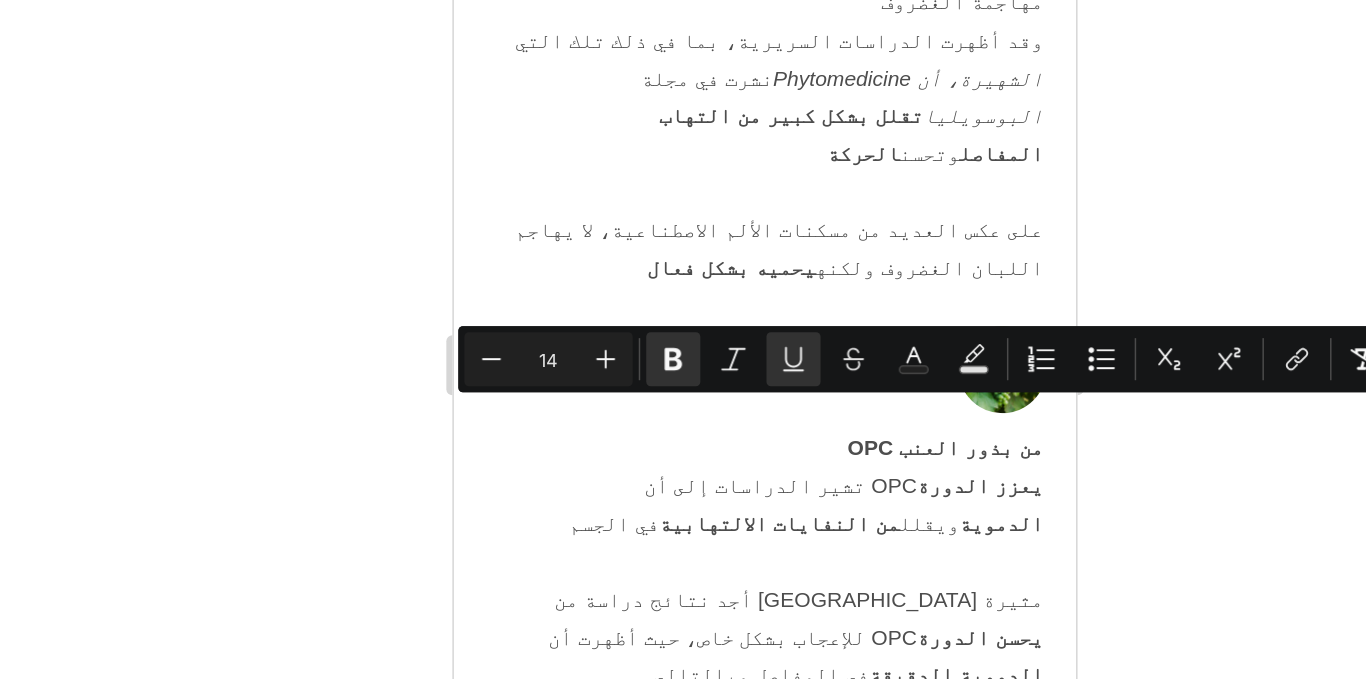 click on "وتعلمون ماذا؟ النتائج أبهرتني" at bounding box center [735, 2485] 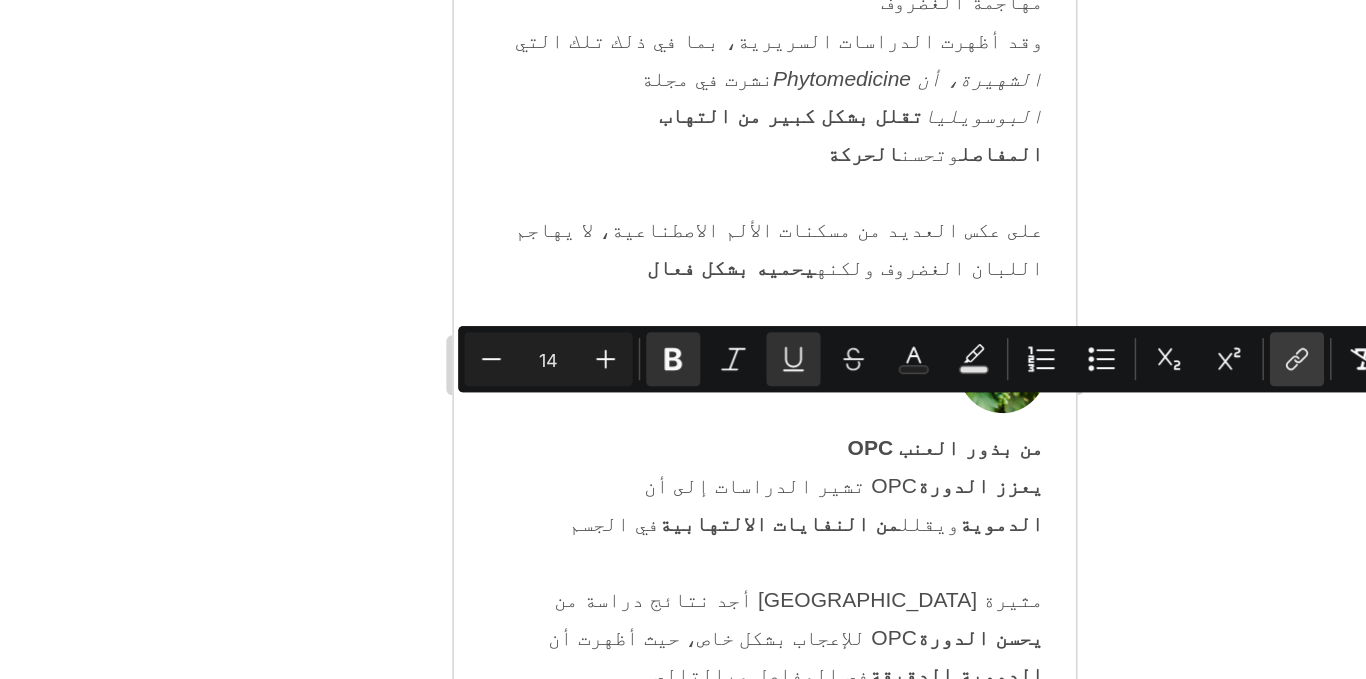 click on "link" at bounding box center [1206, 364] 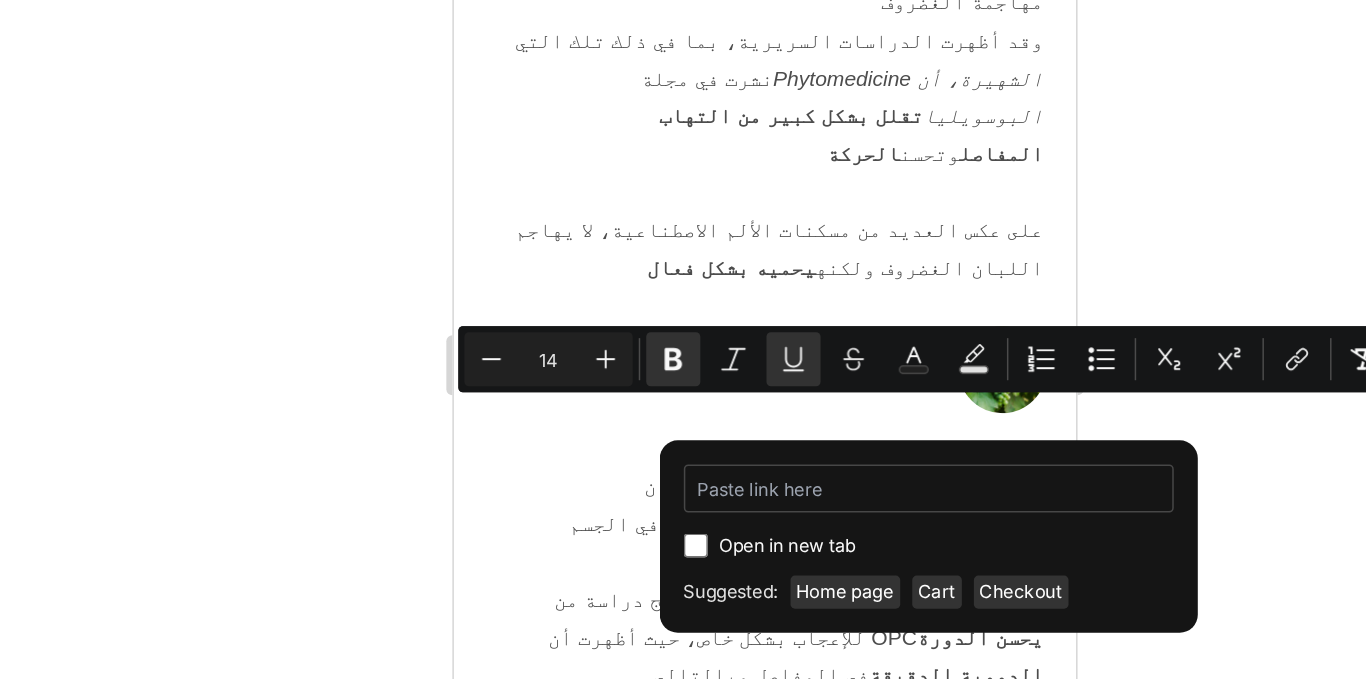 type on "/products/huille-capillaire-au-romarin" 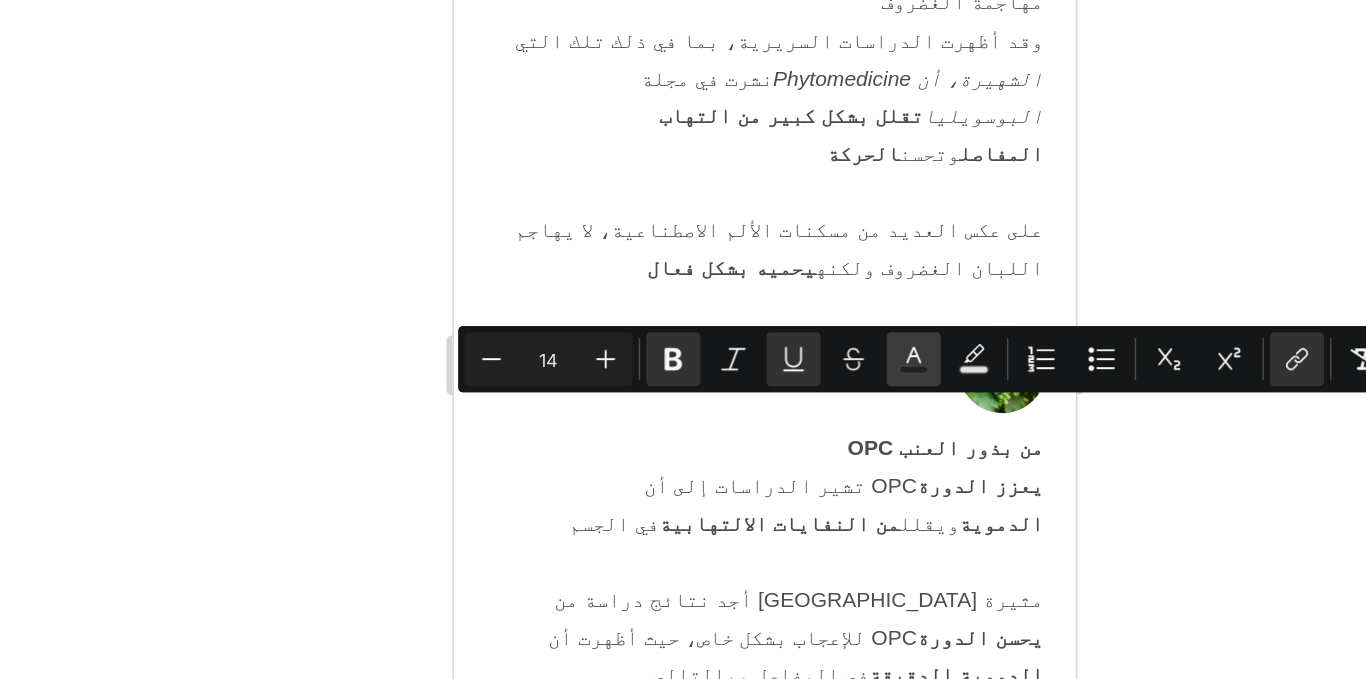 click 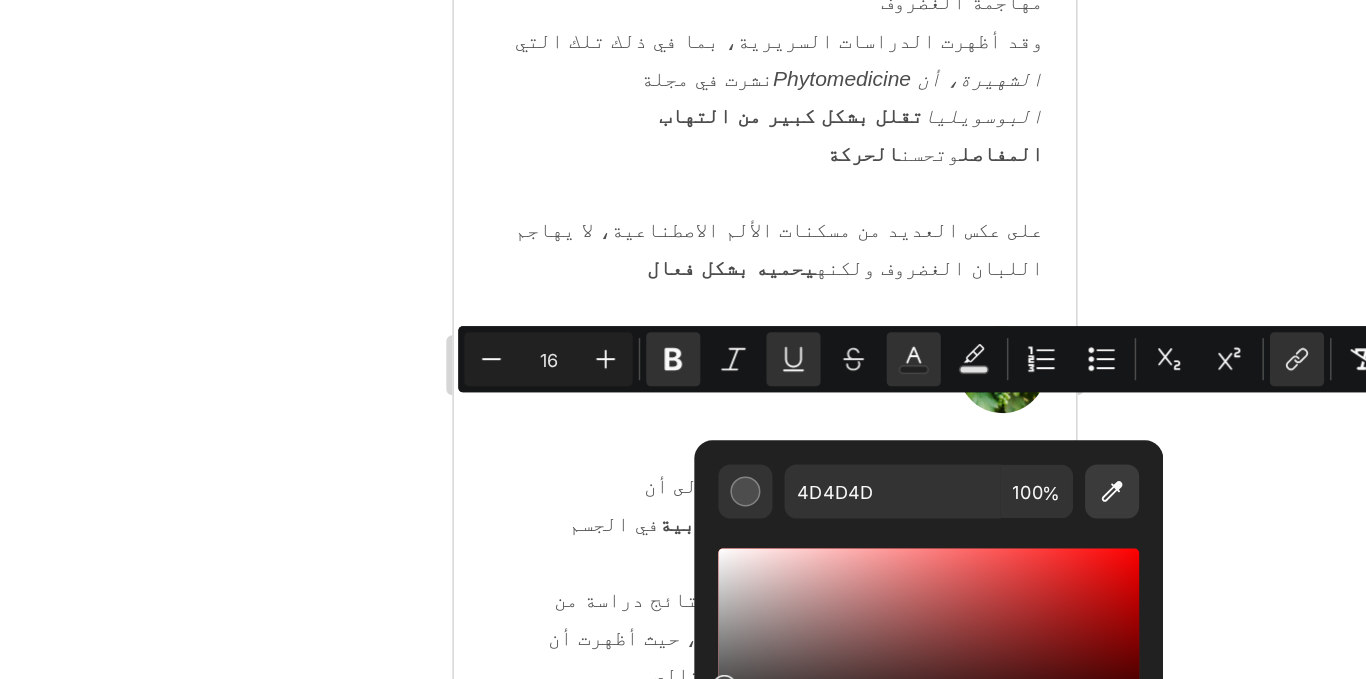 click at bounding box center (1083, 452) 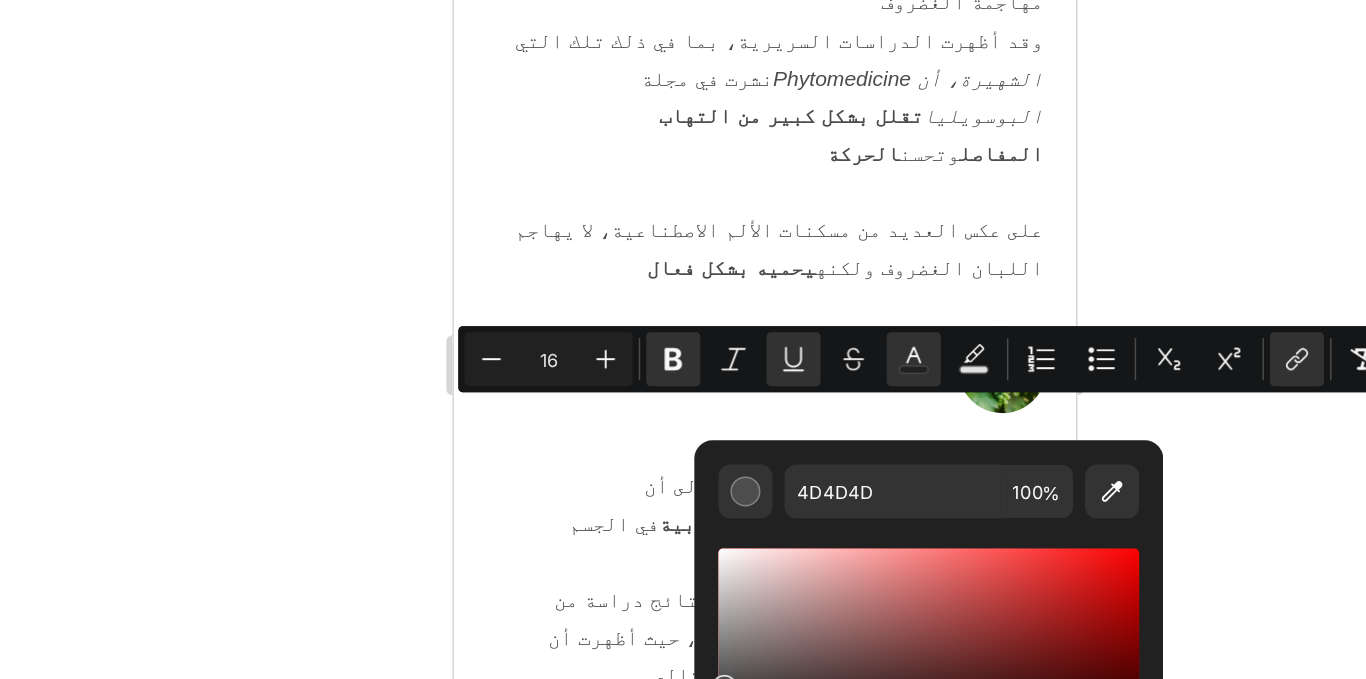 type on "14" 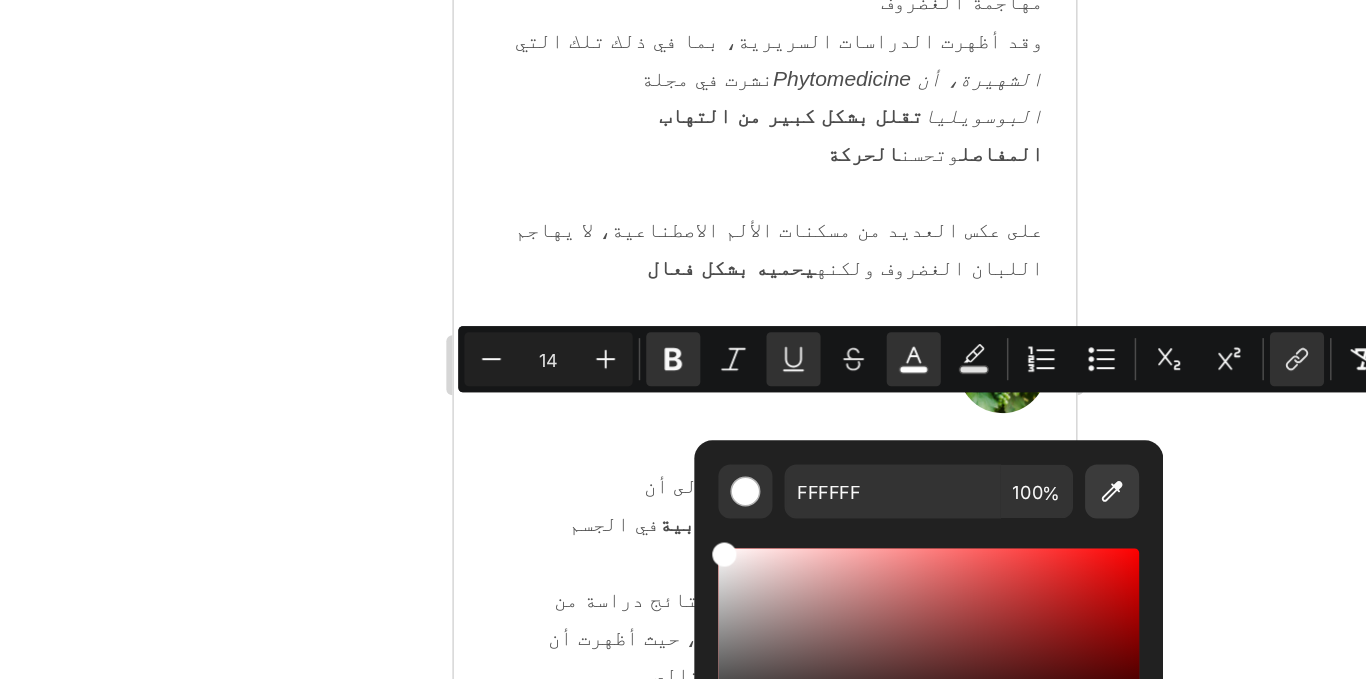 click 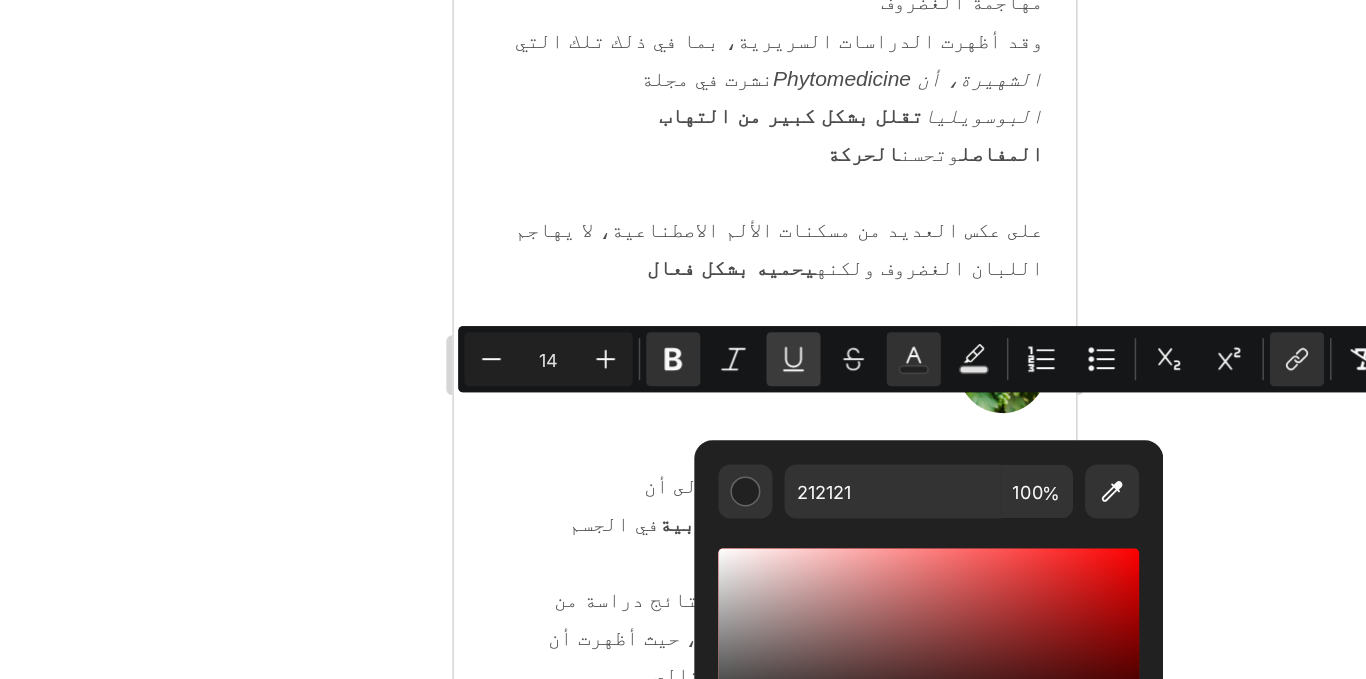 click on "Underline" at bounding box center [871, 364] 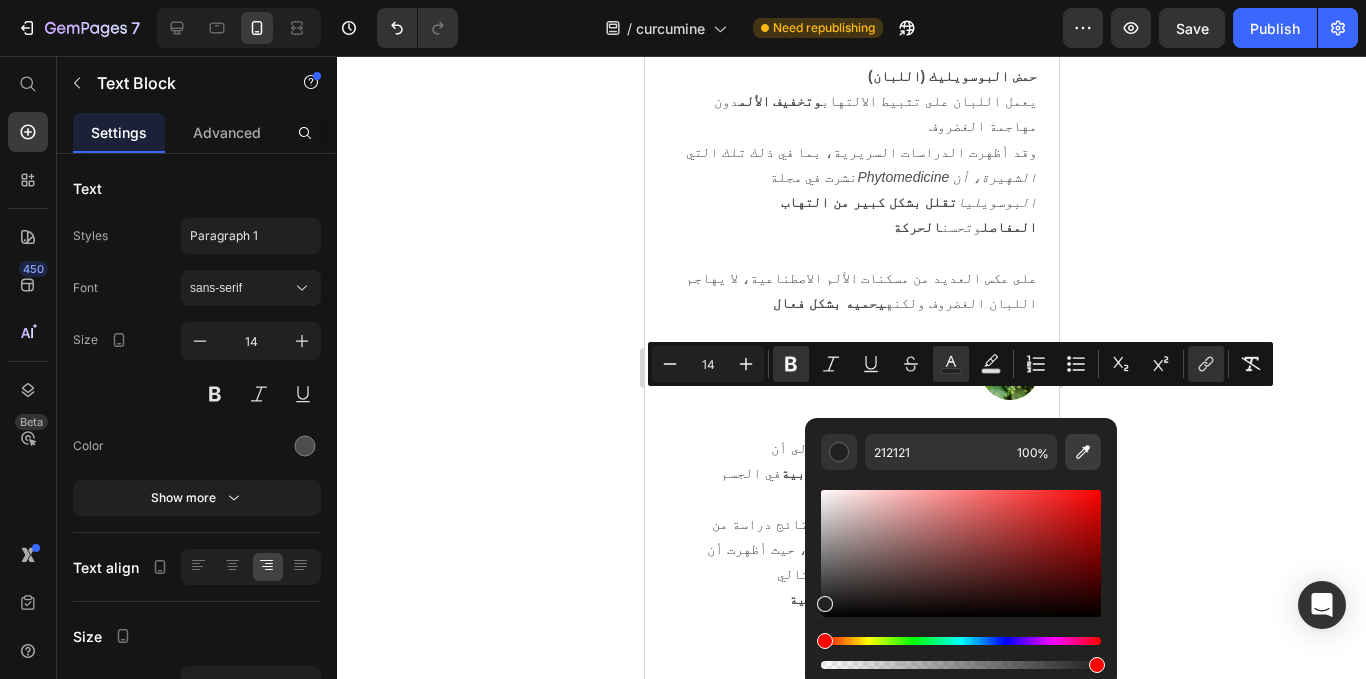 click at bounding box center [1083, 452] 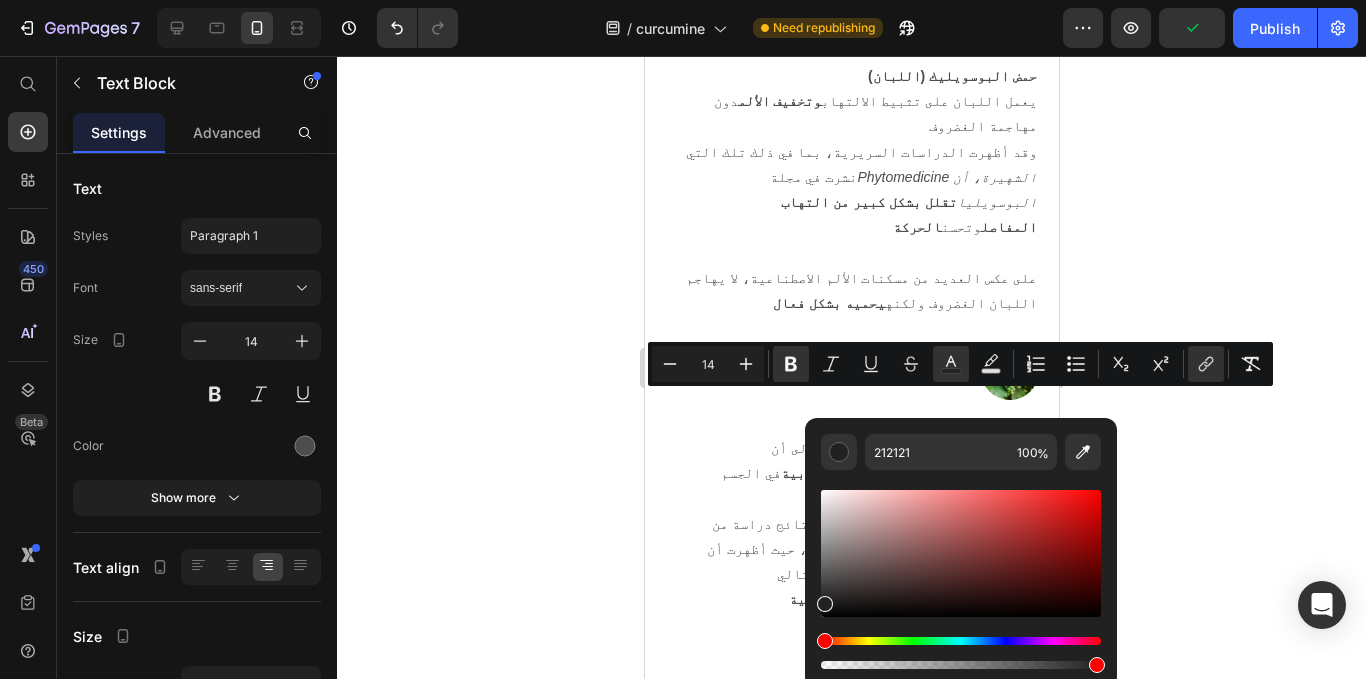 type on "0024FF" 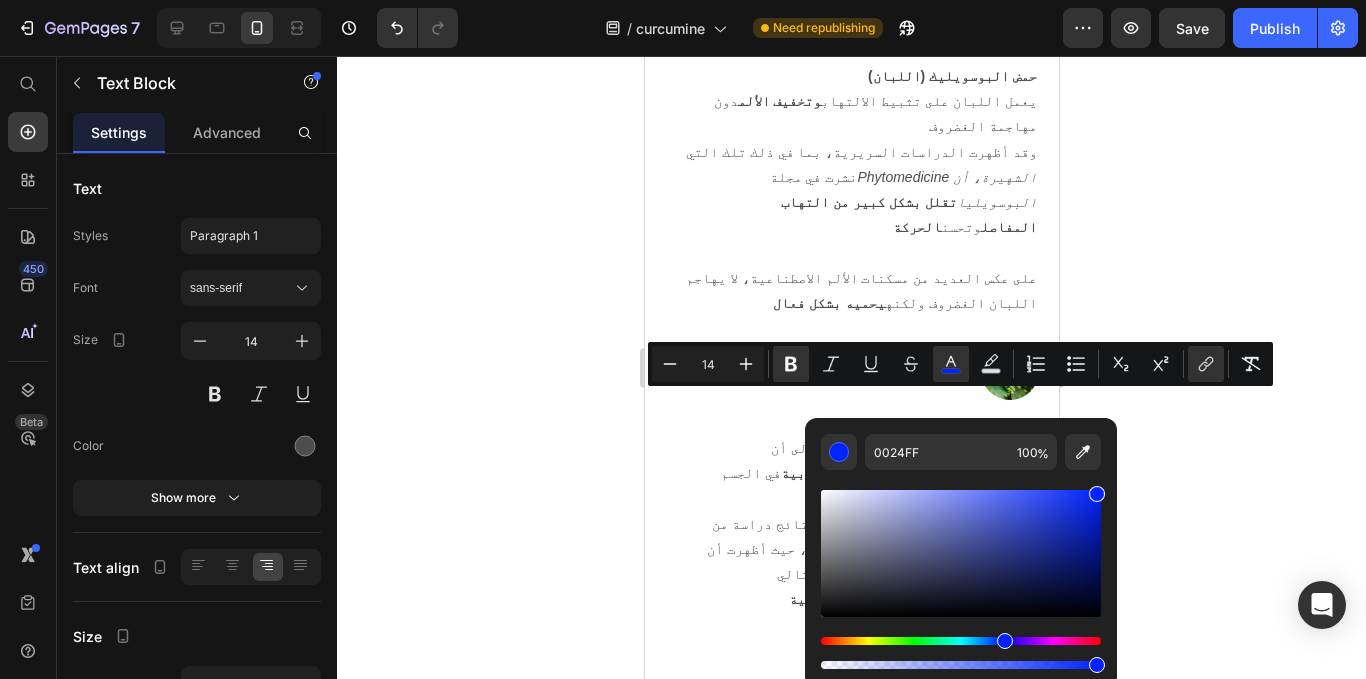 click 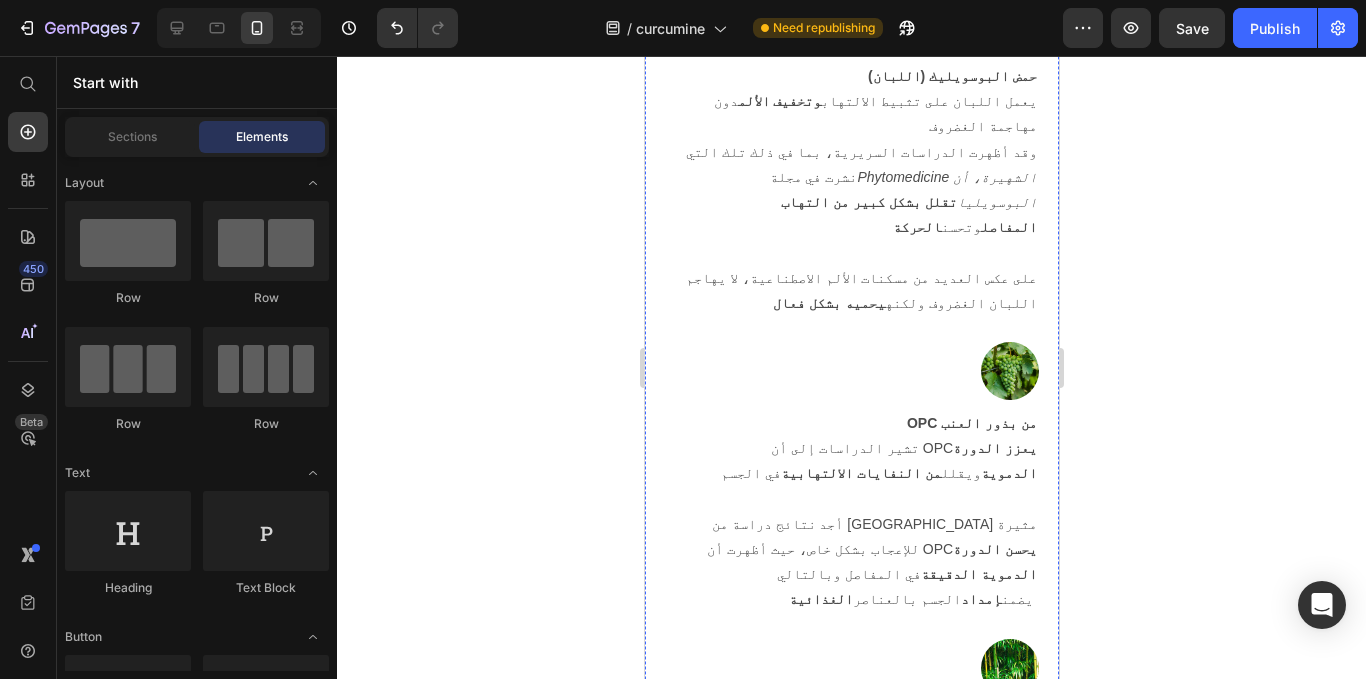 click on "وتعلمون ماذا؟ النتائج أبهرتني" at bounding box center [926, 2644] 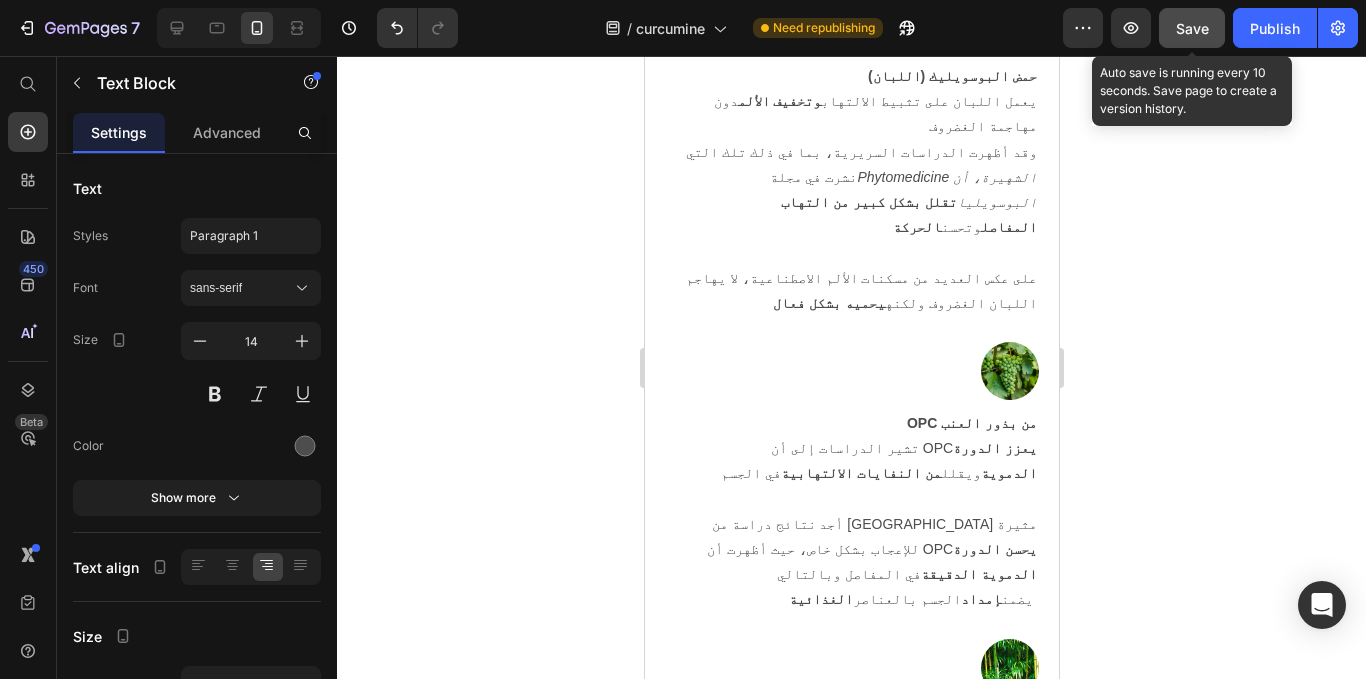 click on "Save" 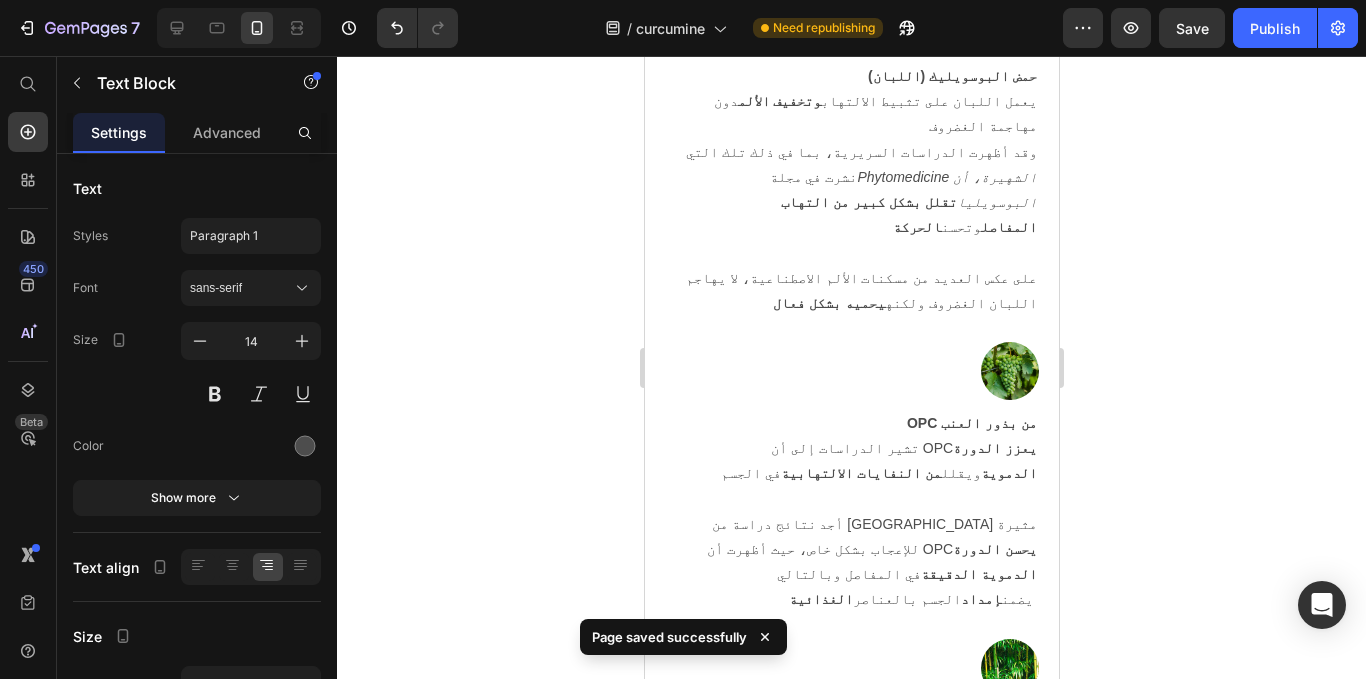 scroll, scrollTop: 13284, scrollLeft: 0, axis: vertical 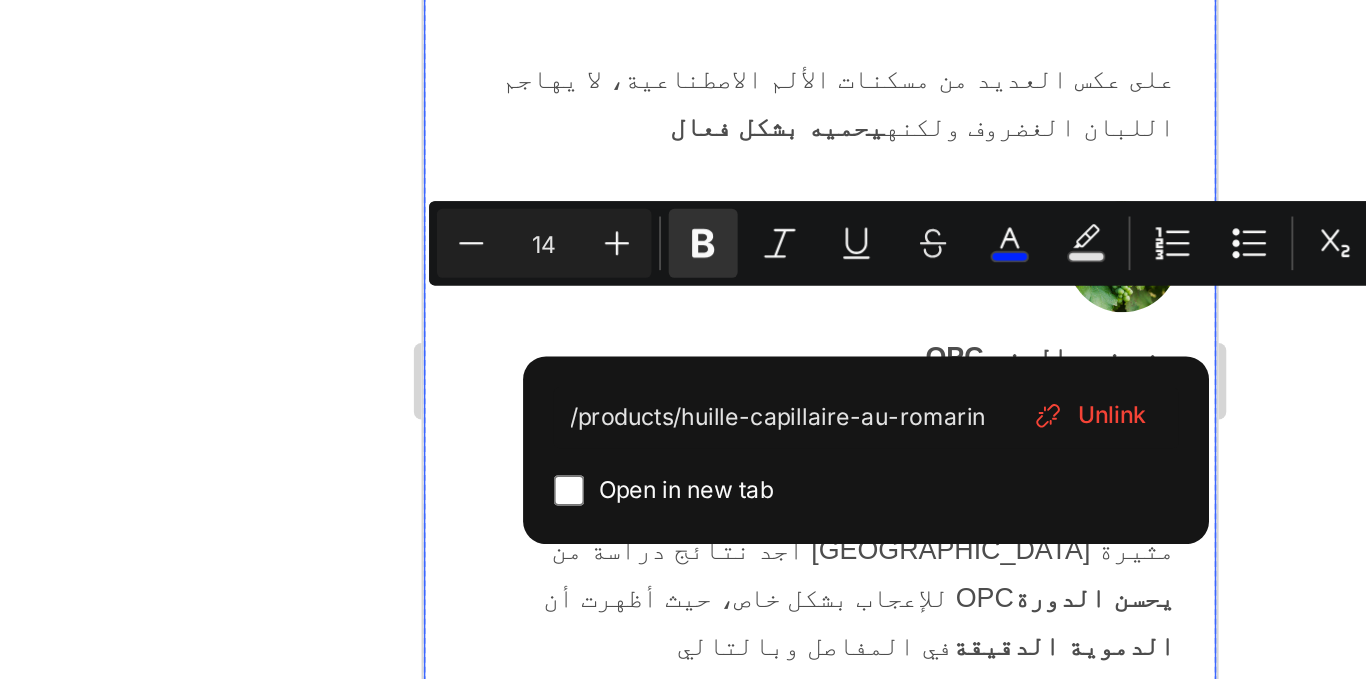drag, startPoint x: 663, startPoint y: 69, endPoint x: 803, endPoint y: 69, distance: 140 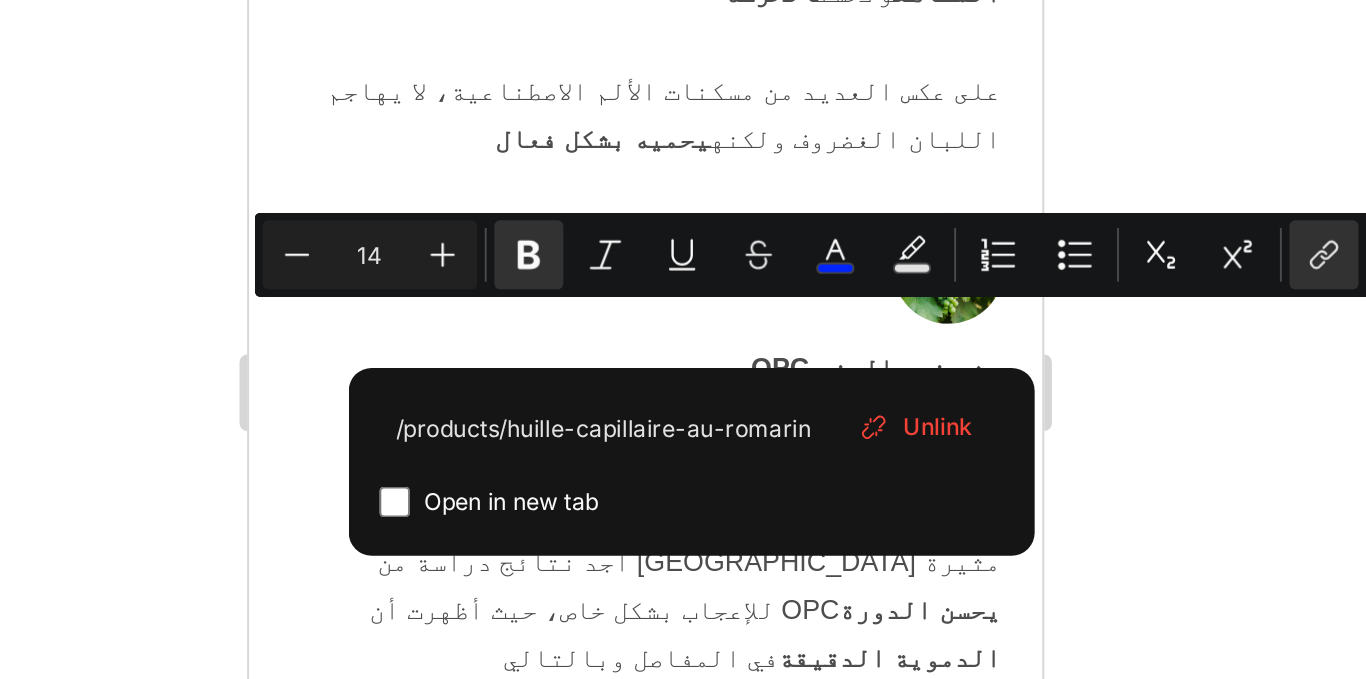 click on "Minus 14 Plus Bold Italic Underline       Strikethrough
color
Text Background Color Numbered List Bulleted List Subscript Superscript       link Remove Format" at bounding box center (960, 296) 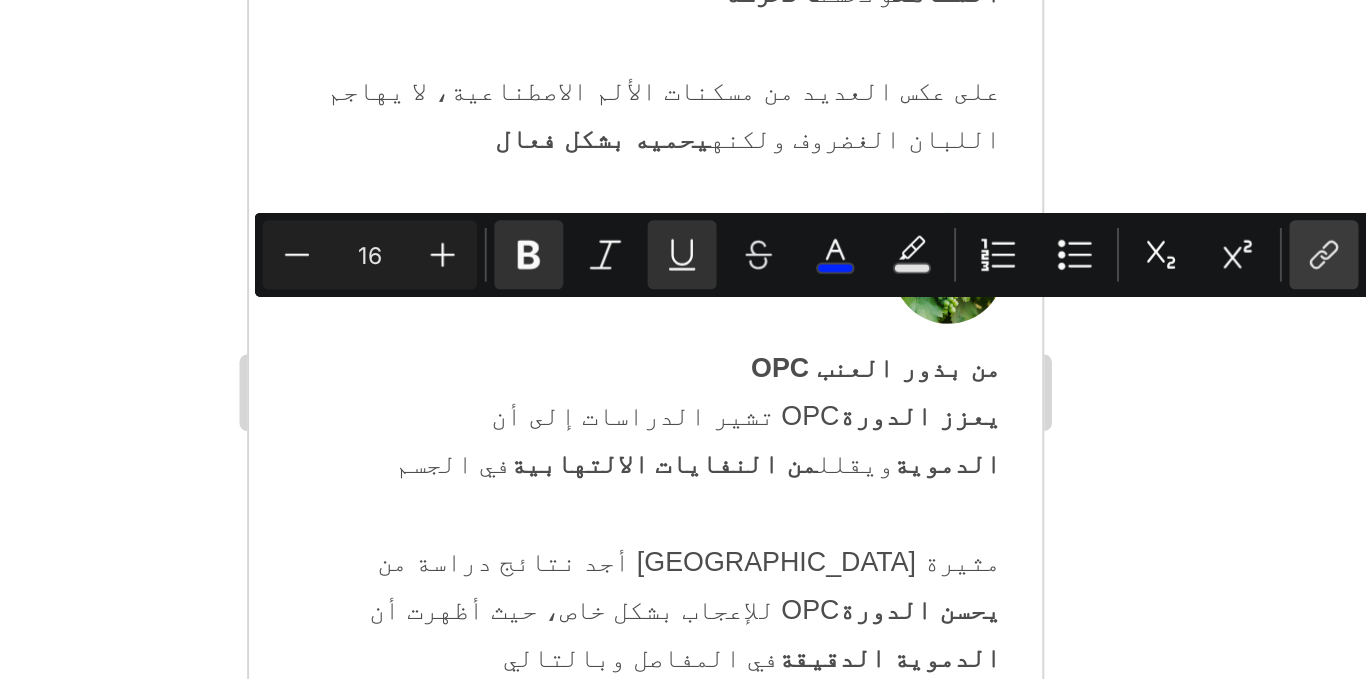 click 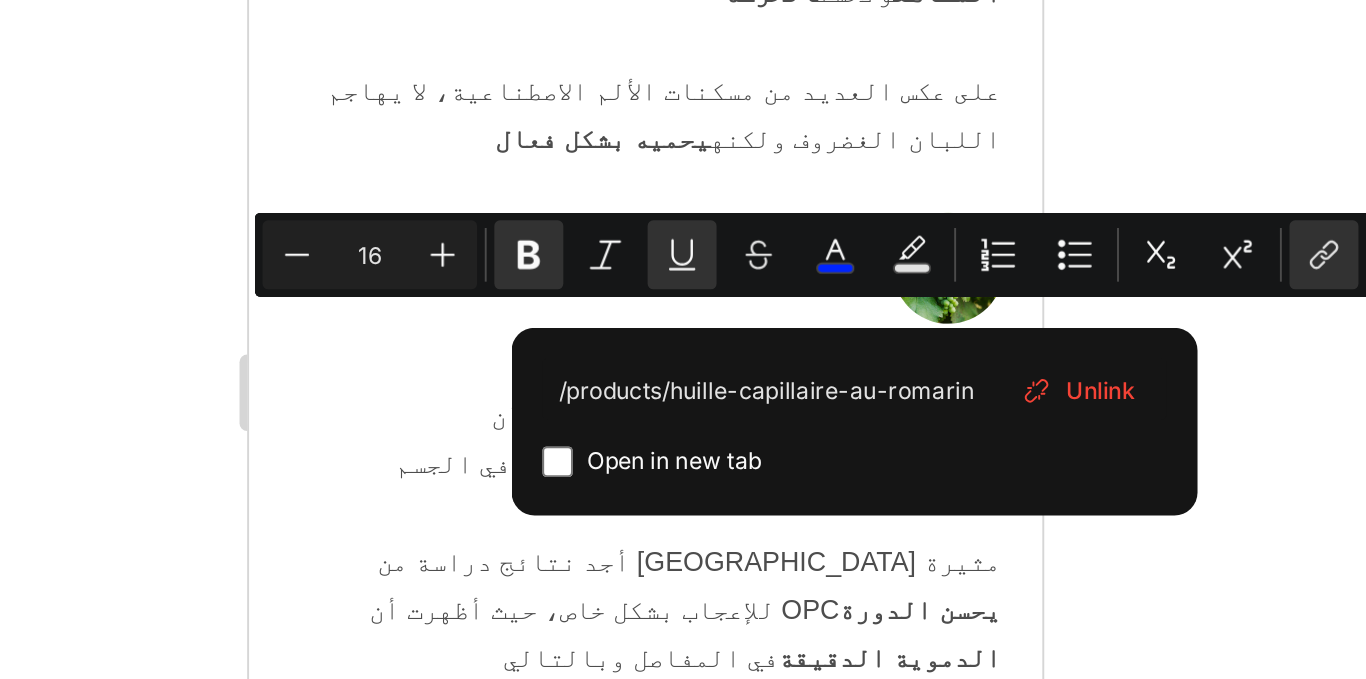 type on "14" 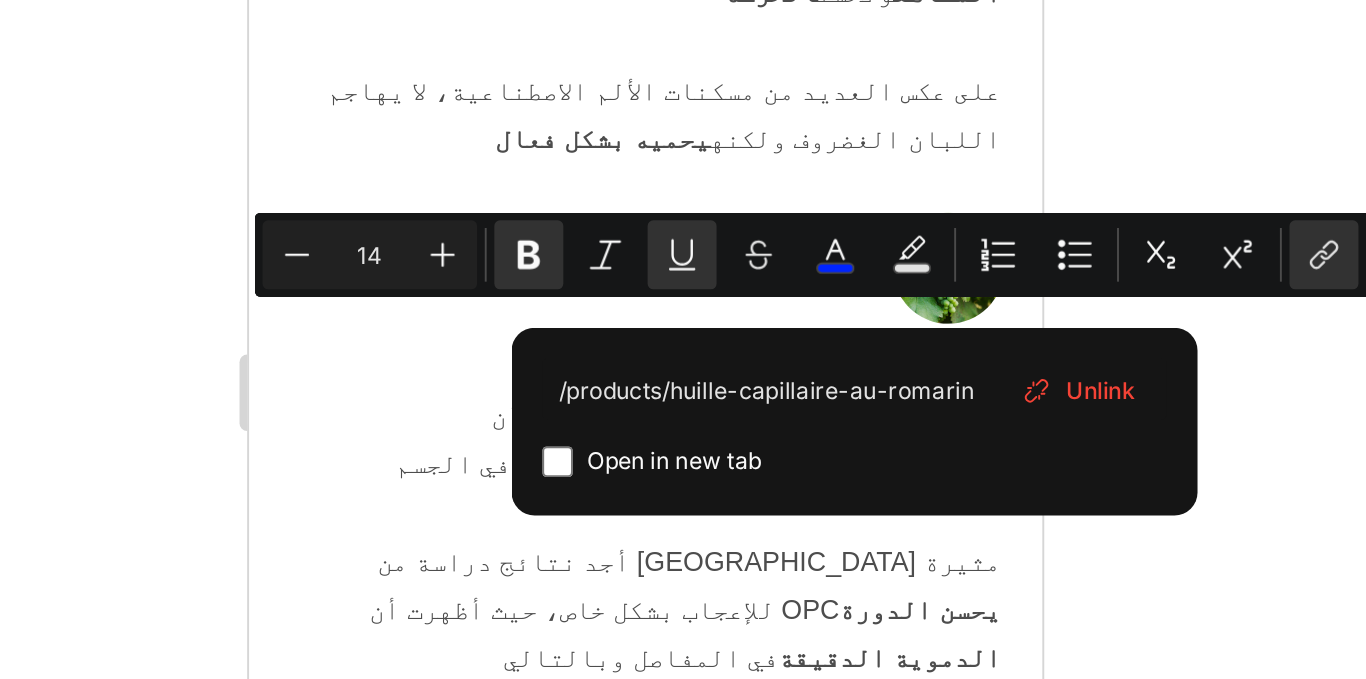 click 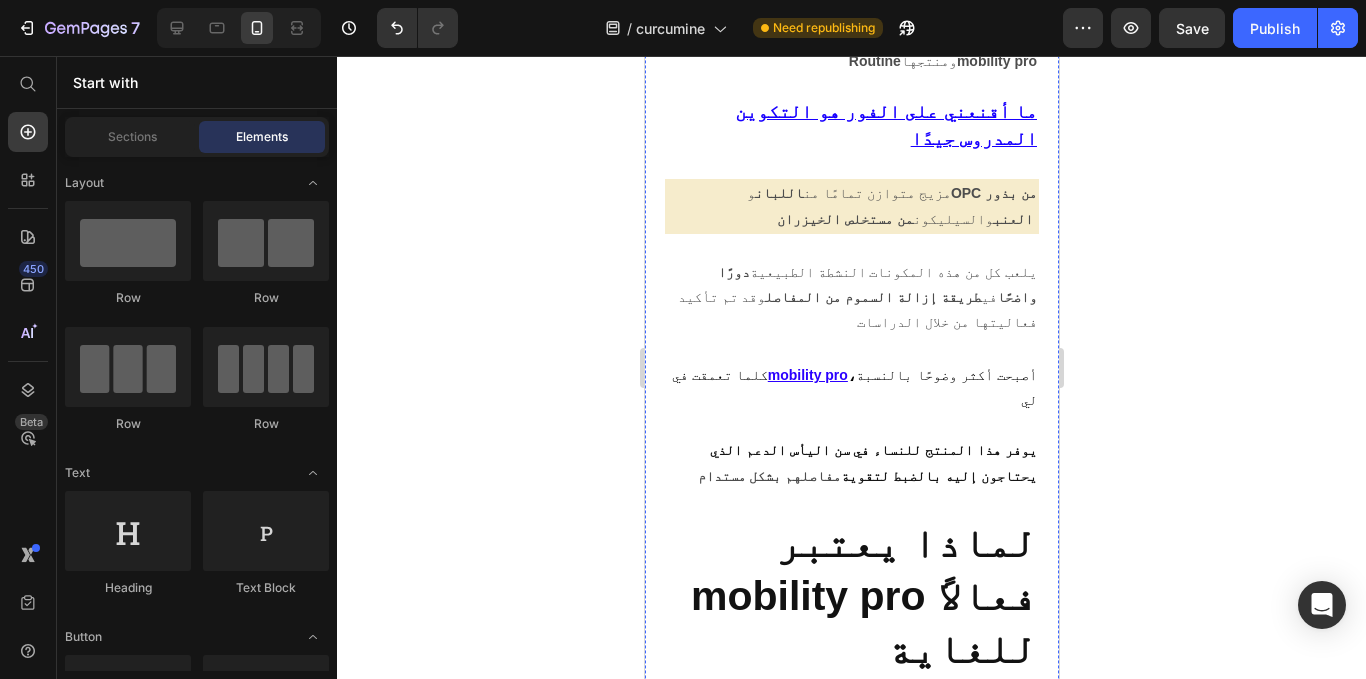 scroll, scrollTop: 12033, scrollLeft: 0, axis: vertical 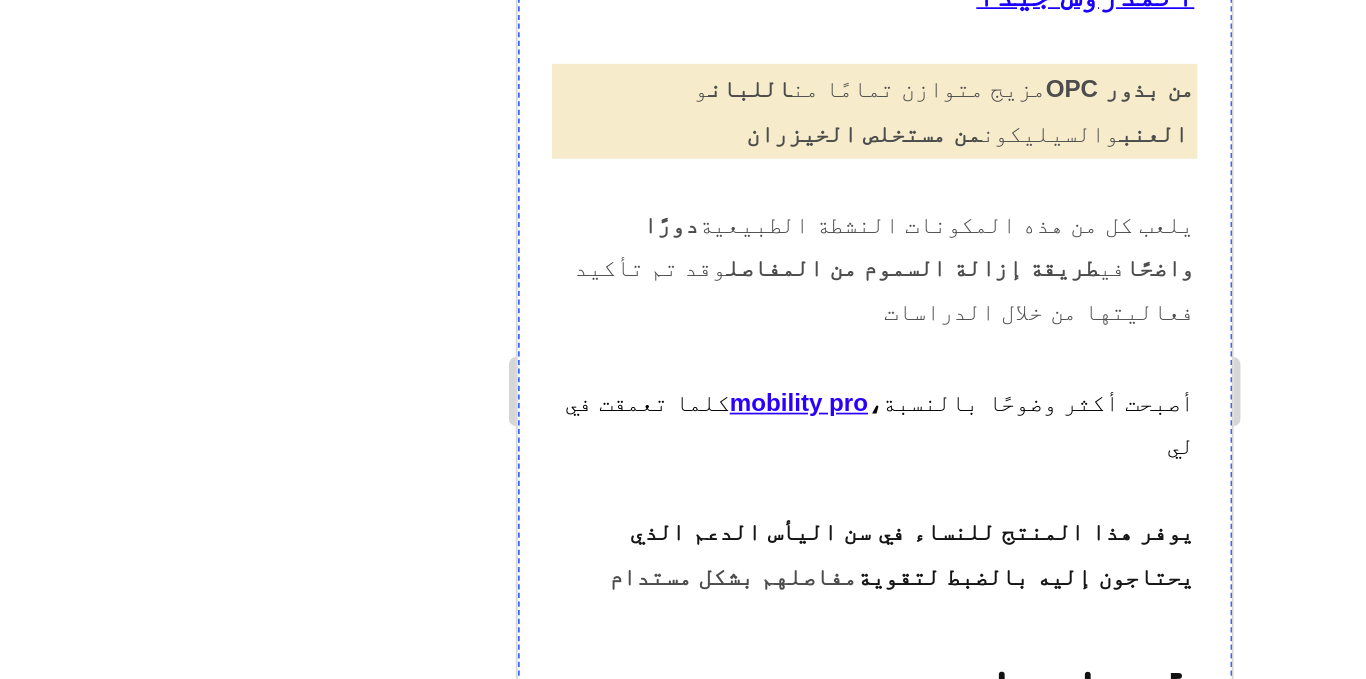 click on "يجمع  MONILITY PRO  هذه العناصر في  تركيبة شاملة  تعمل بشكل تآزري - أي أن المكونات  الفردية تعزز  تأثيرات بعضها  البعض" at bounding box center (723, 2139) 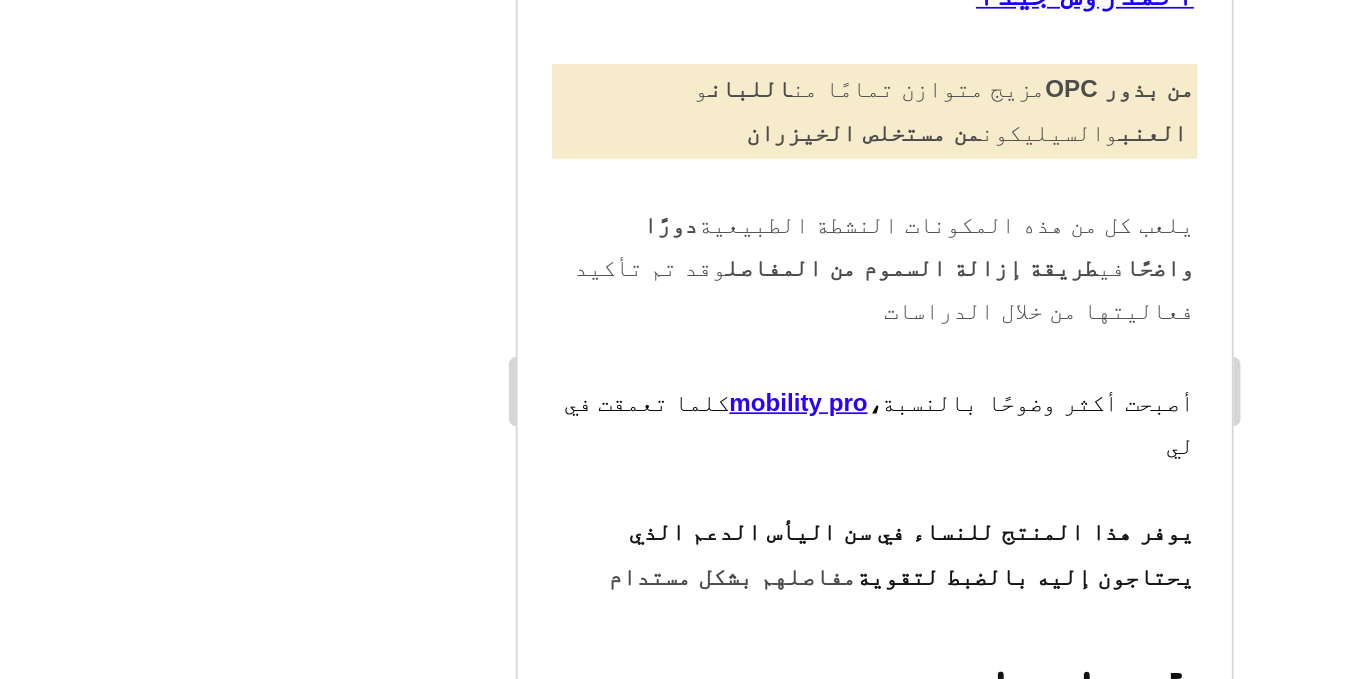 drag, startPoint x: 668, startPoint y: 103, endPoint x: 588, endPoint y: 102, distance: 80.00625 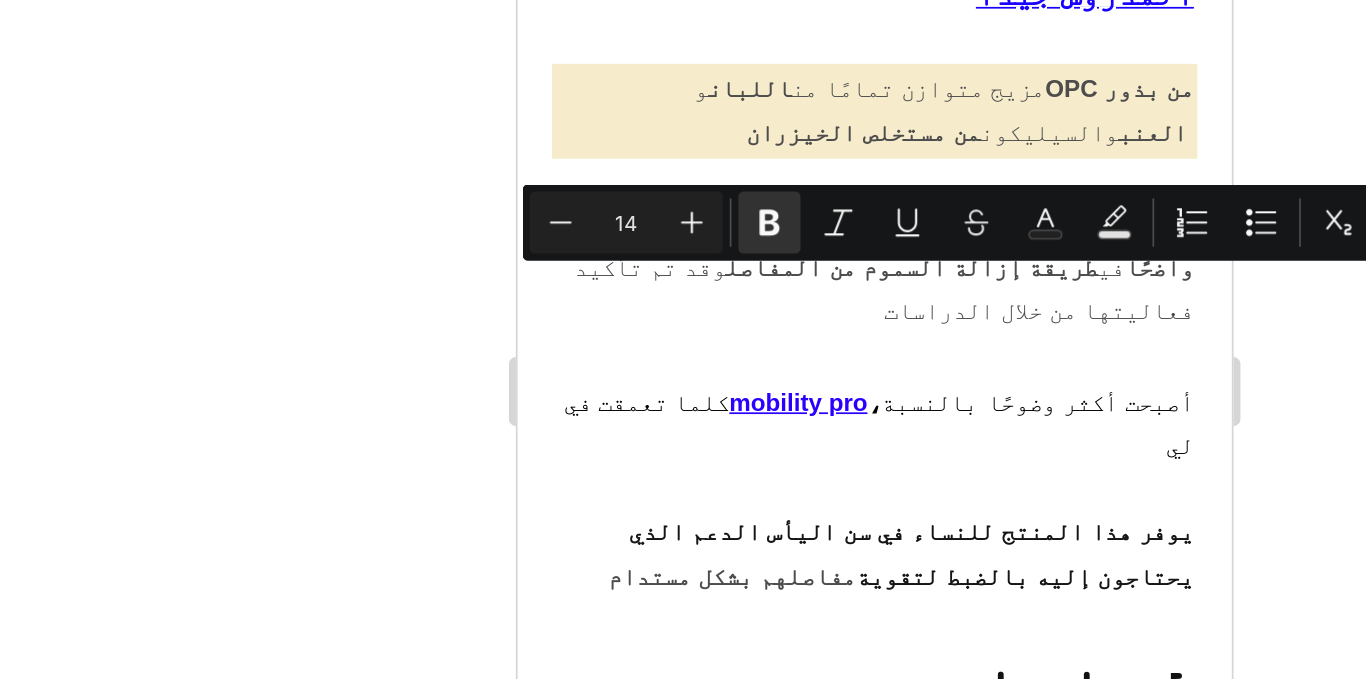 click on "MONILITY PRO" at bounding box center [629, 2113] 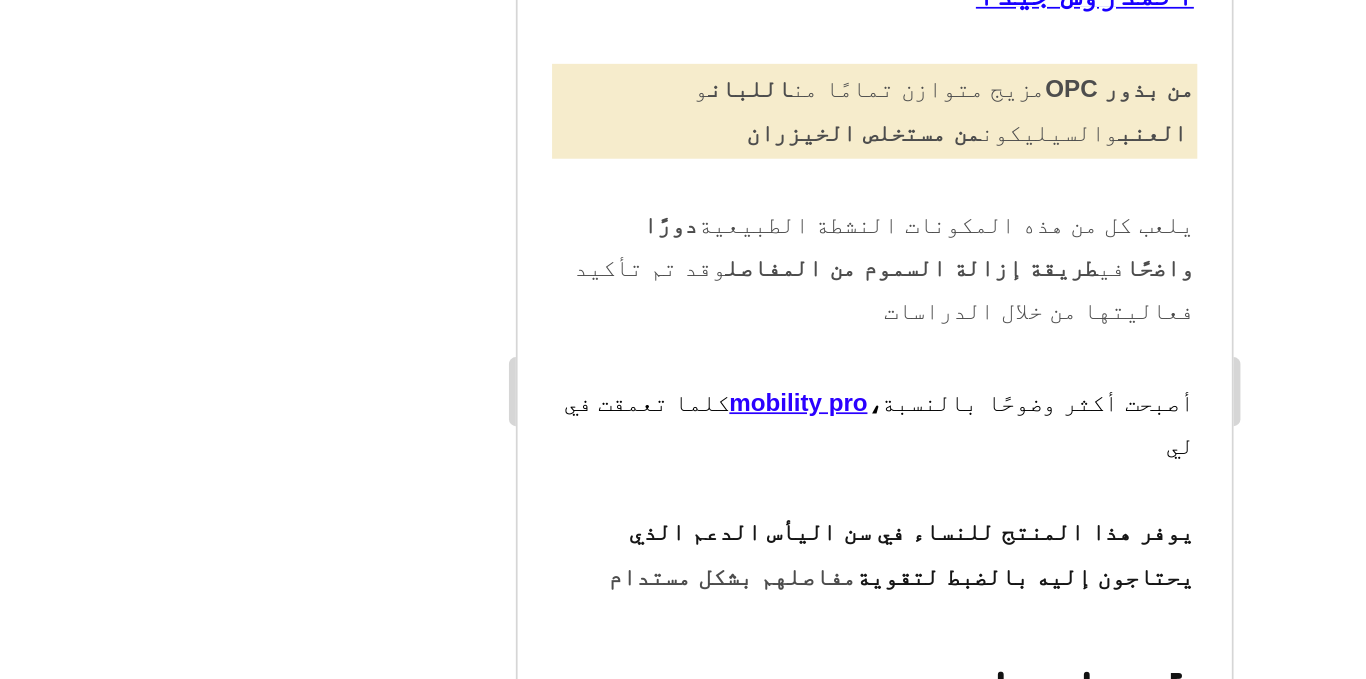 click on "MONILITY PRO" at bounding box center [629, 2113] 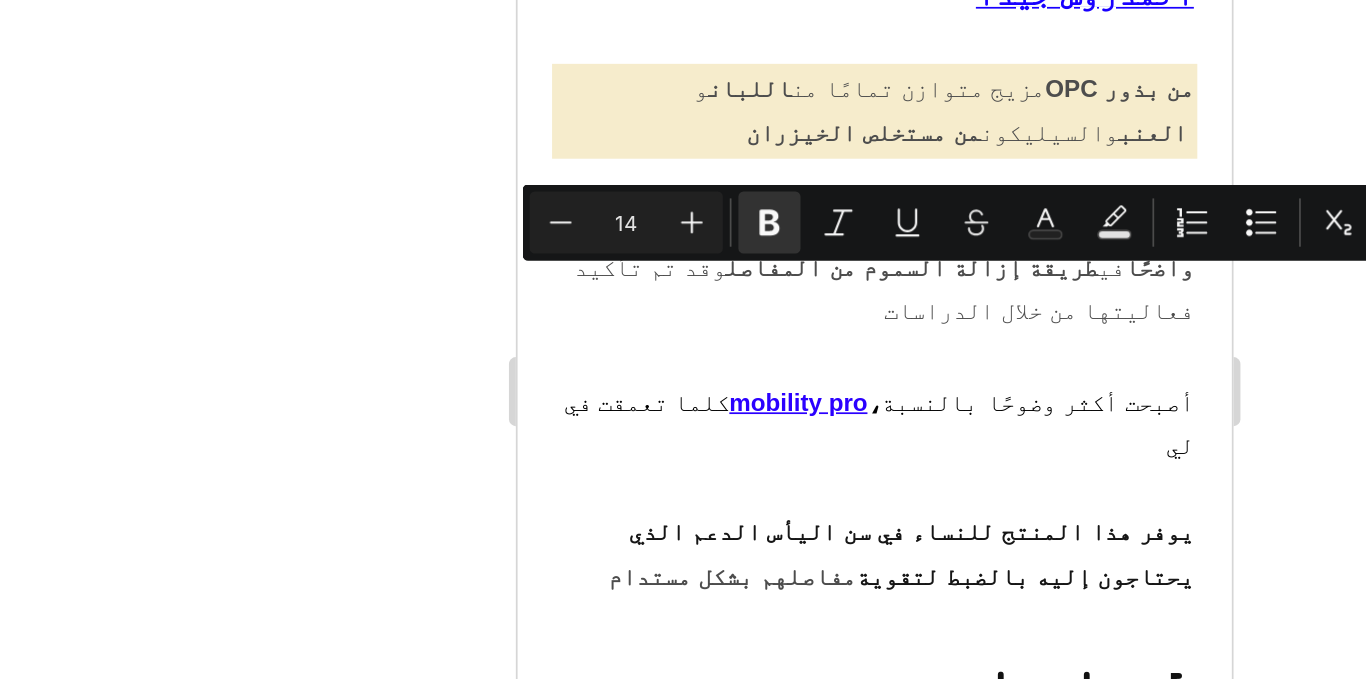 drag, startPoint x: 567, startPoint y: 101, endPoint x: 664, endPoint y: 111, distance: 97.5141 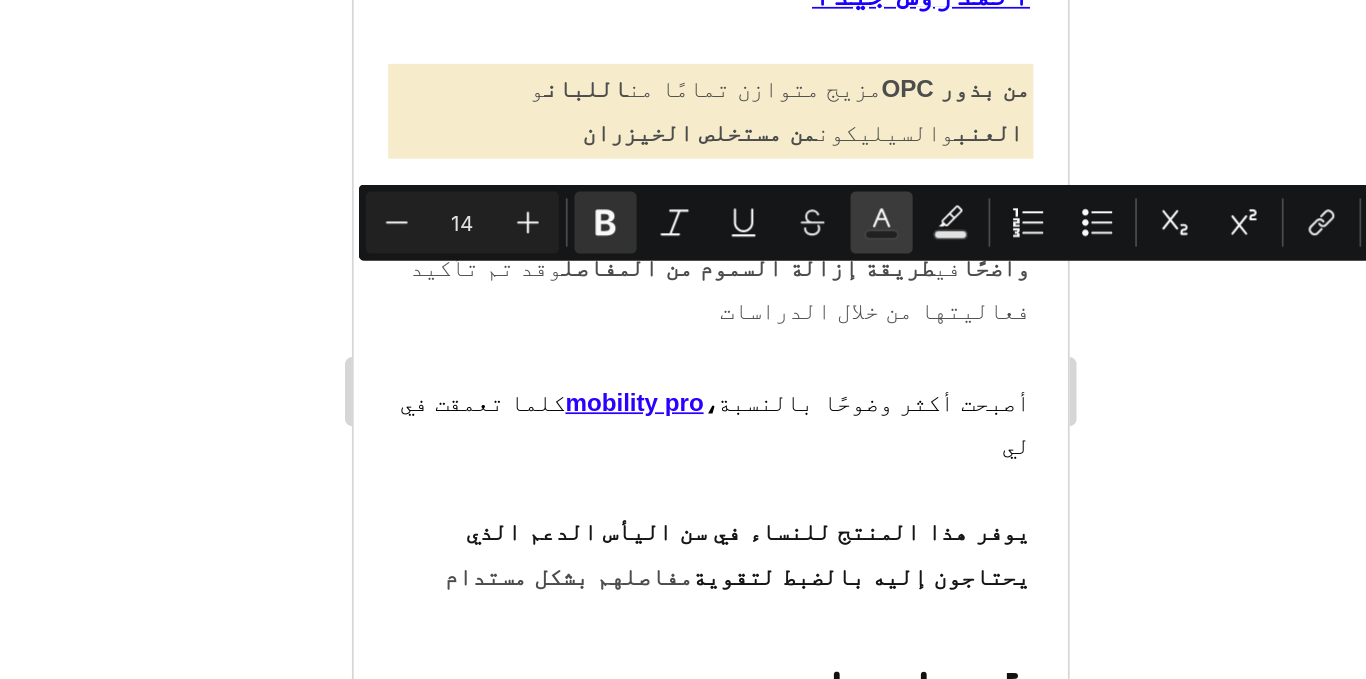 click 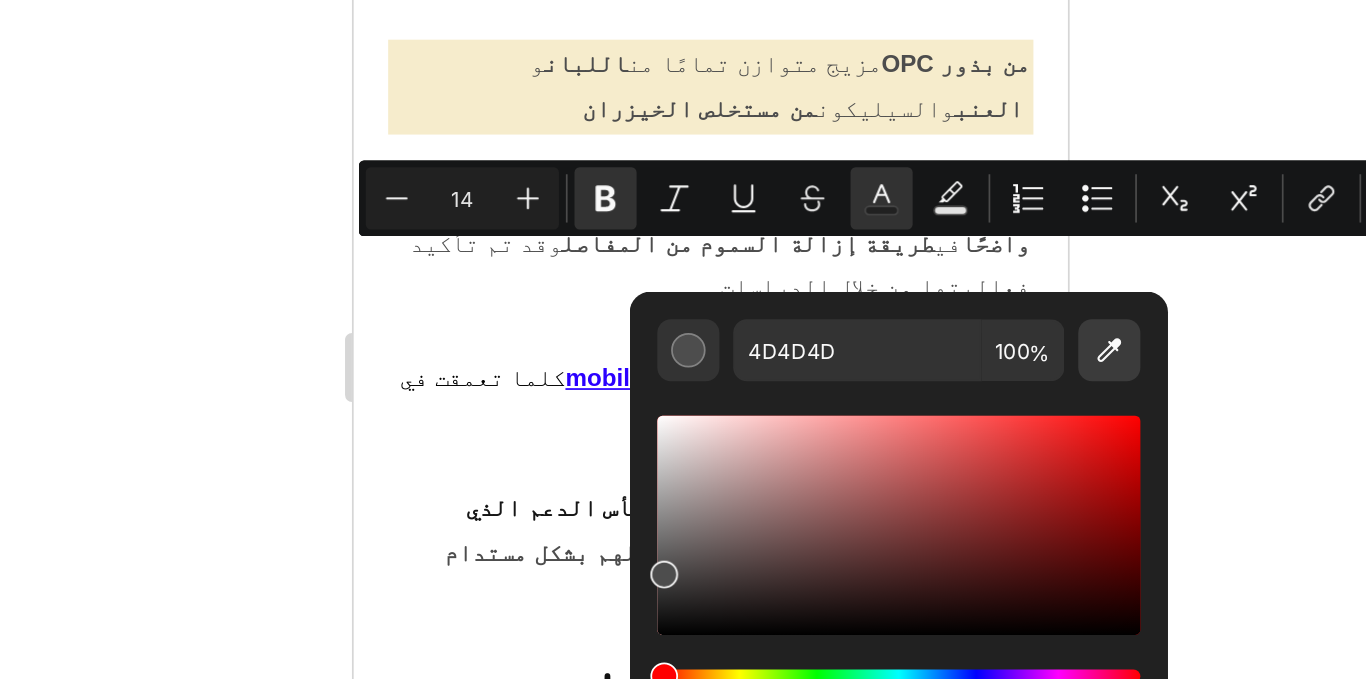 click 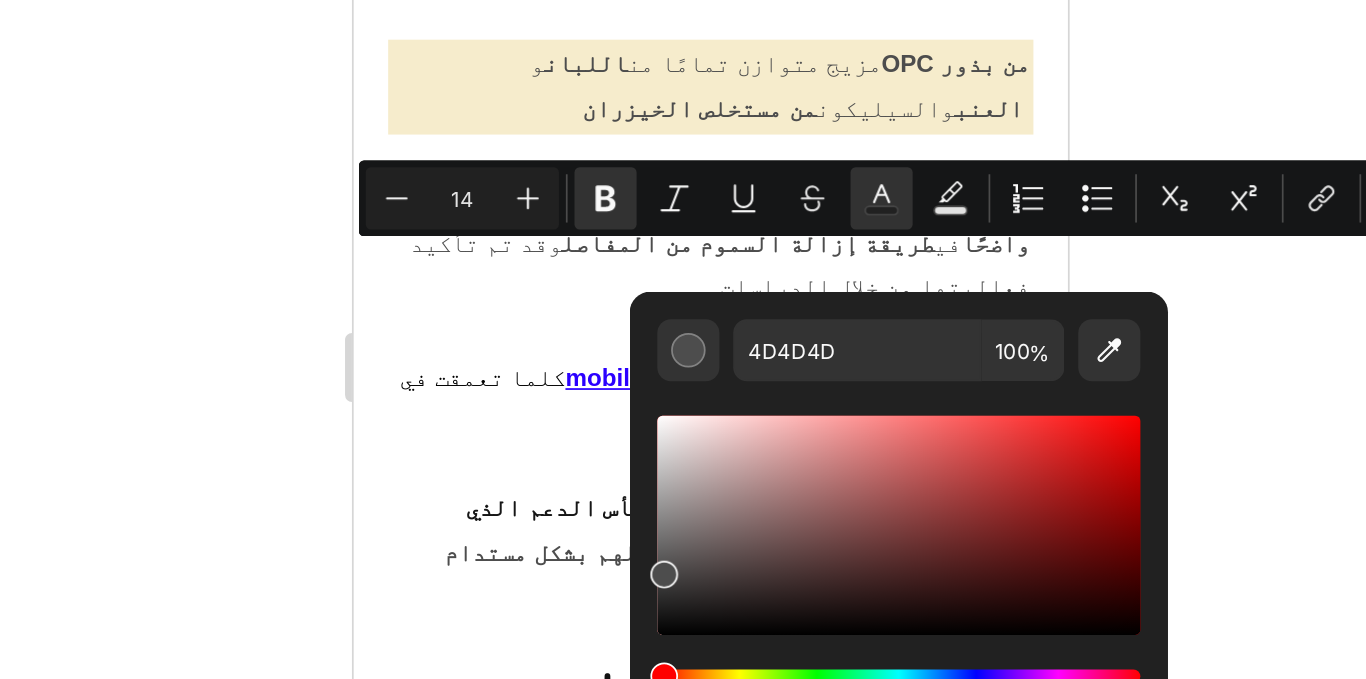type on "3900FF" 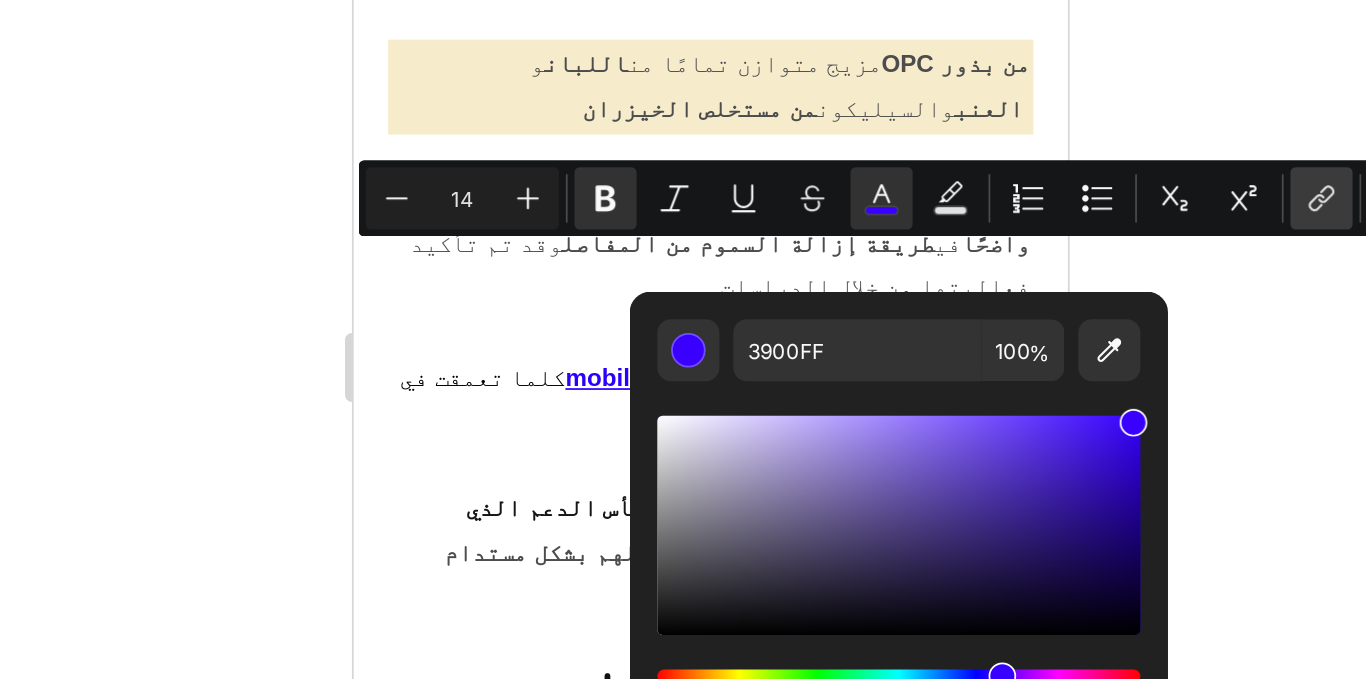 click on "link" at bounding box center (1206, 270) 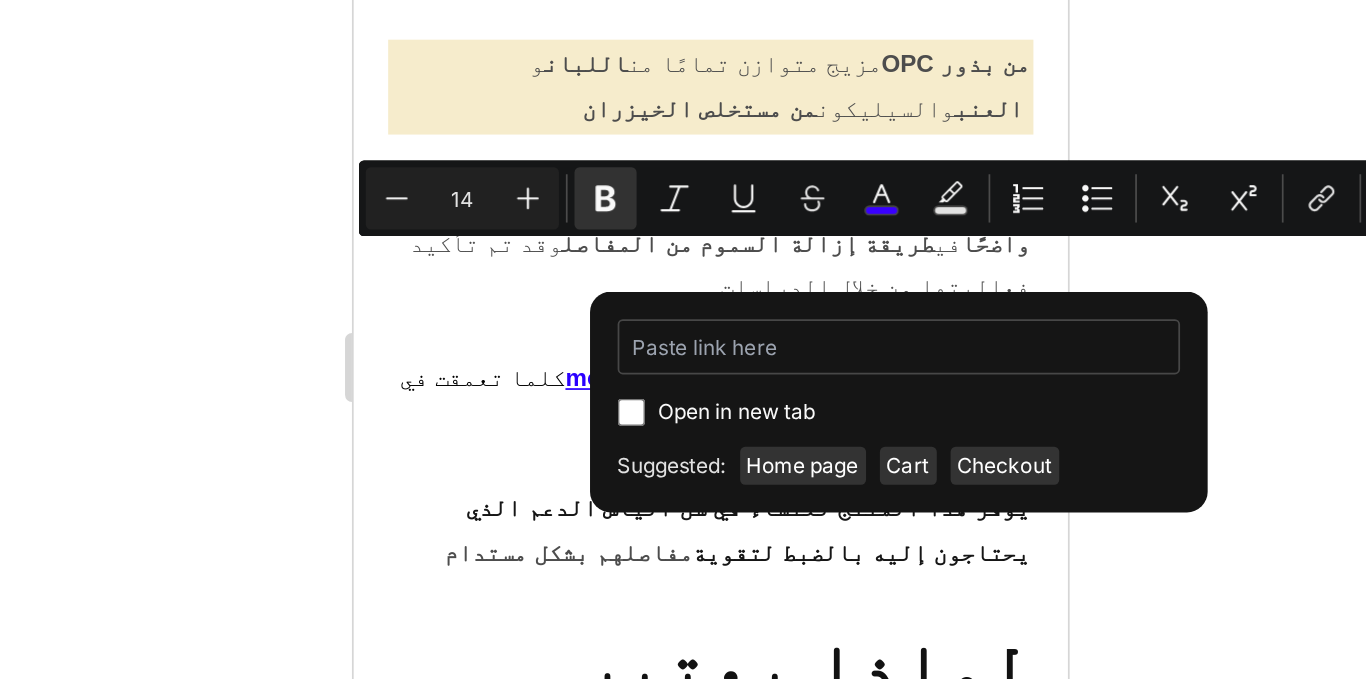 type on "/products/huille-capillaire-au-romarin" 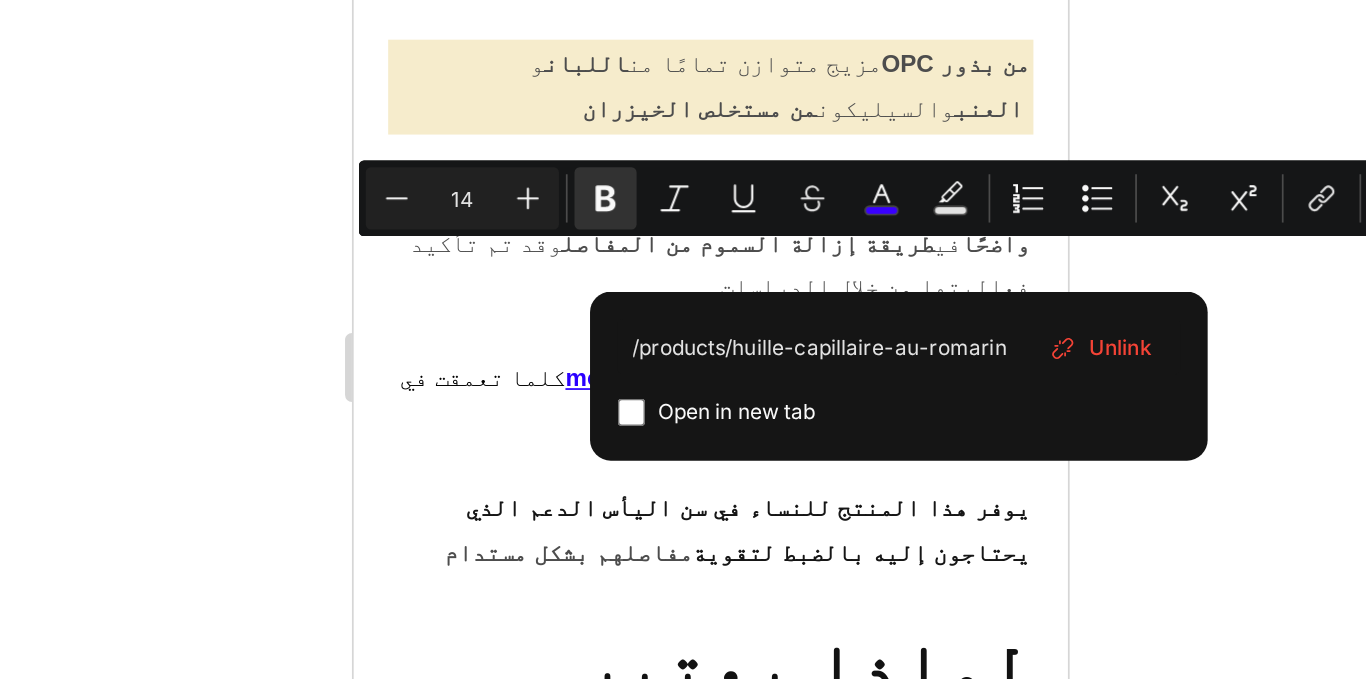 click 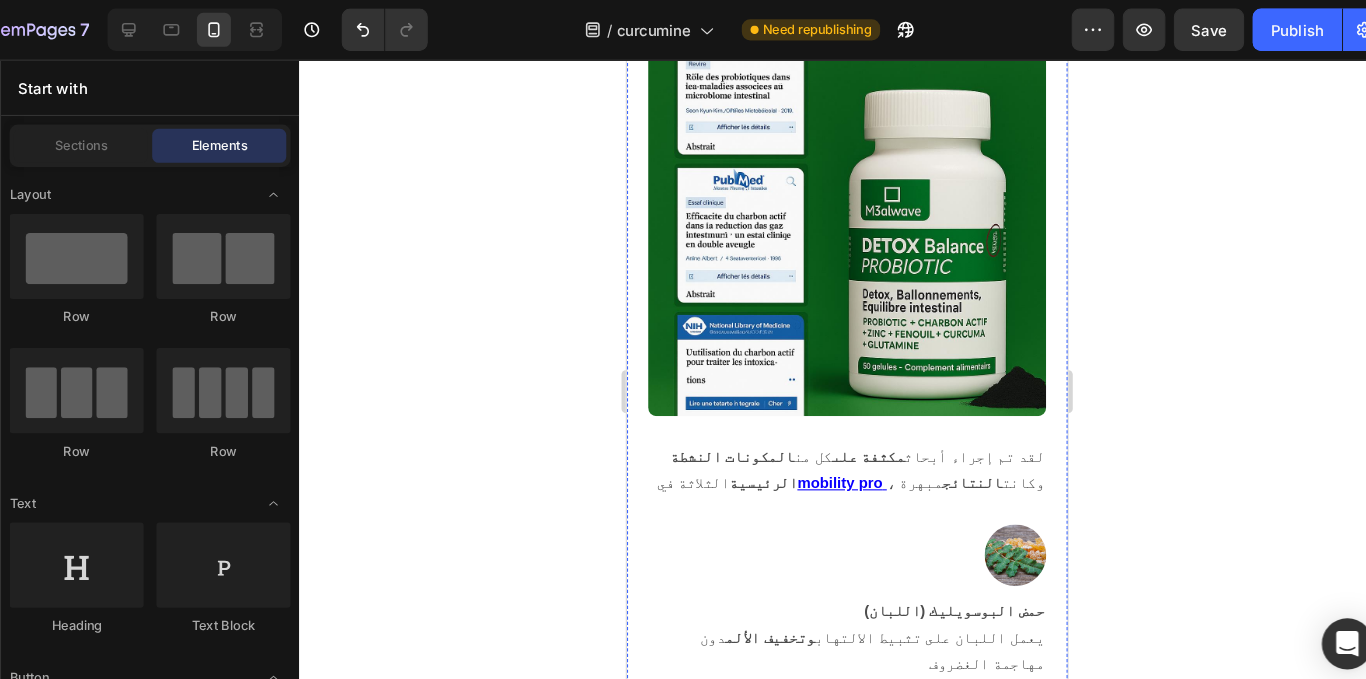 scroll, scrollTop: 12927, scrollLeft: 0, axis: vertical 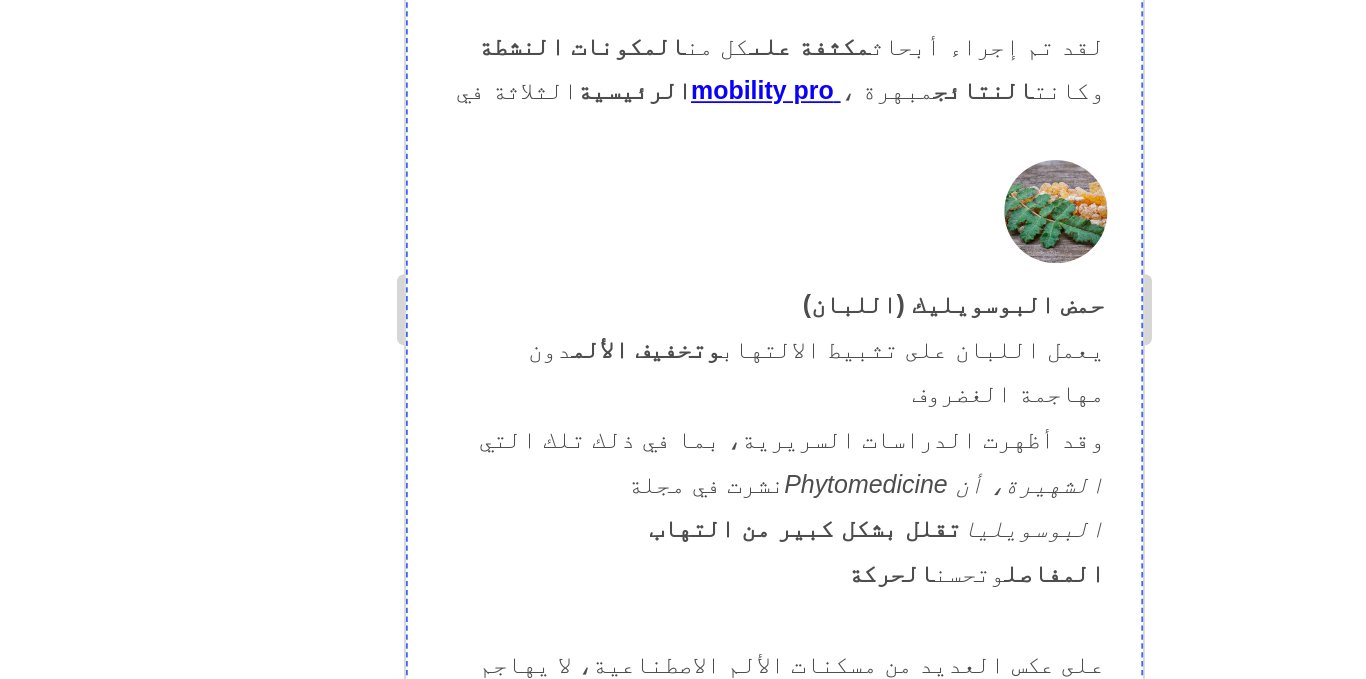 click on "طريقك إلى مفاصل خالية من الألم" at bounding box center [665, 2127] 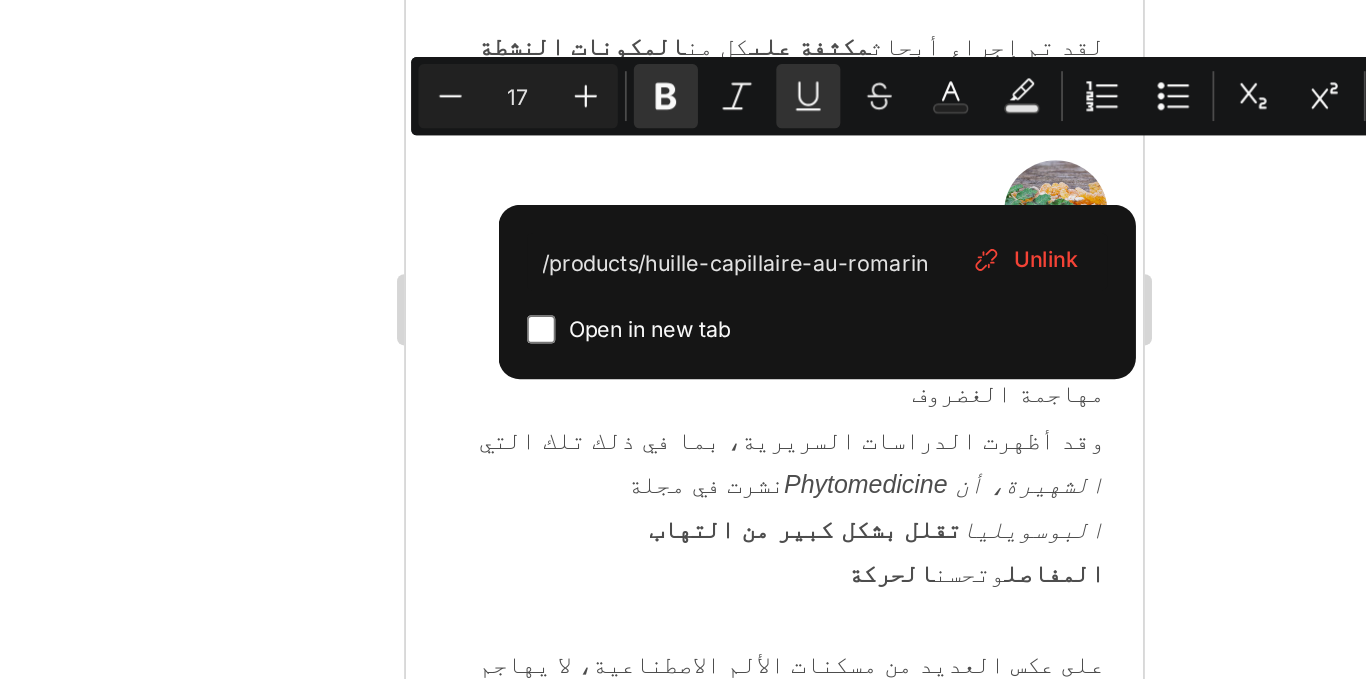 drag, startPoint x: 602, startPoint y: -8, endPoint x: 782, endPoint y: -9, distance: 180.00278 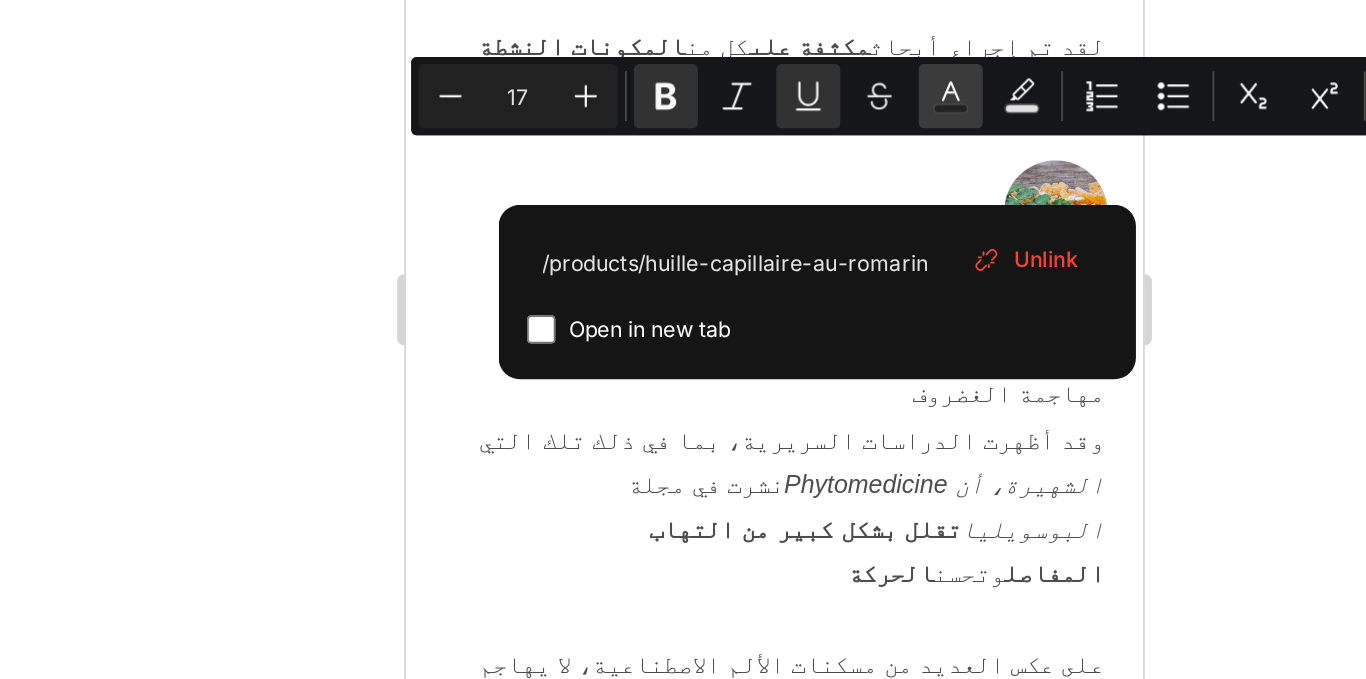 click 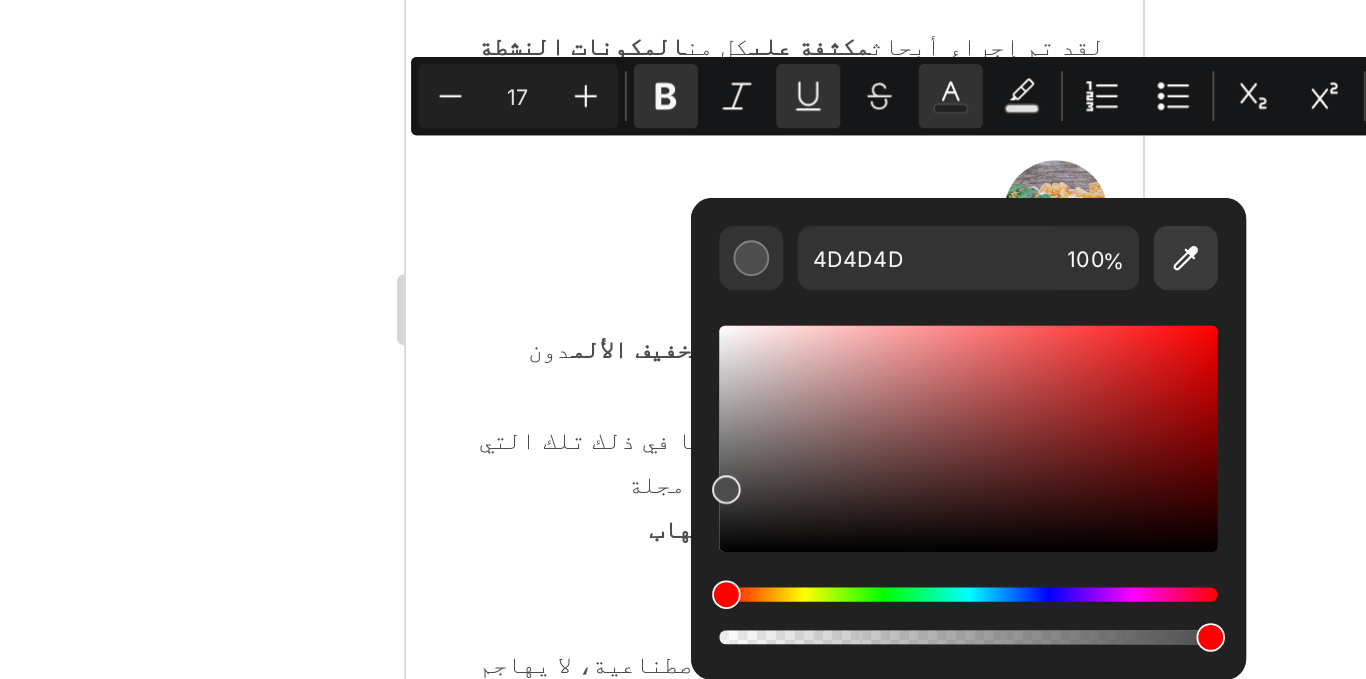 click 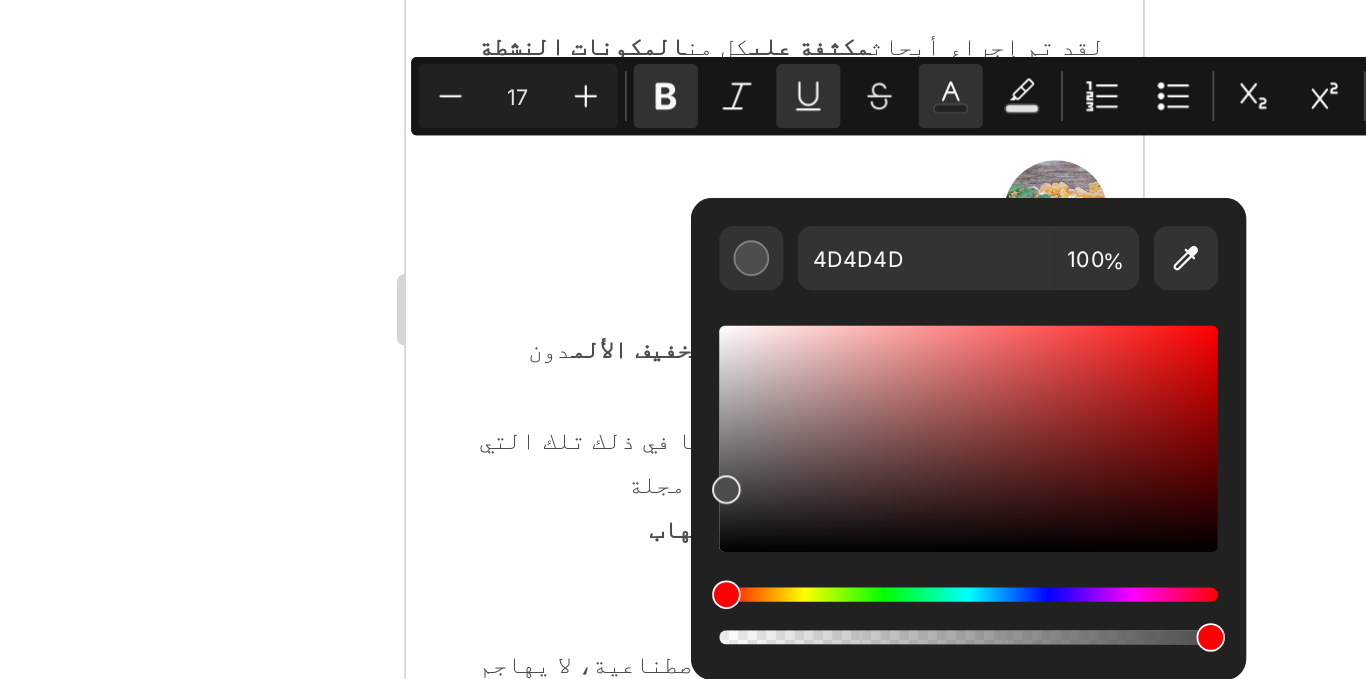 type on "2600FF" 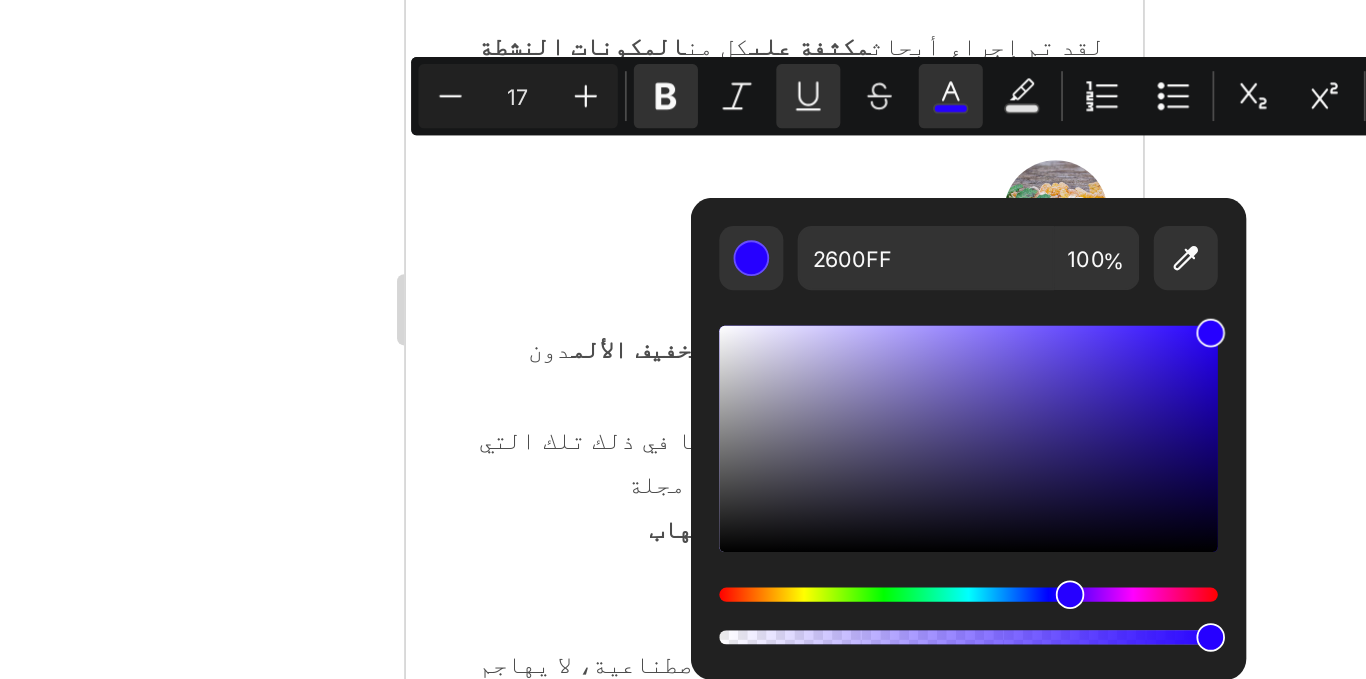 click 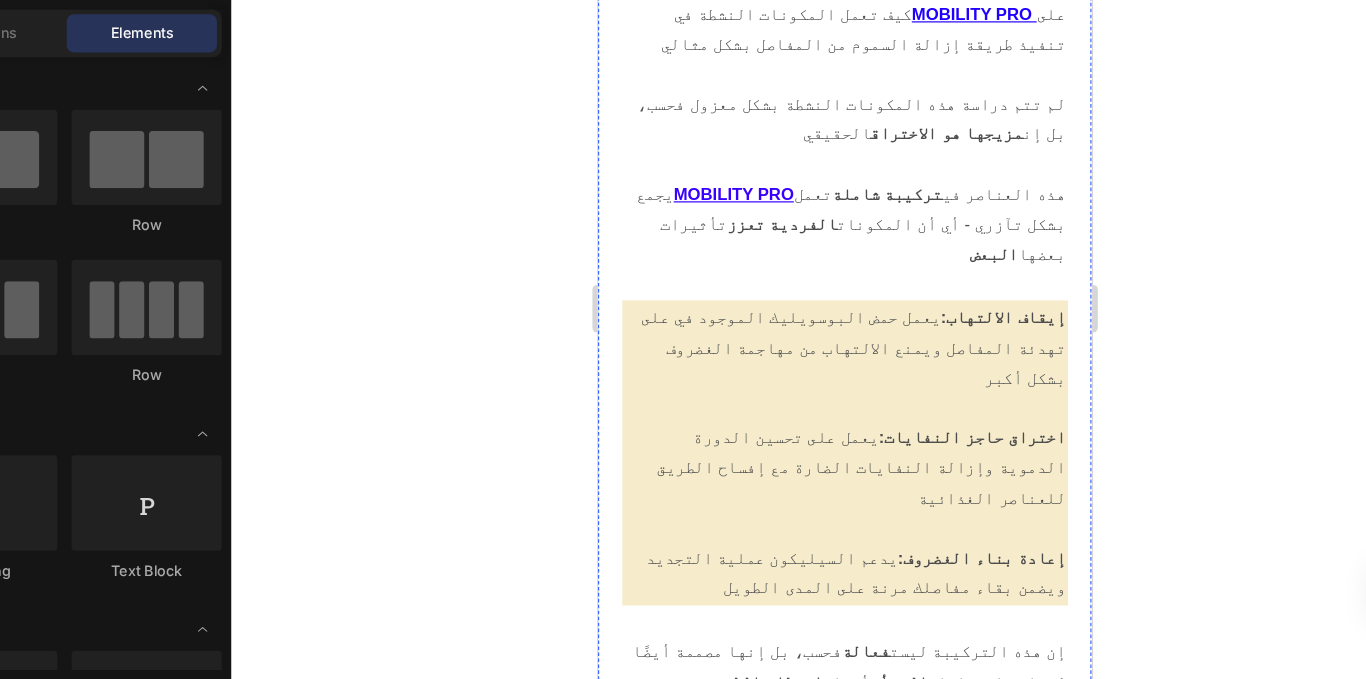 scroll, scrollTop: 14185, scrollLeft: 0, axis: vertical 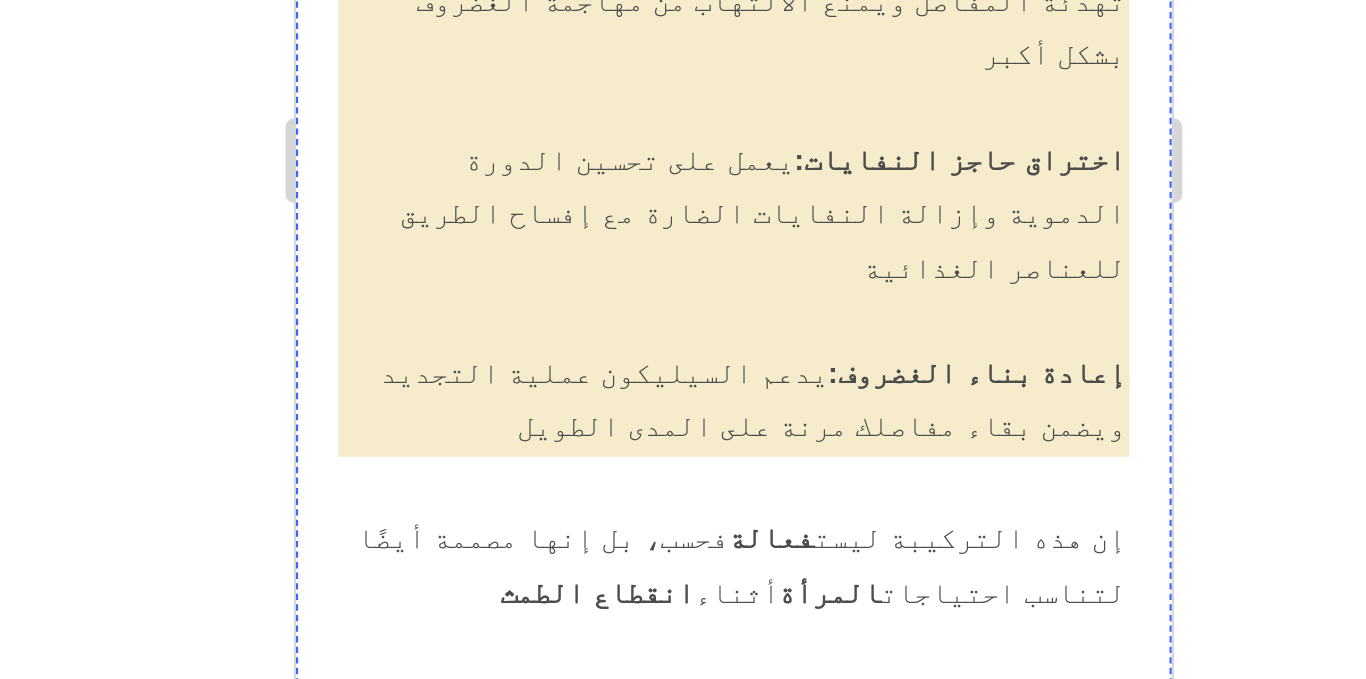 click on "MOBILITY أريد أن أكون صادقًا معك:" at bounding box center [504, 2201] 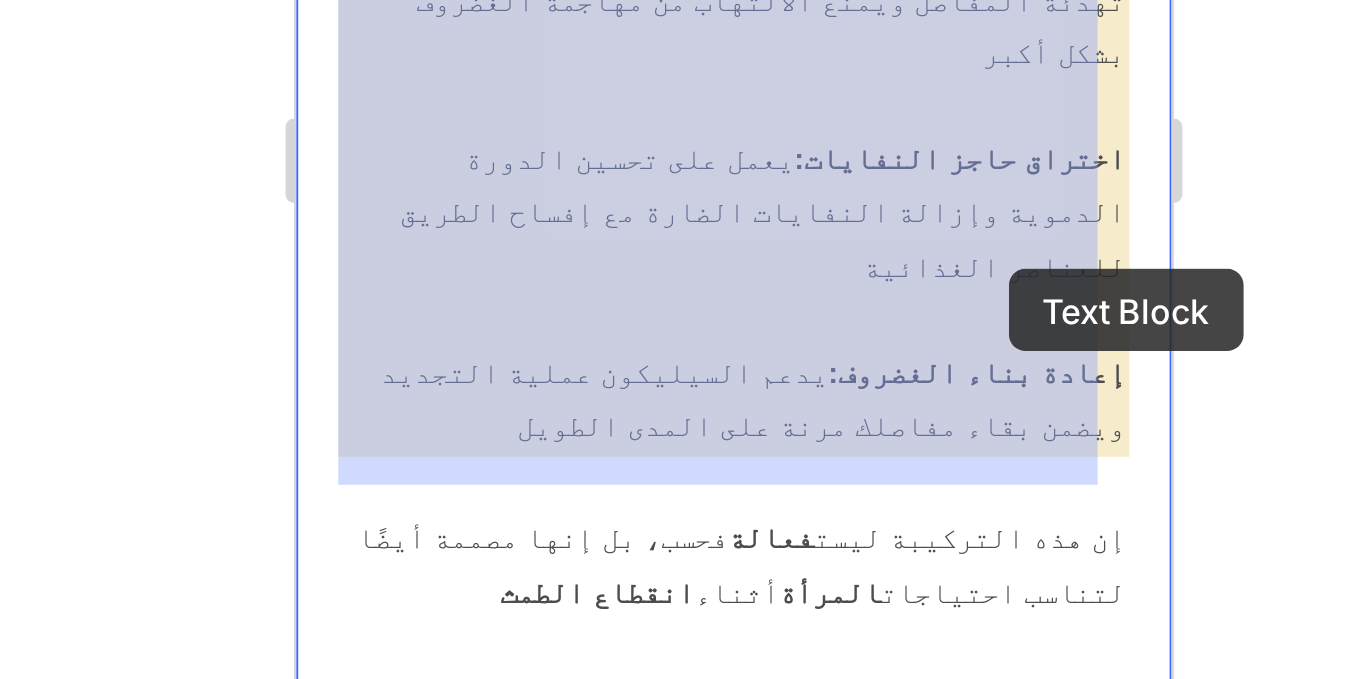 drag, startPoint x: 556, startPoint y: -146, endPoint x: 632, endPoint y: -136, distance: 76.655075 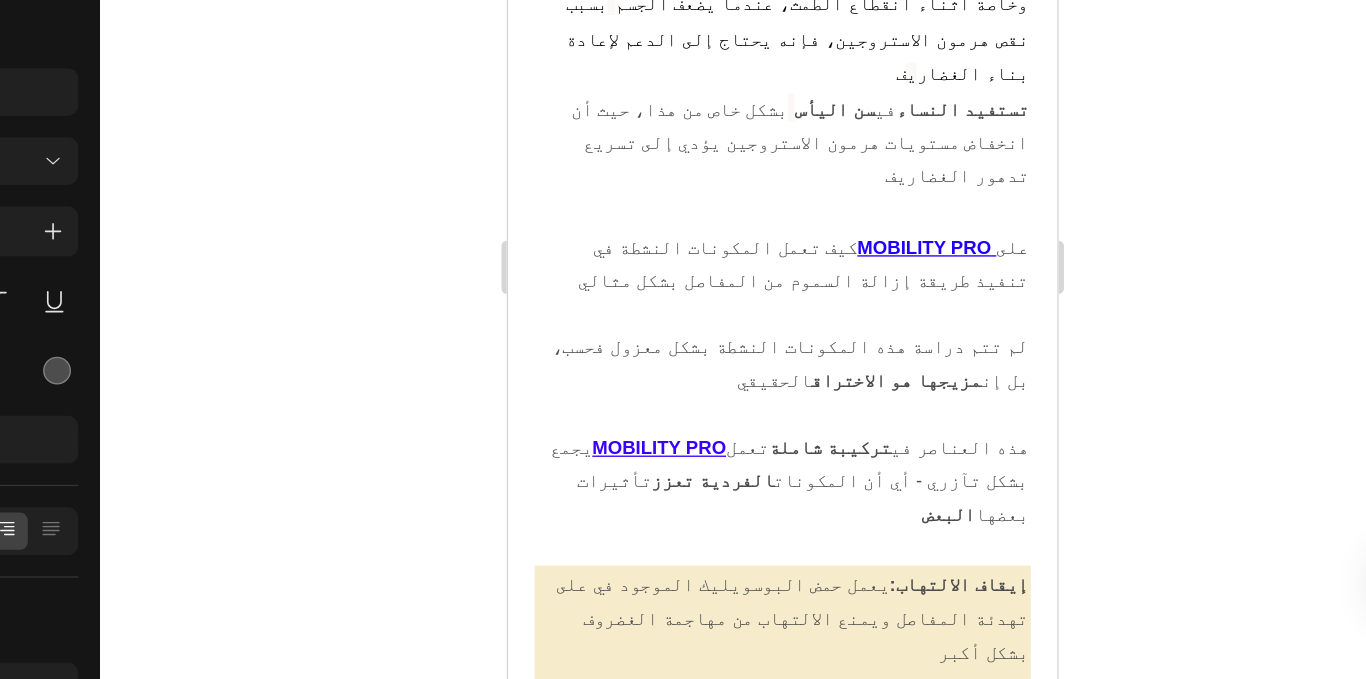scroll, scrollTop: 14044, scrollLeft: 0, axis: vertical 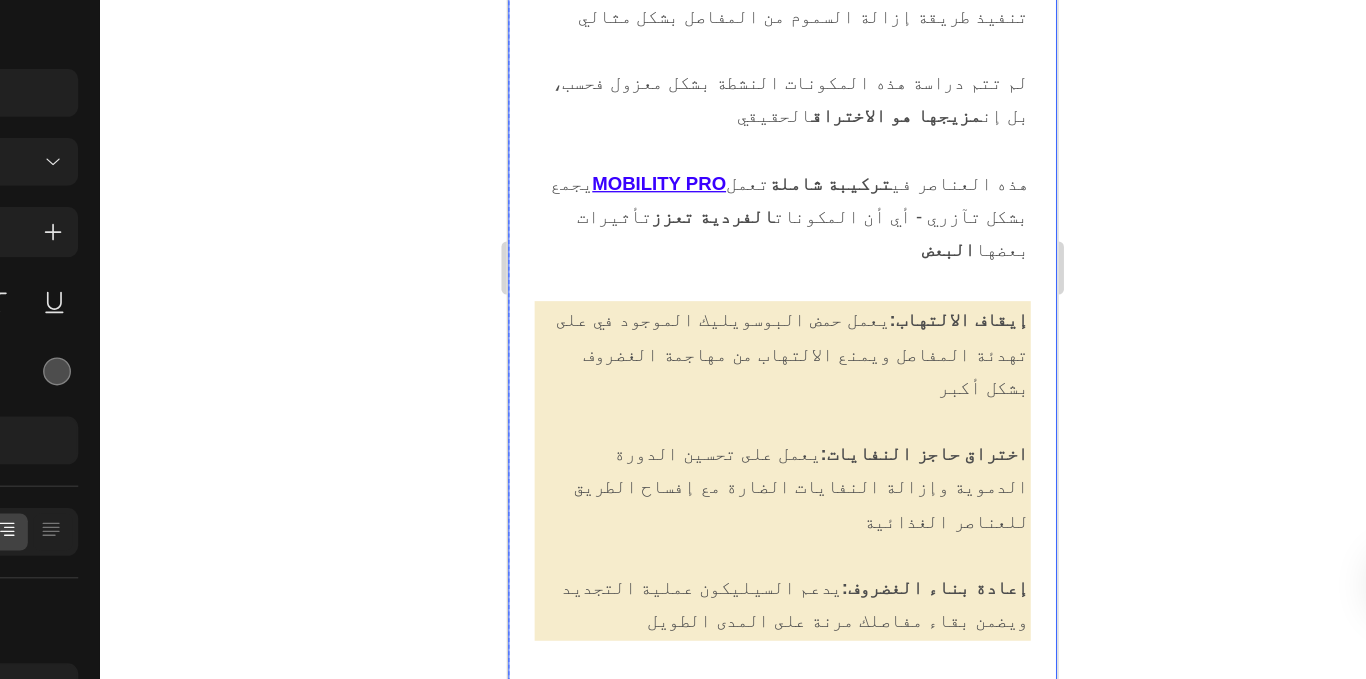 drag, startPoint x: 765, startPoint y: 341, endPoint x: 894, endPoint y: 358, distance: 130.11533 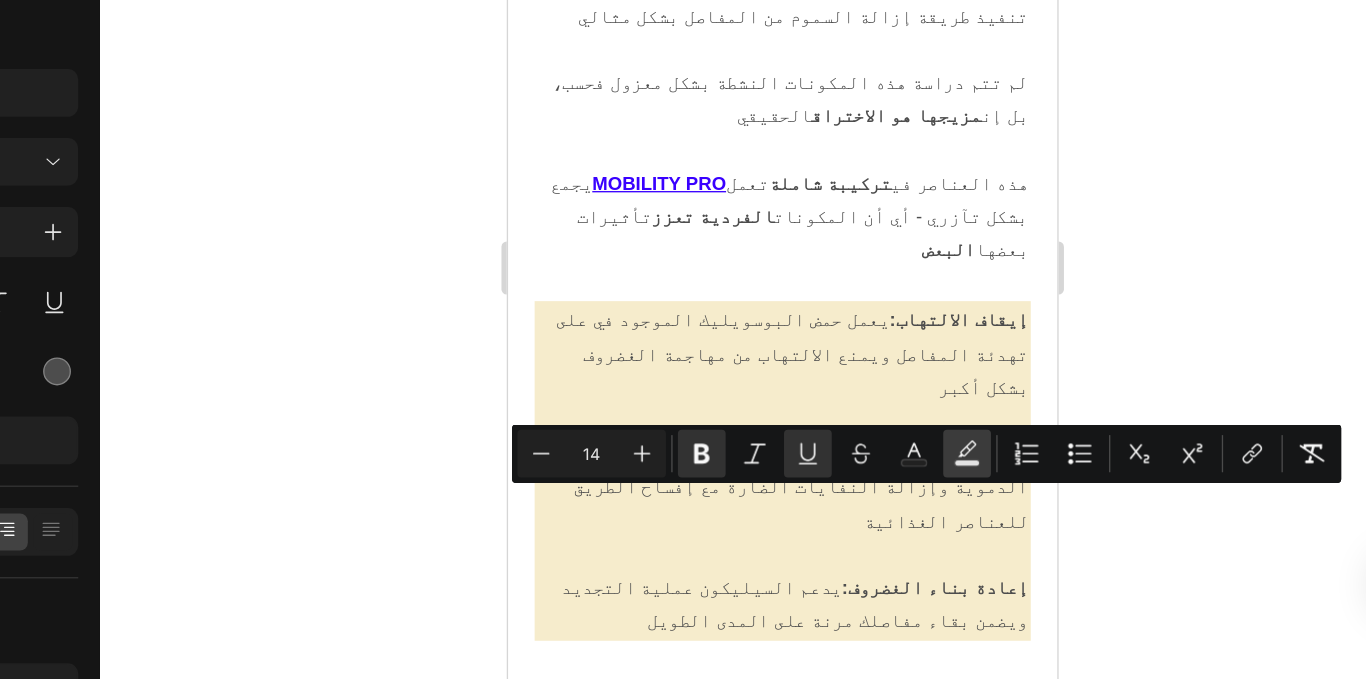 click on "Text Background Color" at bounding box center (991, 508) 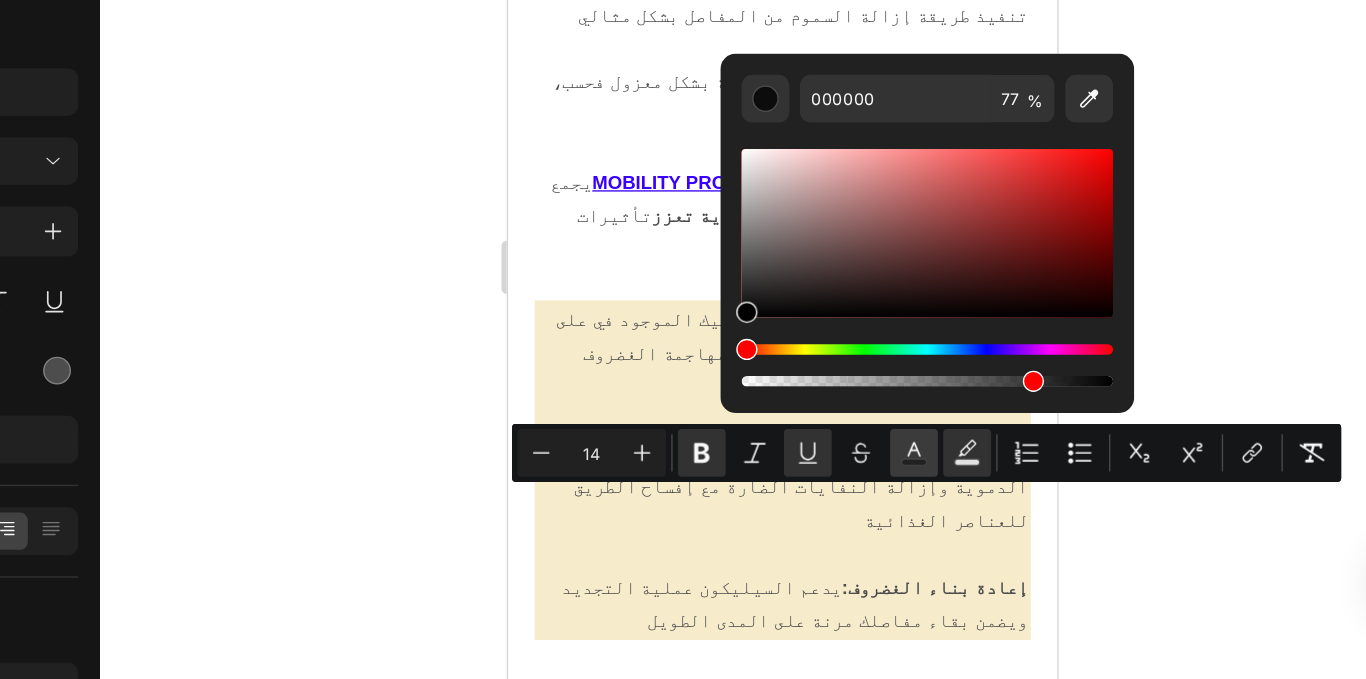 click 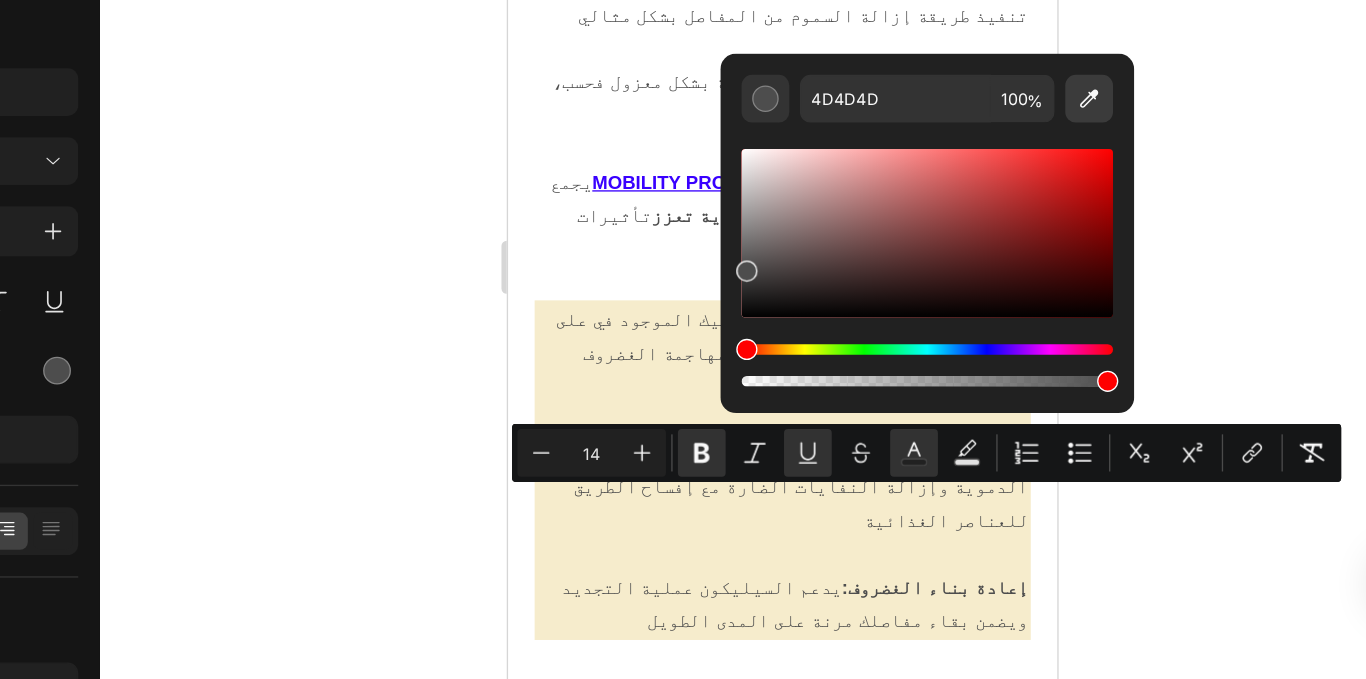 click 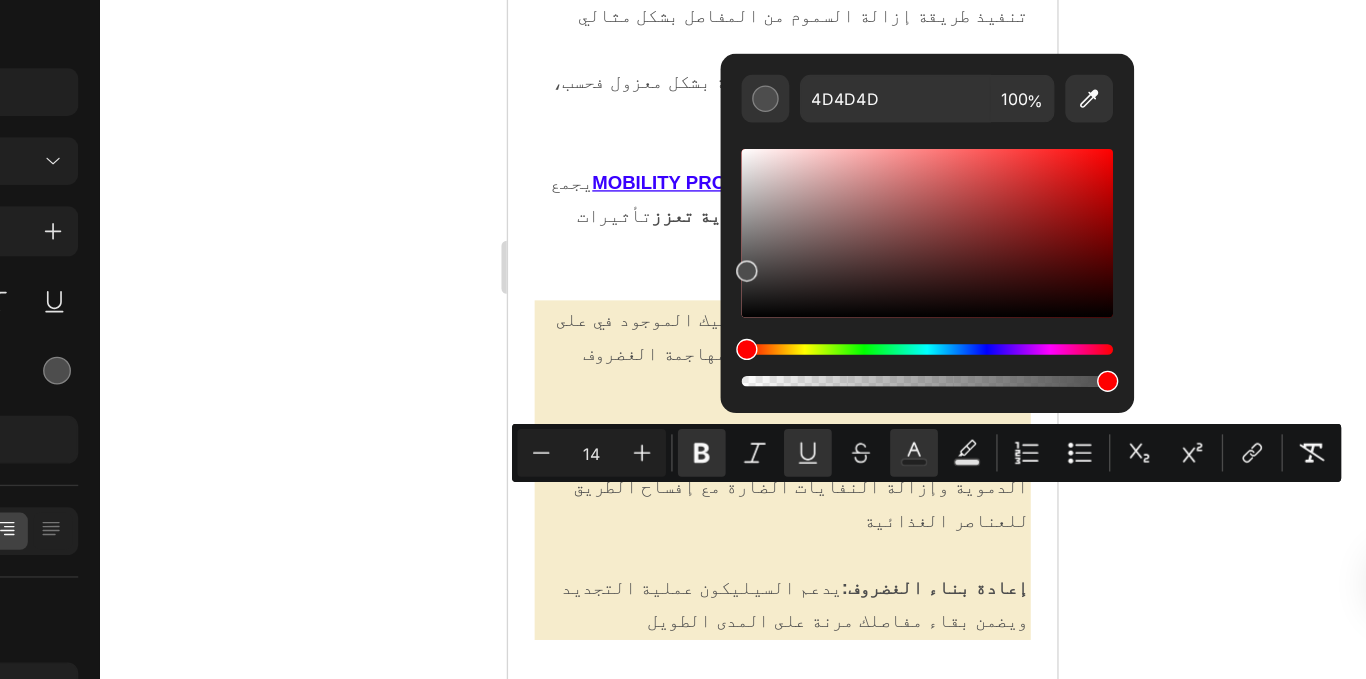 type on "1500FF" 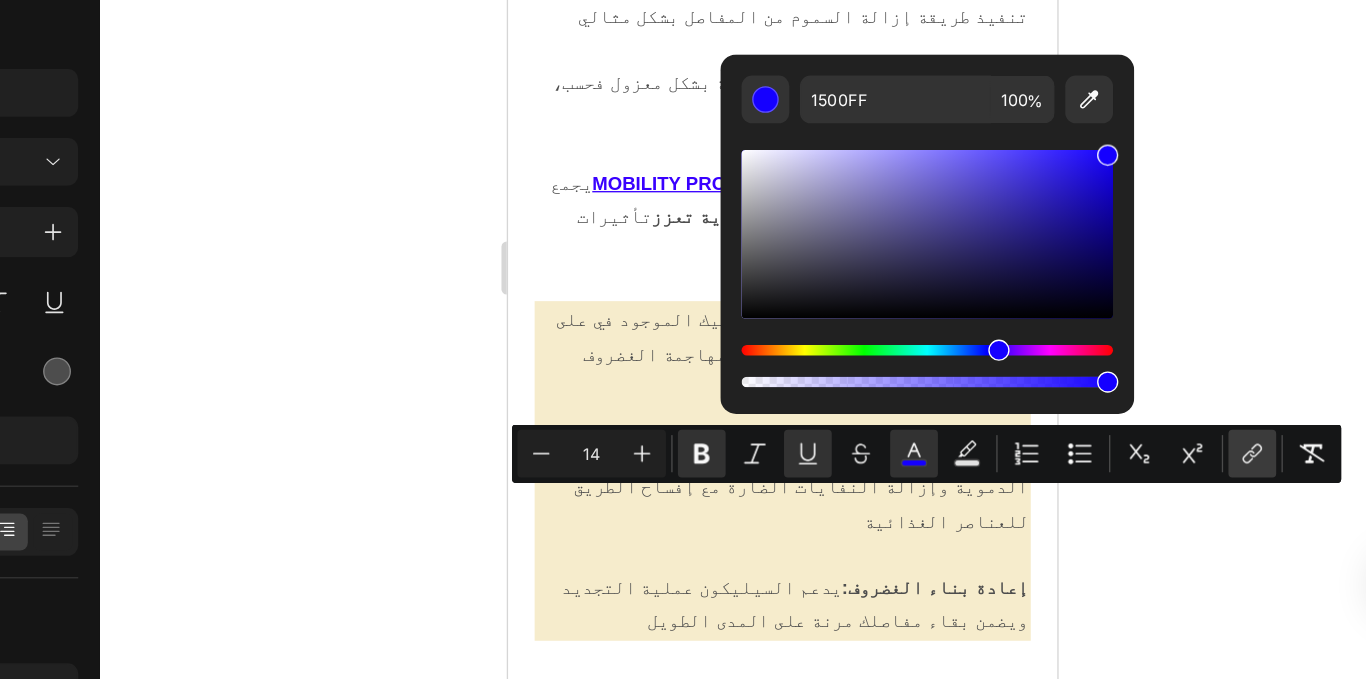 click 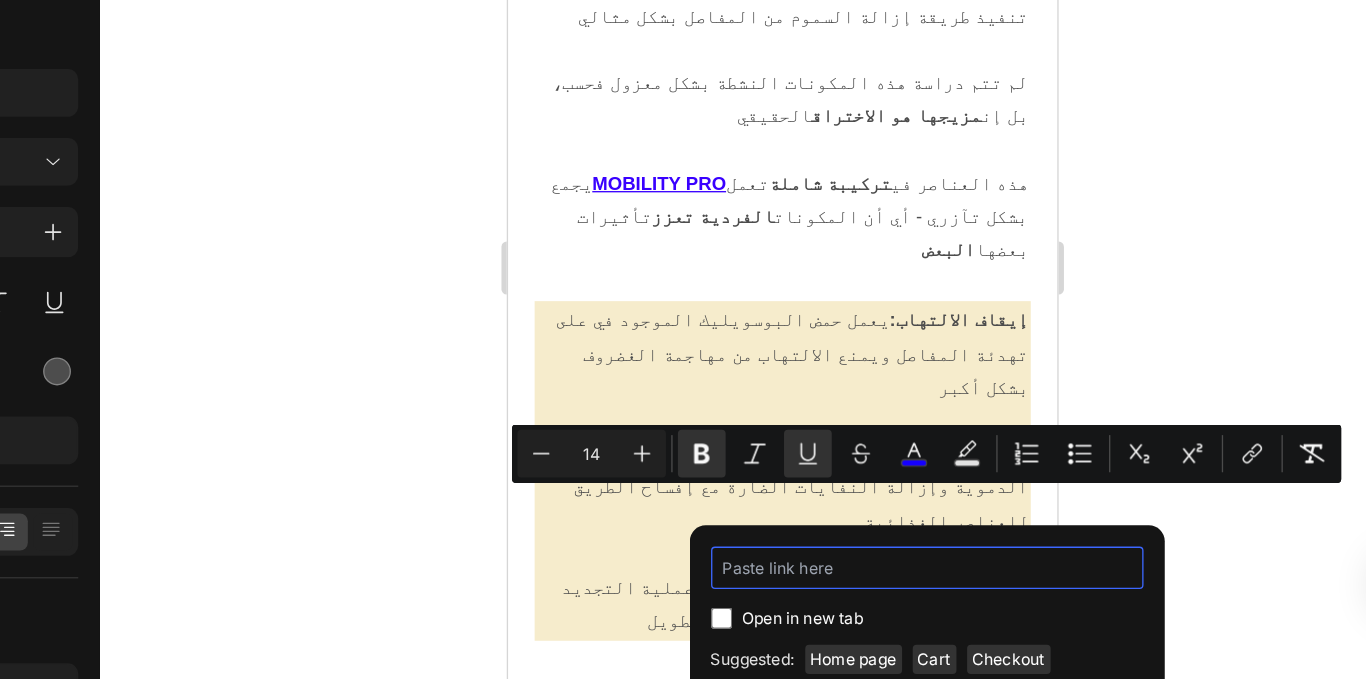 paste on "/products/huille-capillaire-au-romarin" 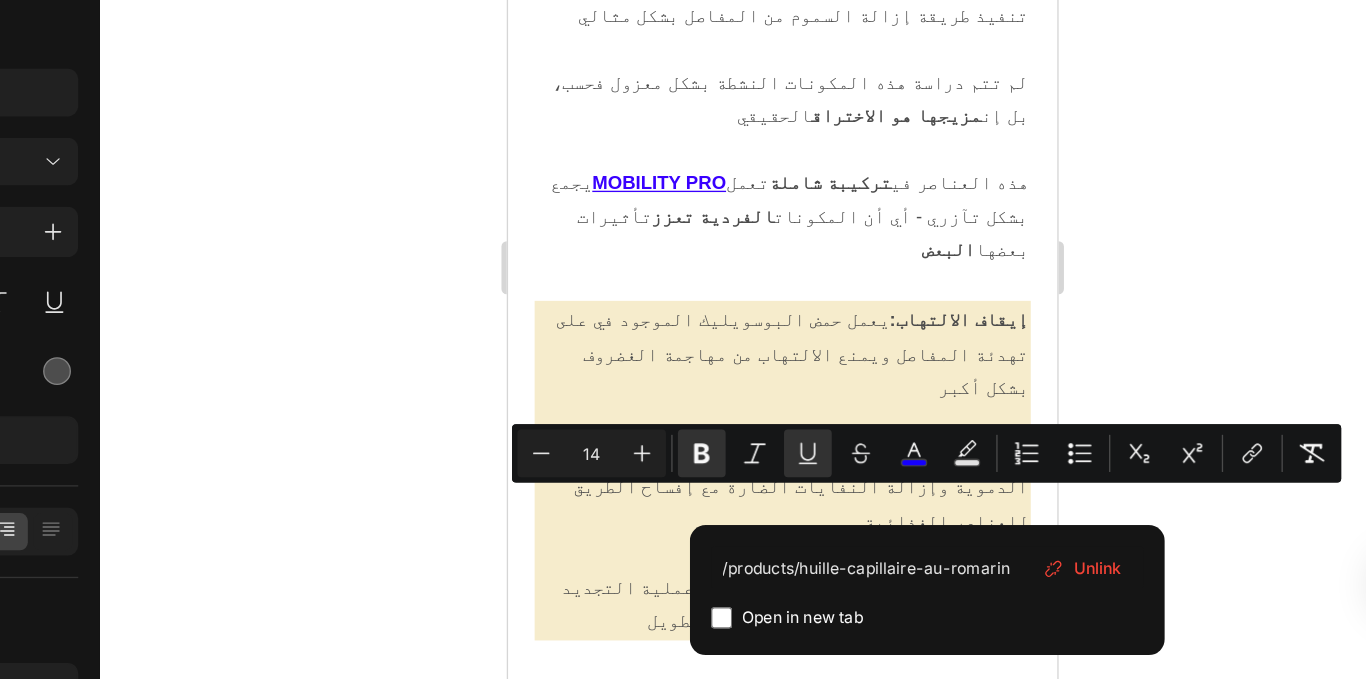 click 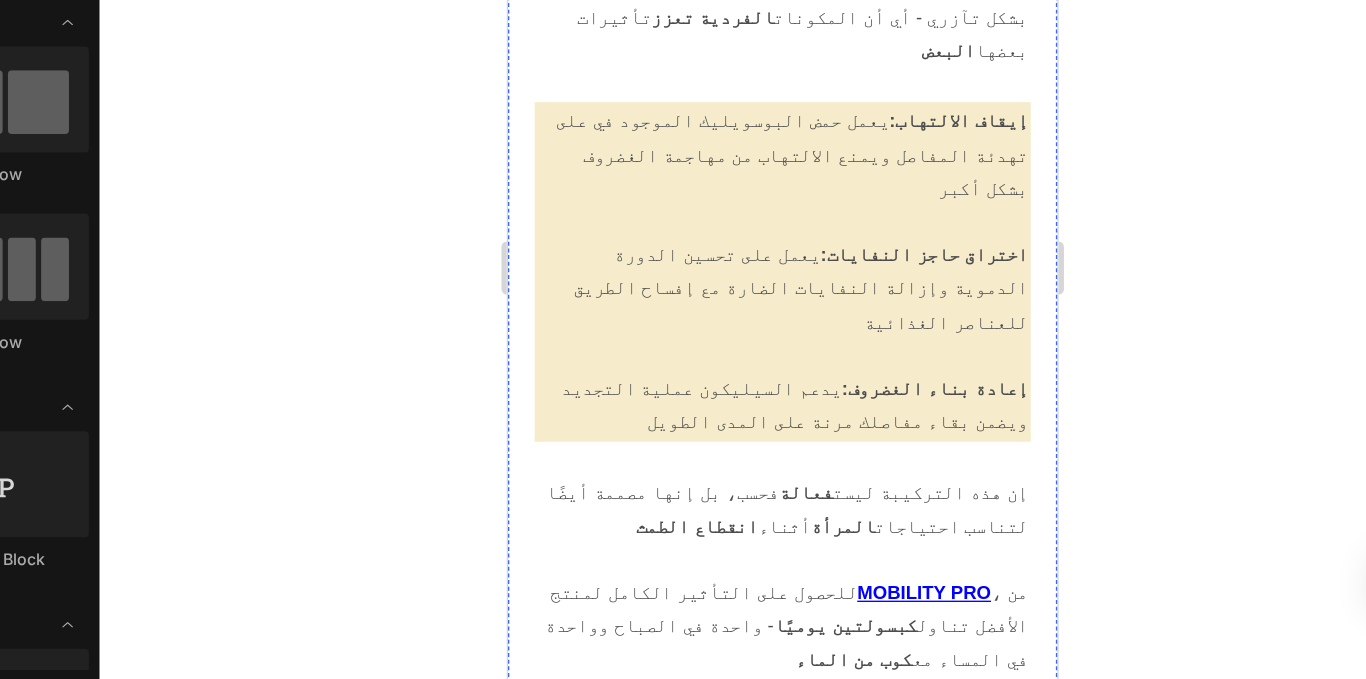 scroll, scrollTop: 0, scrollLeft: 0, axis: both 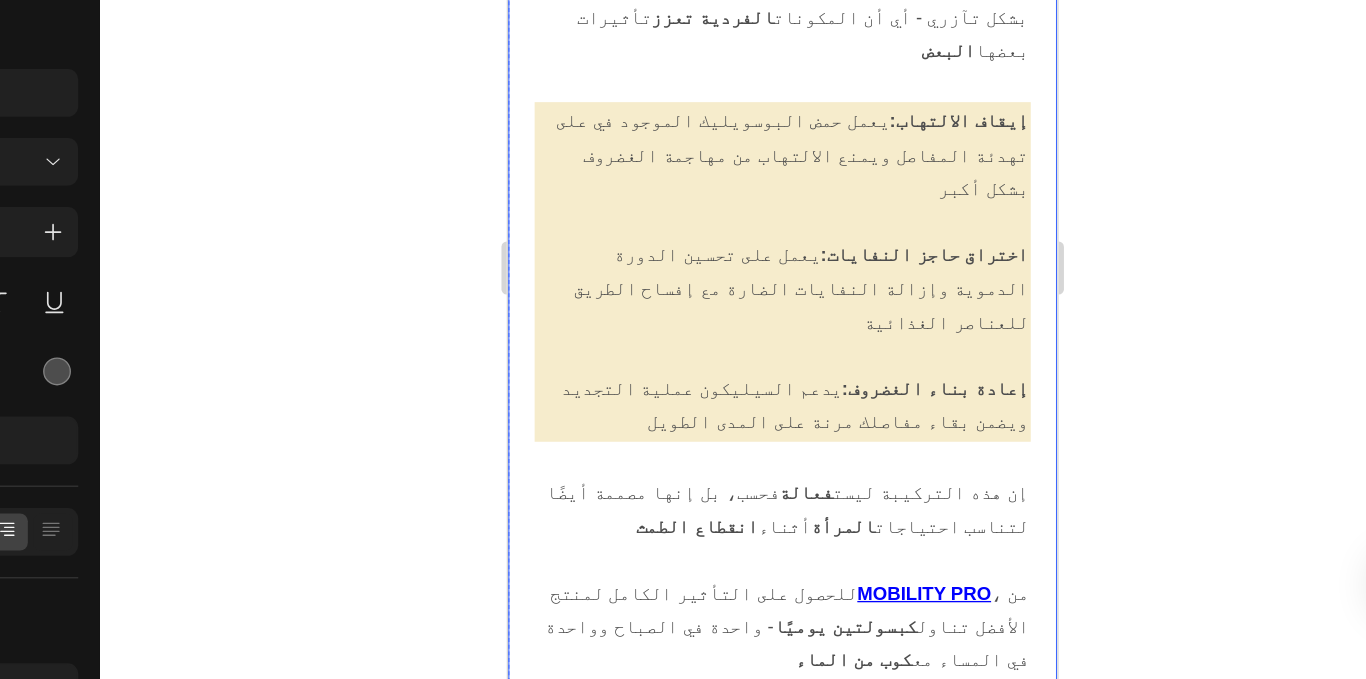 drag, startPoint x: 814, startPoint y: 298, endPoint x: 894, endPoint y: 299, distance: 80.00625 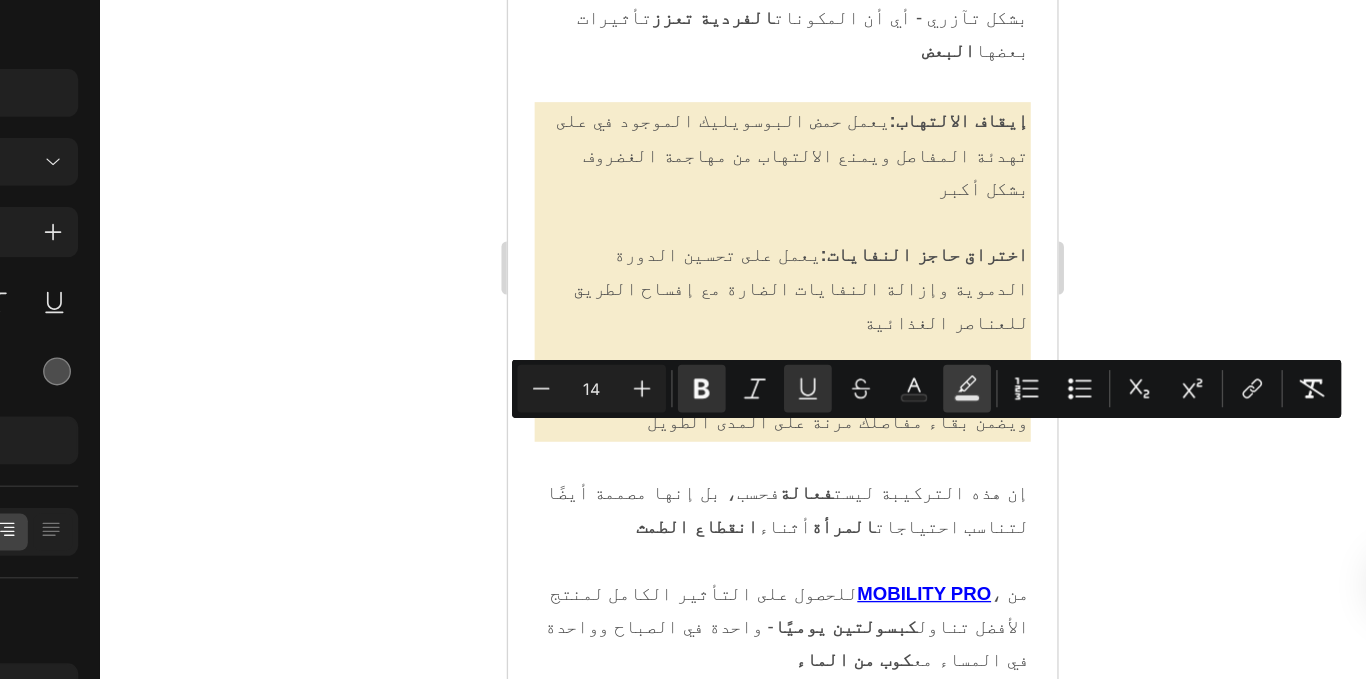 click 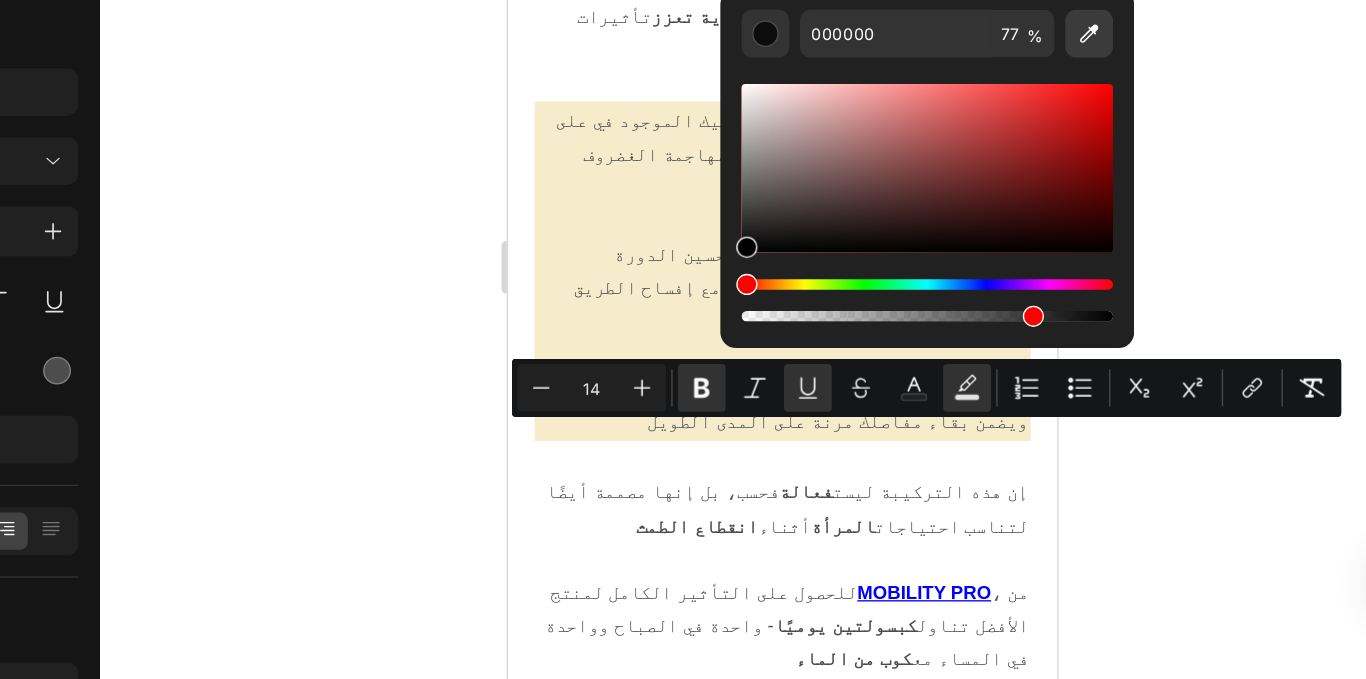 click 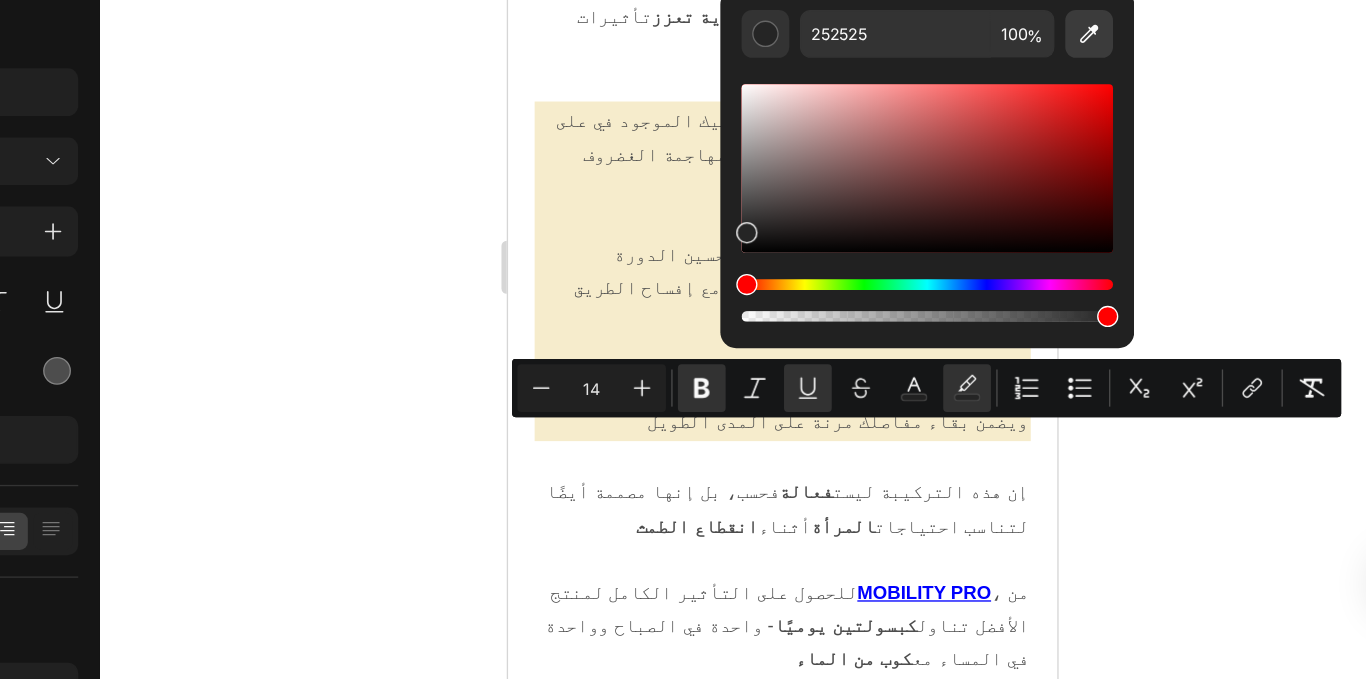 click 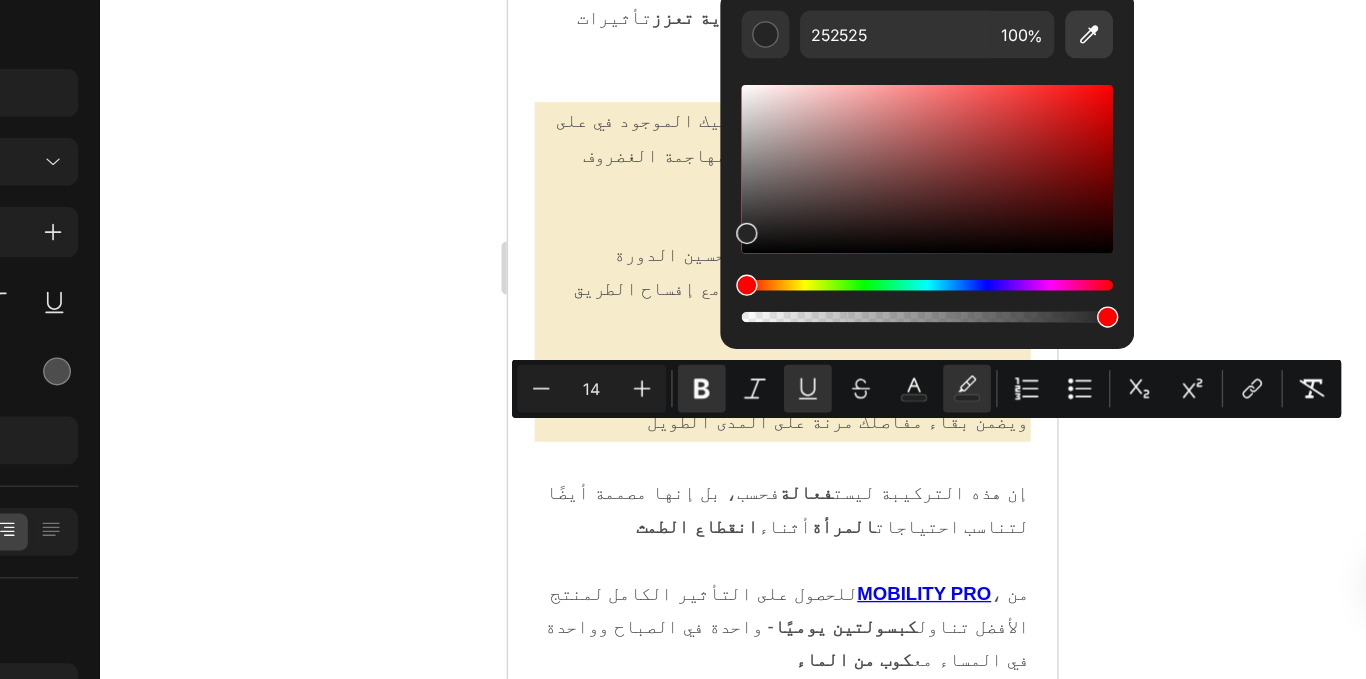 scroll, scrollTop: 0, scrollLeft: 0, axis: both 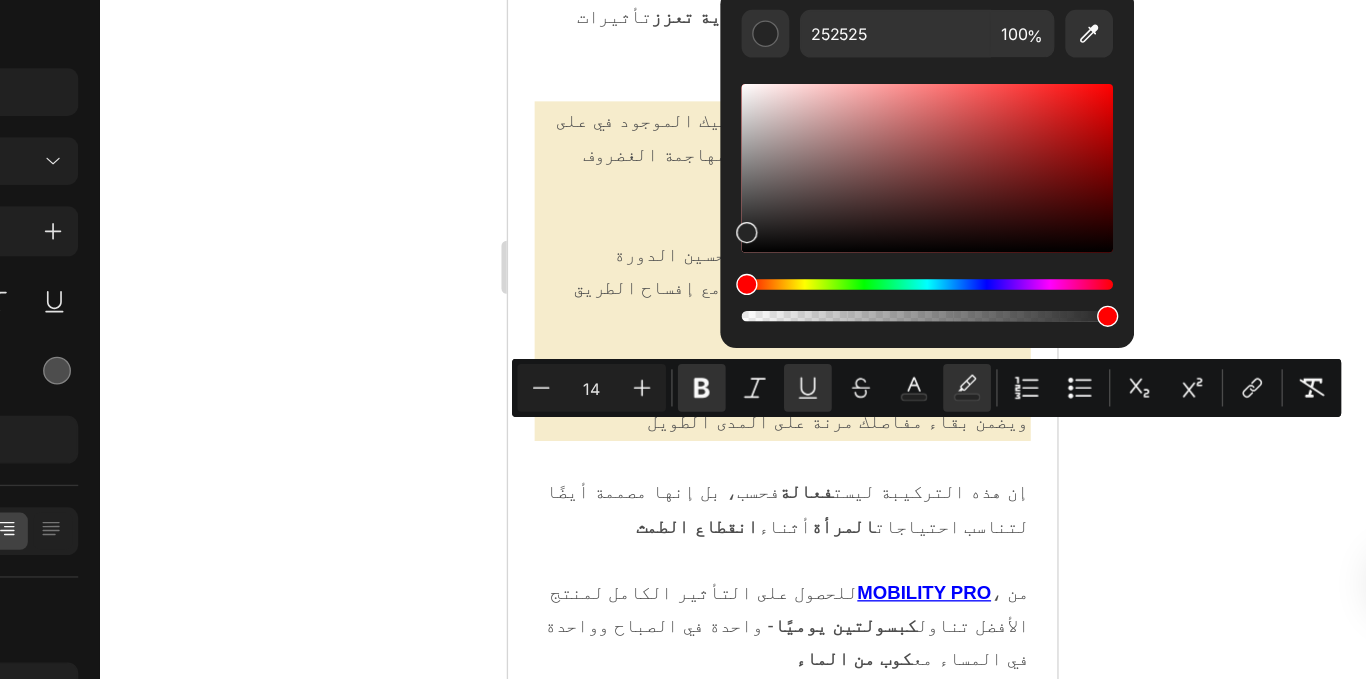 type on "FFFFFF" 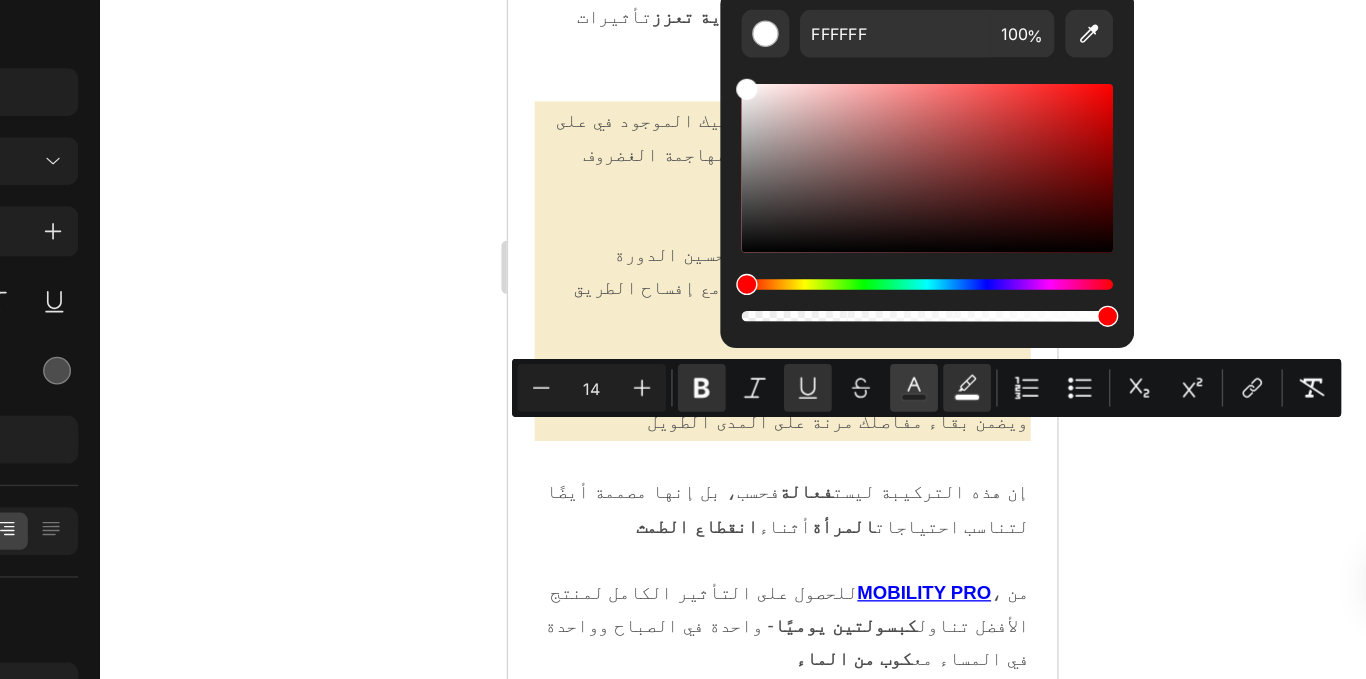 click on "Text Color" at bounding box center (951, 459) 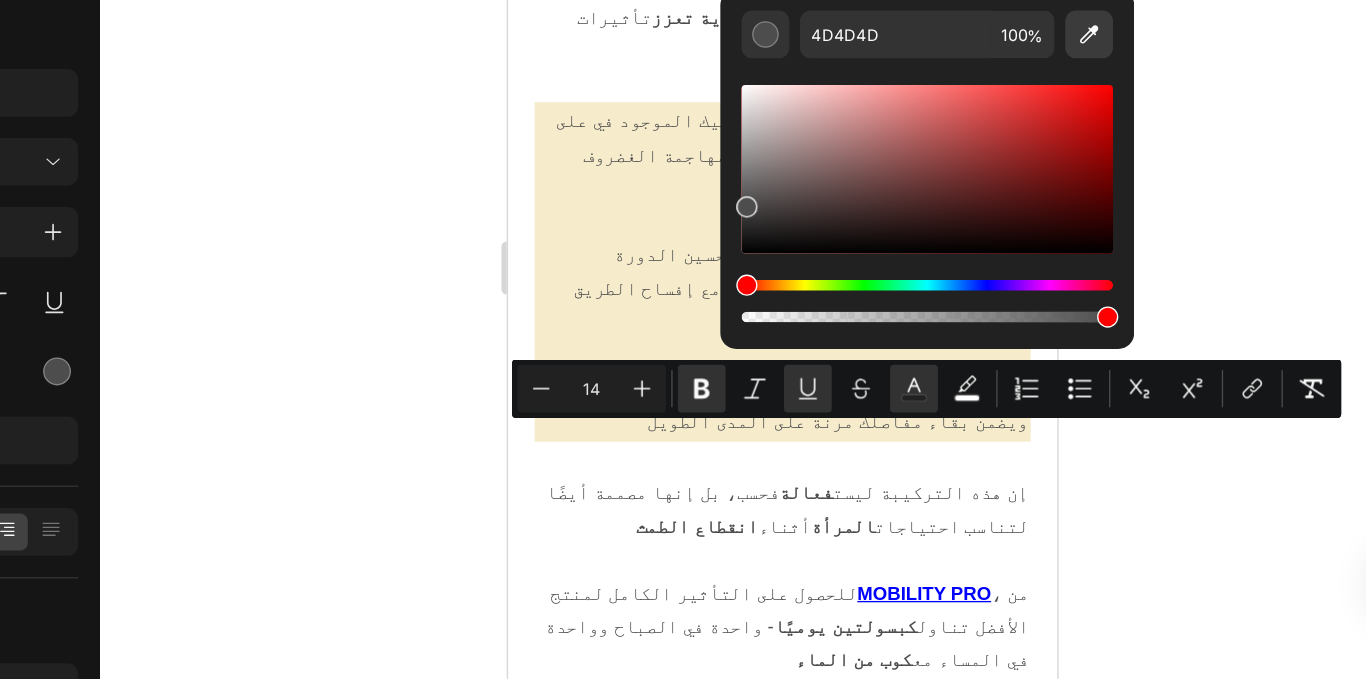 click at bounding box center (1083, 192) 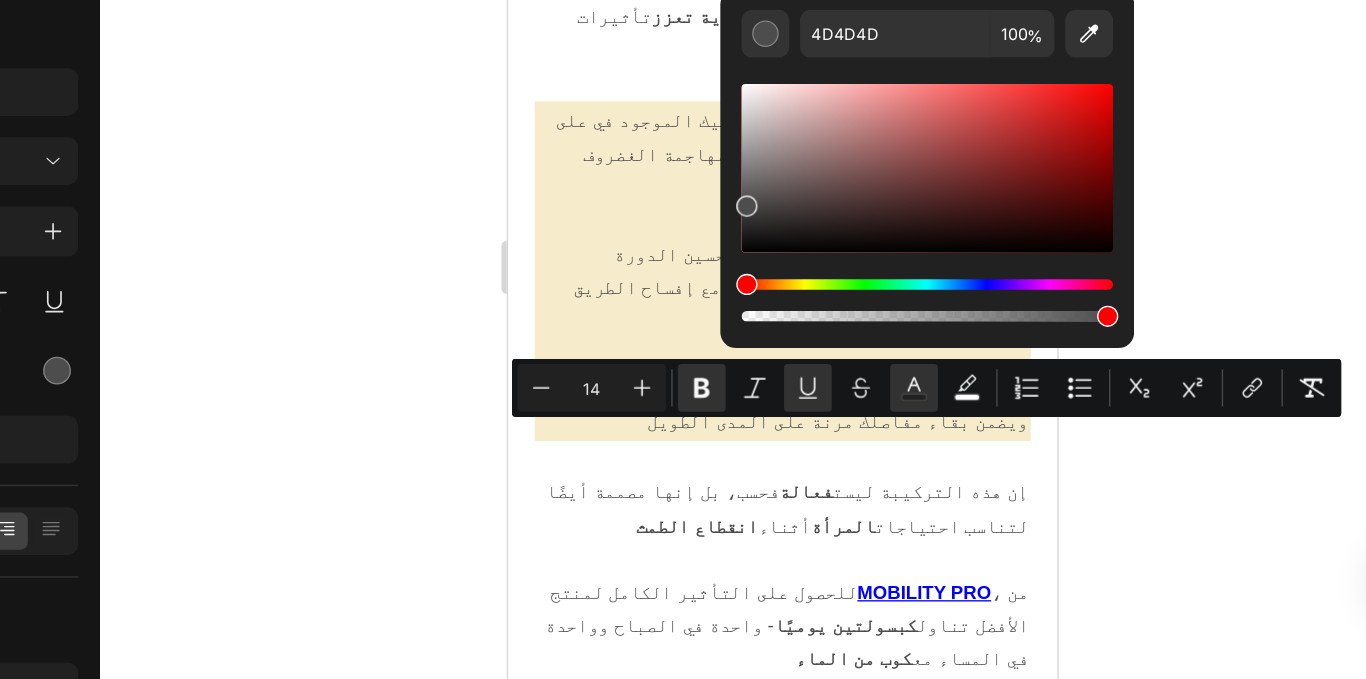 type on "0003FF" 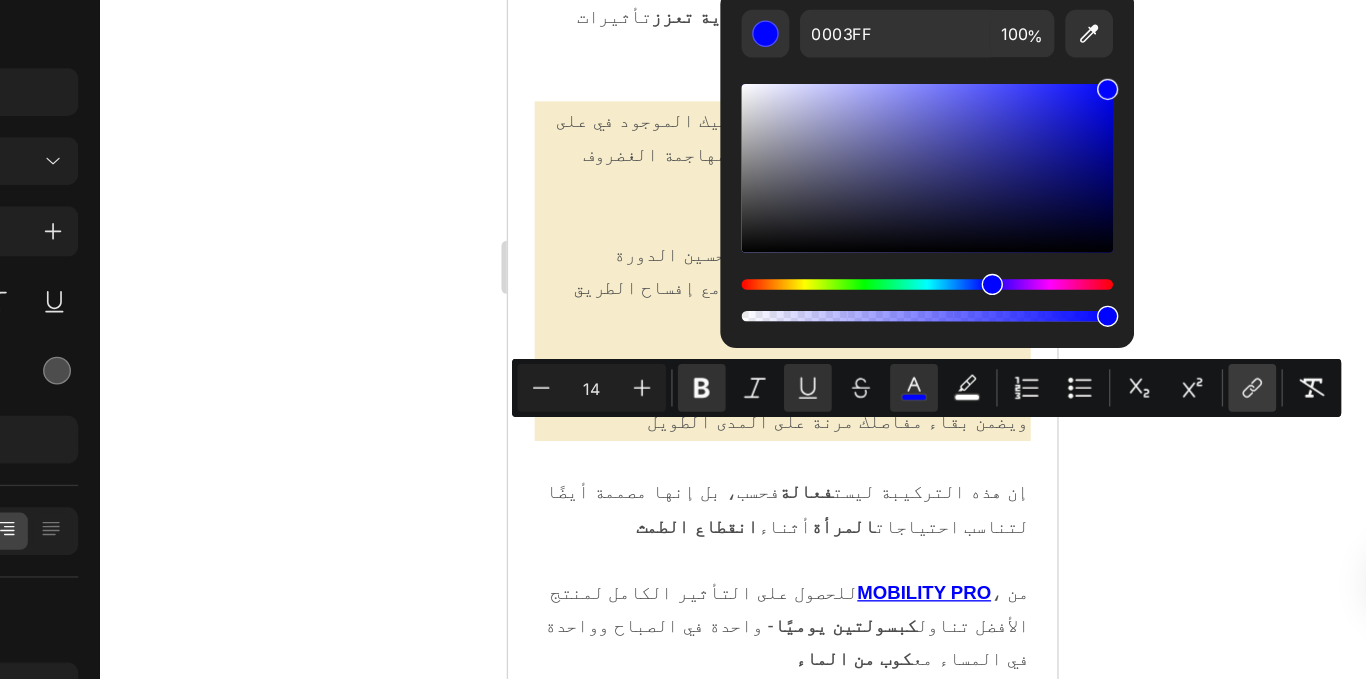 click 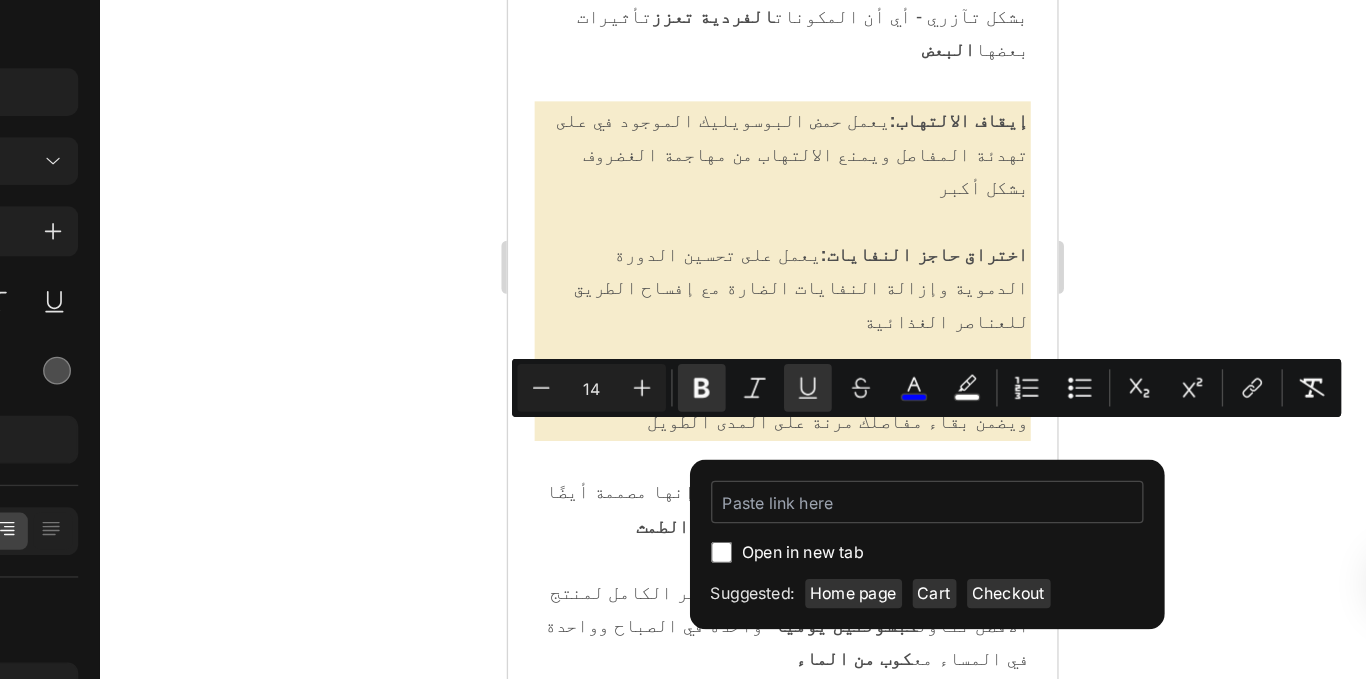 type on "/products/huille-capillaire-au-romarin" 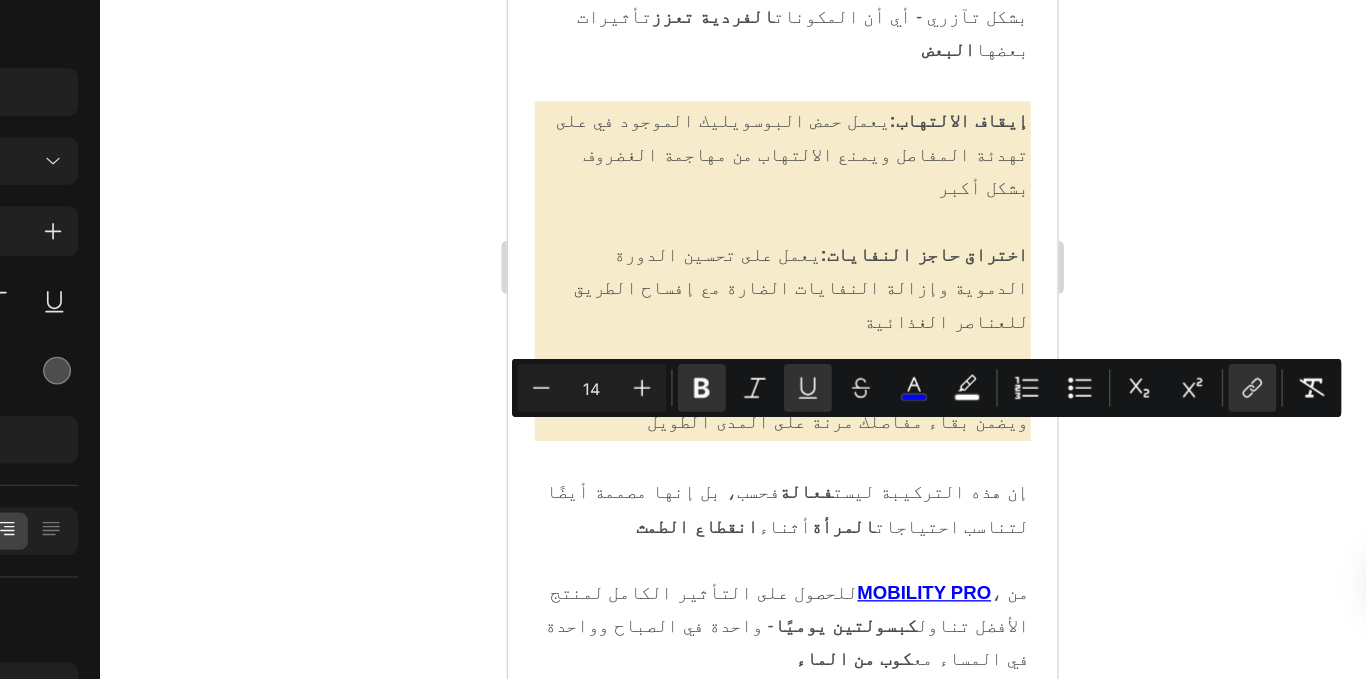click 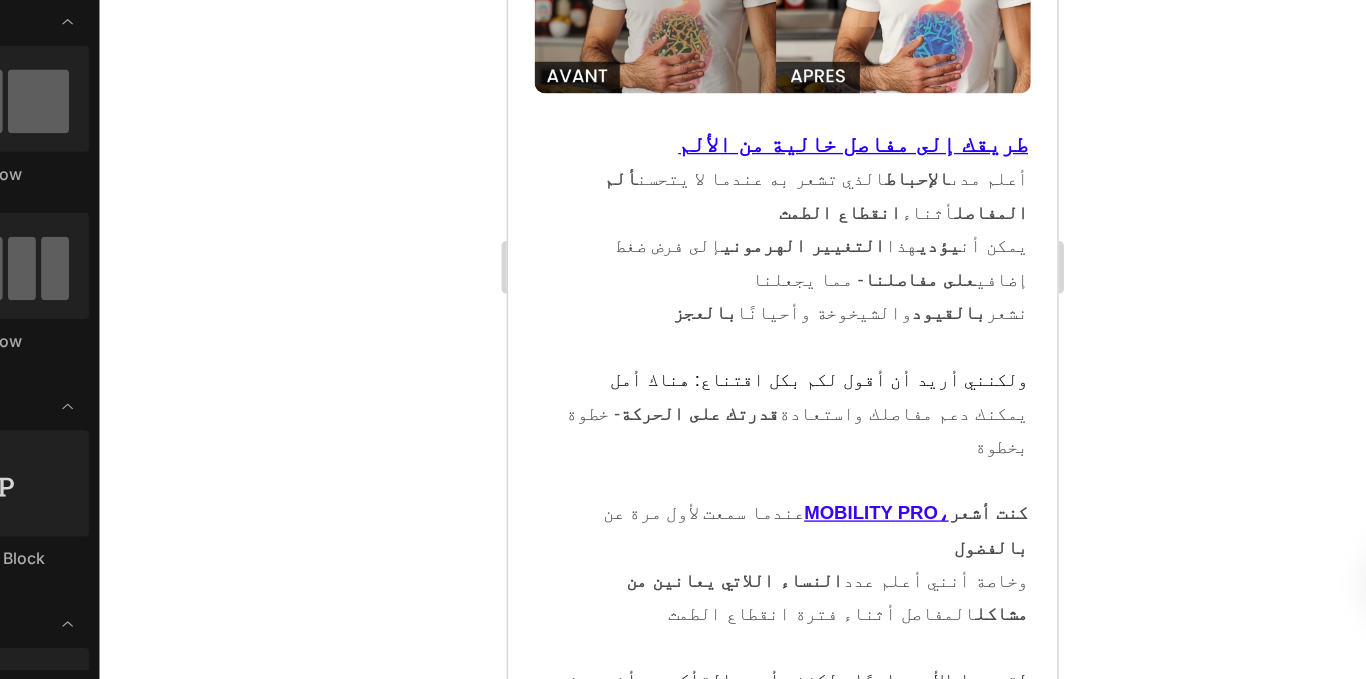 scroll, scrollTop: 15083, scrollLeft: 0, axis: vertical 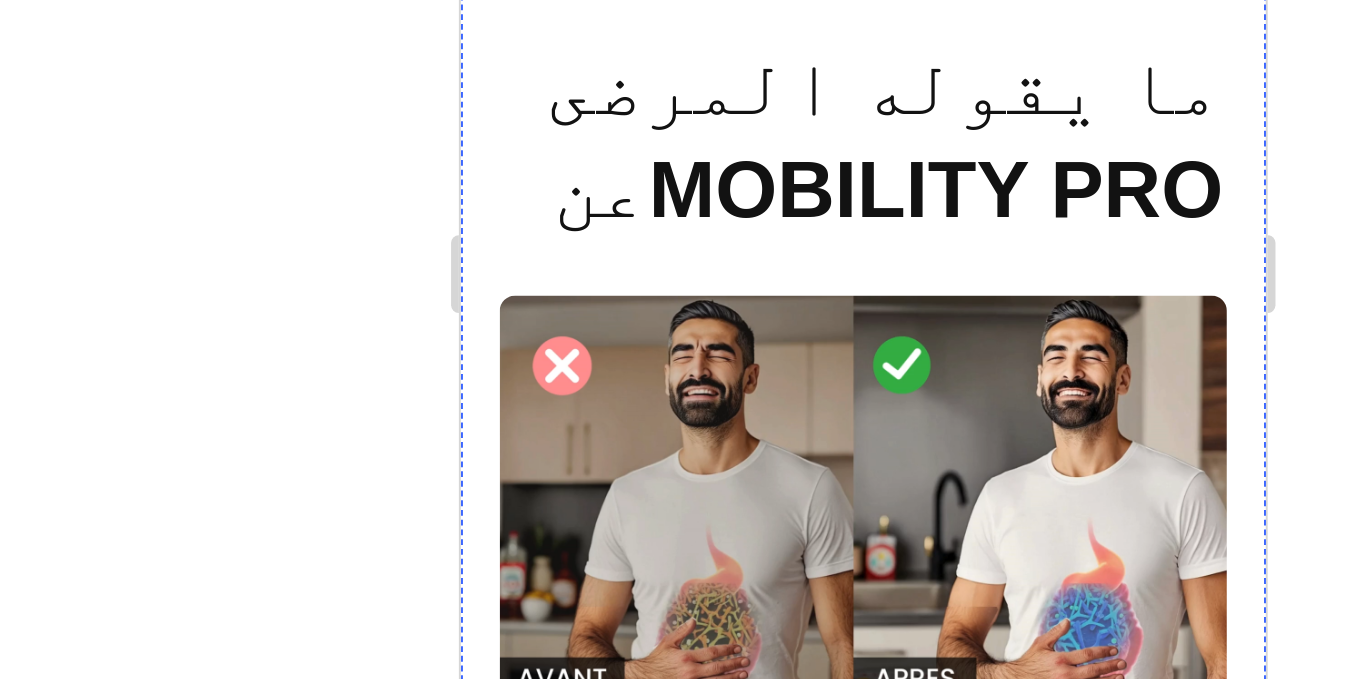 click on "توفير 57%" at bounding box center (564, 2425) 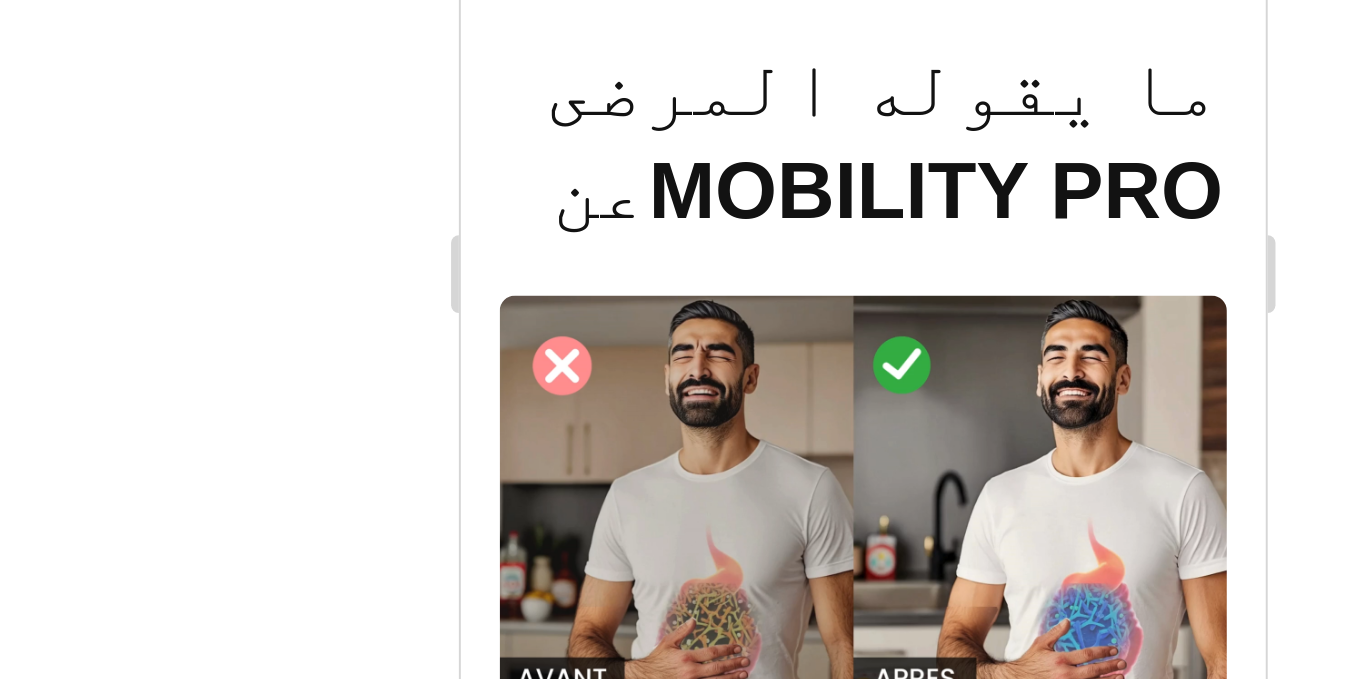 click on "توفير 57%" at bounding box center [564, 2425] 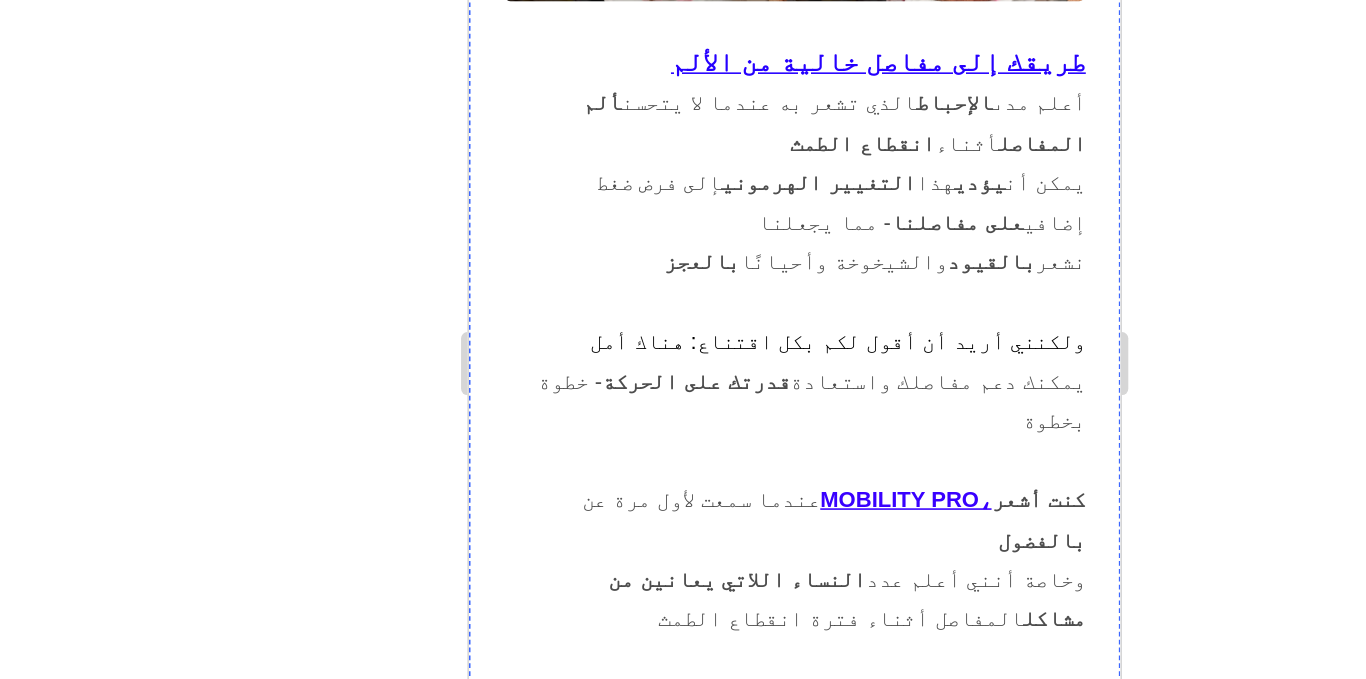 click on "MOBILITY PRO" at bounding box center [799, 2587] 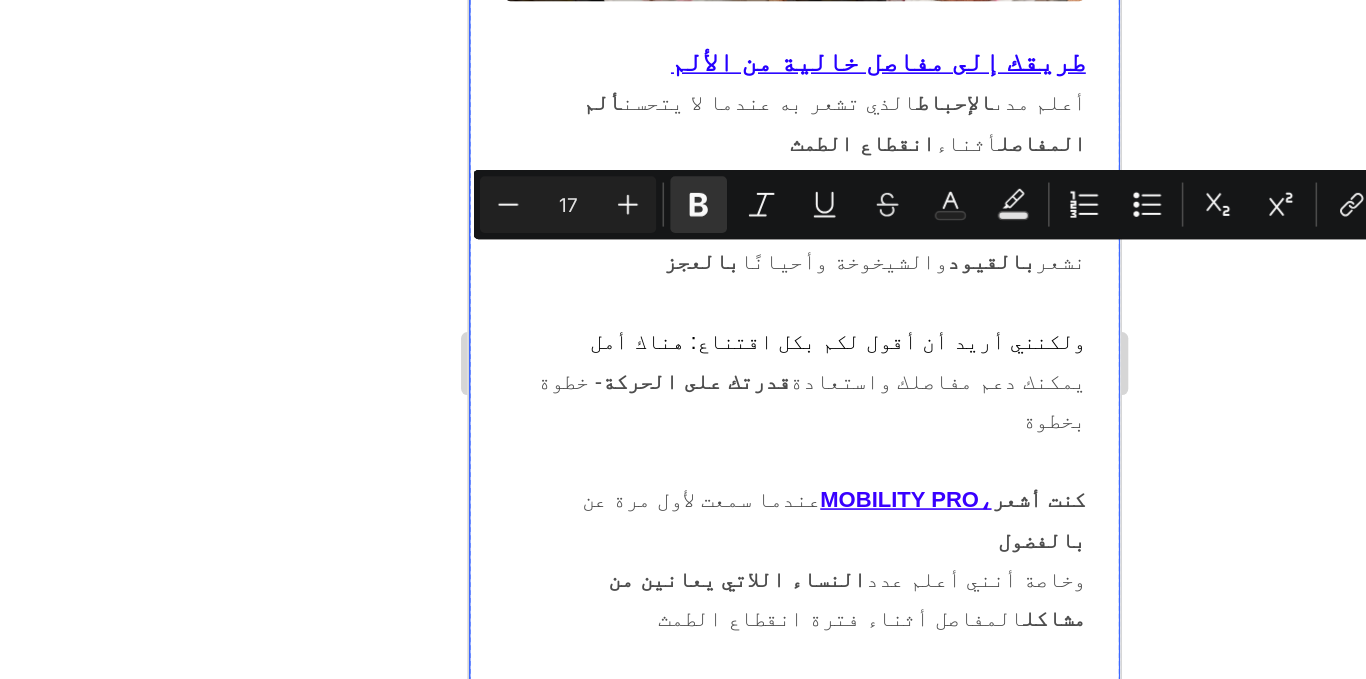 drag, startPoint x: 722, startPoint y: 126, endPoint x: 847, endPoint y: 134, distance: 125.25574 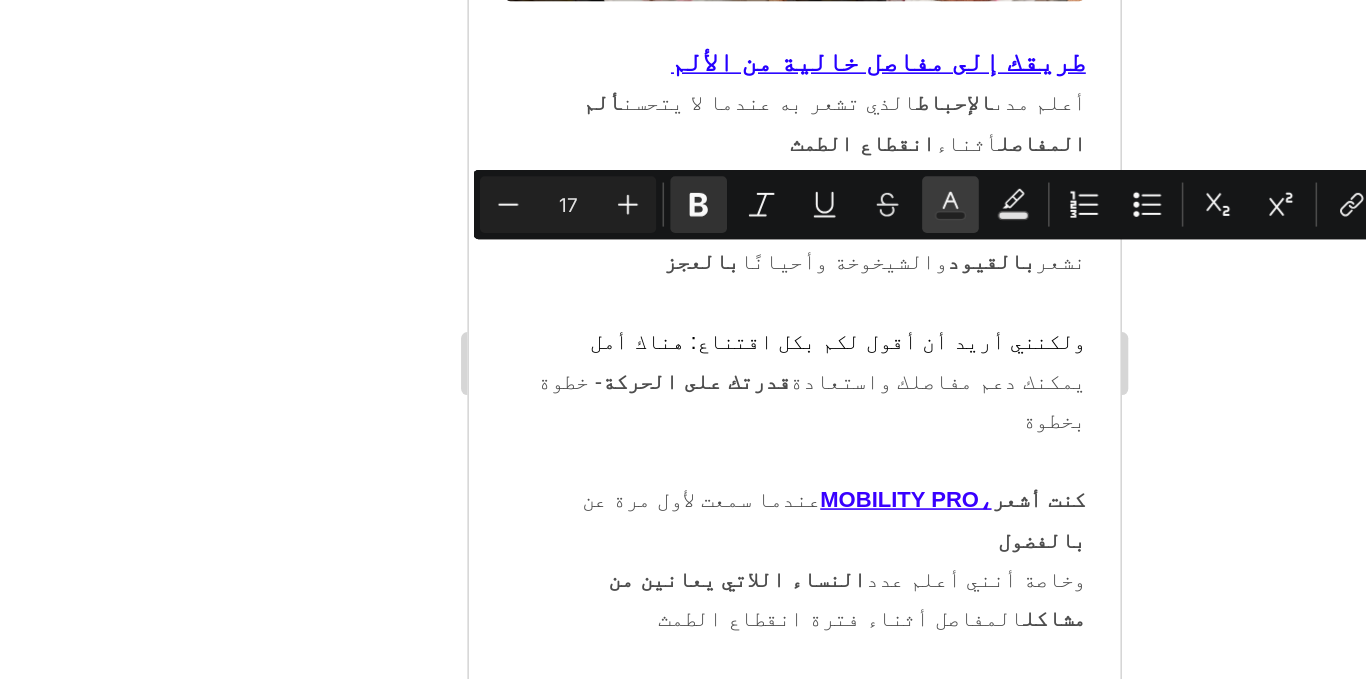 click on "Text Color" at bounding box center [951, 267] 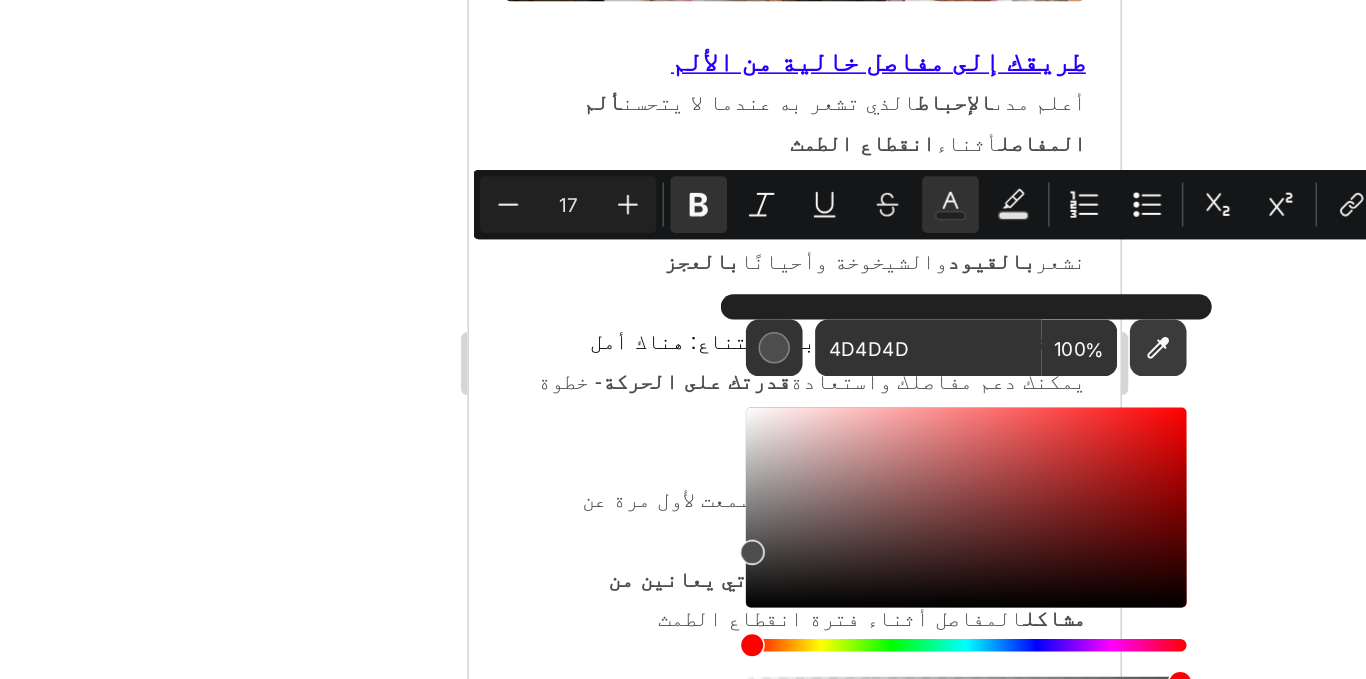 click 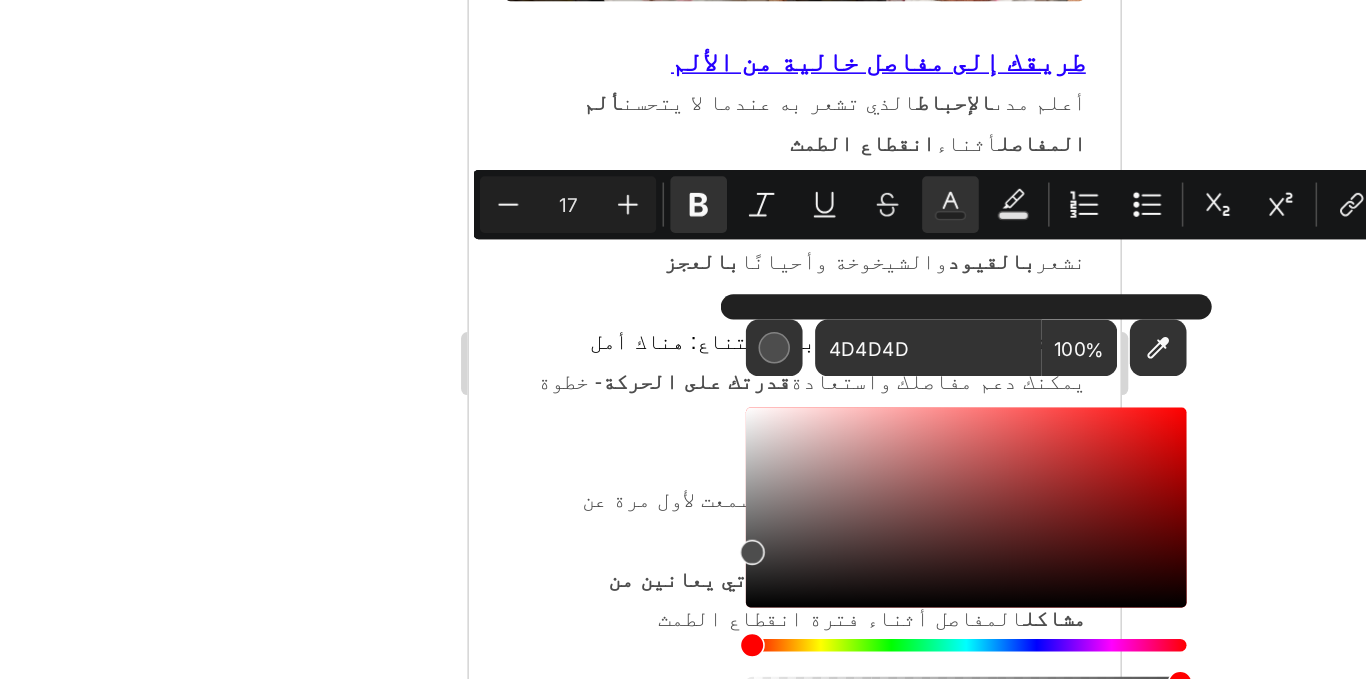 type on "0004FF" 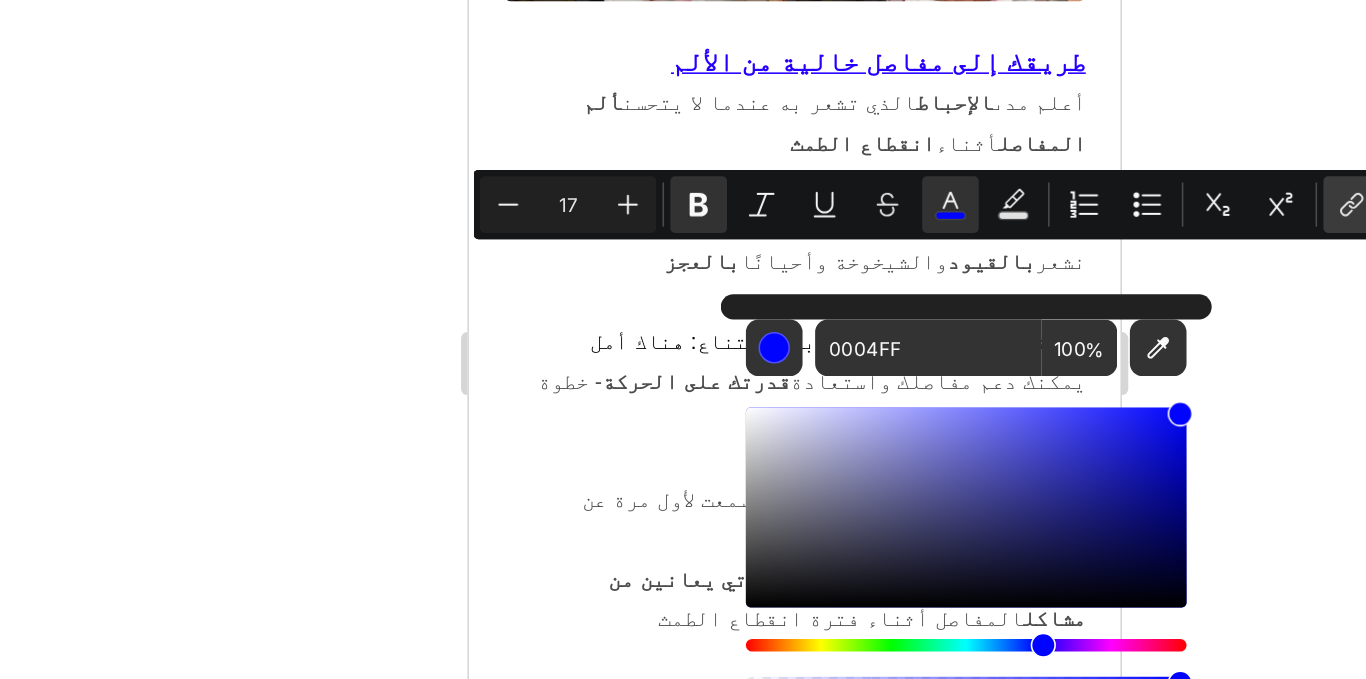 click 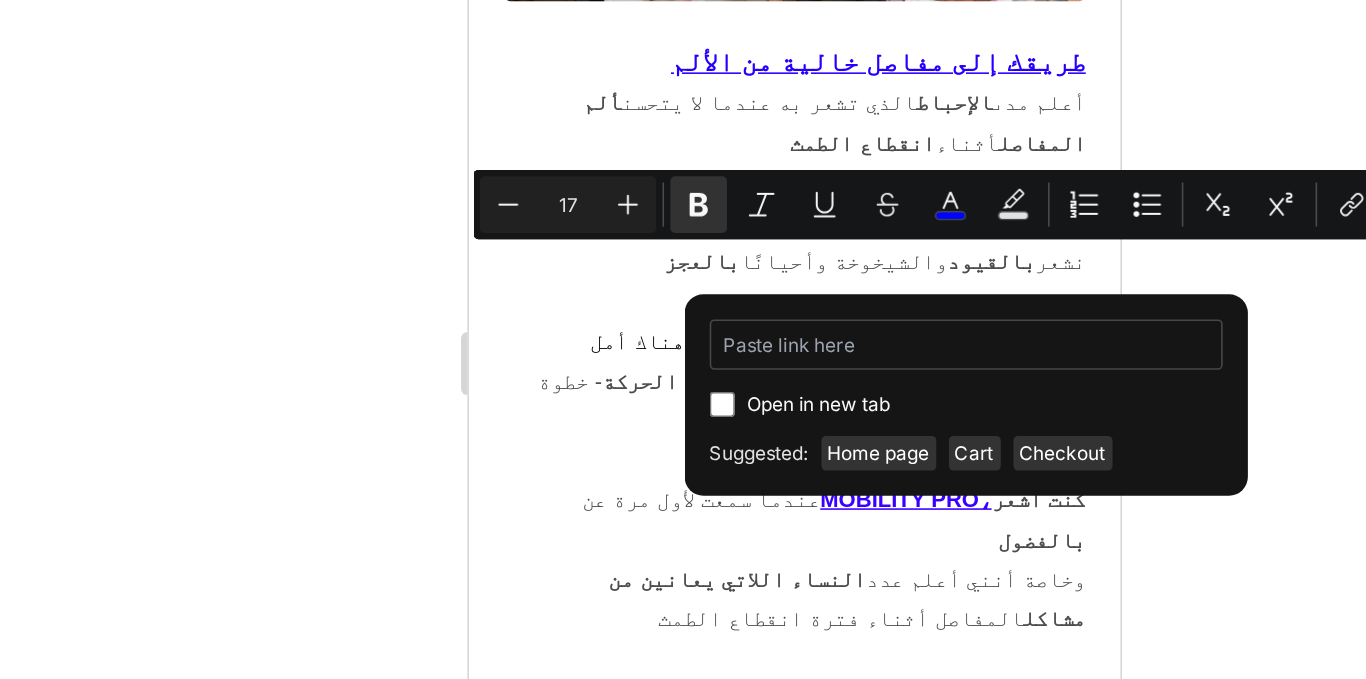type on "/products/huille-capillaire-au-romarin" 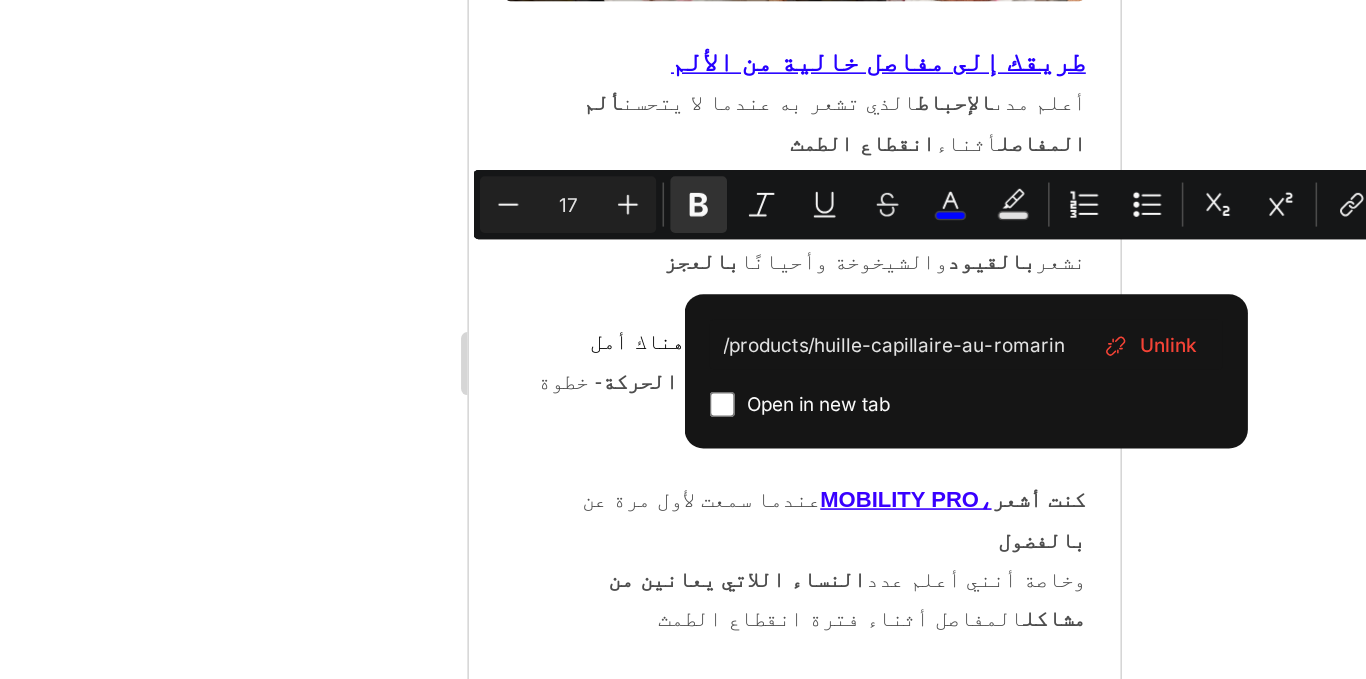 click 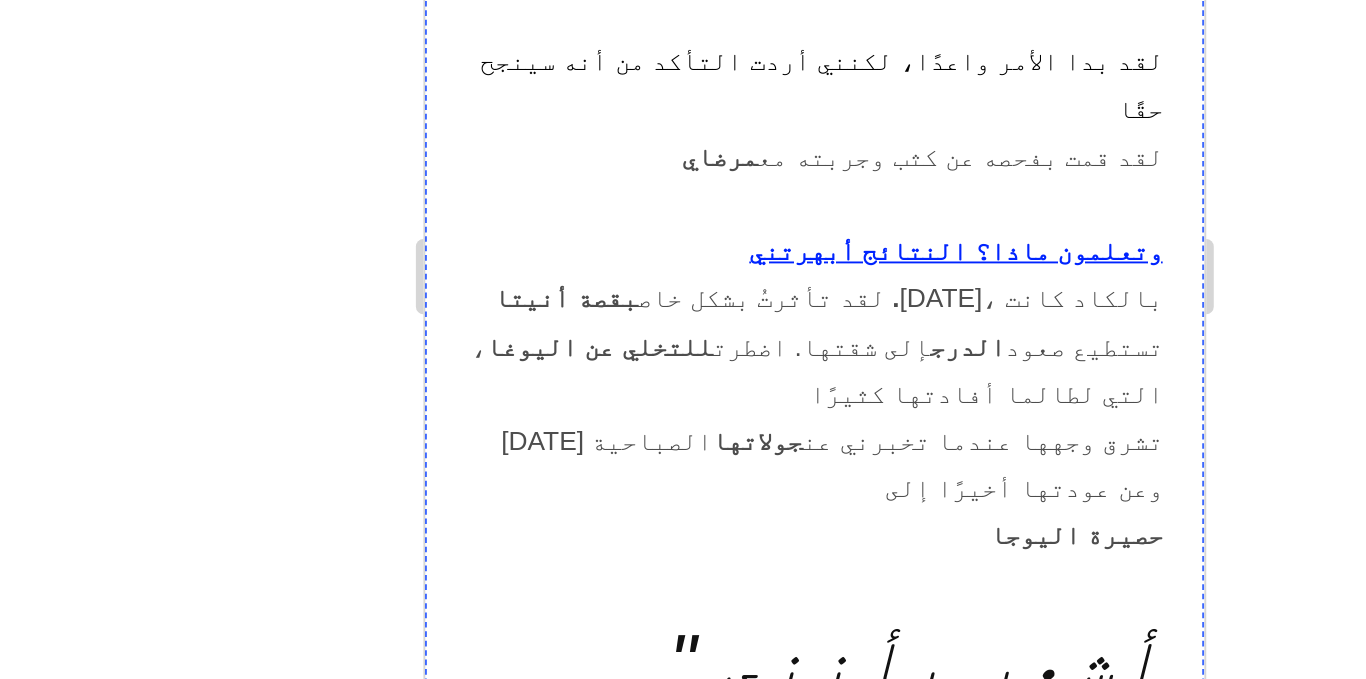 click on "كل التوفيق والنجاح وأطيب التمنيات لك بالصحة والعافية" at bounding box center (631, 2525) 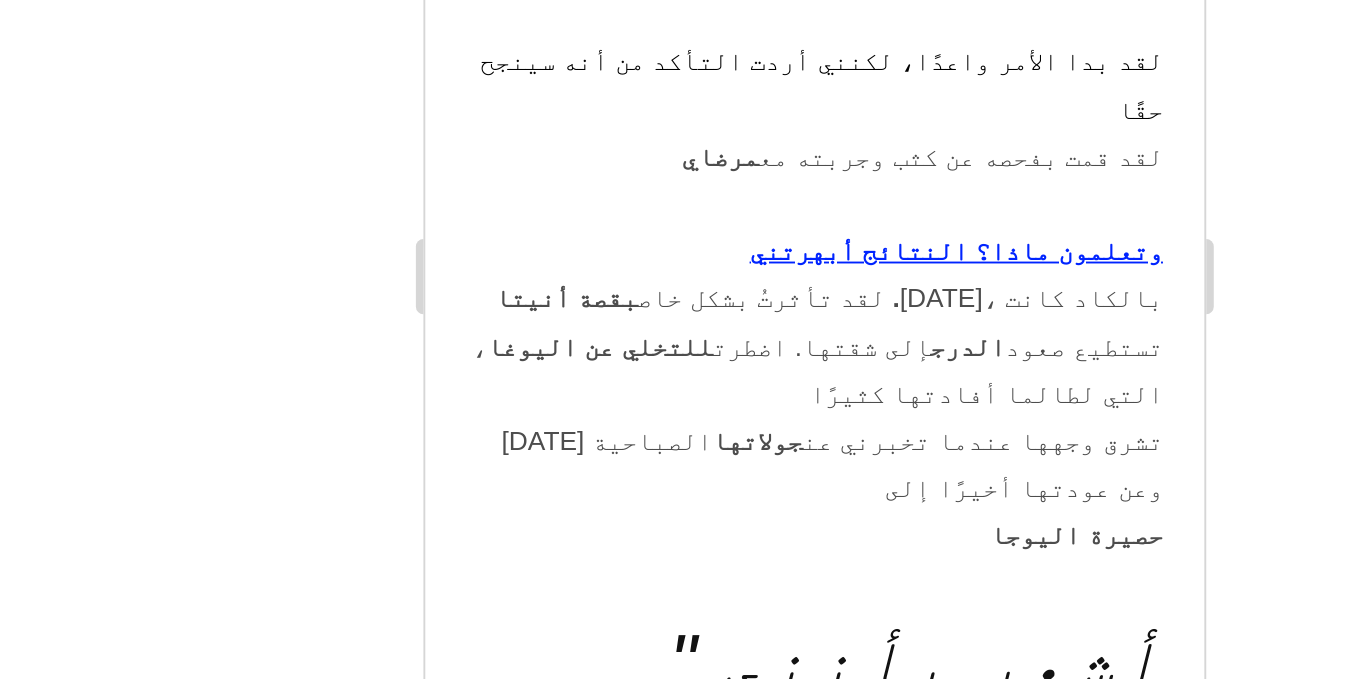 click on "كل التوفيق والنجاح وأطيب التمنيات لك بالصحة والعافية" at bounding box center (631, 2525) 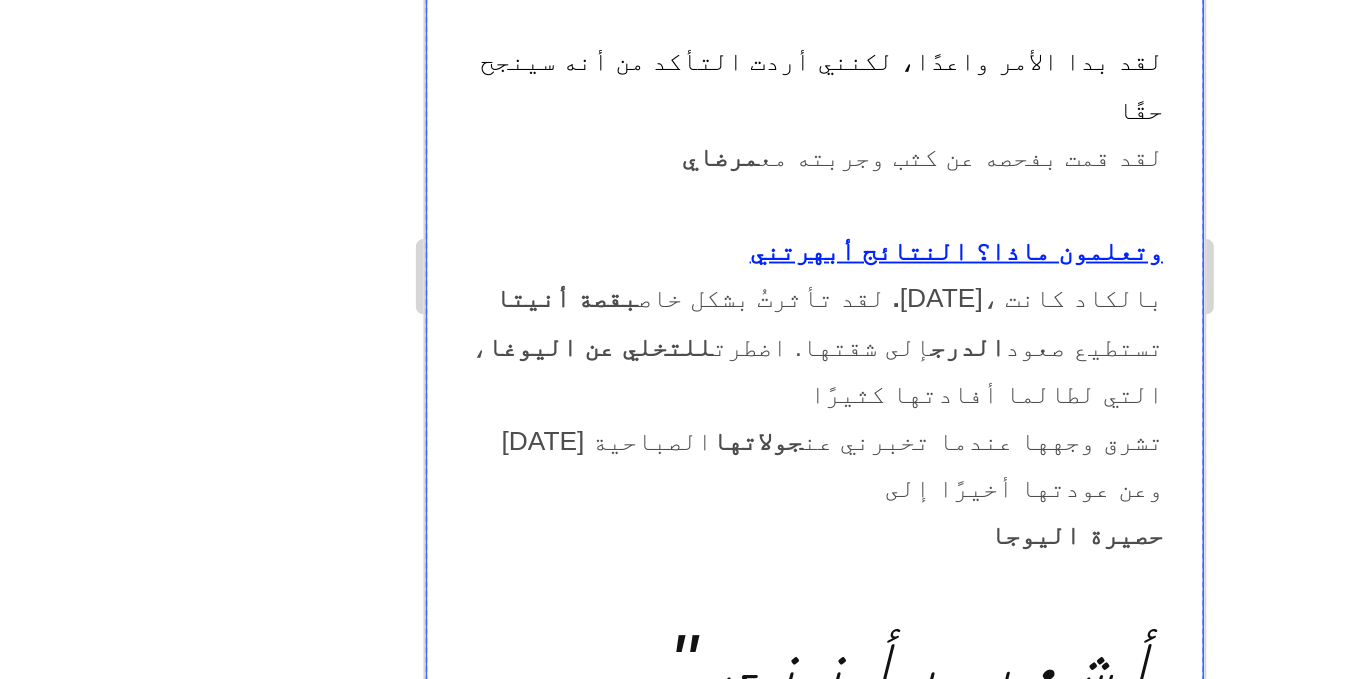 drag, startPoint x: 543, startPoint y: -47, endPoint x: 805, endPoint y: -50, distance: 262.01718 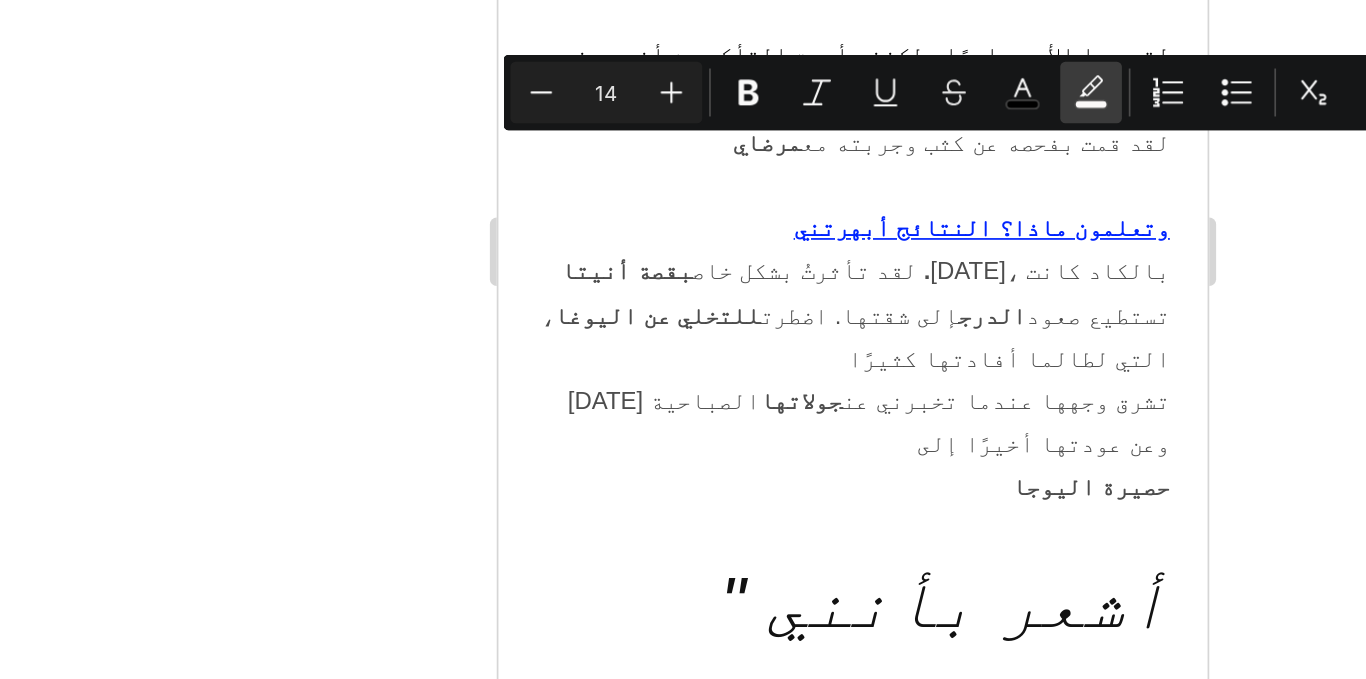 click on "color" at bounding box center [991, 275] 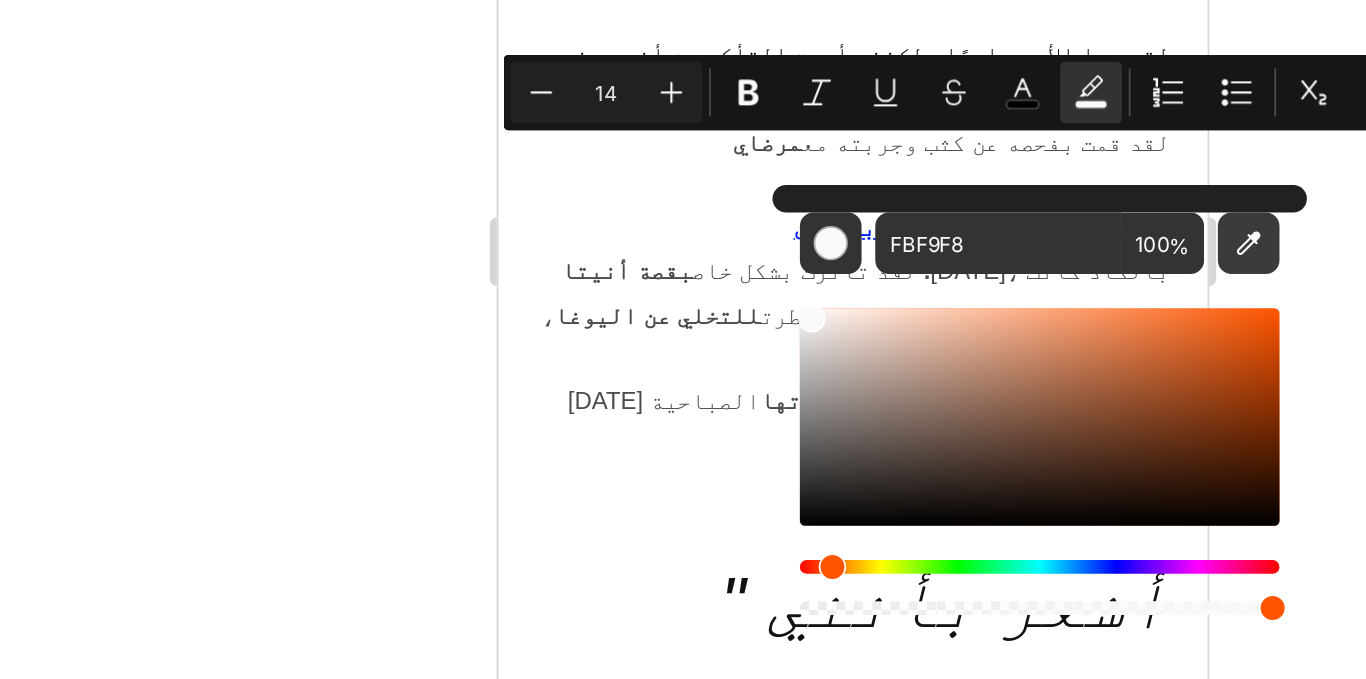 click 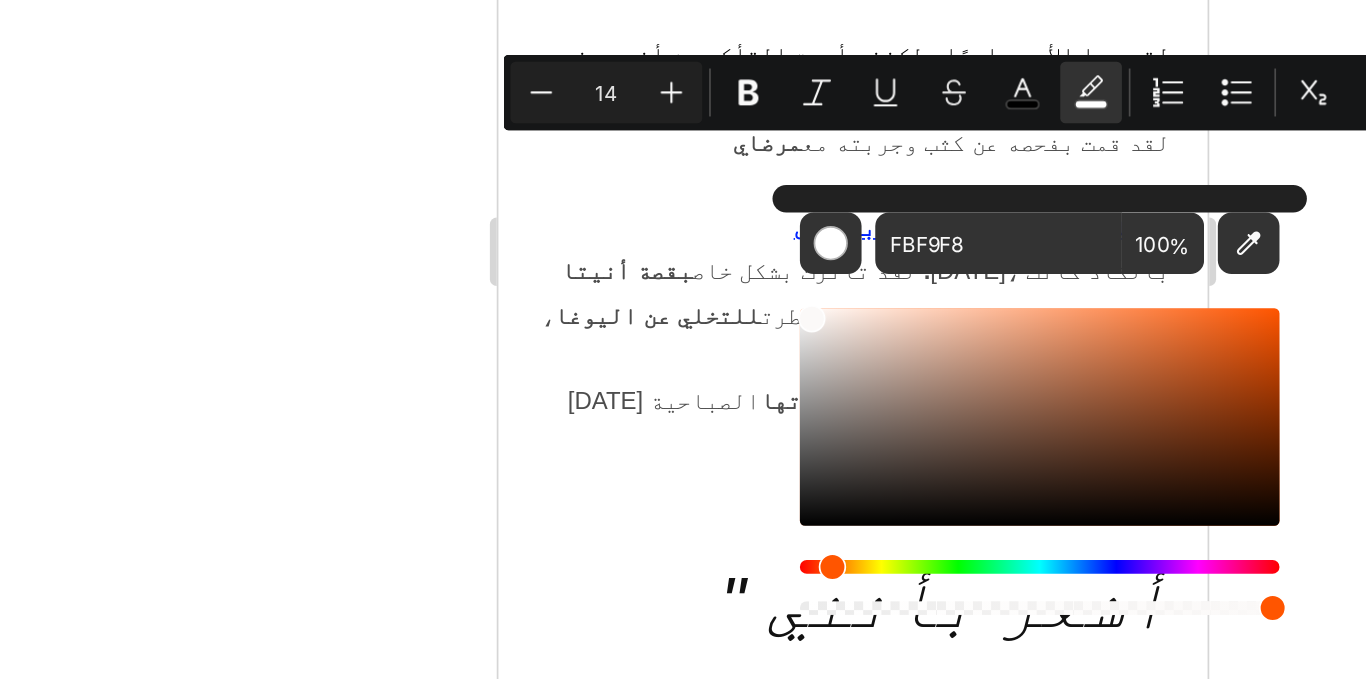 type on "FFFFFF" 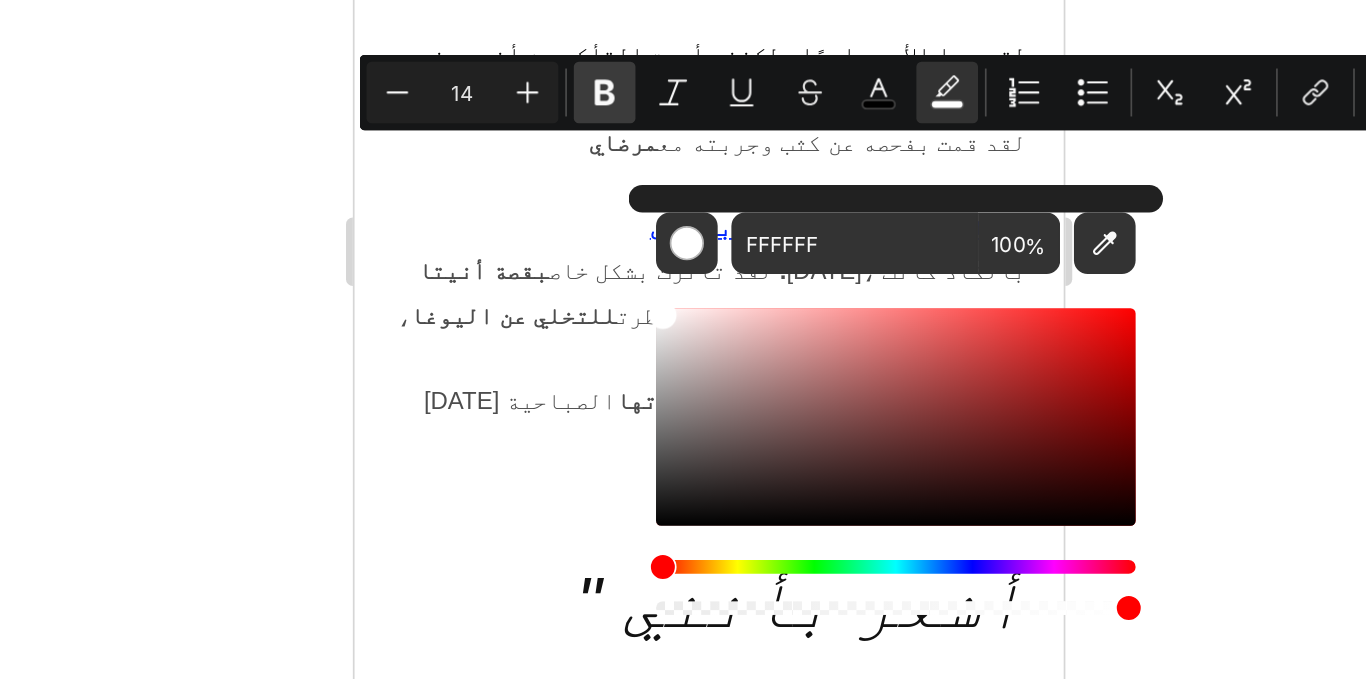 click 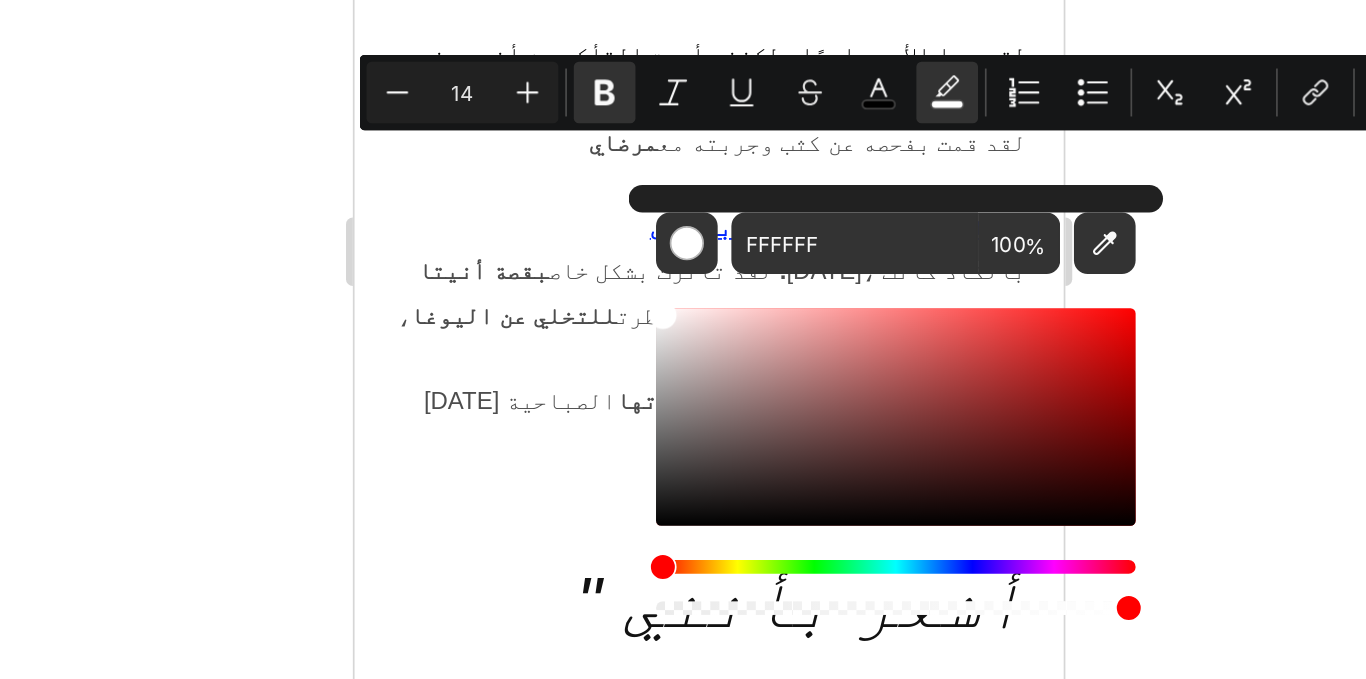 click on "Minus 14 Plus Bold Italic Underline       Strikethrough
color
color Numbered List Bulleted List Subscript Superscript       link Remove Format" at bounding box center [960, 275] 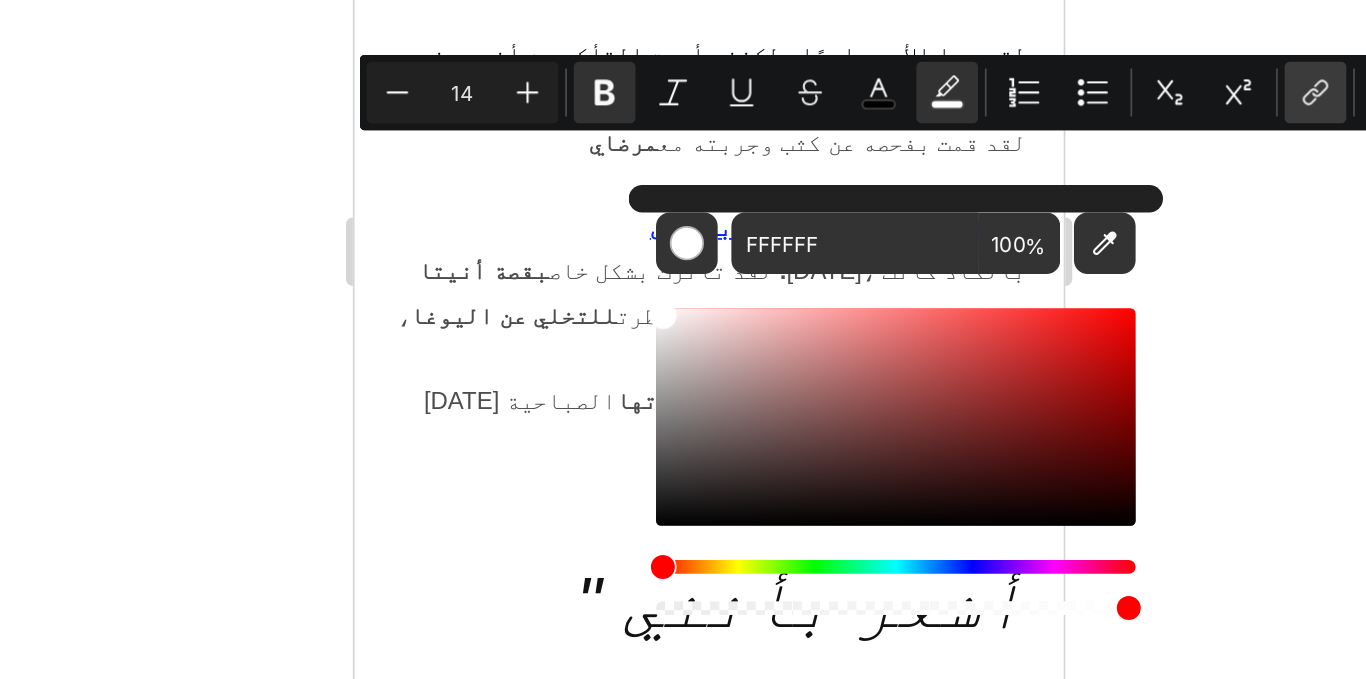 click 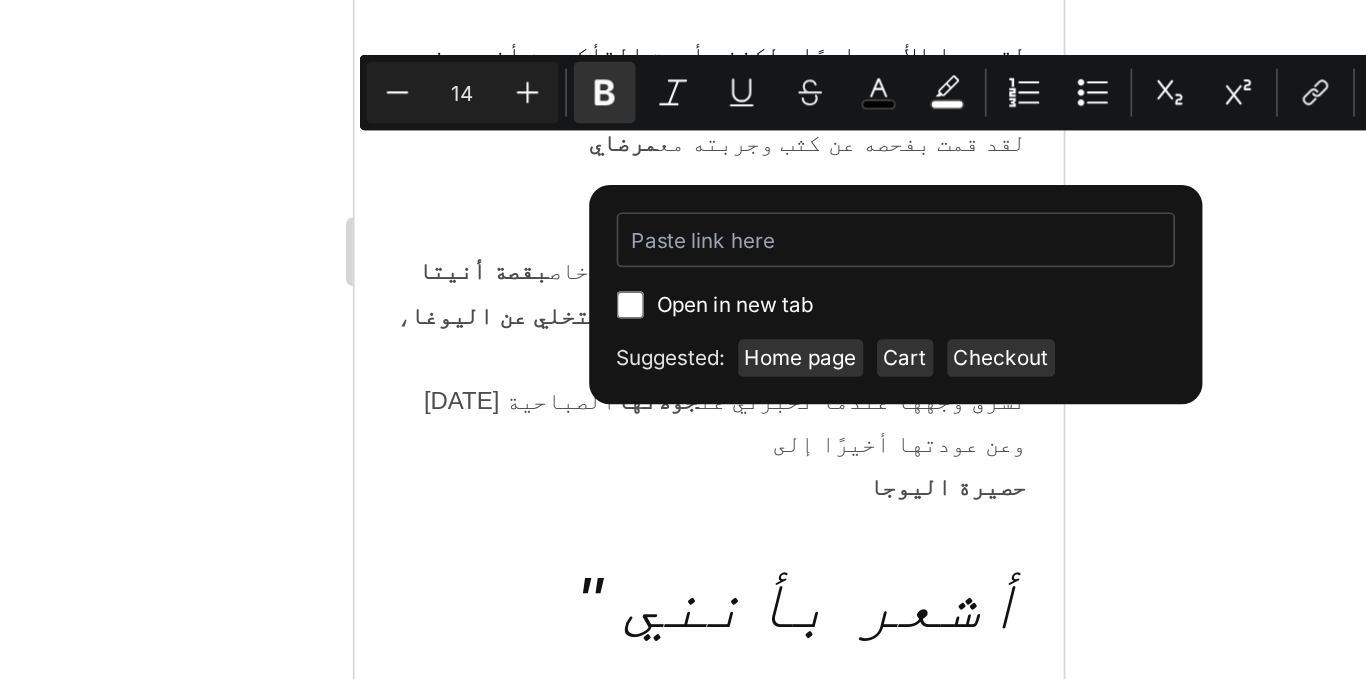 type on "/products/huille-capillaire-au-romarin" 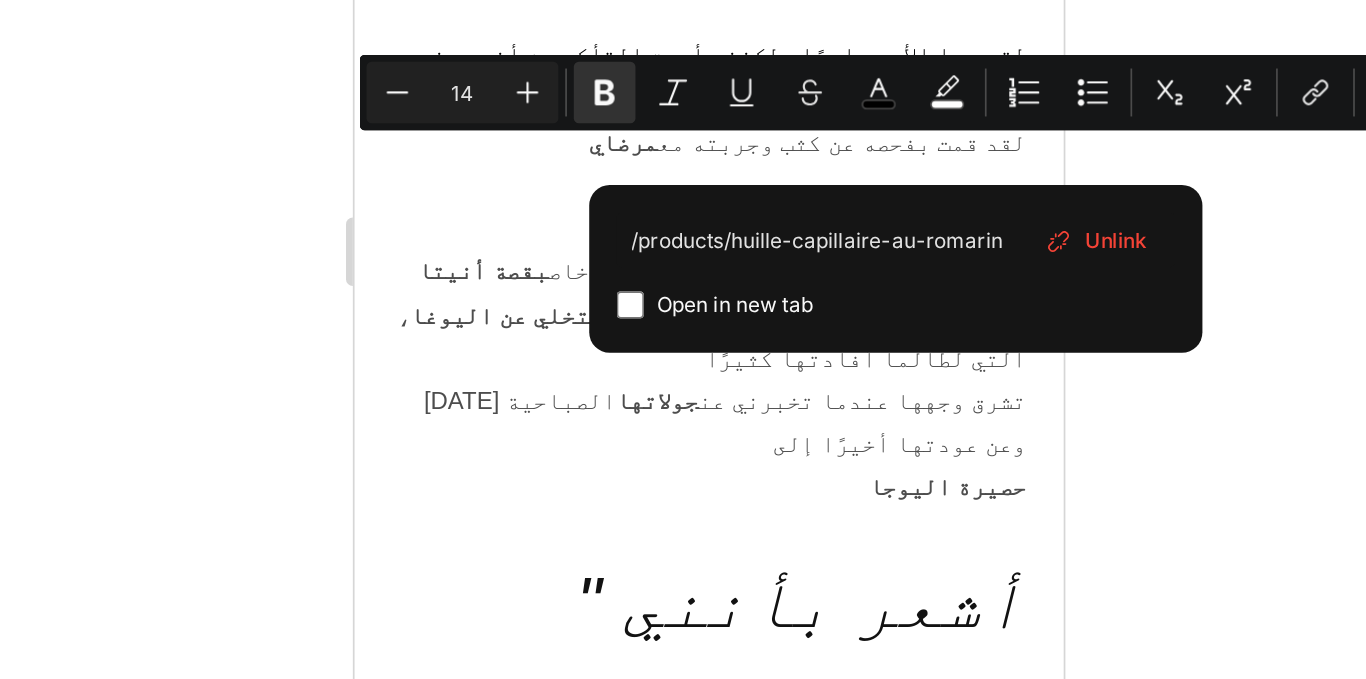 click 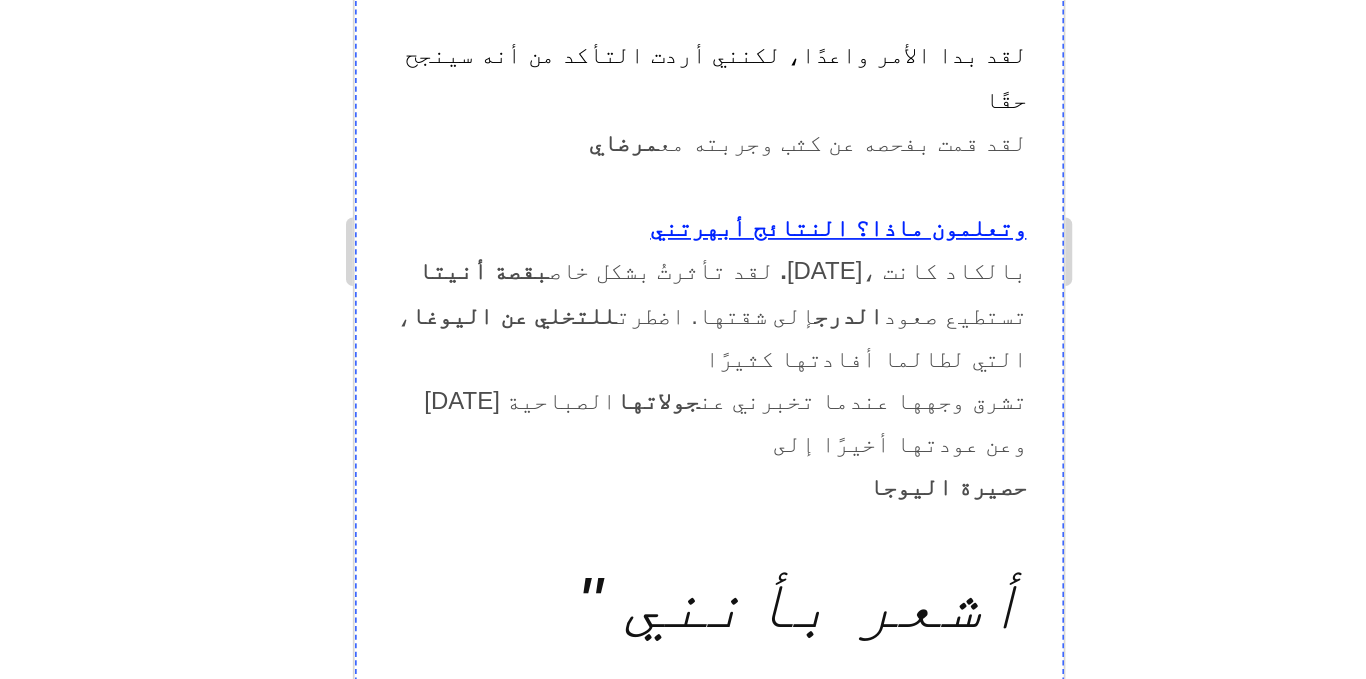 click on "كل التوفيق والنجاح وأطيب التمنيات لك بالصحة والعافية" at bounding box center [560, 2553] 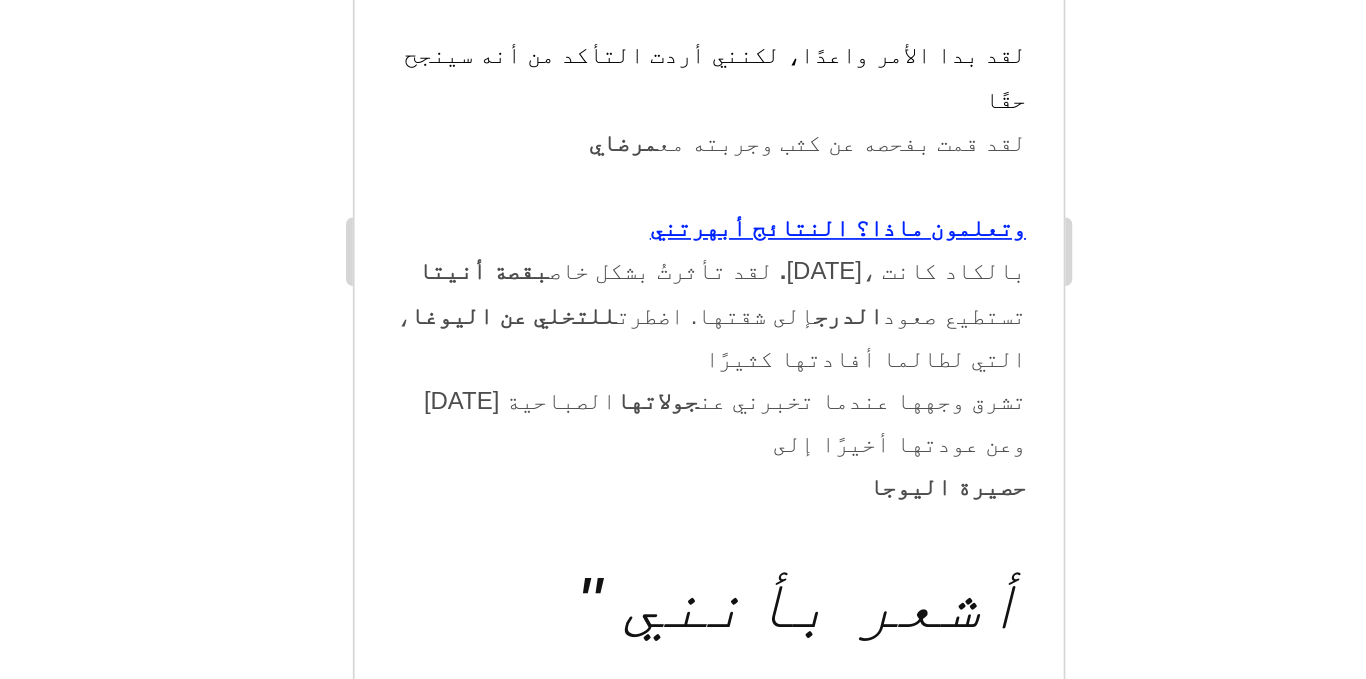 click on "كل التوفيق والنجاح وأطيب التمنيات لك بالصحة والعافية" at bounding box center [560, 2553] 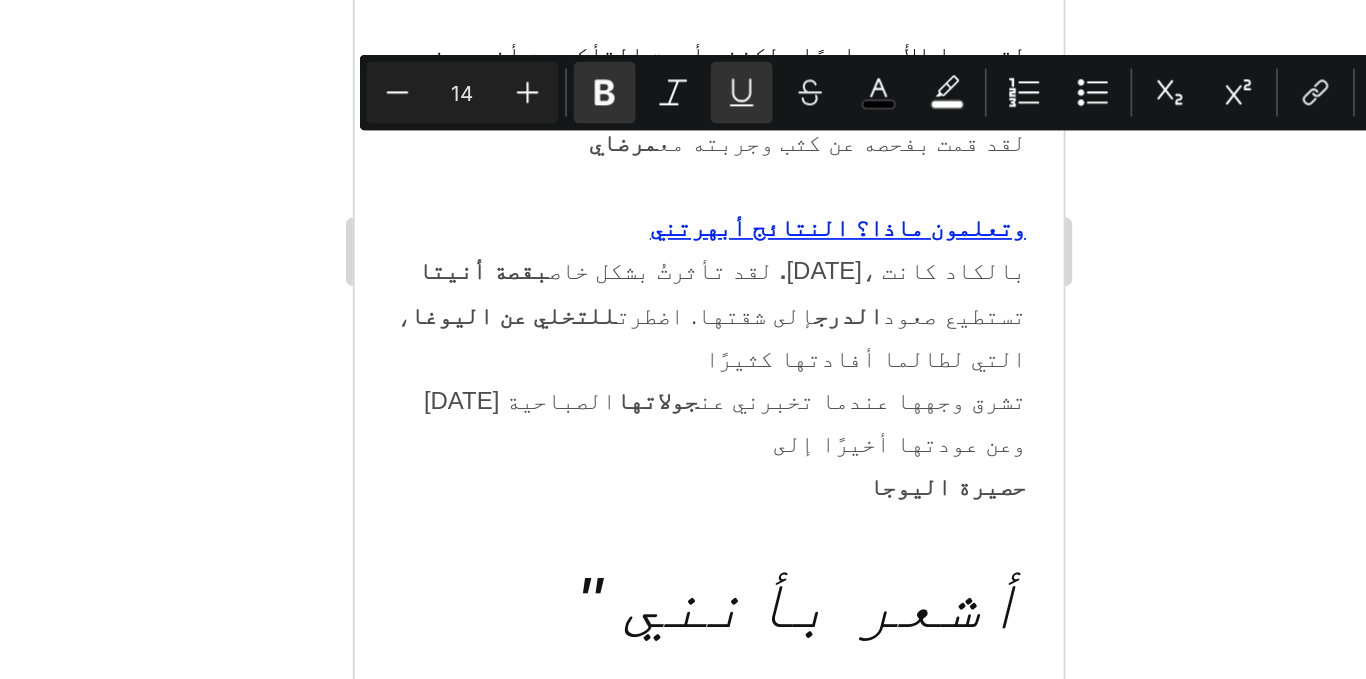 click on "كل التوفيق والنجاح وأطيب التمنيات لك بالصحة والعافية" at bounding box center (560, 2553) 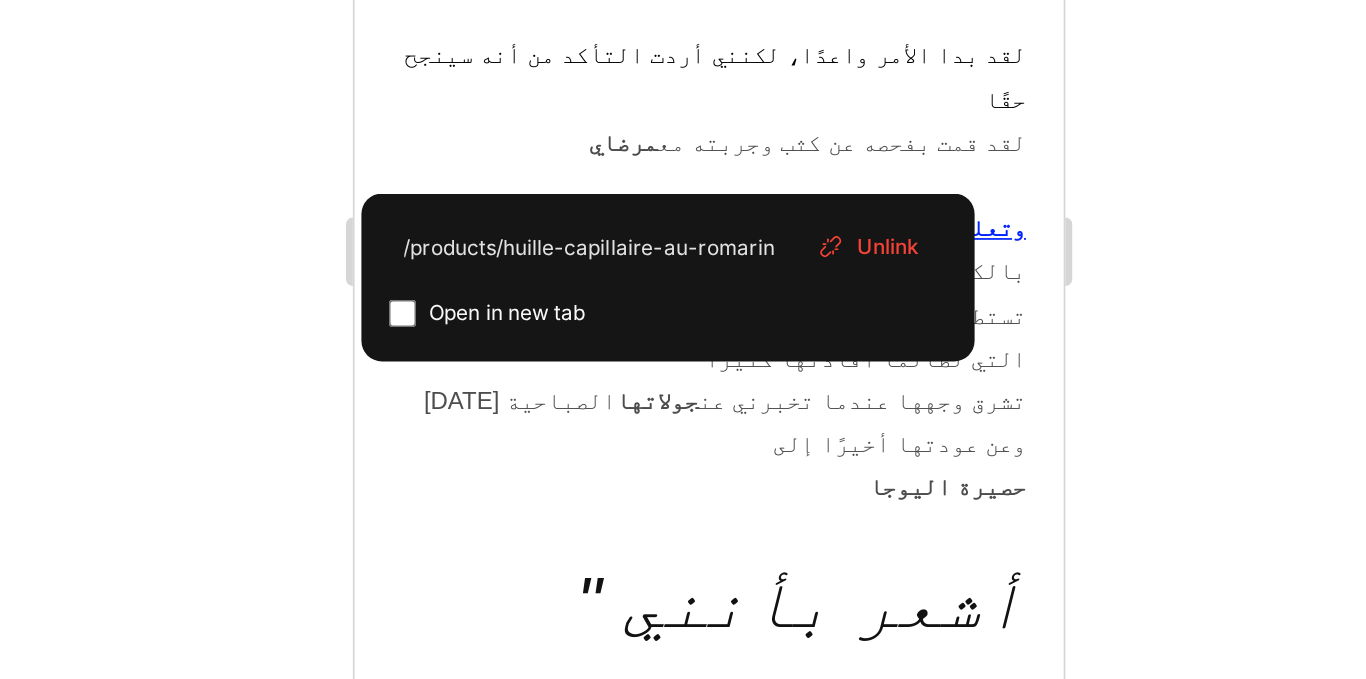 drag, startPoint x: 468, startPoint y: -22, endPoint x: 486, endPoint y: -15, distance: 19.313208 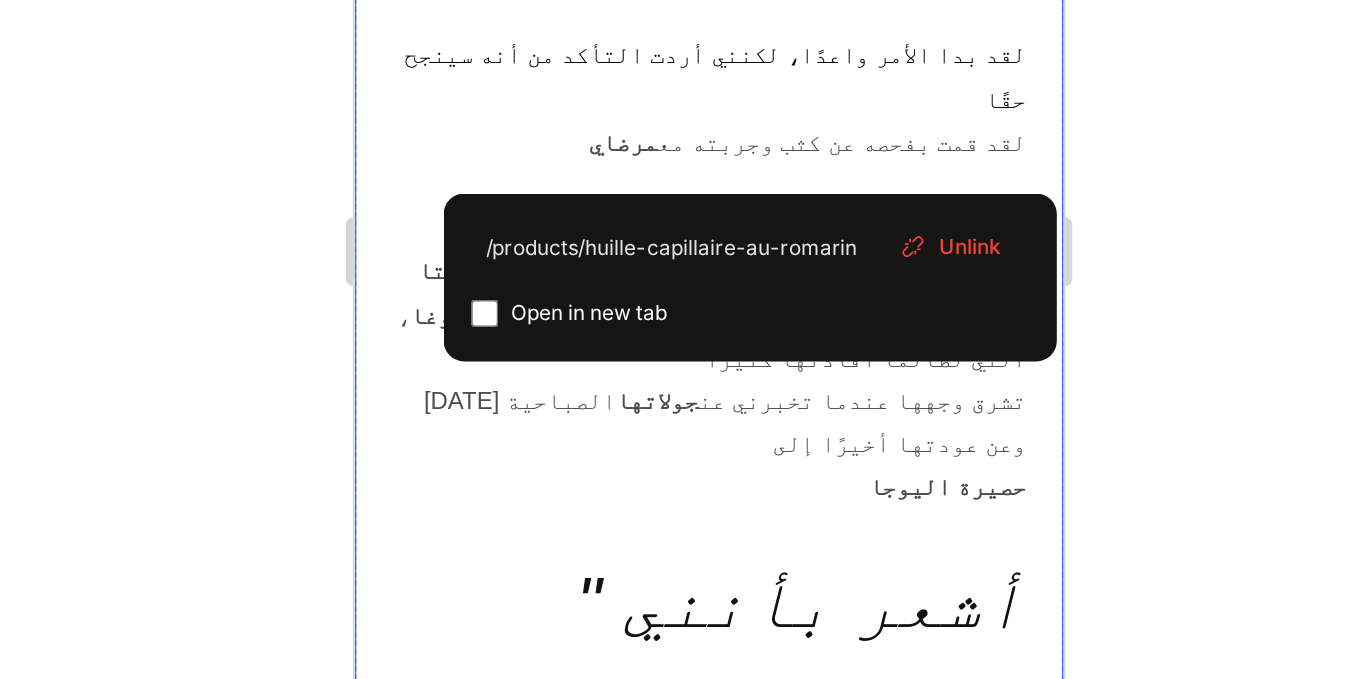 drag, startPoint x: 465, startPoint y: -29, endPoint x: 746, endPoint y: -21, distance: 281.11386 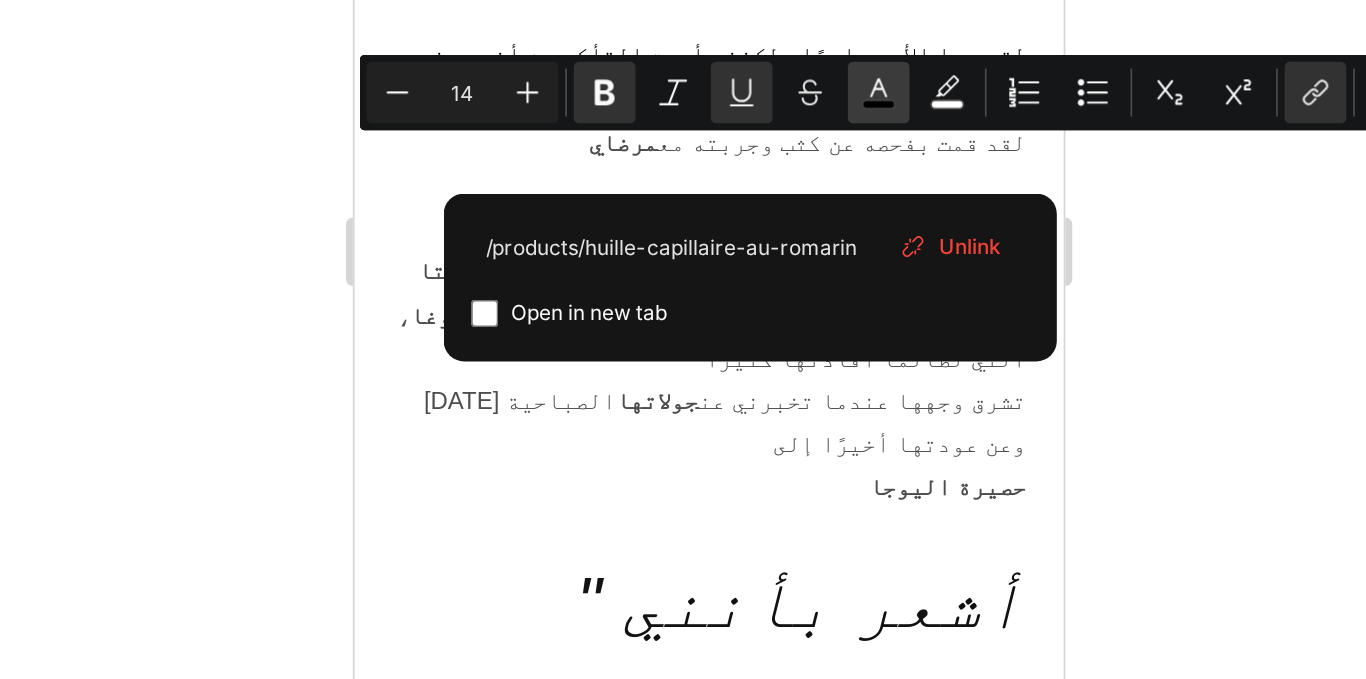click 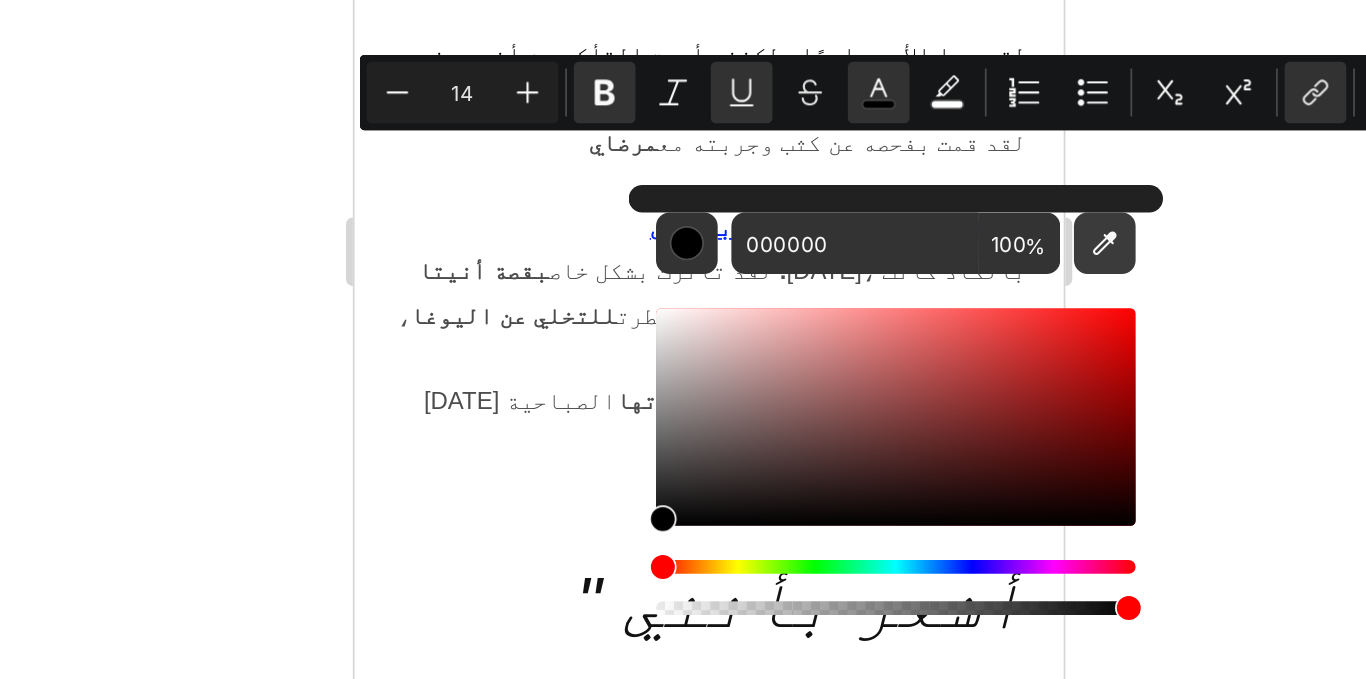 click 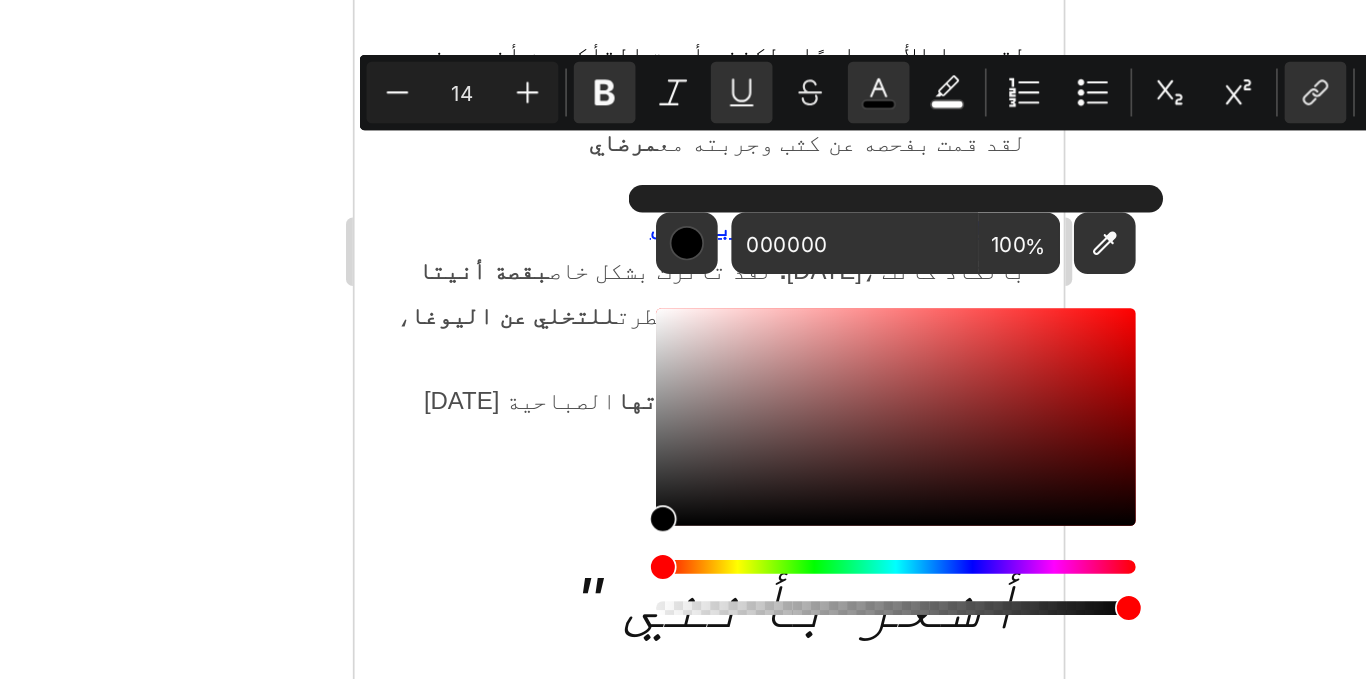 type on "2B00FF" 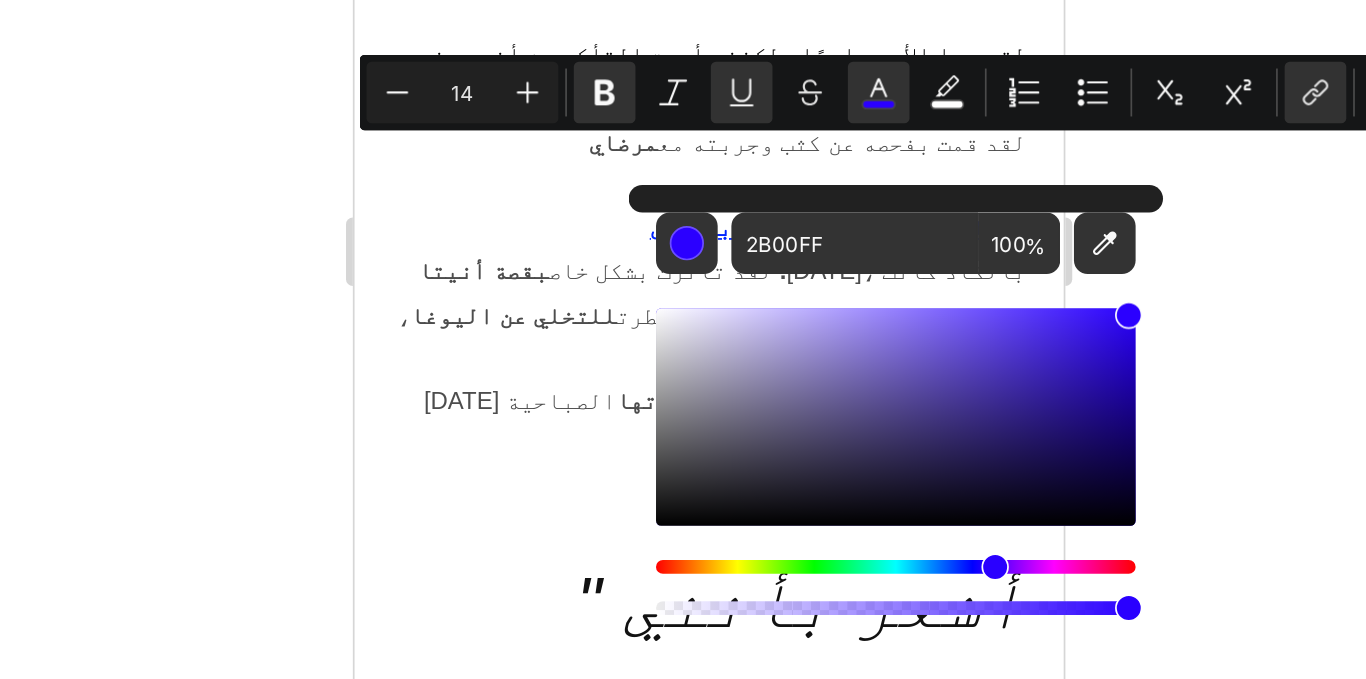 click 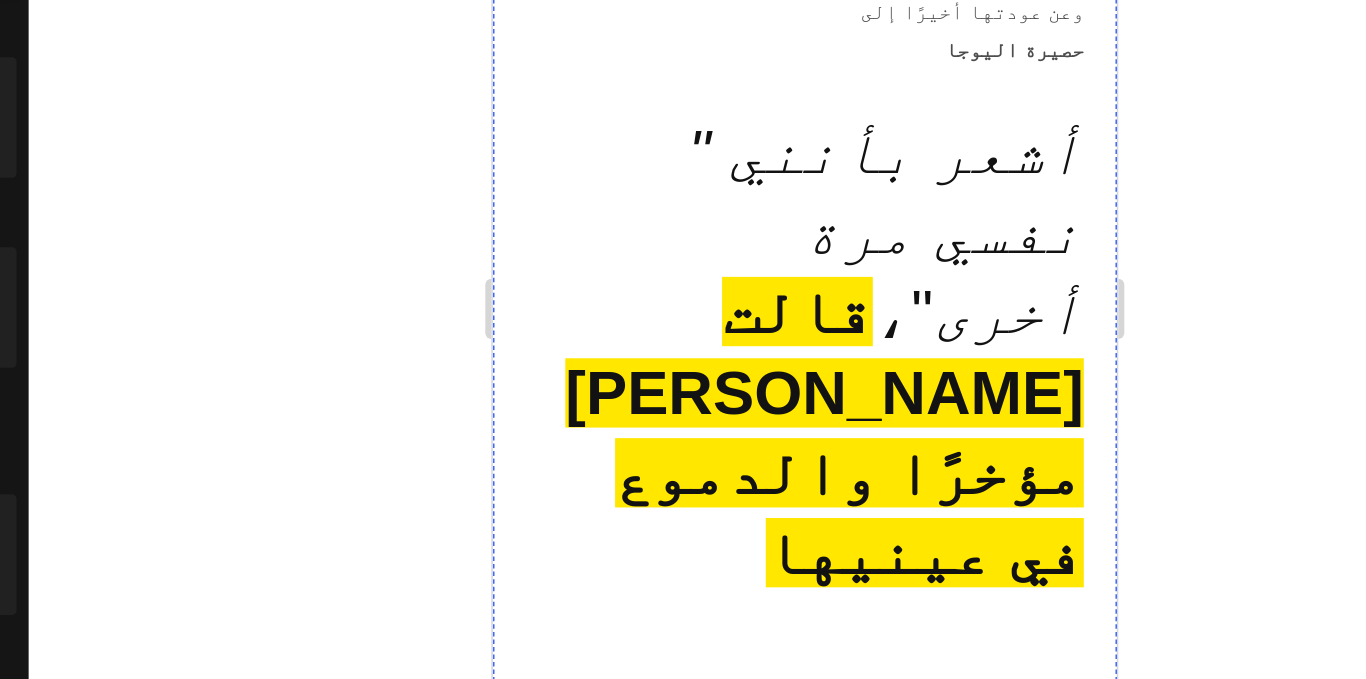 scroll, scrollTop: 15749, scrollLeft: 0, axis: vertical 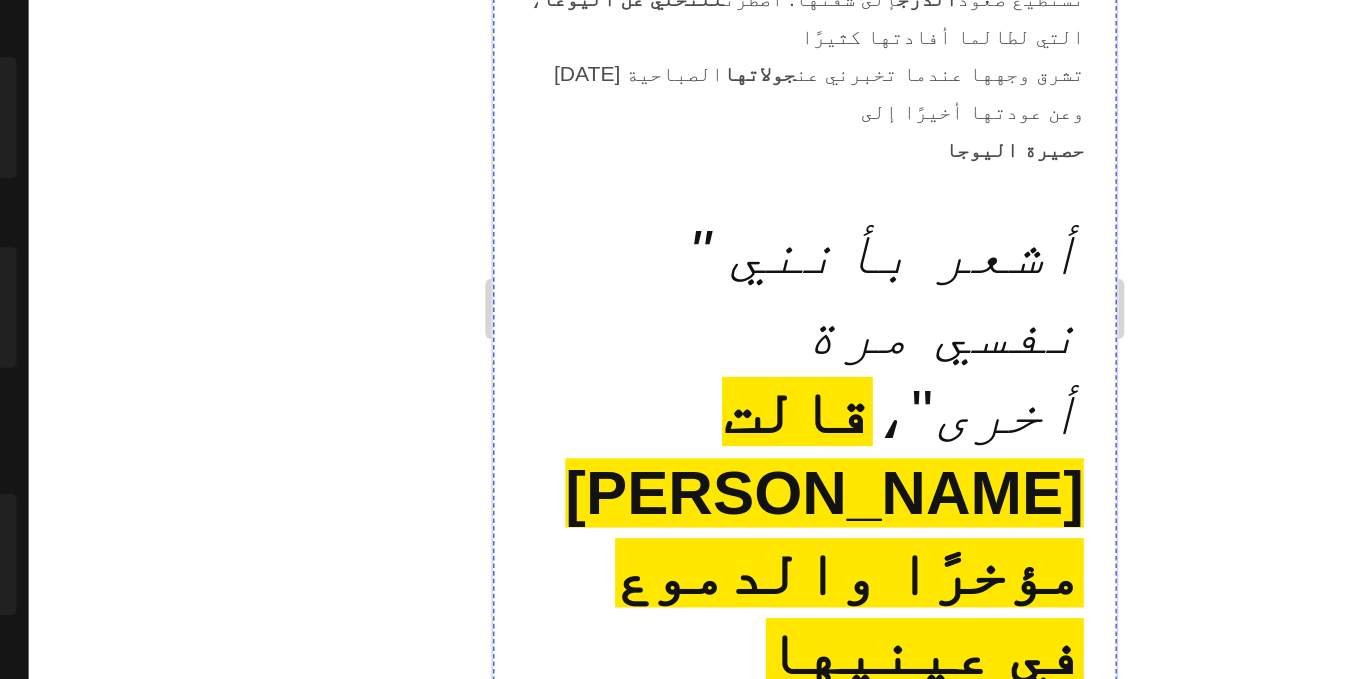 click on "خديجة، 45 سنة، [GEOGRAPHIC_DATA]" at bounding box center (733, 2978) 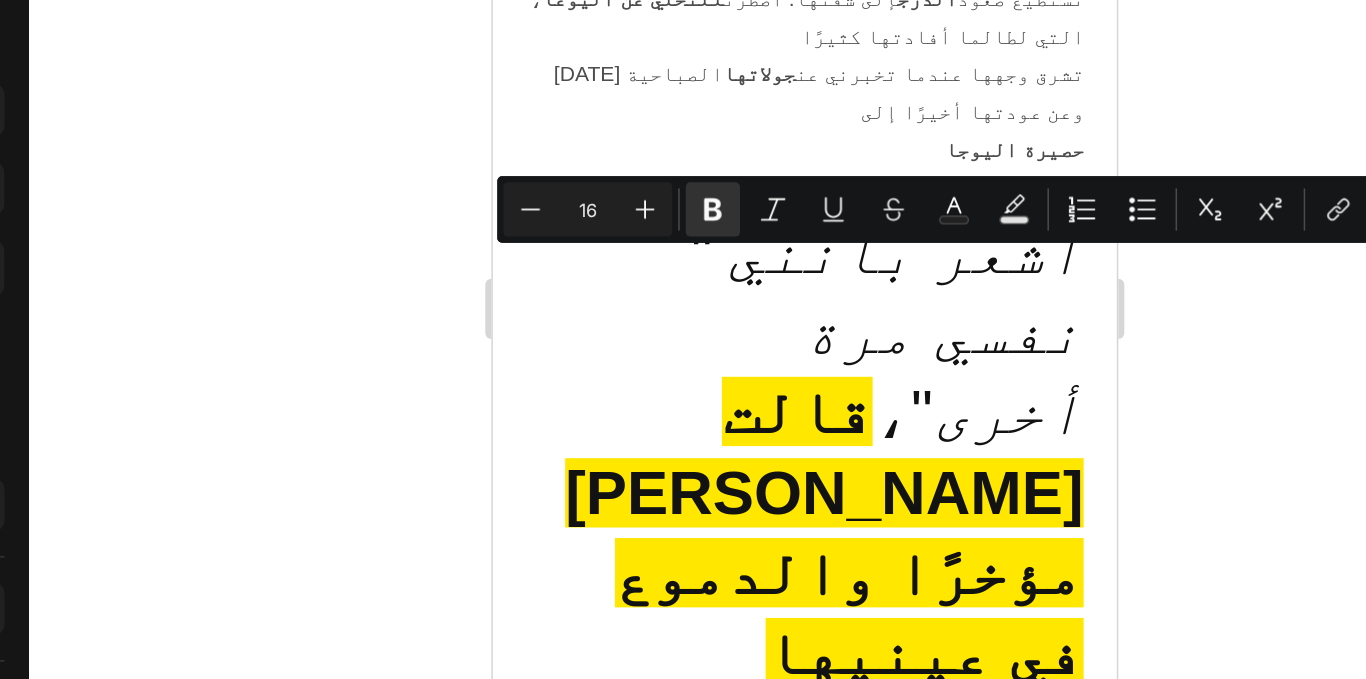 click on "خديجة، 45 سنة، [GEOGRAPHIC_DATA]" at bounding box center (699, 2979) 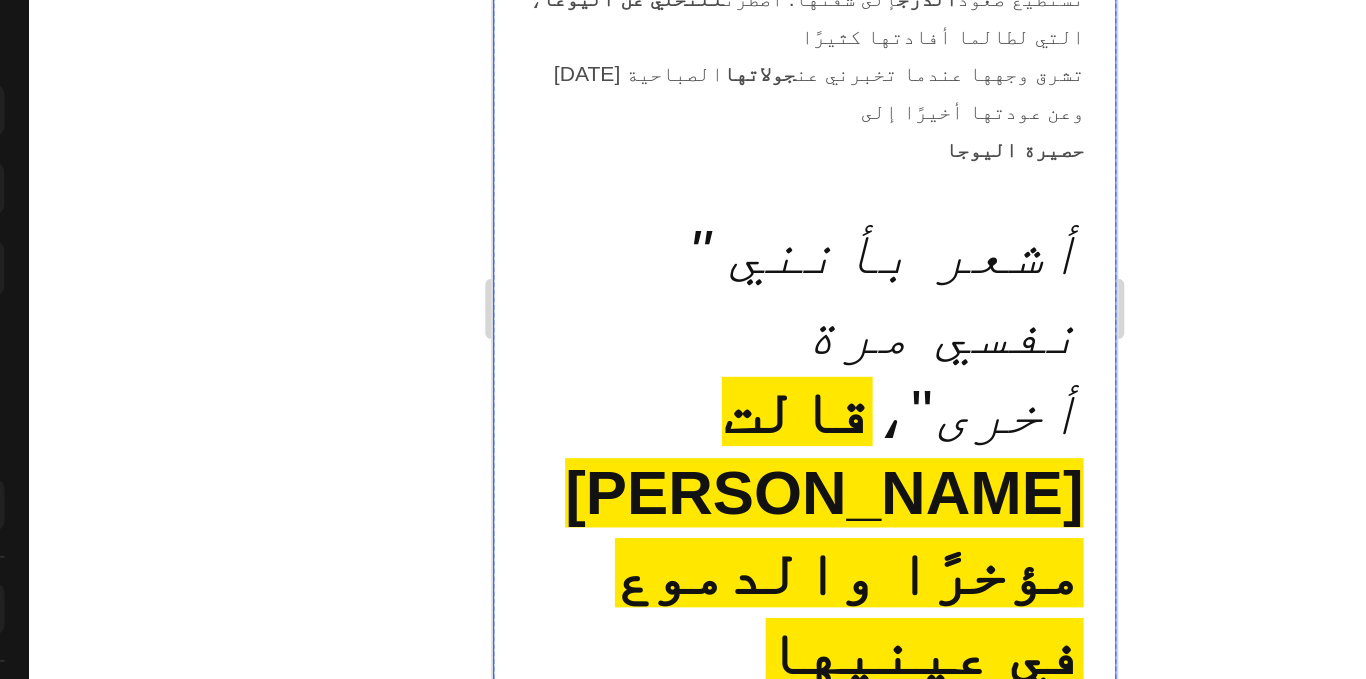 drag, startPoint x: 519, startPoint y: 95, endPoint x: 874, endPoint y: 99, distance: 355.02252 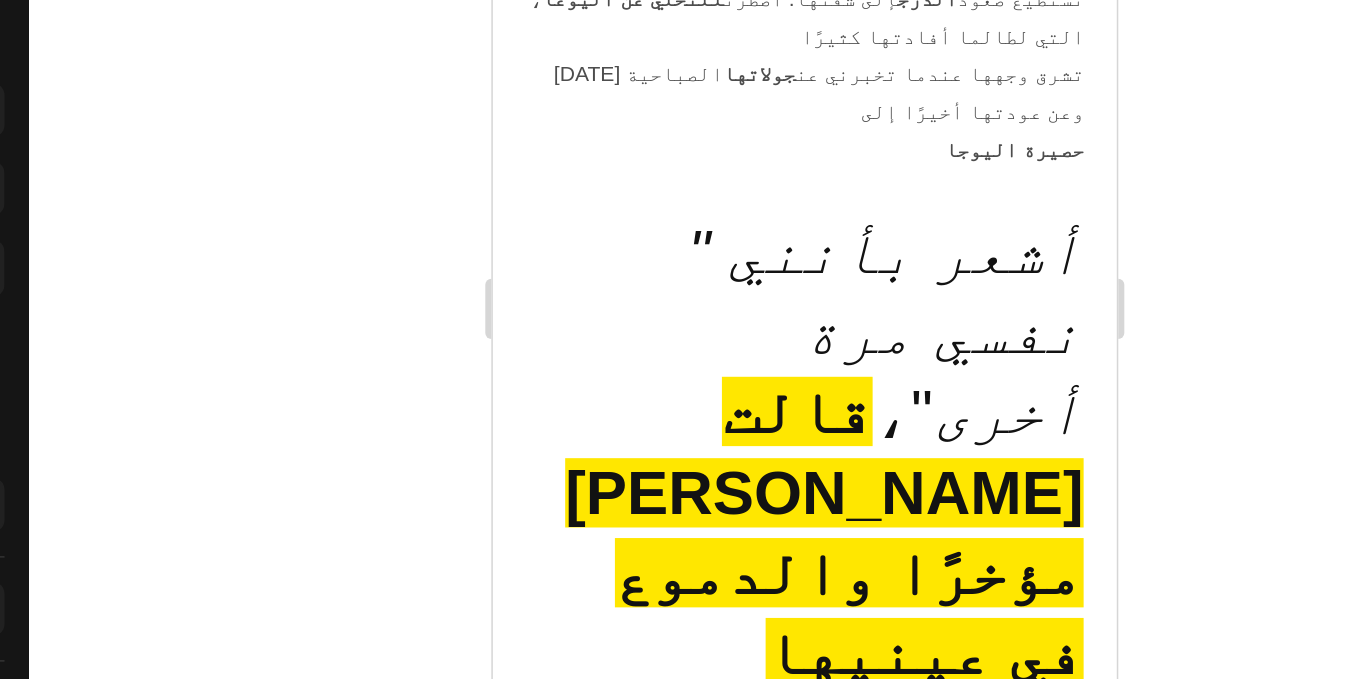 click on "عملية الشراء قم التحقق منها رجعت كندير كنترول على الجسم ديالي أو مبقاش عندي لحريق فركبة ديالي" at bounding box center (699, 2921) 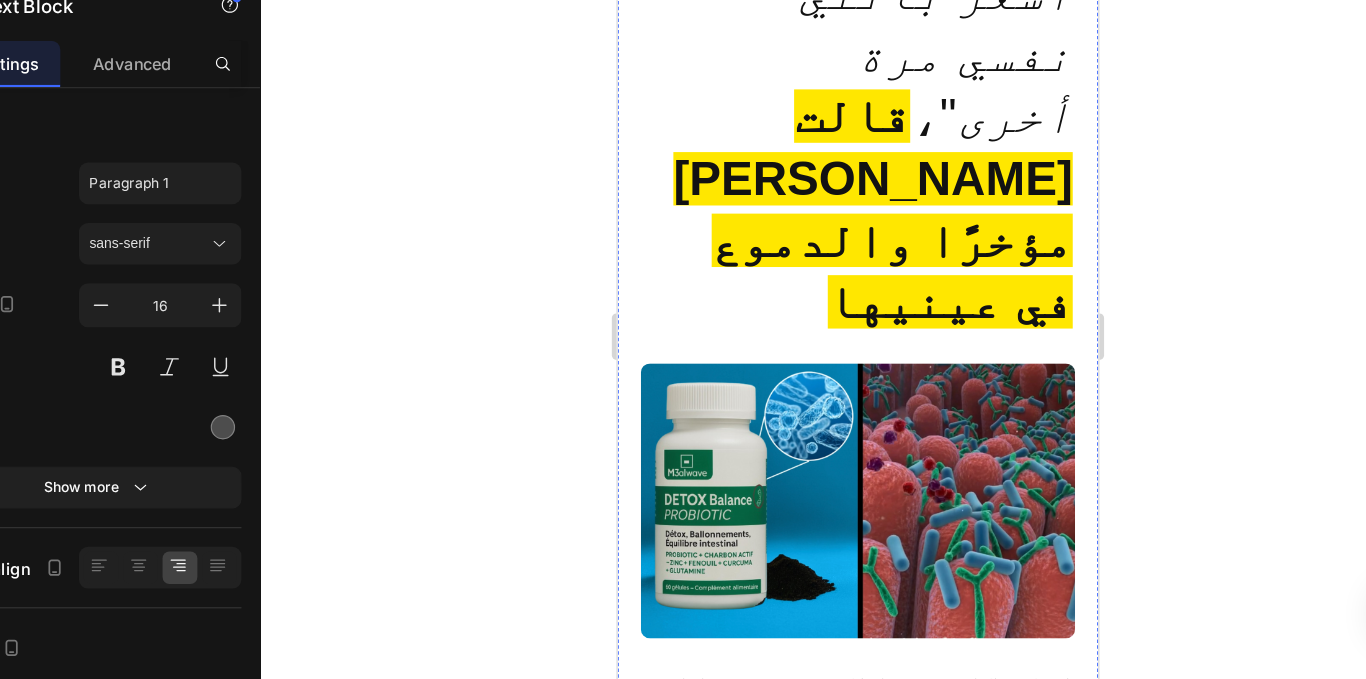 scroll, scrollTop: 16009, scrollLeft: 0, axis: vertical 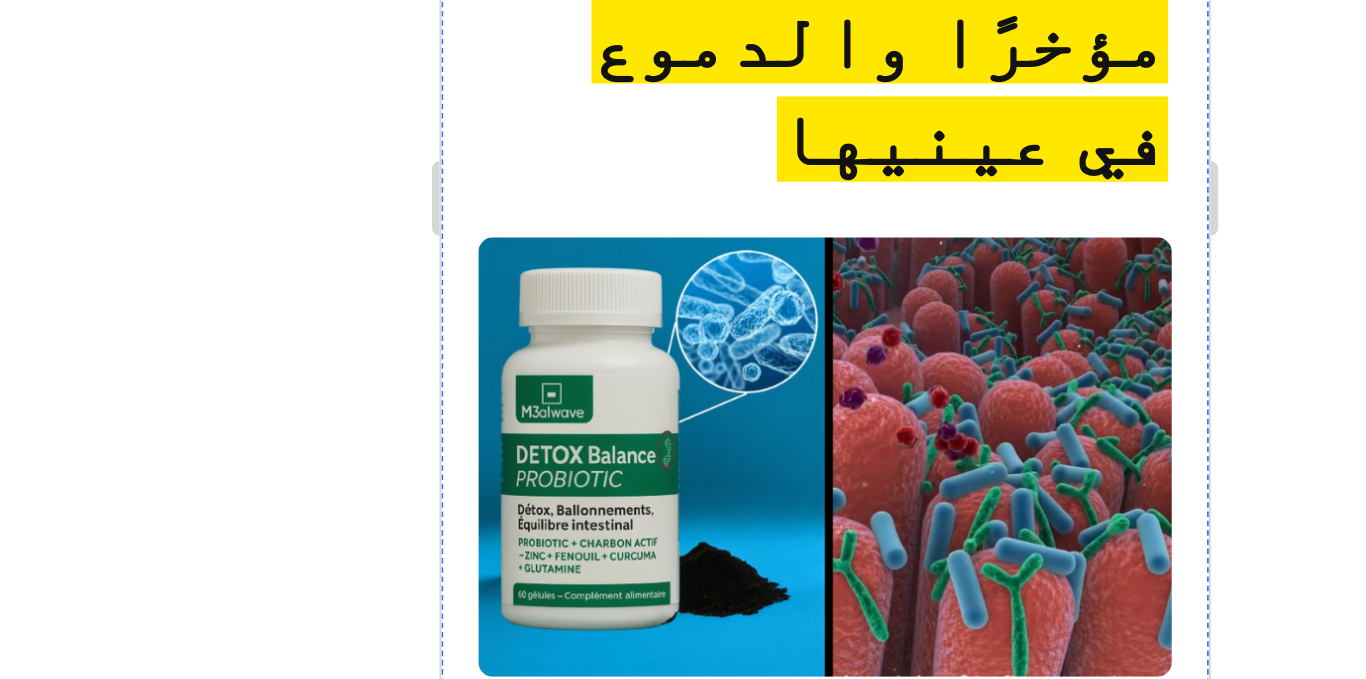 click on "عملية الشراء قم التحقق منها أنا استاذة كنت كنعاني فتحرك بحكم طبيعة العمل ديالي و لاكن دابا وليت بخير او حتى ماكلة وليت كناكل عادي" at bounding box center [647, 2772] 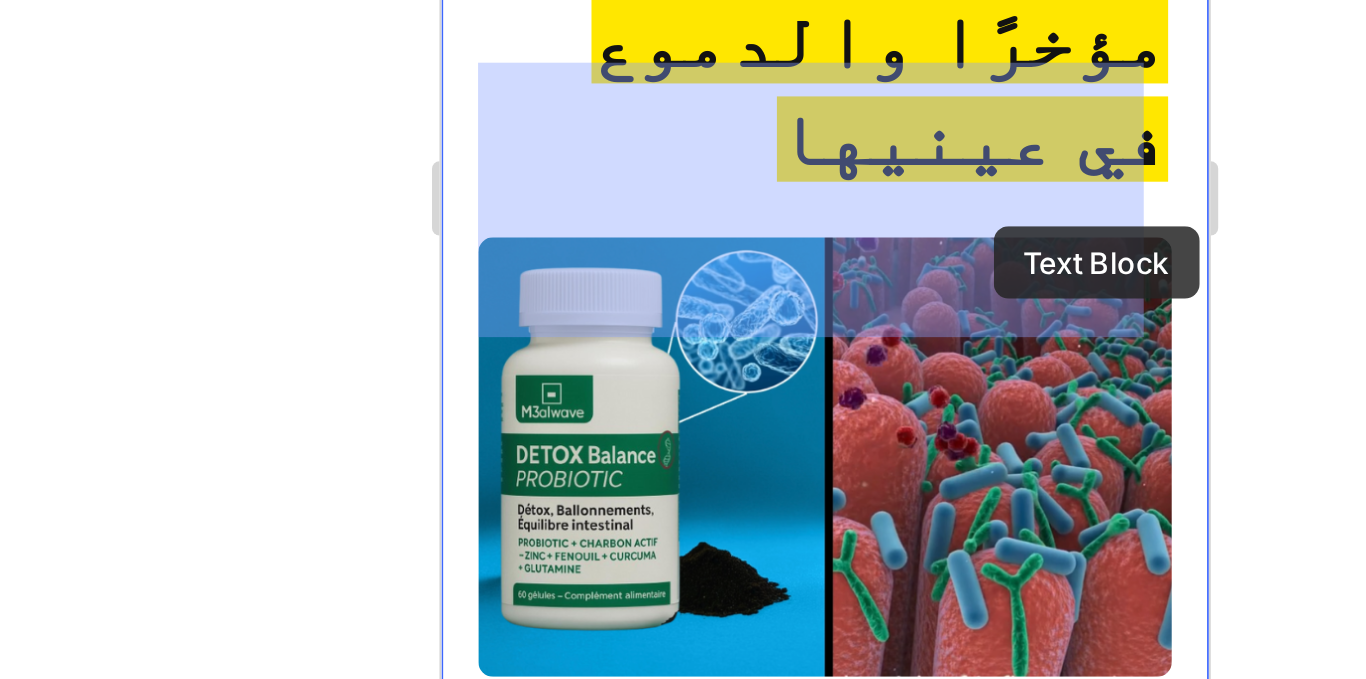 drag, startPoint x: 588, startPoint y: -41, endPoint x: 738, endPoint y: -53, distance: 150.47923 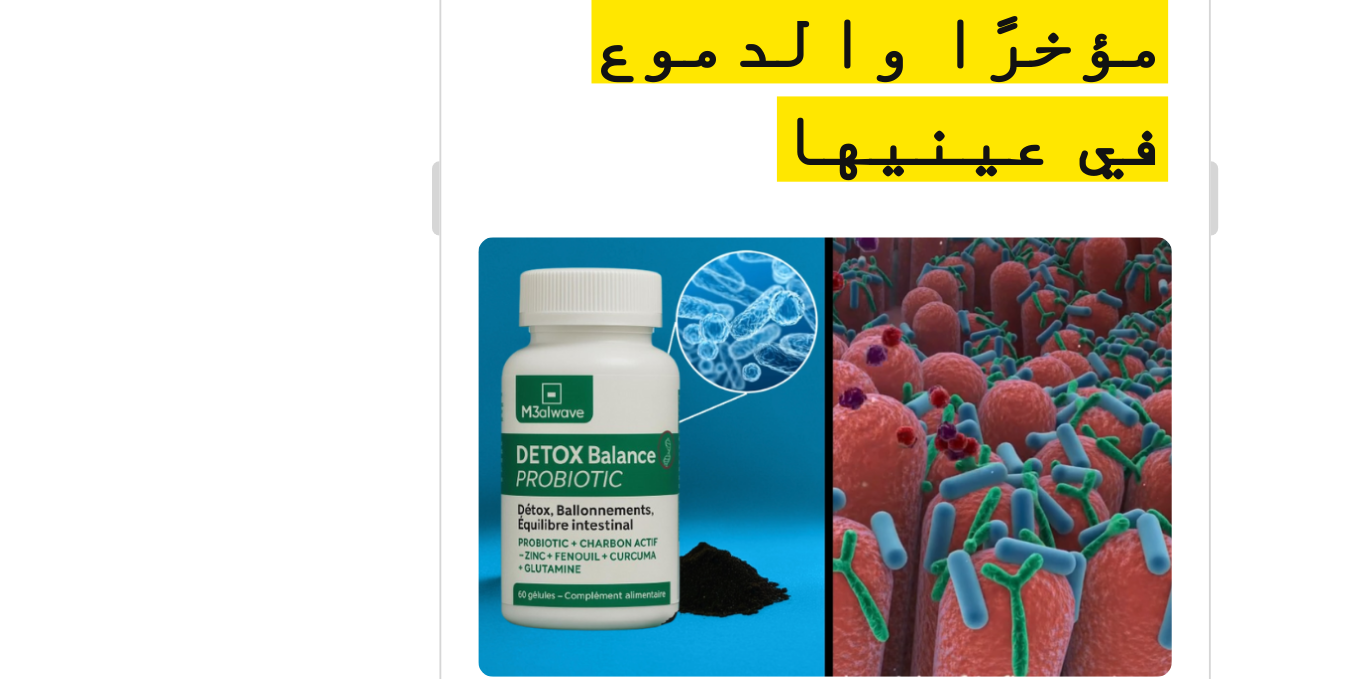 click on "تمت المراجعة في المغرب في 31 [DATE] عملية الشراء قم التحقق منها أنا استاذة كنت كنعاني فتحرك بحكم طبيعة العمل ديالي و لاكن دابا وليت بخير او حتى ماكلة وليت كناكل عادي   أمينة،48 سنة، [GEOGRAPHIC_DATA]" at bounding box center (647, 2772) 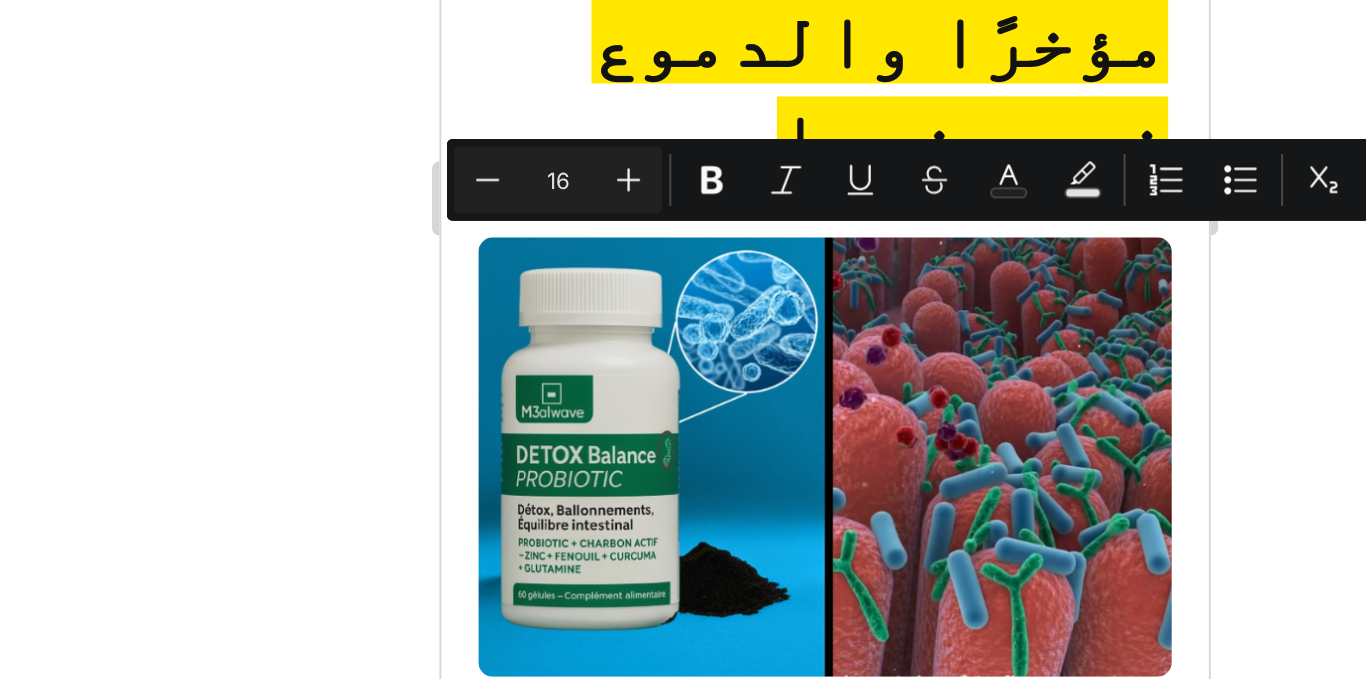 drag, startPoint x: 818, startPoint y: -69, endPoint x: 607, endPoint y: -38, distance: 213.26509 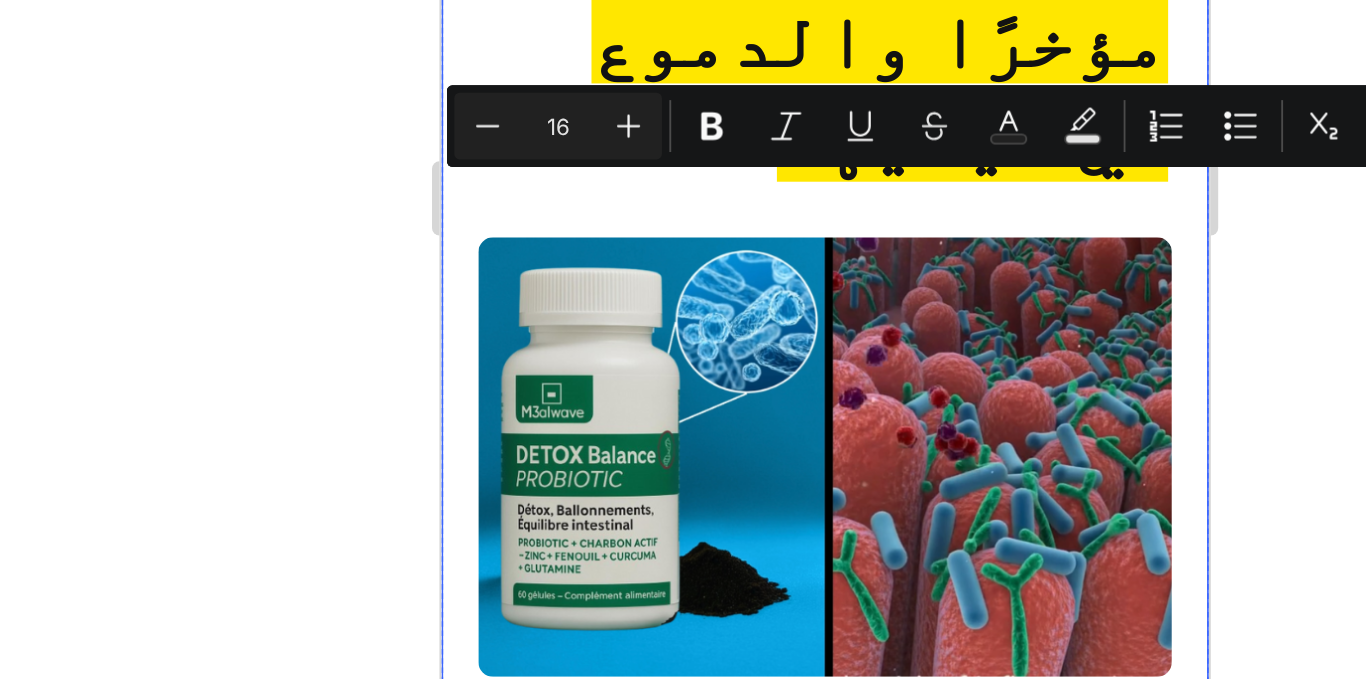 drag, startPoint x: 466, startPoint y: -63, endPoint x: 819, endPoint y: -57, distance: 353.051 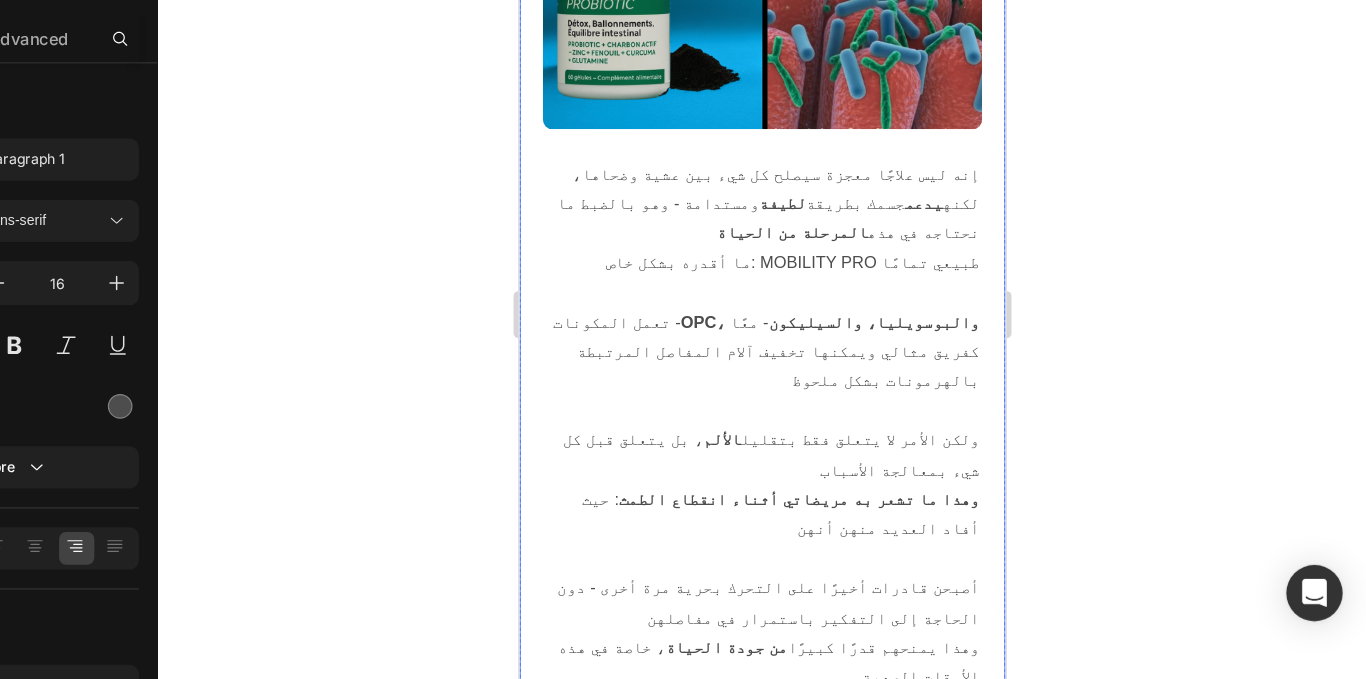 scroll, scrollTop: 0, scrollLeft: 0, axis: both 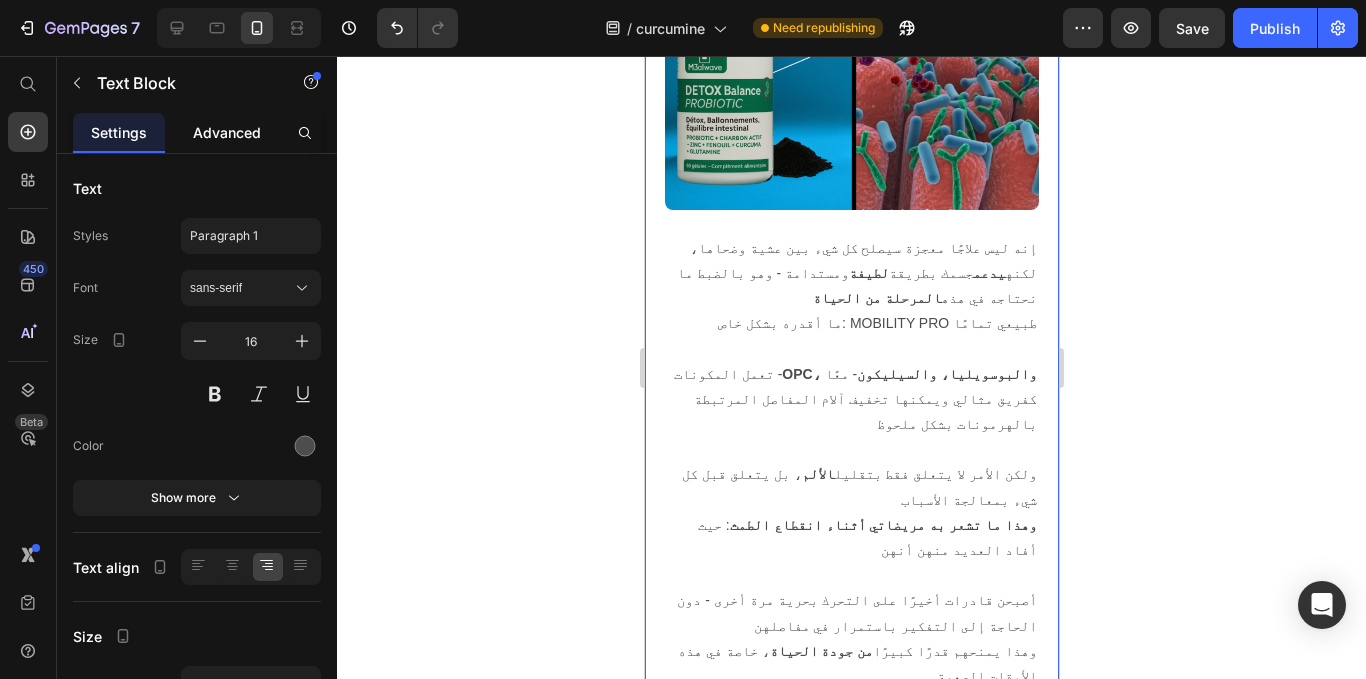 click on "Advanced" 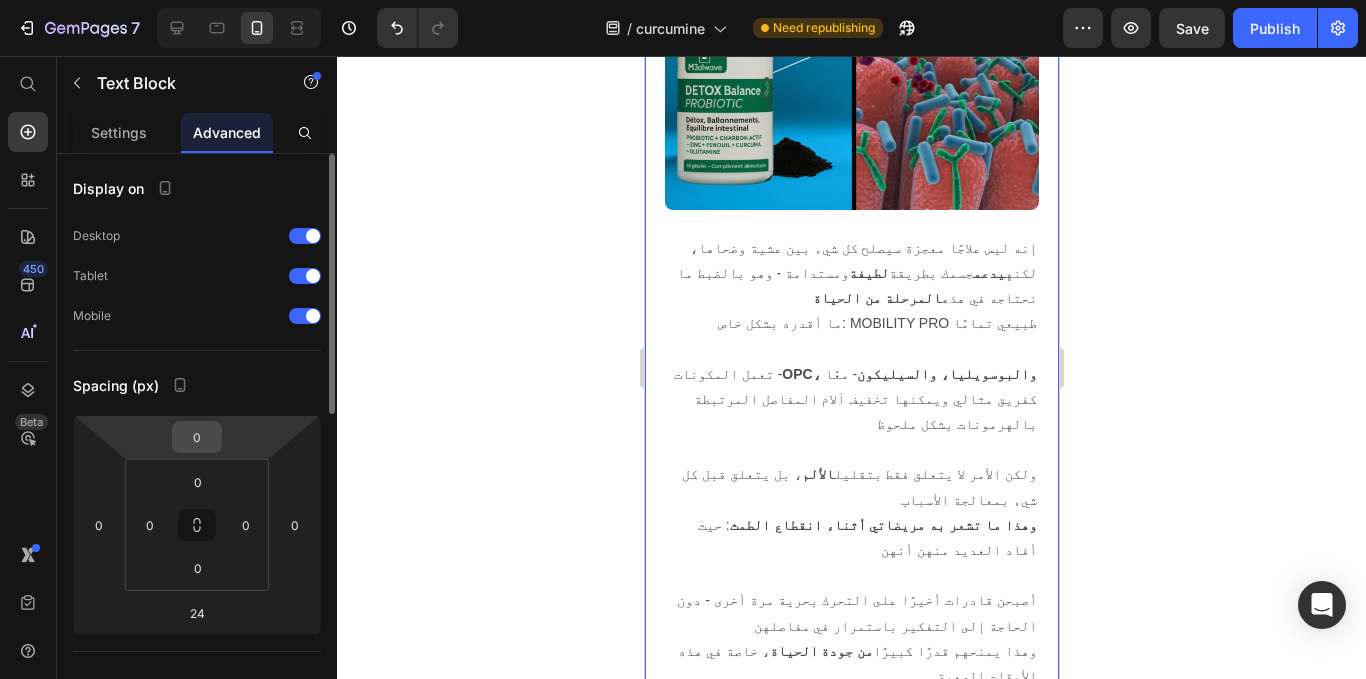 click on "0" at bounding box center [197, 437] 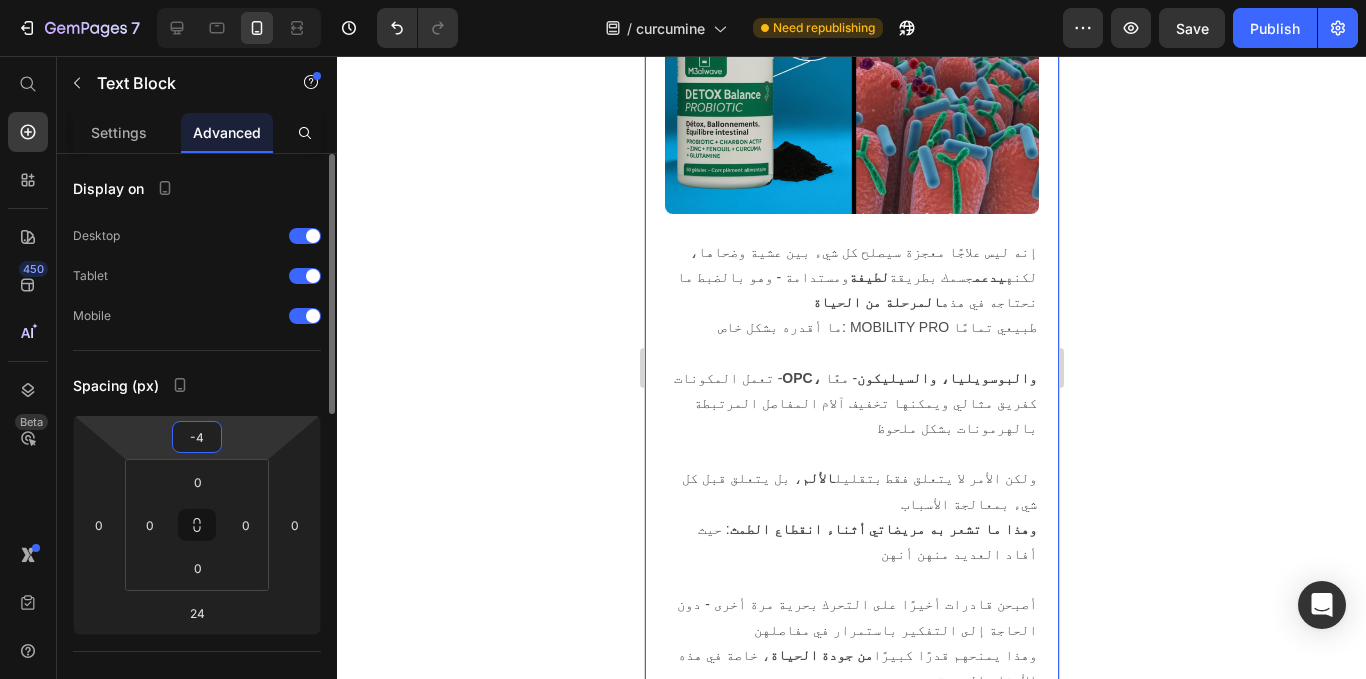 type on "-5" 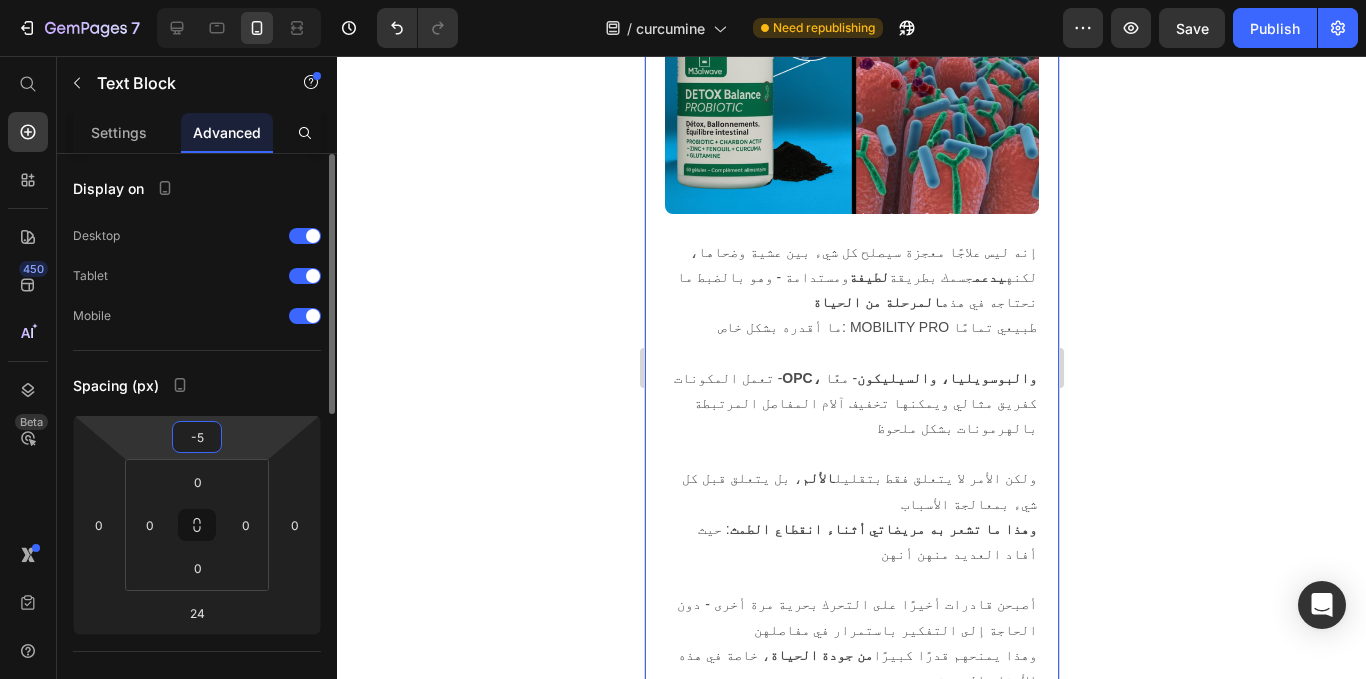 scroll, scrollTop: 16420, scrollLeft: 0, axis: vertical 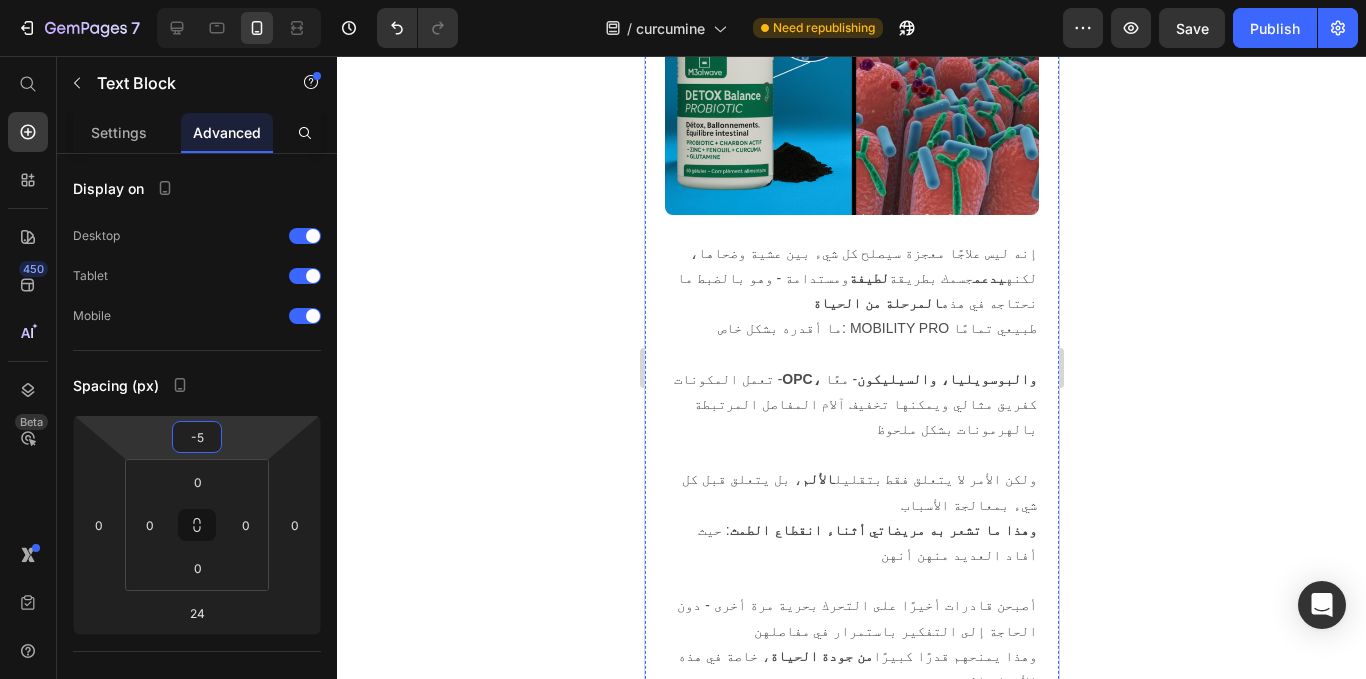 click at bounding box center [851, 3374] 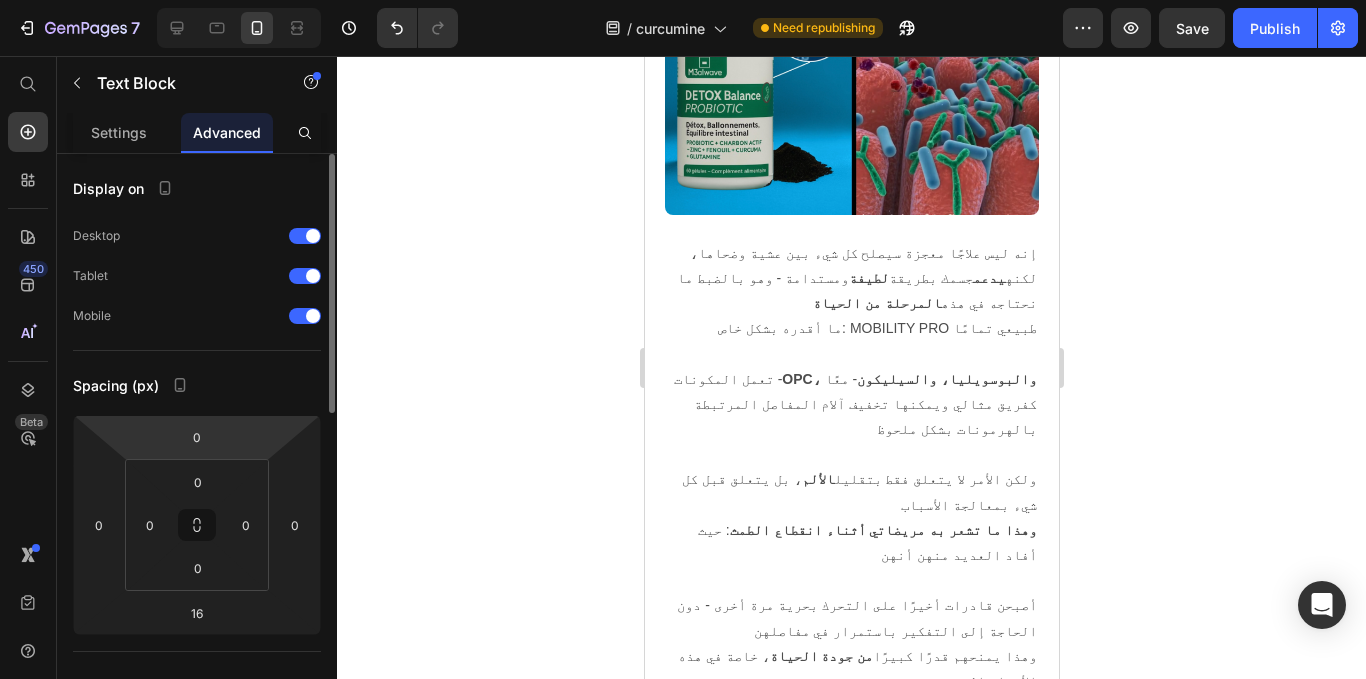 click on "7   /  curcumine Need republishing Preview  Save   Publish  450 Beta Start with Sections Elements Hero Section Product Detail Brands Trusted Badges Guarantee Product Breakdown How to use Testimonials Compare Bundle FAQs Social Proof Brand Story Product List Collection Blog List Contact Sticky Add to Cart Custom Footer Browse Library 450 Layout
Row
Row
Row
Row Text
Heading
Text Block Button
Button
Button
Sticky Back to top Media
Image" at bounding box center [683, 0] 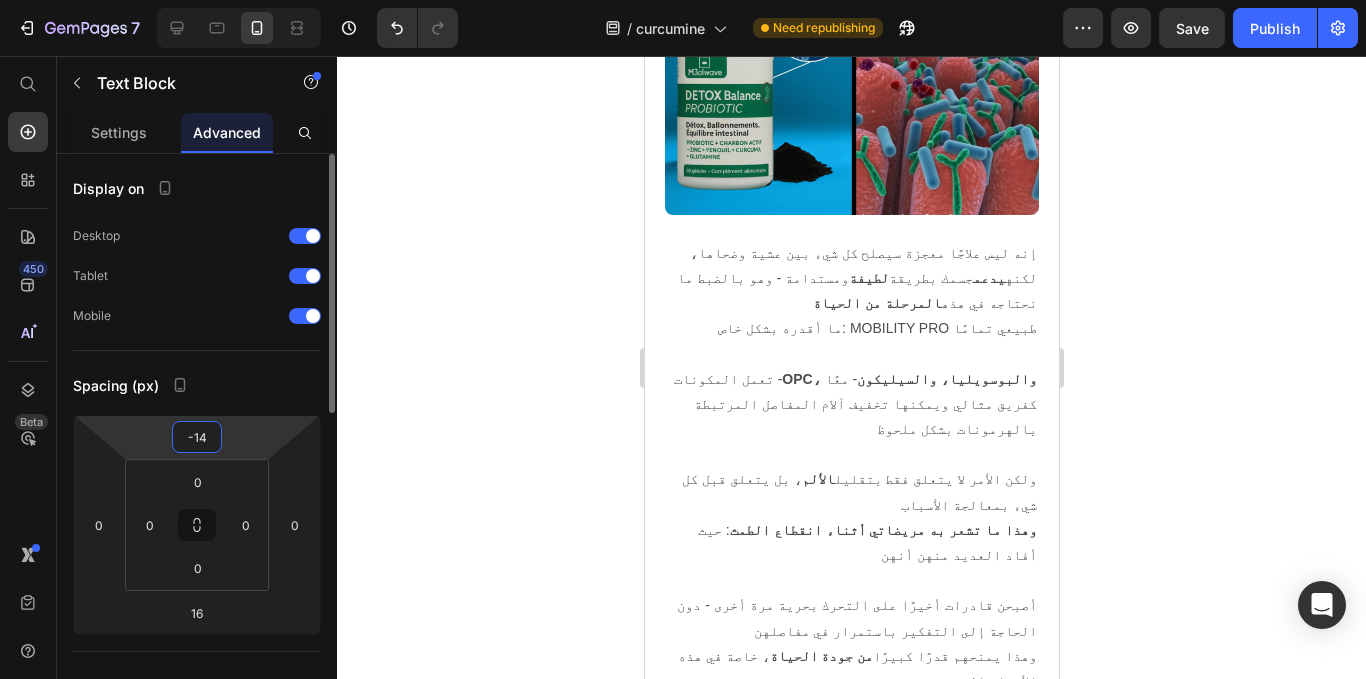 type on "-15" 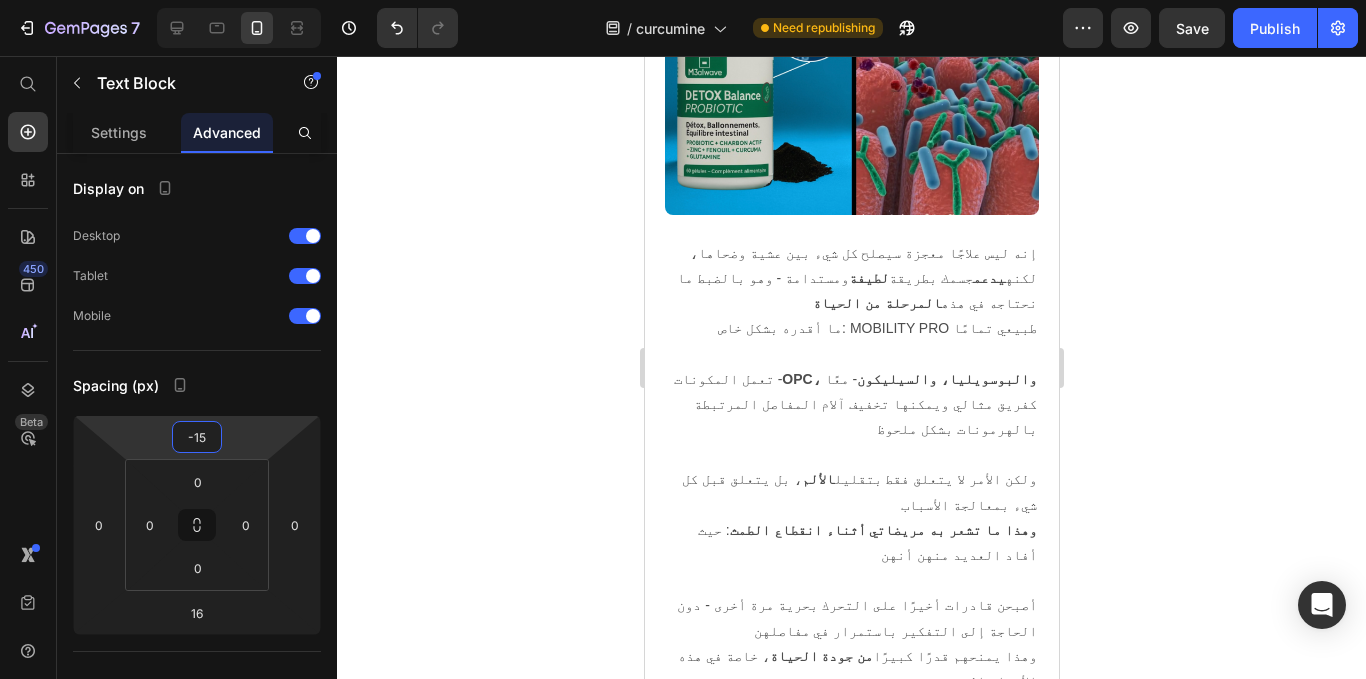 click 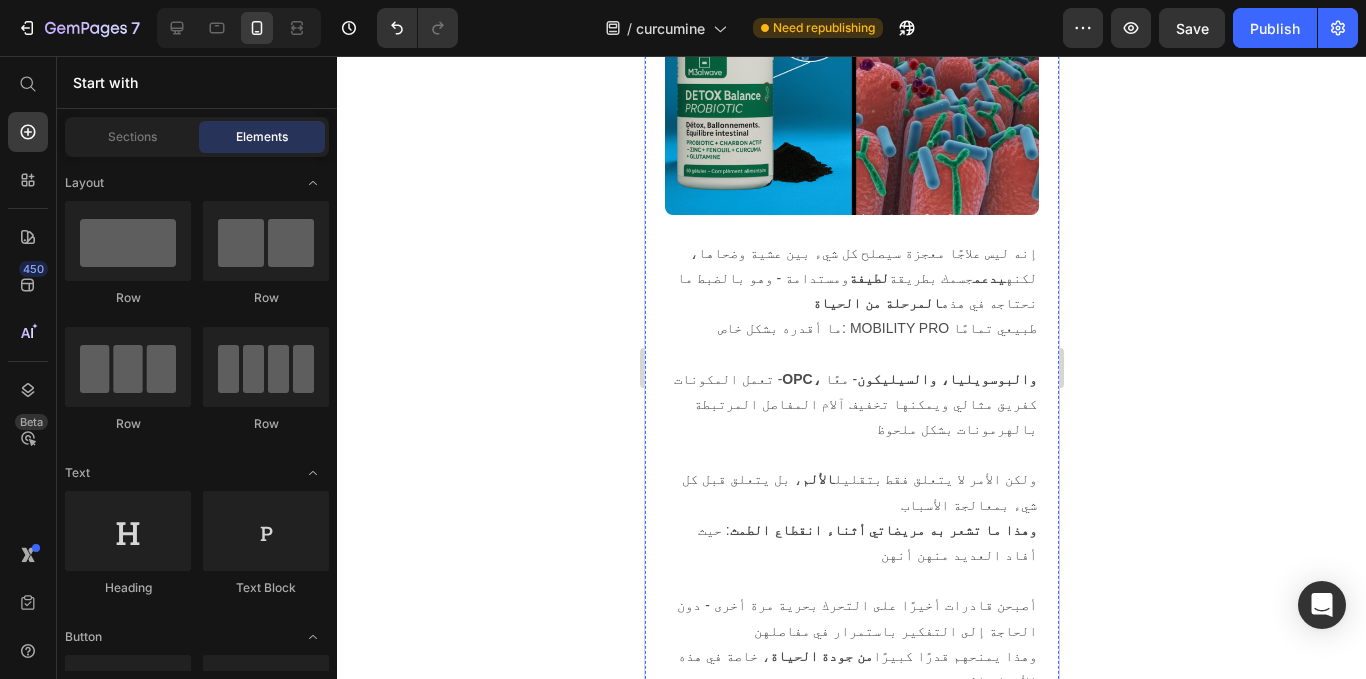 click on "لقد عبّر الآلاف من عملائنا عن ارتياحهم بعد تخلّصهم من المشكلة المزعجة التي كانوا يعانون منها لسنوات، ومع كل يوم يزداد عدد من يوصون به ويطلبونه لأنفسهم ولأحبائهم" at bounding box center [851, 3651] 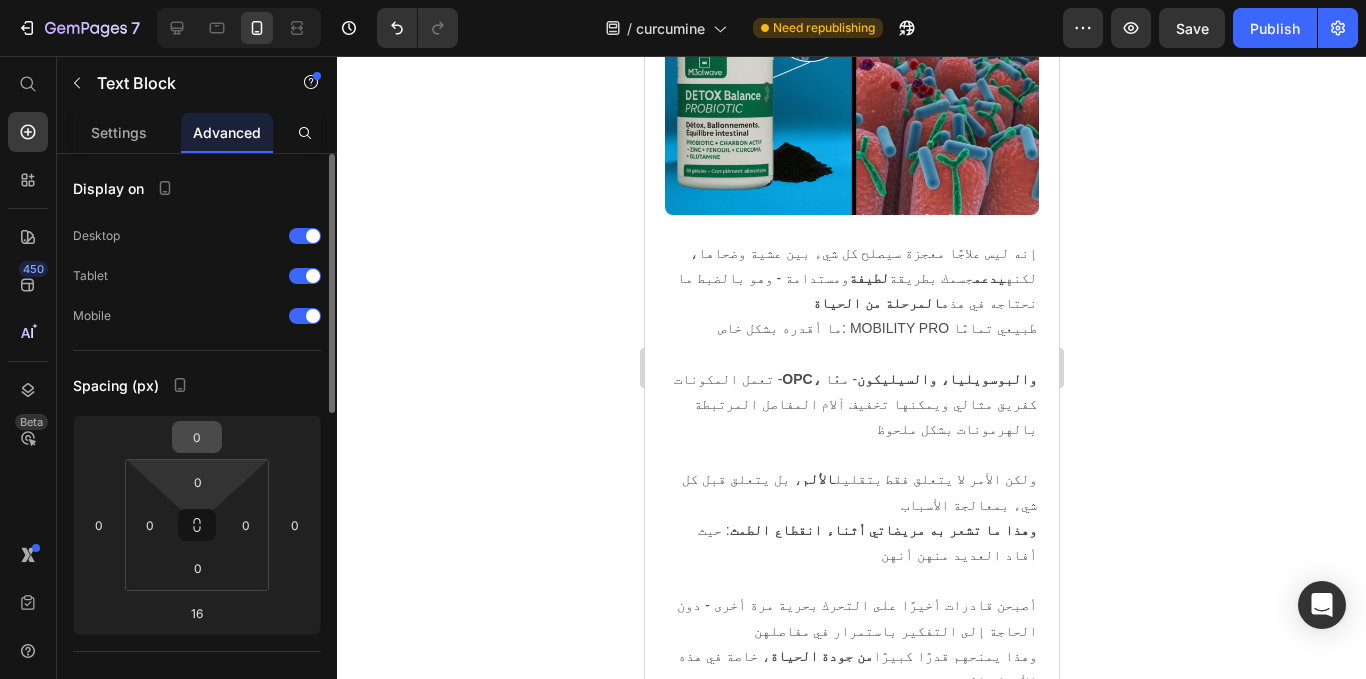 click on "0" at bounding box center [197, 437] 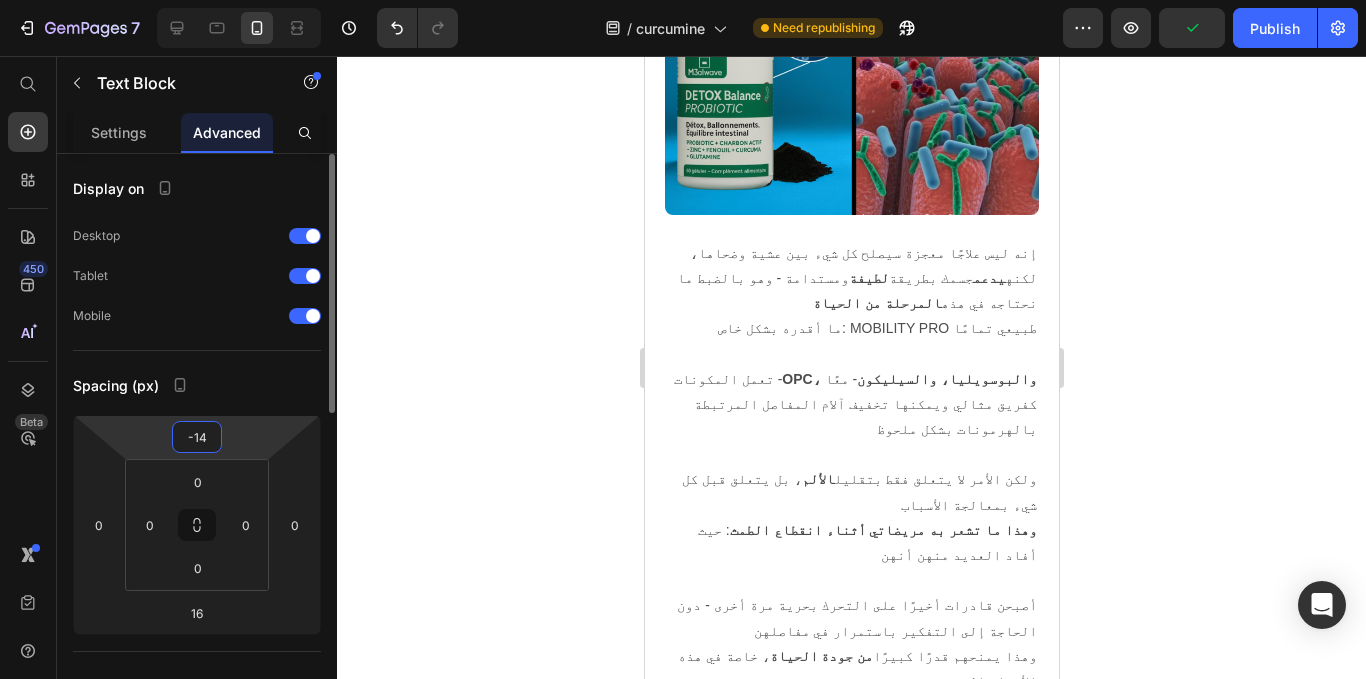 type on "-15" 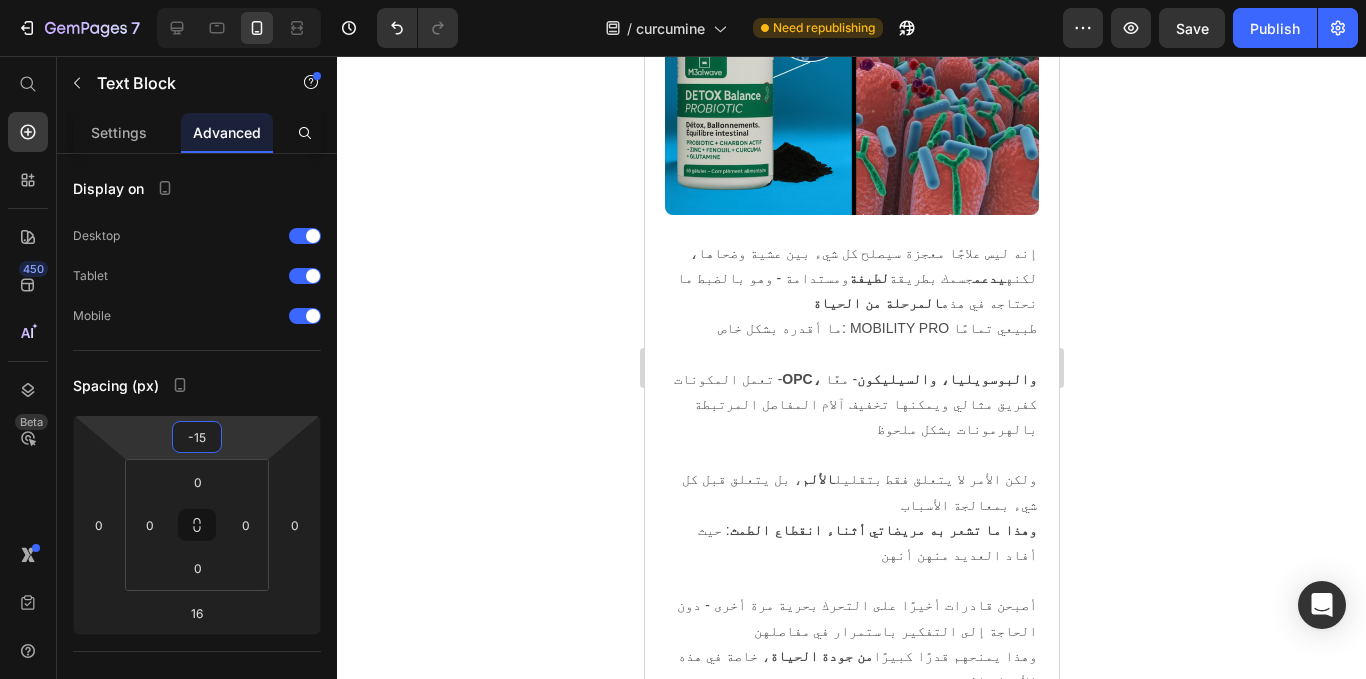 click 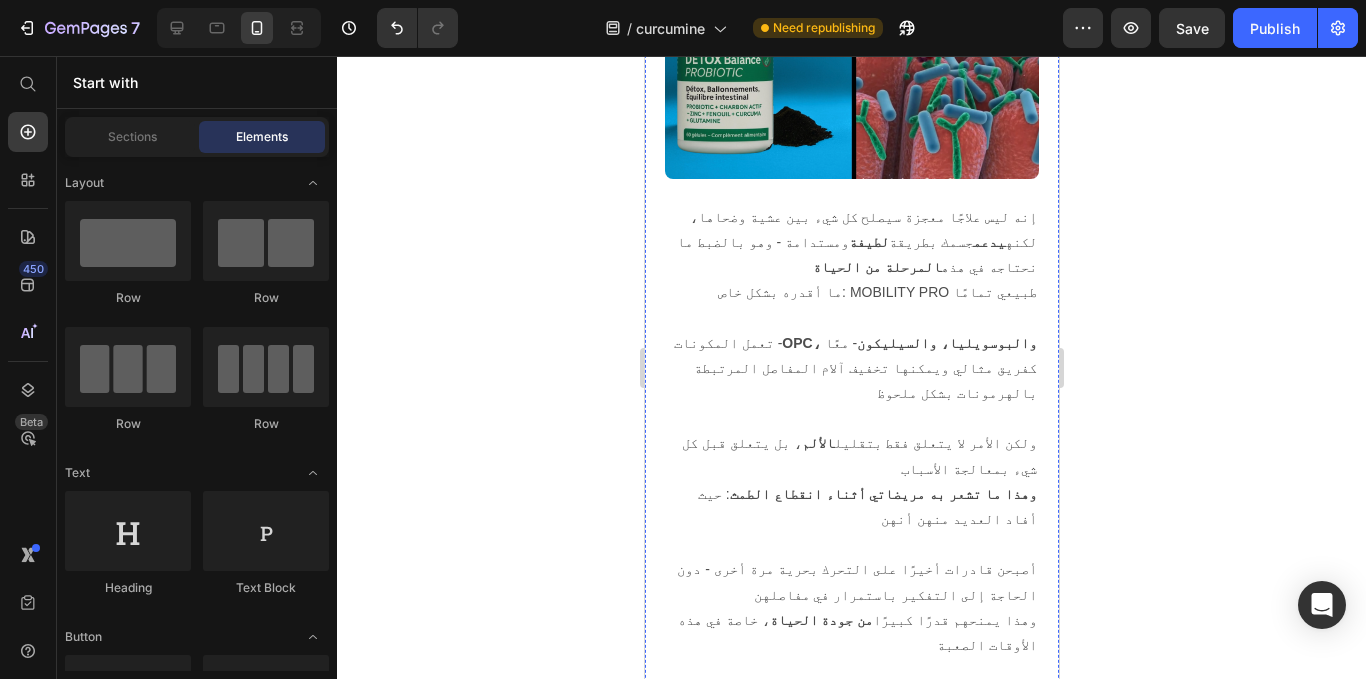 scroll, scrollTop: 16455, scrollLeft: 0, axis: vertical 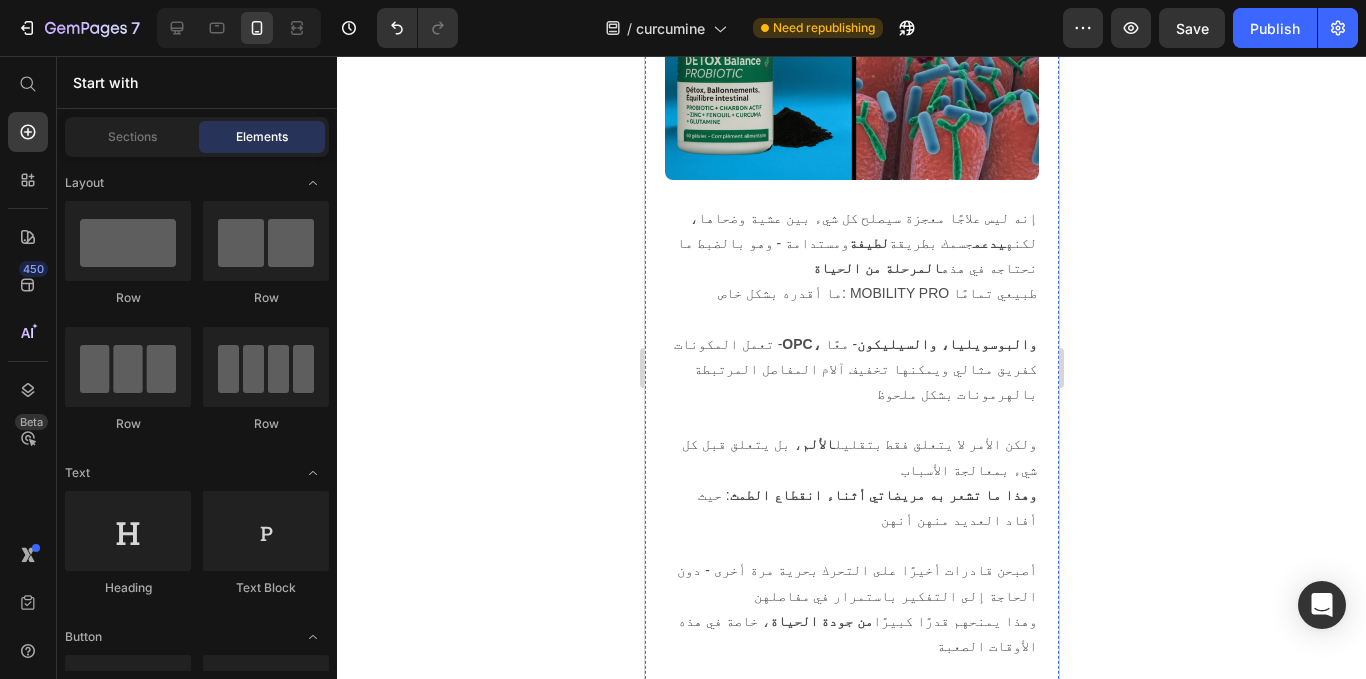 click on "لقد عبّر الآلاف من عملائنا عن ارتياحهم بعد تخلّصهم من المشكلة المزعجة التي كانوا يعانون منها لسنوات، ومع كل يوم يزداد عدد من يوصون به ويطلبونه لأنفسهم ولأحبائهم" at bounding box center (851, 3601) 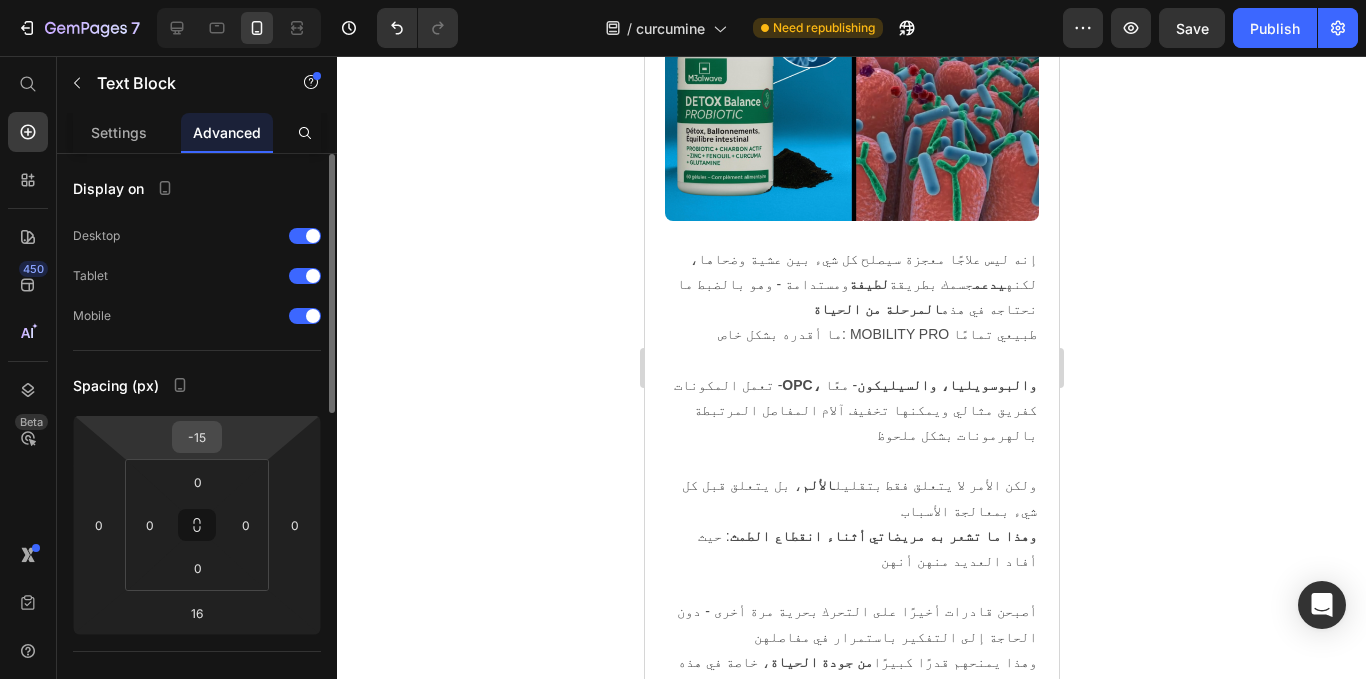 scroll, scrollTop: 16375, scrollLeft: 0, axis: vertical 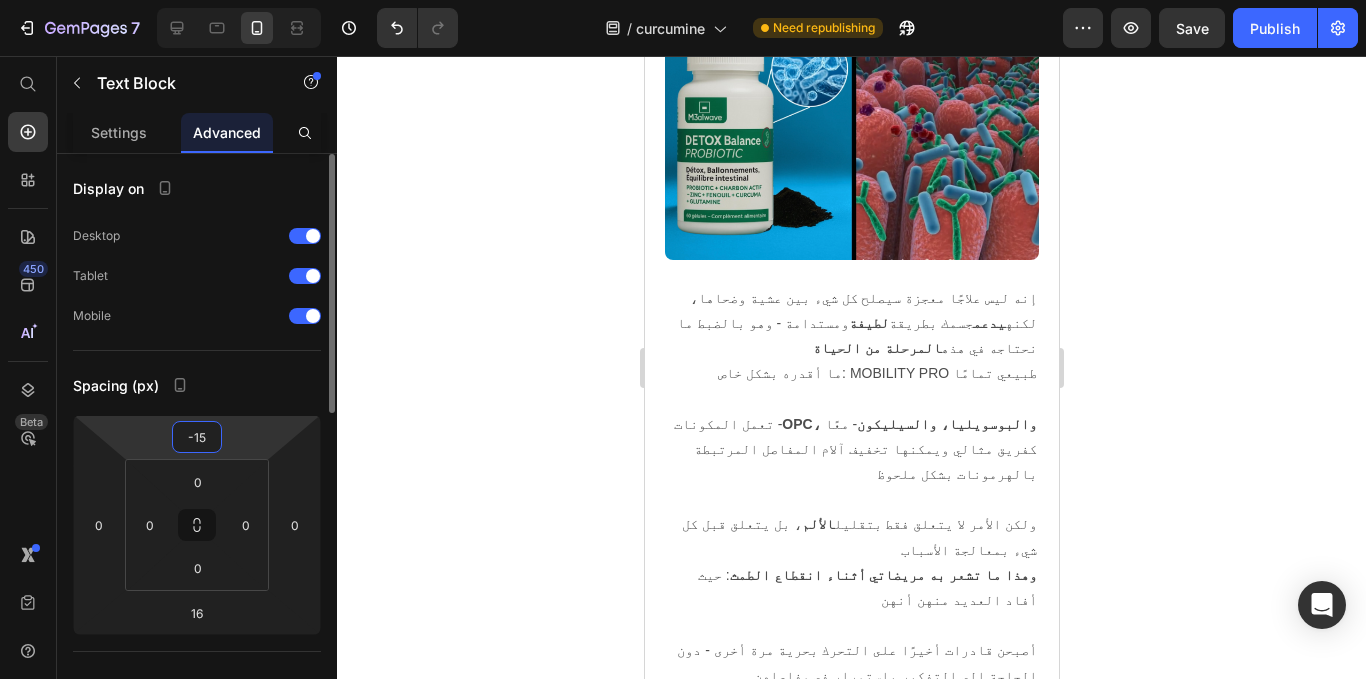 click on "-15" at bounding box center (197, 437) 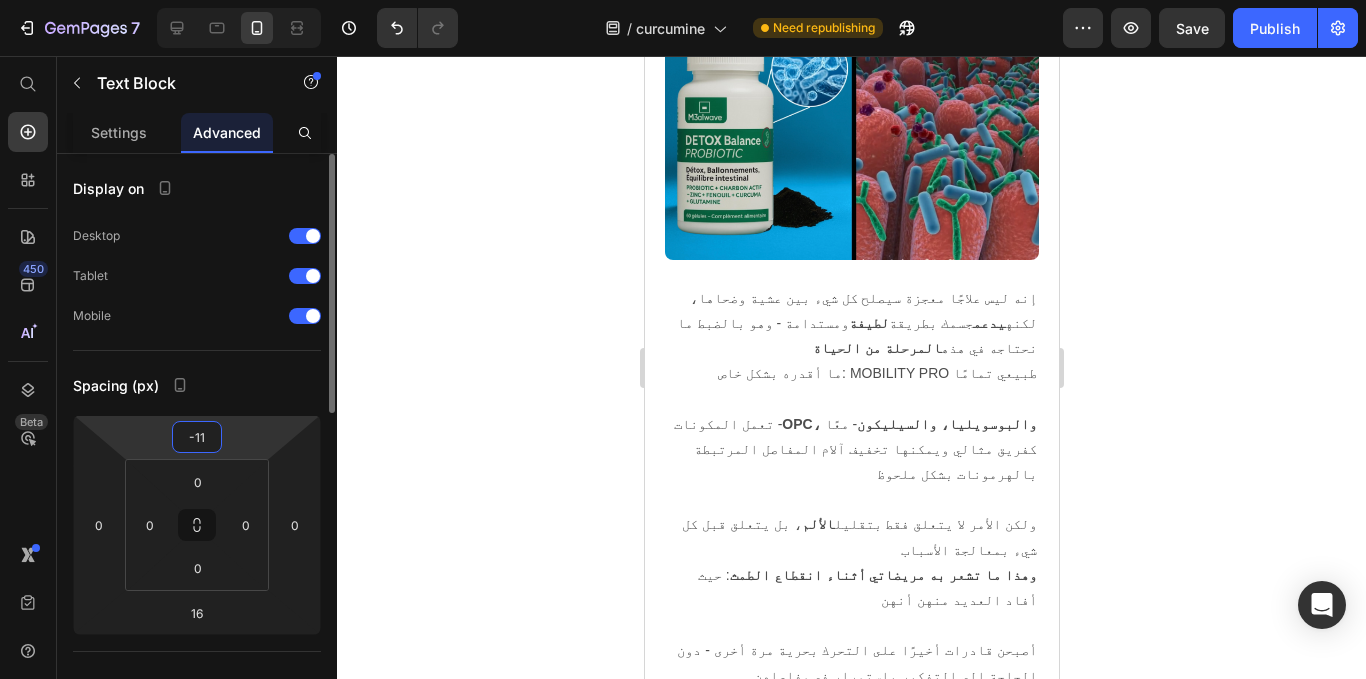 type on "-10" 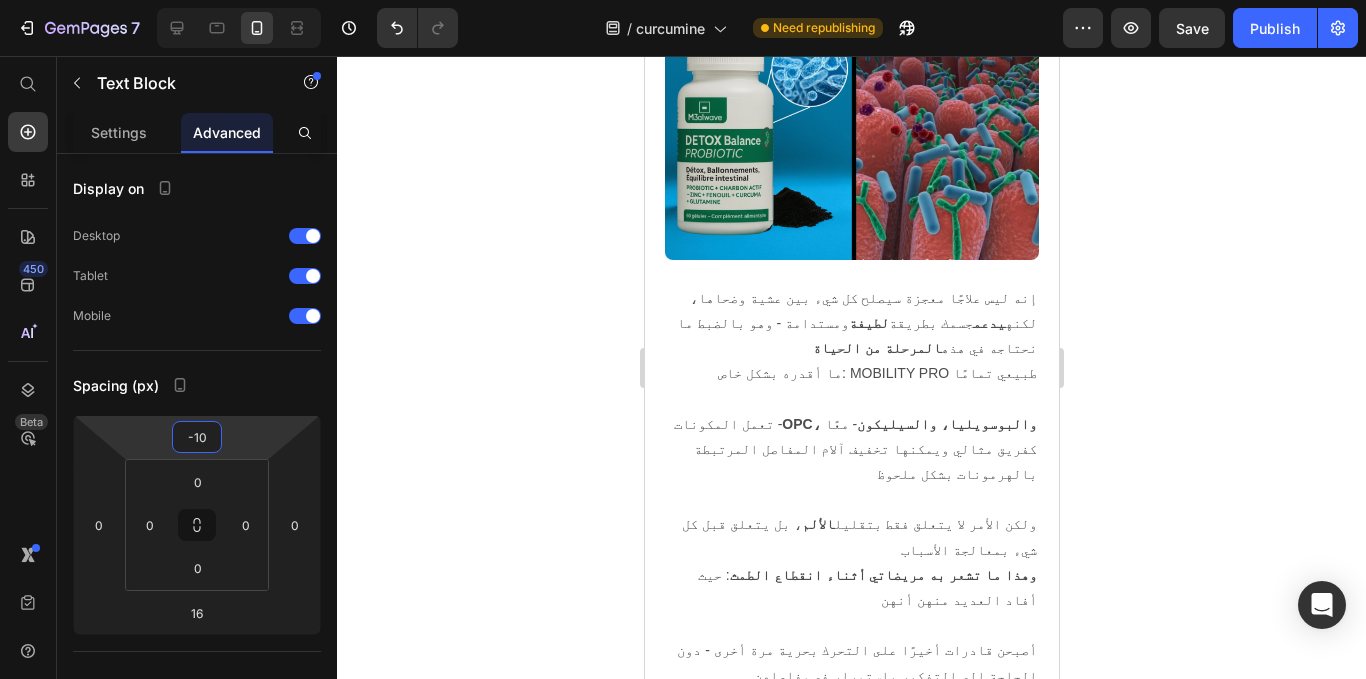 click 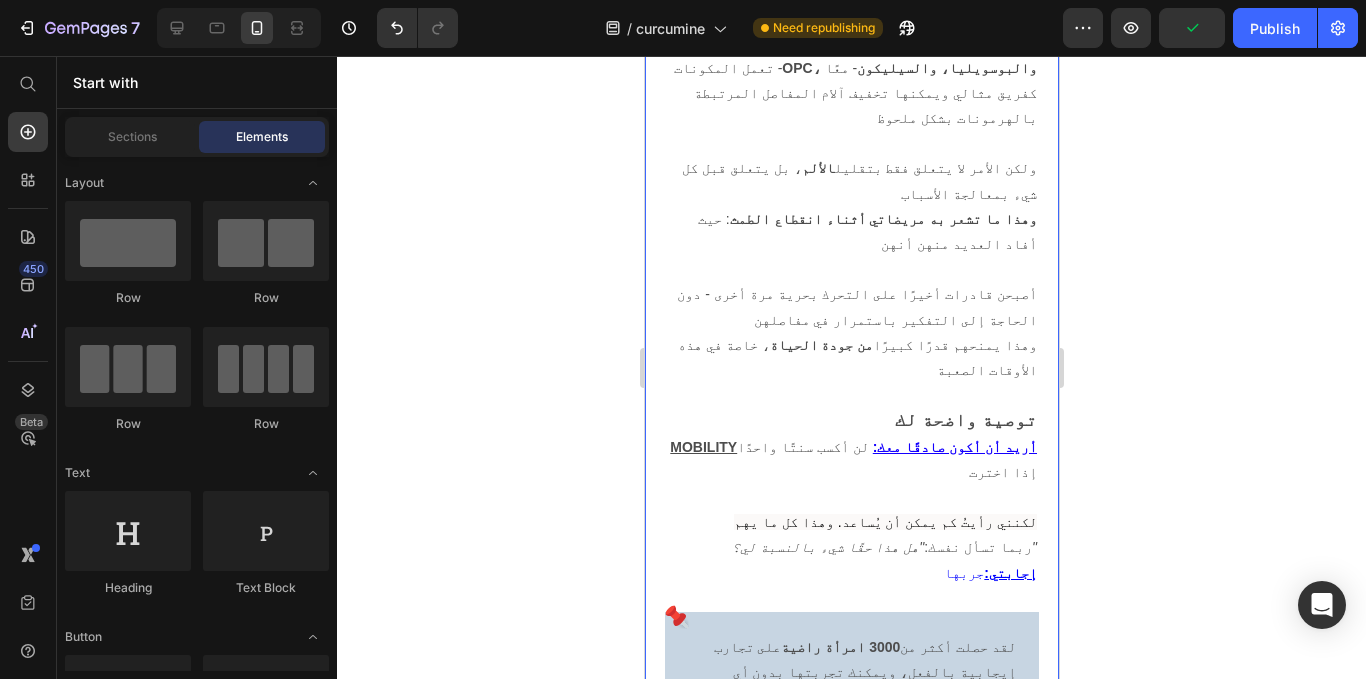 scroll, scrollTop: 16732, scrollLeft: 0, axis: vertical 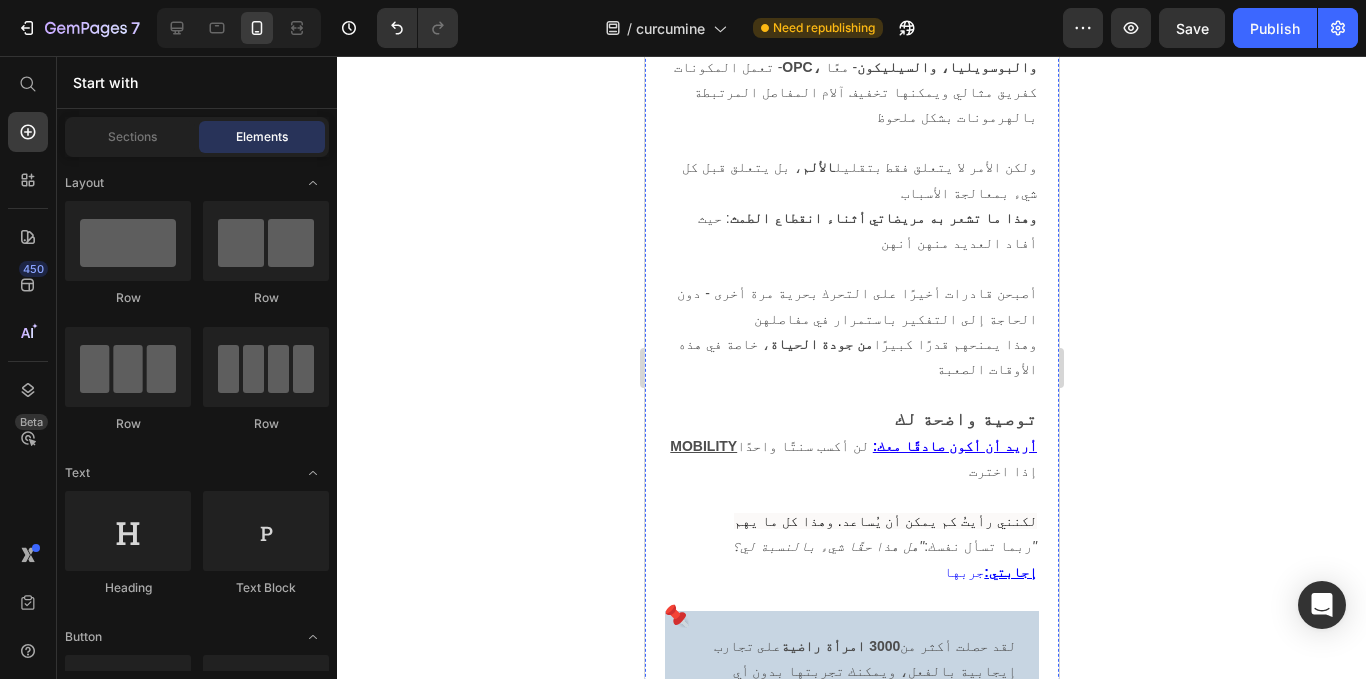 click at bounding box center (851, 3401) 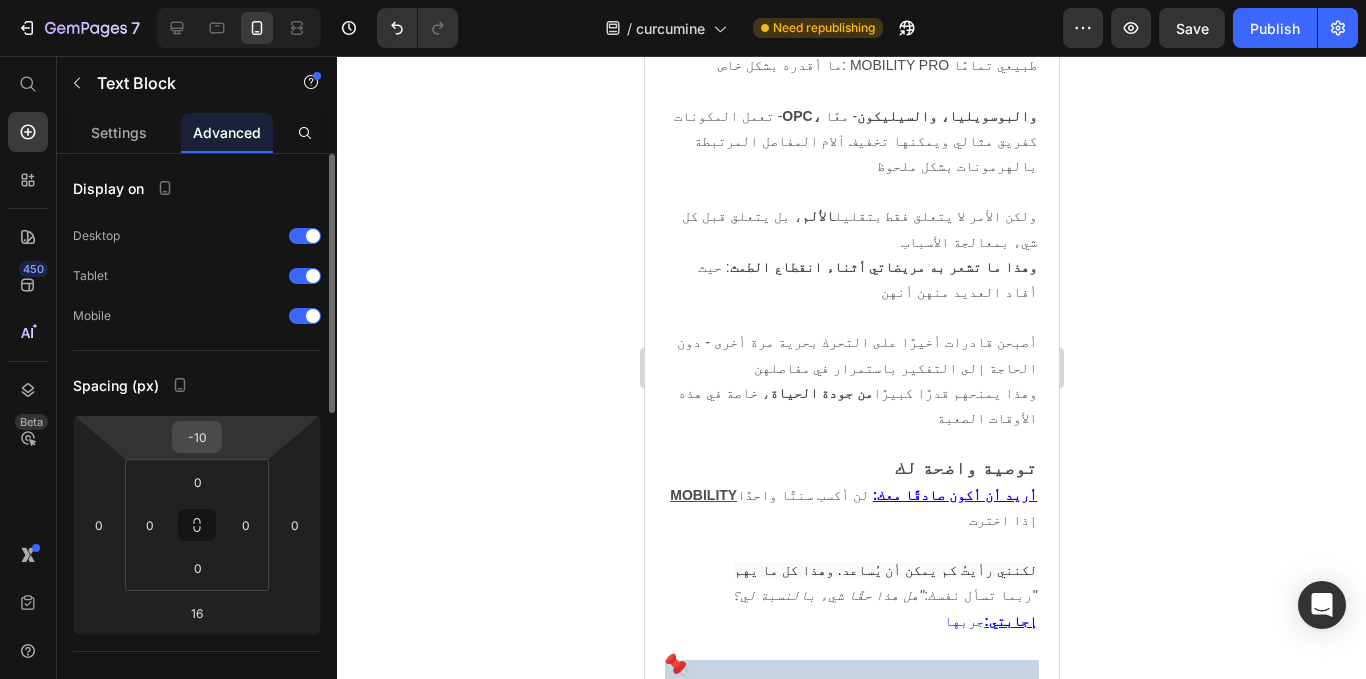 scroll, scrollTop: 16652, scrollLeft: 0, axis: vertical 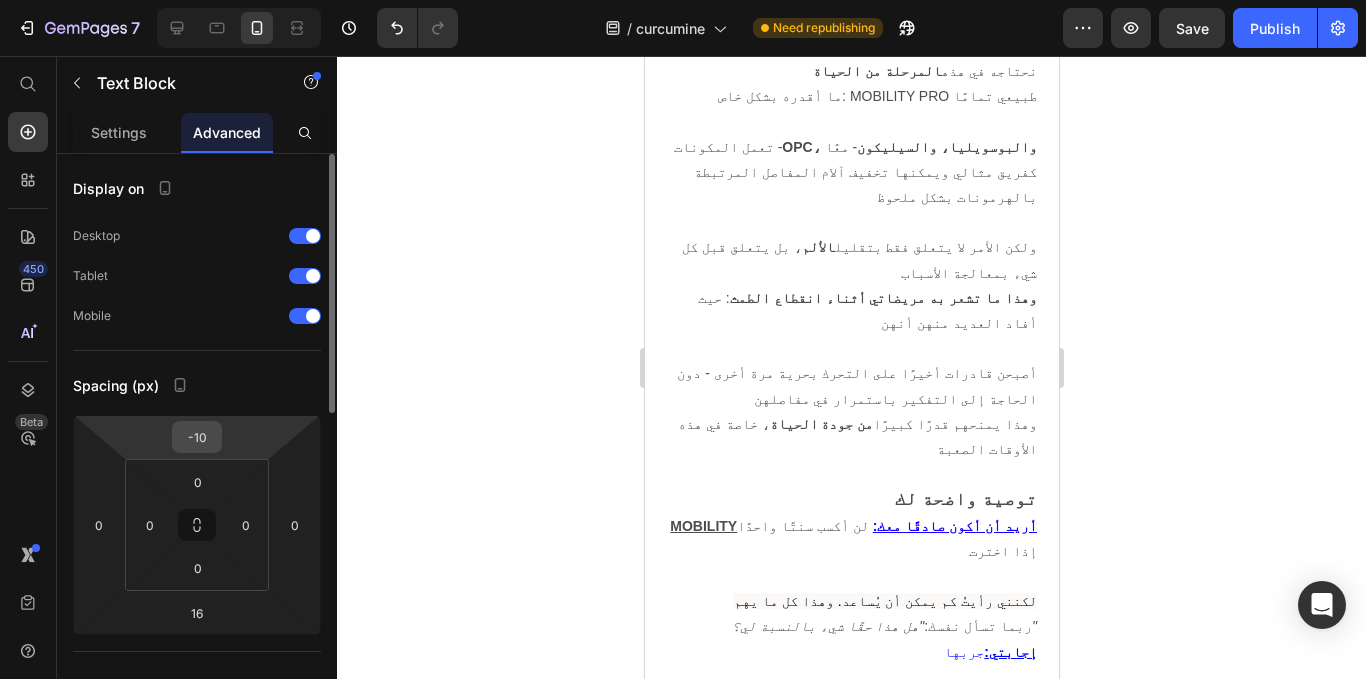 click on "-10" at bounding box center [197, 437] 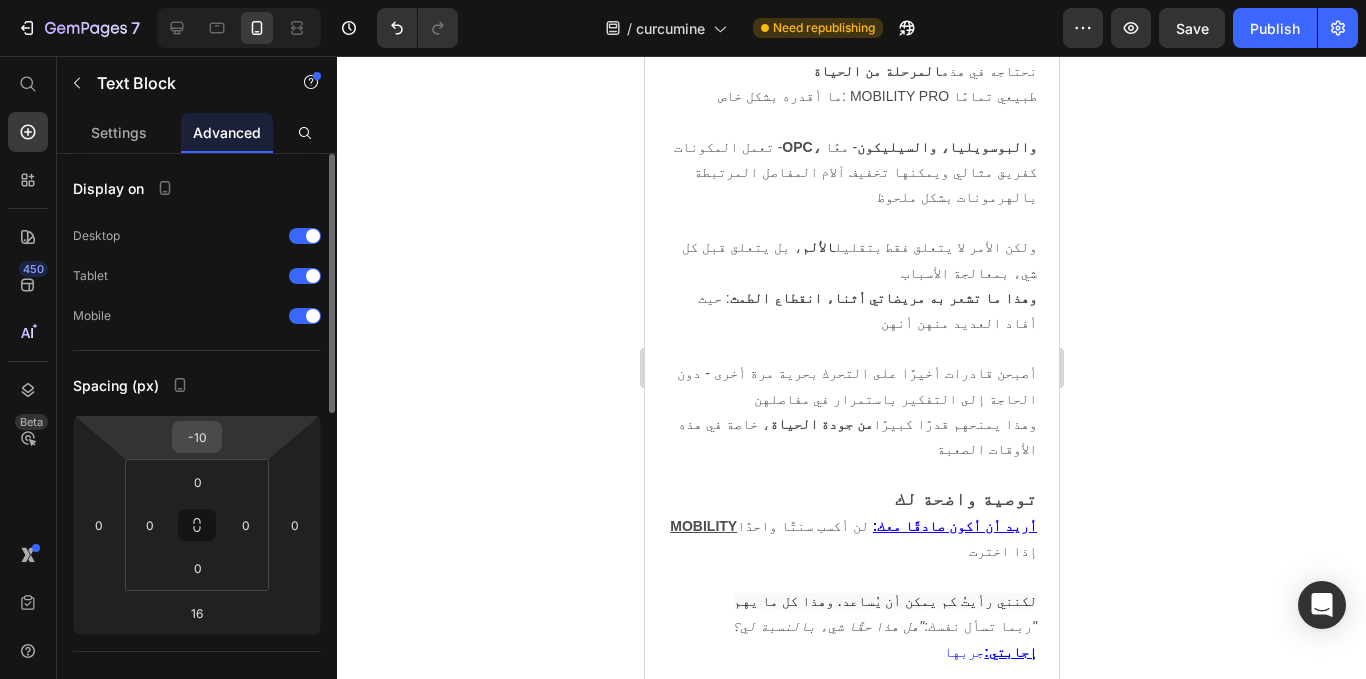 click on "-10" at bounding box center (197, 437) 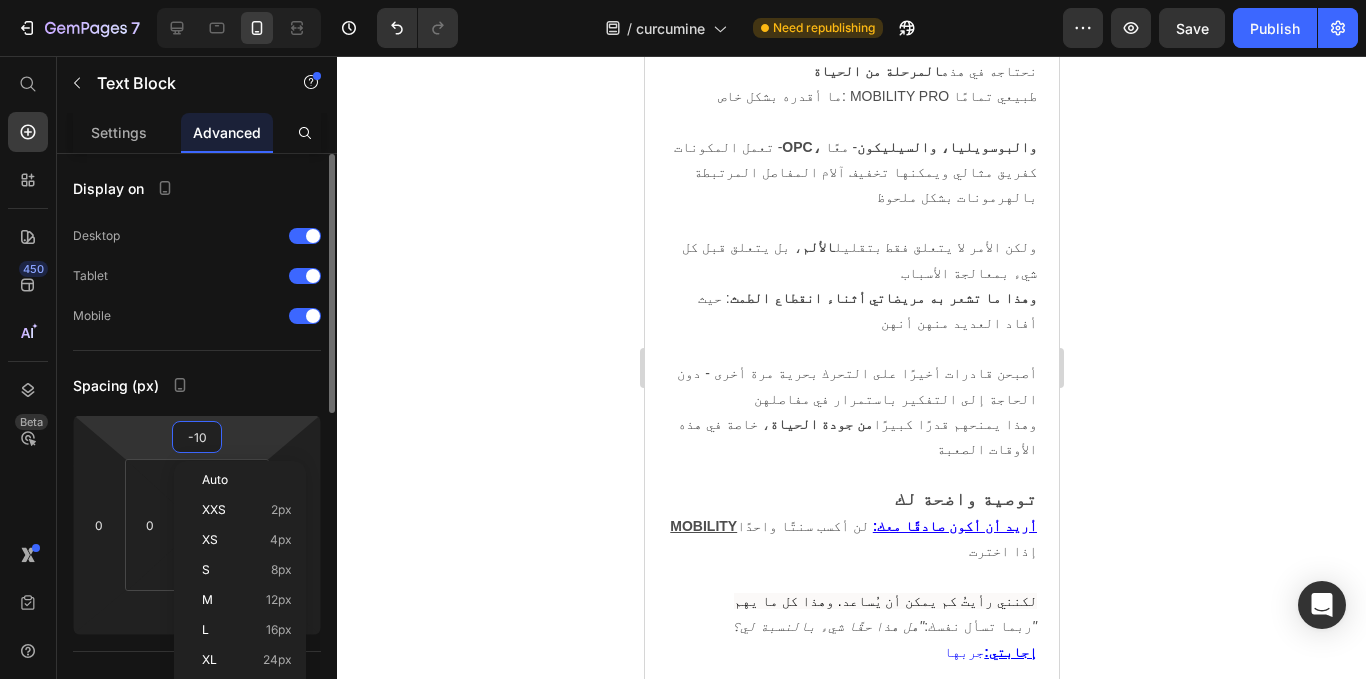 click on "-10" at bounding box center [197, 437] 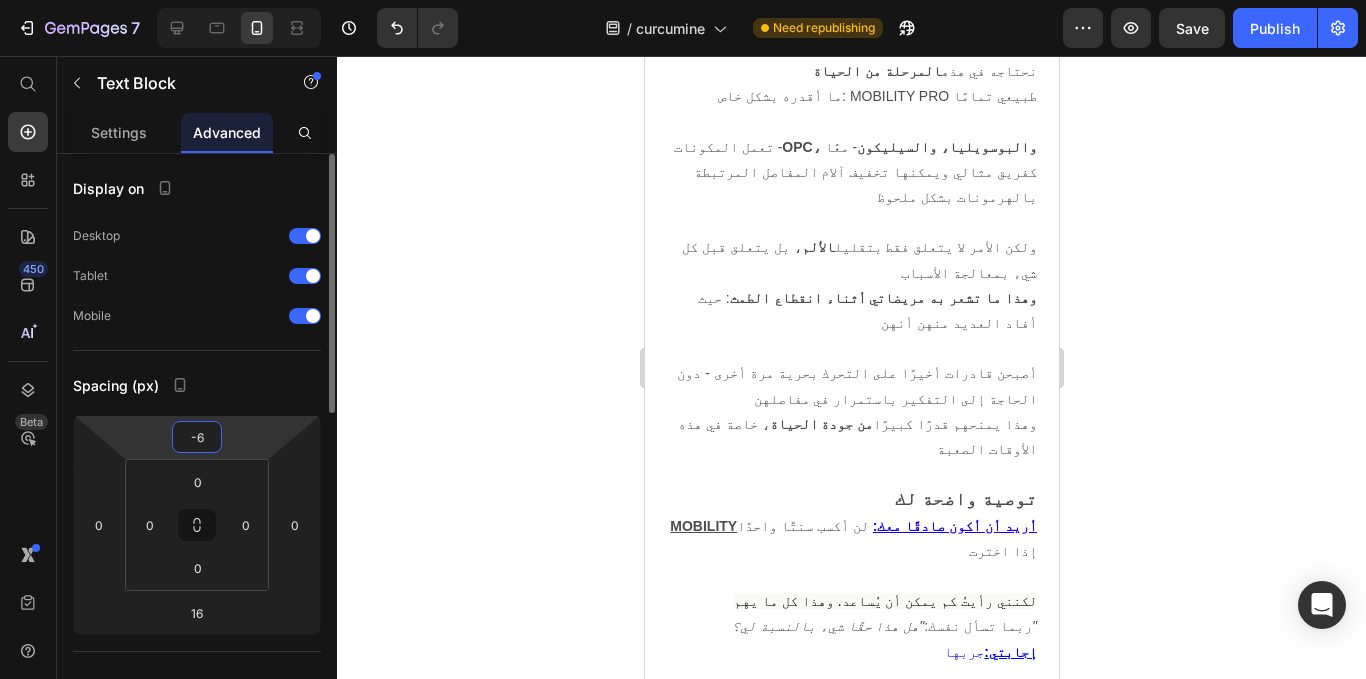 type on "-5" 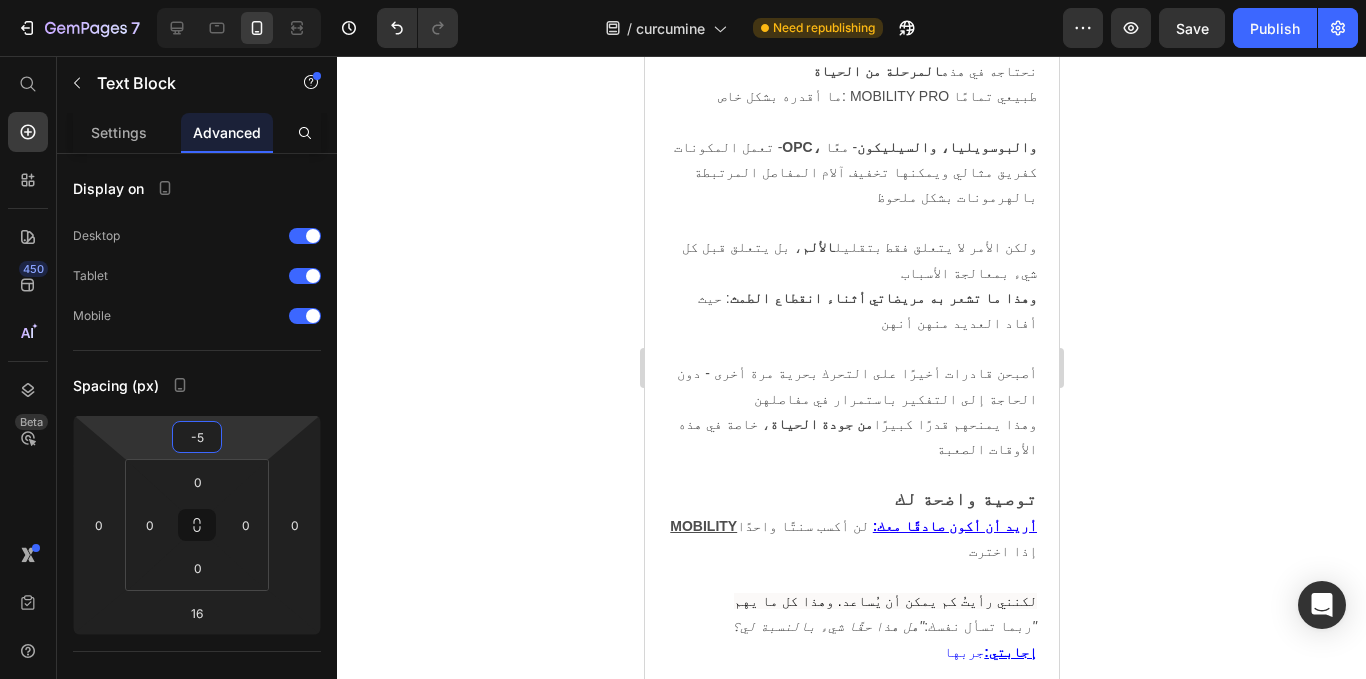 click 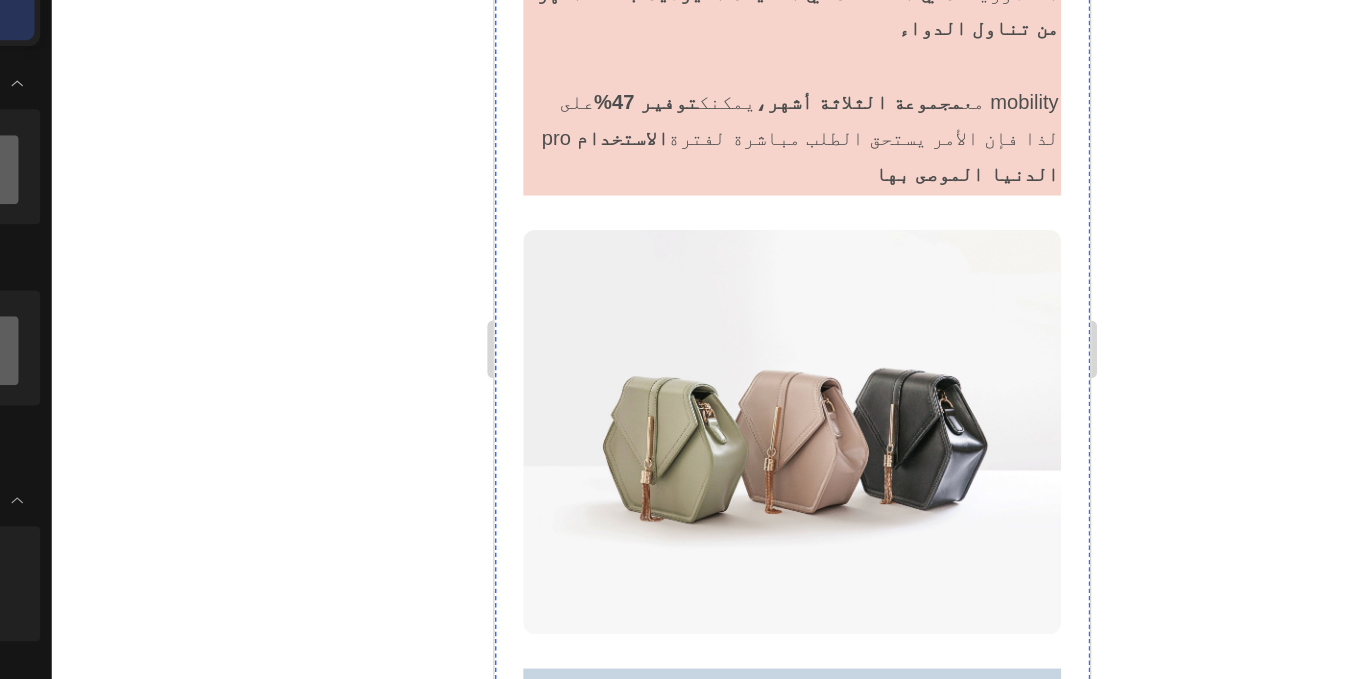 scroll, scrollTop: 17583, scrollLeft: 0, axis: vertical 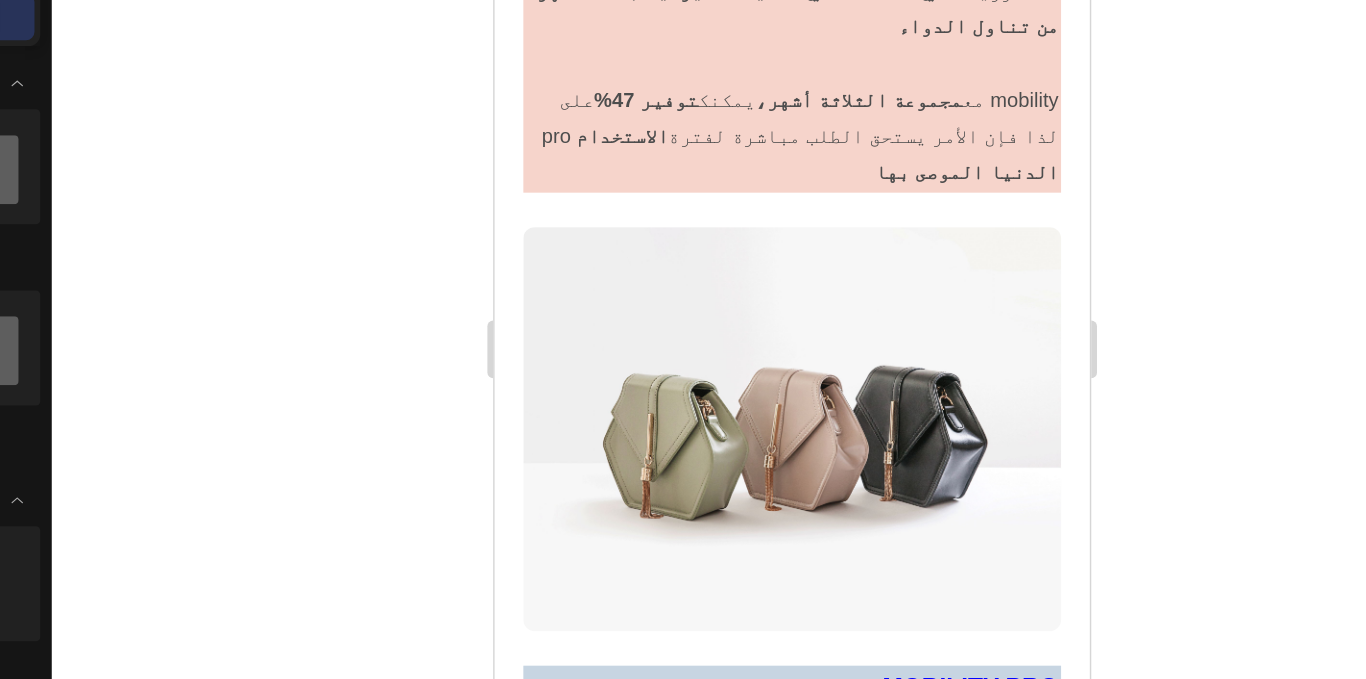 click on "ومع تزايد الطلب على Mobility Pro يبدأ المخزون بالنفاد بشكل أسرع مما نتوقع" at bounding box center [700, 3111] 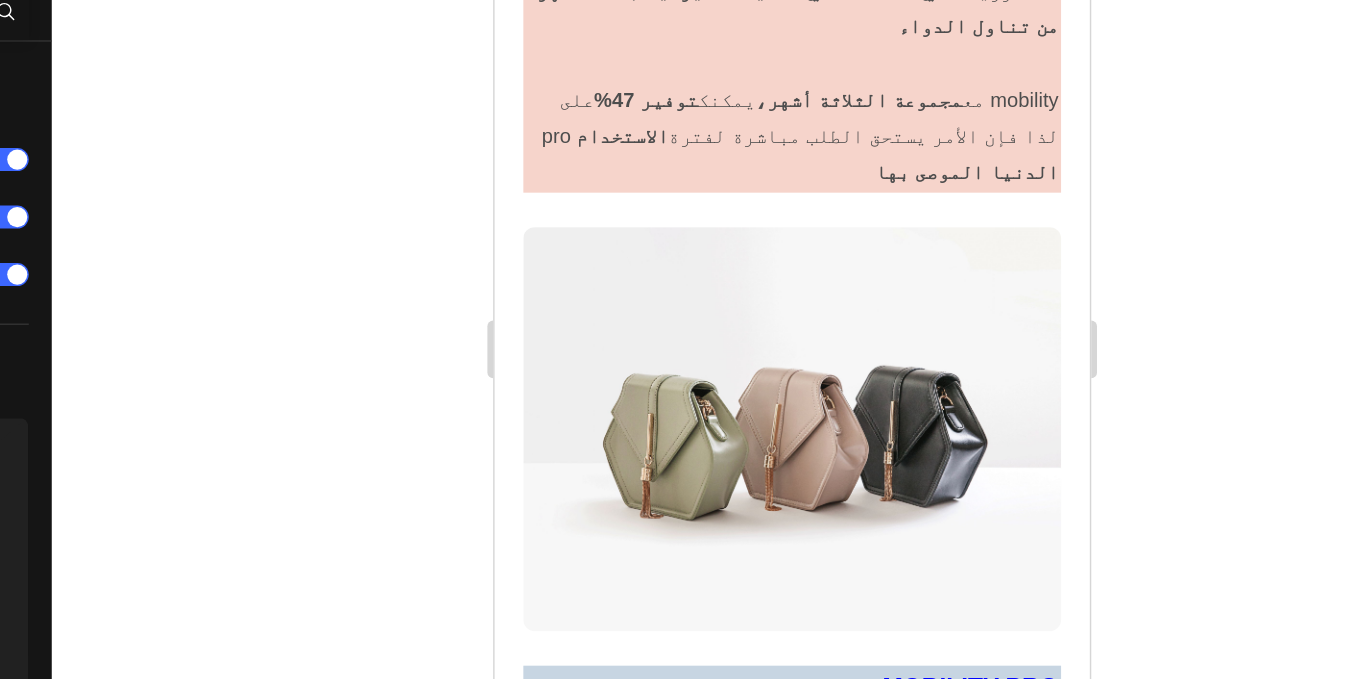 click on "ومع تزايد الطلب على Mobility Pro يبدأ المخزون بالنفاد بشكل أسرع مما نتوقع" at bounding box center (700, 3111) 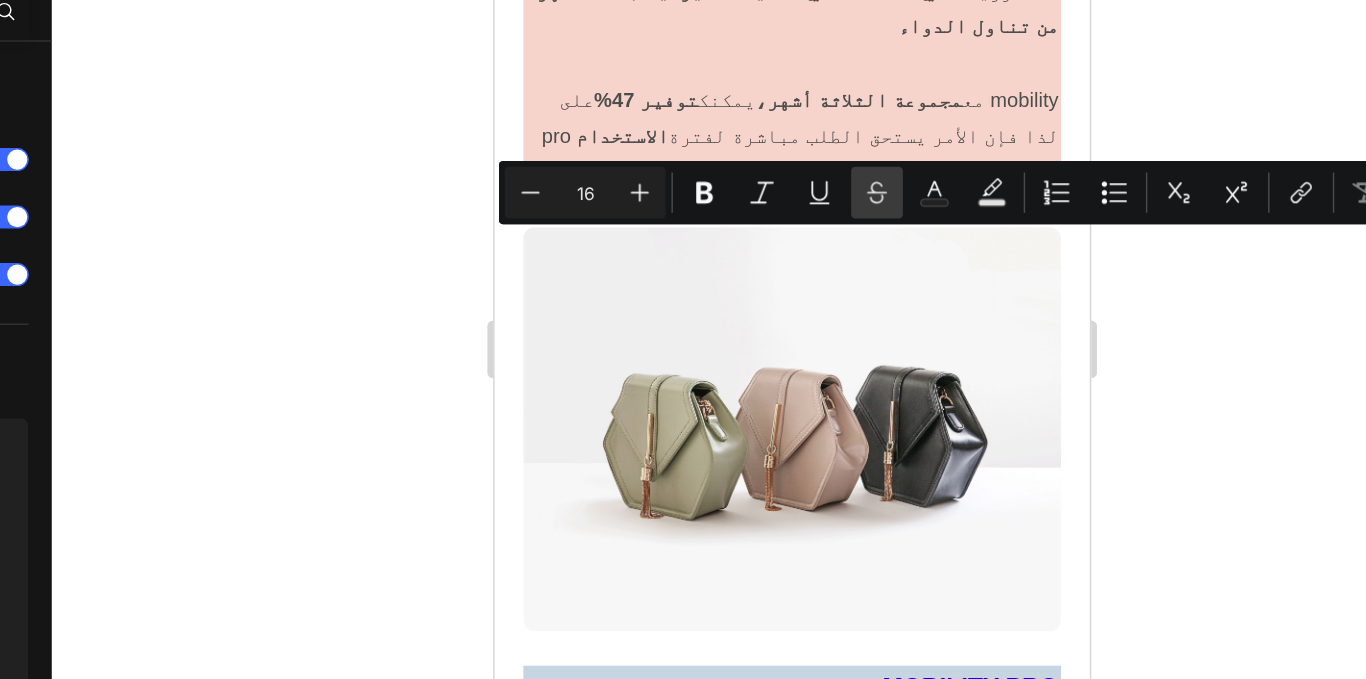 drag, startPoint x: 945, startPoint y: 250, endPoint x: 924, endPoint y: 243, distance: 22.135944 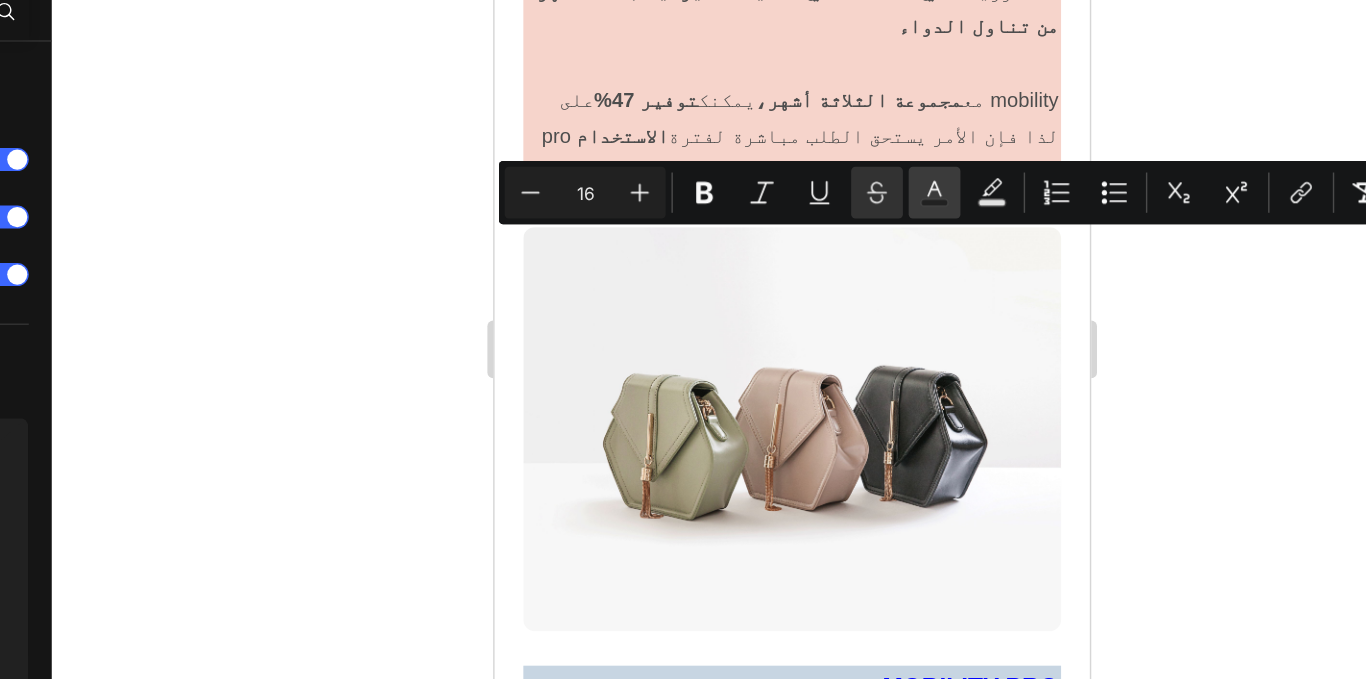 click on "Text Color" at bounding box center [951, 259] 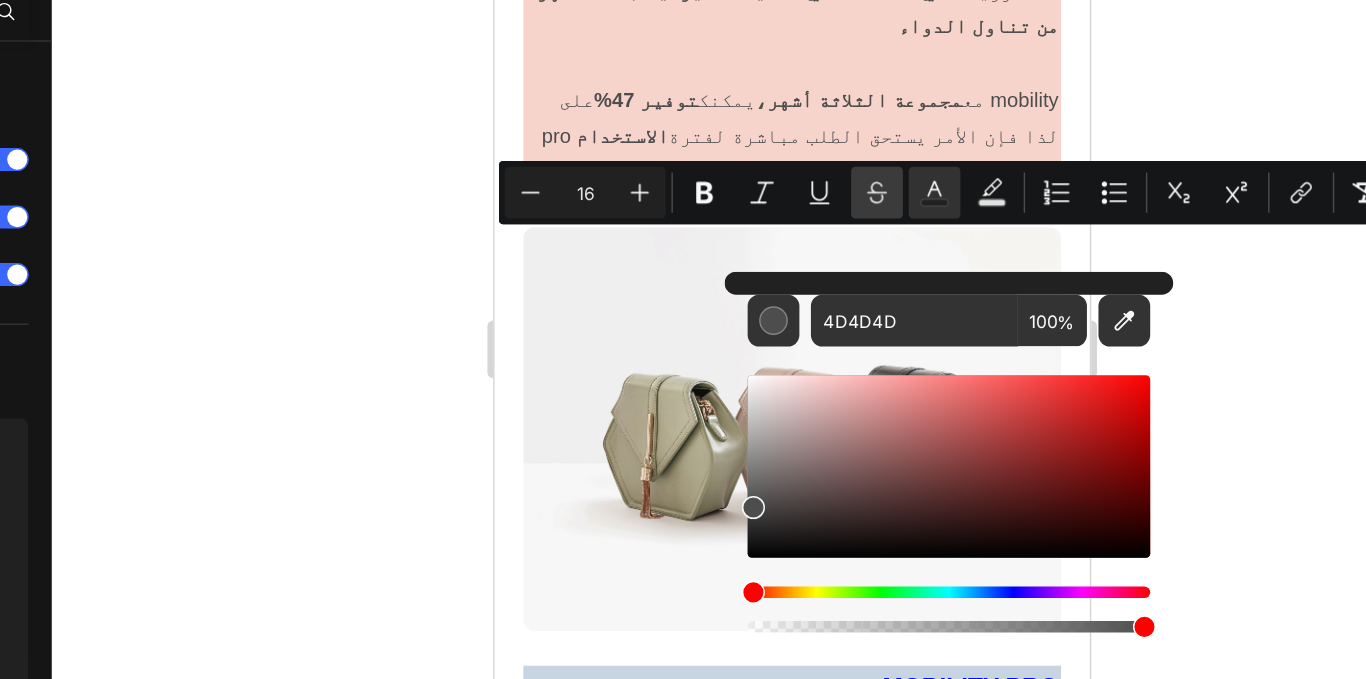 click 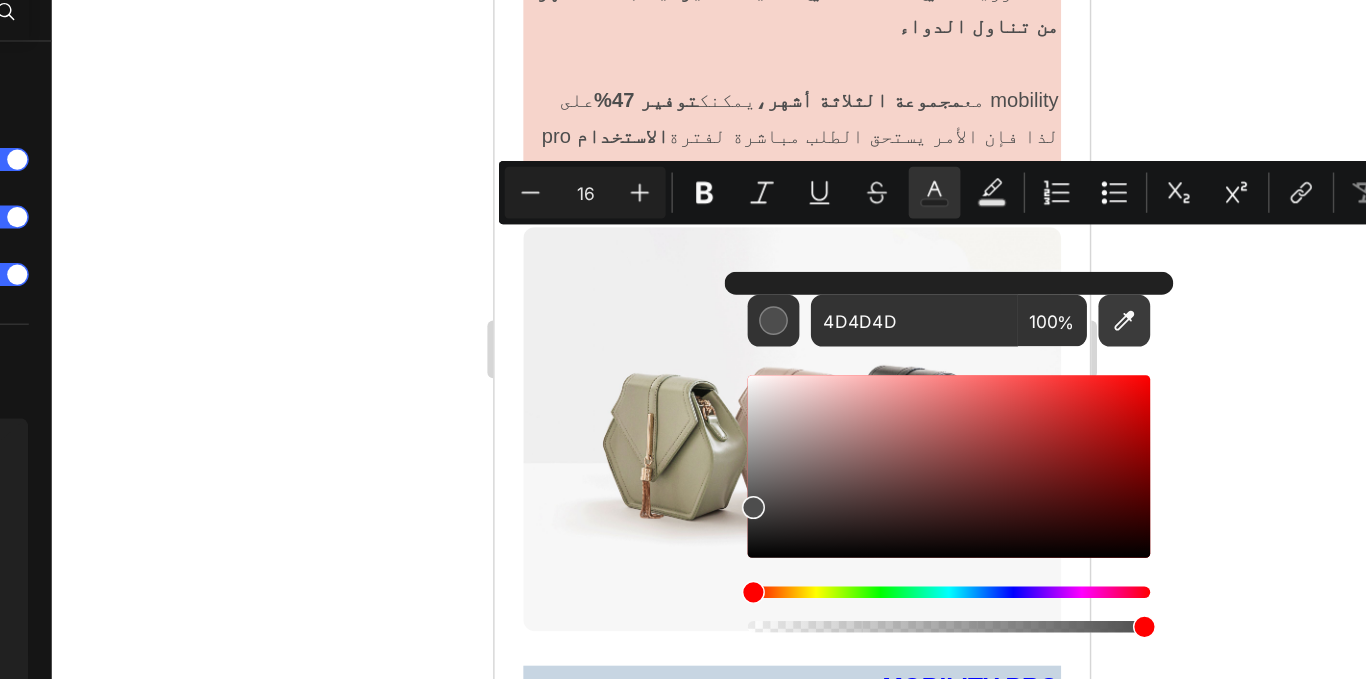 click 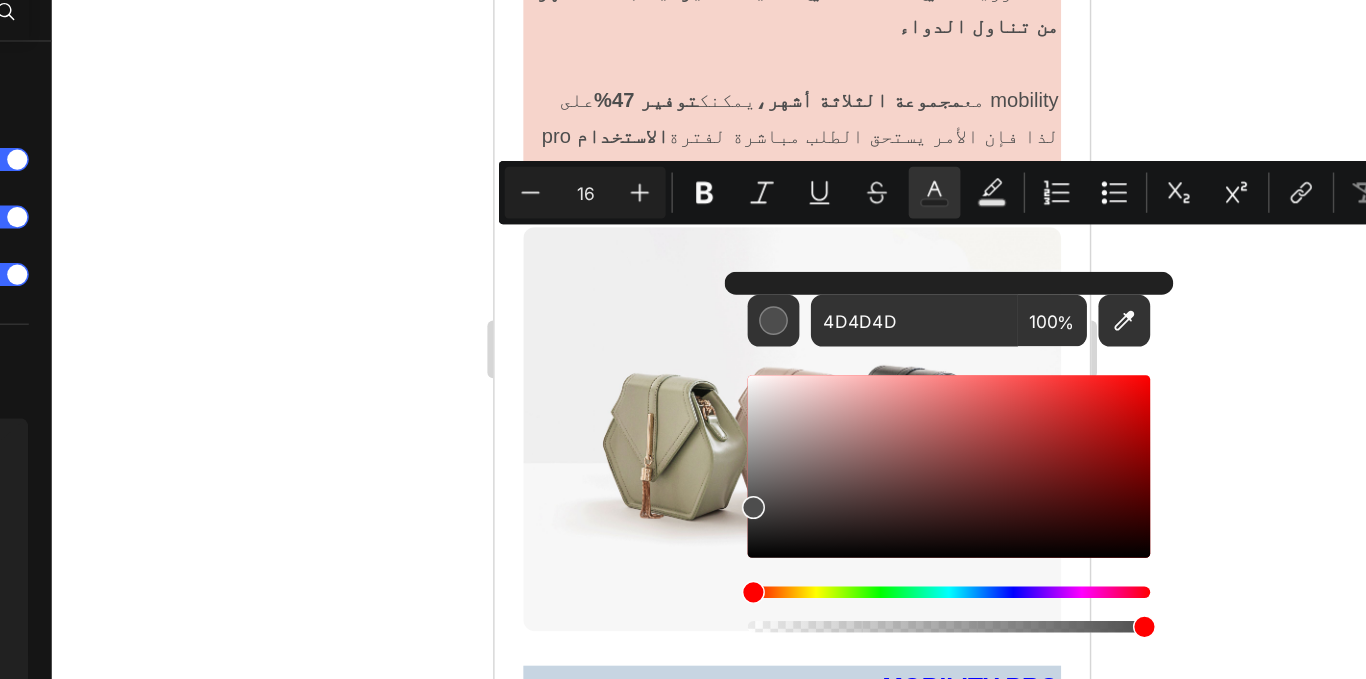 type on "000BFF" 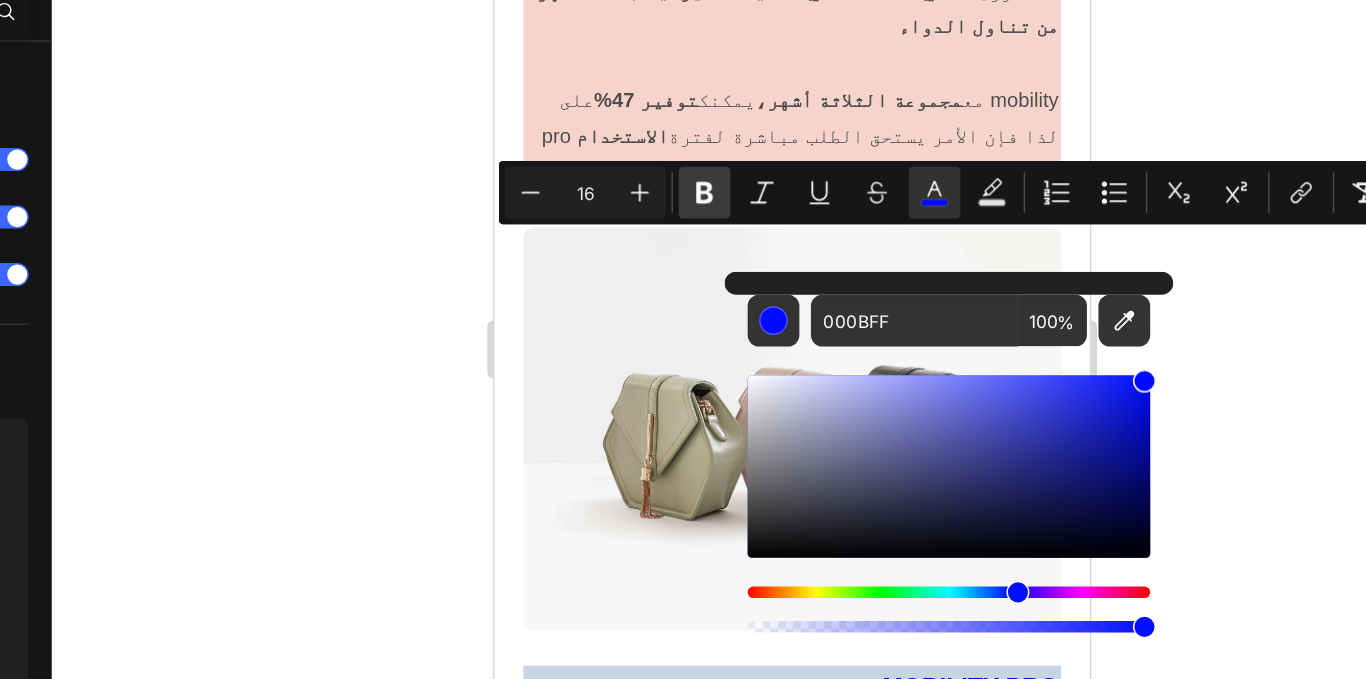 click 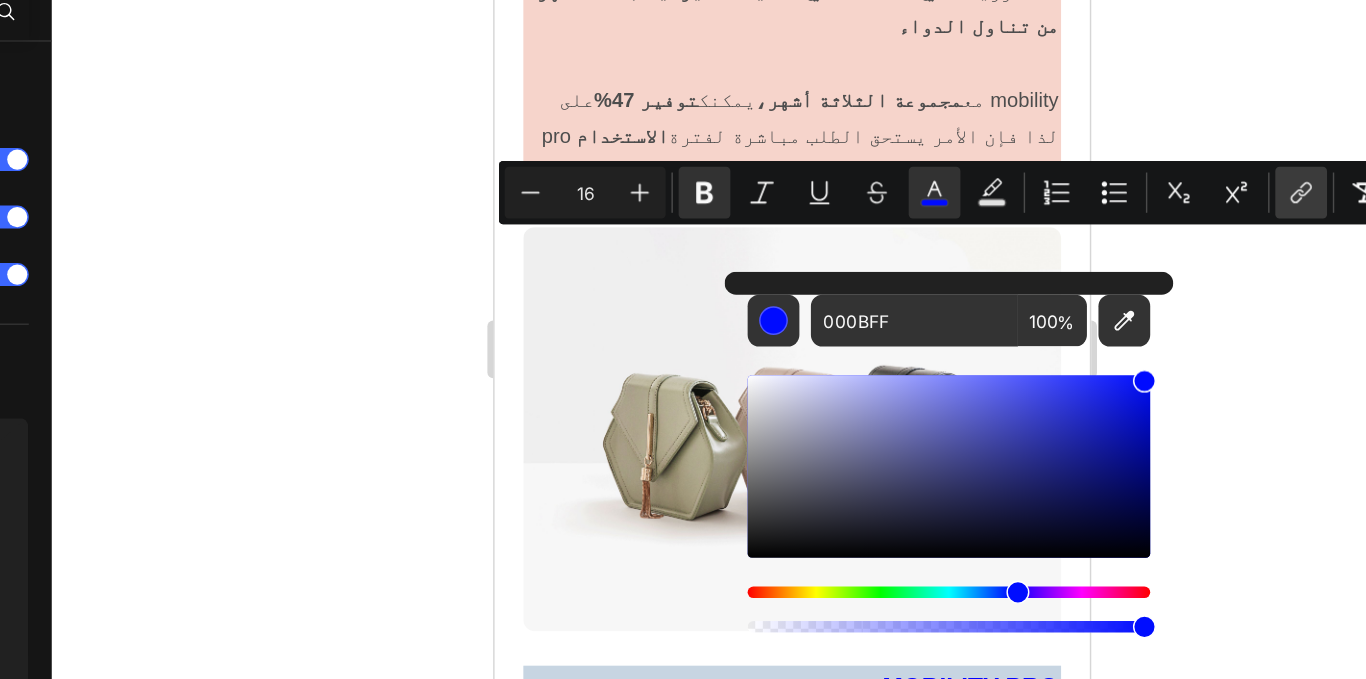 click 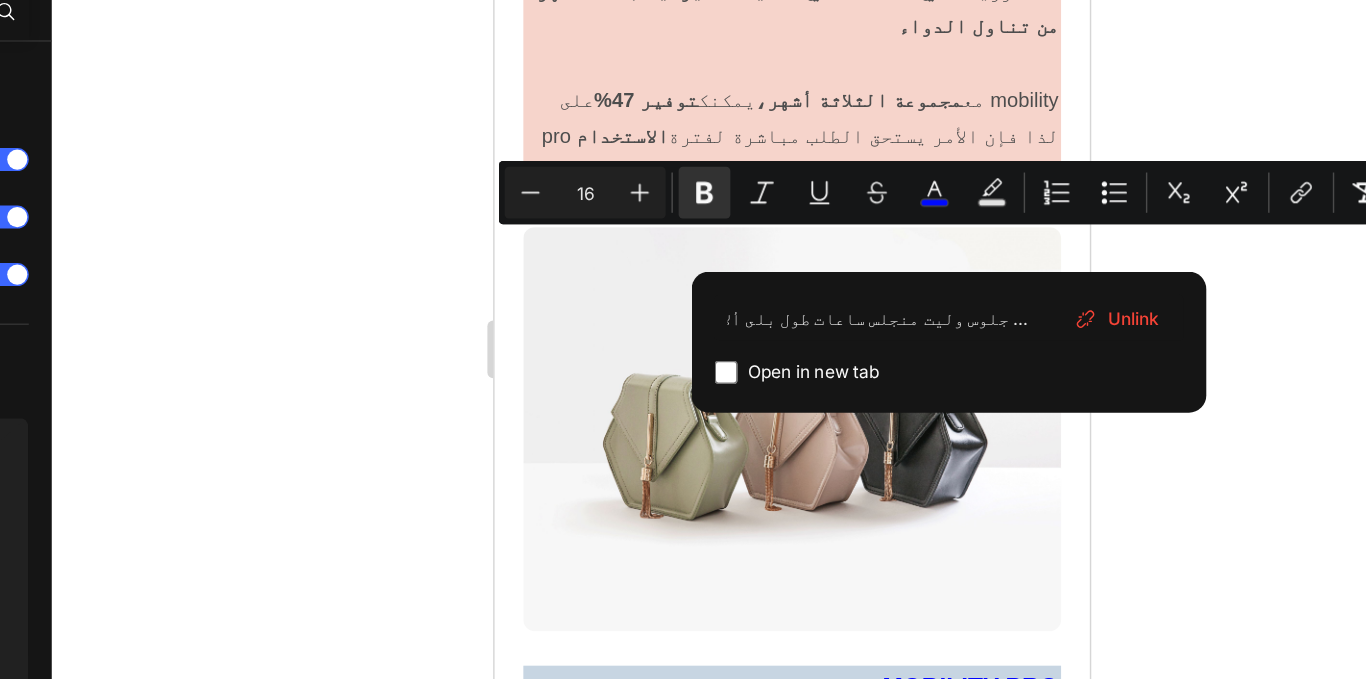 scroll, scrollTop: 0, scrollLeft: 0, axis: both 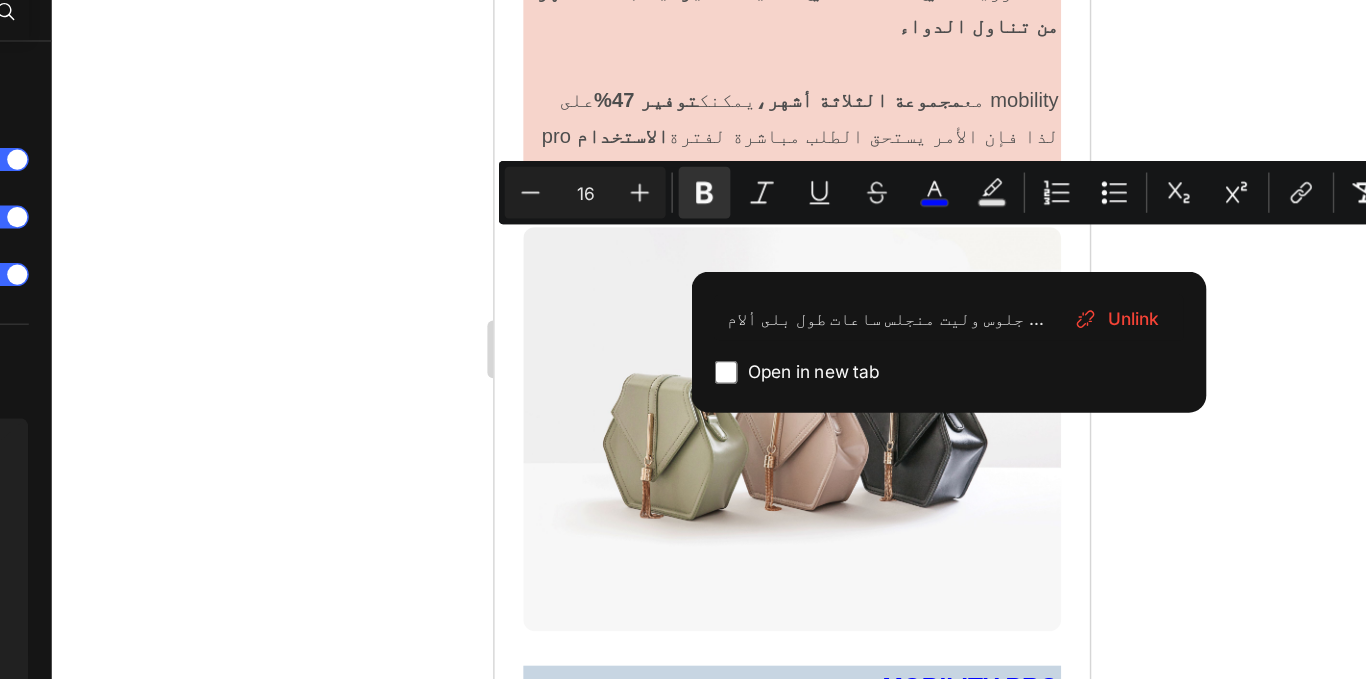 drag, startPoint x: 1029, startPoint y: 339, endPoint x: 789, endPoint y: 354, distance: 240.46829 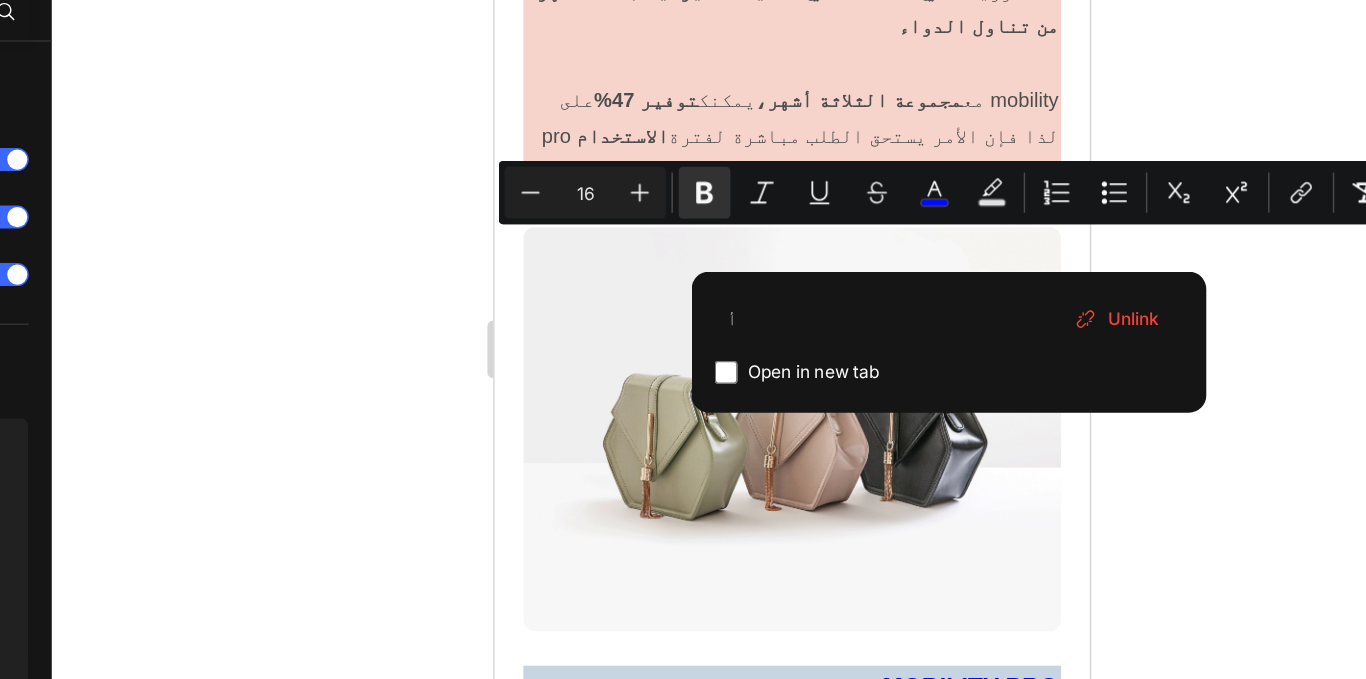 drag, startPoint x: 1246, startPoint y: 244, endPoint x: 591, endPoint y: 188, distance: 657.3895 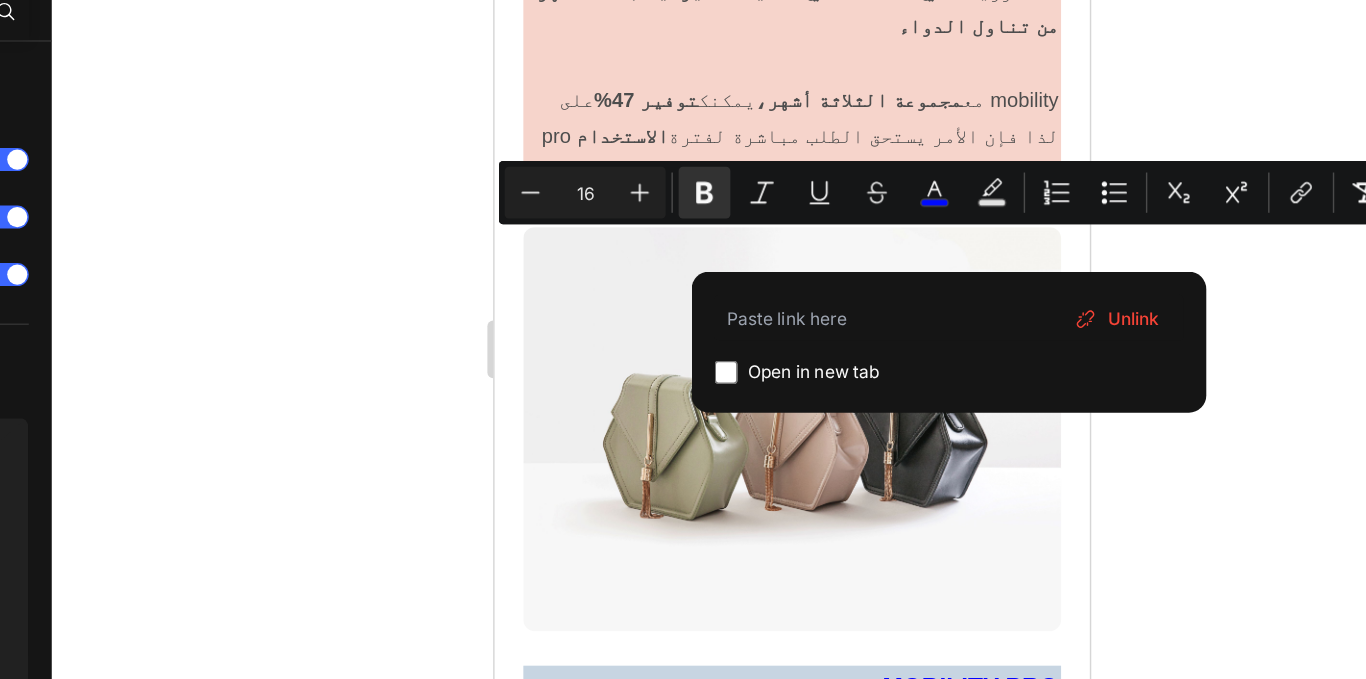 click 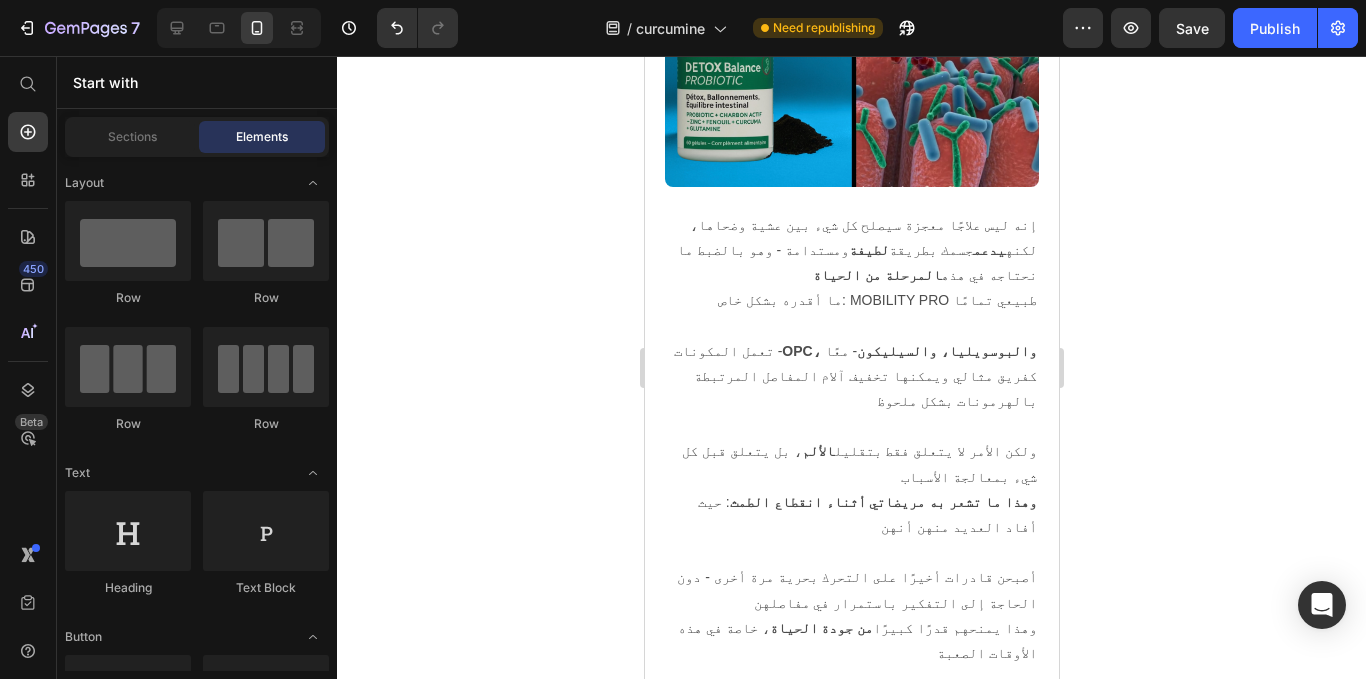 scroll, scrollTop: 16263, scrollLeft: 0, axis: vertical 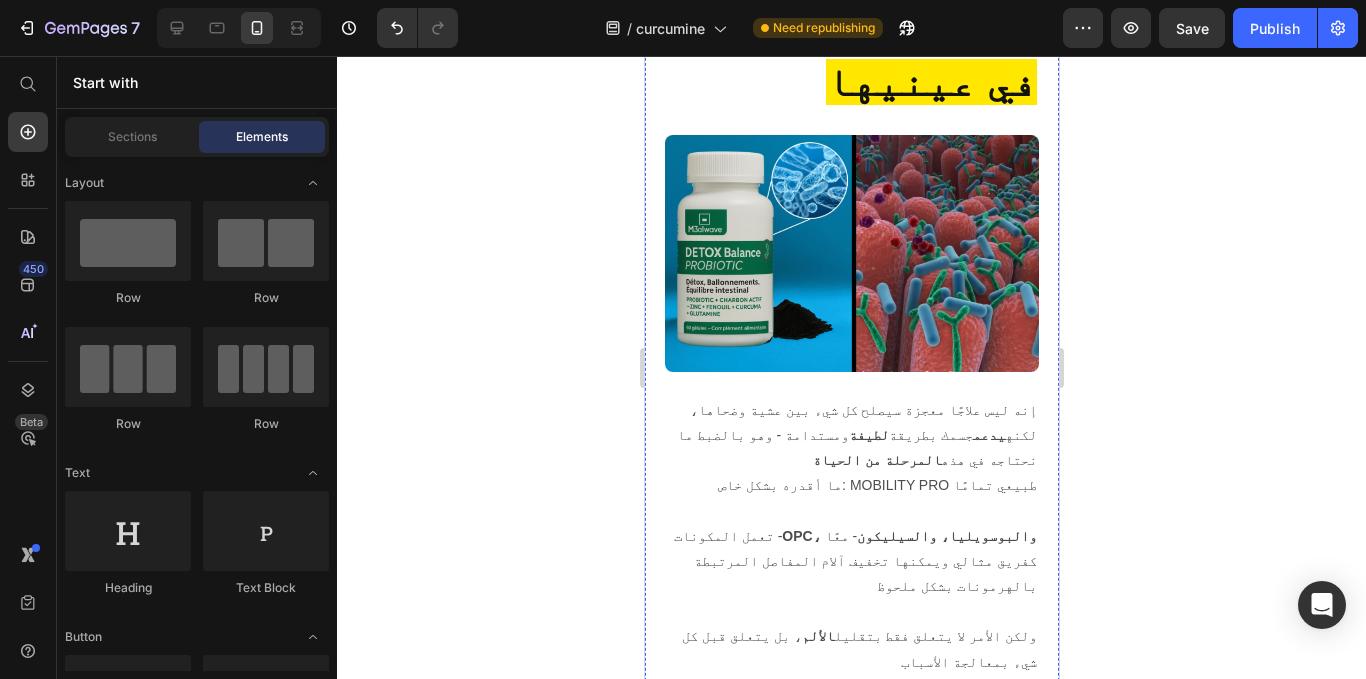 click on "!احصل على   - 47% من علاج التخلص من السموم في  الأمعاء" at bounding box center (851, 3117) 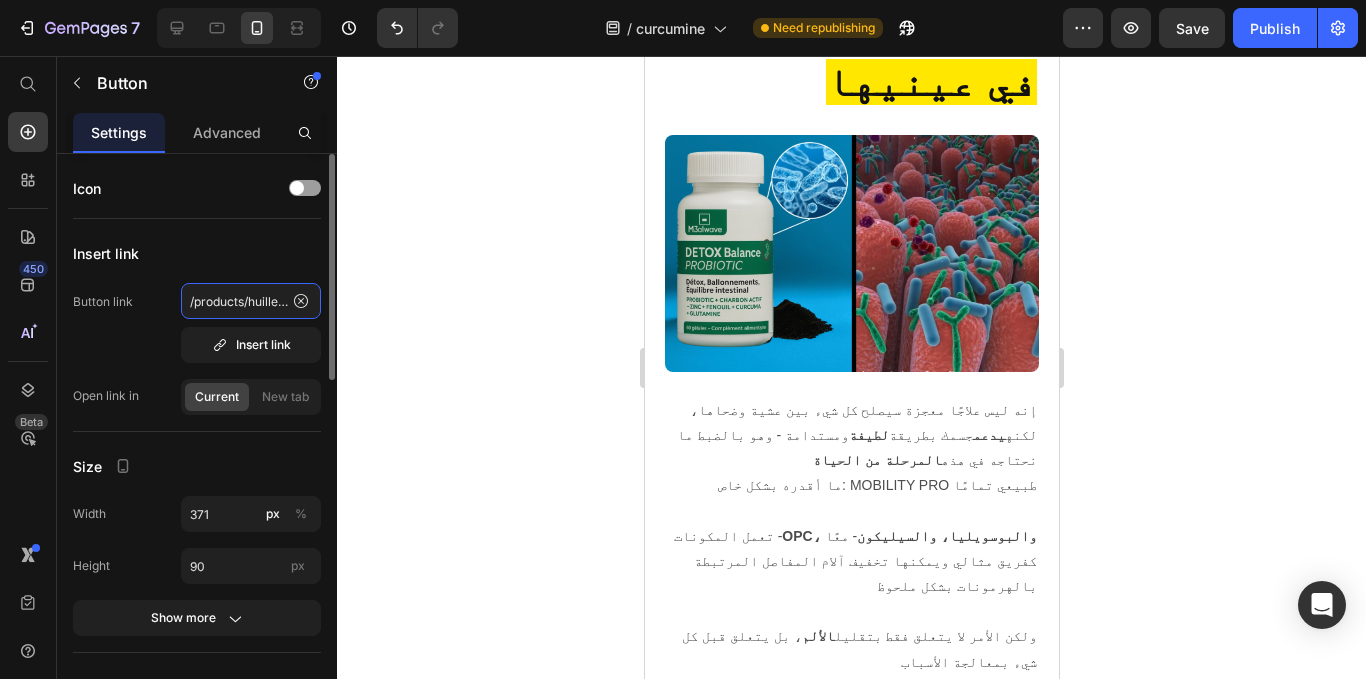 click on "/products/huille-capillaire-au-romarin" 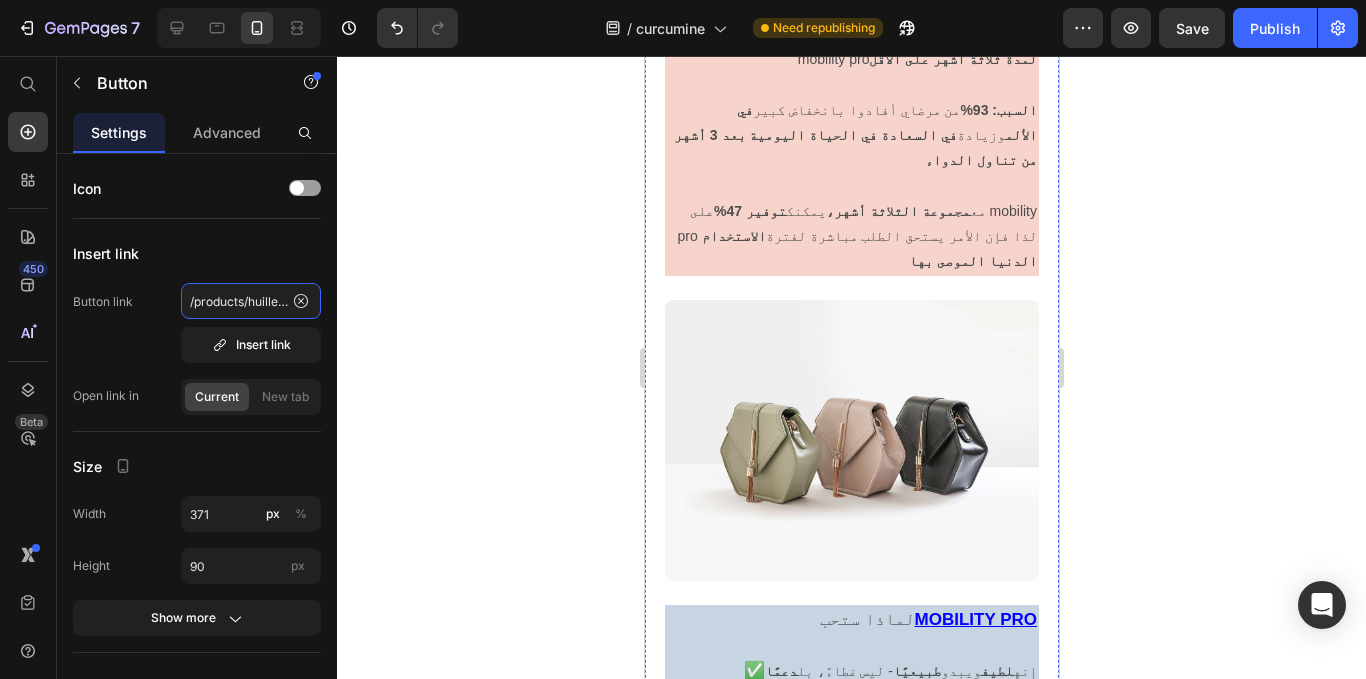 scroll, scrollTop: 17570, scrollLeft: 0, axis: vertical 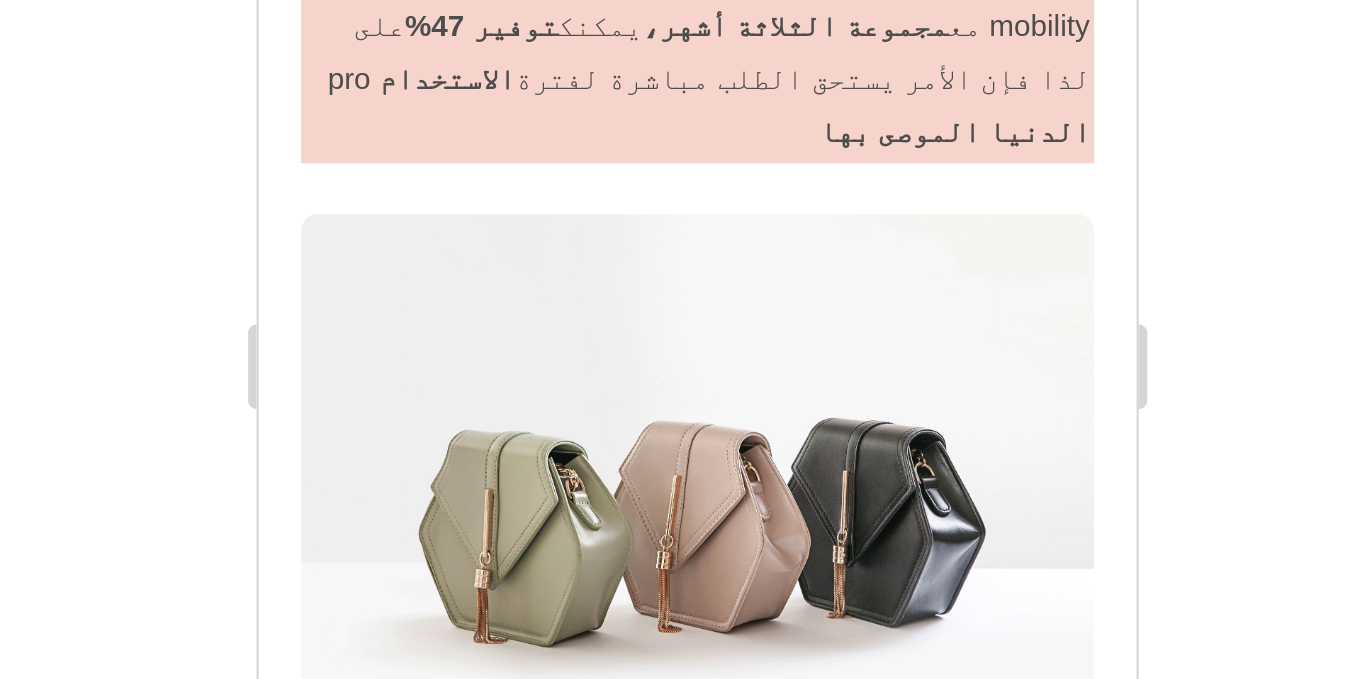 click on "ومع تزايد الطلب على  Mobility Pro يبدأ المخزون بالنفاد بشكل أسرع مما نتوقع" at bounding box center (464, 2929) 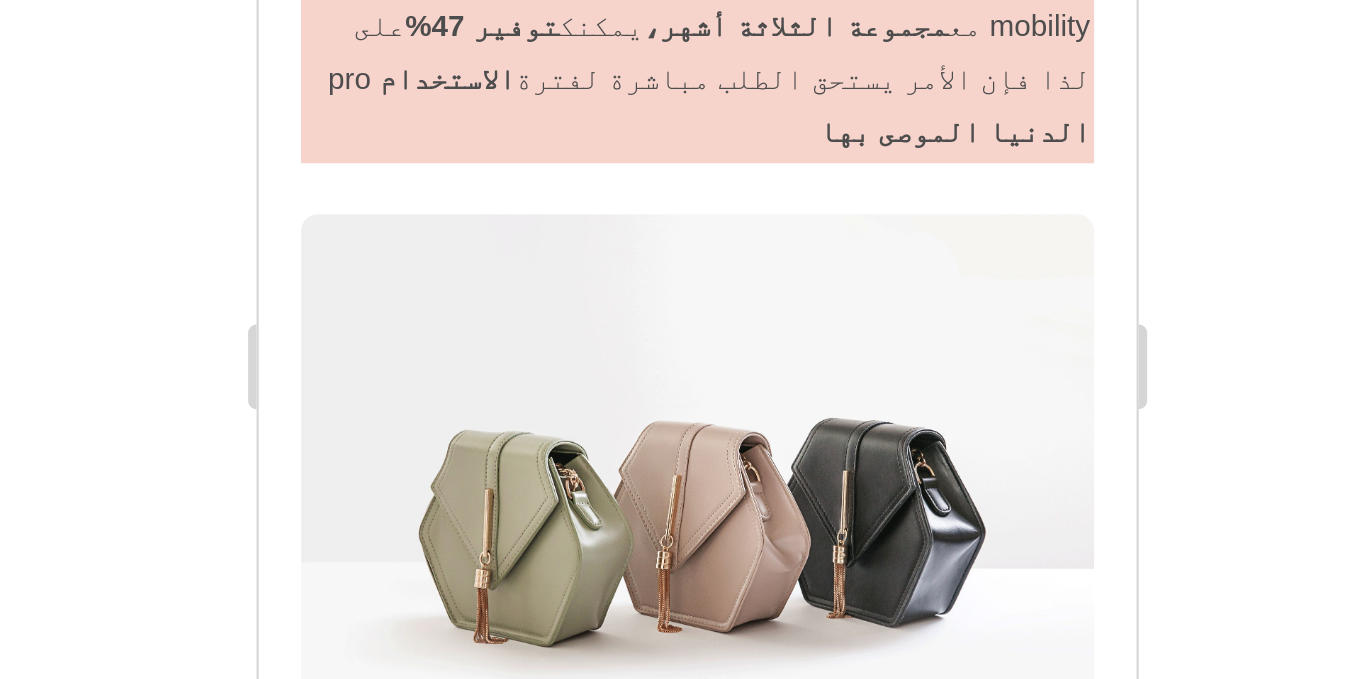 drag, startPoint x: 541, startPoint y: -40, endPoint x: 637, endPoint y: -36, distance: 96.0833 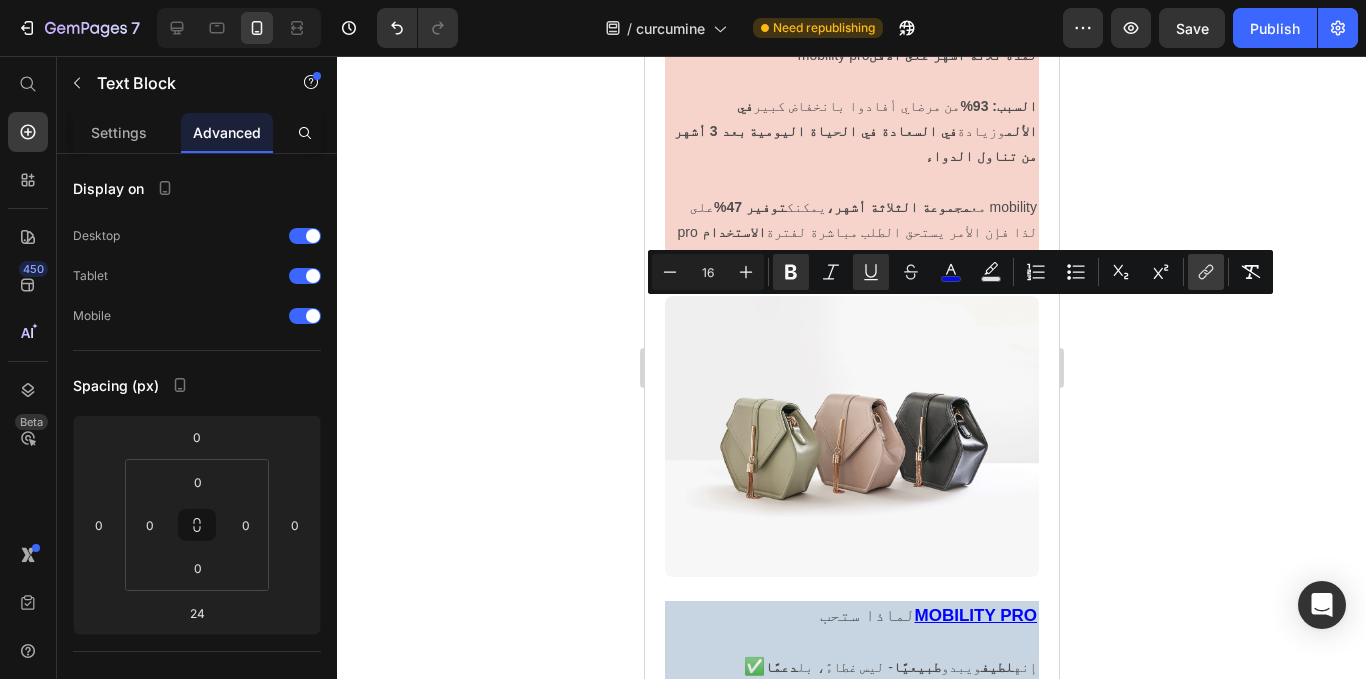 click 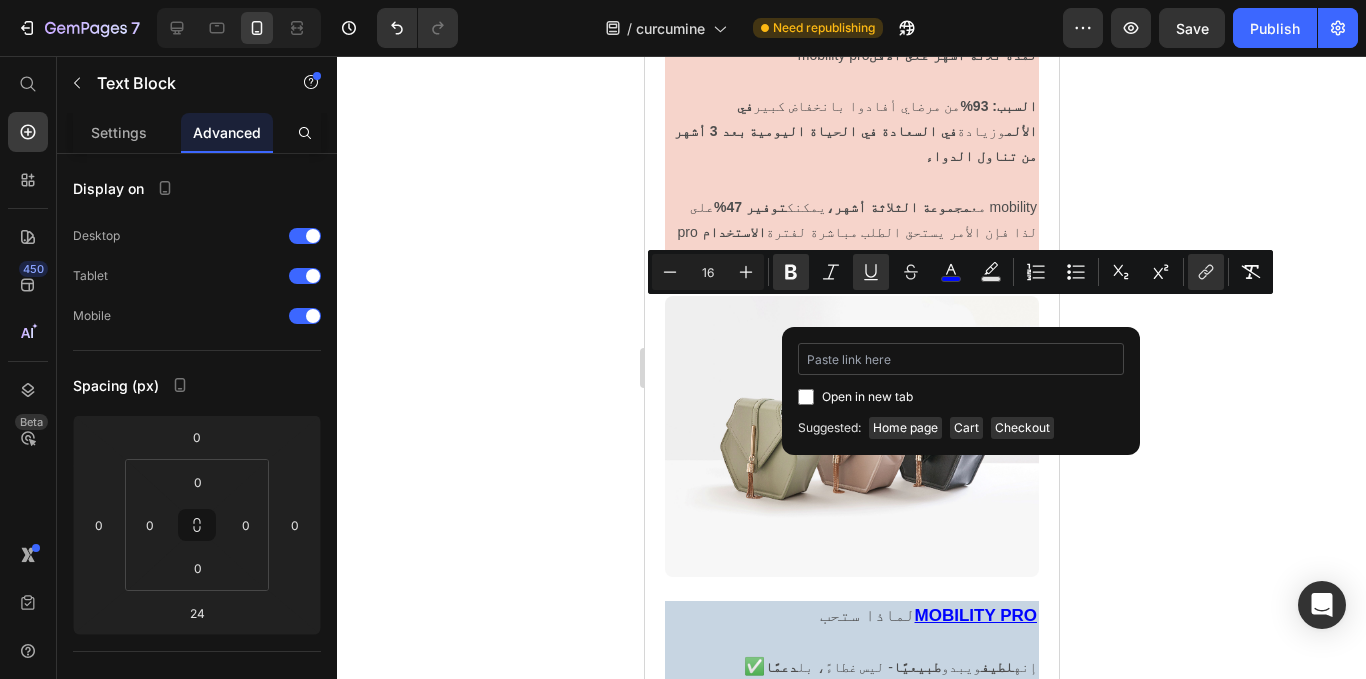 type on "/products/huille-capillaire-au-romarin" 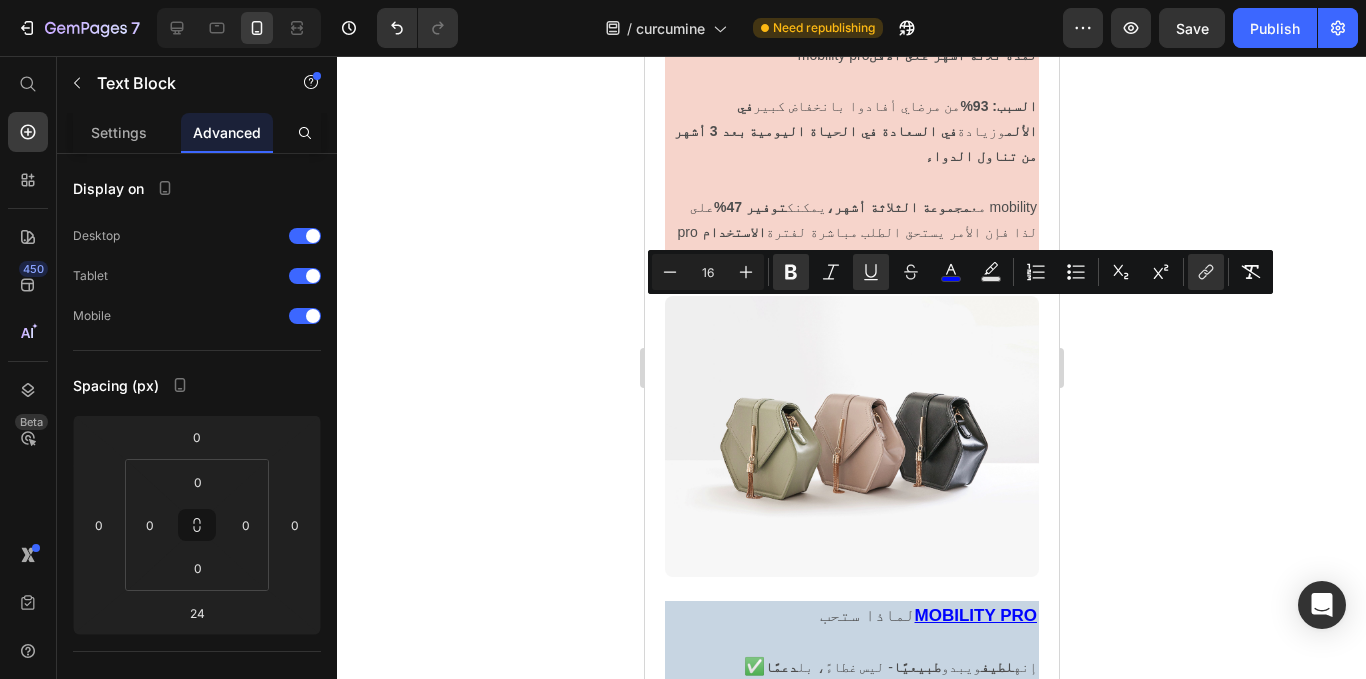 click 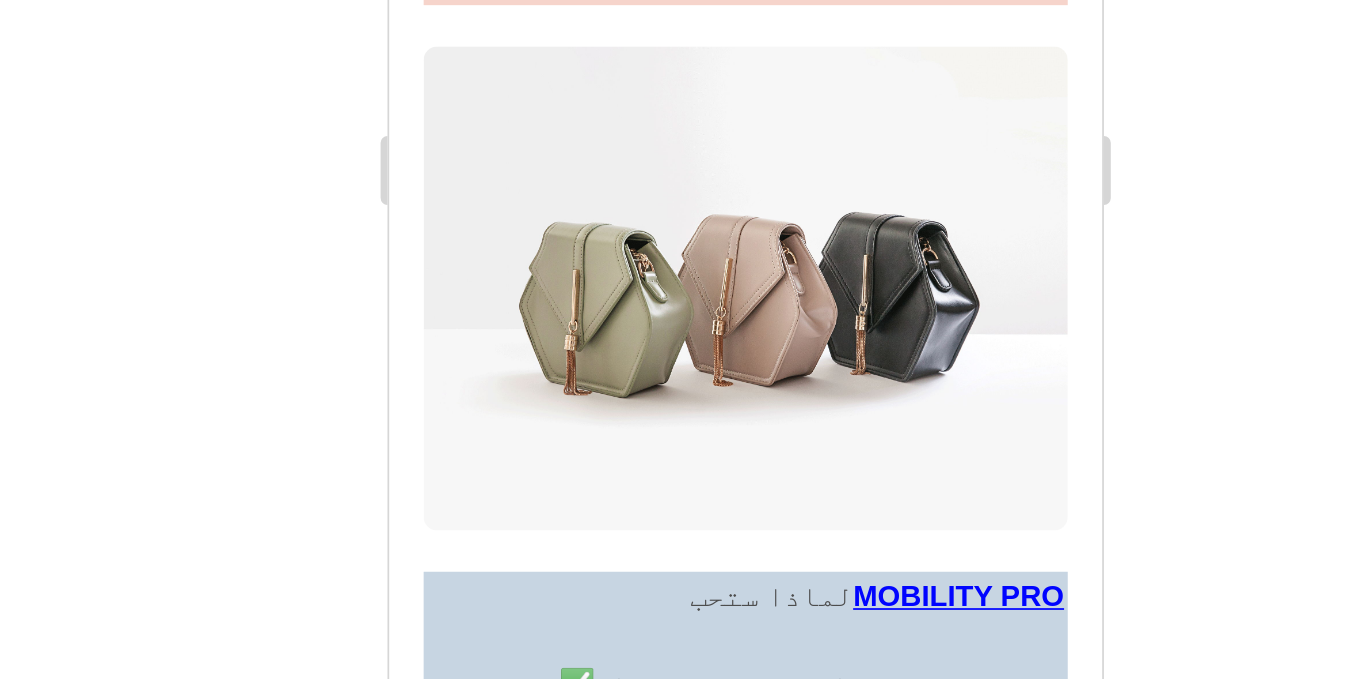 scroll, scrollTop: 0, scrollLeft: 0, axis: both 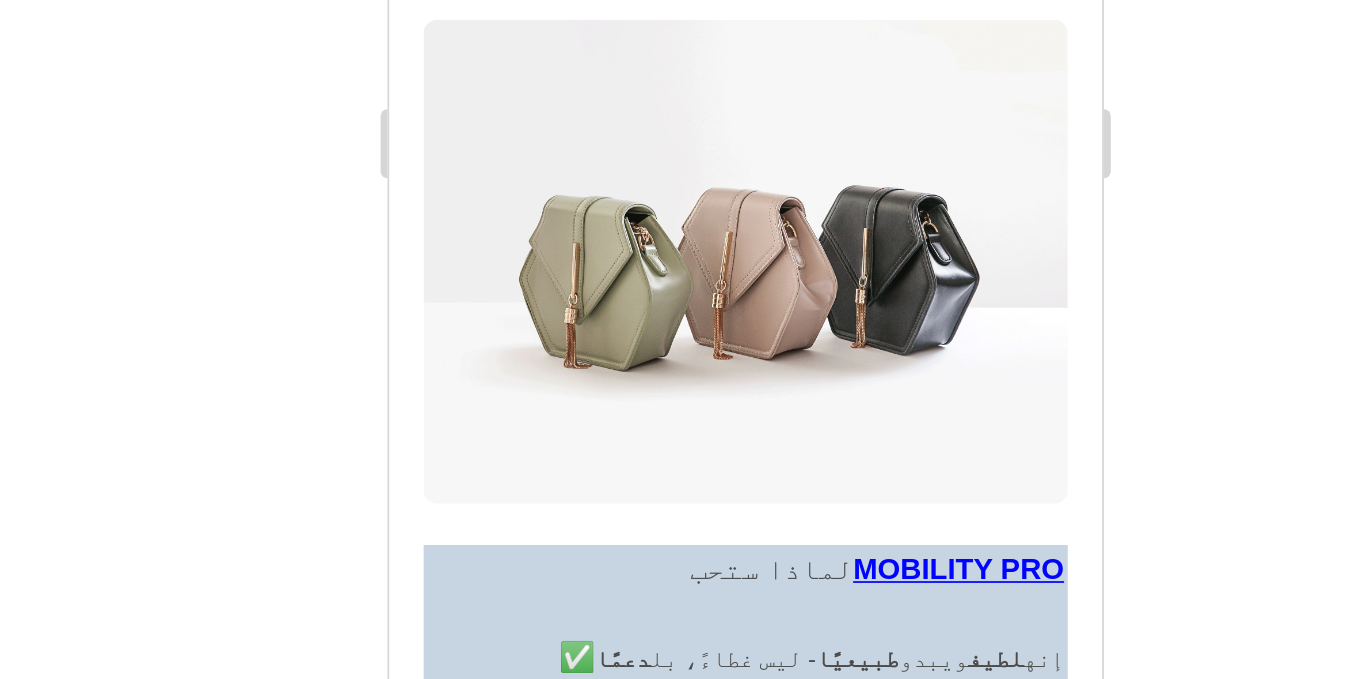 click on "ولهذا، Mobility Pro ليس متوفرًا في الصيدليات أو الأسواق العامة، بل نحرص على توفيره حصريًا عبر موقعنا الرسمي فقط لضمان وصوله إليك مباشرة من خطّ الإنتاج" at bounding box center [595, 3174] 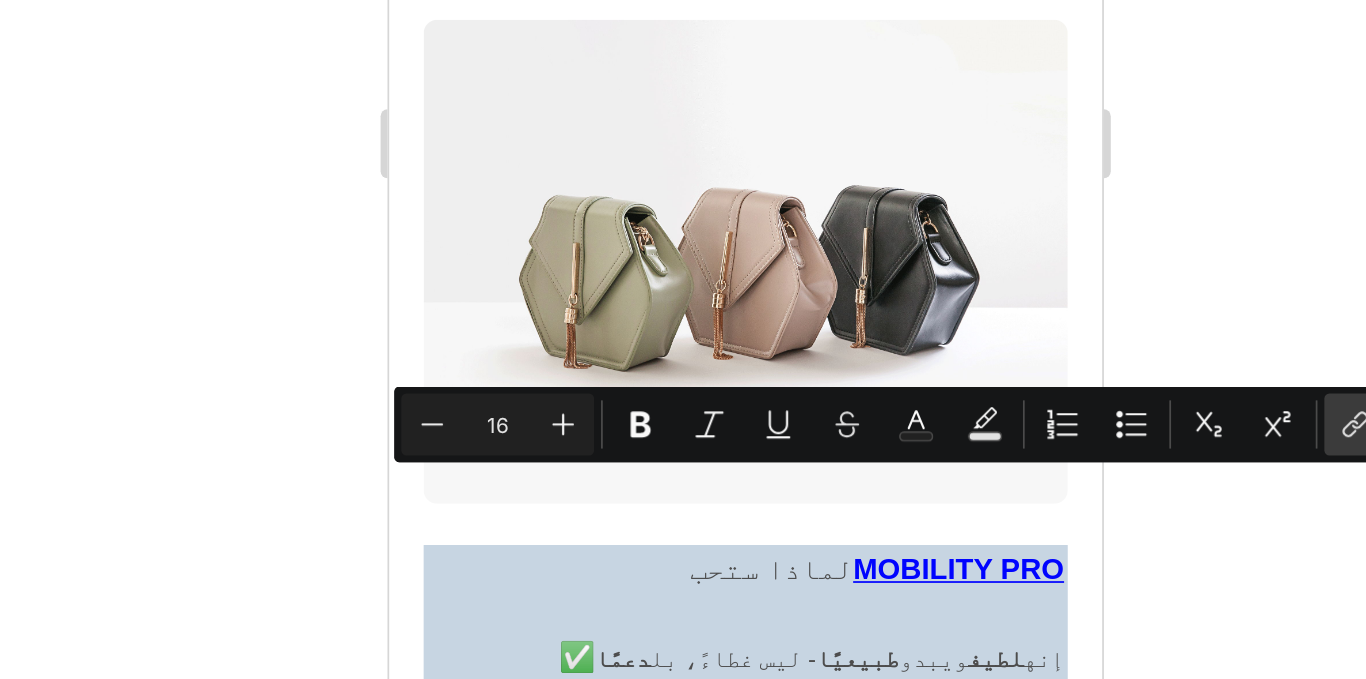 click 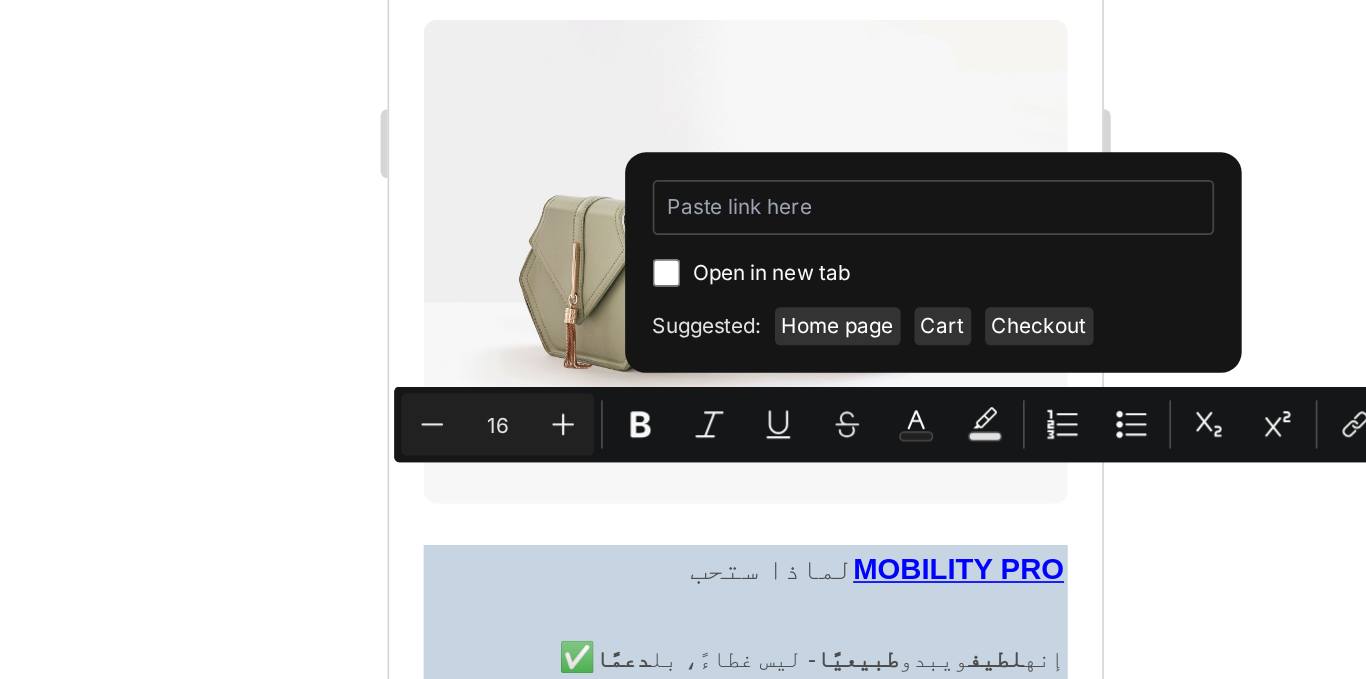 type on "/products/huille-capillaire-au-romarin" 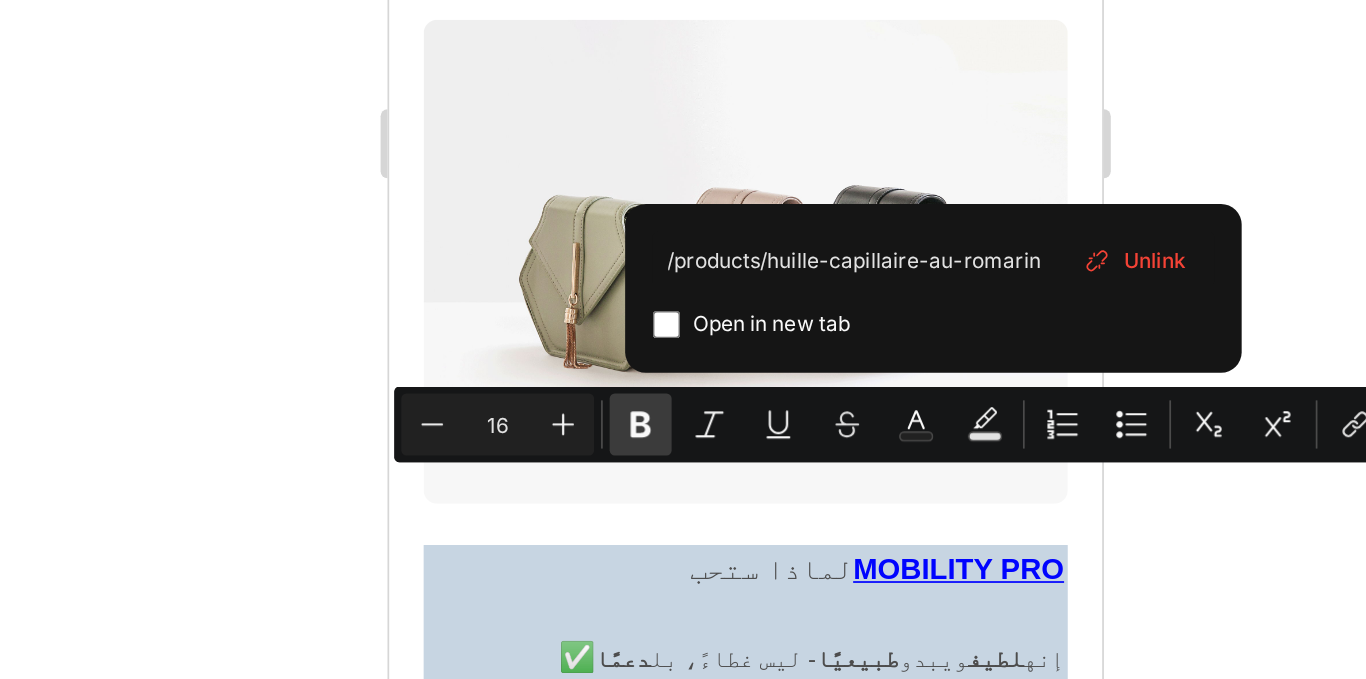 click on "Bold" at bounding box center (791, 531) 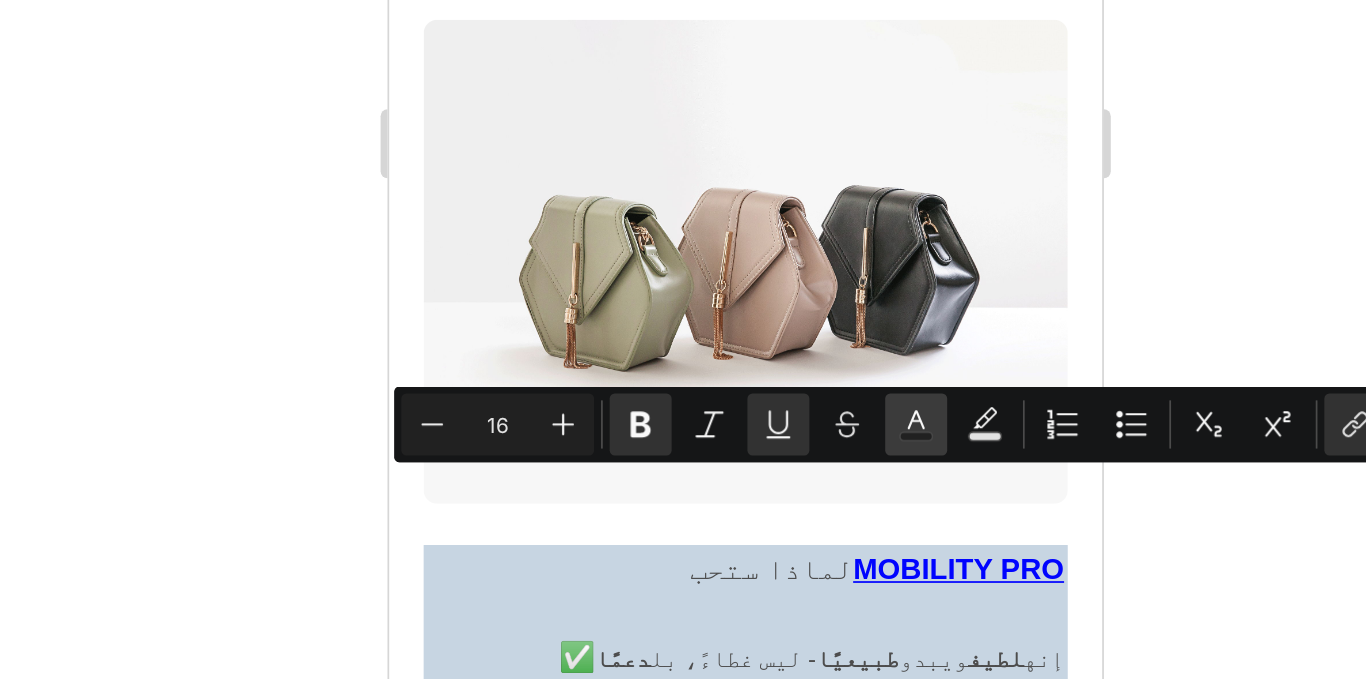 click on "Text Color" at bounding box center [951, 531] 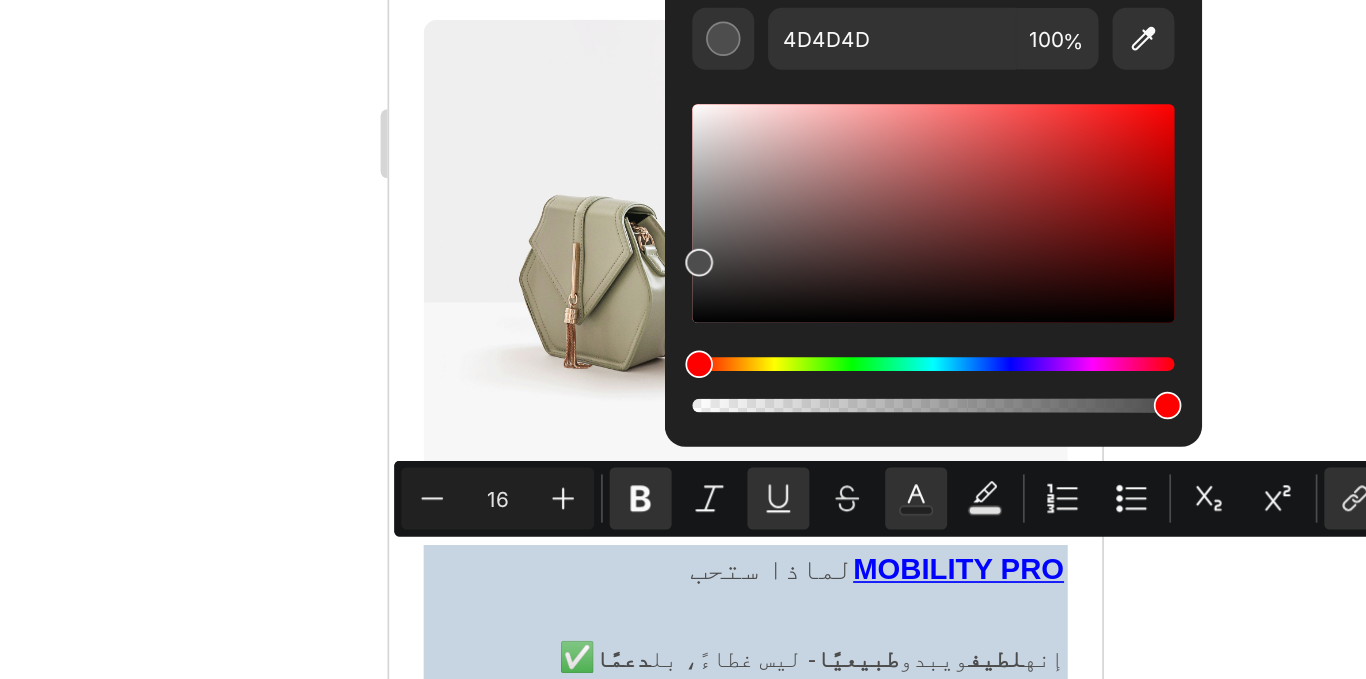 scroll, scrollTop: 17528, scrollLeft: 0, axis: vertical 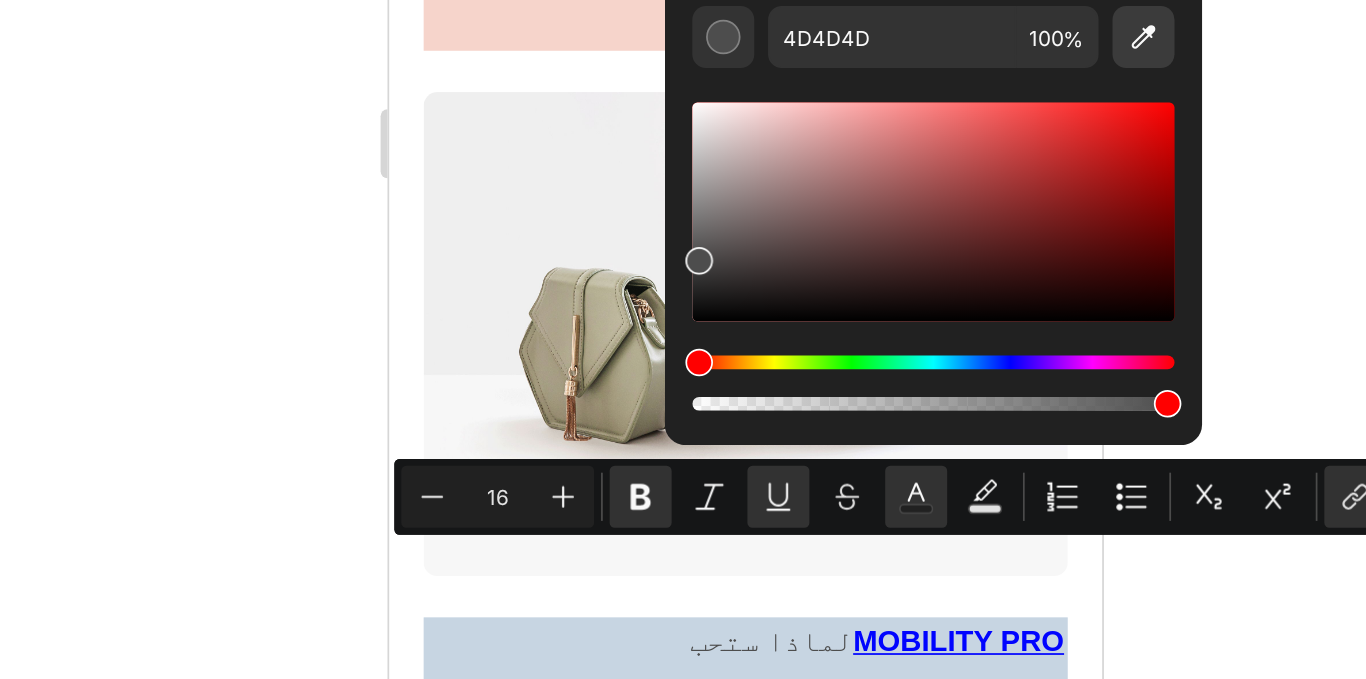 click 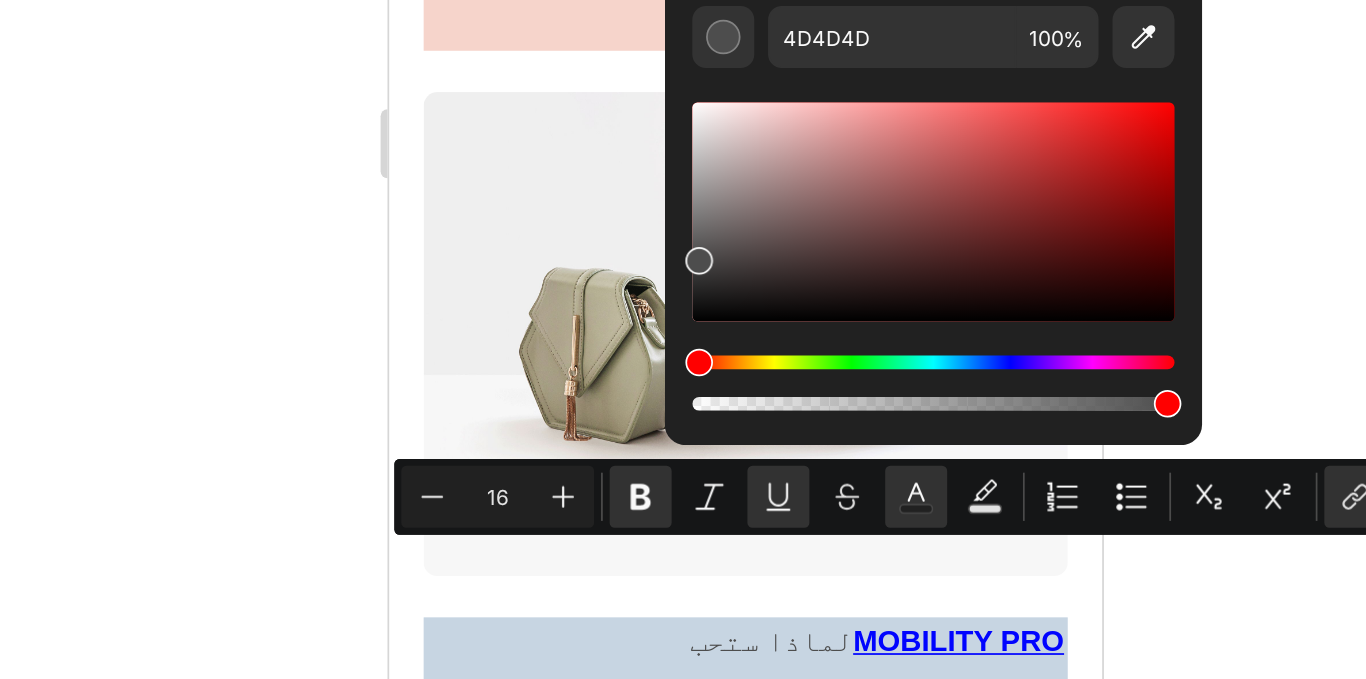 type on "0019FF" 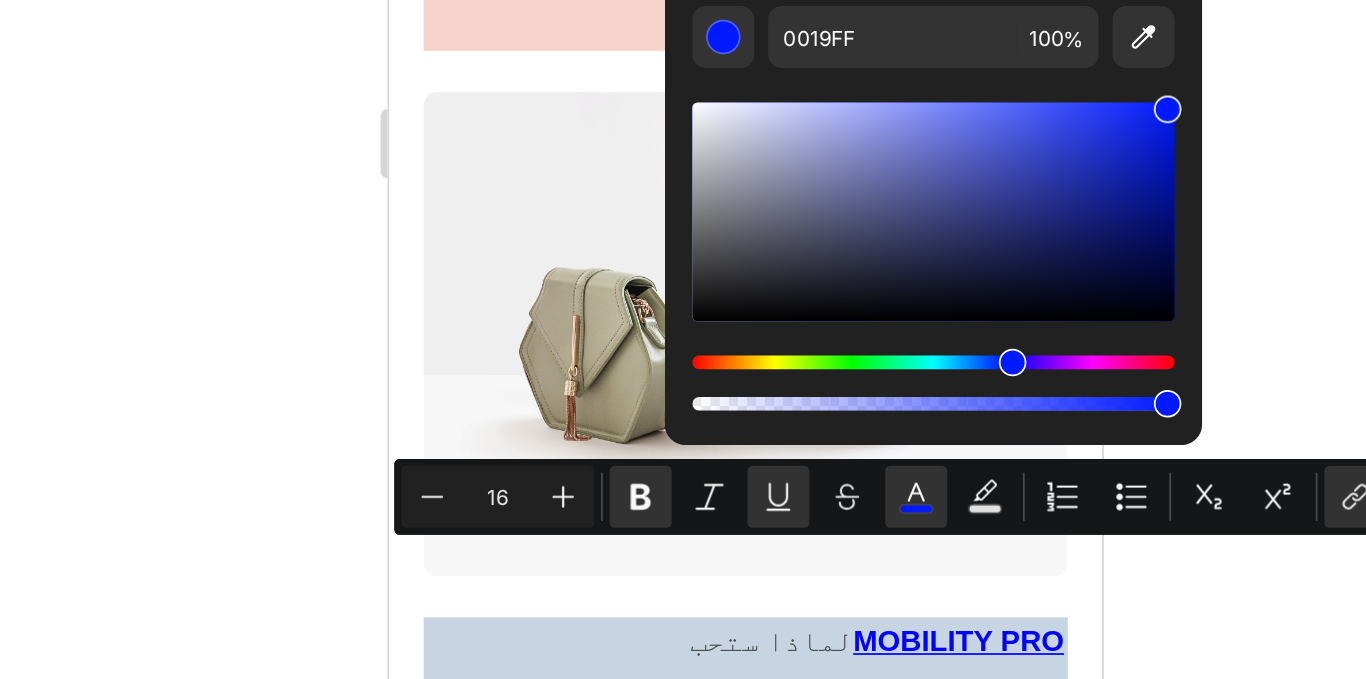 click 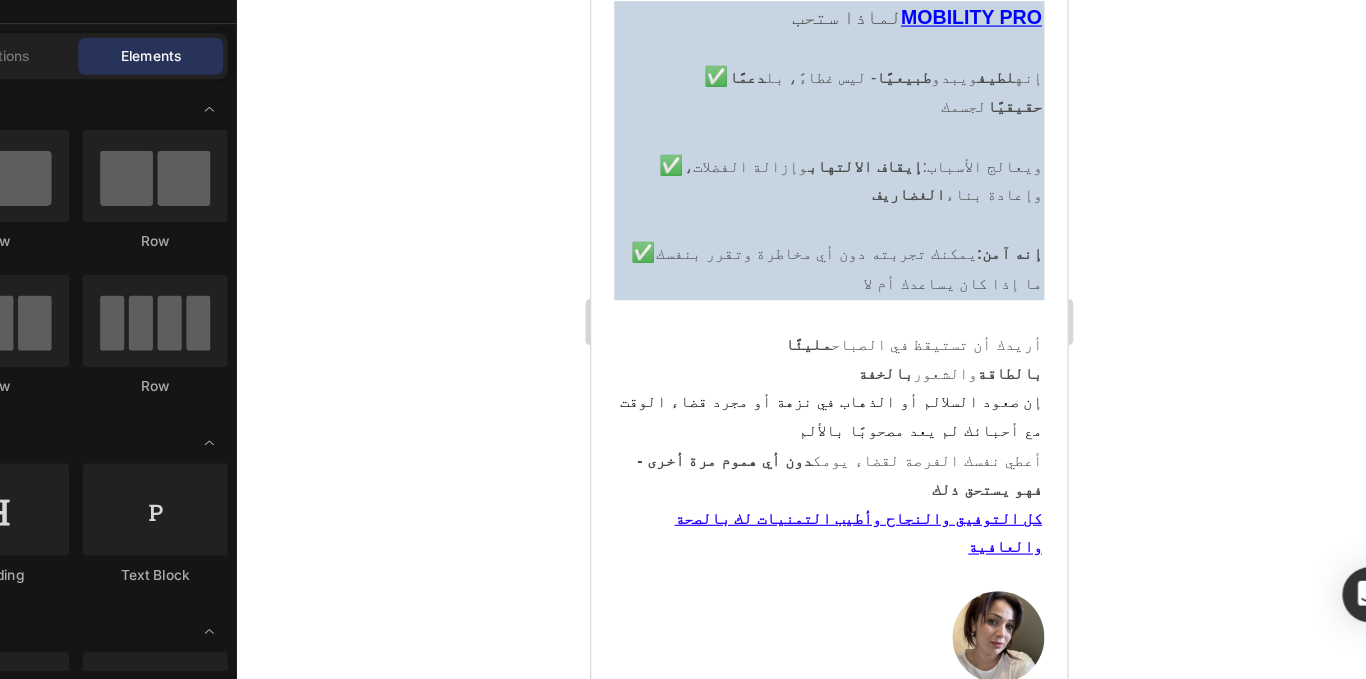 scroll, scrollTop: 18276, scrollLeft: 0, axis: vertical 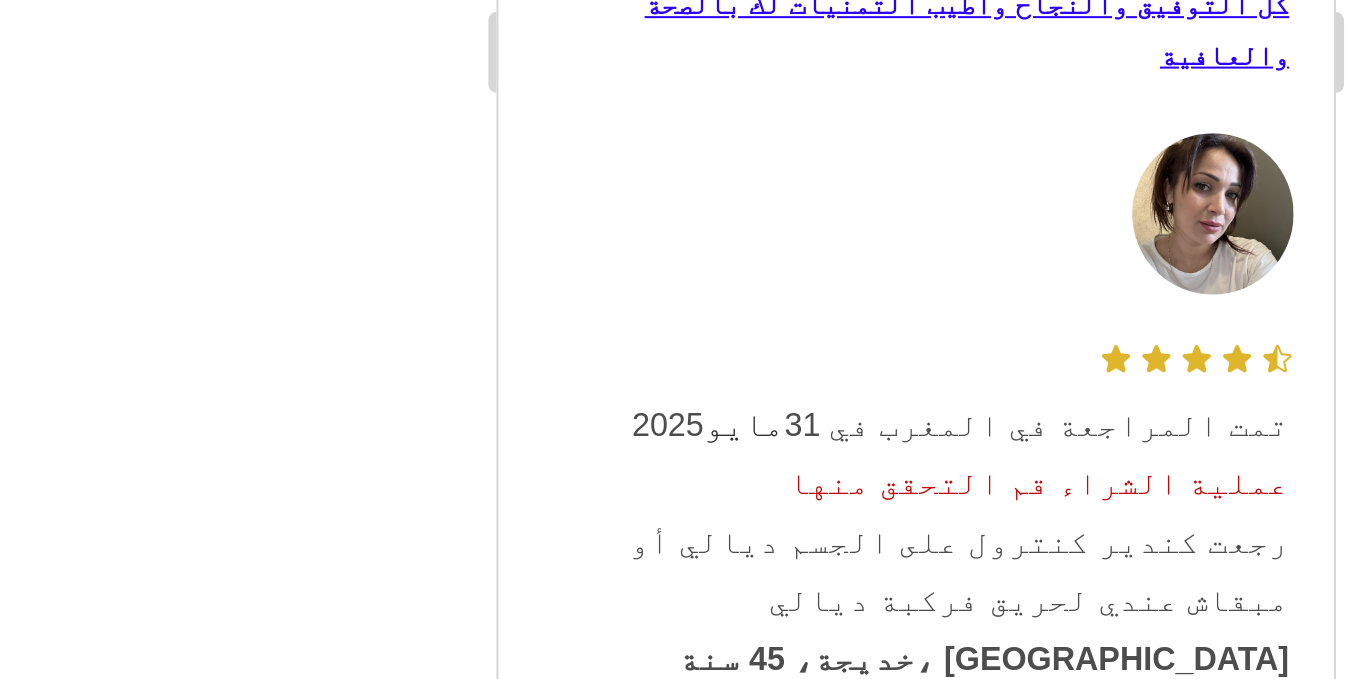 click on "لن تجد Mobility Pro في الصيدليات، ولا على أي منصة إلكترونية مشهورة مثل “أمازون” أو غيرها" at bounding box center (704, 2672) 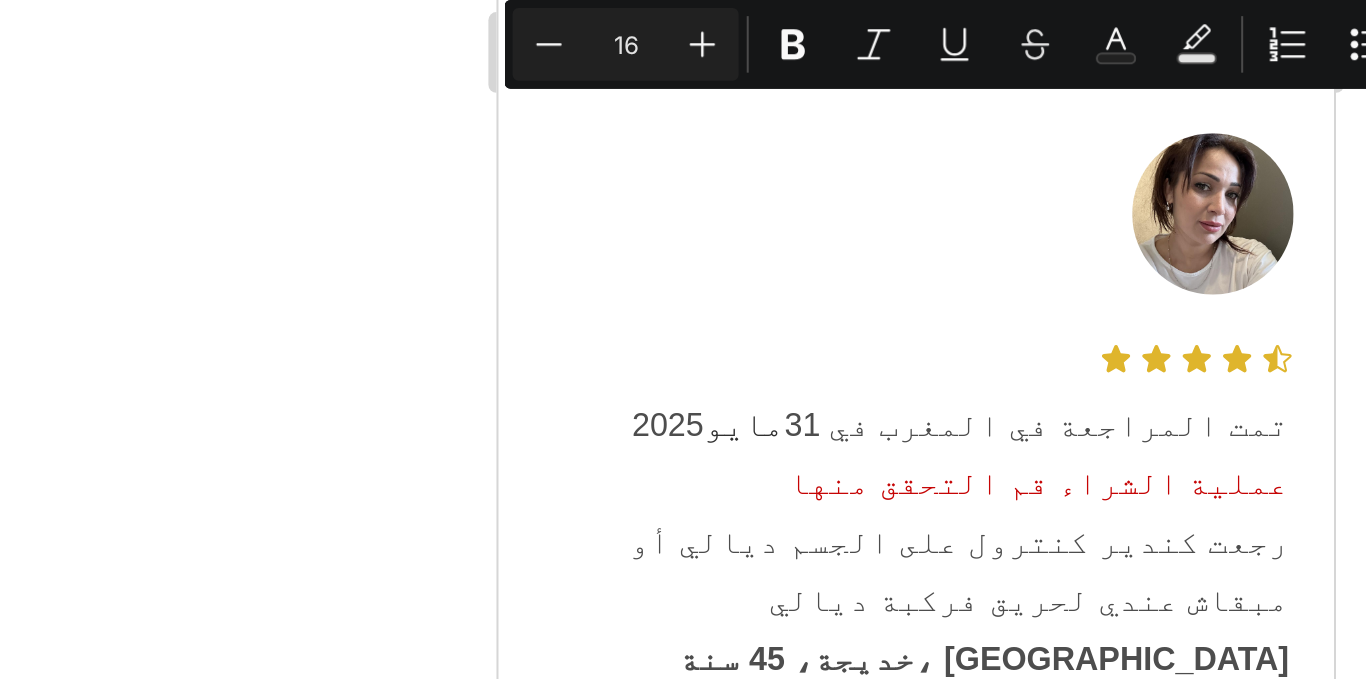 drag, startPoint x: 564, startPoint y: -226, endPoint x: 644, endPoint y: -222, distance: 80.09994 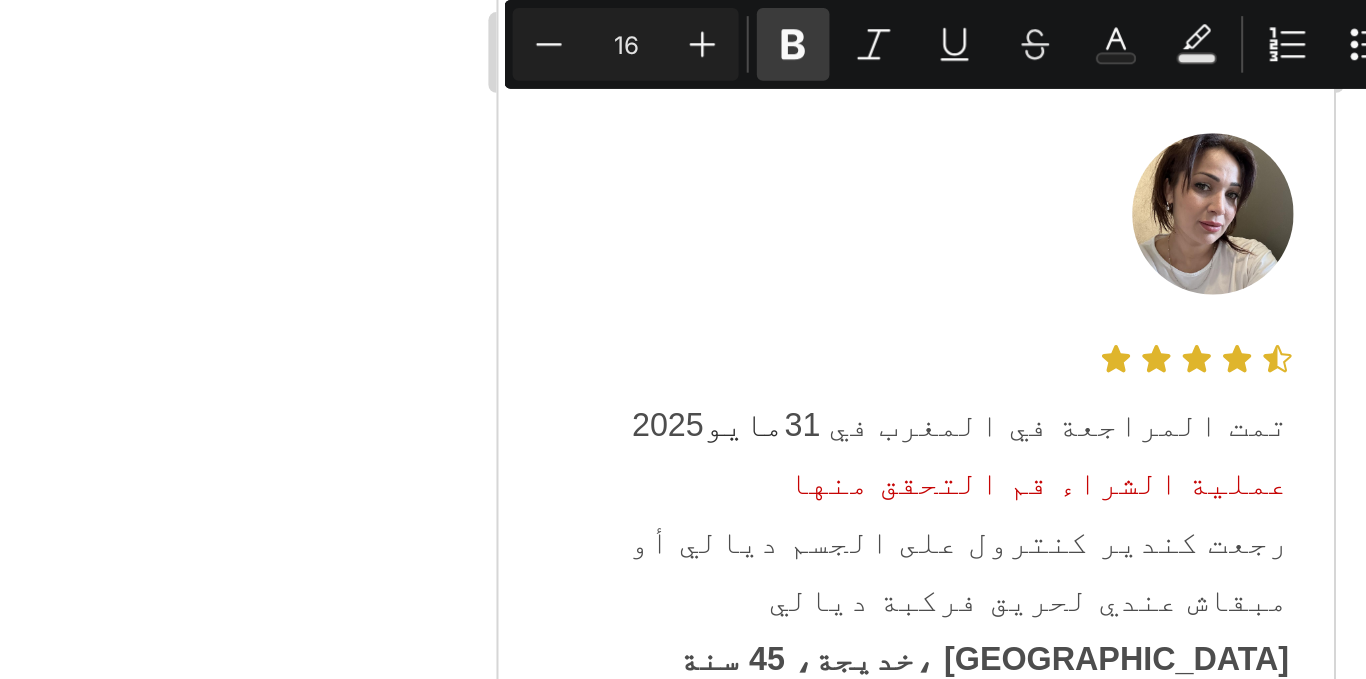 click 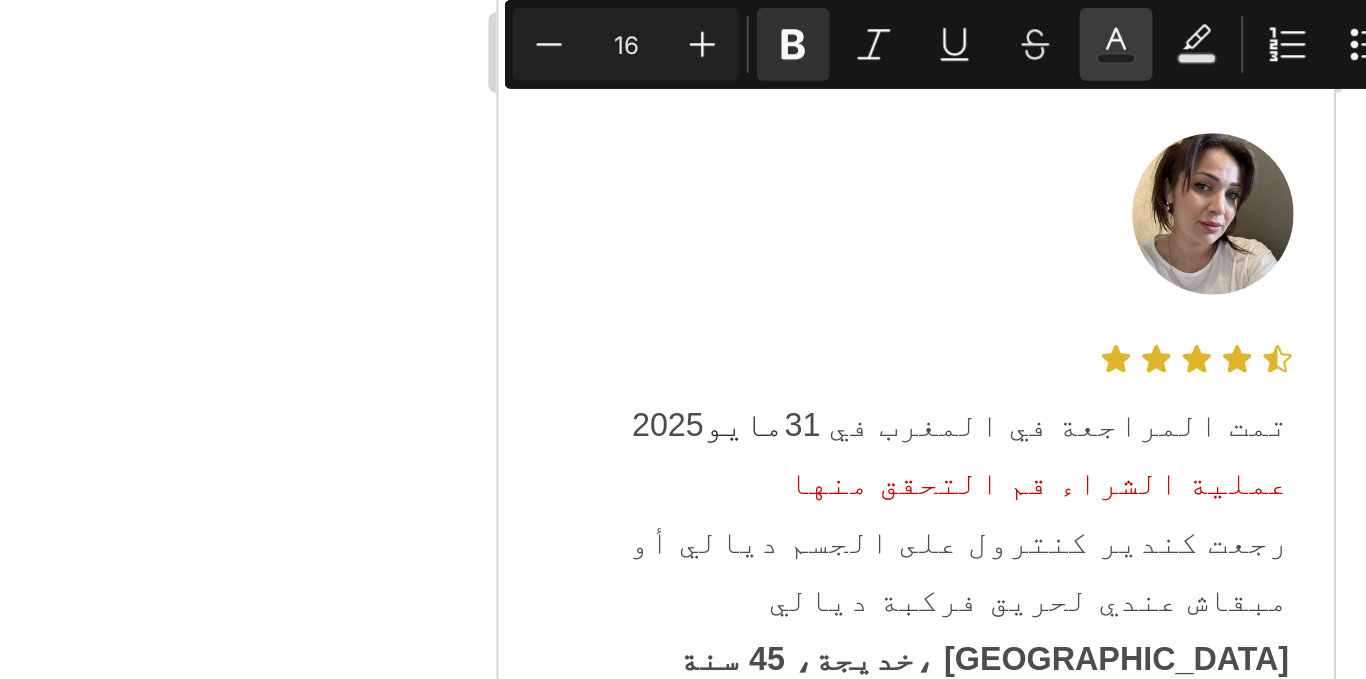 click on "Text Color" at bounding box center [951, 364] 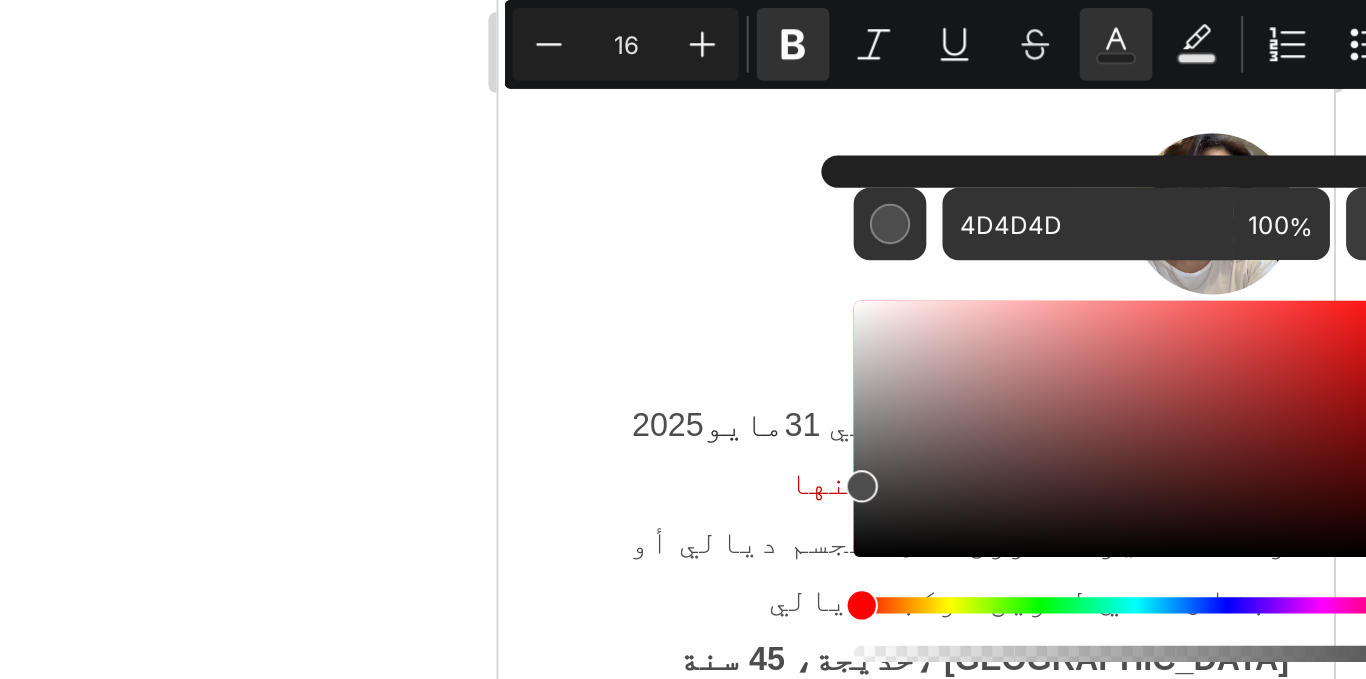 click 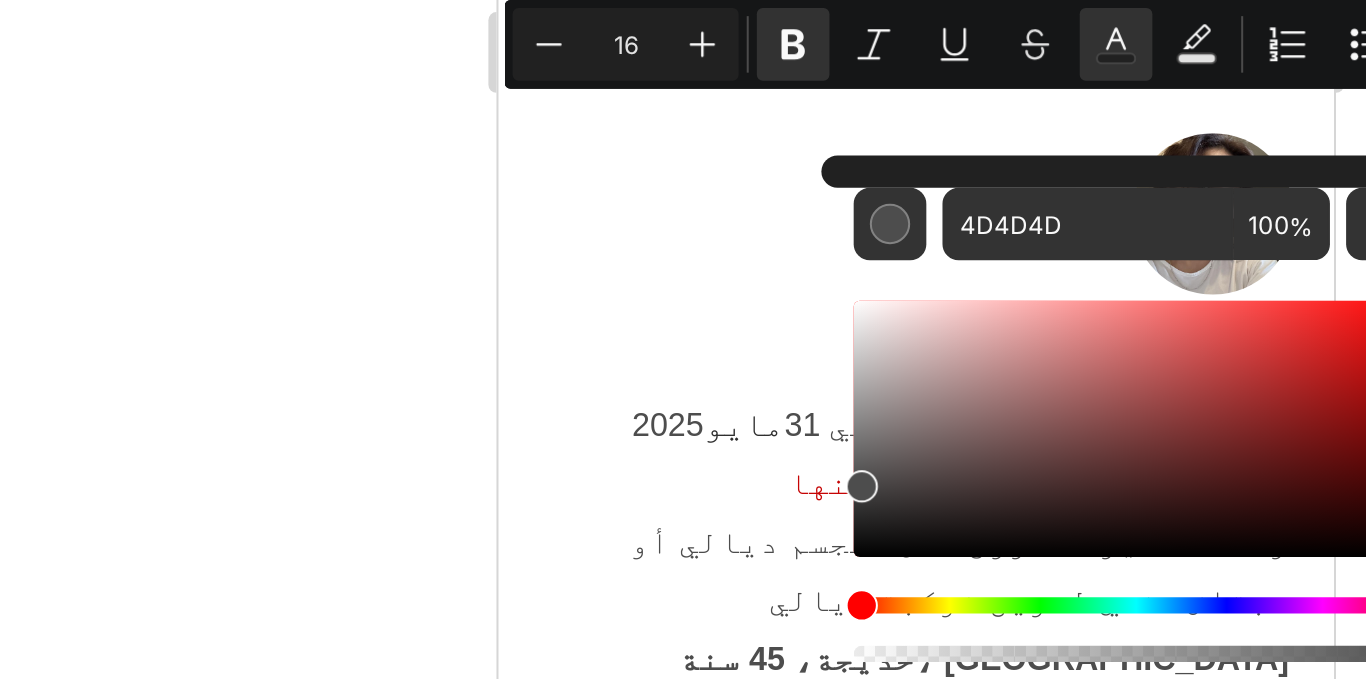 type on "2100FF" 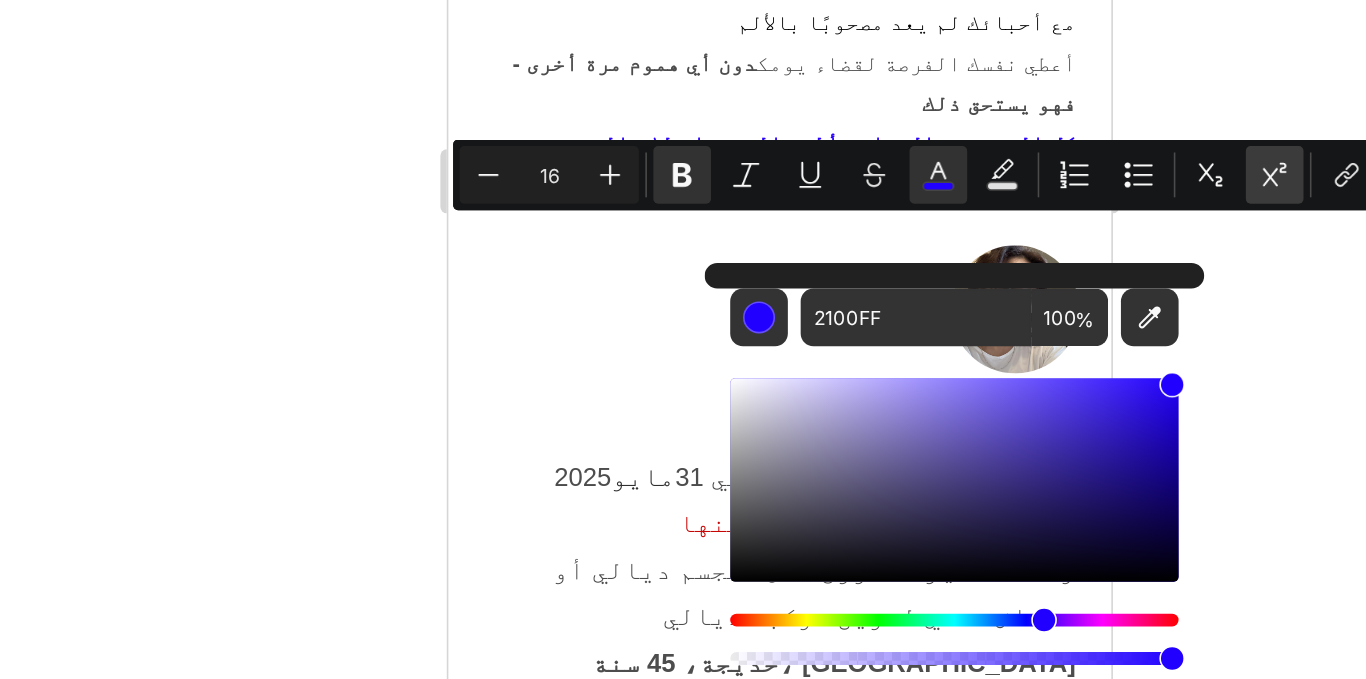 scroll, scrollTop: 0, scrollLeft: 0, axis: both 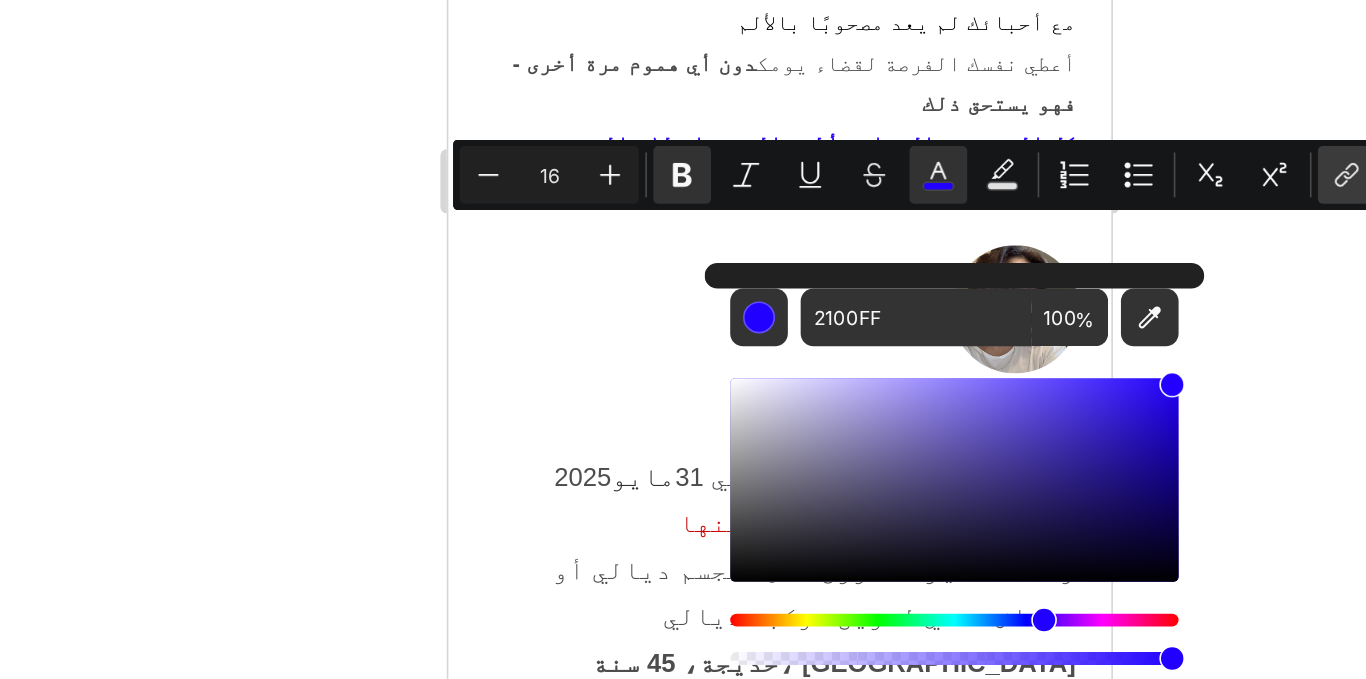click on "link" at bounding box center (1206, 364) 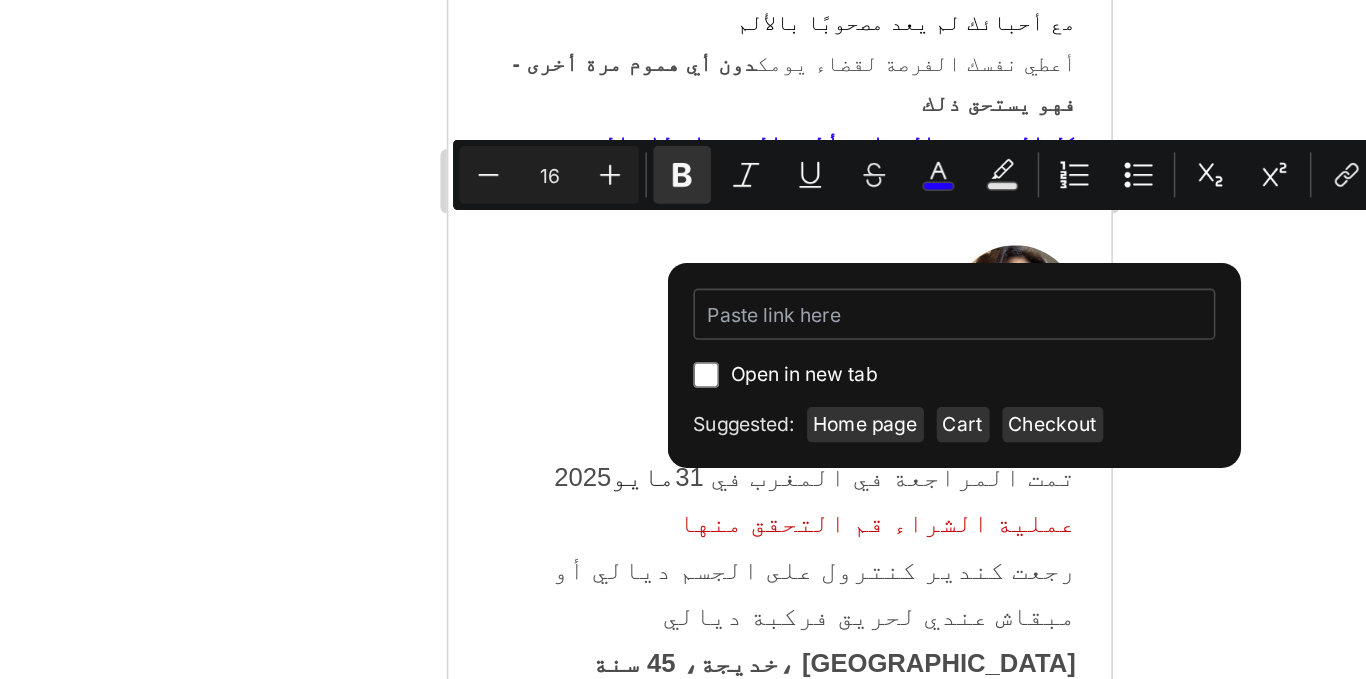 type on "/products/huille-capillaire-au-romarin" 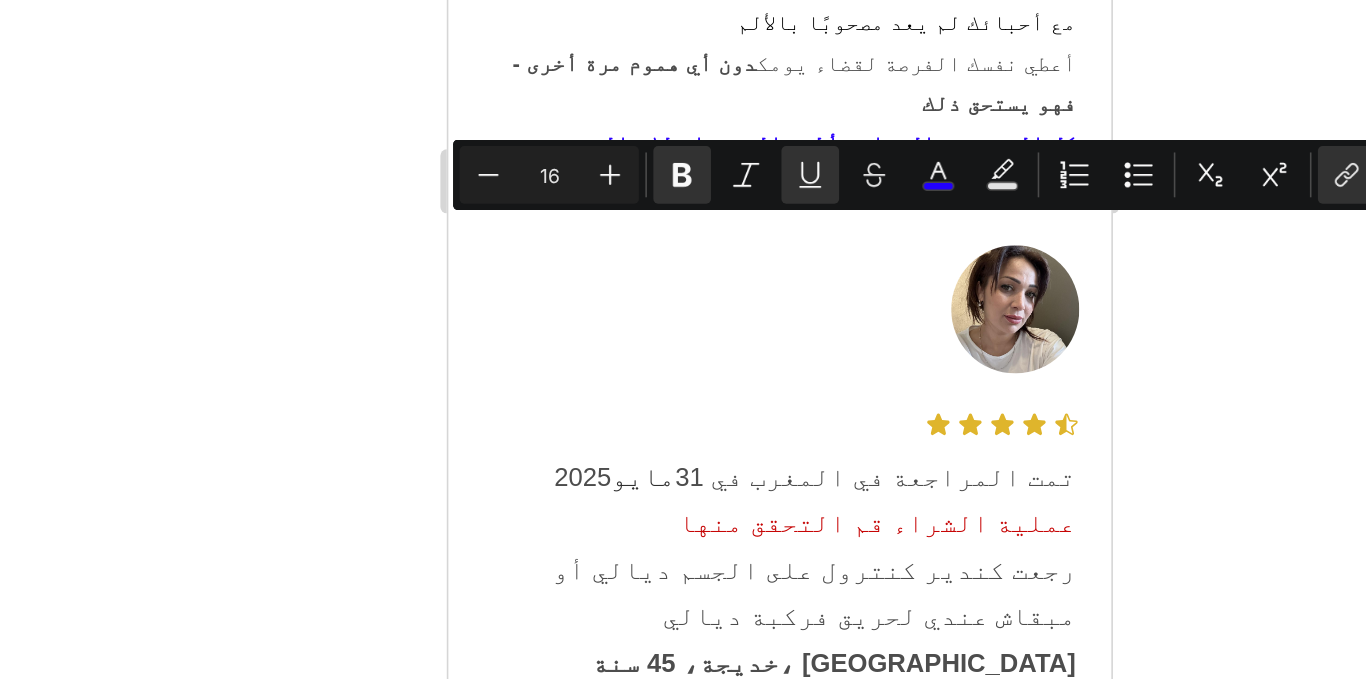 click 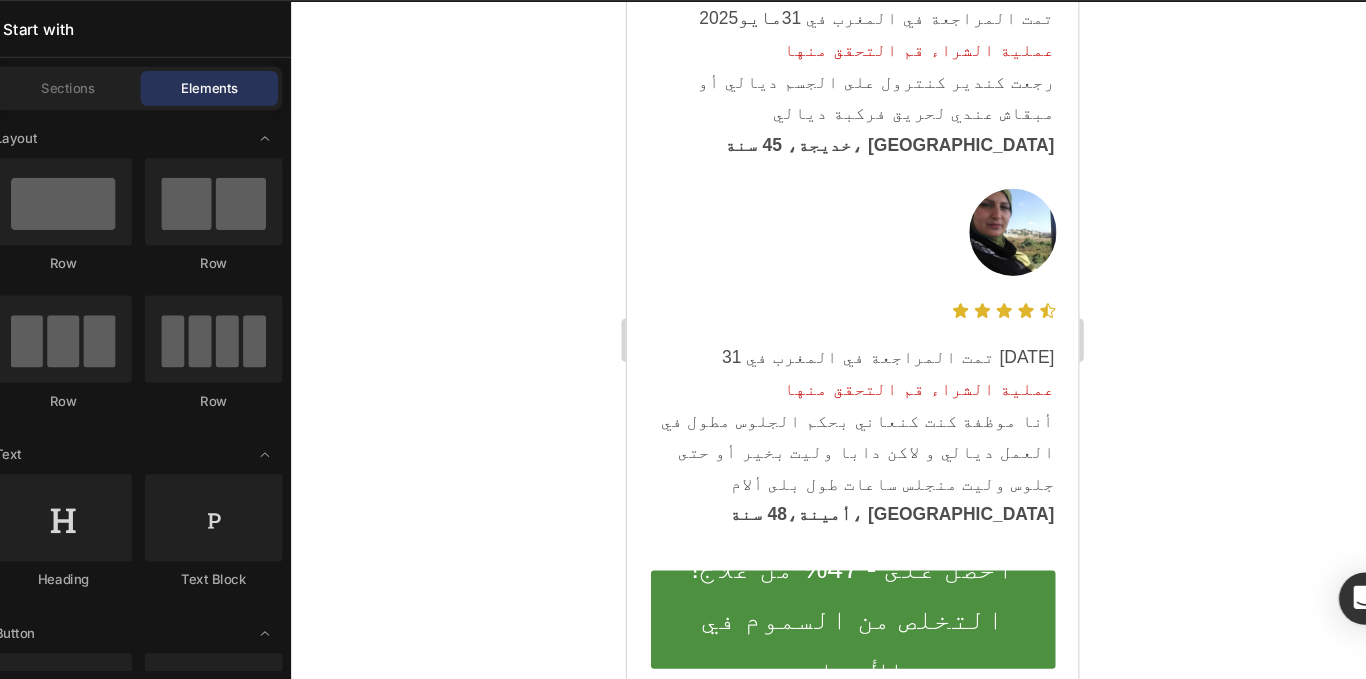 scroll, scrollTop: 0, scrollLeft: 0, axis: both 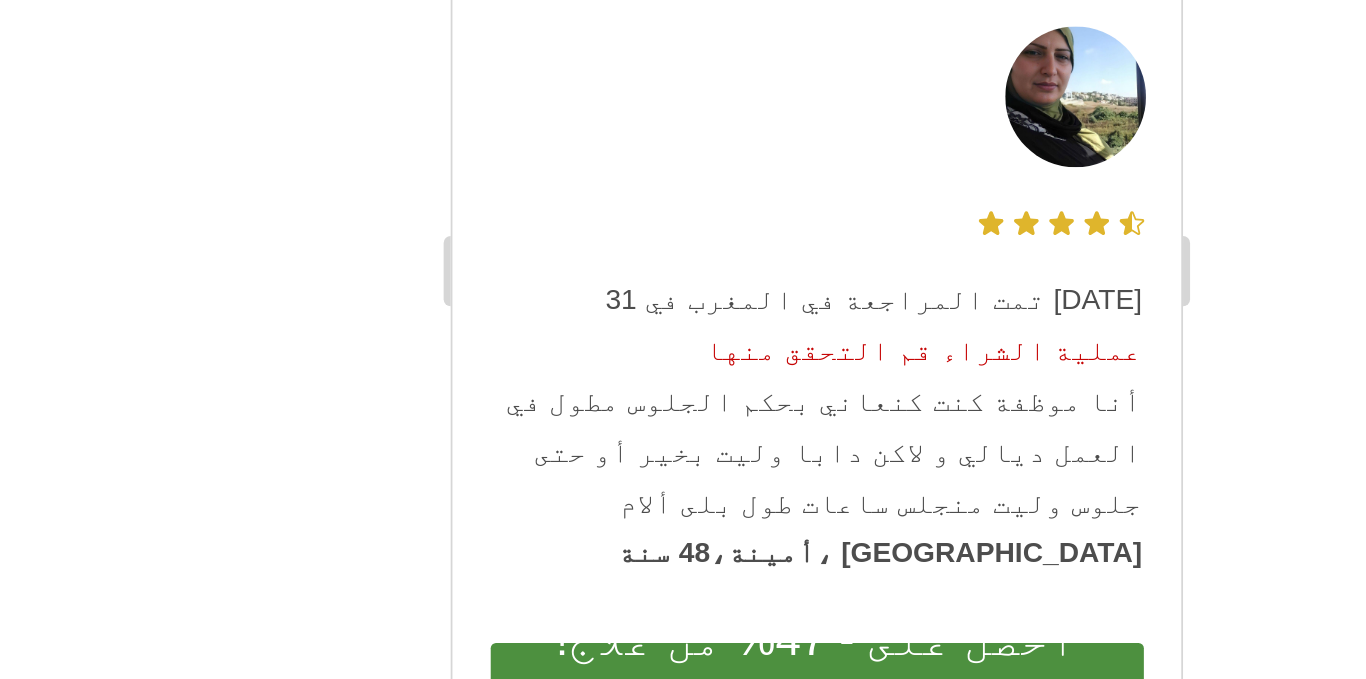 click on "حركتهن وجودة حياتهن" at bounding box center [753, 3181] 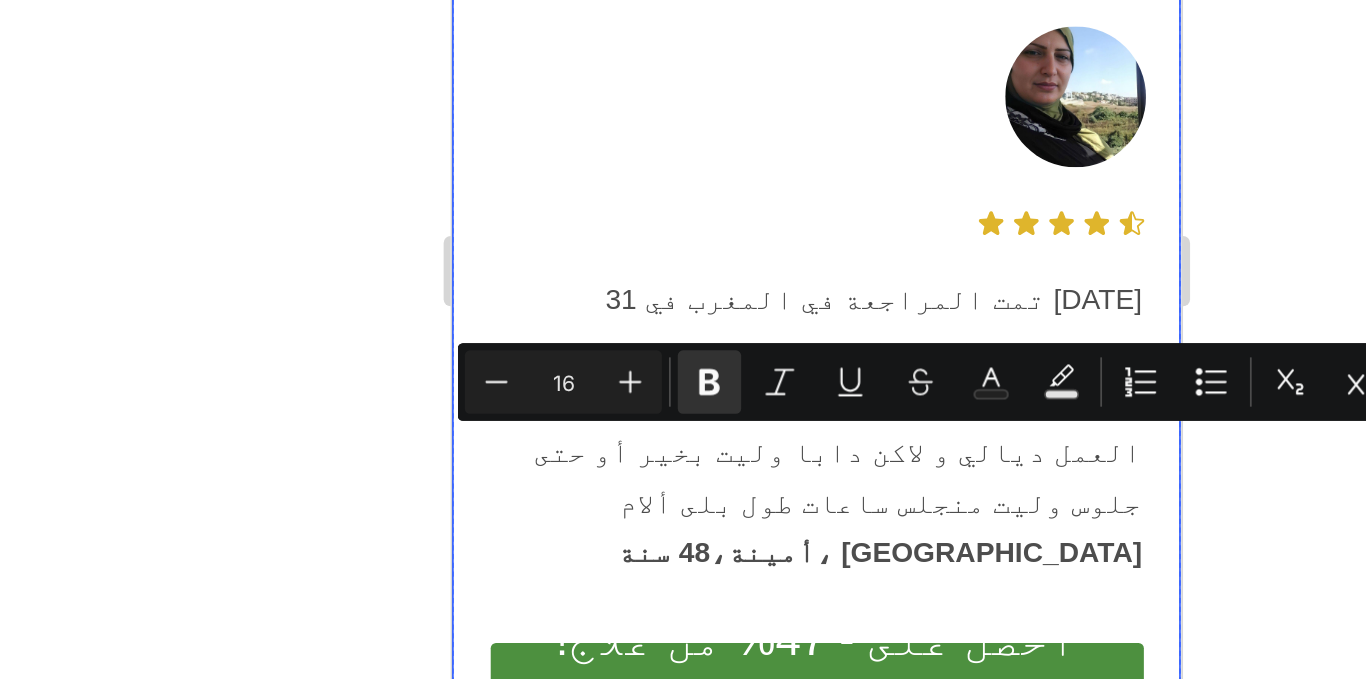 drag, startPoint x: 702, startPoint y: 139, endPoint x: 832, endPoint y: 147, distance: 130.24593 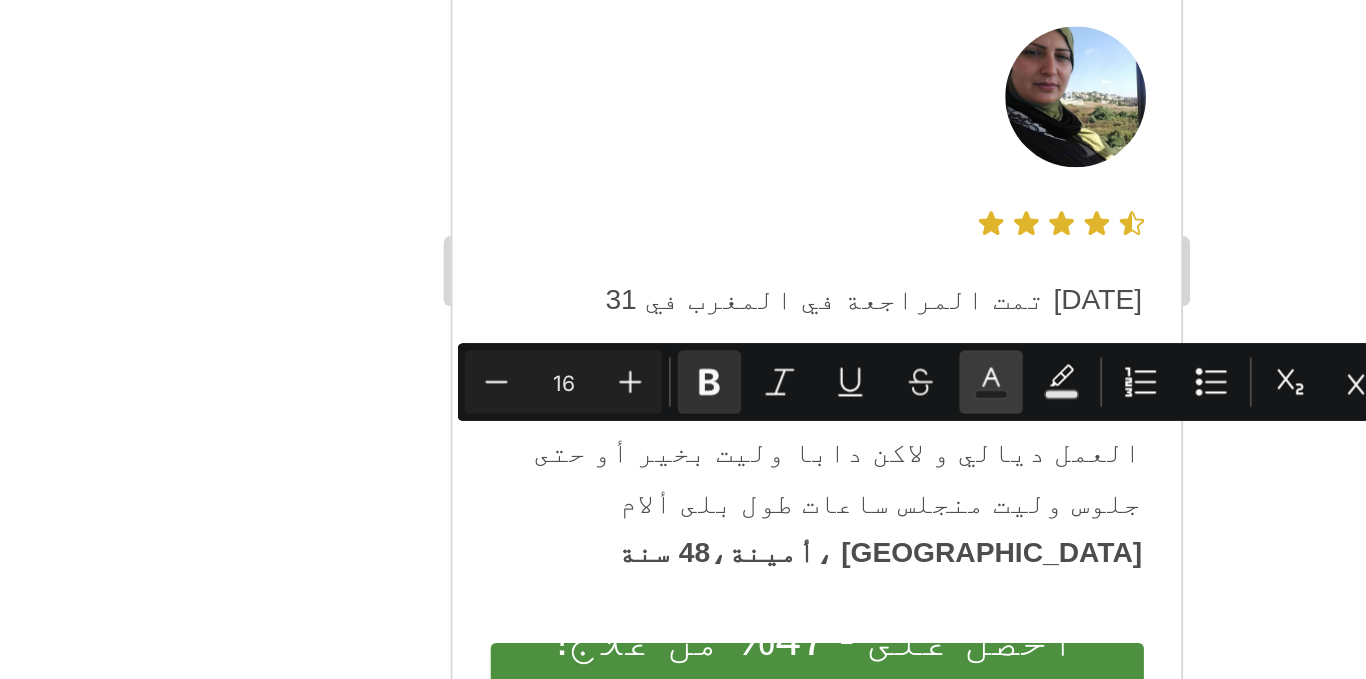 click 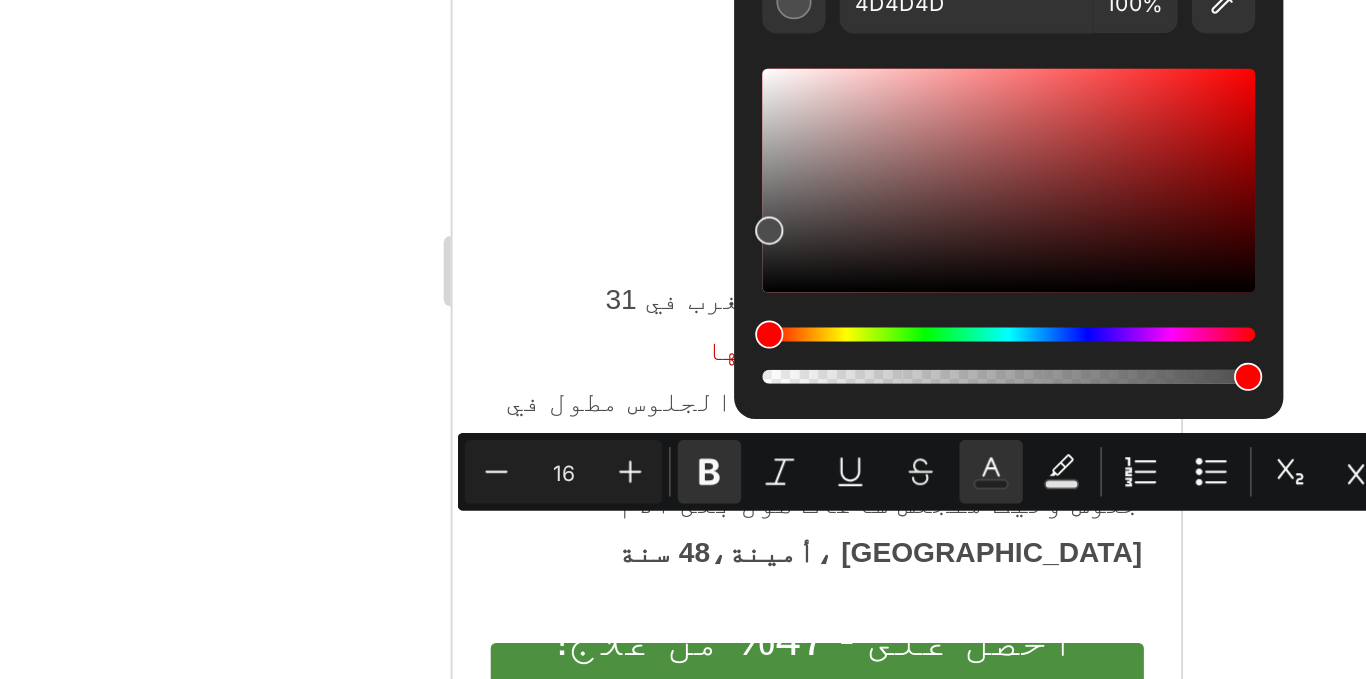 scroll, scrollTop: 18706, scrollLeft: 0, axis: vertical 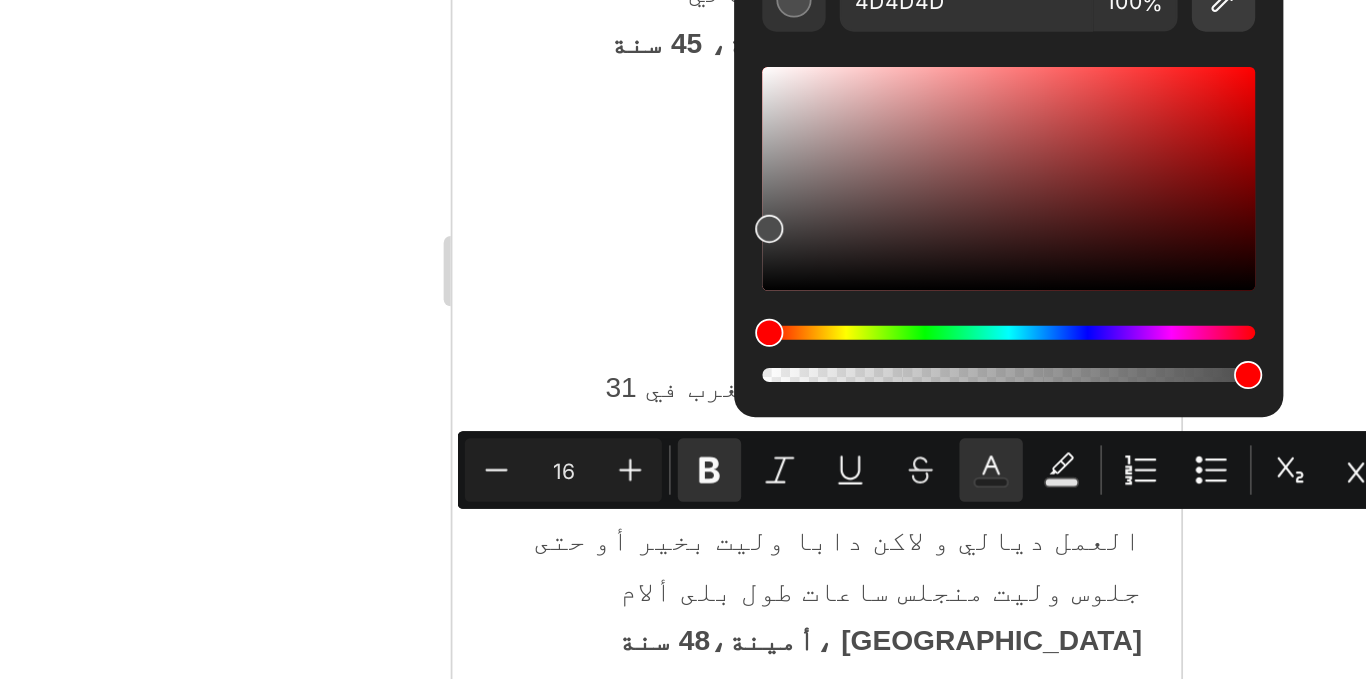click 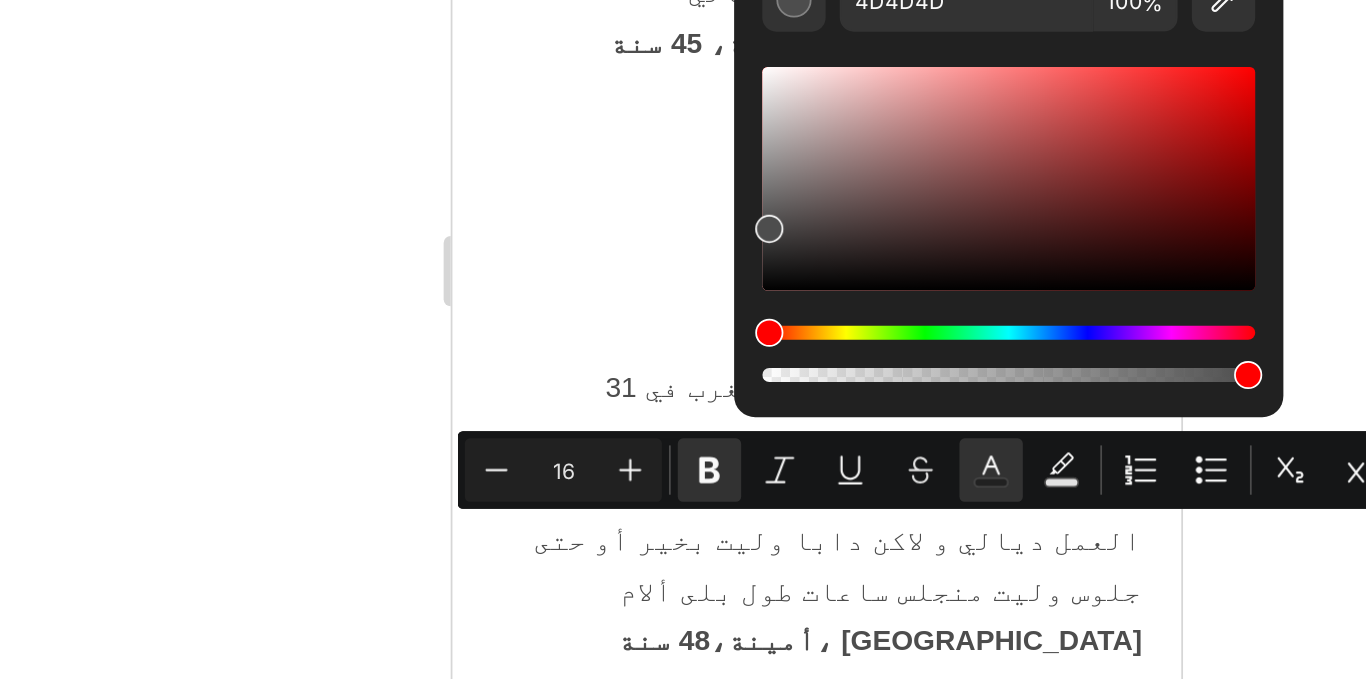 type on "3C00FF" 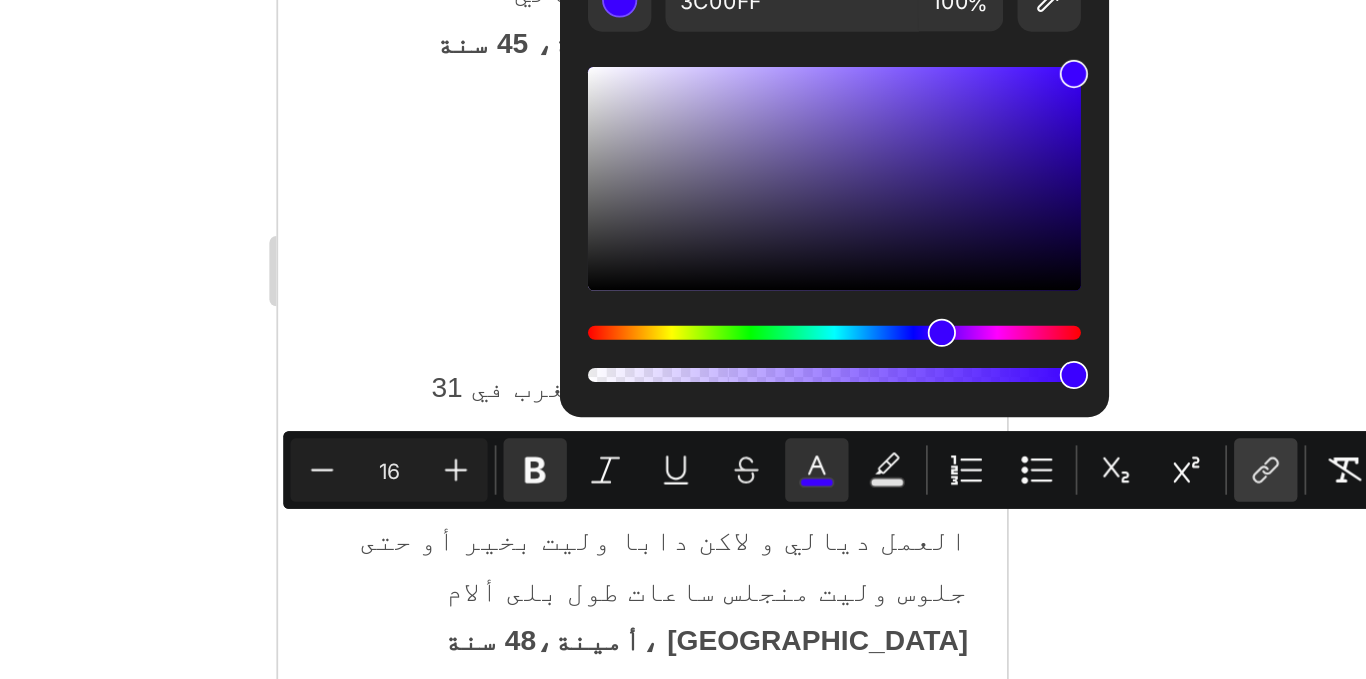 click 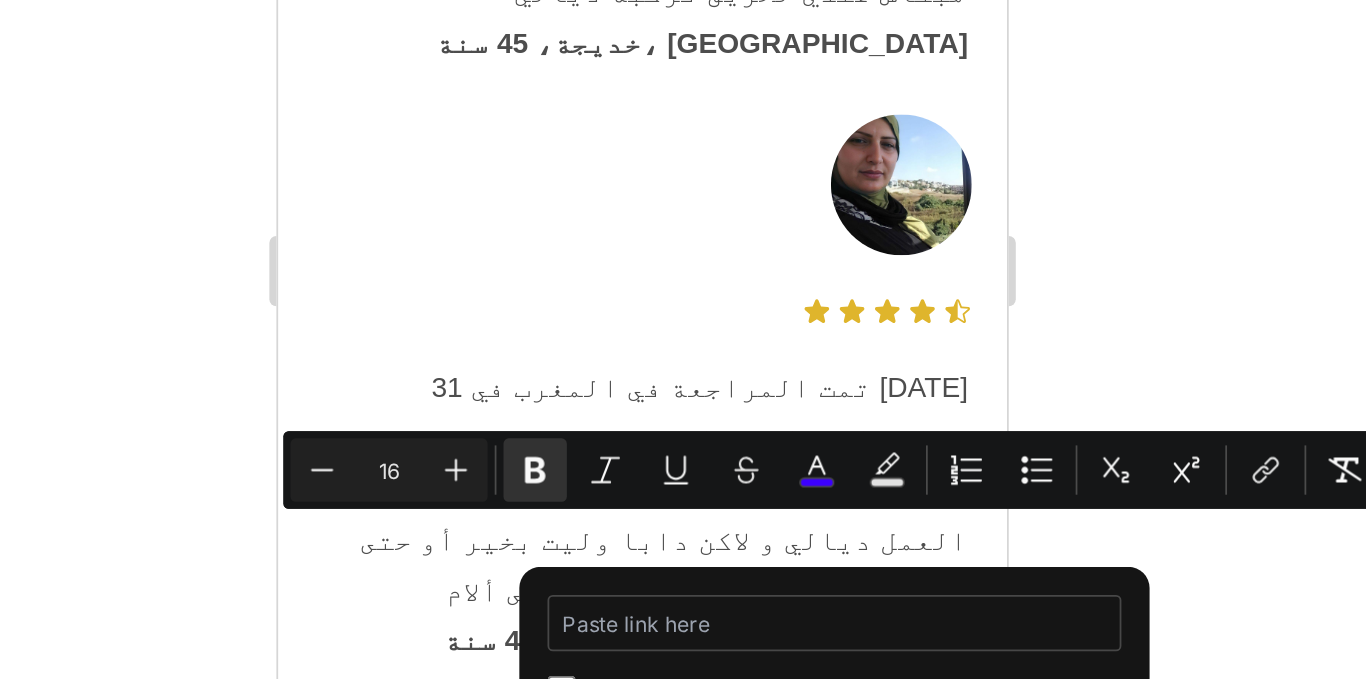 type on "/products/huille-capillaire-au-romarin" 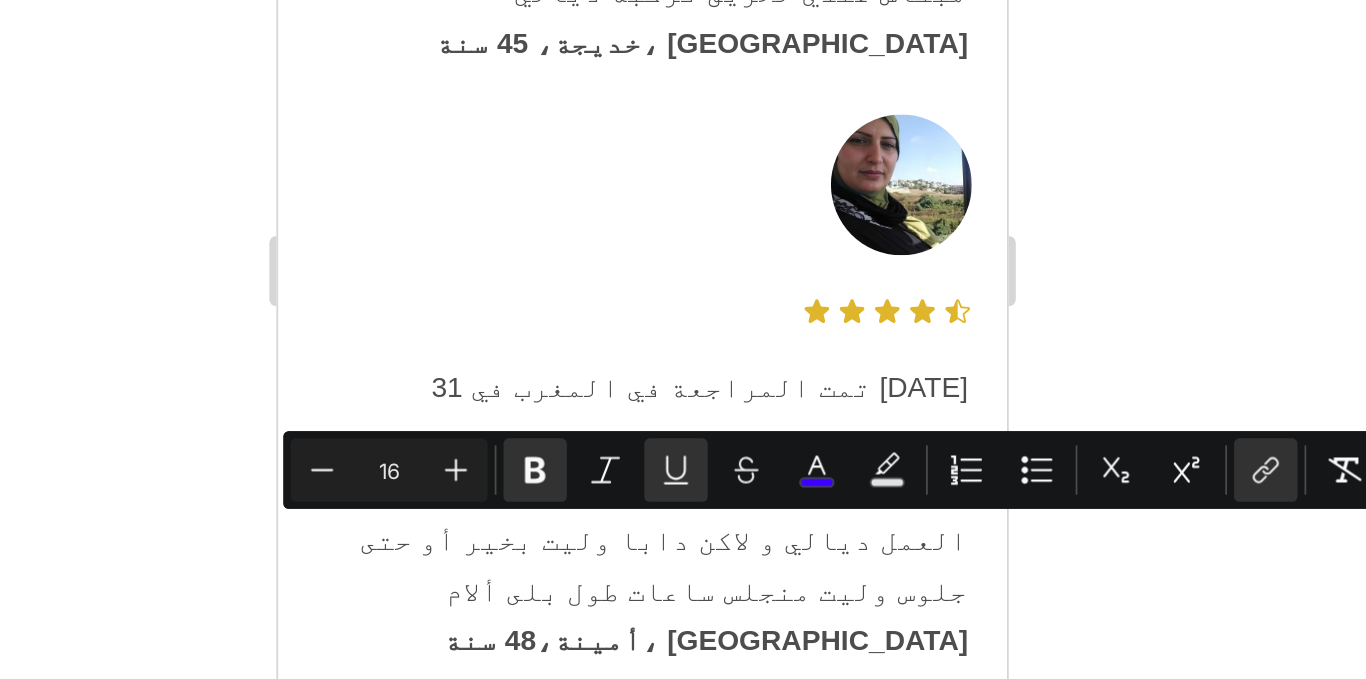 click 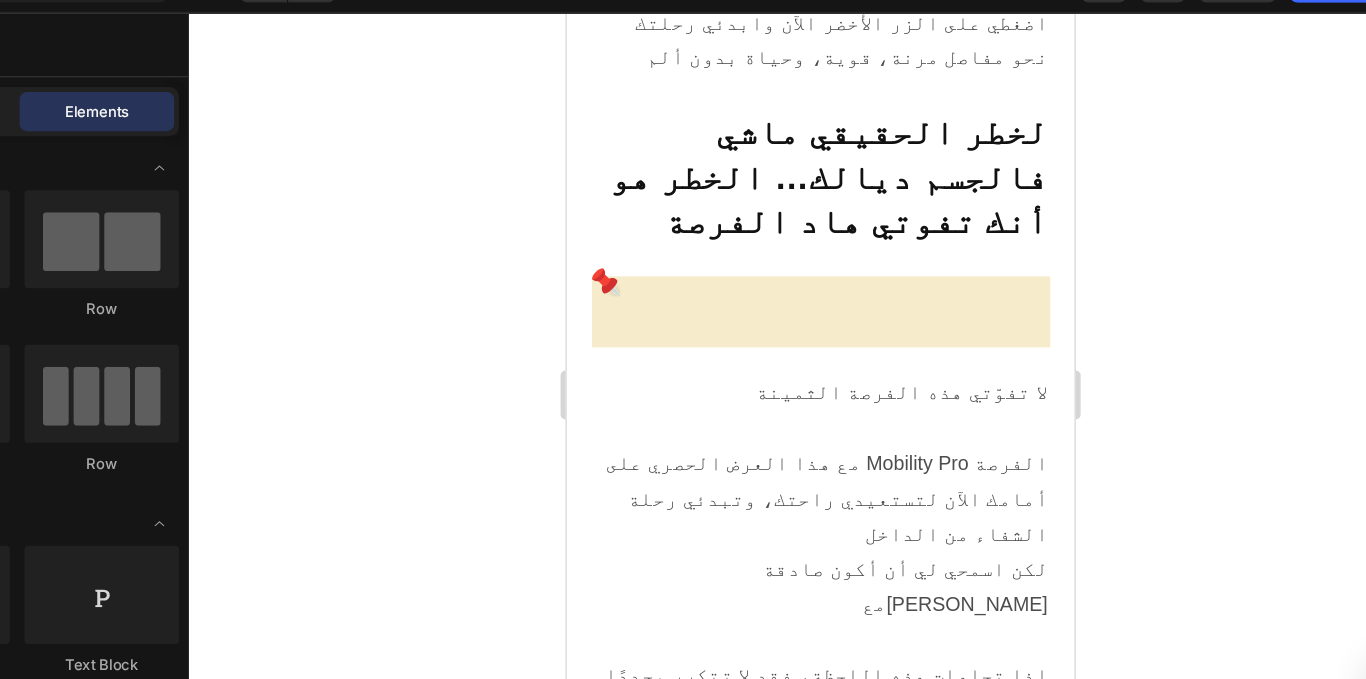 scroll, scrollTop: 26239, scrollLeft: 0, axis: vertical 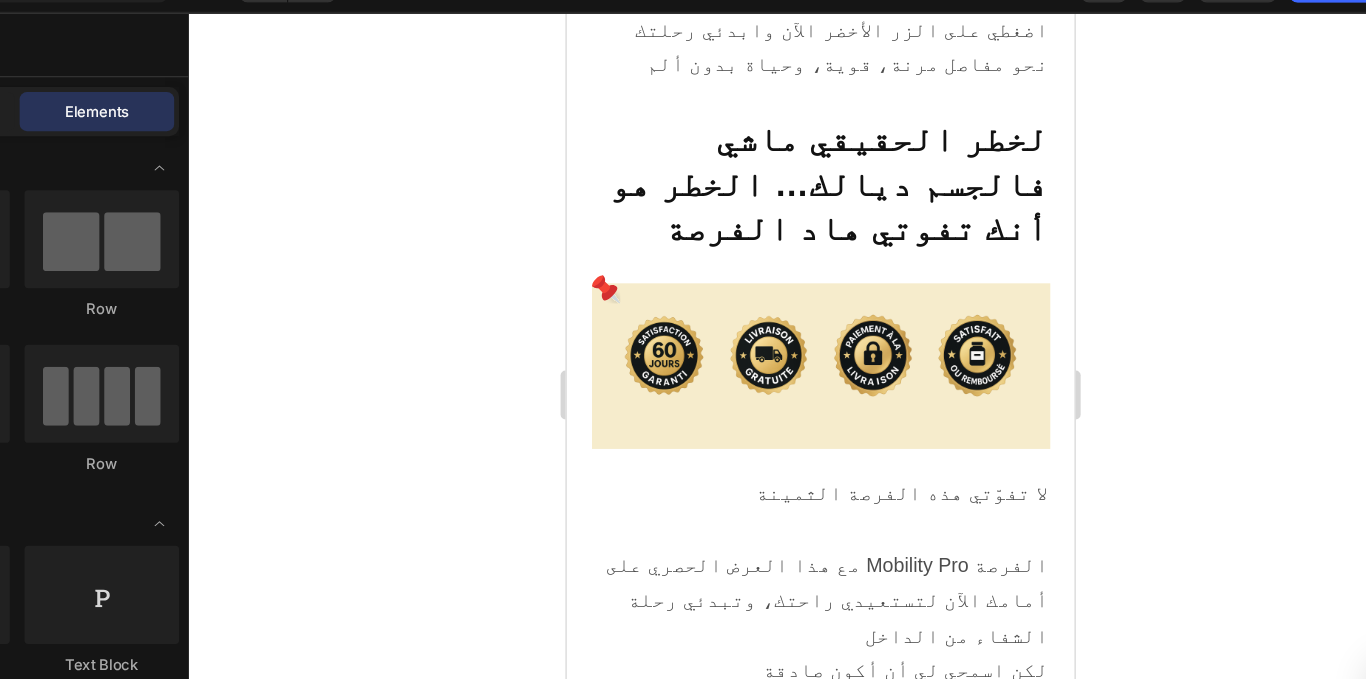 click on "إخلاء المسؤولية الطبية والصحية:  المعلومات والمحتوى الآخر المقدم في هذه الصفحة، أو في أي مواد مرتبطة، لا يقصد بها ولا ينبغي تفسيرها على أنها نصيحة طبية، كما أن المعلومات ليست بديلاً عن الخبرة الطبية المهنية أو العلاج   إذا كنتَ أو أي شخص آخر تُعاني من مشكلة طبية، يُرجى استشارة مُقدّم الرعاية الصحية أو طلب علاج طبي مُختصّ آخر. لا تتجاهل أبدًا الاستشارة الطبية المُختصّة أو تتأخر في طلبها بسبب ما قرأته في هذه صابتك بحالة طبية طارئة، فاتصل بطبيبك أو خدمات الطوارئ فورًا.   جميع الحقوق محفوظة ©2025 سياسة الخصوصية - شروط الخدمة Text Block" at bounding box center (773, 3359) 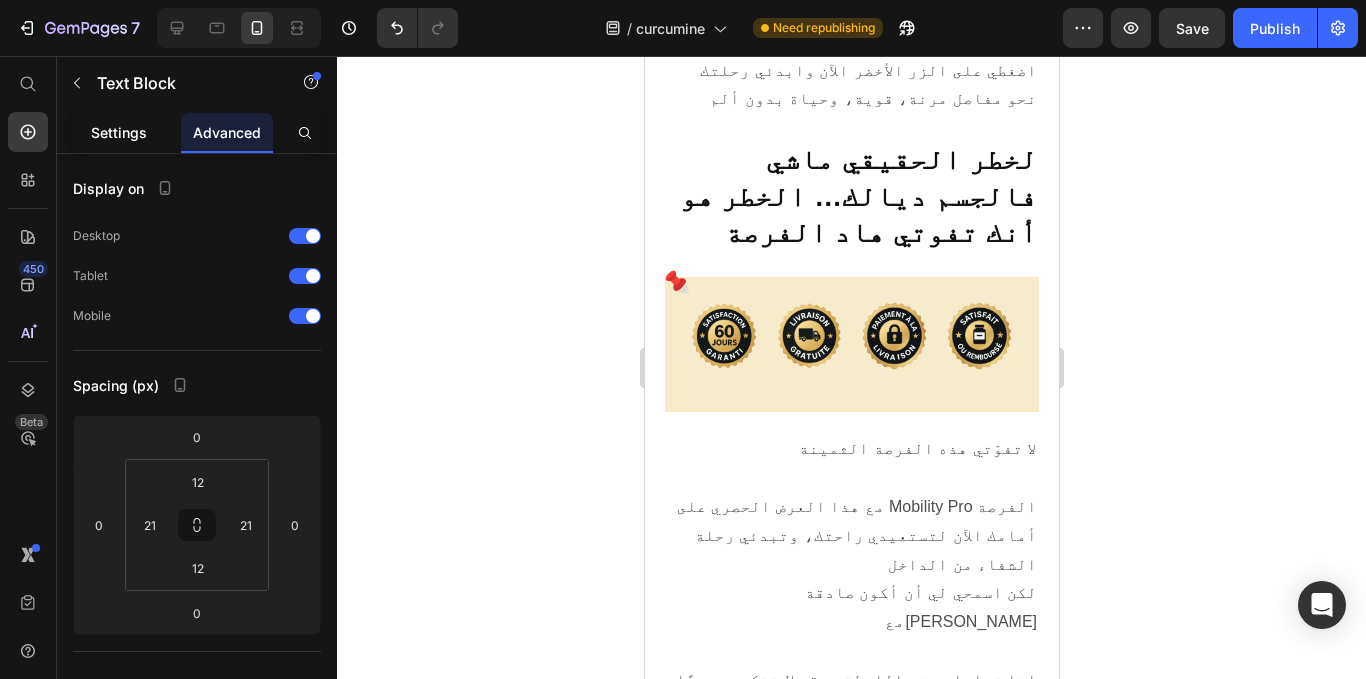 click on "Settings" at bounding box center (119, 132) 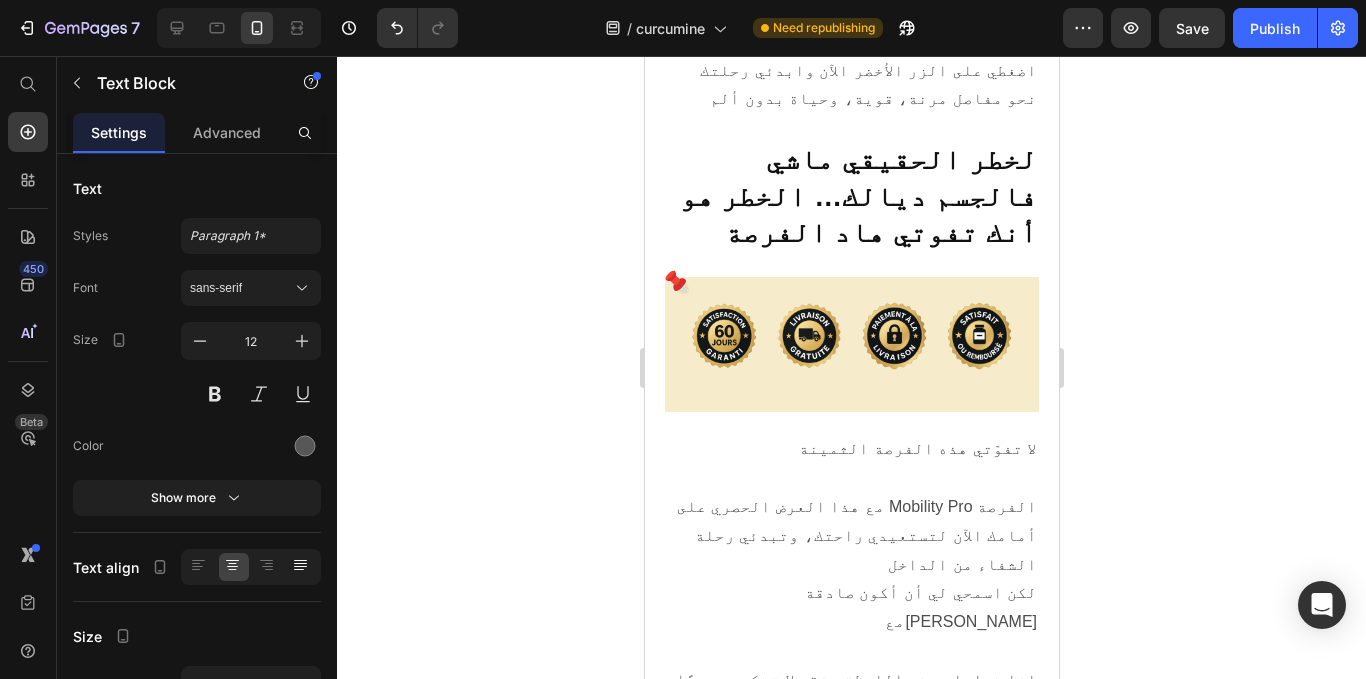 scroll, scrollTop: 378, scrollLeft: 0, axis: vertical 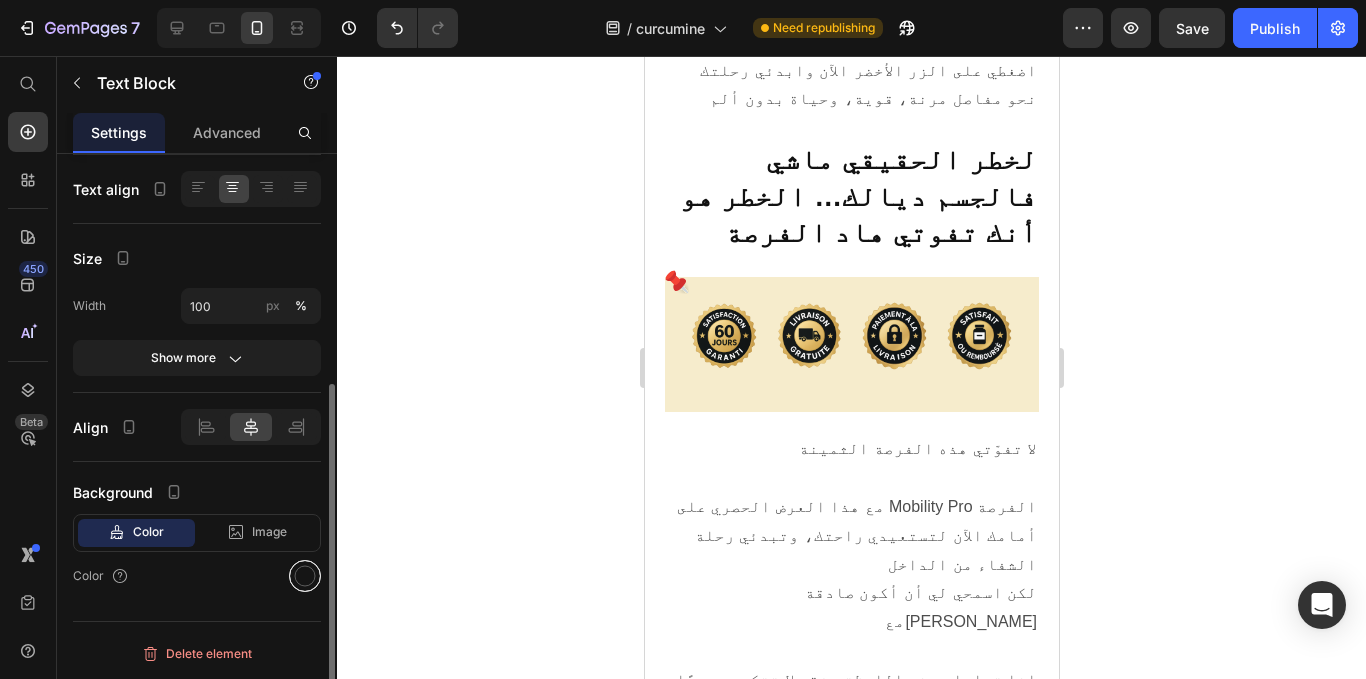 click at bounding box center [305, 576] 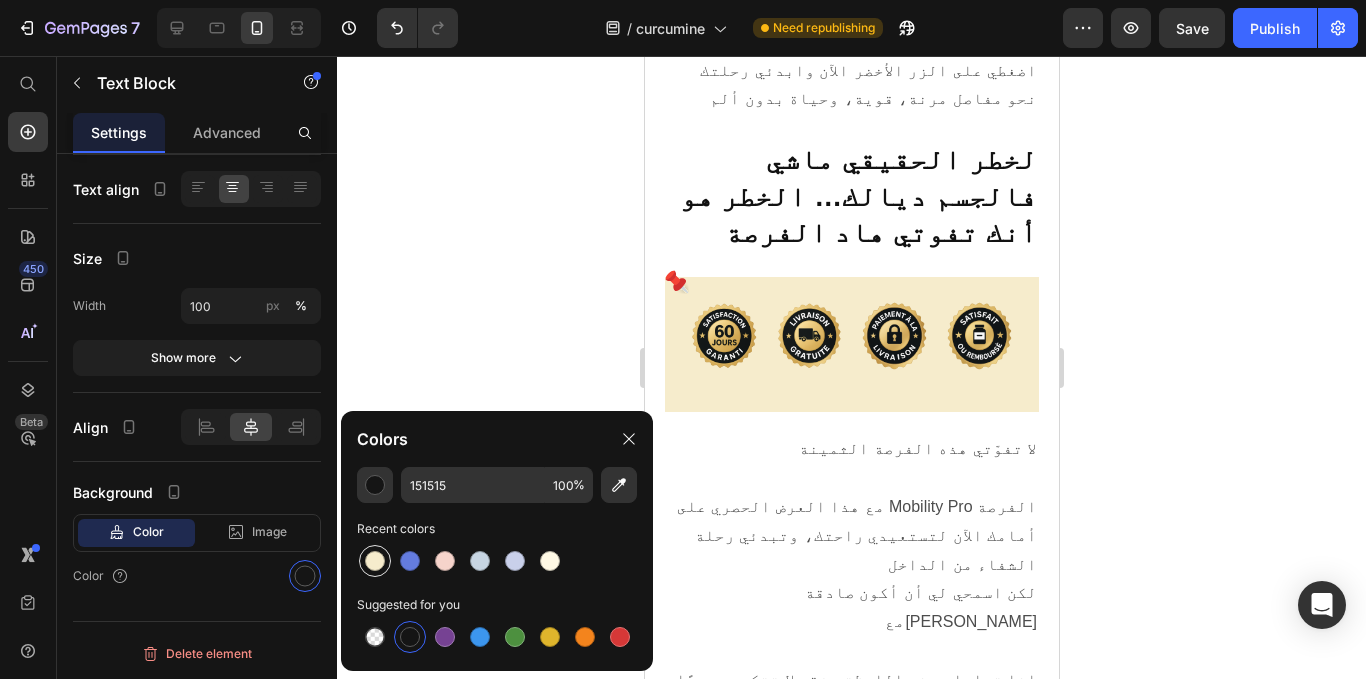click at bounding box center (375, 561) 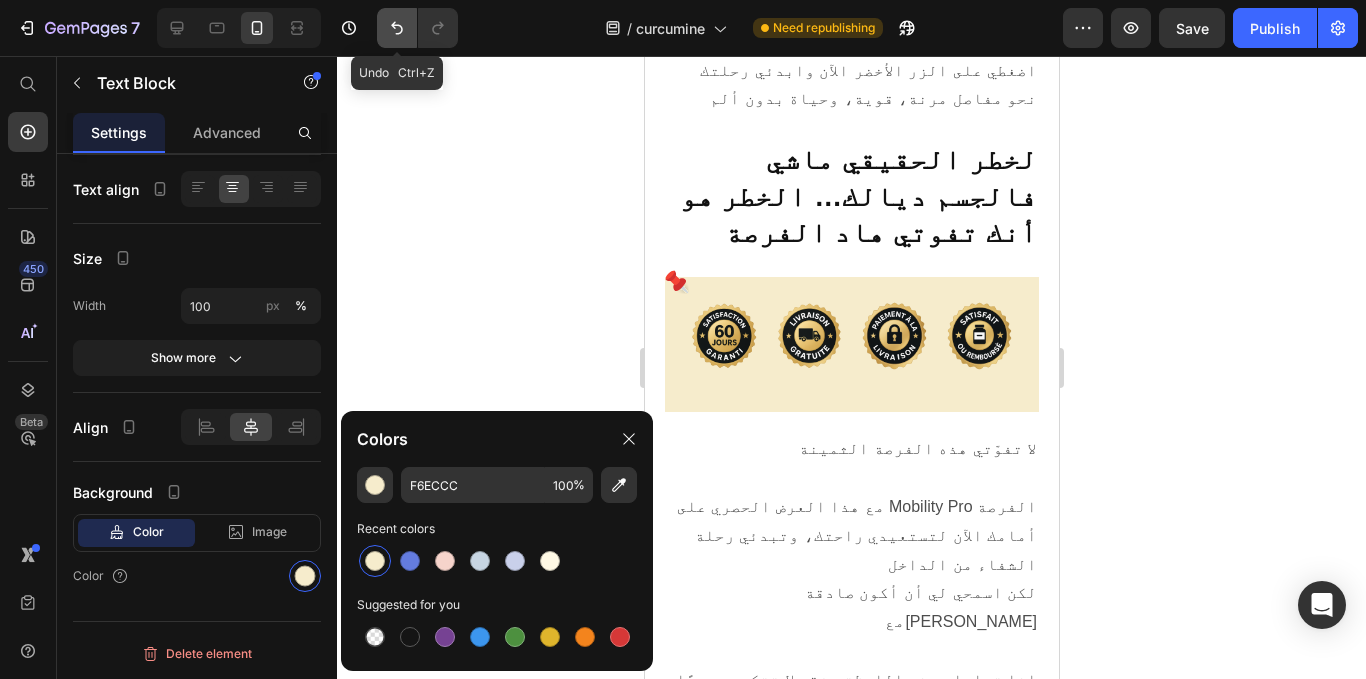 click 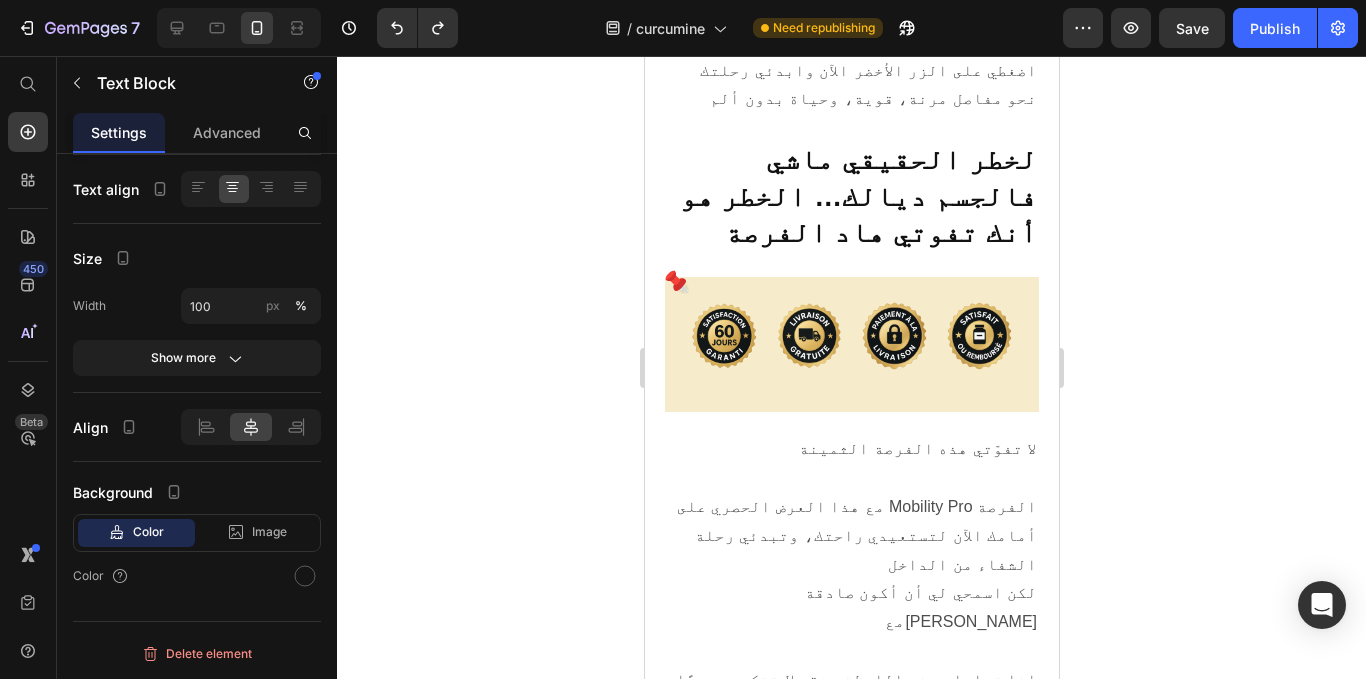 click on "إخلاء المسؤولية الطبية والصحية:  المعلومات والمحتوى الآخر المقدم في هذه الصفحة، أو في أي مواد مرتبطة، لا يقصد بها ولا ينبغي تفسيرها على أنها نصيحة طبية، كما أن المعلومات ليست بديلاً عن الخبرة الطبية المهنية أو العلاج   إذا كنتَ أو أي شخص آخر تُعاني من مشكلة طبية، يُرجى استشارة مُقدّم الرعاية الصحية أو طلب علاج طبي مُختصّ آخر. لا تتجاهل أبدًا الاستشارة الطبية المُختصّة أو تتأخر في طلبها بسبب ما قرأته في هذه صابتك بحالة طبية طارئة، فاتصل بطبيبك أو خدمات الطوارئ فورًا.   جميع الحقوق محفوظة ©2025 سياسة الخصوصية - شروط الخدمة Text Block   0" at bounding box center (851, 3403) 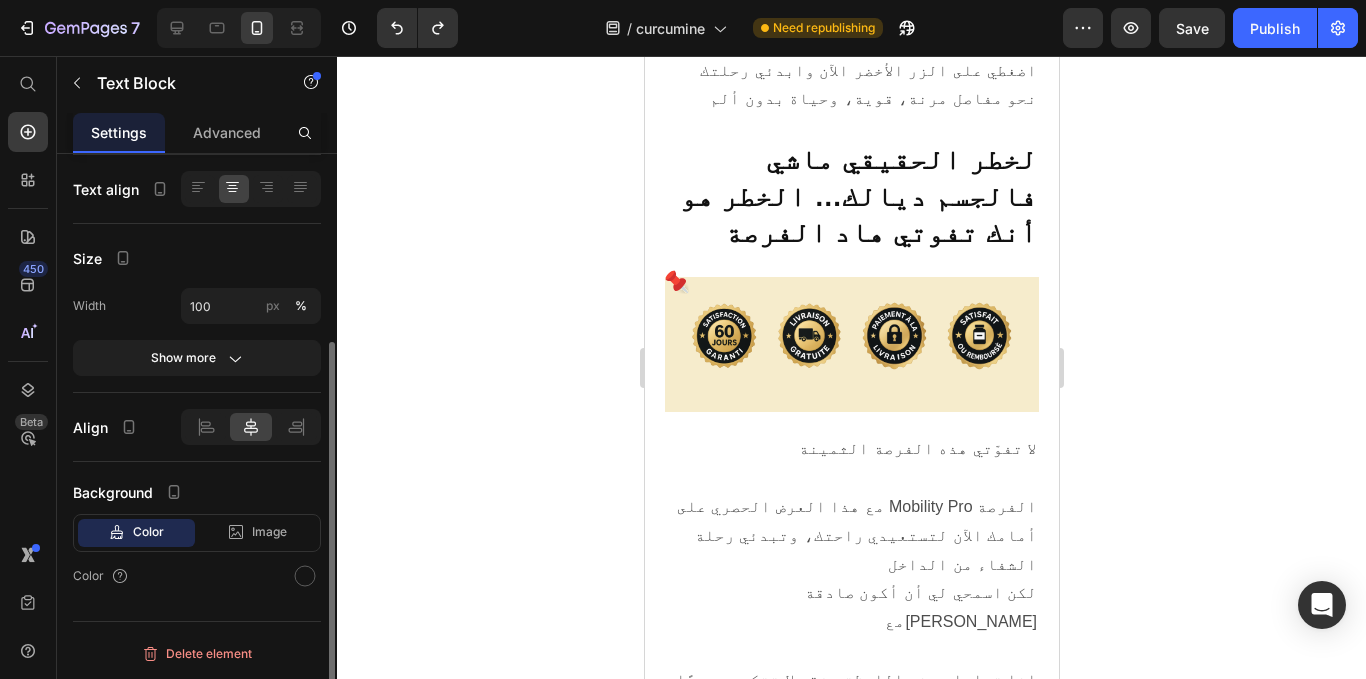 scroll, scrollTop: 312, scrollLeft: 0, axis: vertical 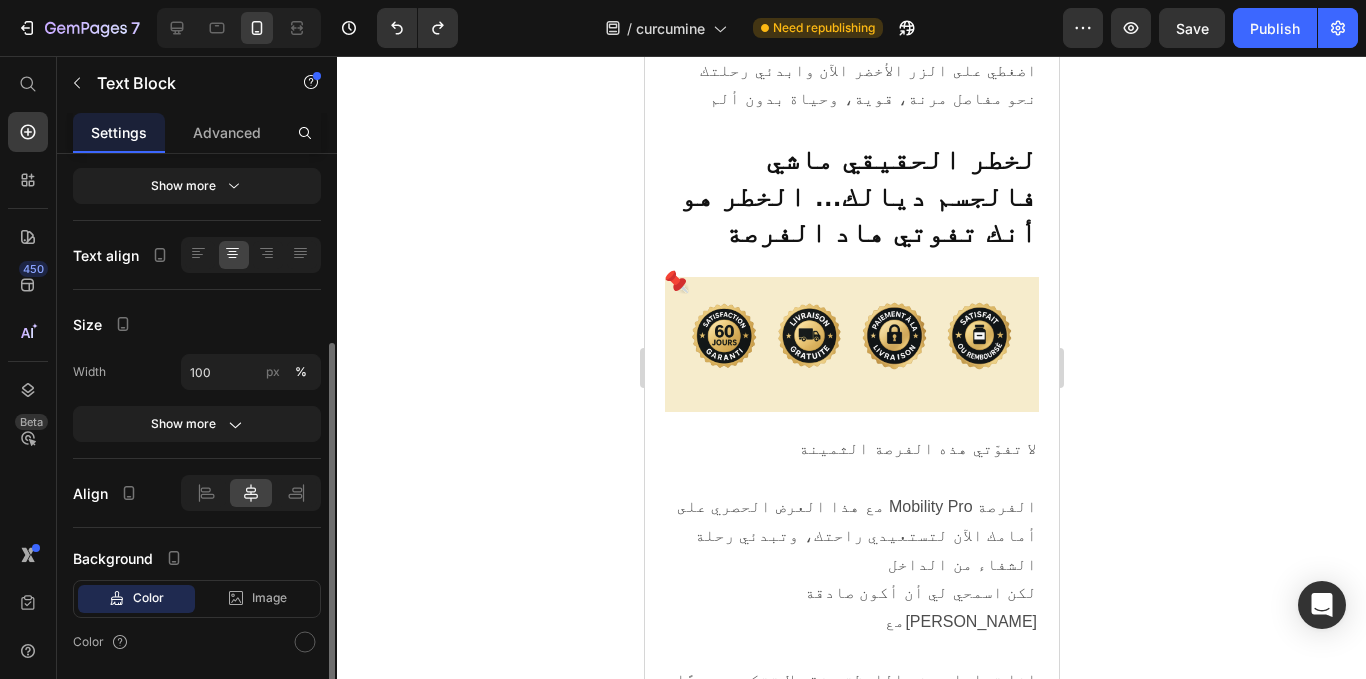 click 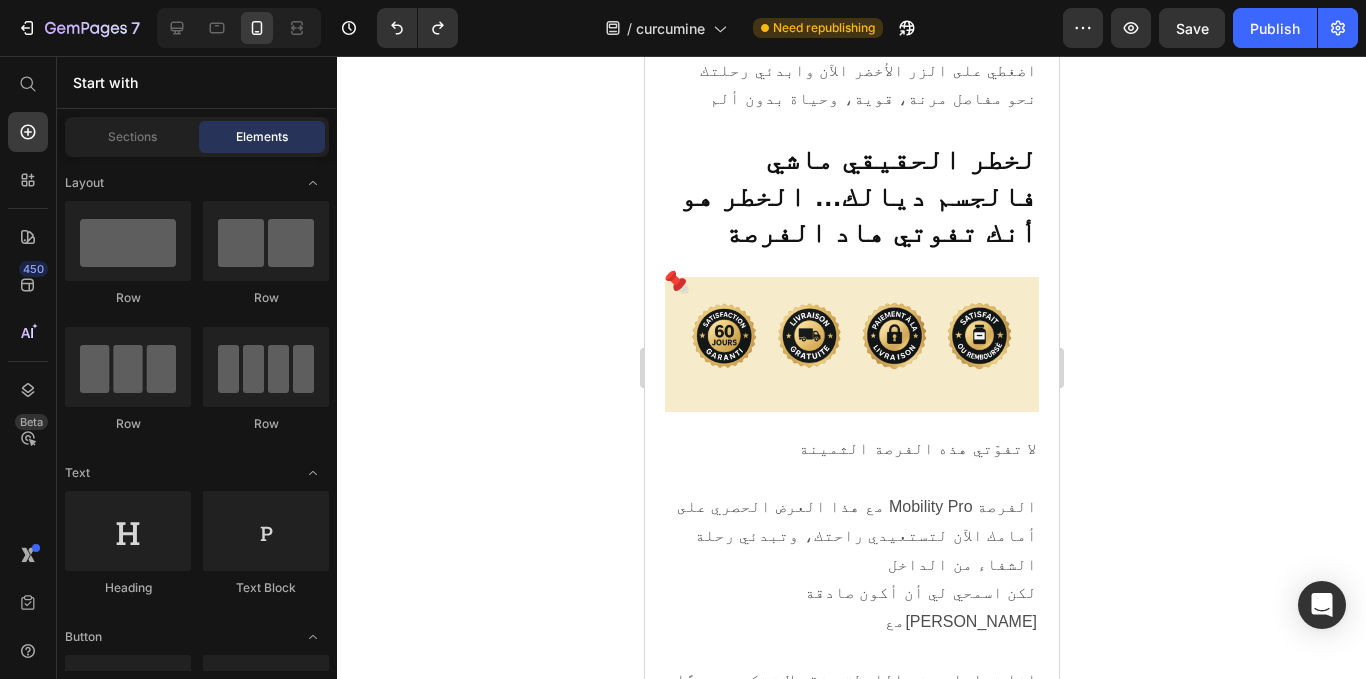 scroll, scrollTop: 26152, scrollLeft: 0, axis: vertical 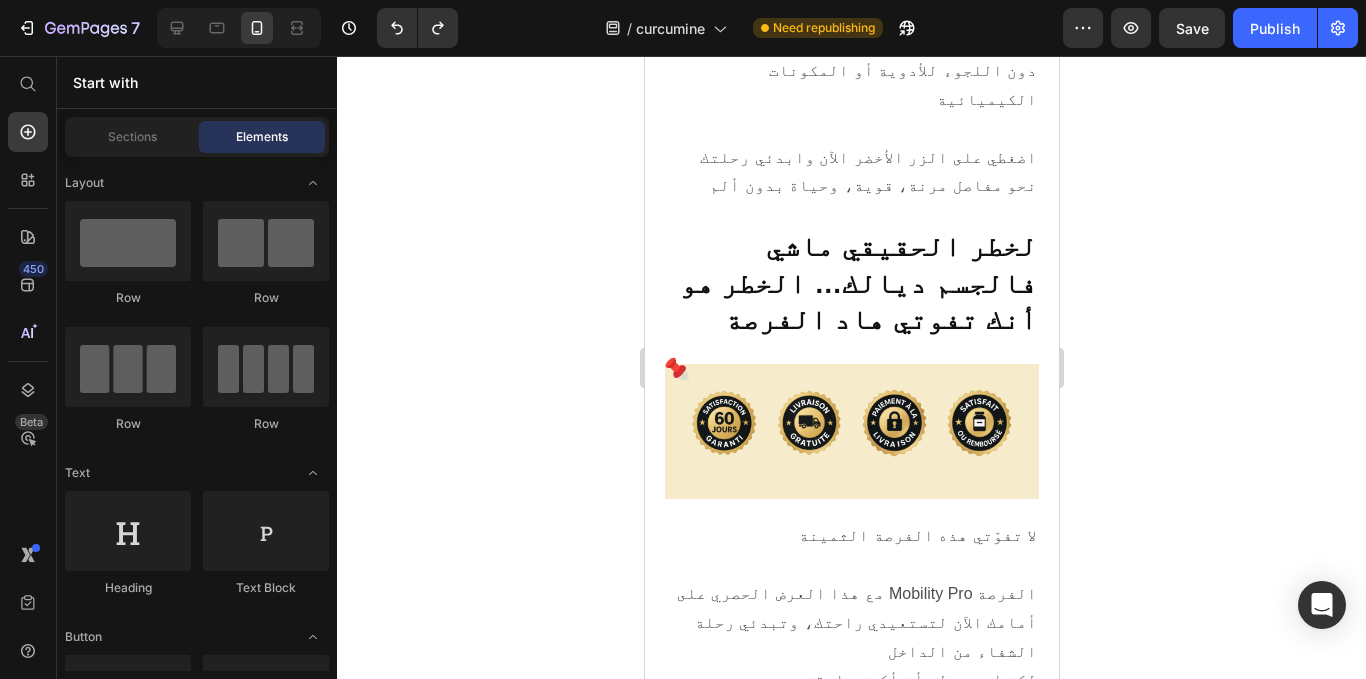 click on "!احصل على - 47% من علاج التخلص من السموم في الأمعاء" at bounding box center [851, 3305] 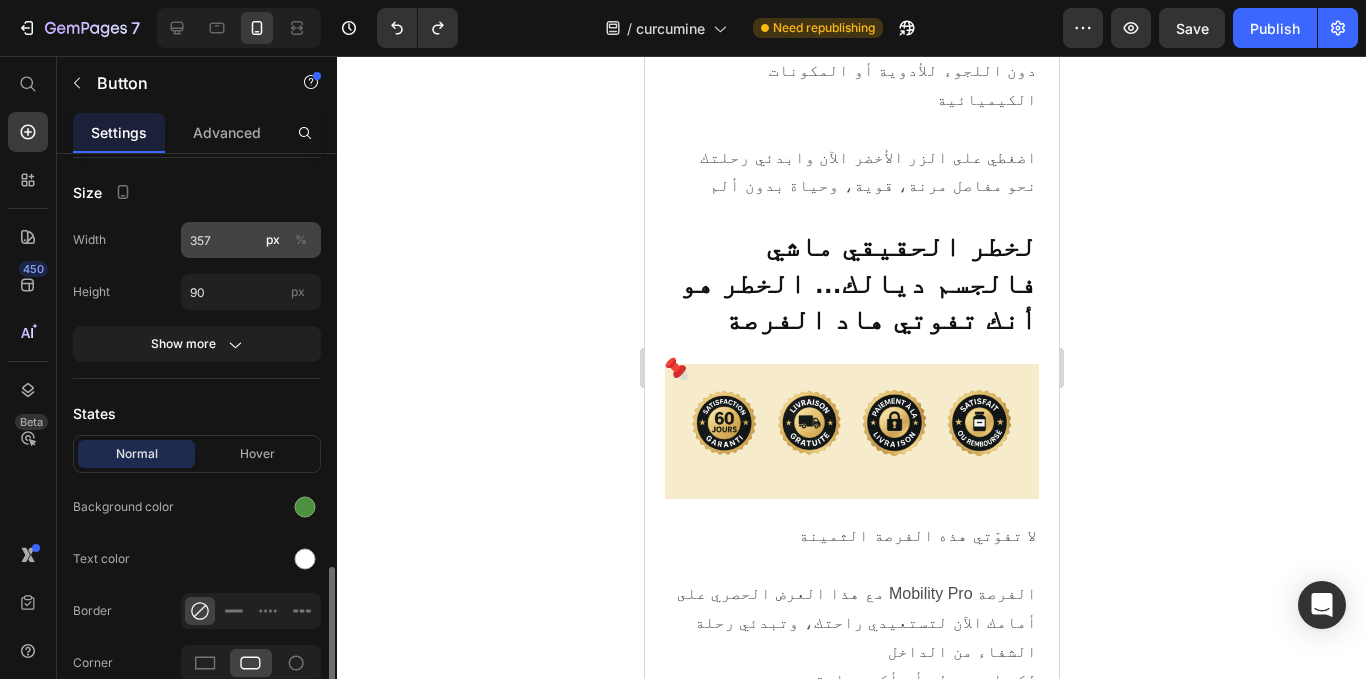 scroll, scrollTop: 495, scrollLeft: 0, axis: vertical 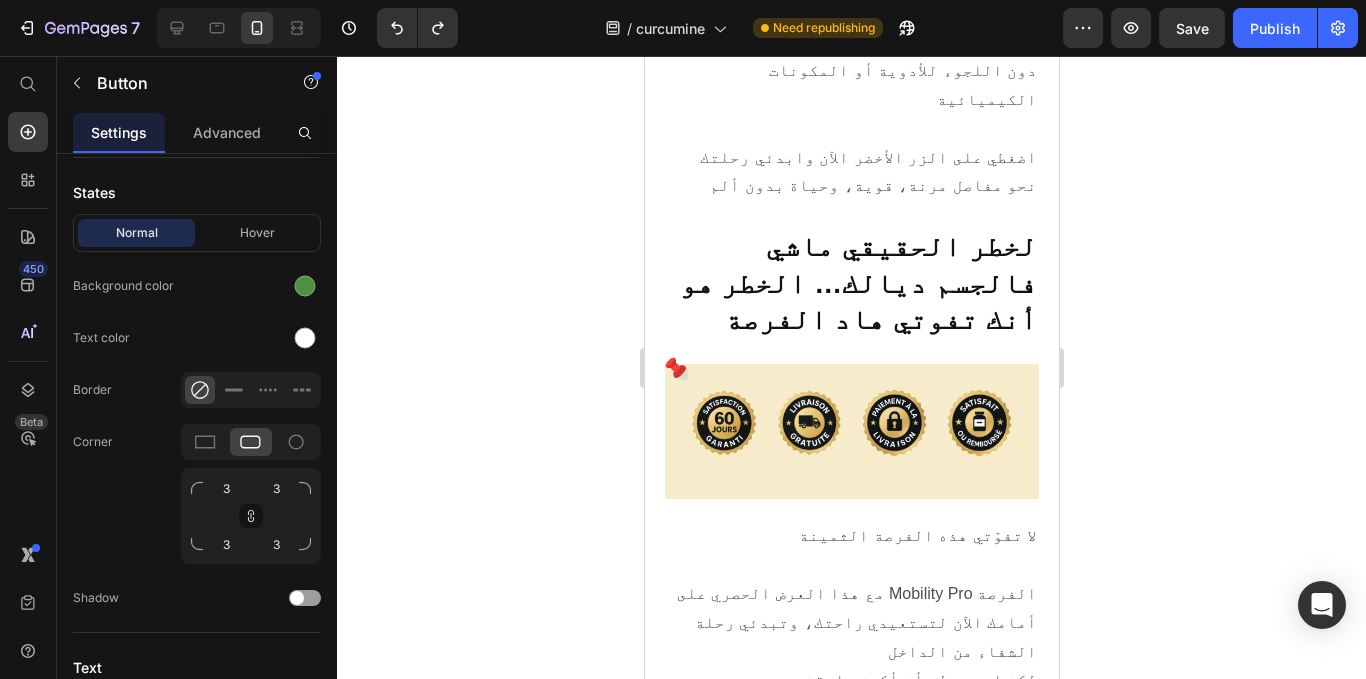 click 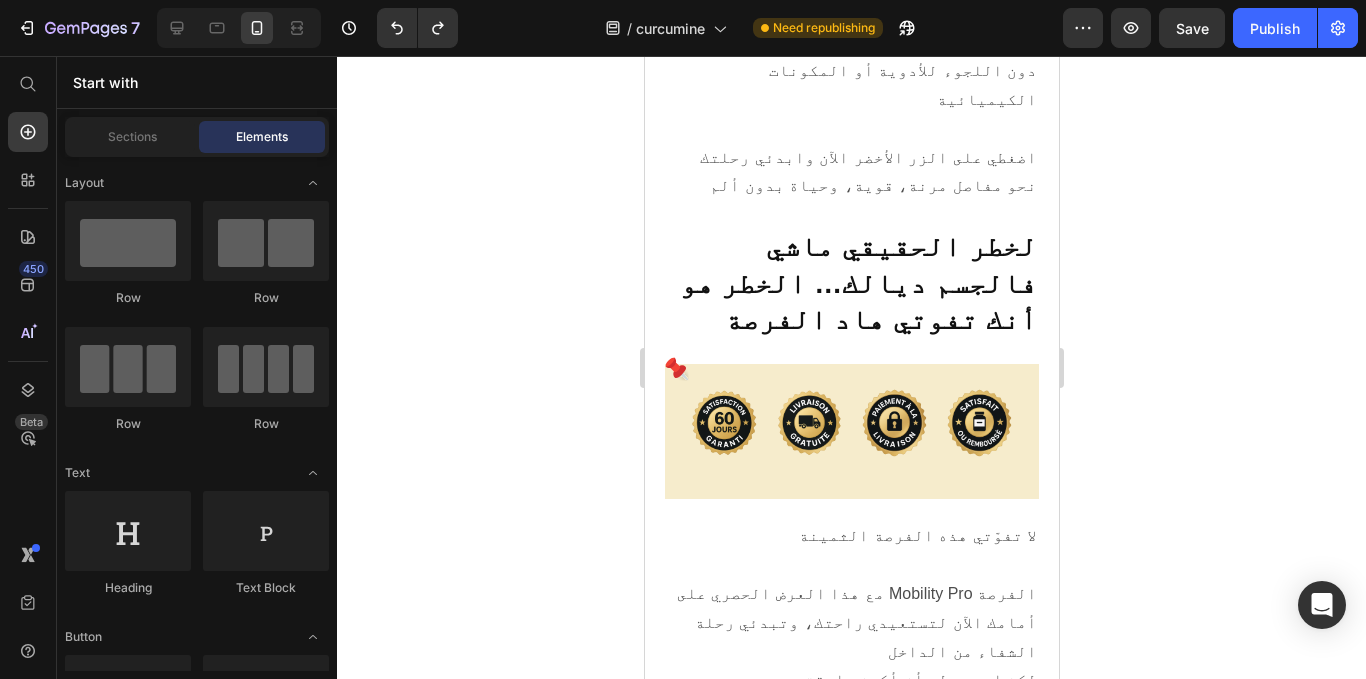 click 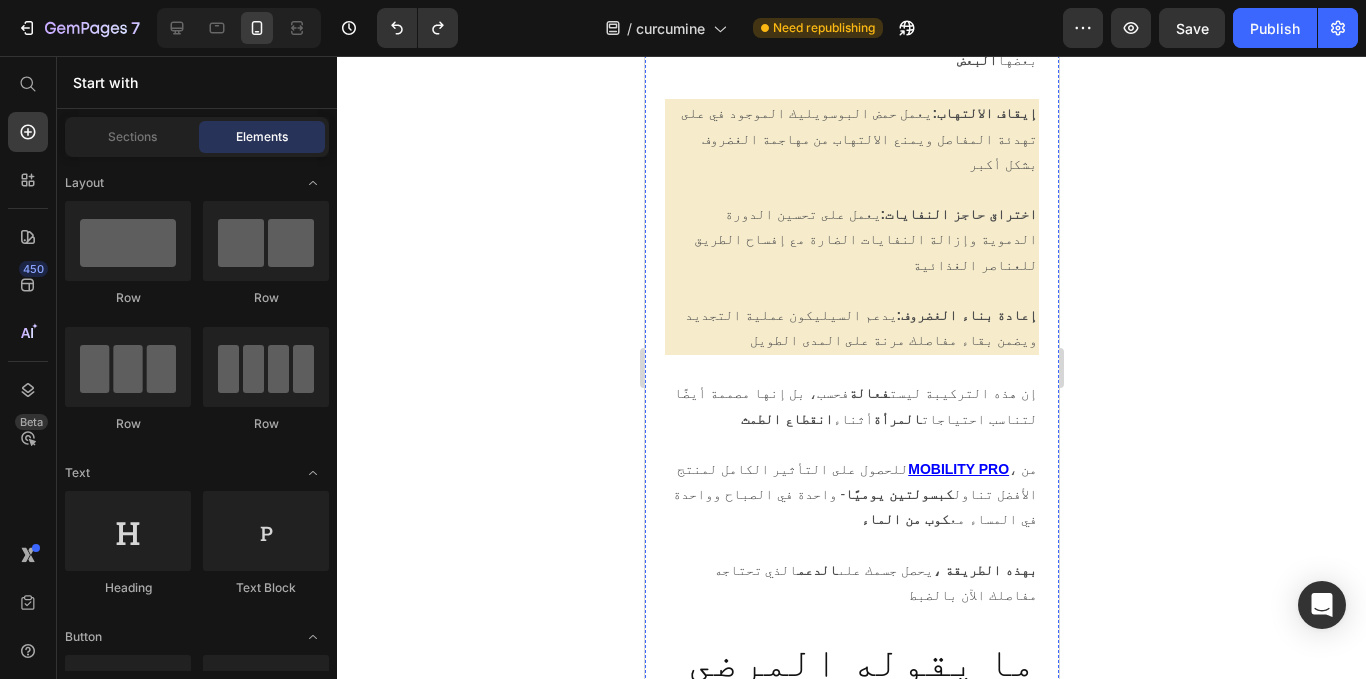 scroll, scrollTop: 14323, scrollLeft: 0, axis: vertical 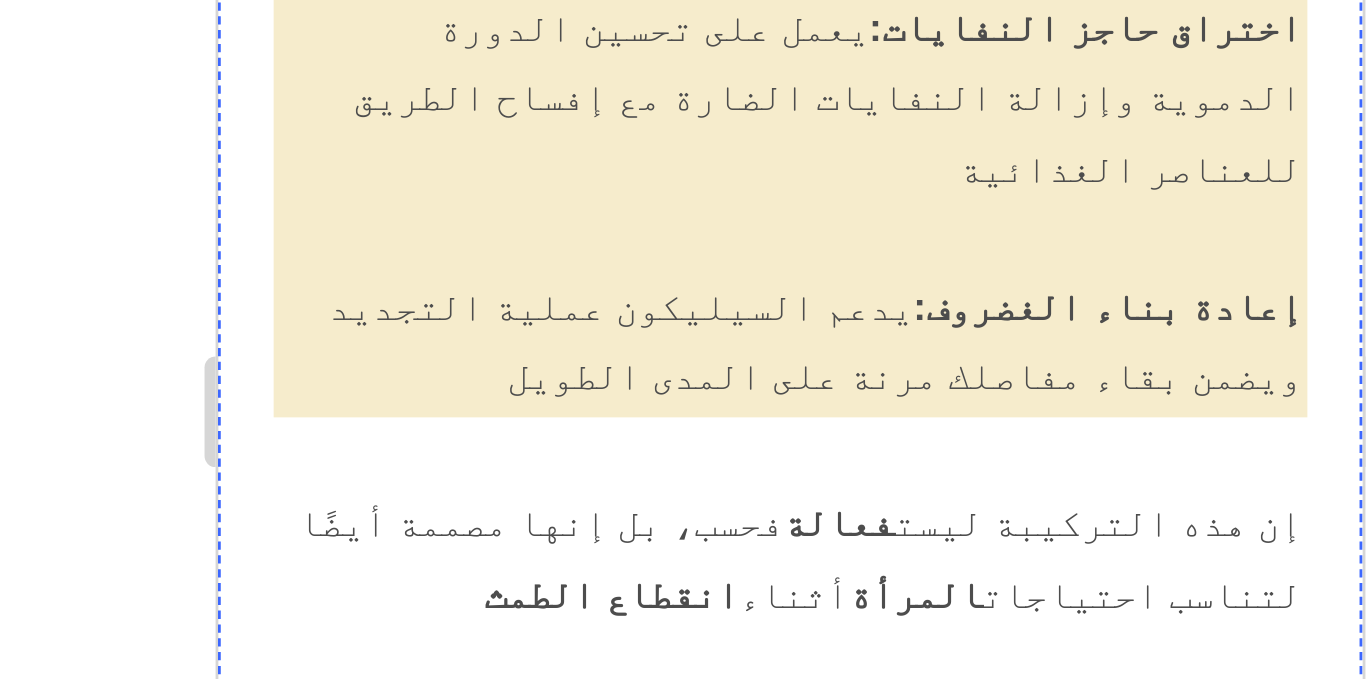 click on "لكنني رأيتُ كم يمكن أن يُساعد. وهذا كل ما يهم" at bounding box center (423, 2424) 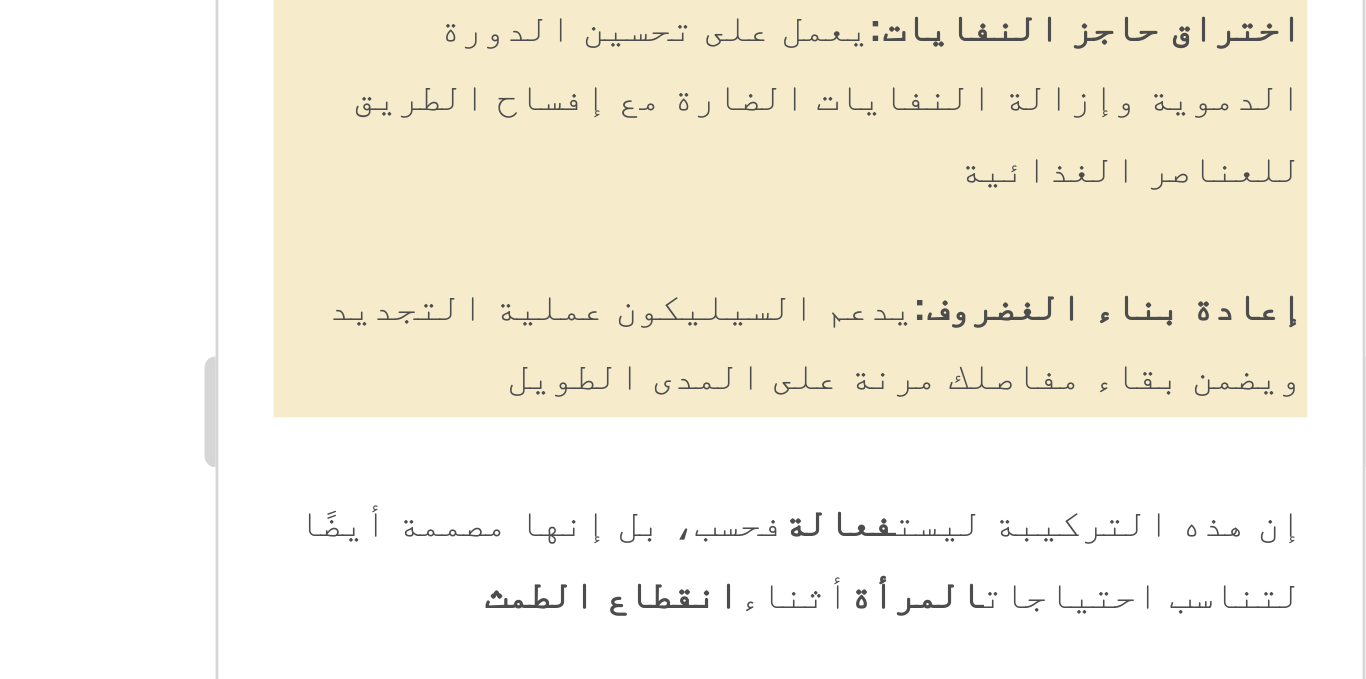 scroll, scrollTop: 0, scrollLeft: 0, axis: both 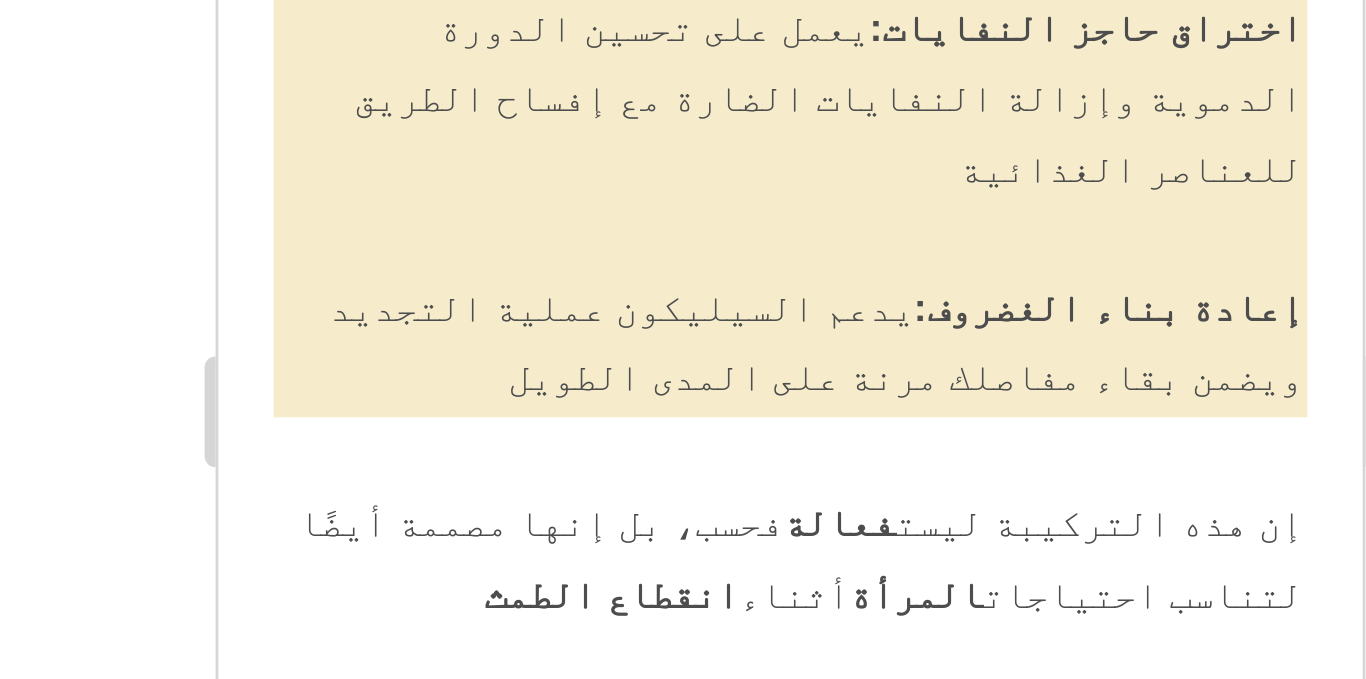 drag, startPoint x: 377, startPoint y: -185, endPoint x: 593, endPoint y: -184, distance: 216.00232 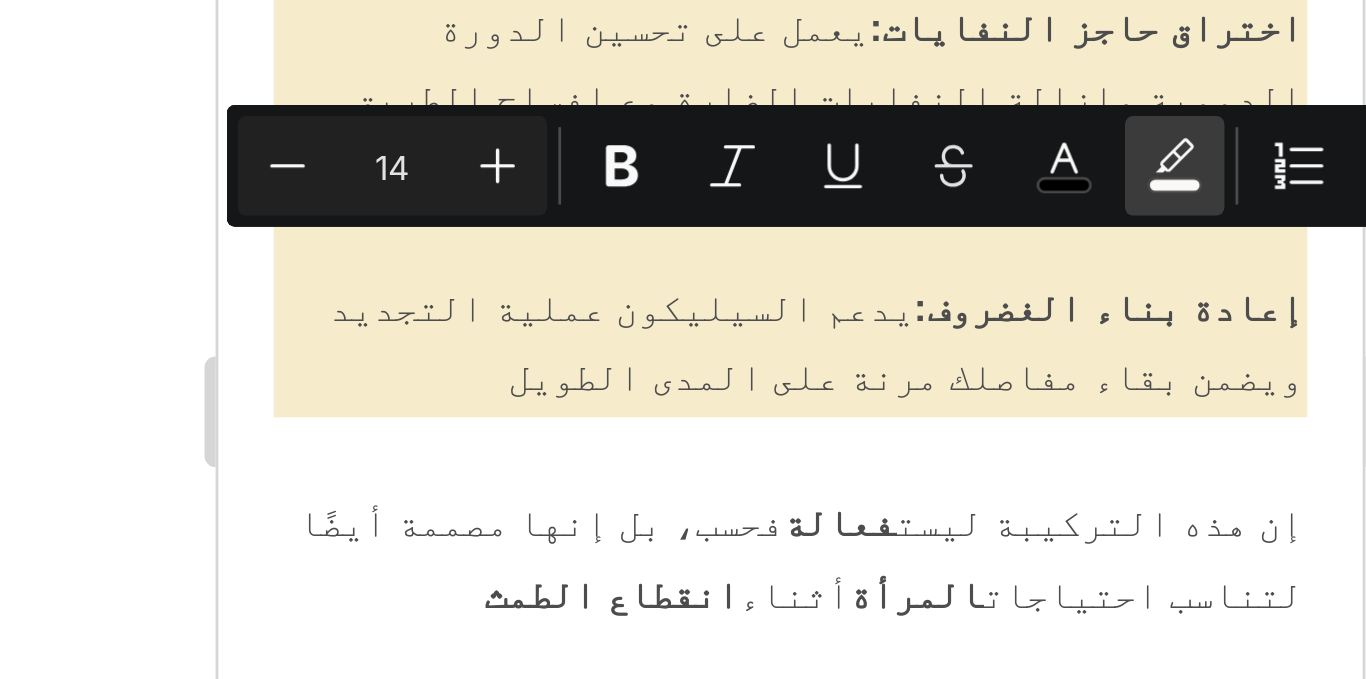 click on "color" at bounding box center (991, 279) 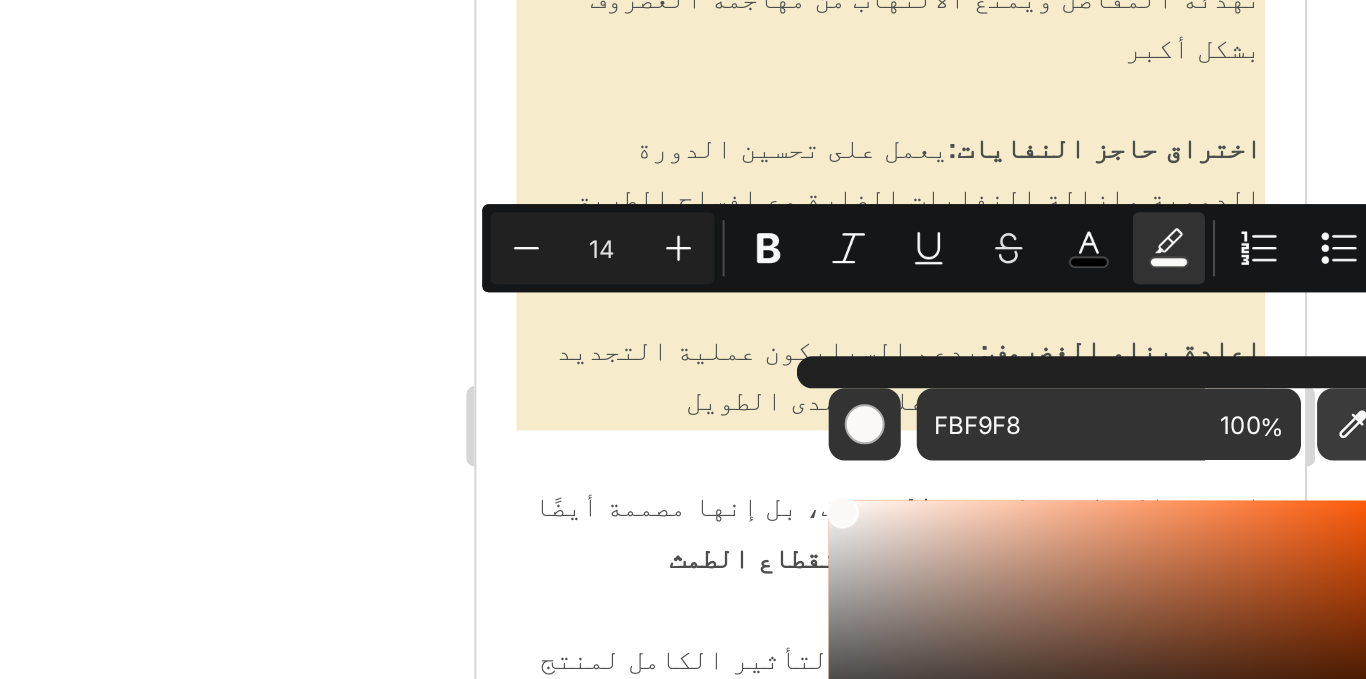 click 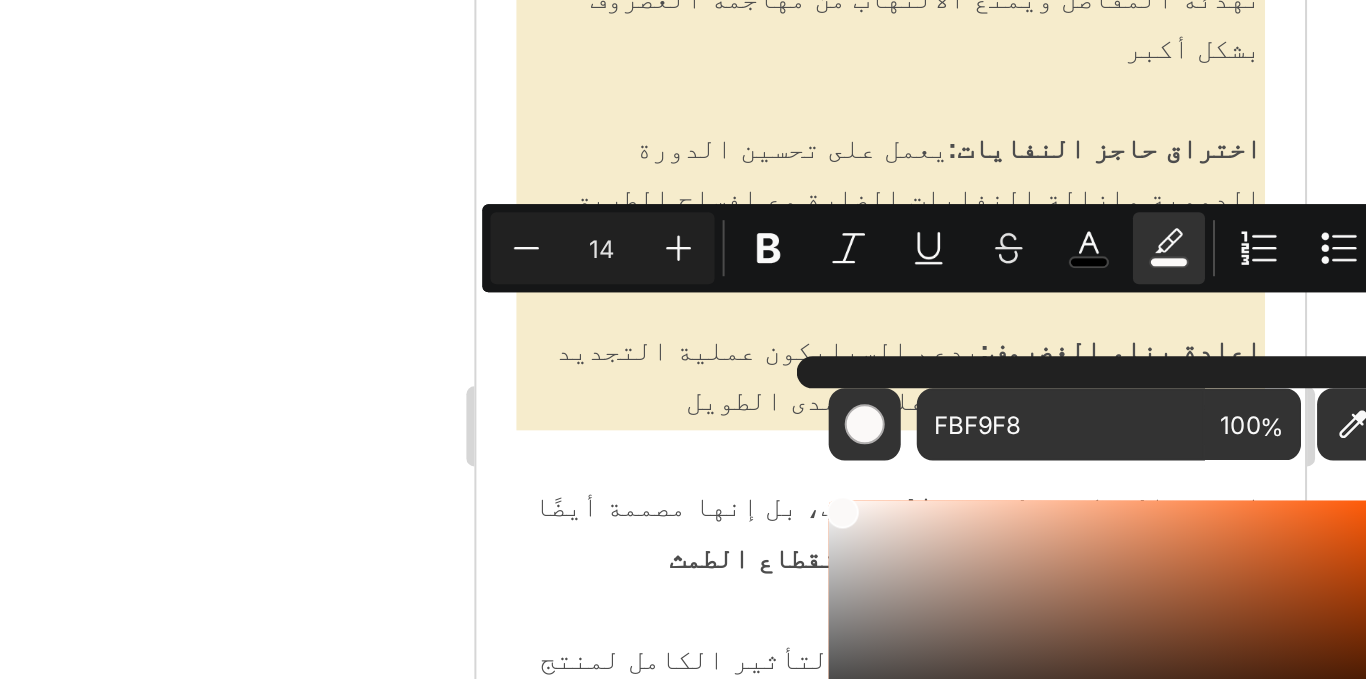 type on "FFFFFF" 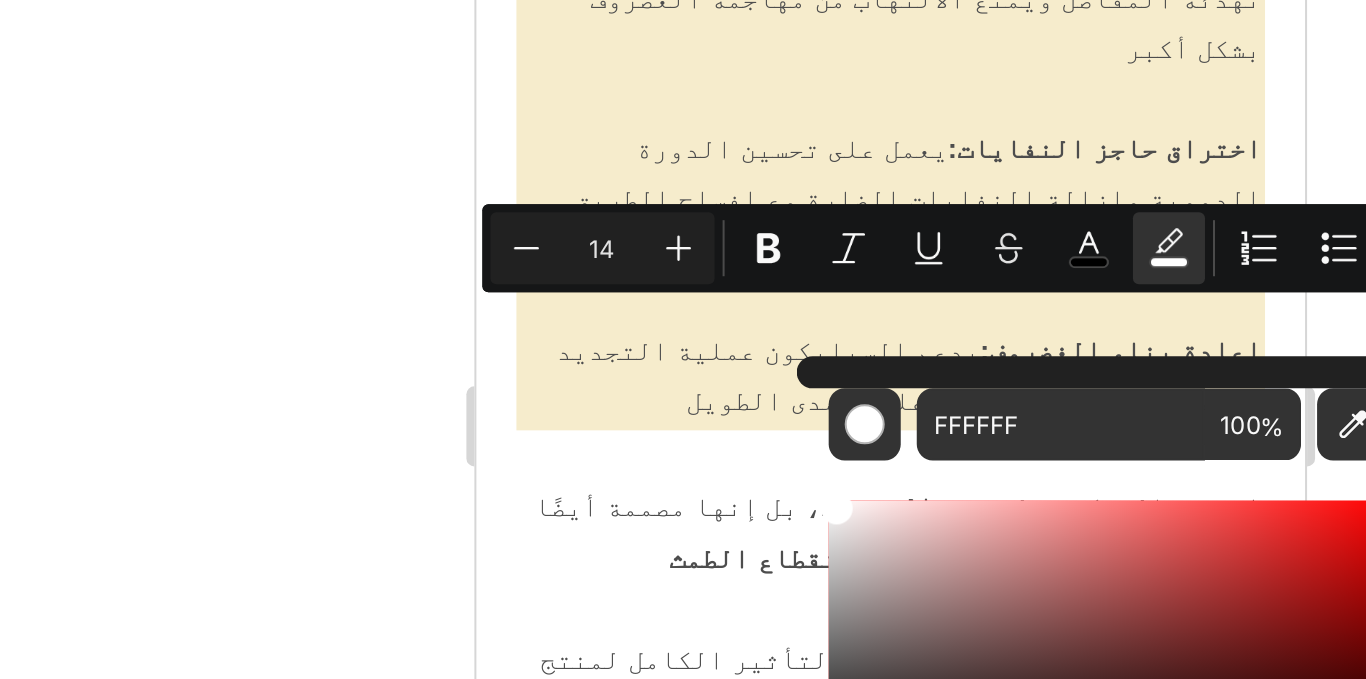 click 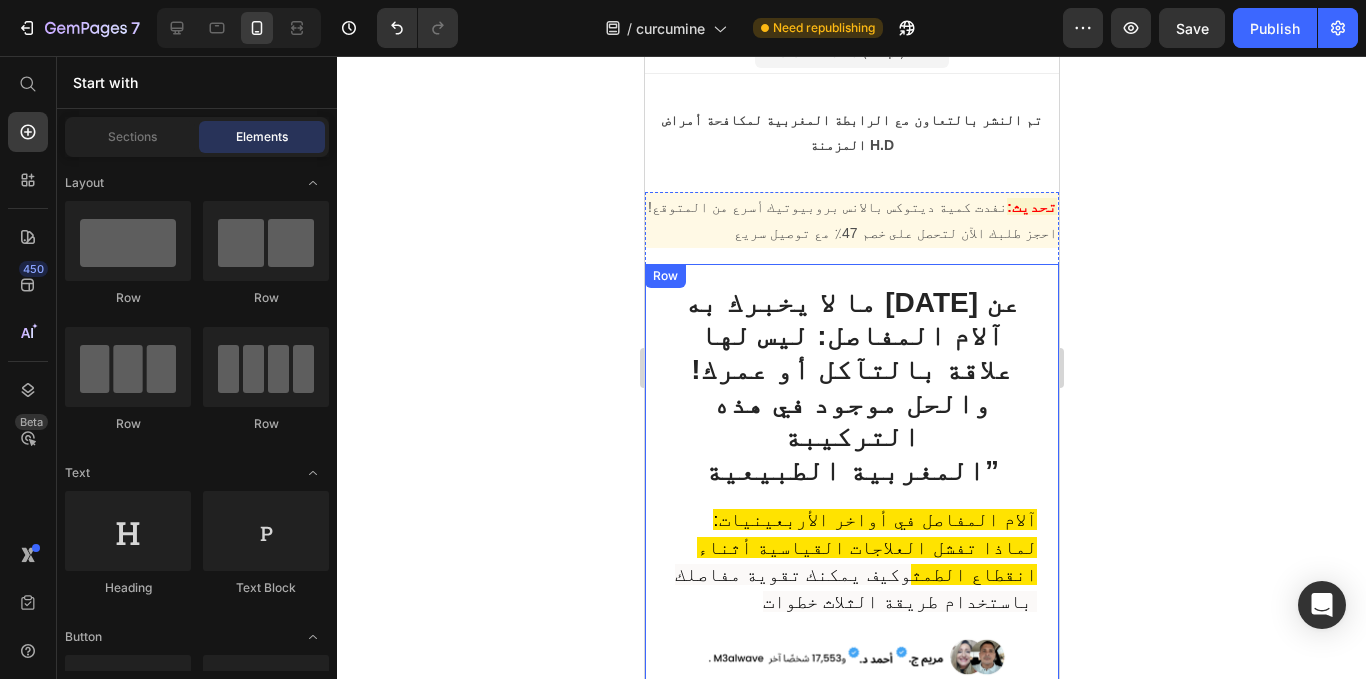 scroll, scrollTop: 22, scrollLeft: 0, axis: vertical 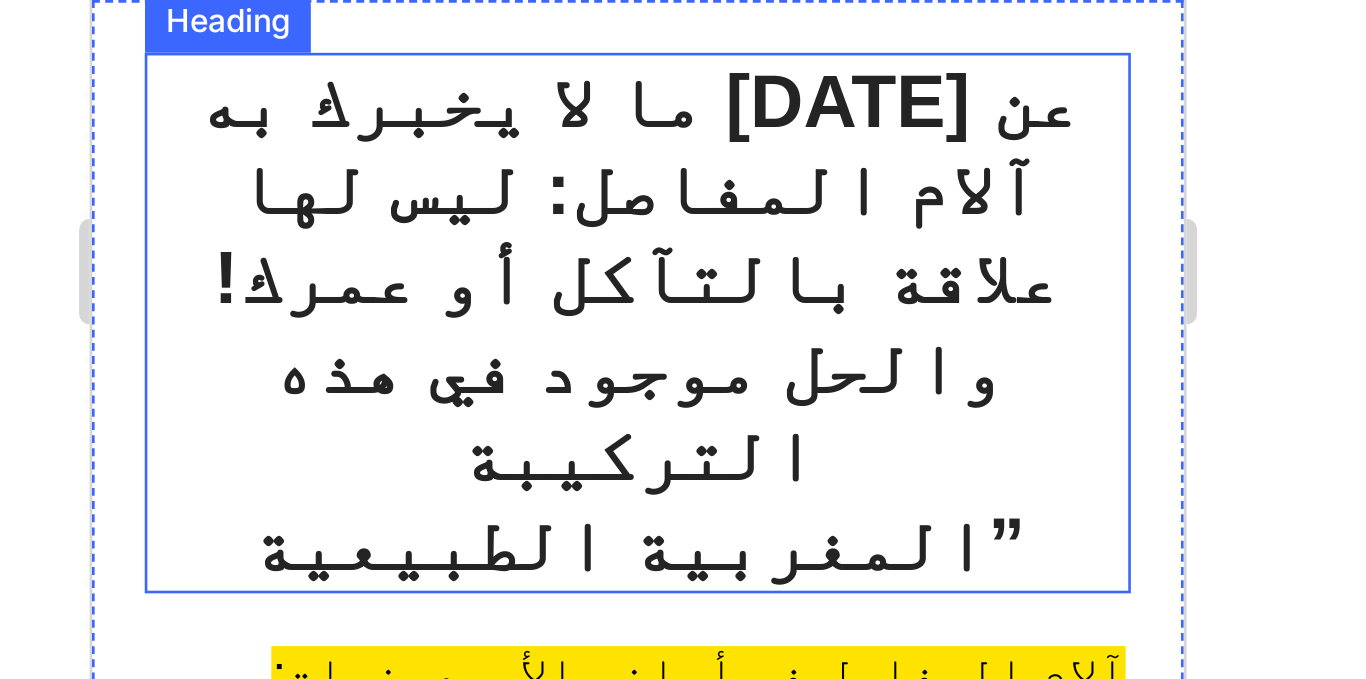 click on "ما لا يخبرك به [DATE] عن آلام المفاصل: ليس لها علاقة بالتآكل أو عمرك! والحل موجود في هذه التركيبة المغربية الطبيعية”" at bounding box center [297, -219] 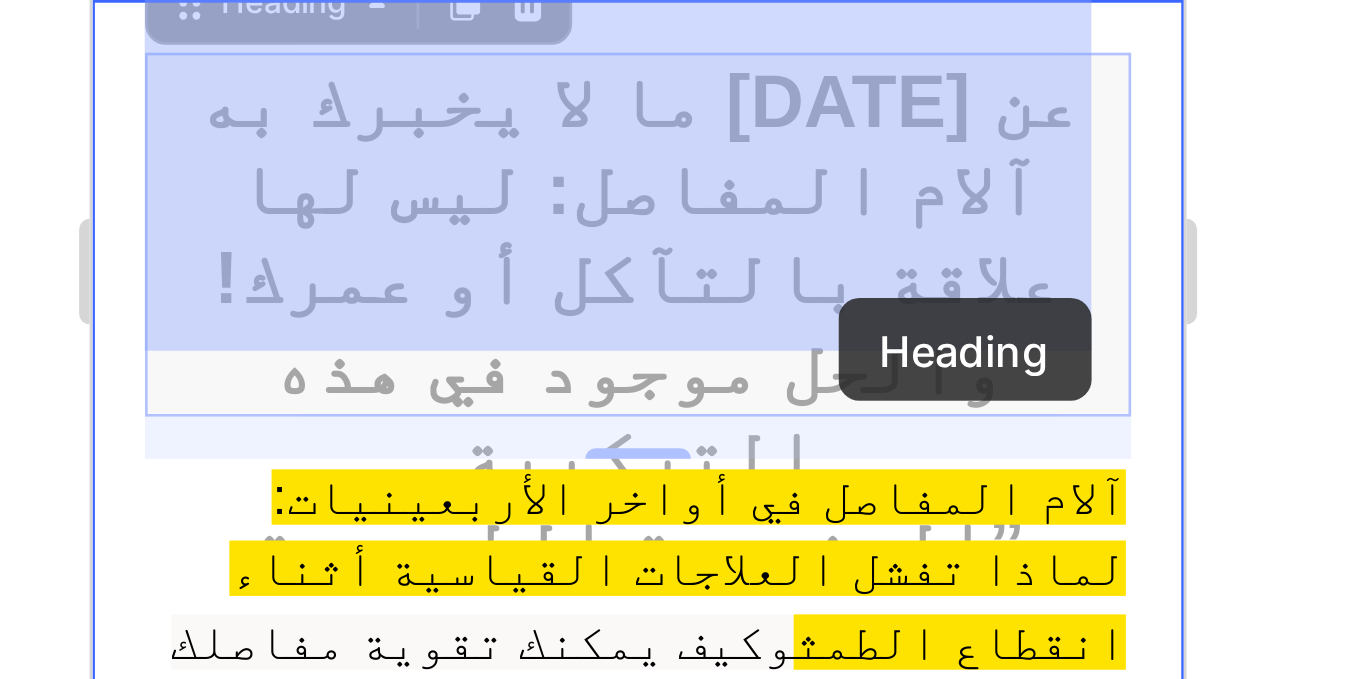 drag, startPoint x: 362, startPoint y: -231, endPoint x: 373, endPoint y: -229, distance: 11.18034 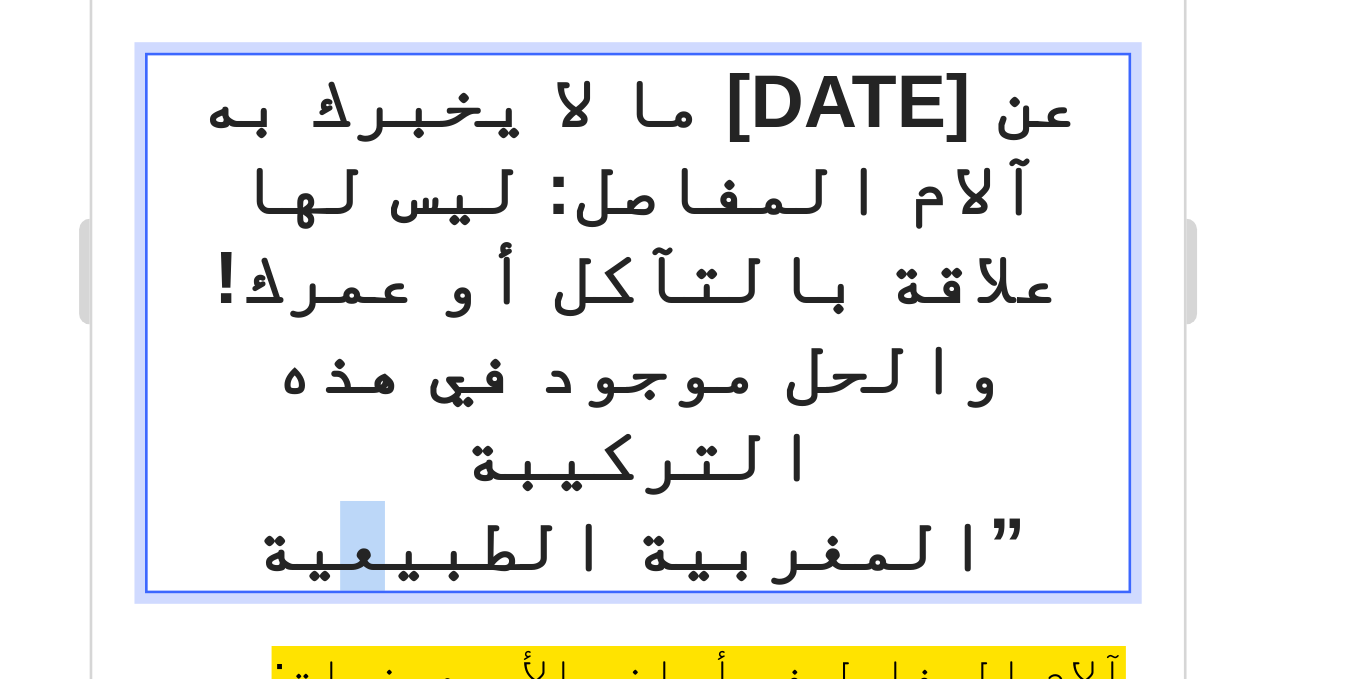 drag, startPoint x: 375, startPoint y: -229, endPoint x: 363, endPoint y: -229, distance: 12 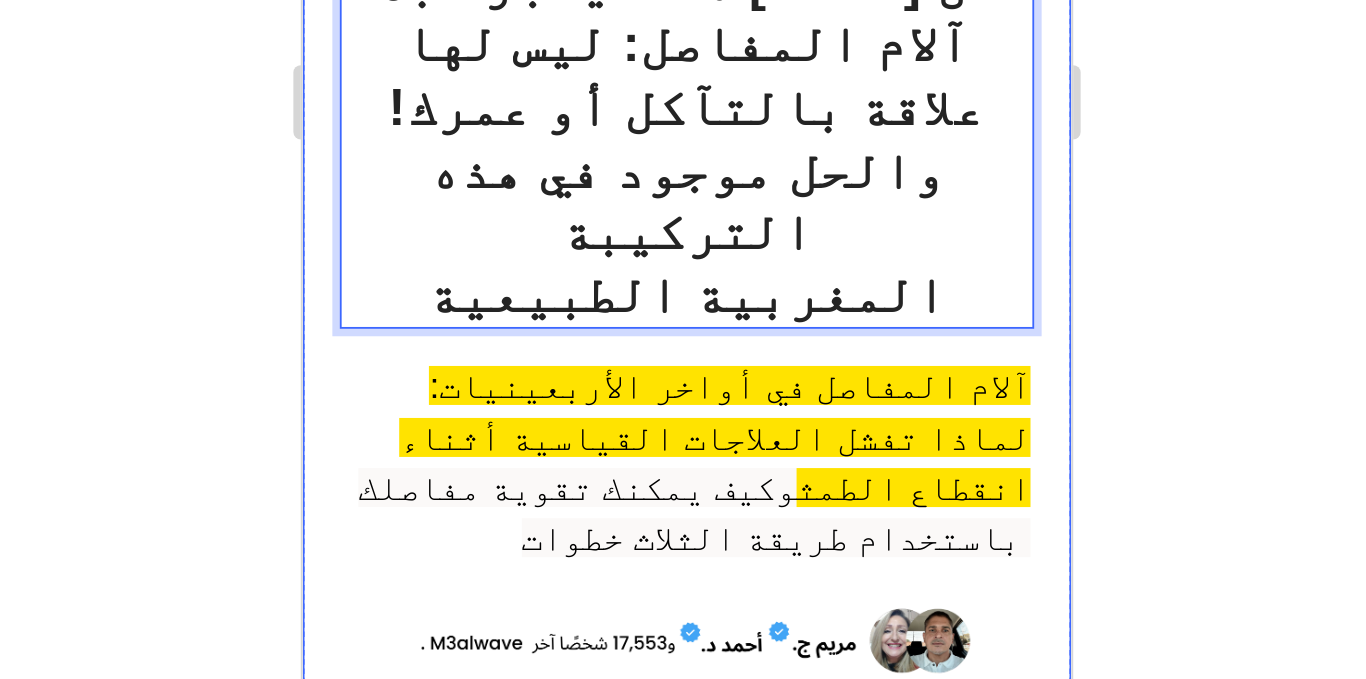 scroll, scrollTop: 0, scrollLeft: 0, axis: both 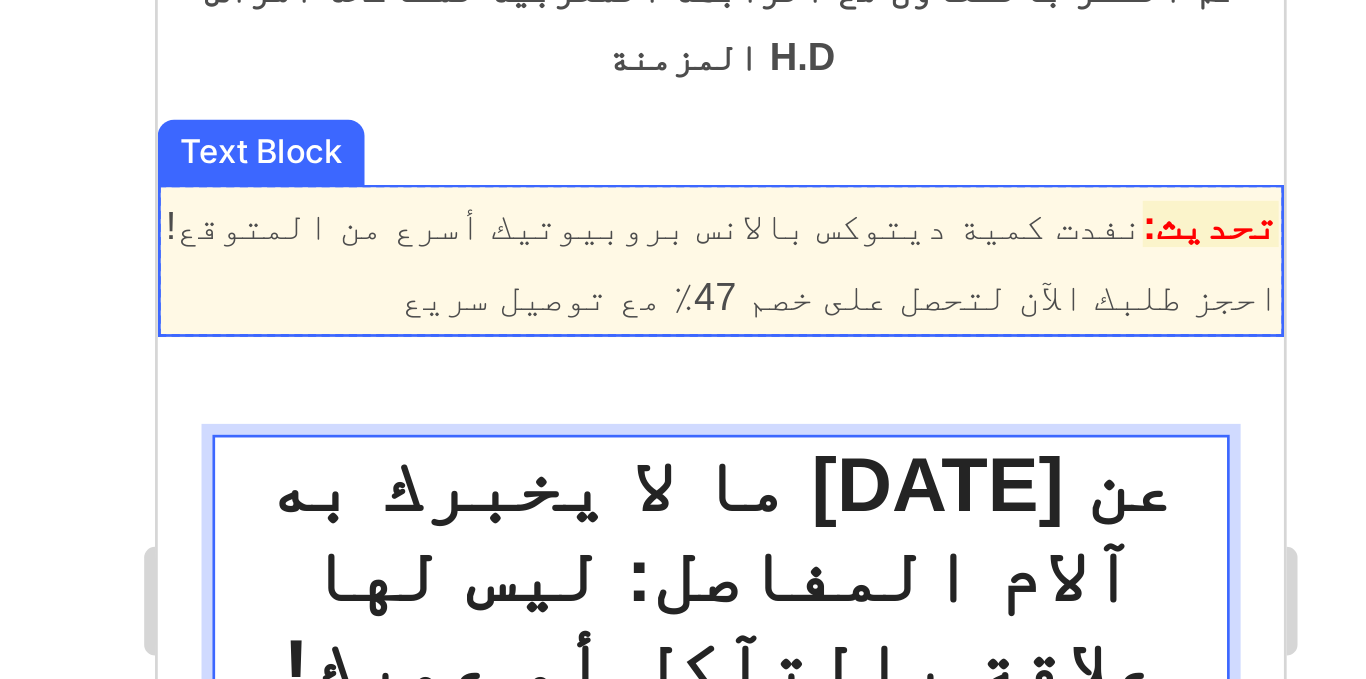 click on "تحديث:  نفدت كمية ديتوكس بالانس بروبيوتيك أسرع من المتوقع! احجز طلبك الآن لتحصل على خصم 47٪ مع توصيل سريع" at bounding box center [363, -61] 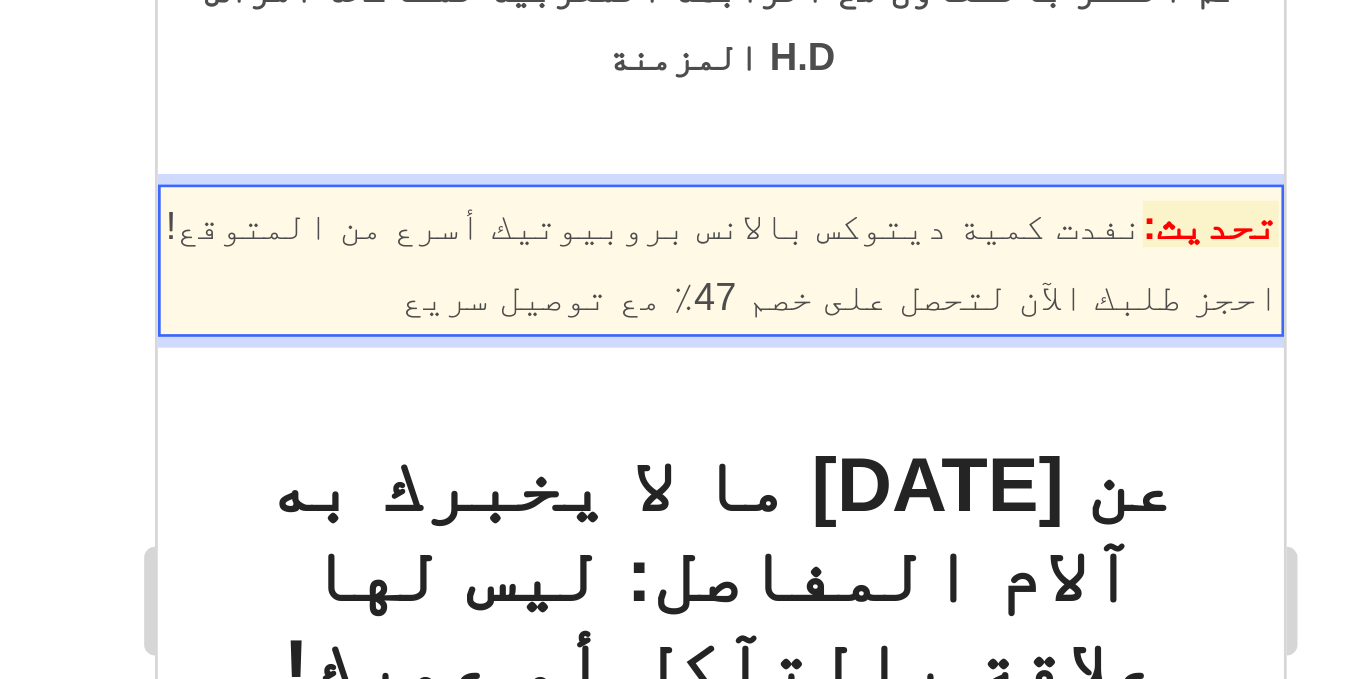 click on "تحديث:  نفدت كمية ديتوكس بالانس بروبيوتيك أسرع من المتوقع! احجز طلبك الآن لتحصل على خصم 47٪ مع توصيل سريع" at bounding box center (363, -61) 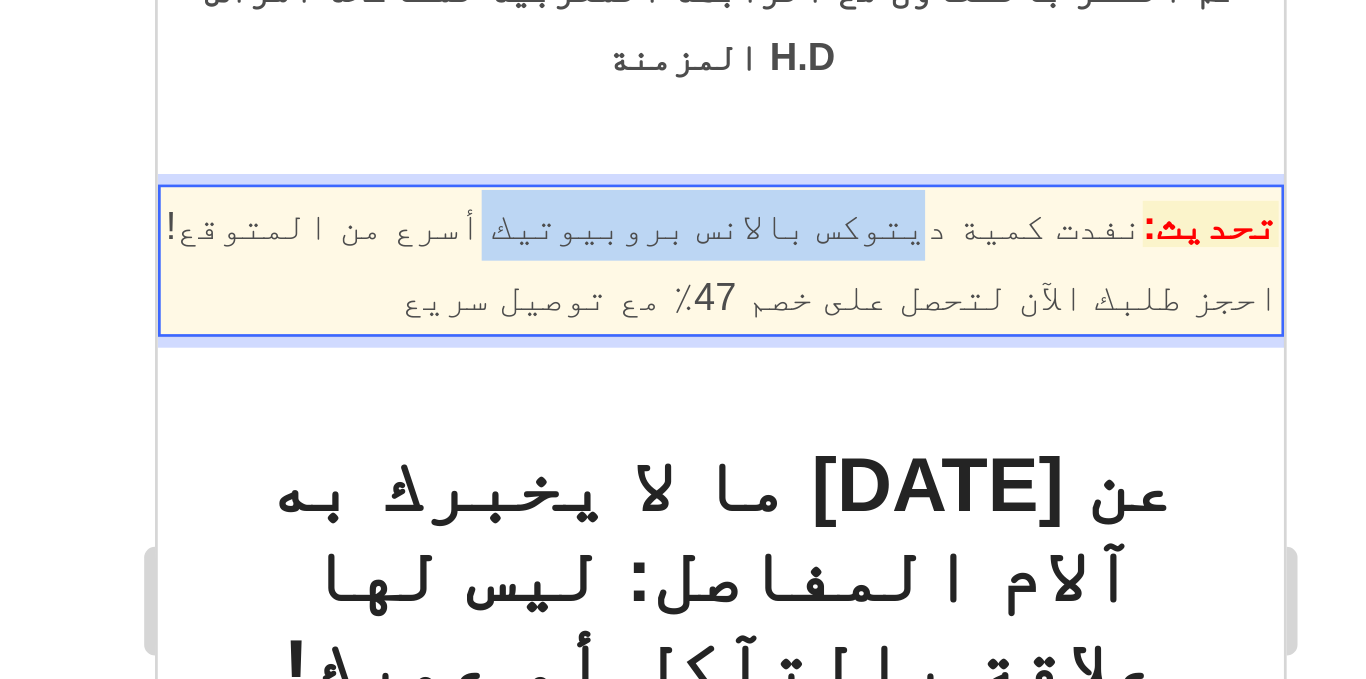 drag, startPoint x: 349, startPoint y: -107, endPoint x: 463, endPoint y: -105, distance: 114.01754 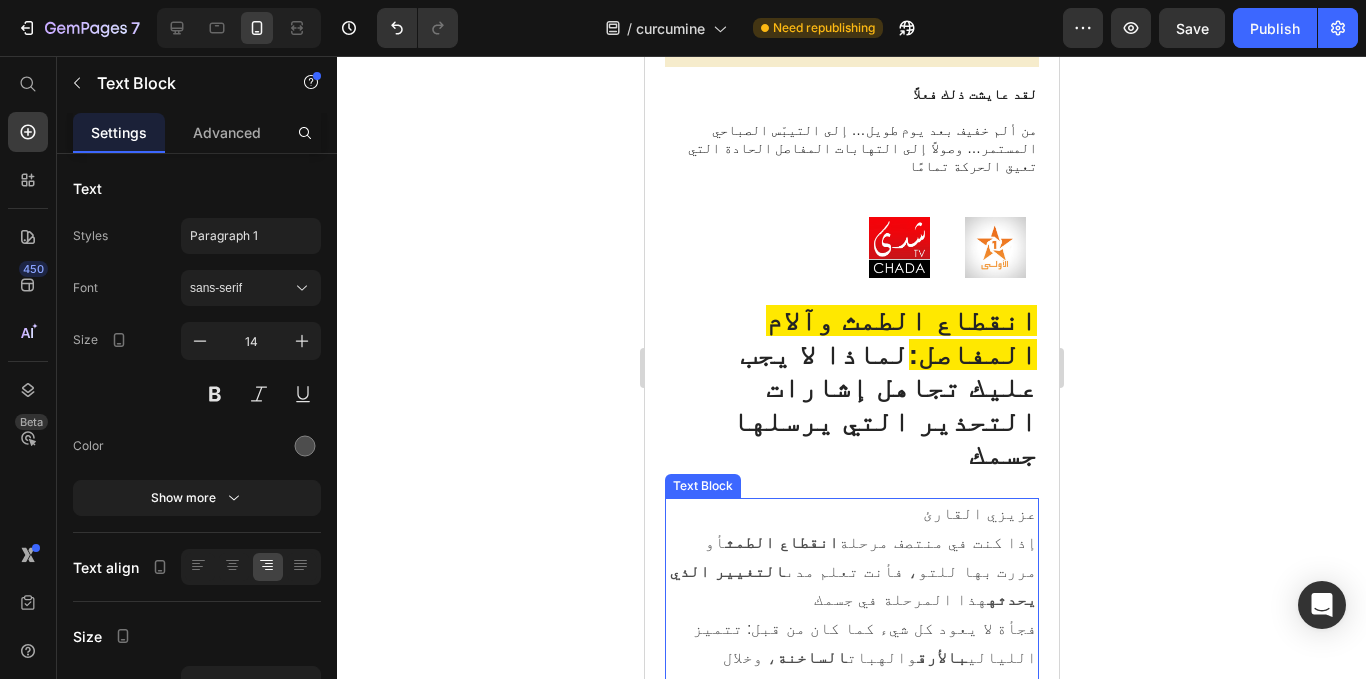 scroll, scrollTop: 1196, scrollLeft: 0, axis: vertical 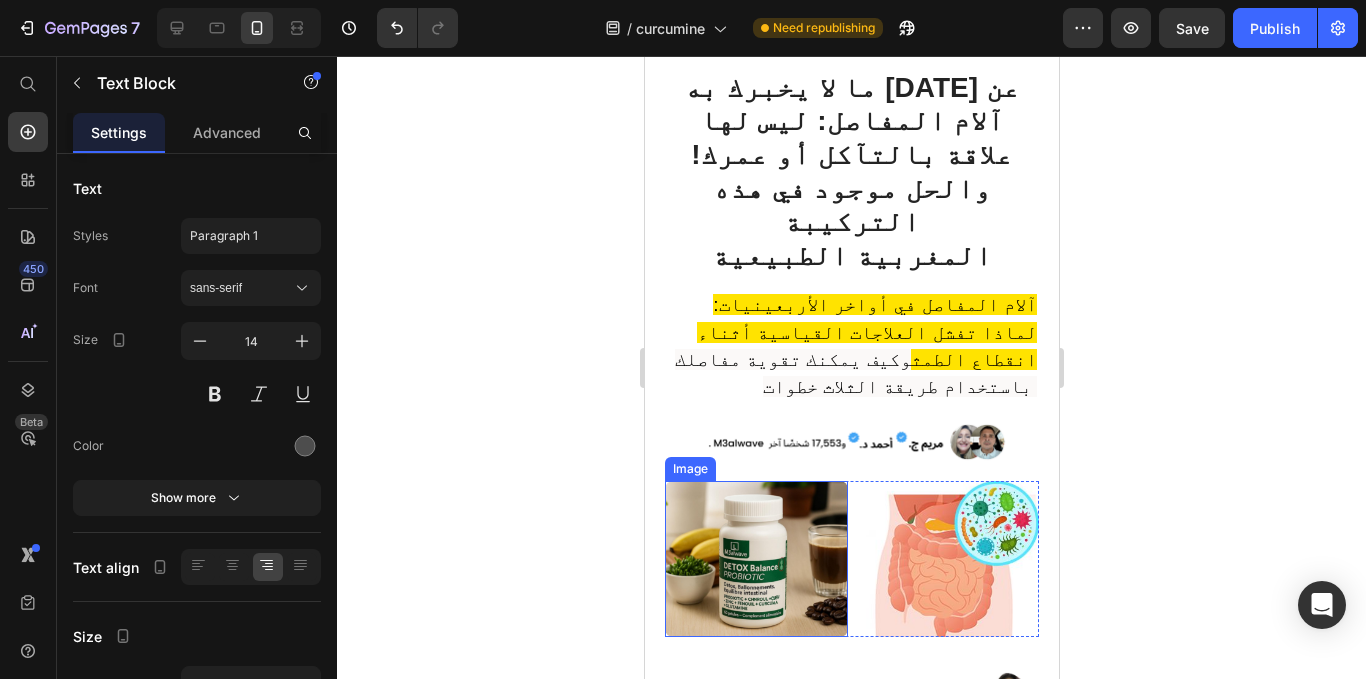 click at bounding box center (755, 558) 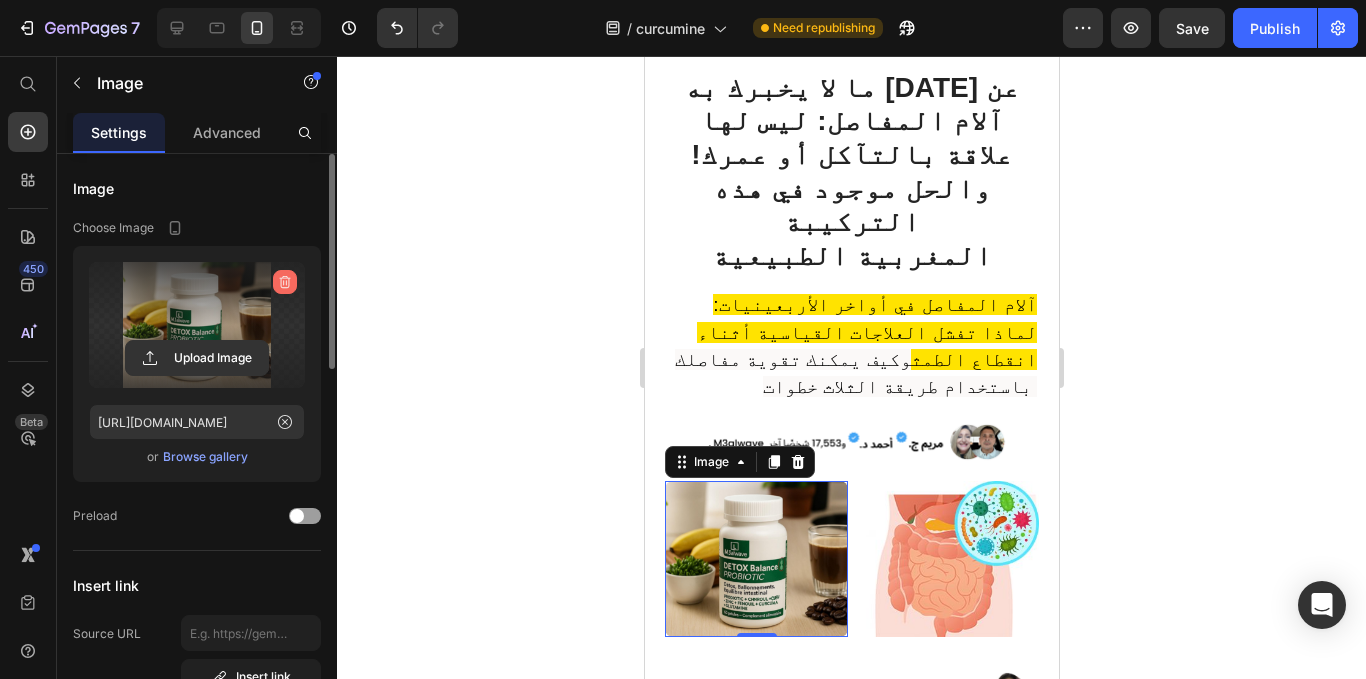 click 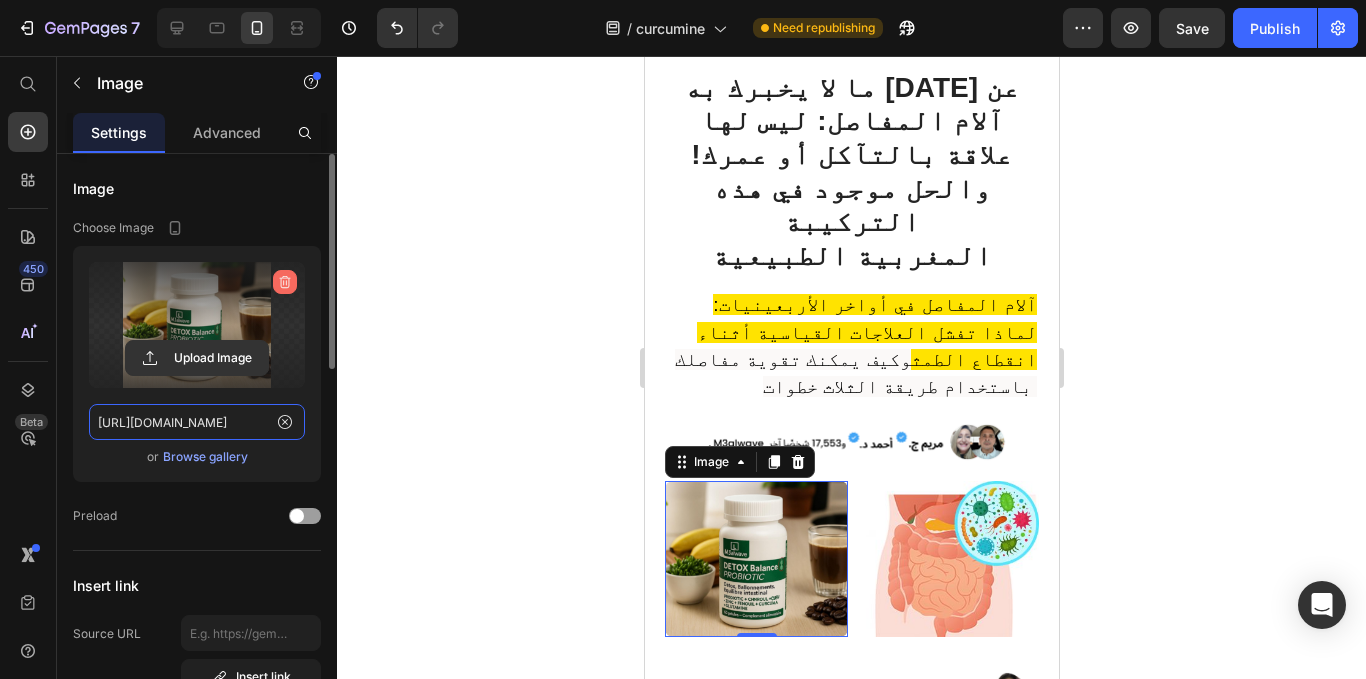 type 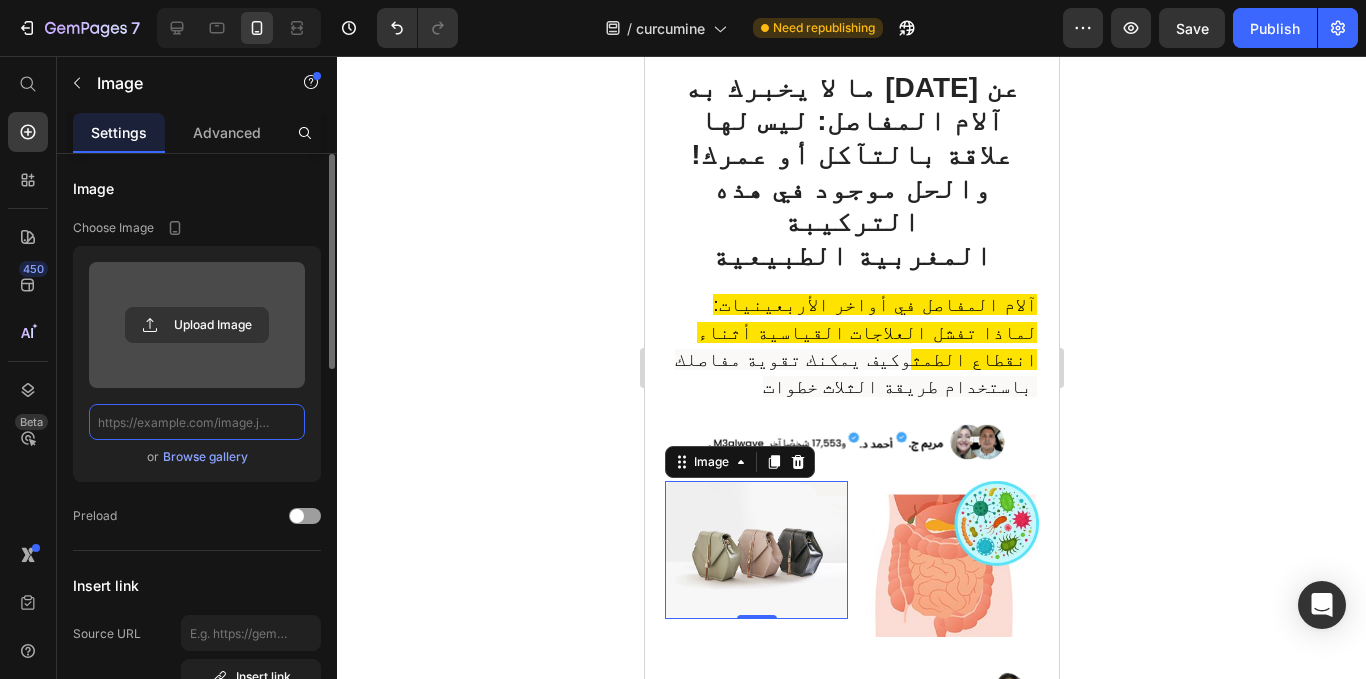 scroll, scrollTop: 0, scrollLeft: 0, axis: both 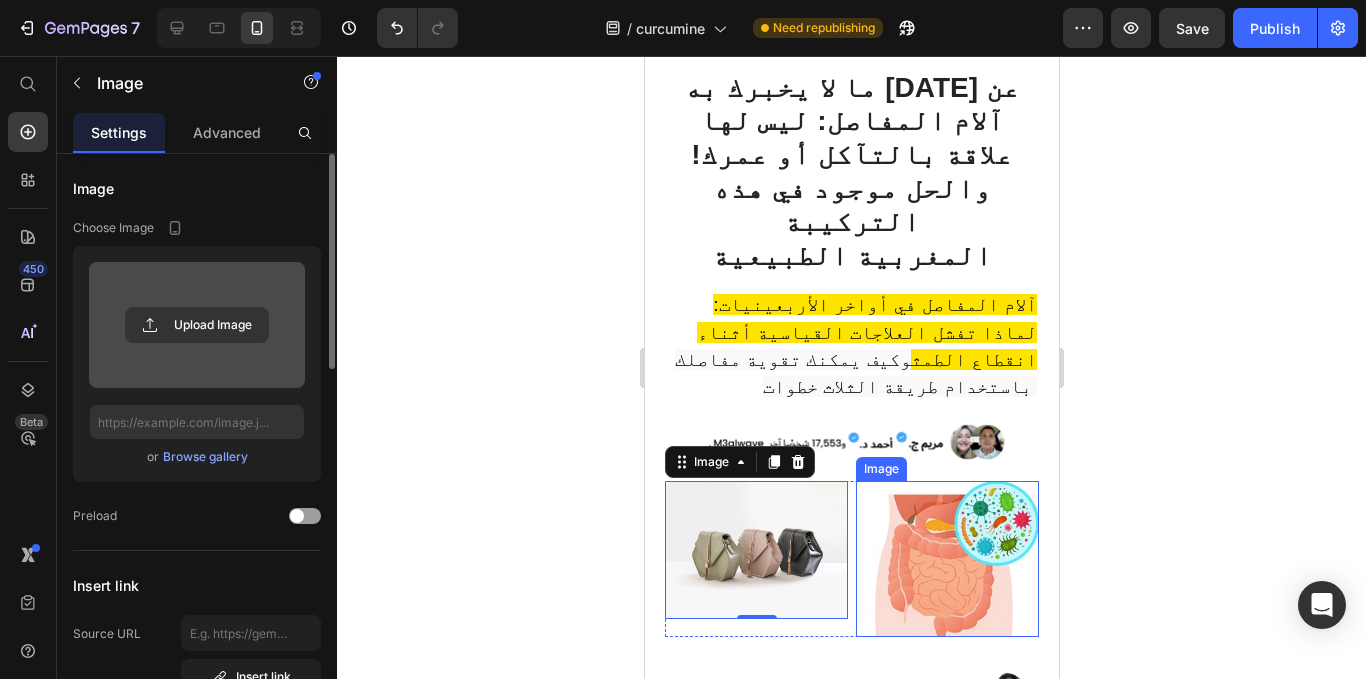 click at bounding box center (946, 558) 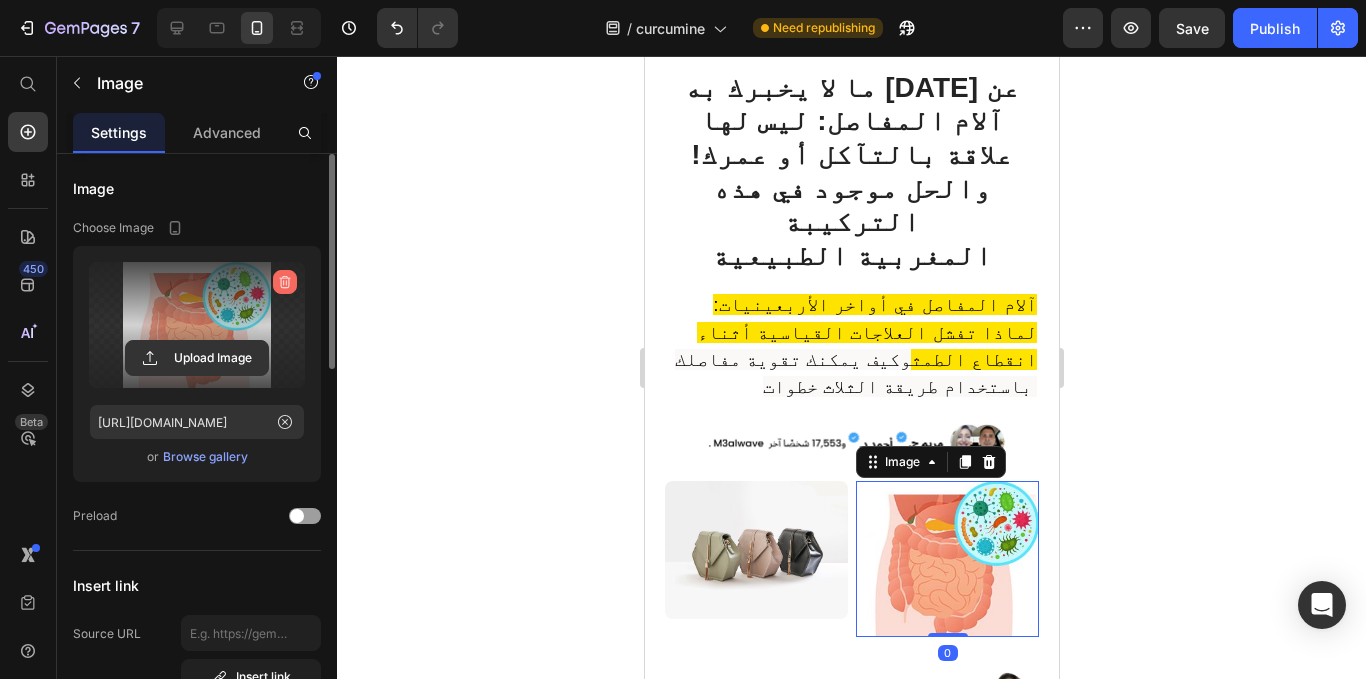 click 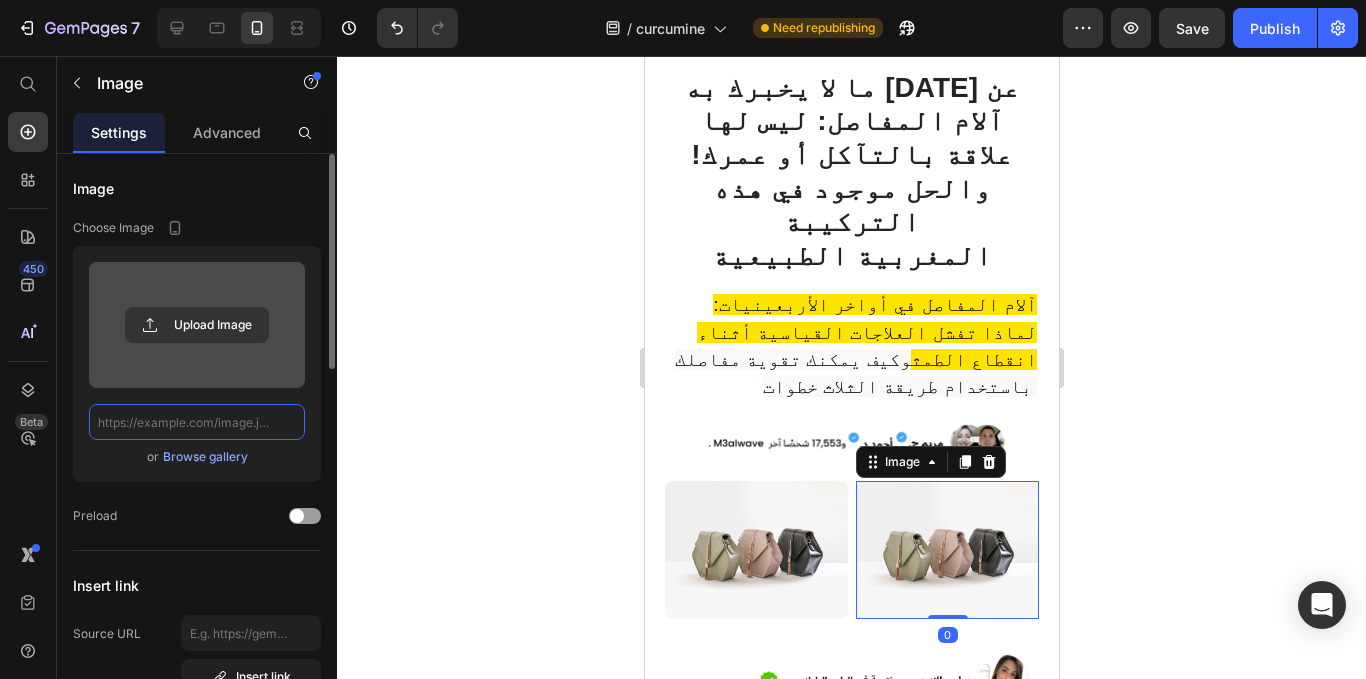scroll, scrollTop: 0, scrollLeft: 0, axis: both 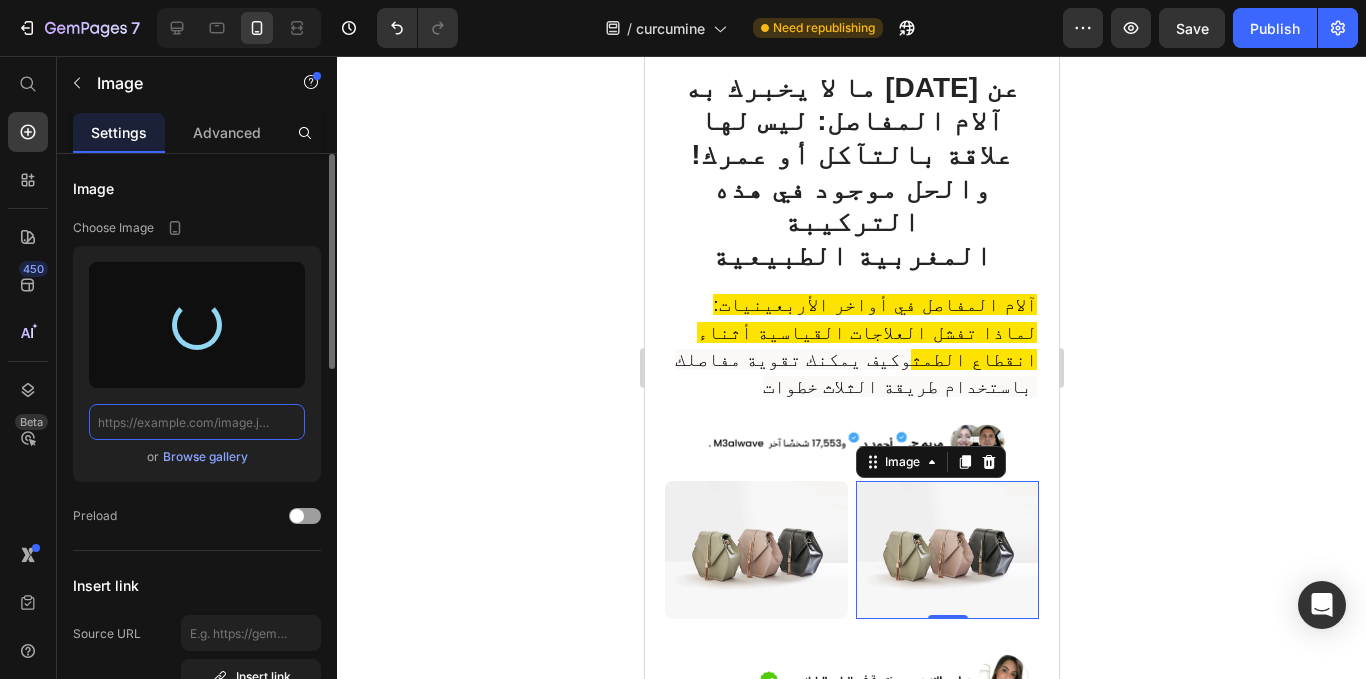 type on "https://cdn.shopify.com/s/files/1/0944/3370/6293/files/gempages_568890246704399381-feb59769-c92c-468b-9648-ace66b91a949.jpg" 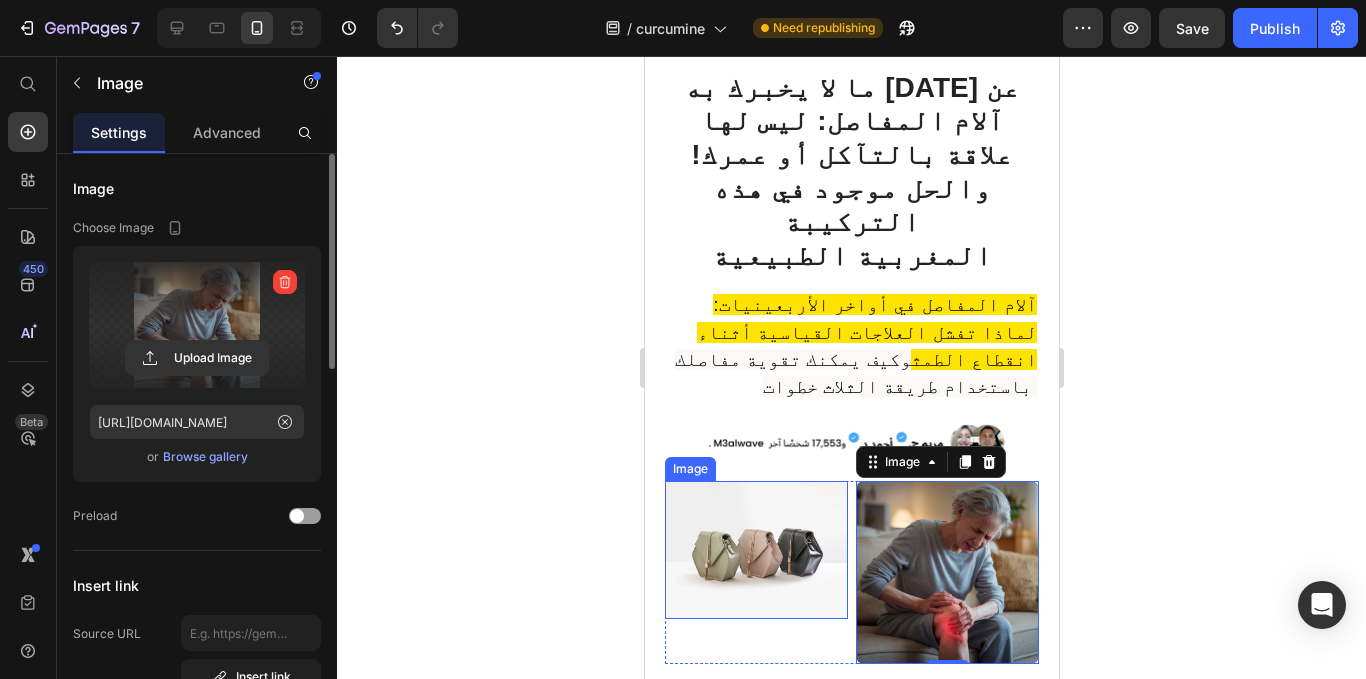 click at bounding box center (755, 549) 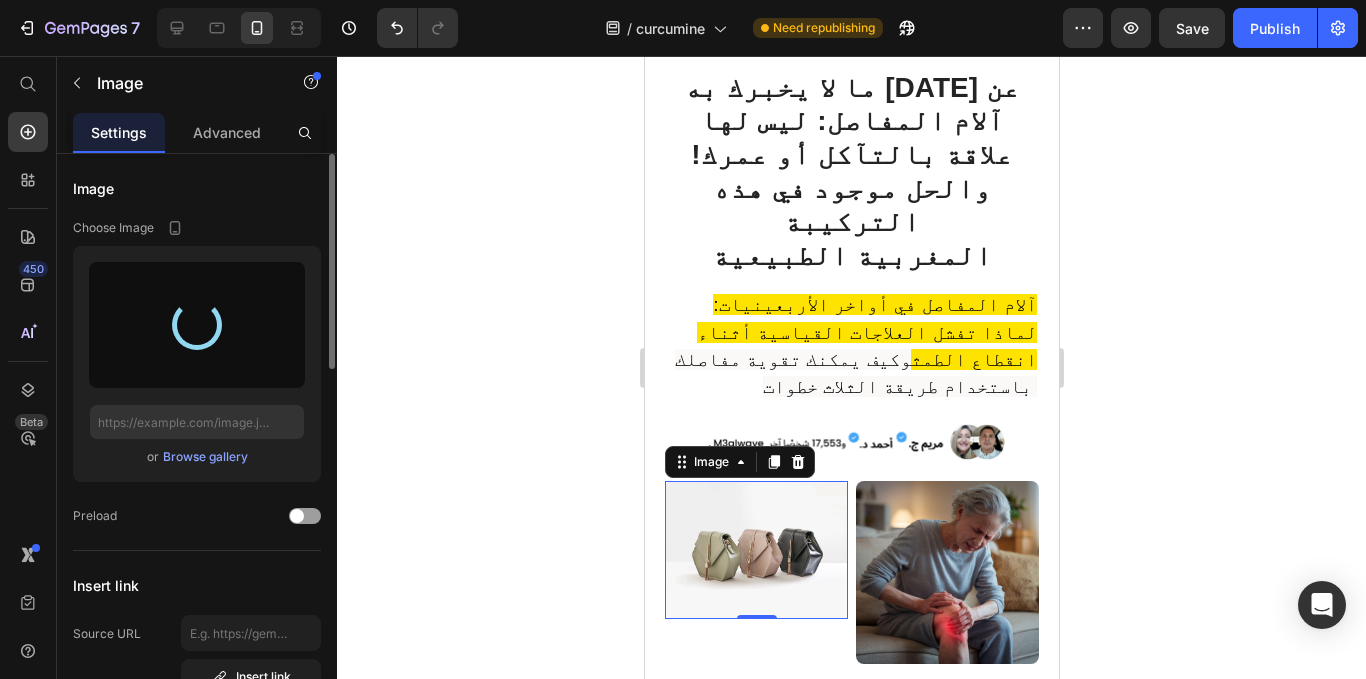 type on "https://cdn.shopify.com/s/files/1/0944/3370/6293/files/gempages_568890246704399381-feb59769-c92c-468b-9648-ace66b91a949.jpg" 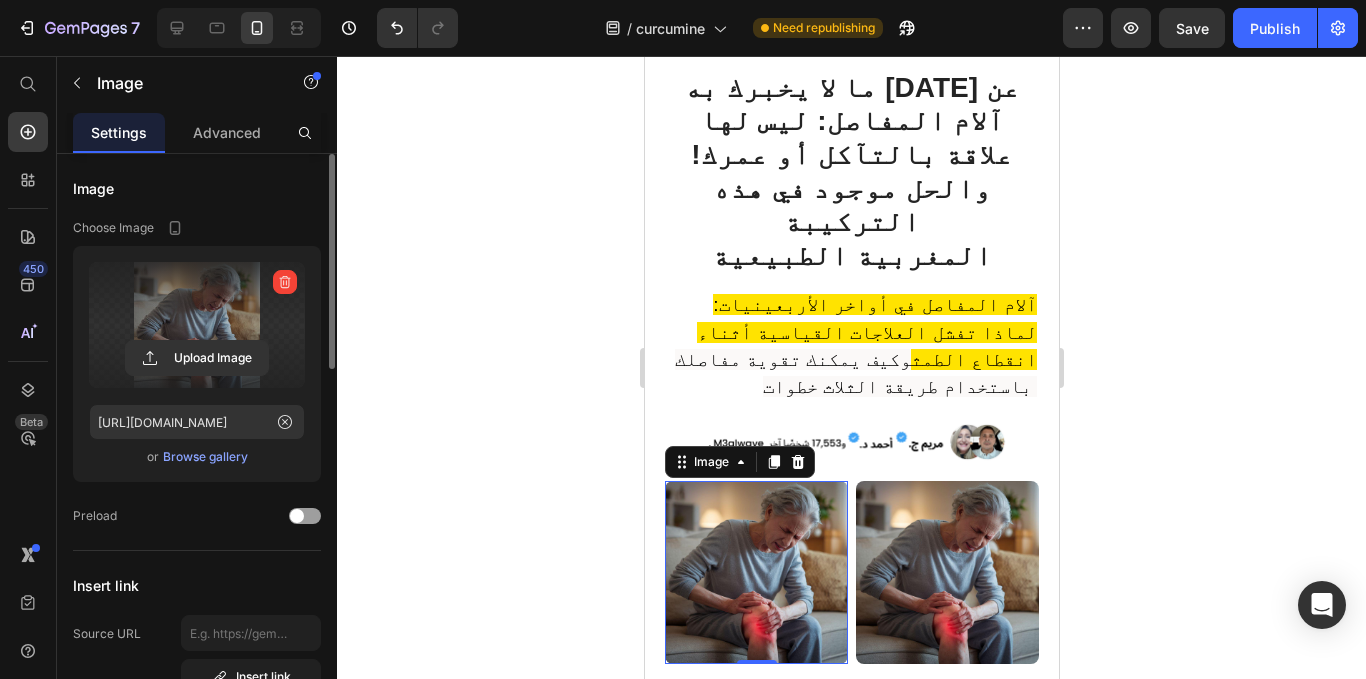 click at bounding box center (285, 282) 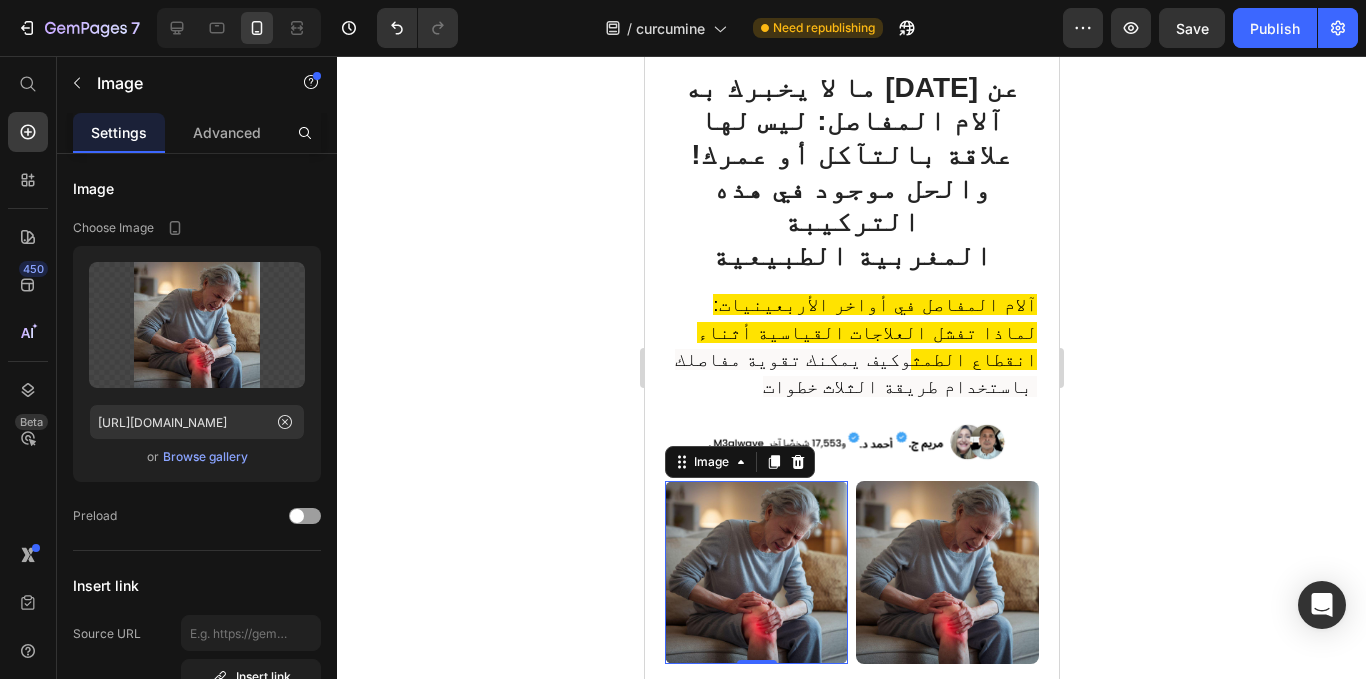 drag, startPoint x: 284, startPoint y: 281, endPoint x: 497, endPoint y: 314, distance: 215.54118 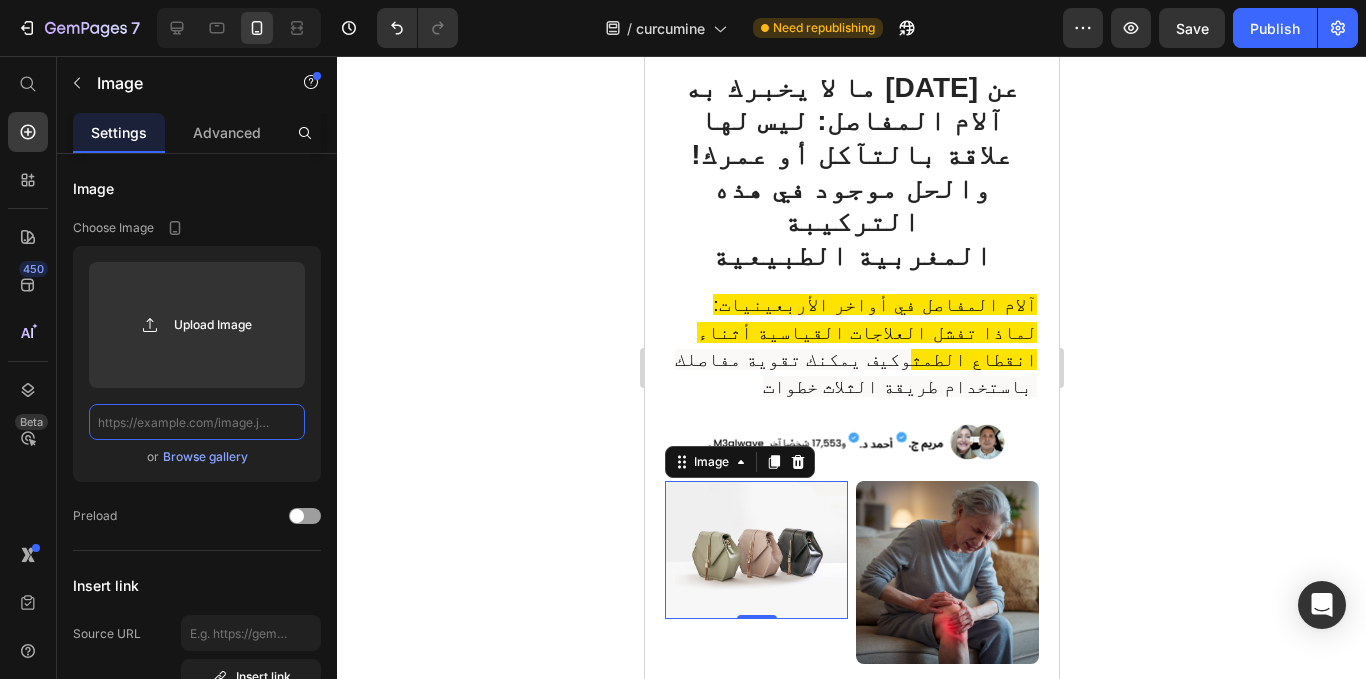 scroll, scrollTop: 0, scrollLeft: 0, axis: both 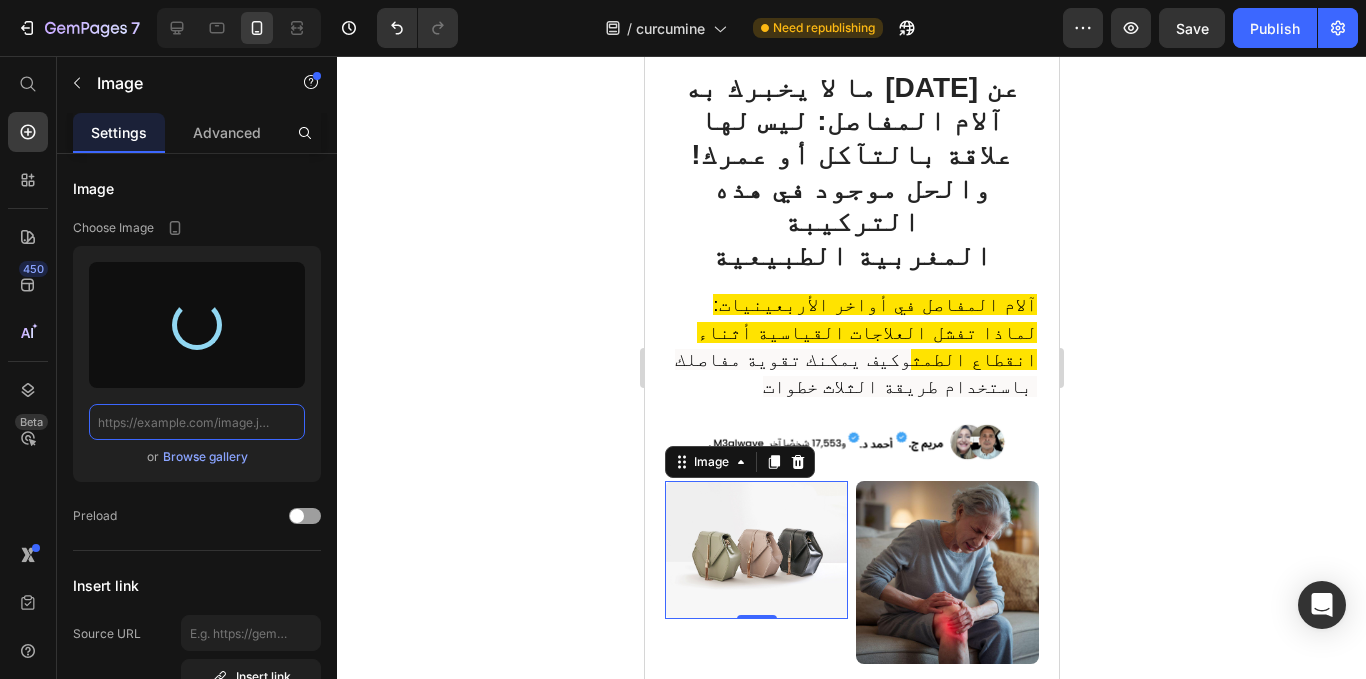 type on "https://cdn.shopify.com/s/files/1/0944/3370/6293/files/gempages_568890246704399381-02d00fdb-37ab-40e6-b24c-0c66dc03f302.jpg" 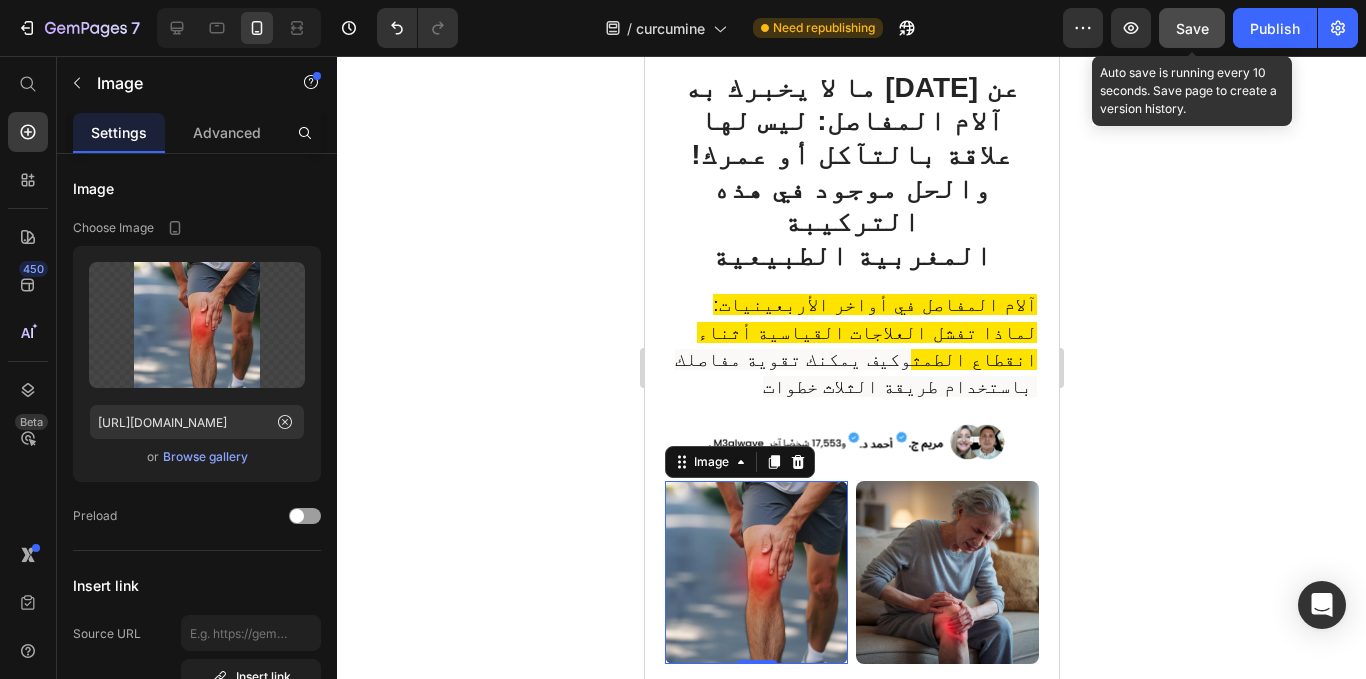 click on "Save" at bounding box center (1192, 28) 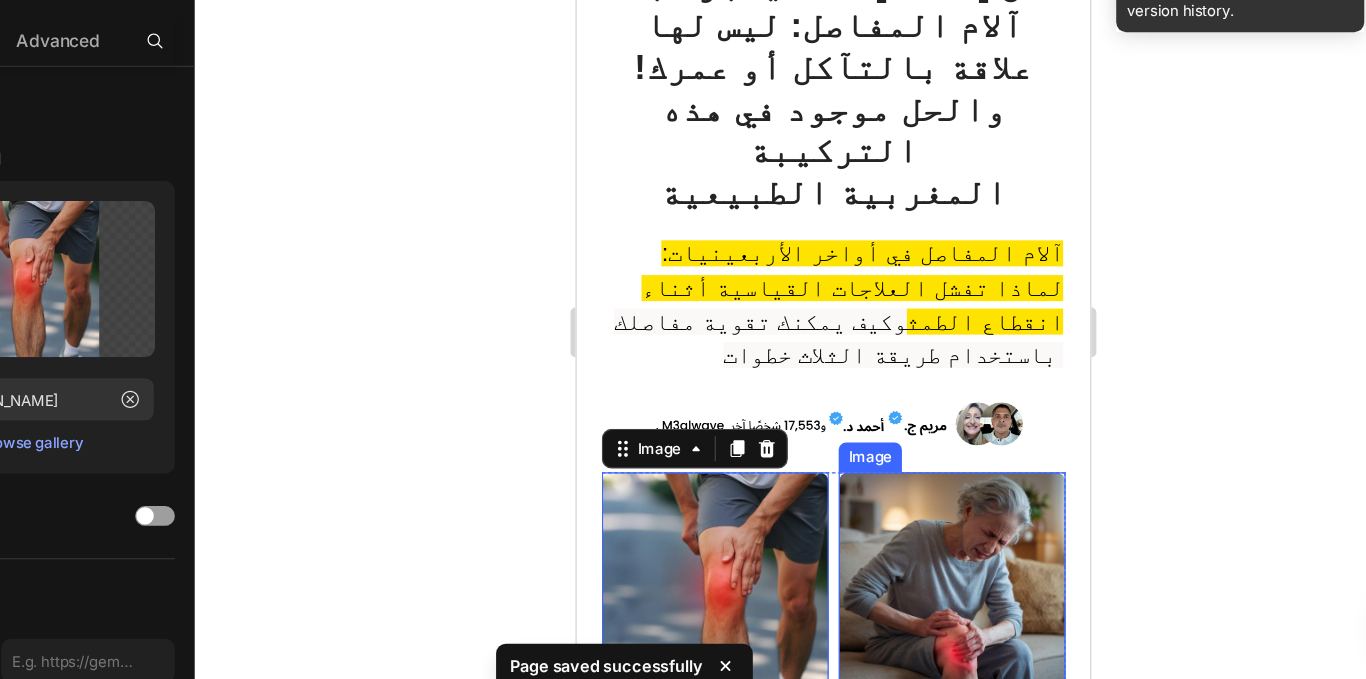 click 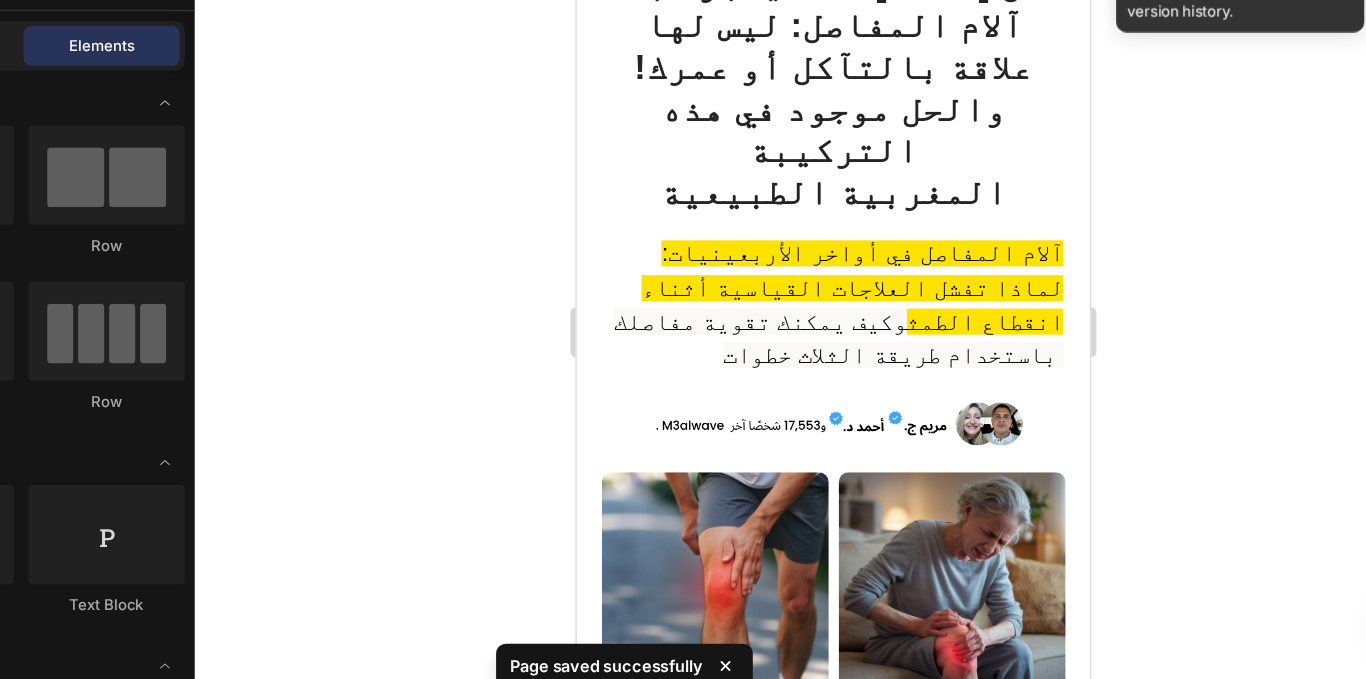 click 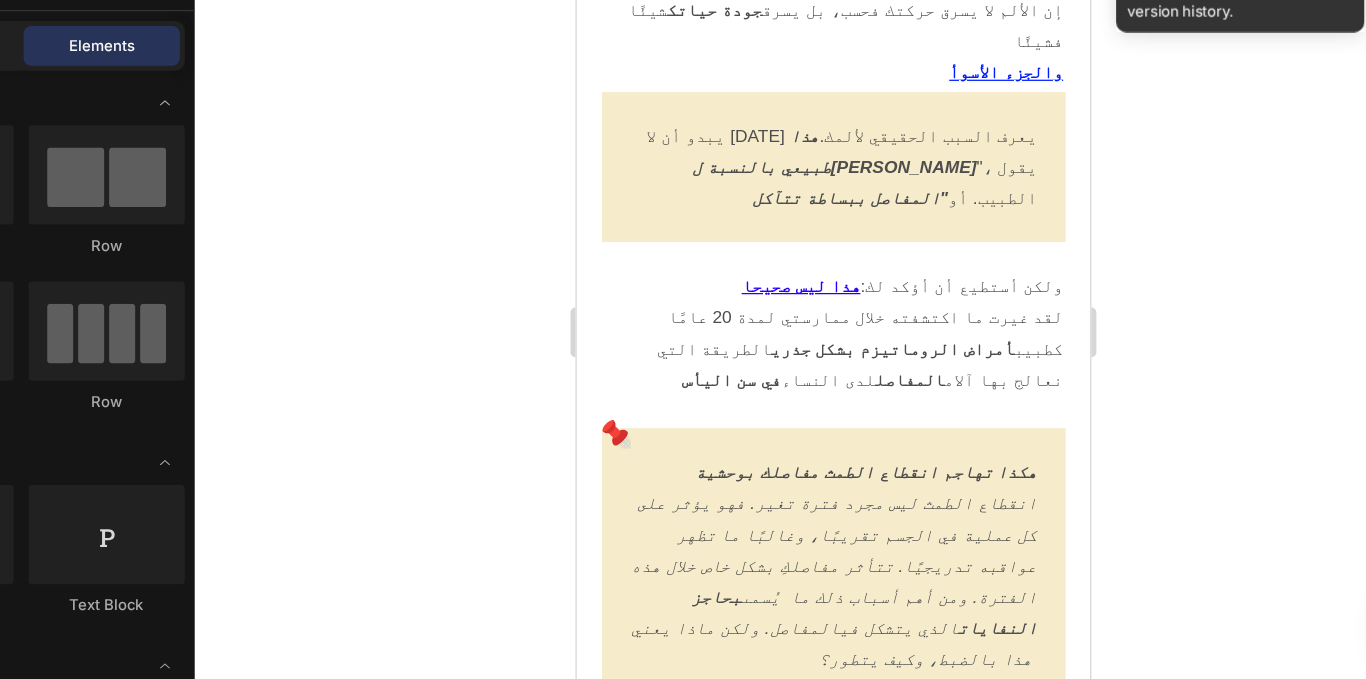 scroll, scrollTop: 2858, scrollLeft: 0, axis: vertical 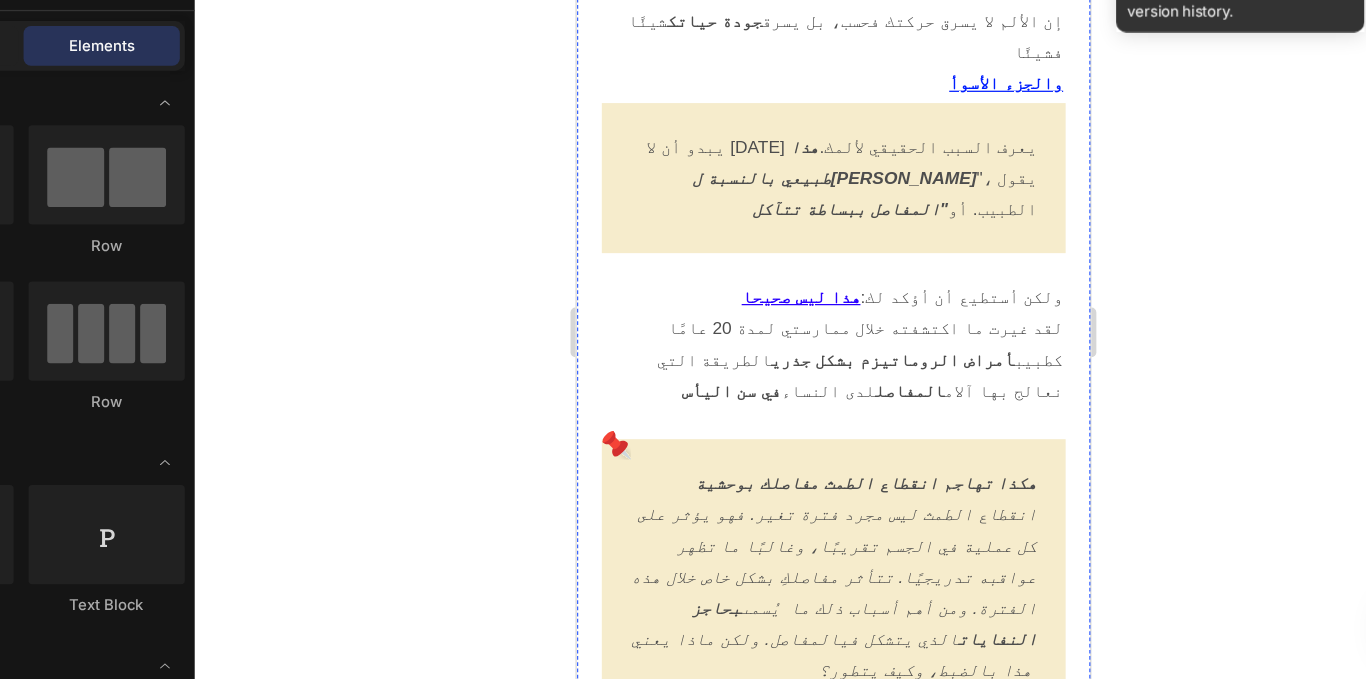click at bounding box center [783, 915] 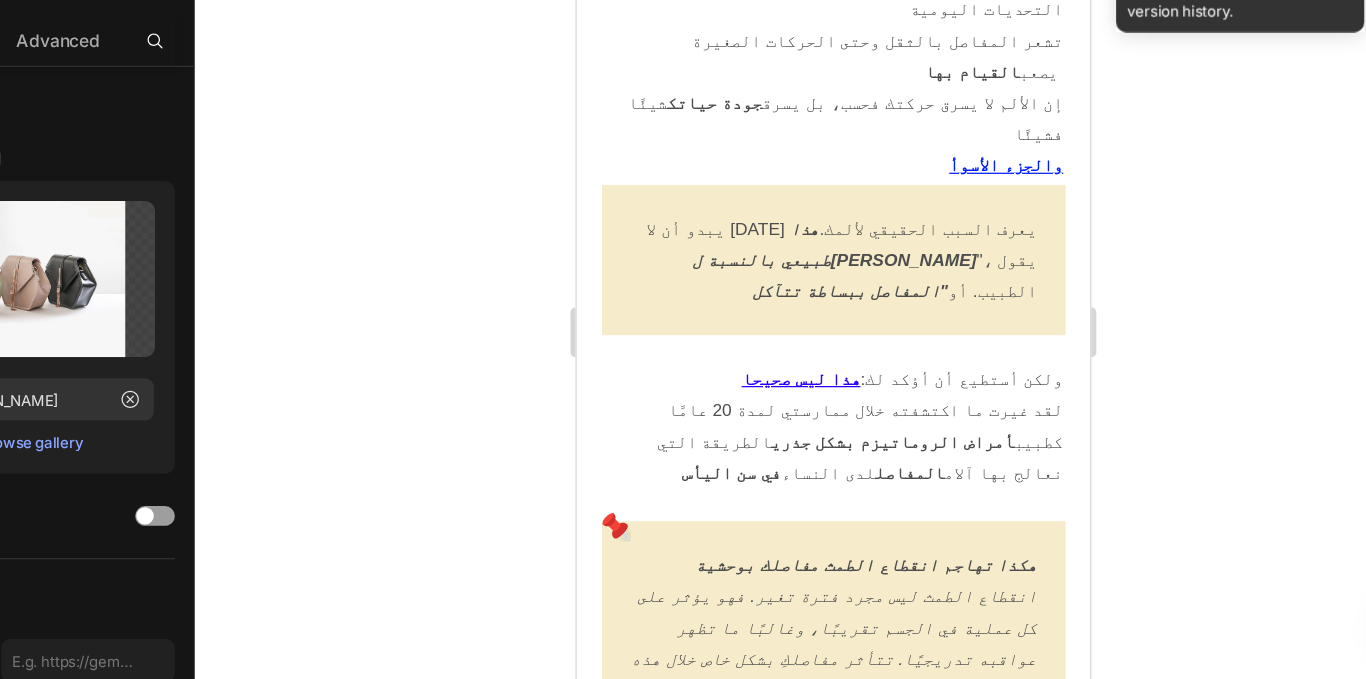 scroll, scrollTop: 2793, scrollLeft: 0, axis: vertical 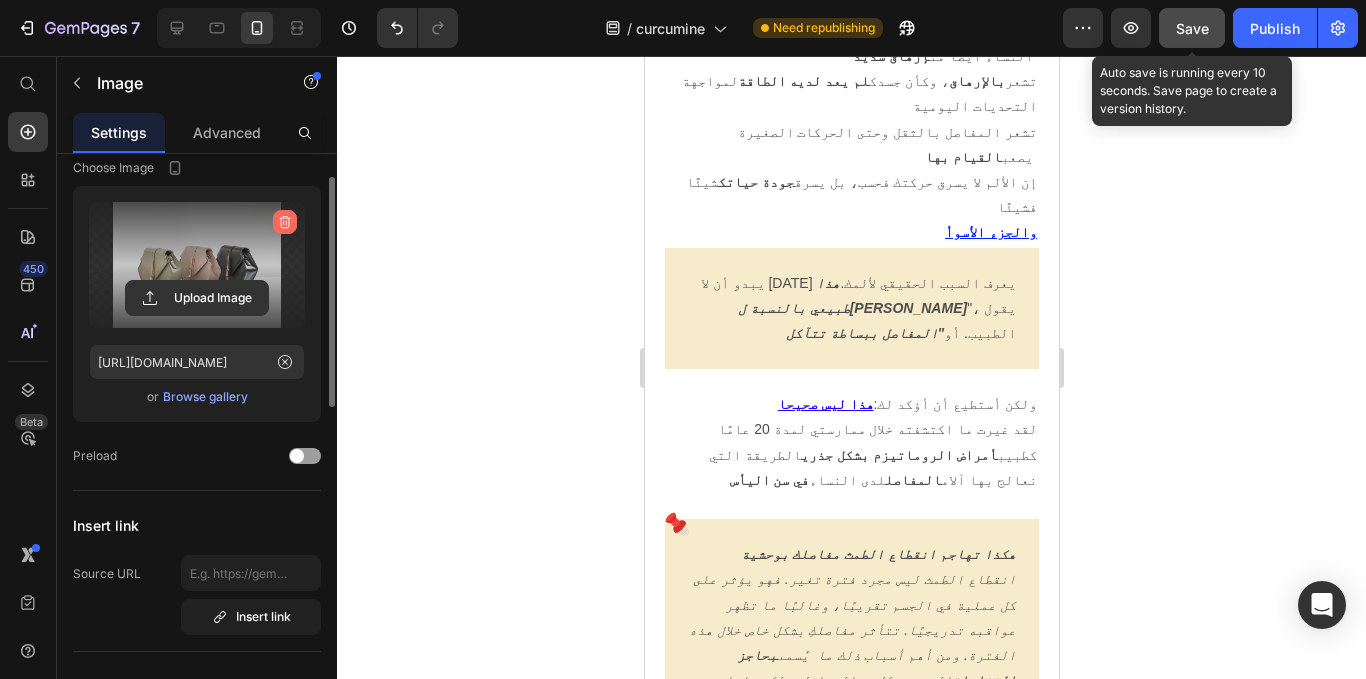 click at bounding box center (285, 222) 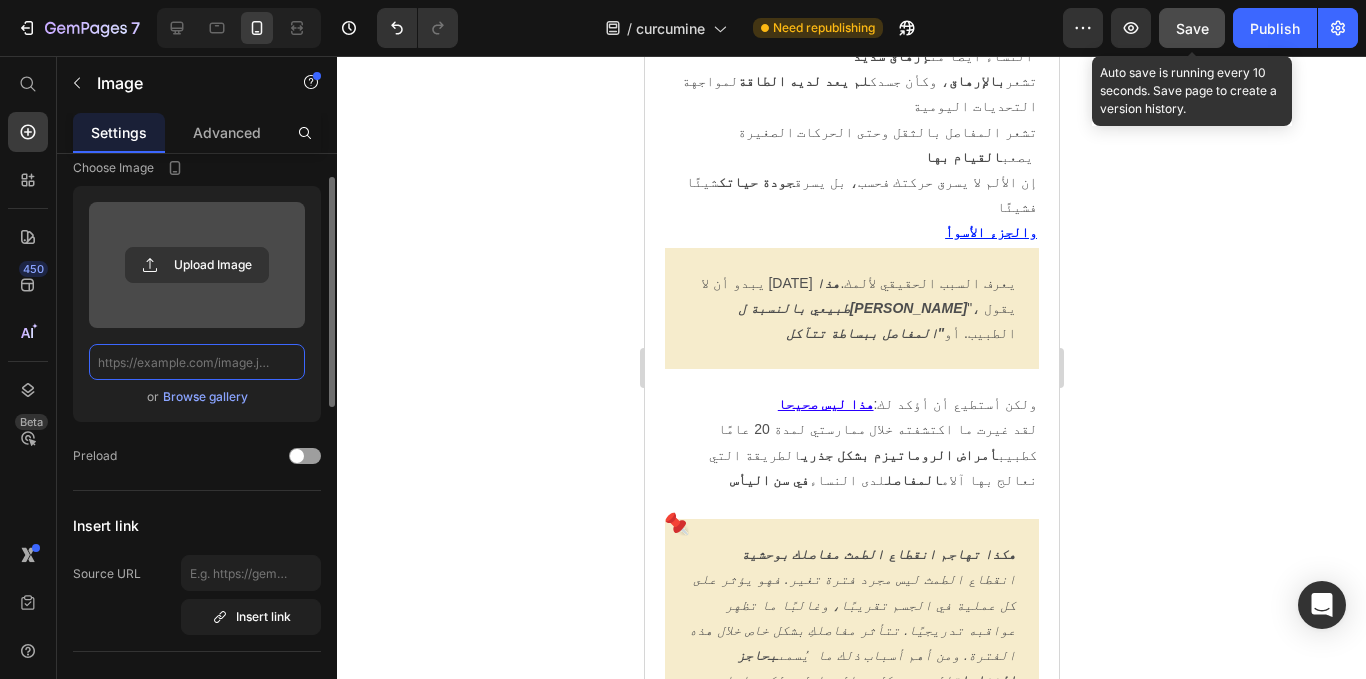 scroll, scrollTop: 0, scrollLeft: 0, axis: both 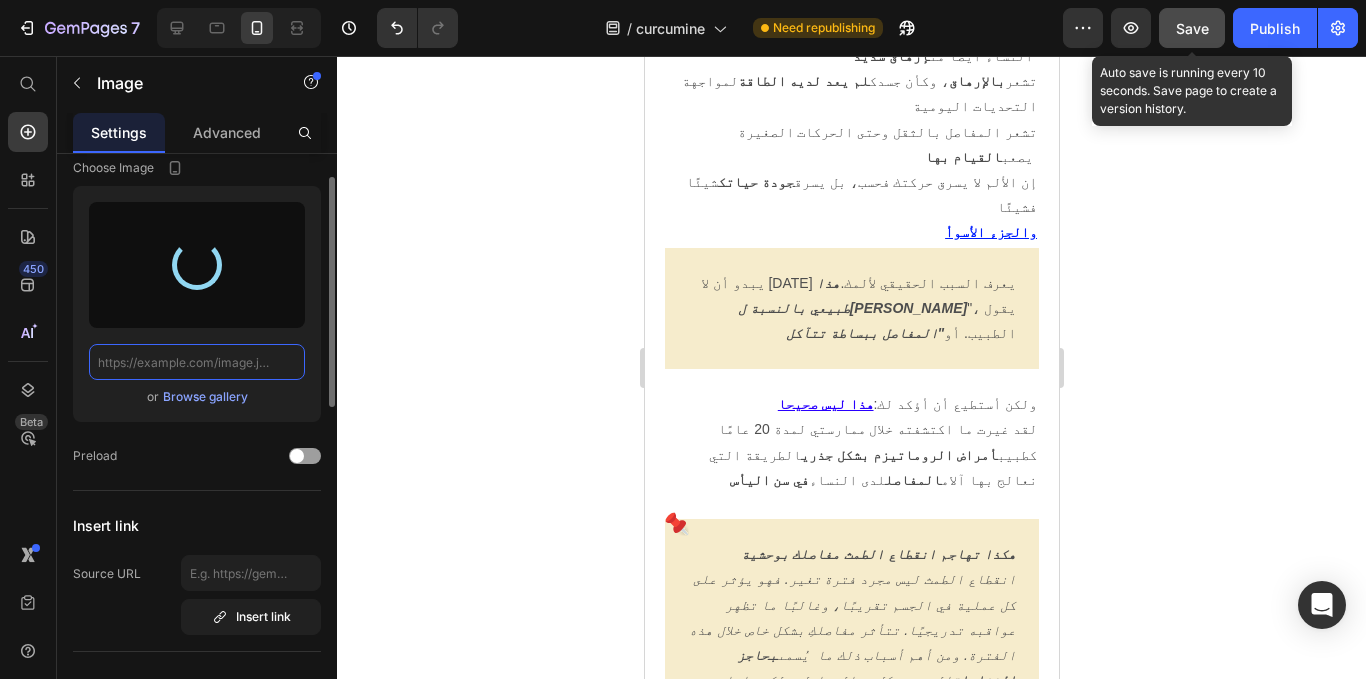 type on "https://cdn.shopify.com/s/files/1/0944/3370/6293/files/gempages_568890246704399381-a72b9a46-9f9d-4775-be13-01d32c93dbfe.jpg" 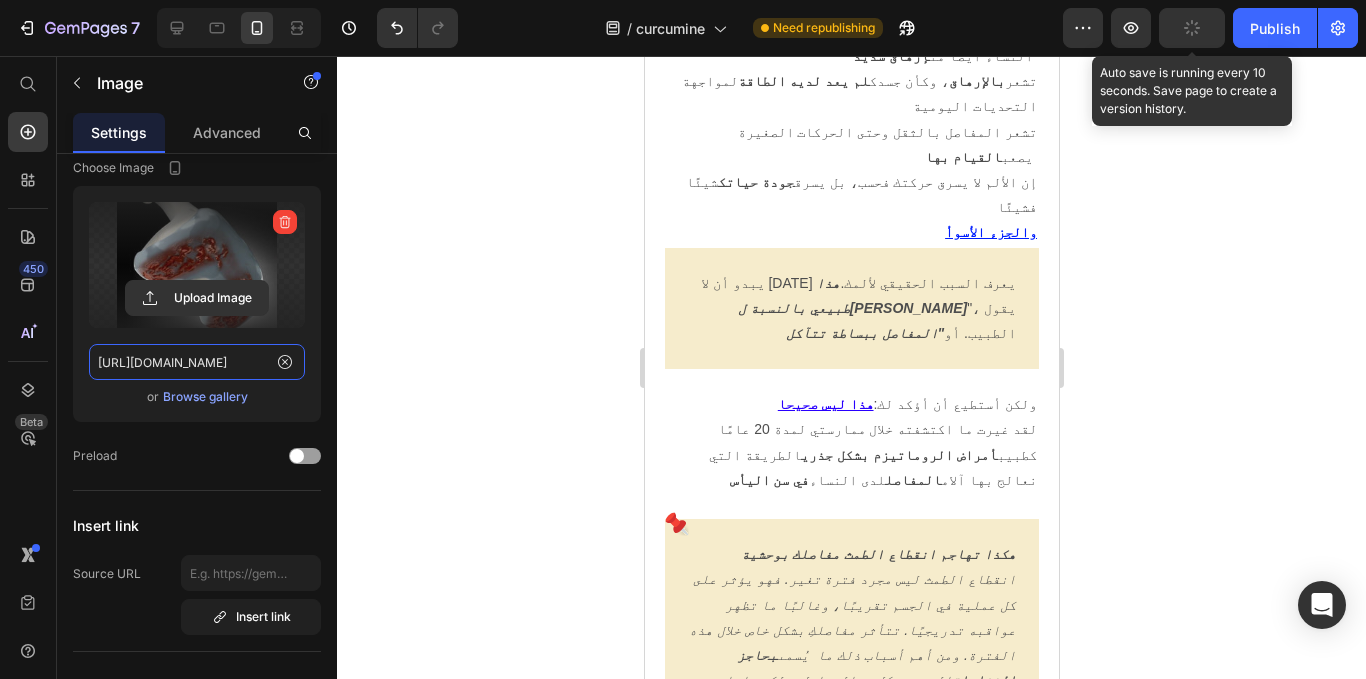 scroll, scrollTop: 751, scrollLeft: 0, axis: vertical 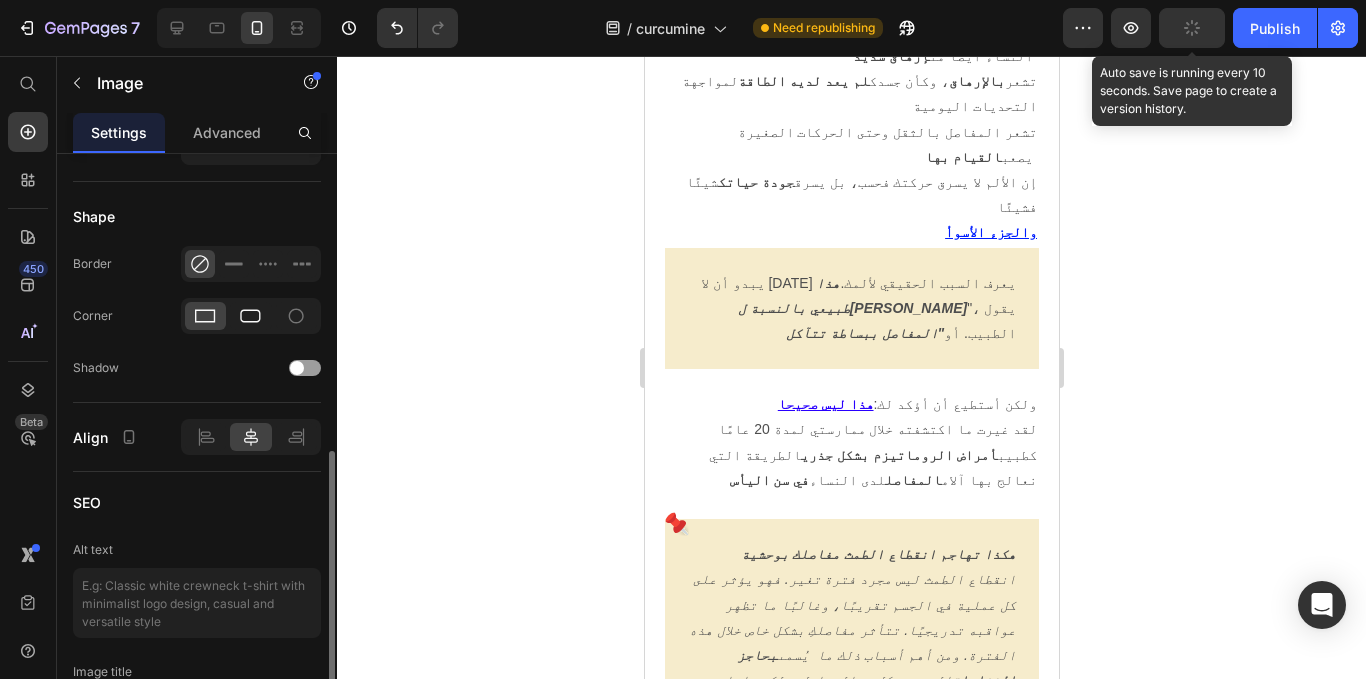 click 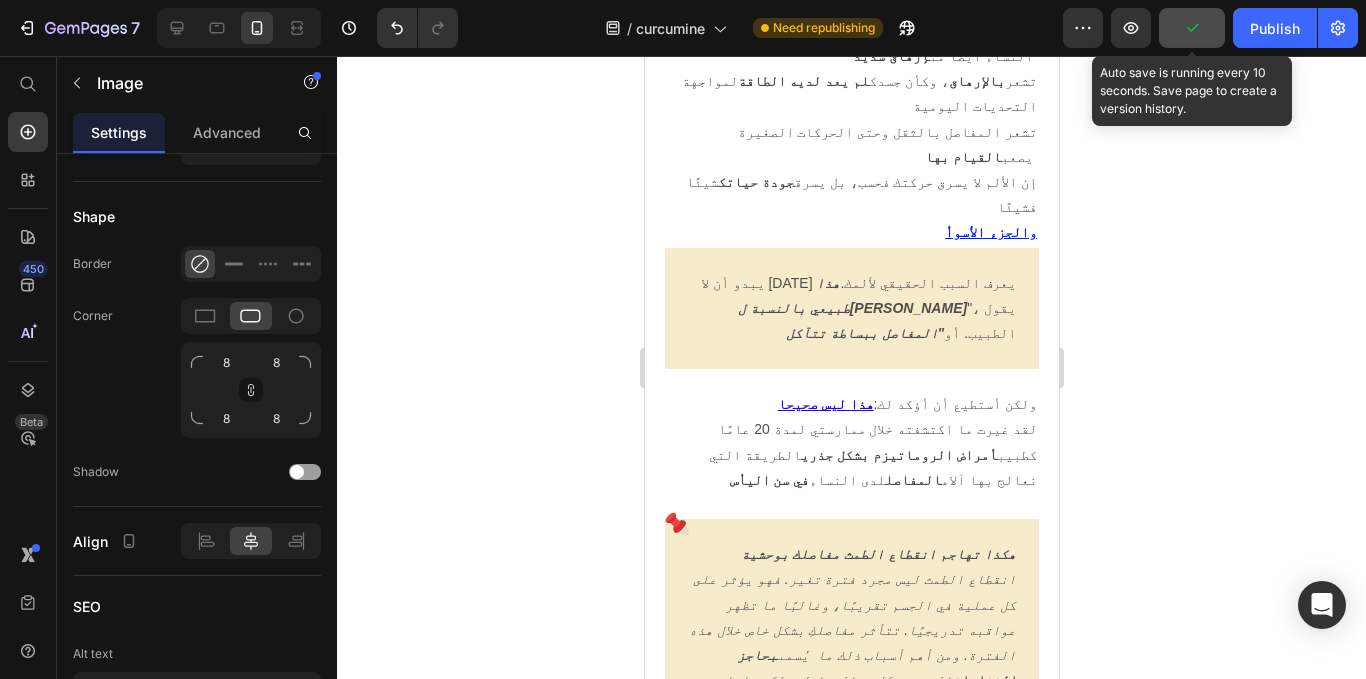 click 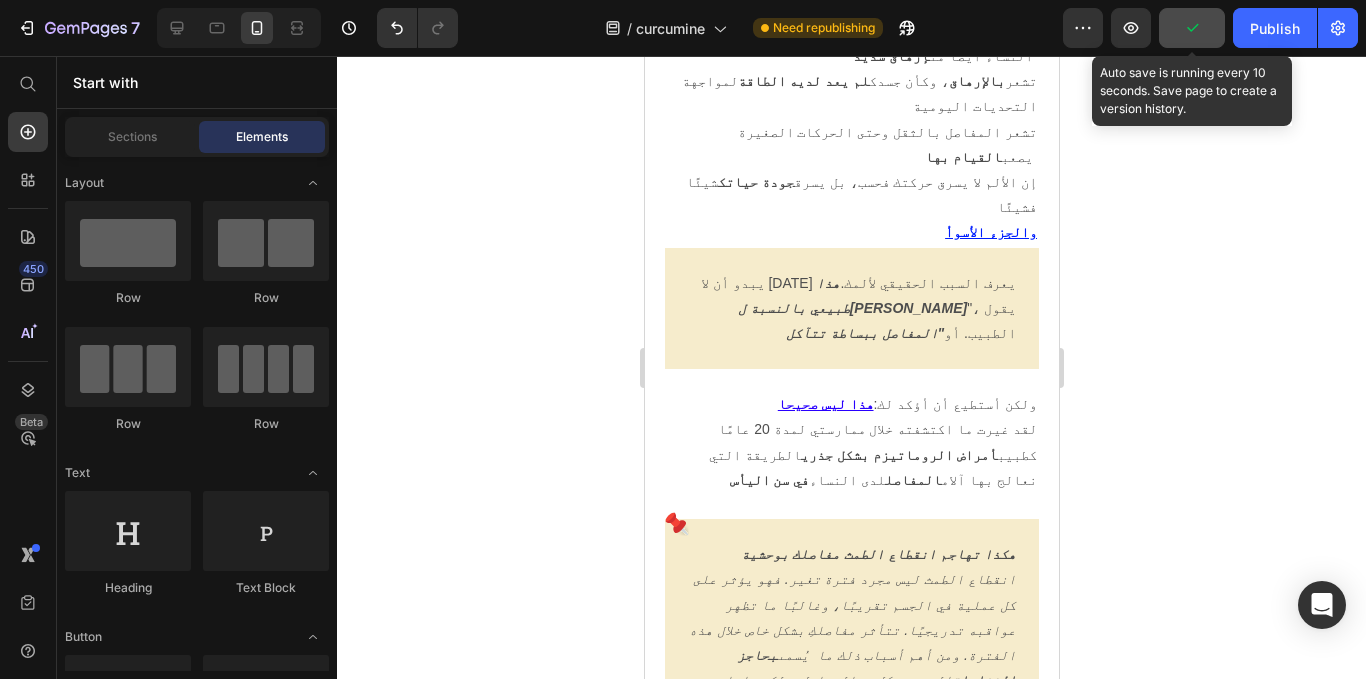 click 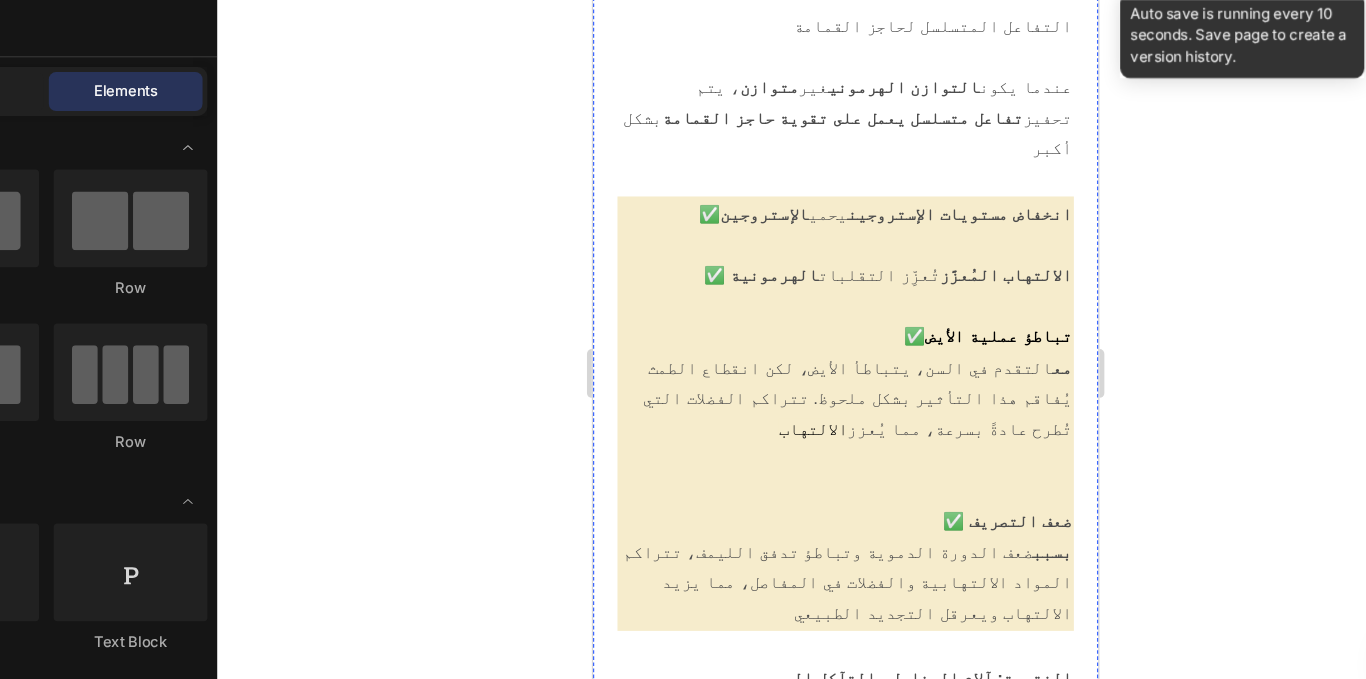 scroll, scrollTop: 5793, scrollLeft: 0, axis: vertical 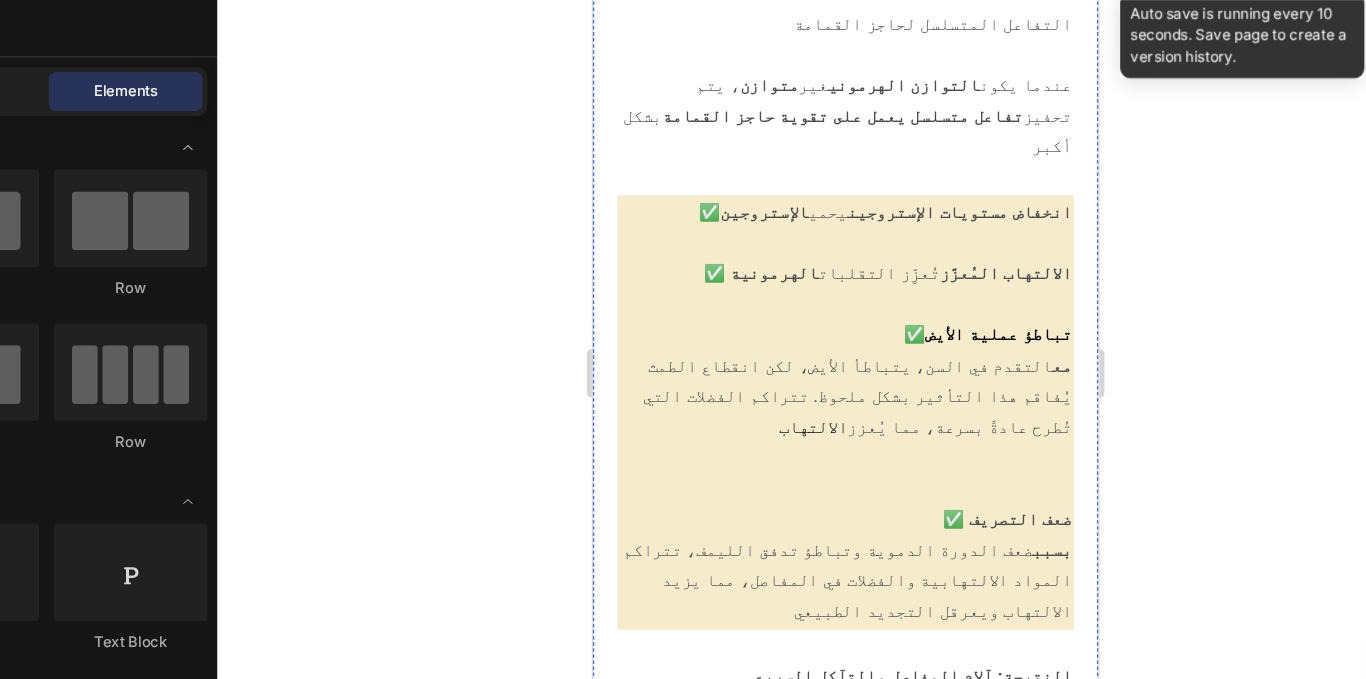 drag, startPoint x: 794, startPoint y: 210, endPoint x: 679, endPoint y: 210, distance: 115 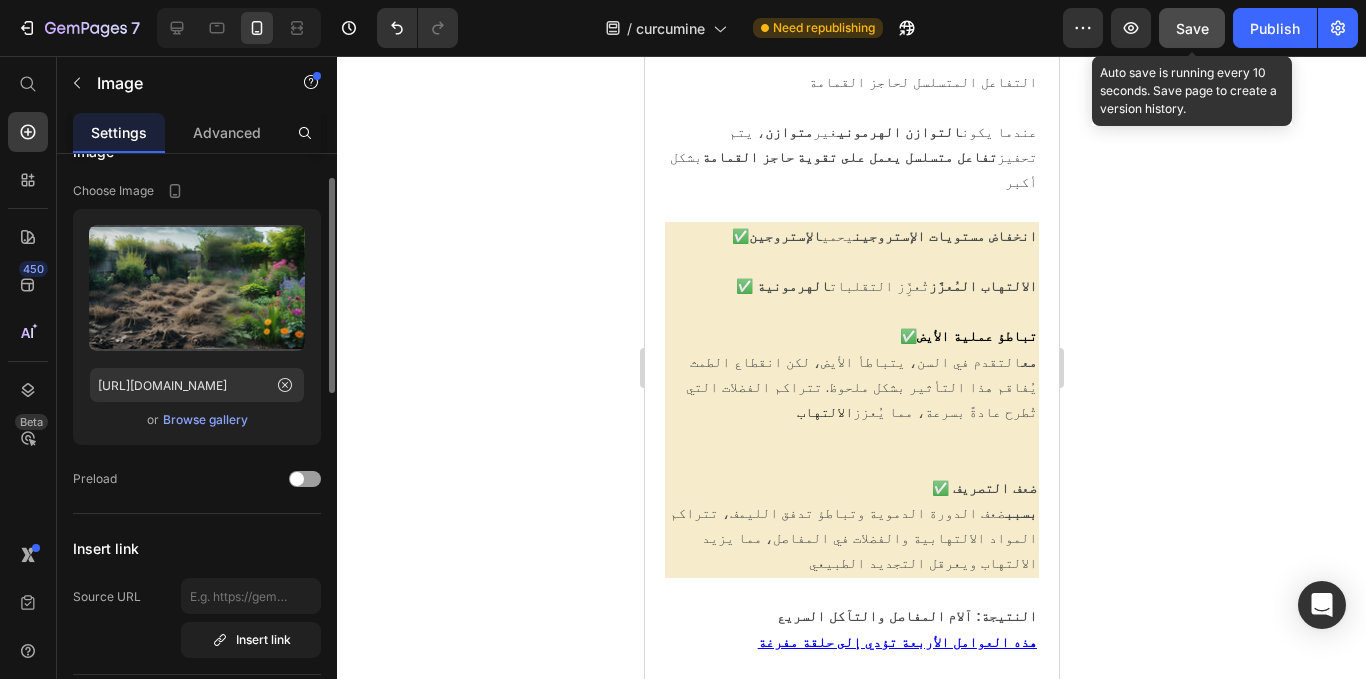scroll, scrollTop: 0, scrollLeft: 0, axis: both 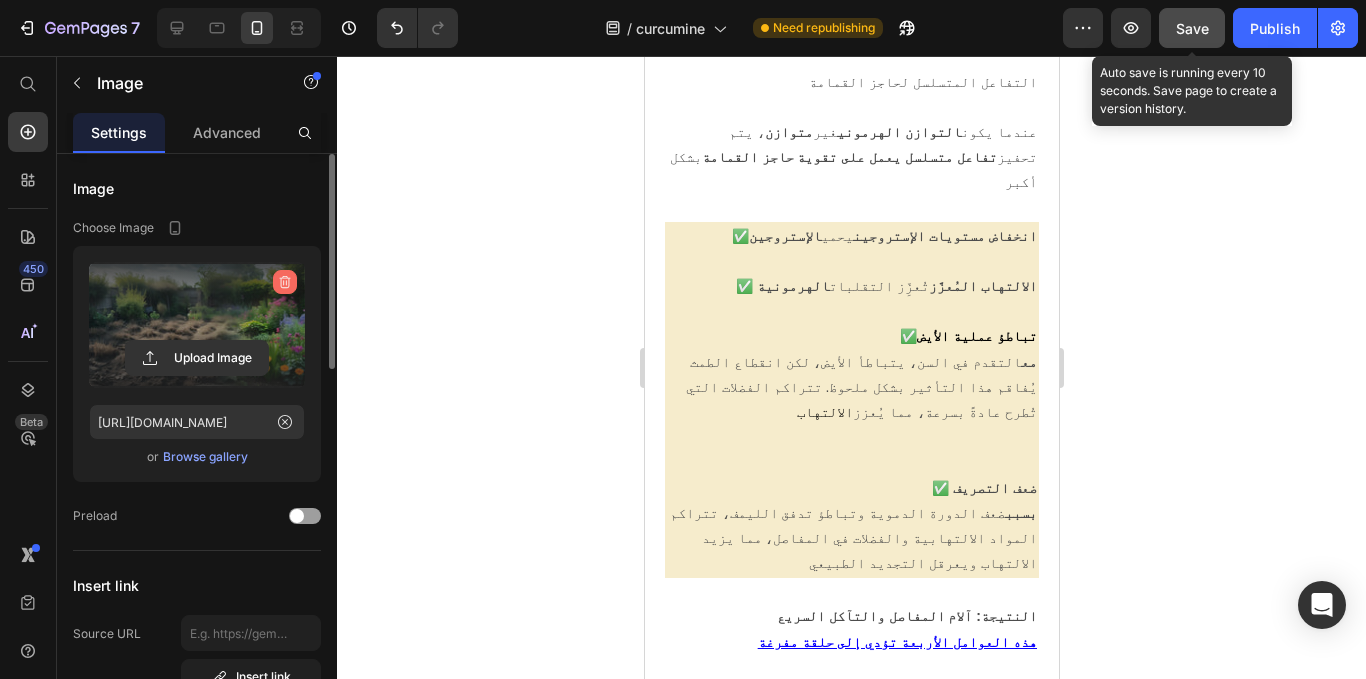 click at bounding box center (285, 282) 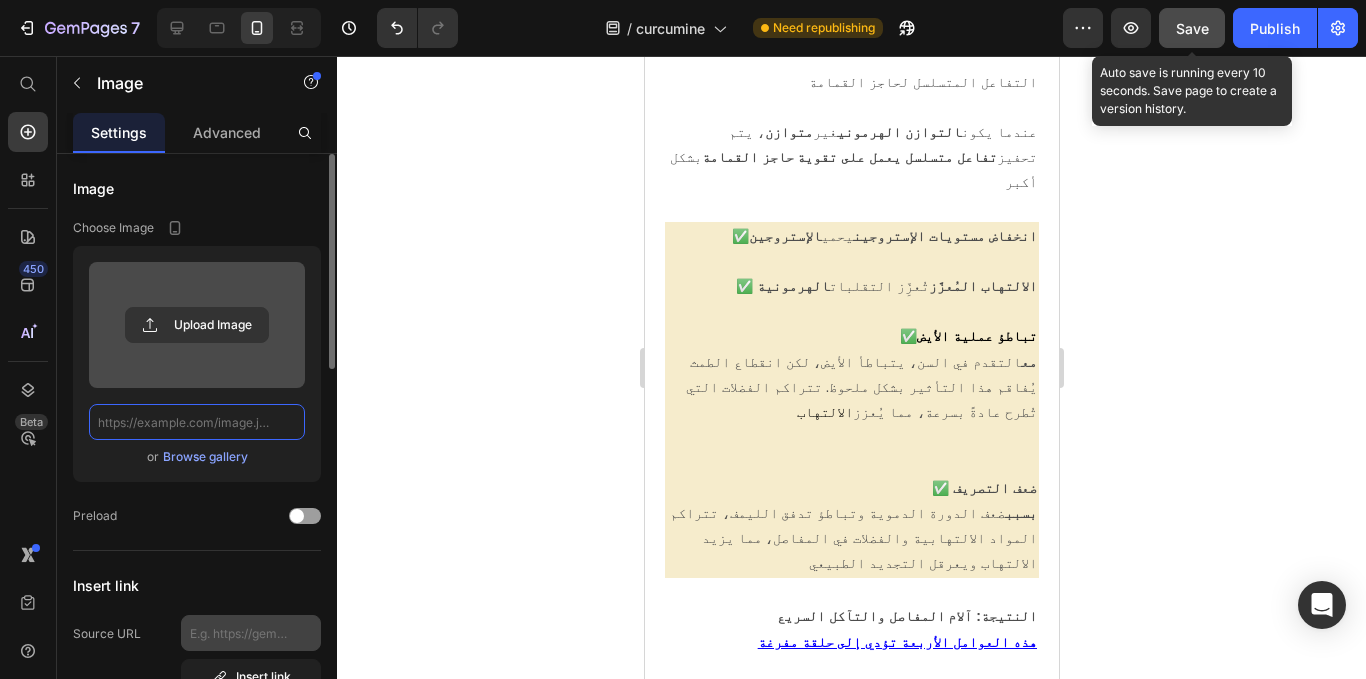scroll, scrollTop: 0, scrollLeft: 0, axis: both 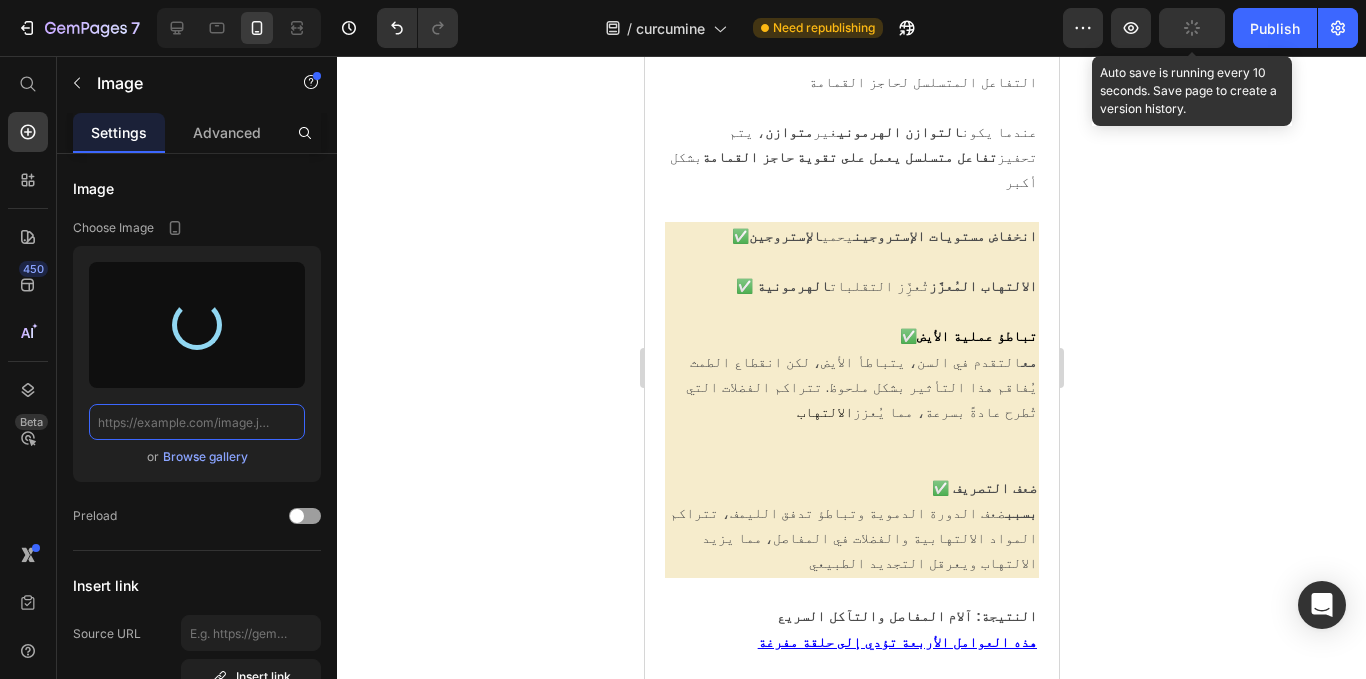 type on "https://cdn.shopify.com/s/files/1/0944/3370/6293/files/gempages_568890246704399381-8dd2662f-936f-4ed8-9207-5e2f10f252ef.jpg" 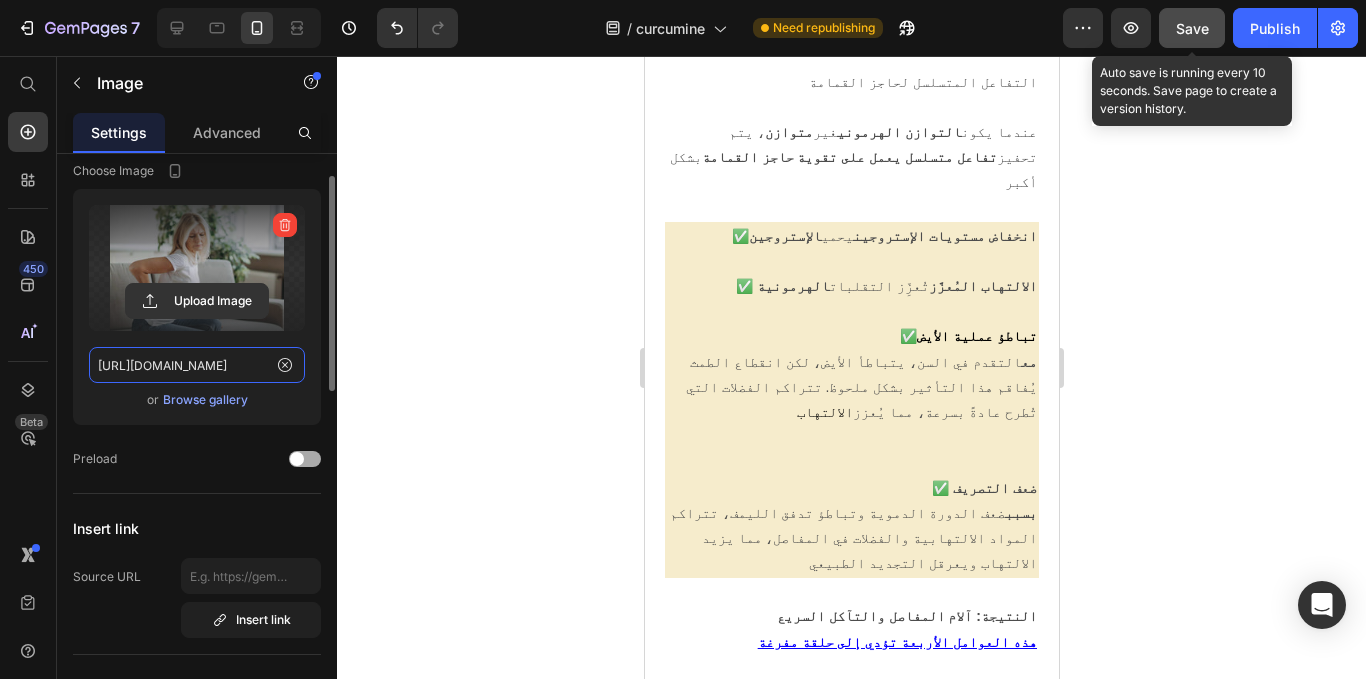 scroll, scrollTop: 58, scrollLeft: 0, axis: vertical 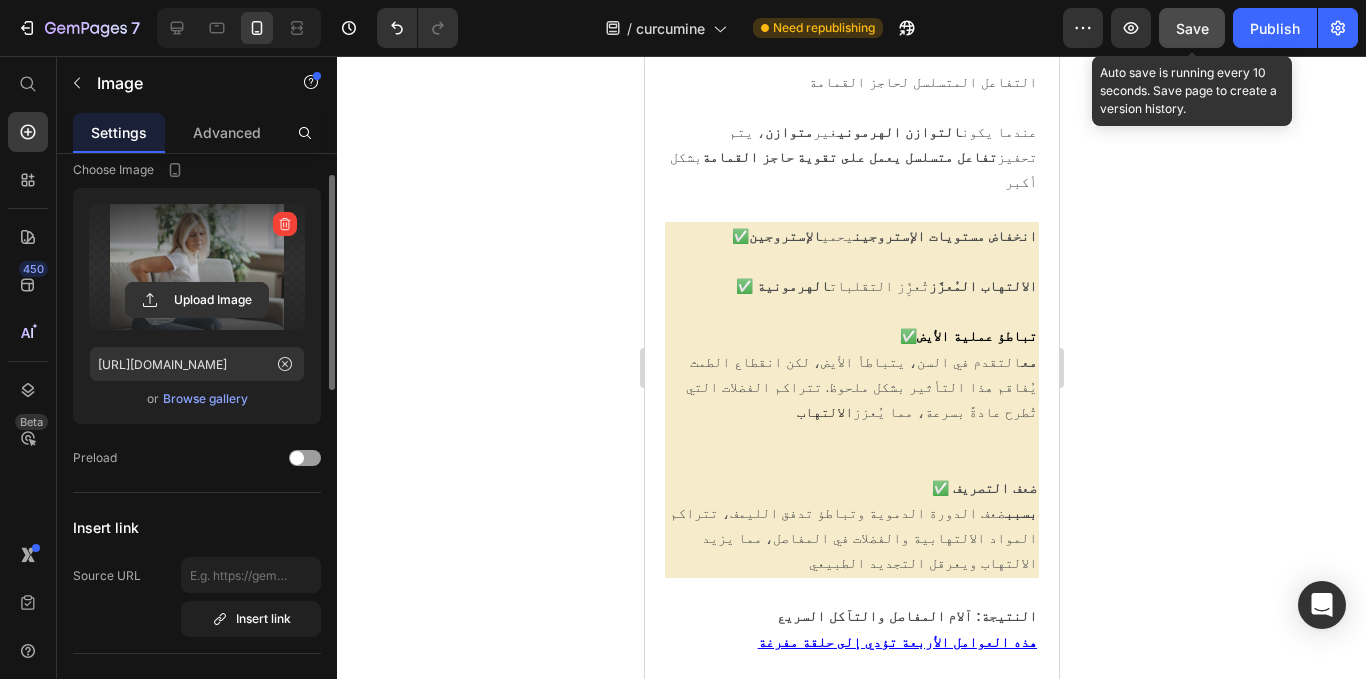 click 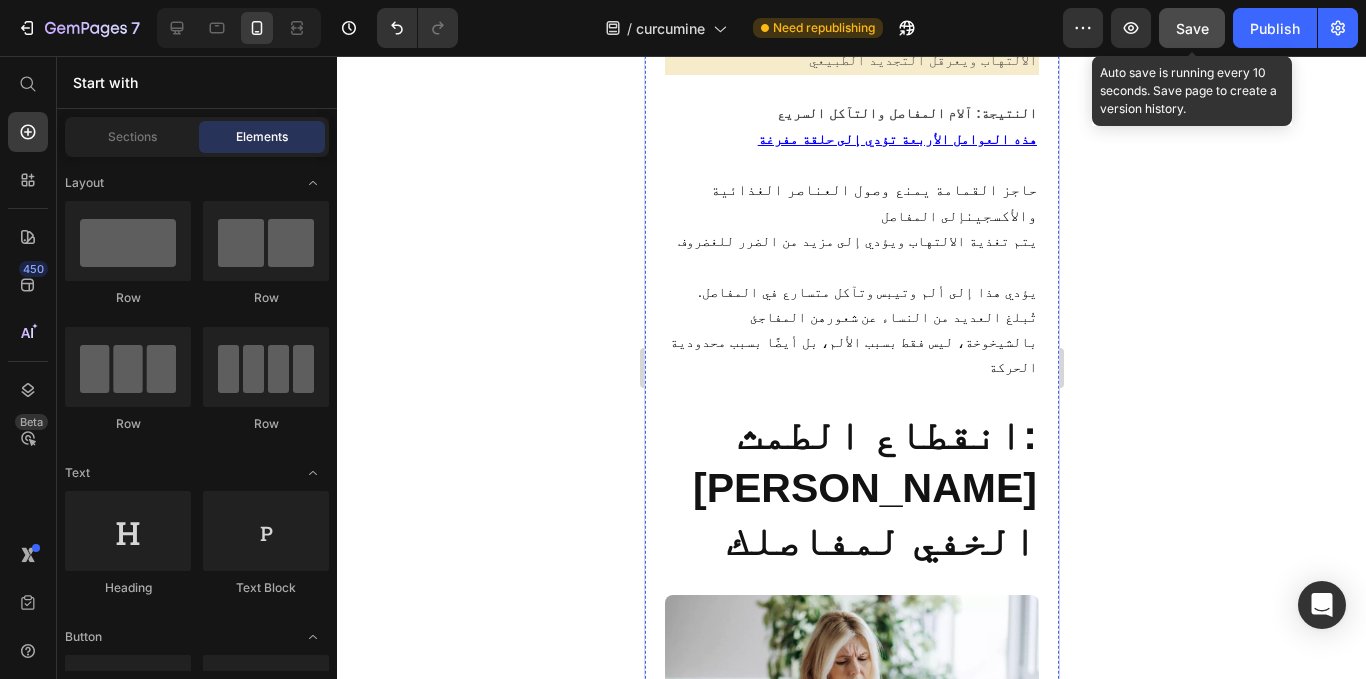 scroll, scrollTop: 6327, scrollLeft: 0, axis: vertical 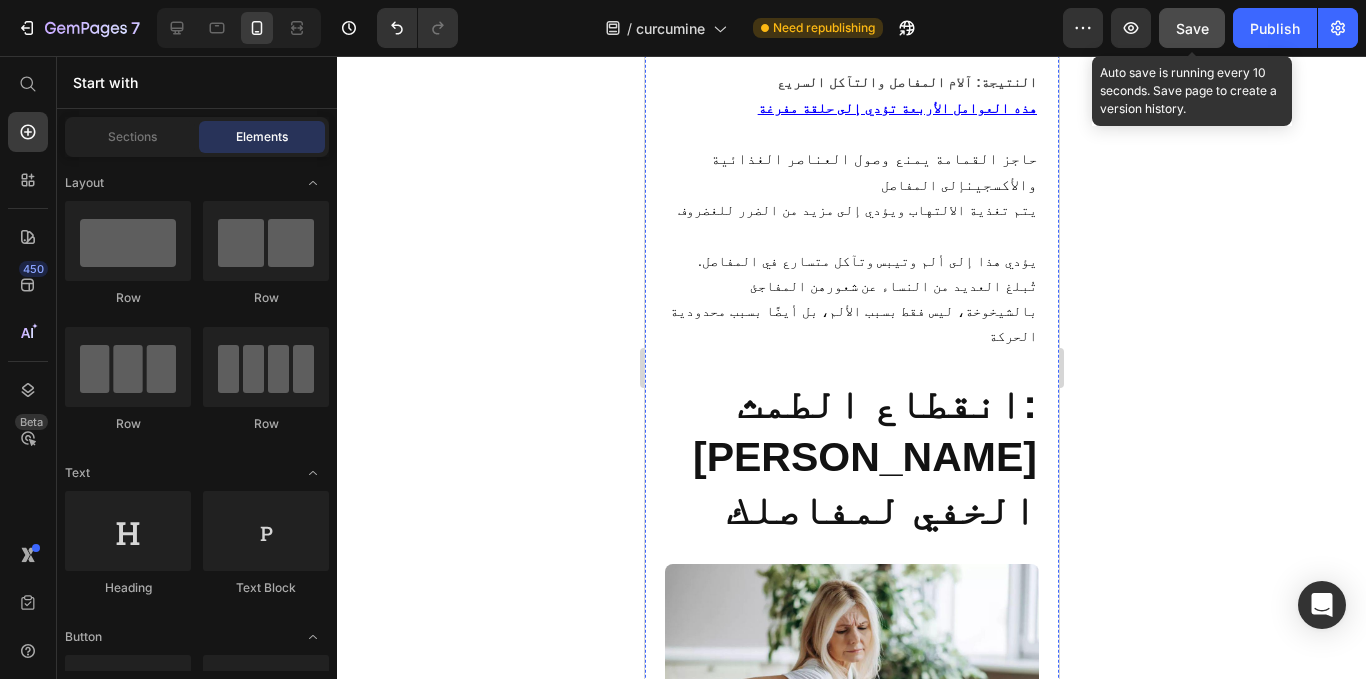 click at bounding box center [851, 1430] 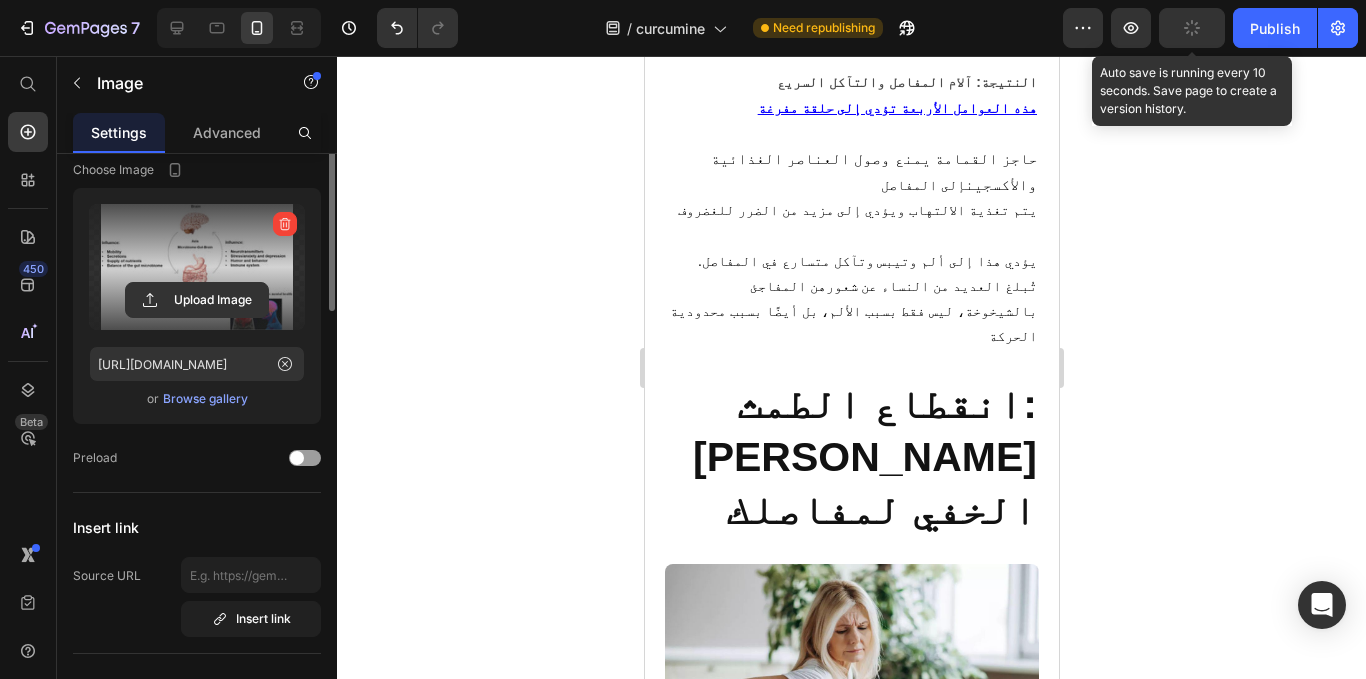 scroll, scrollTop: 0, scrollLeft: 0, axis: both 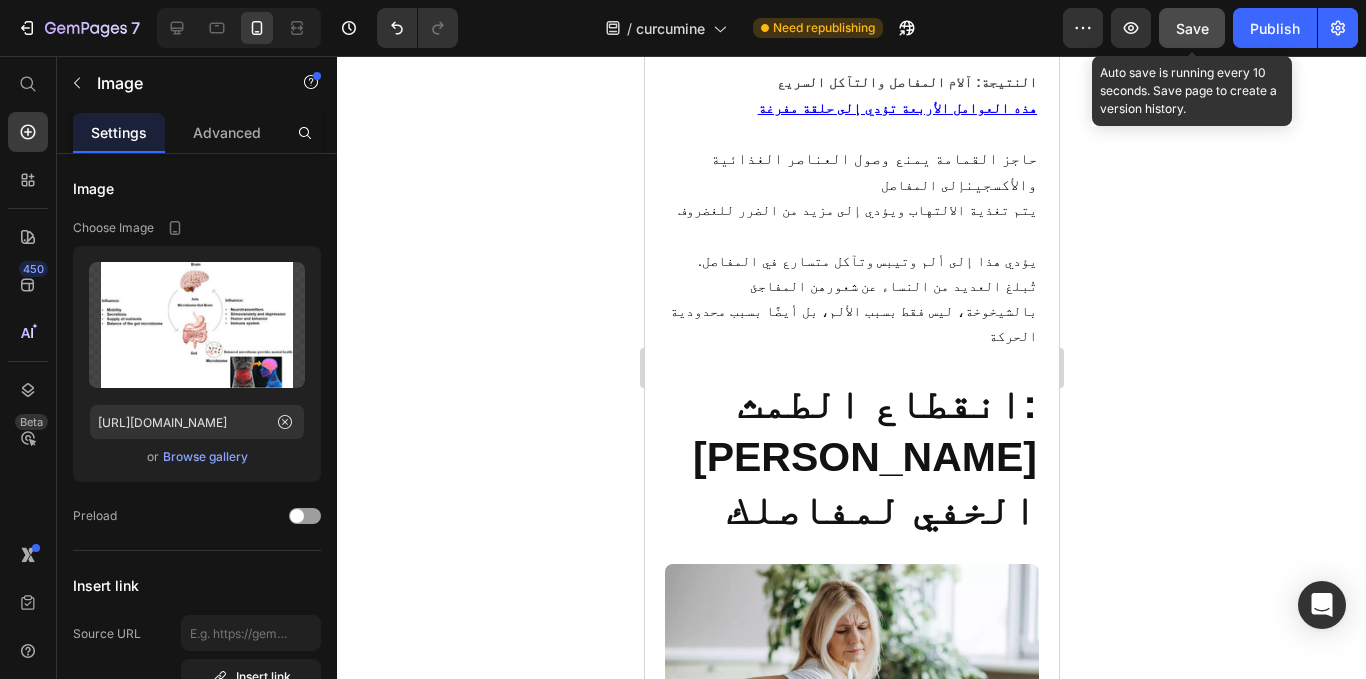 click at bounding box center [851, 1430] 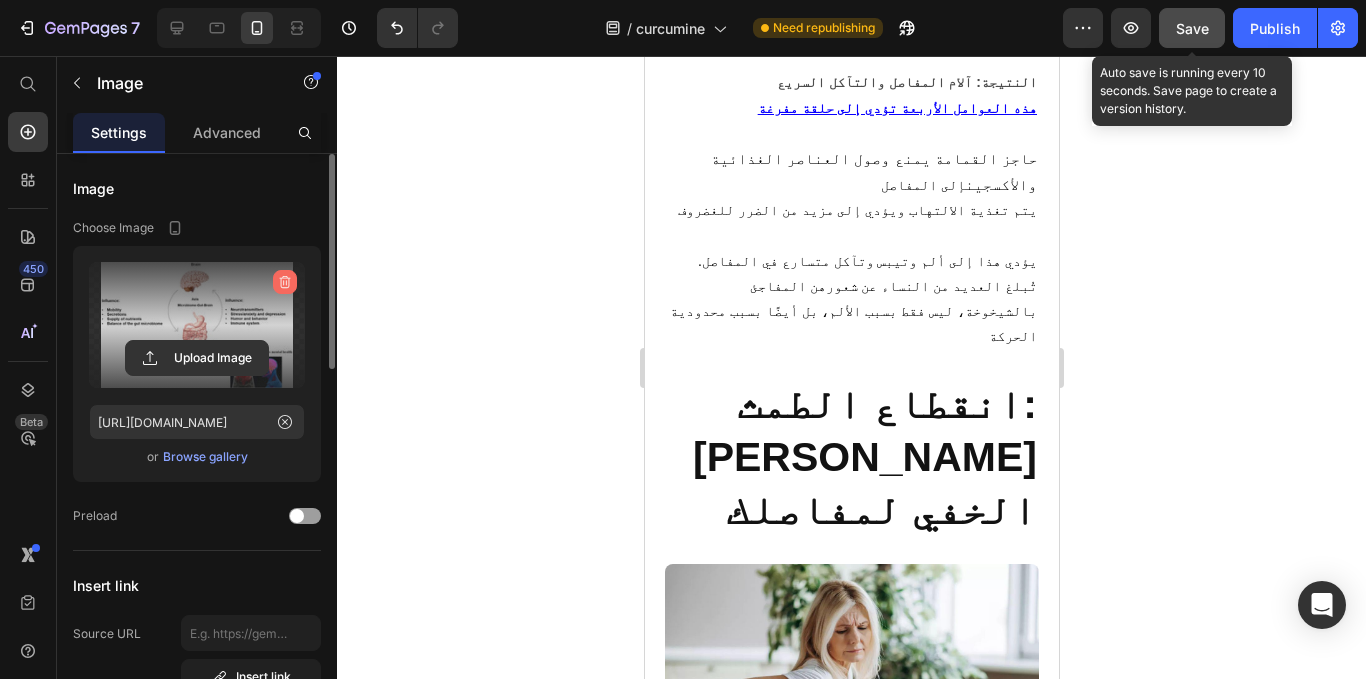 click 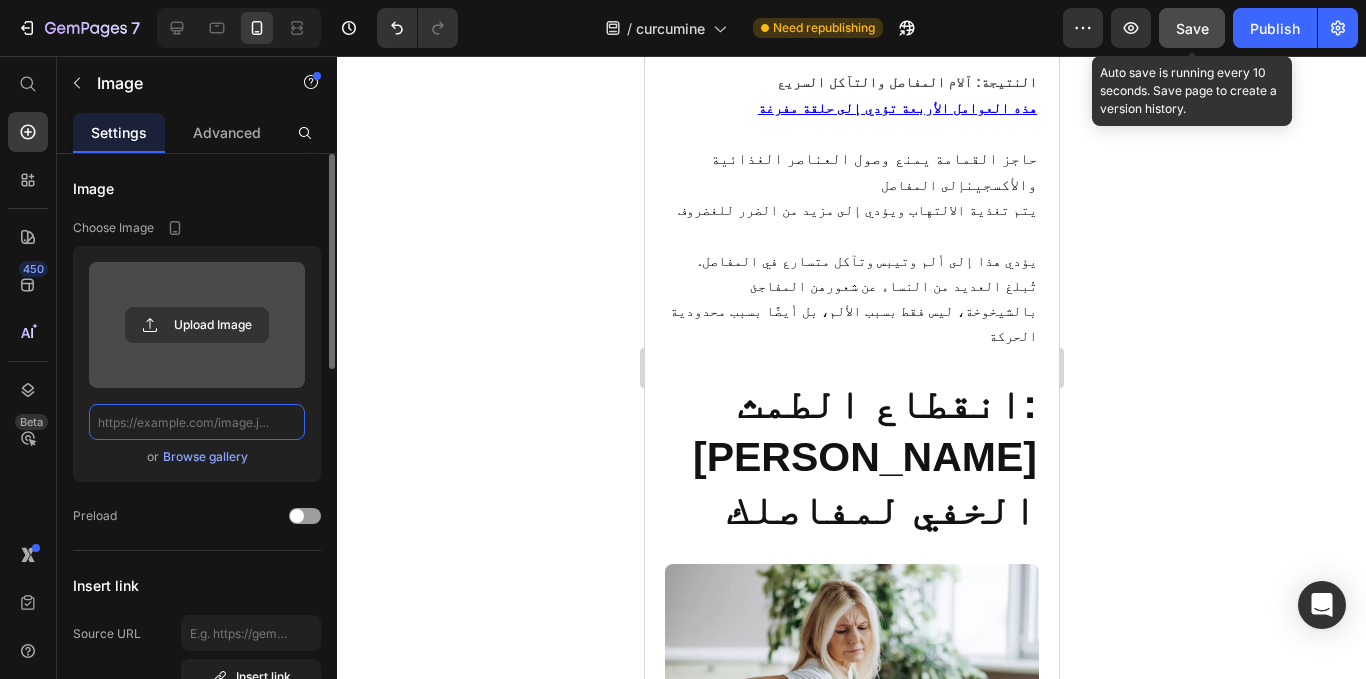 scroll, scrollTop: 0, scrollLeft: 0, axis: both 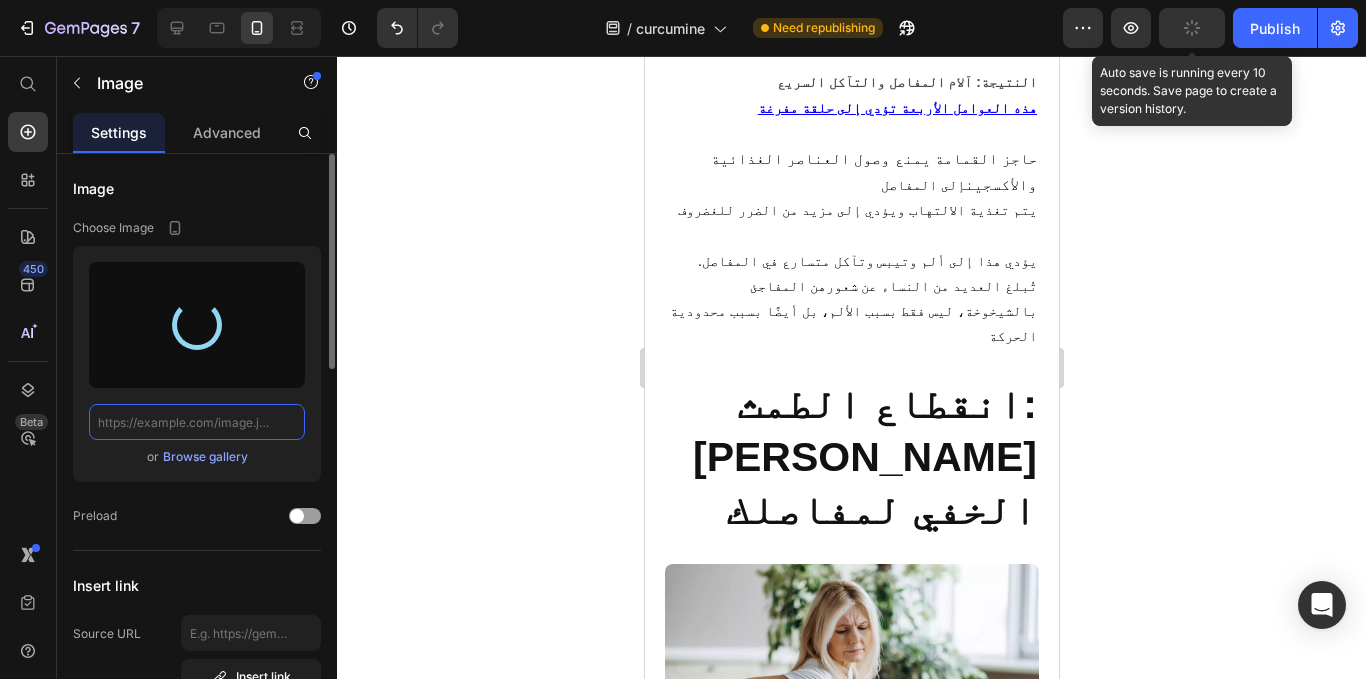 type on "https://cdn.shopify.com/s/files/1/0944/3370/6293/files/gempages_568890246704399381-df23524c-86d4-49ae-99e6-ee45400ff25e.png" 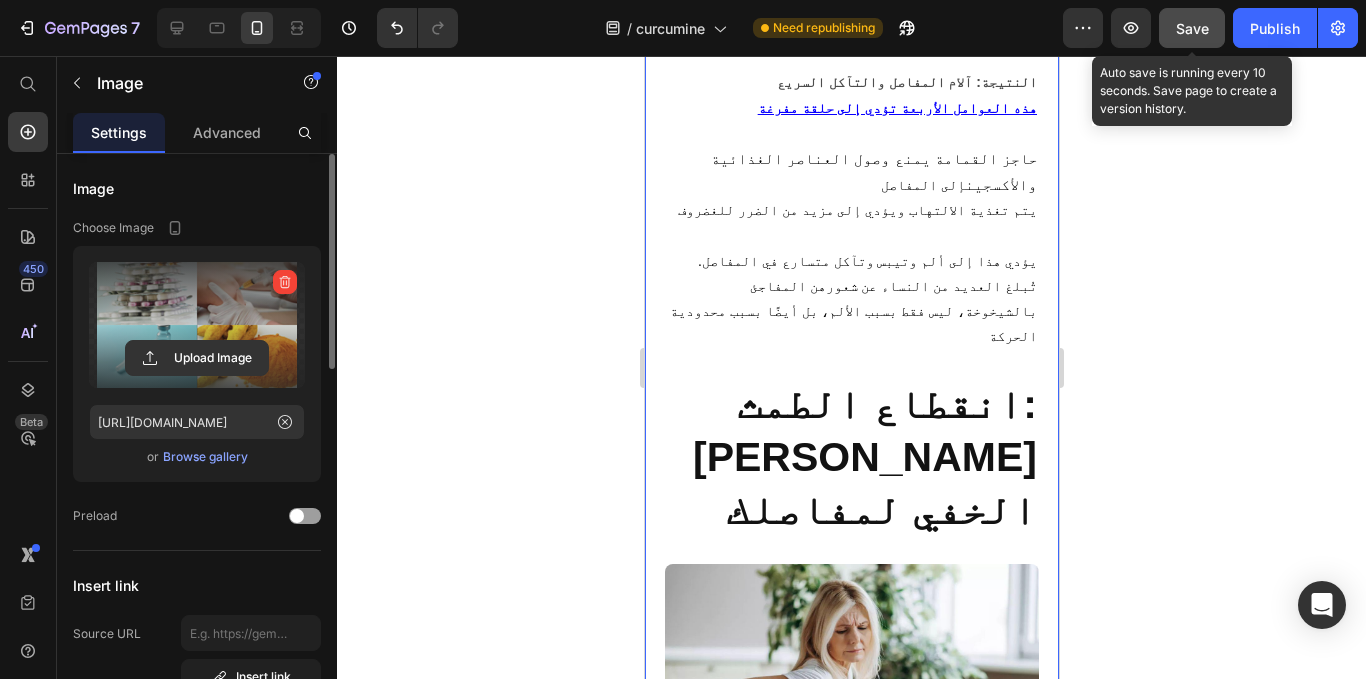 click 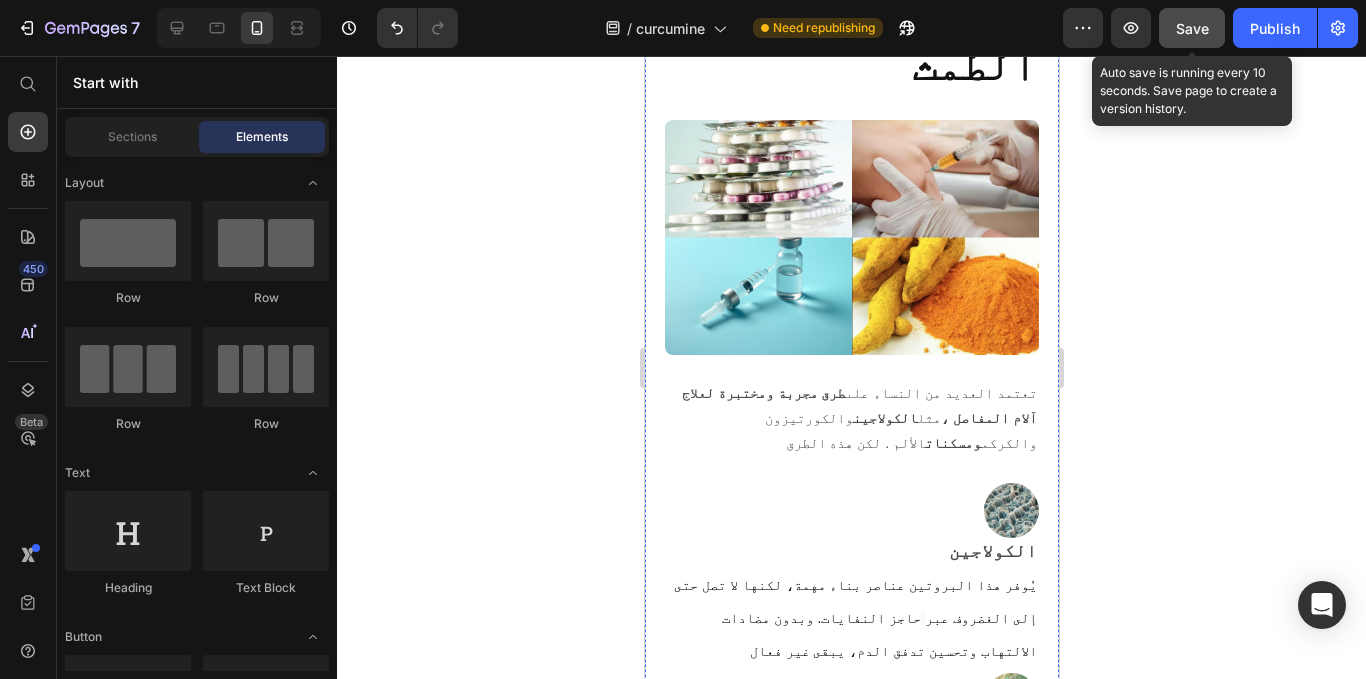 scroll, scrollTop: 7636, scrollLeft: 0, axis: vertical 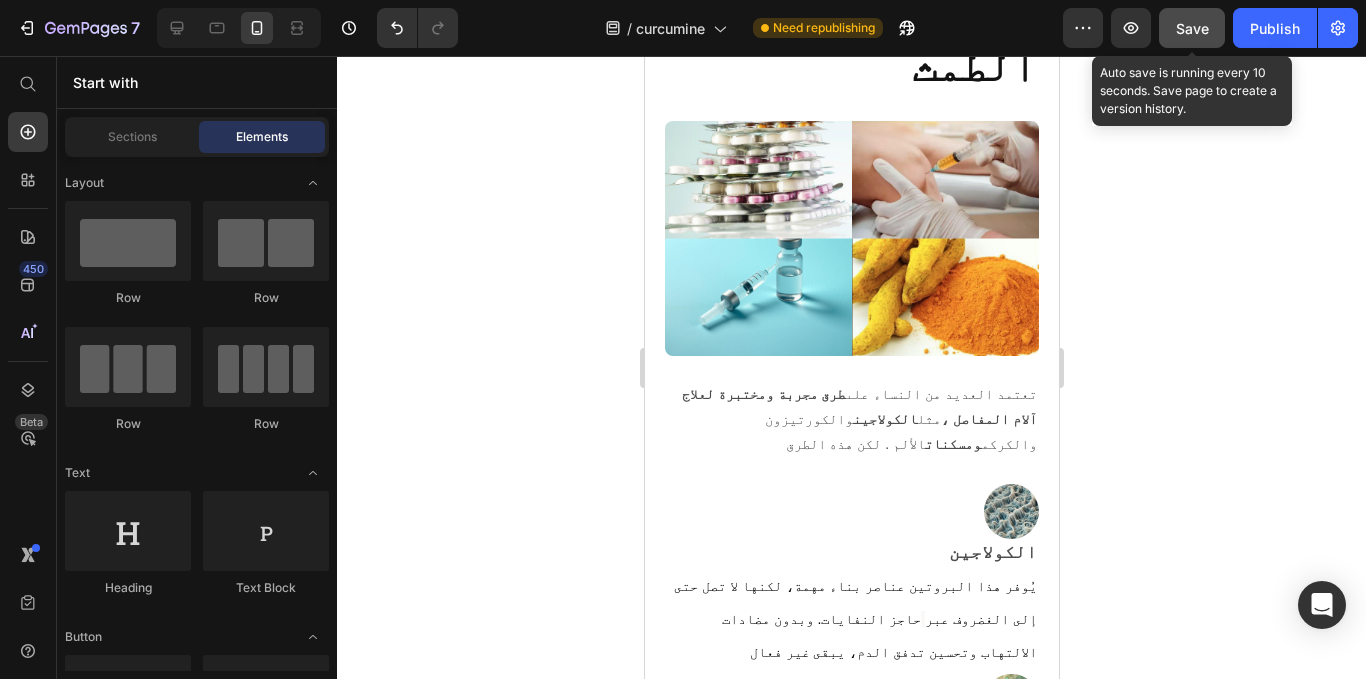 click on "Save" at bounding box center (1192, 28) 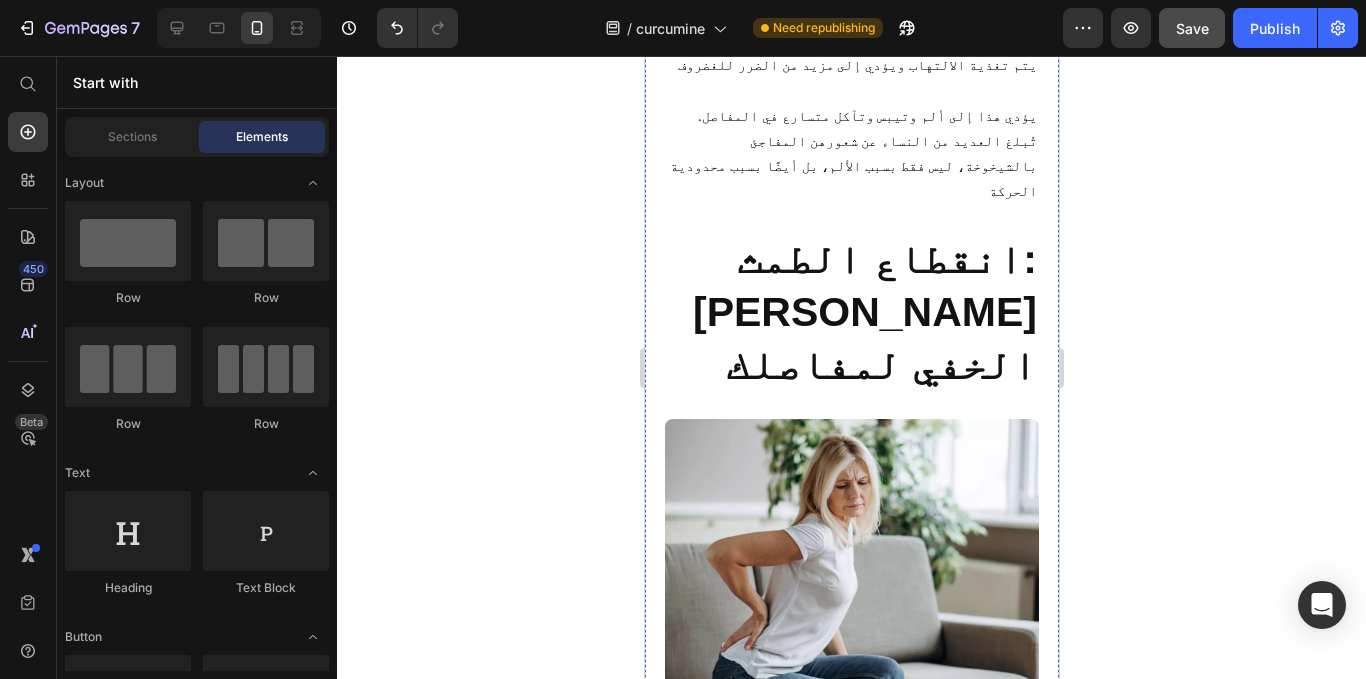 scroll, scrollTop: 6473, scrollLeft: 0, axis: vertical 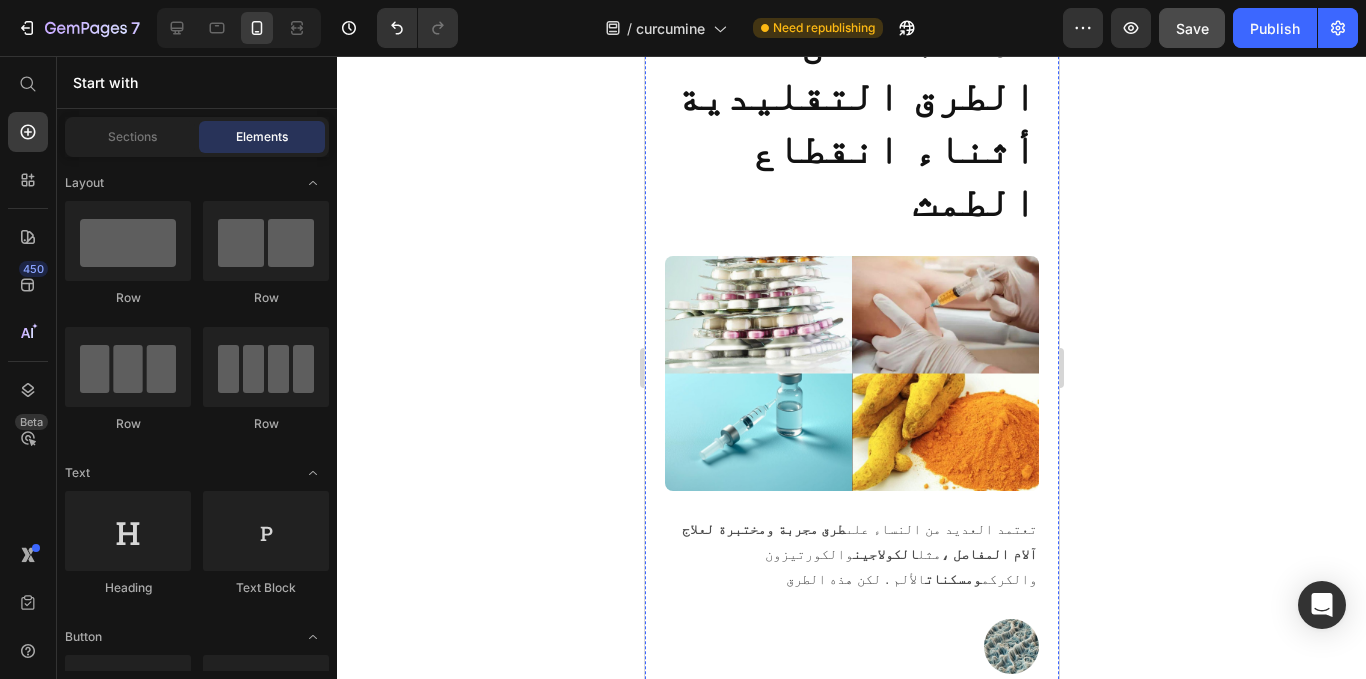 click at bounding box center (851, 1476) 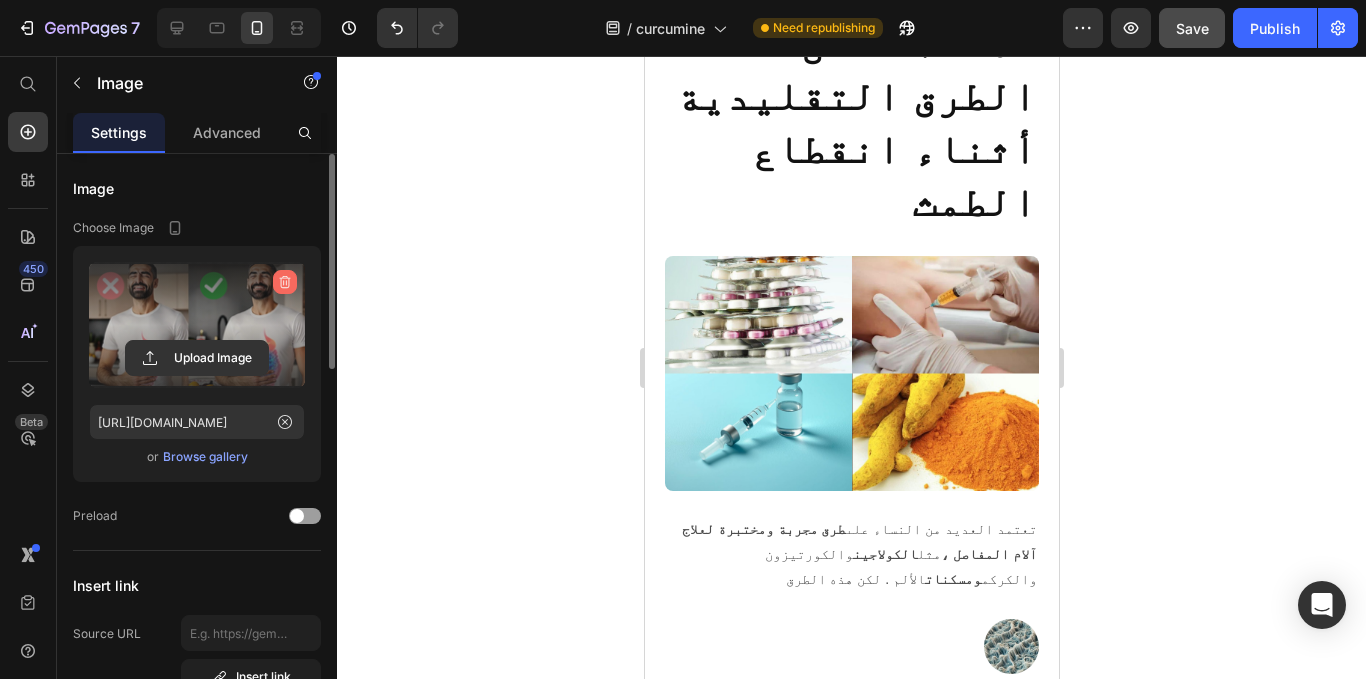 click at bounding box center [285, 282] 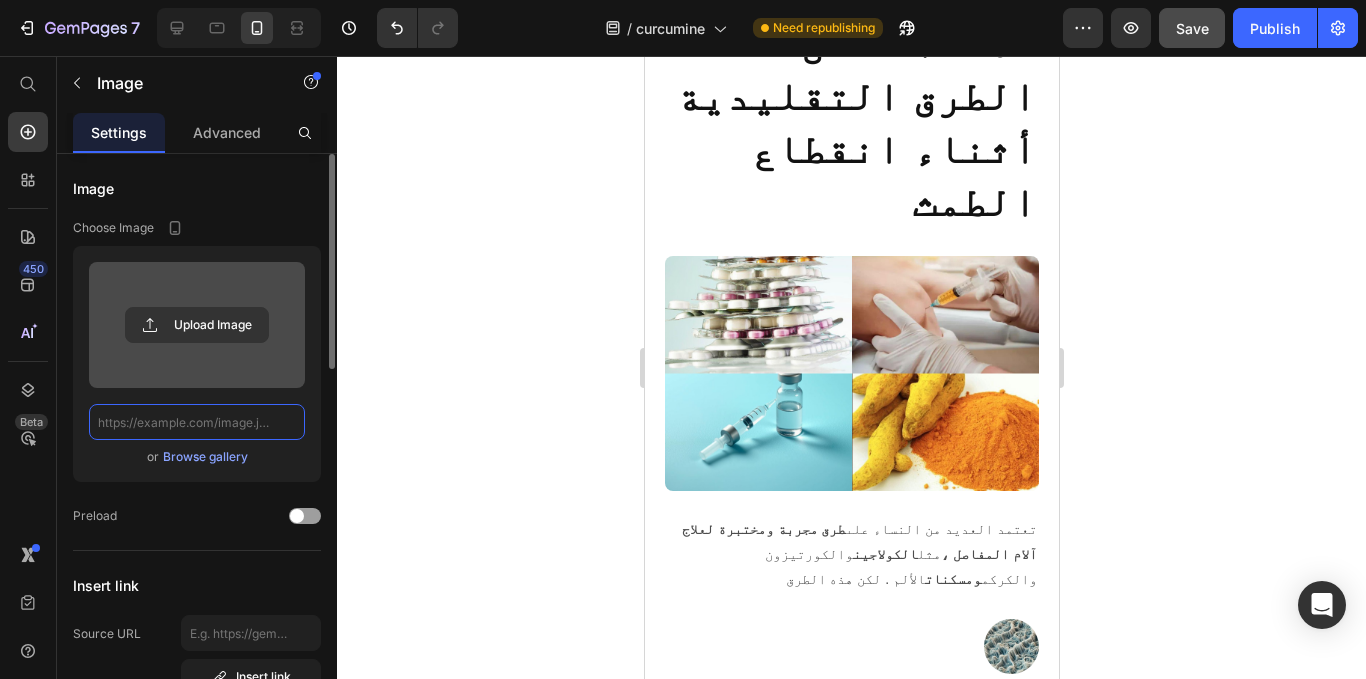scroll, scrollTop: 0, scrollLeft: 0, axis: both 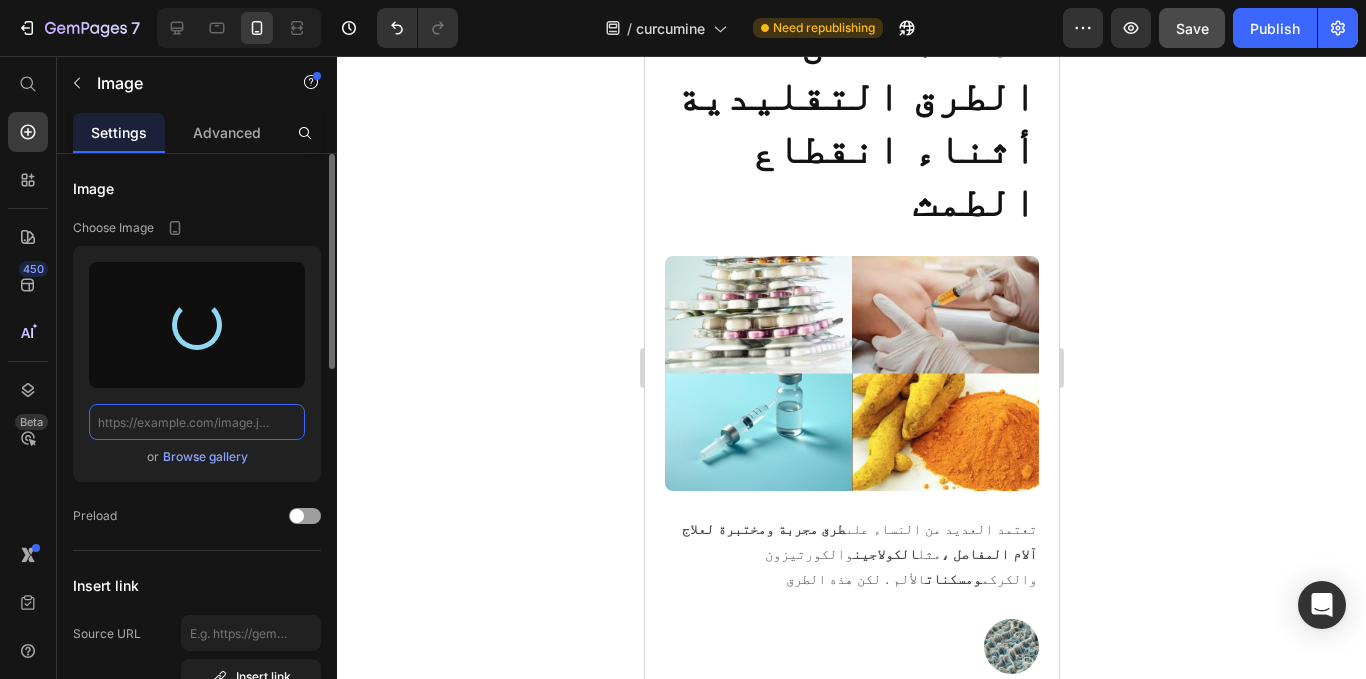 type on "https://cdn.shopify.com/s/files/1/0944/3370/6293/files/gempages_568890246704399381-779baa41-c0b3-487e-a25e-ebbdd61a5c77.png" 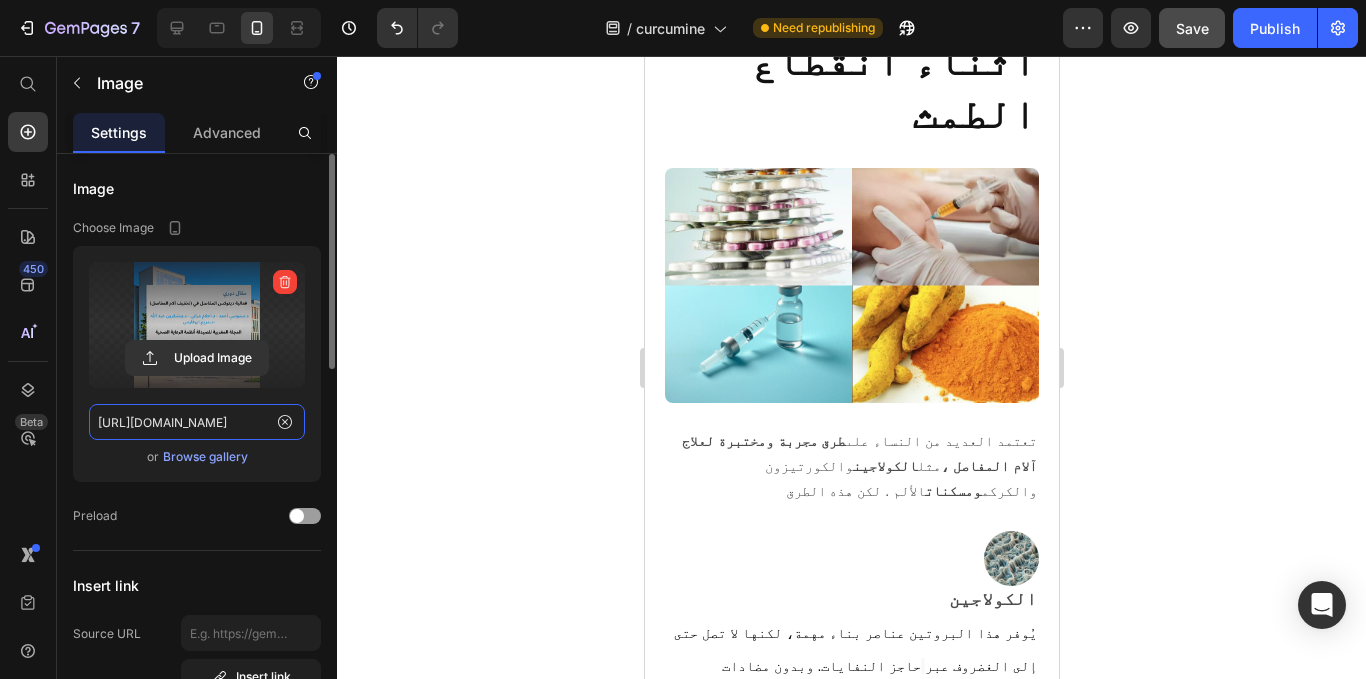 scroll, scrollTop: 7588, scrollLeft: 0, axis: vertical 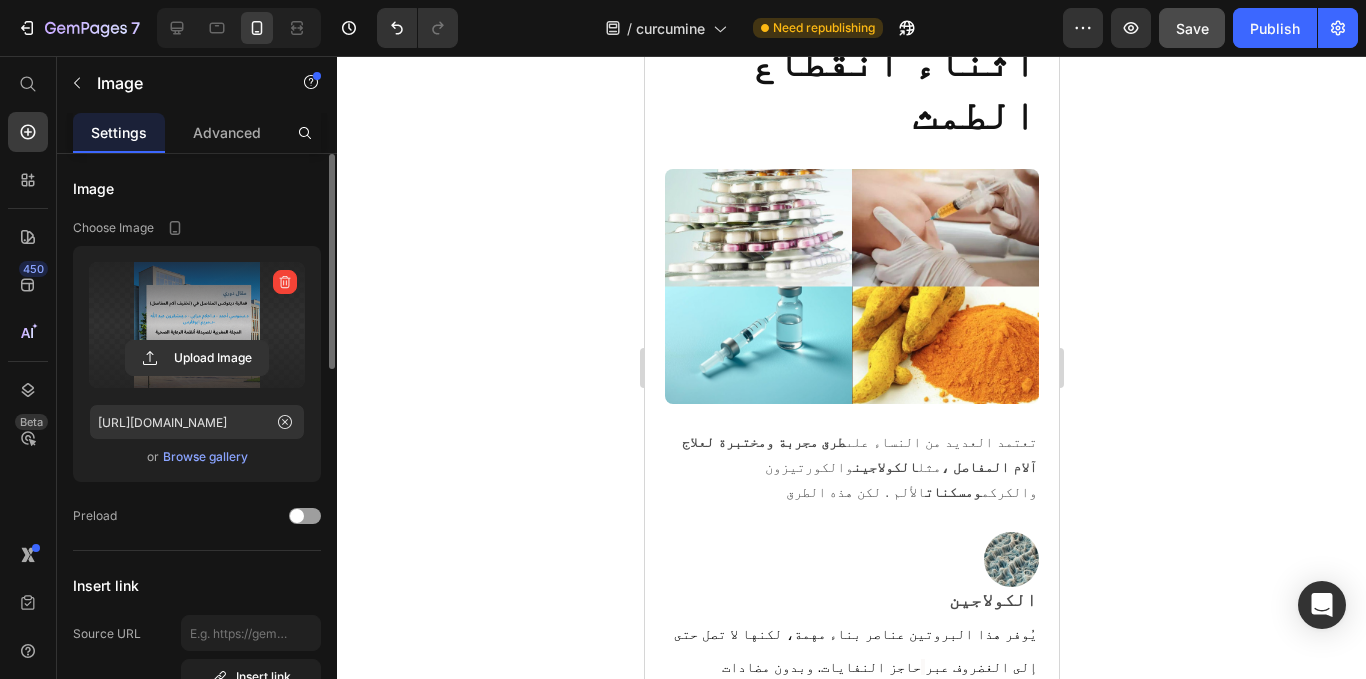 click 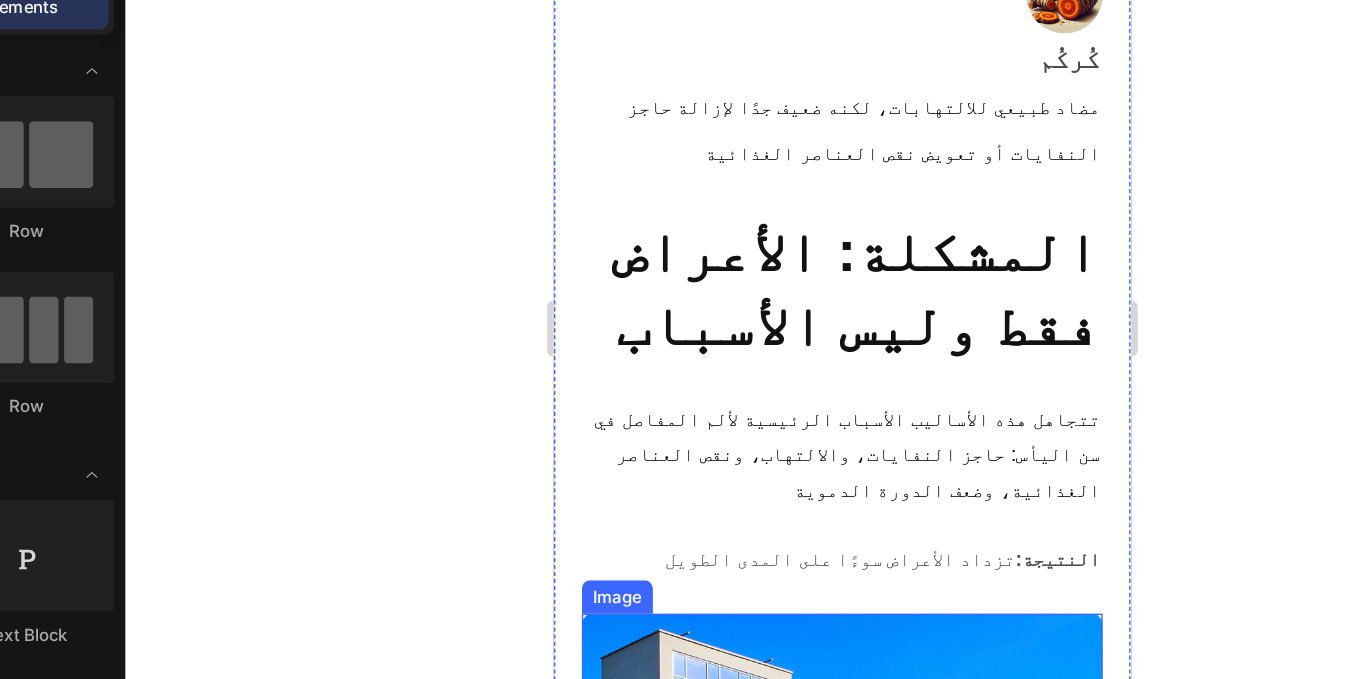 scroll, scrollTop: 8405, scrollLeft: 0, axis: vertical 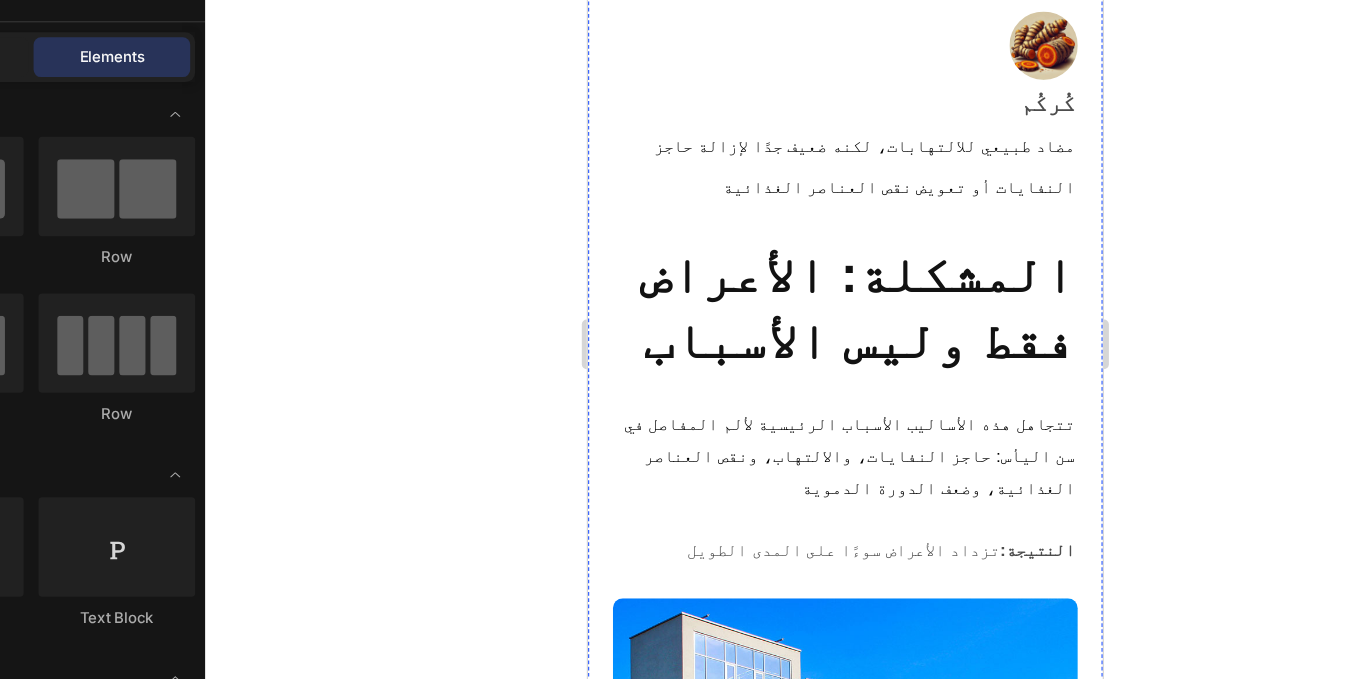 click at bounding box center [794, 1622] 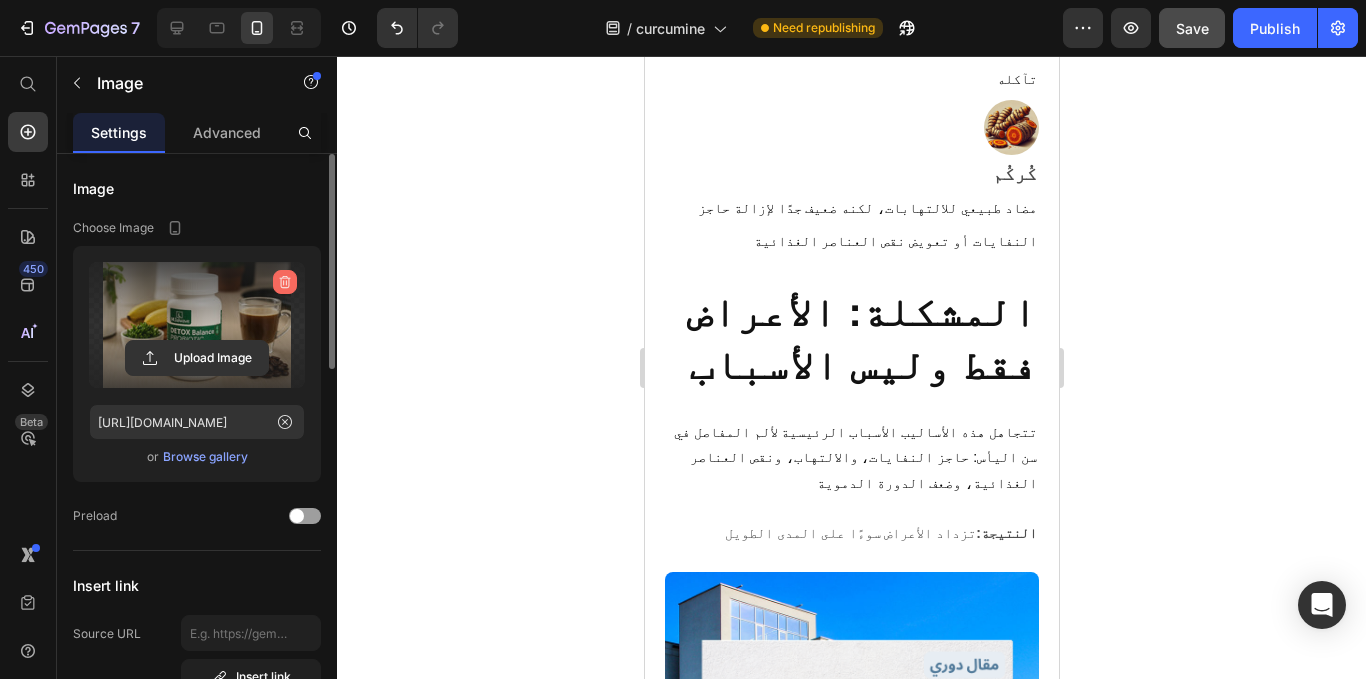 click at bounding box center (285, 282) 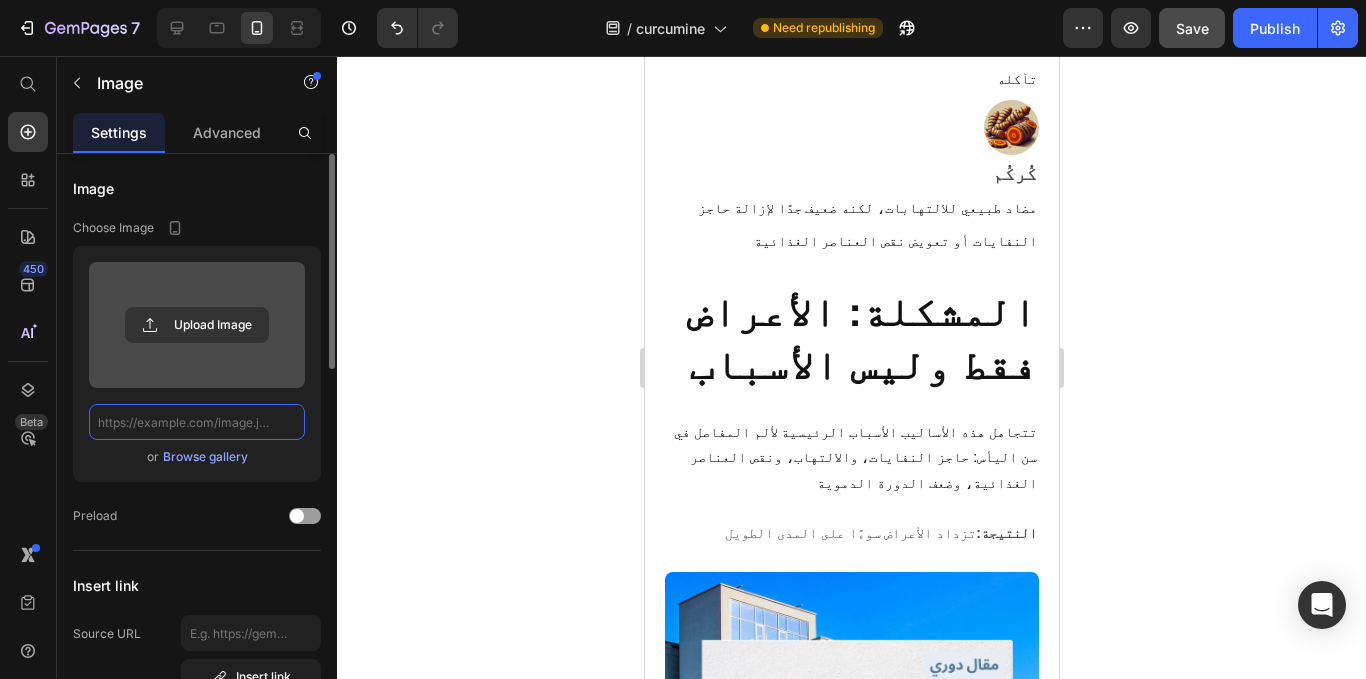 scroll, scrollTop: 0, scrollLeft: 0, axis: both 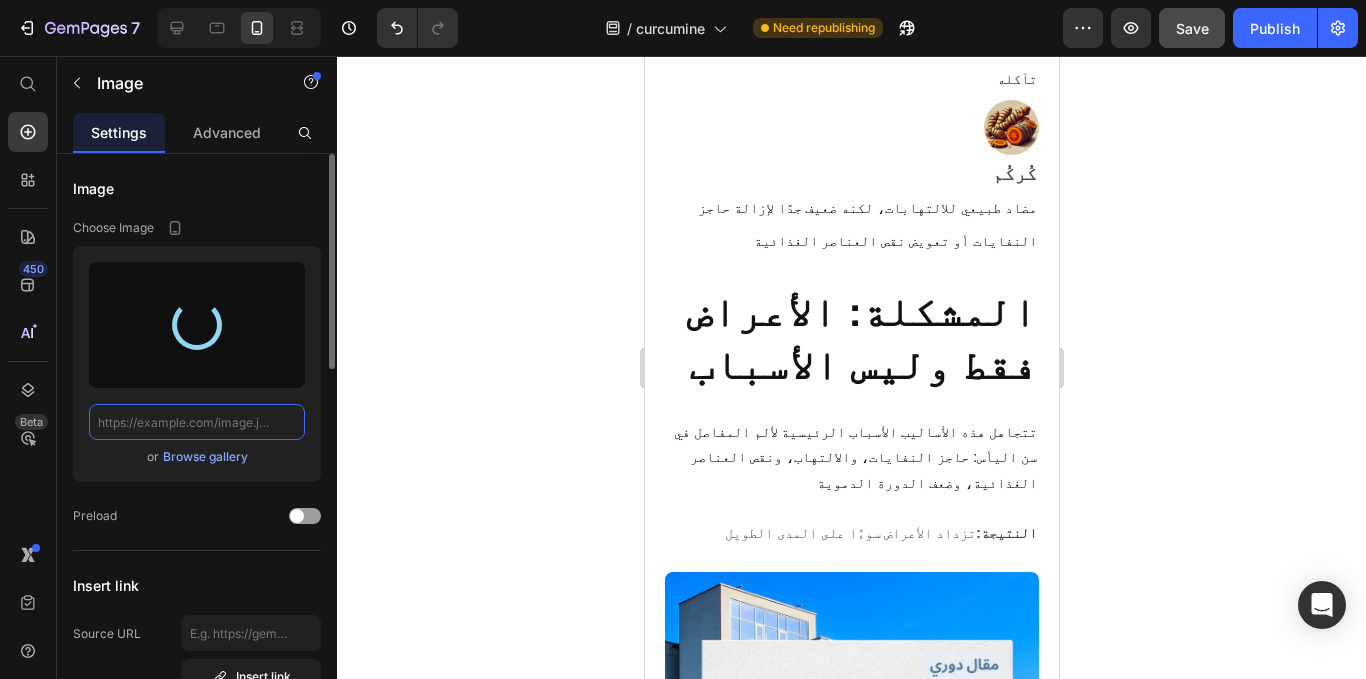 type on "https://cdn.shopify.com/s/files/1/0944/3370/6293/files/gempages_568890246704399381-cc5f6127-a920-4f07-b521-e8b4e4070f4a.png" 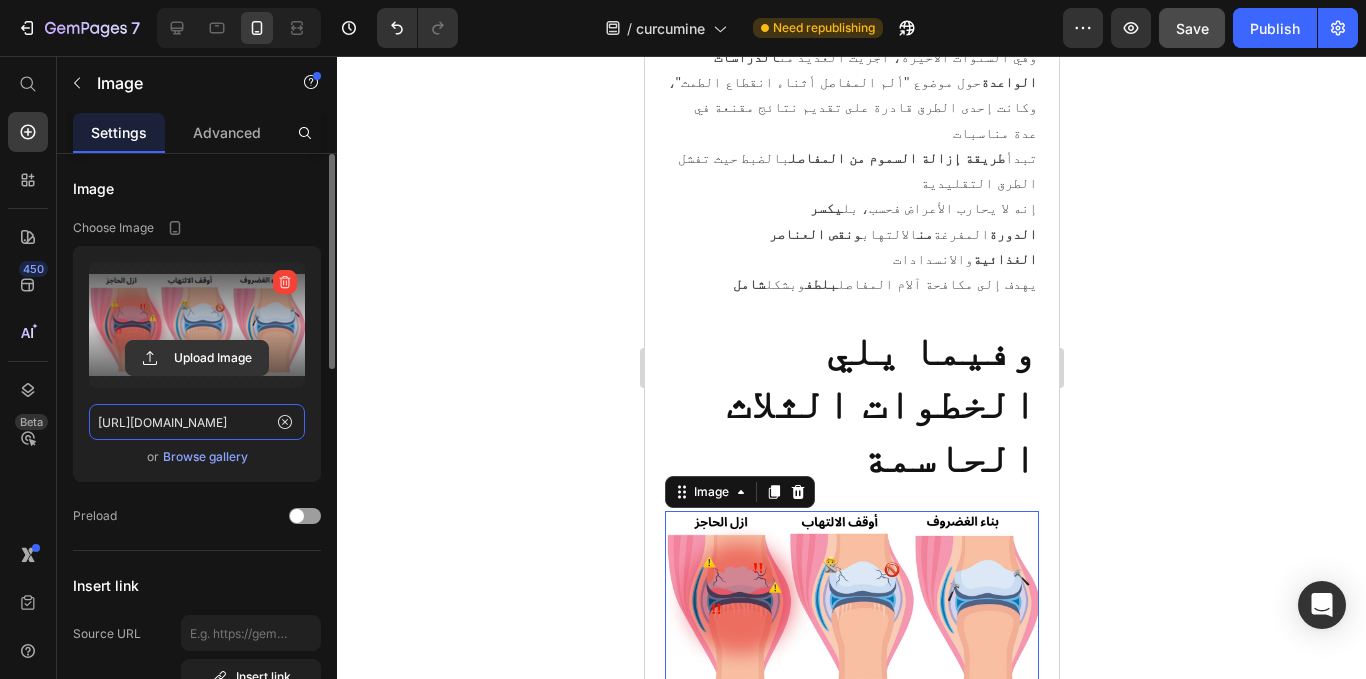 scroll, scrollTop: 9616, scrollLeft: 0, axis: vertical 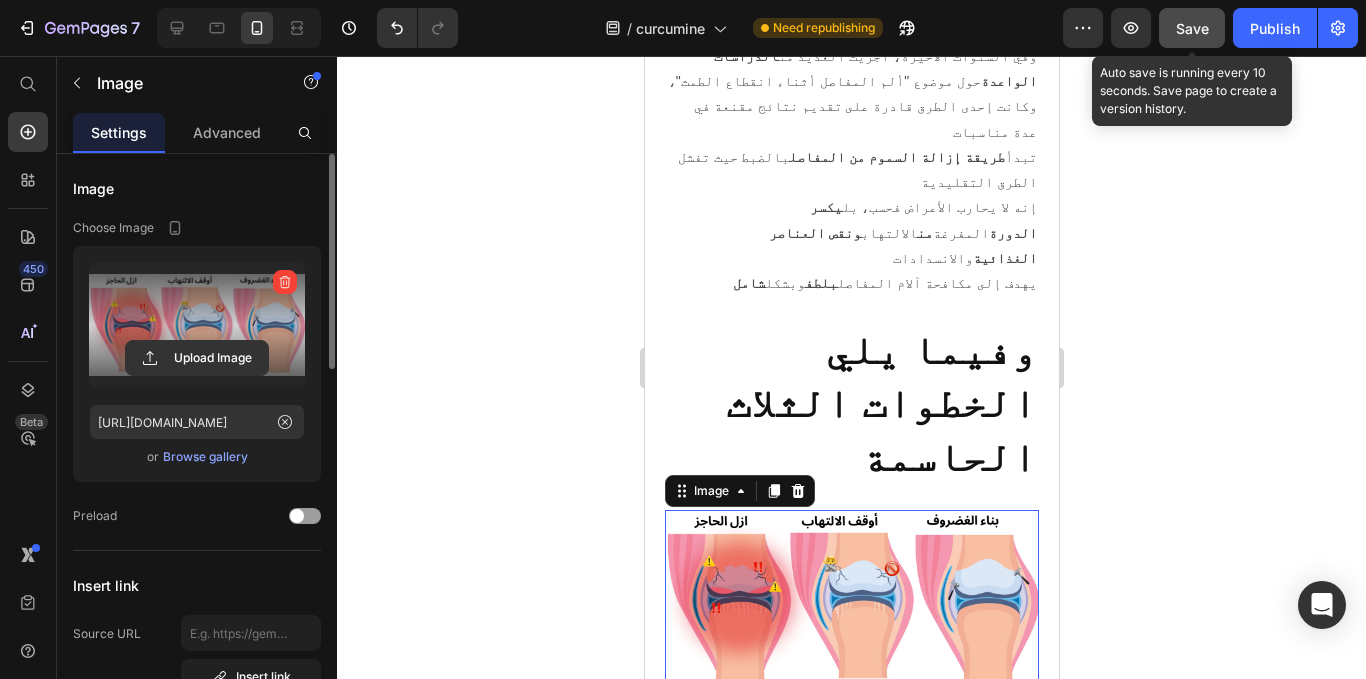 click on "Save" 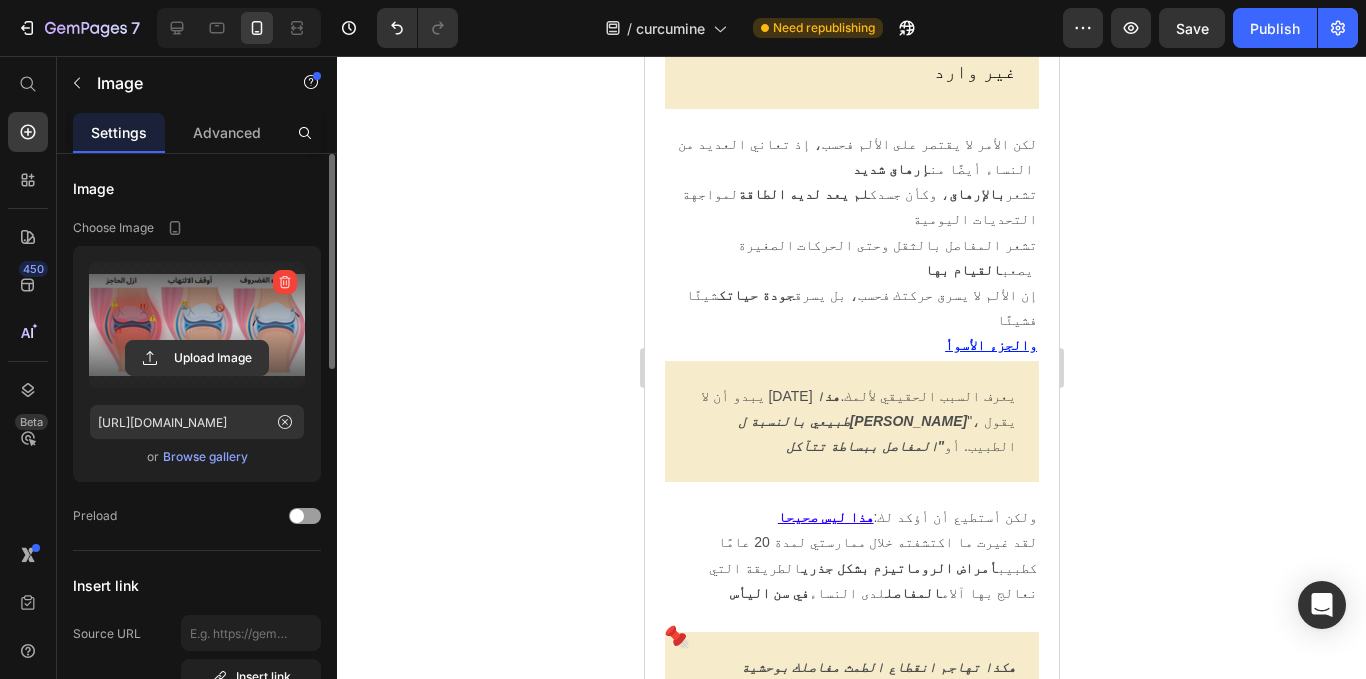 scroll, scrollTop: 2681, scrollLeft: 0, axis: vertical 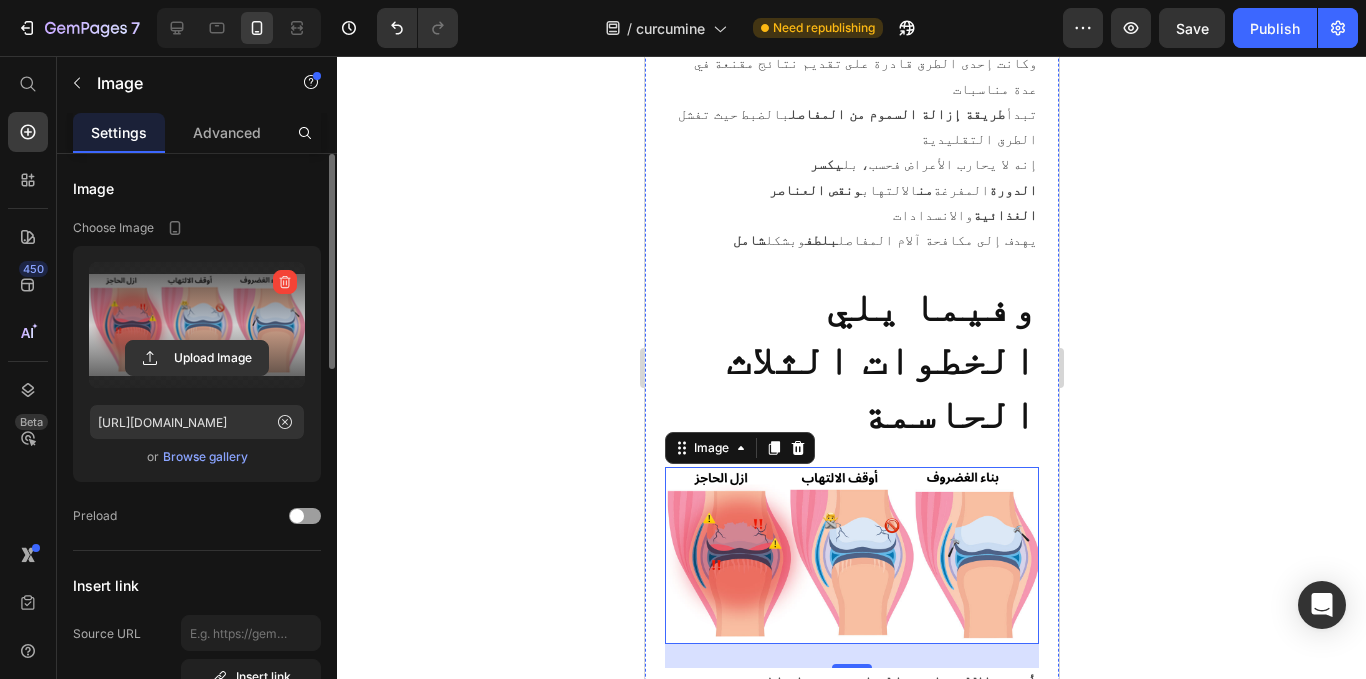 click at bounding box center (851, 2065) 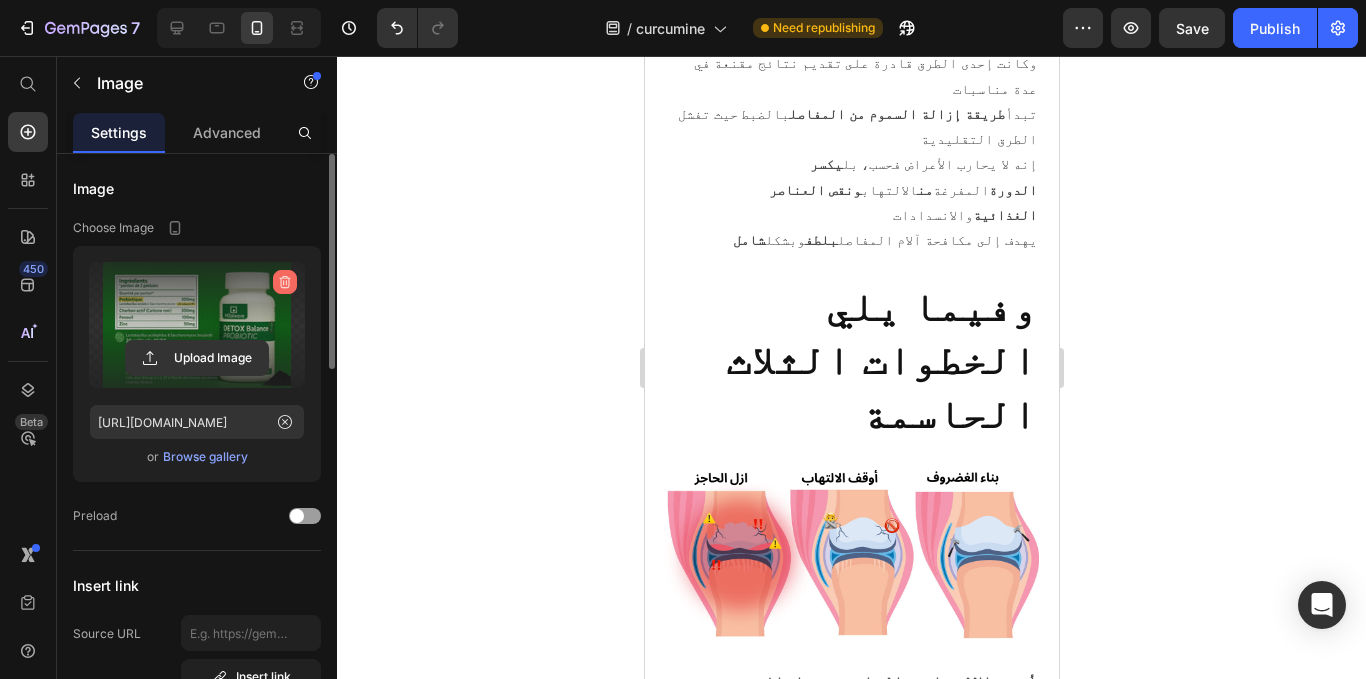 click at bounding box center (285, 282) 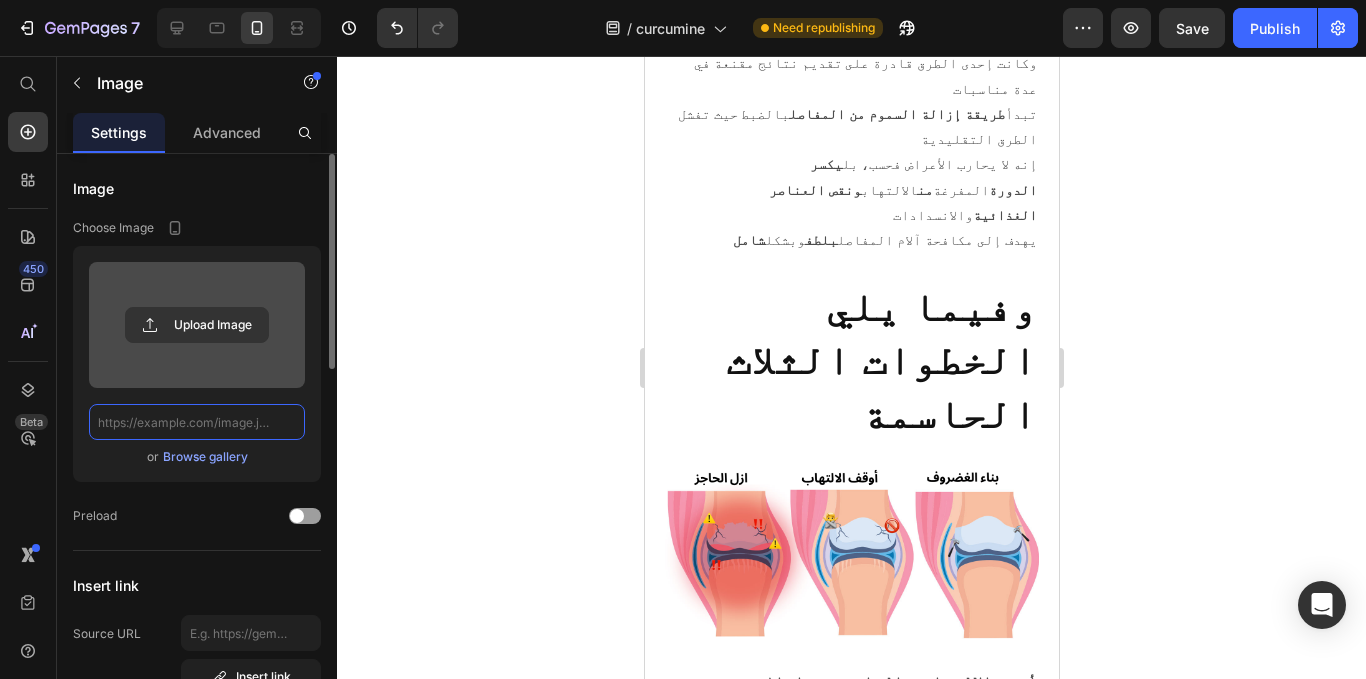 scroll, scrollTop: 0, scrollLeft: 0, axis: both 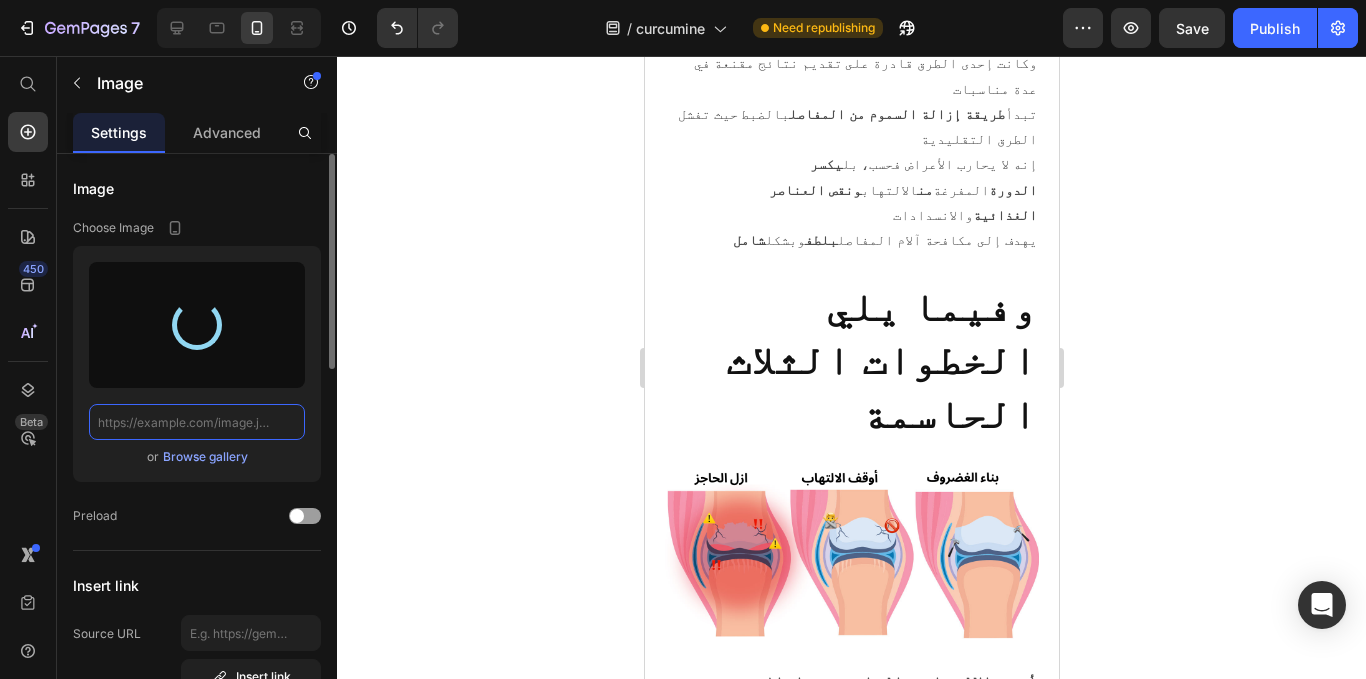 type on "https://cdn.shopify.com/s/files/1/0944/3370/6293/files/gempages_568890246704399381-1c89bc2a-8480-45ae-9e58-1e0d60382a43.jpg" 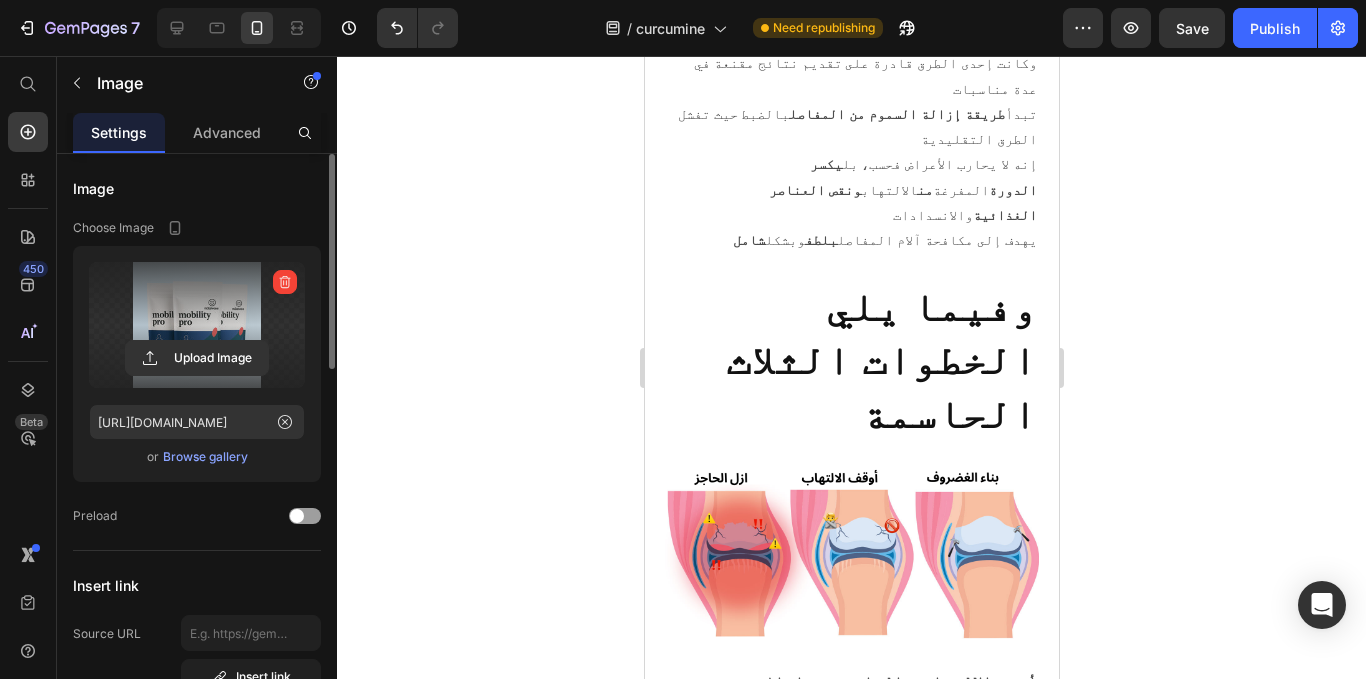 click 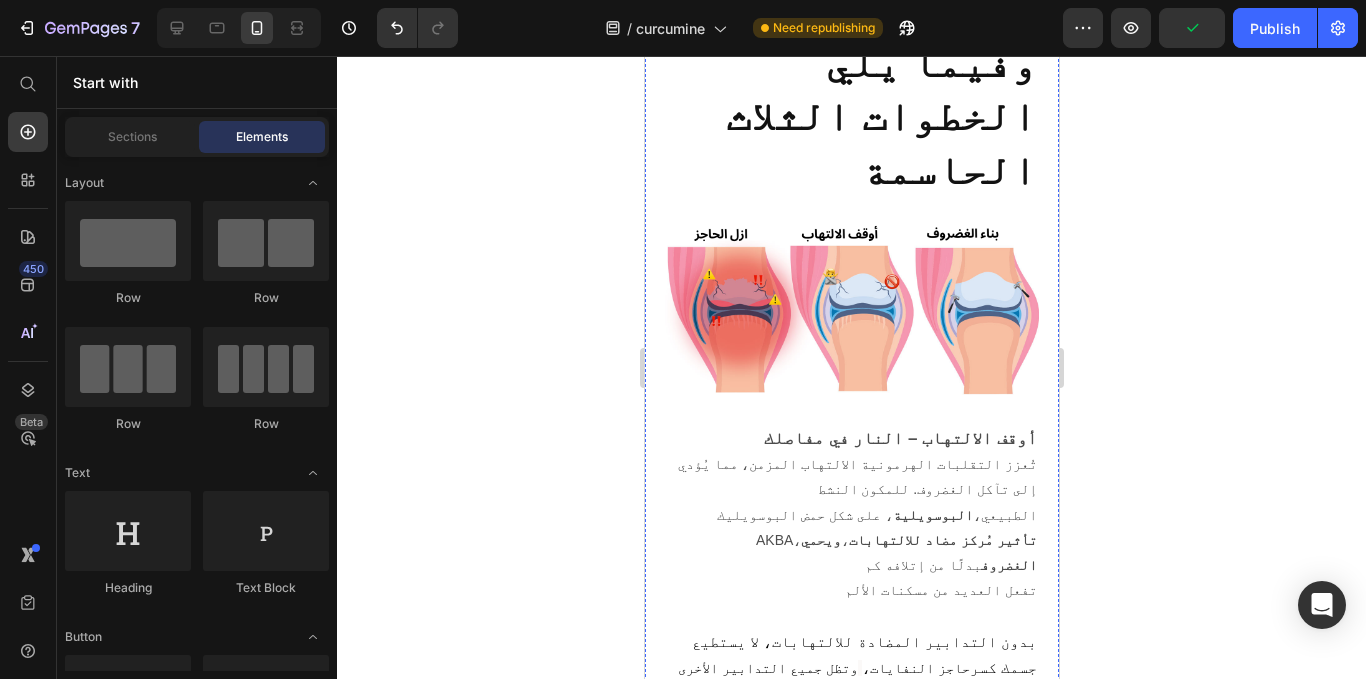 scroll, scrollTop: 9838, scrollLeft: 0, axis: vertical 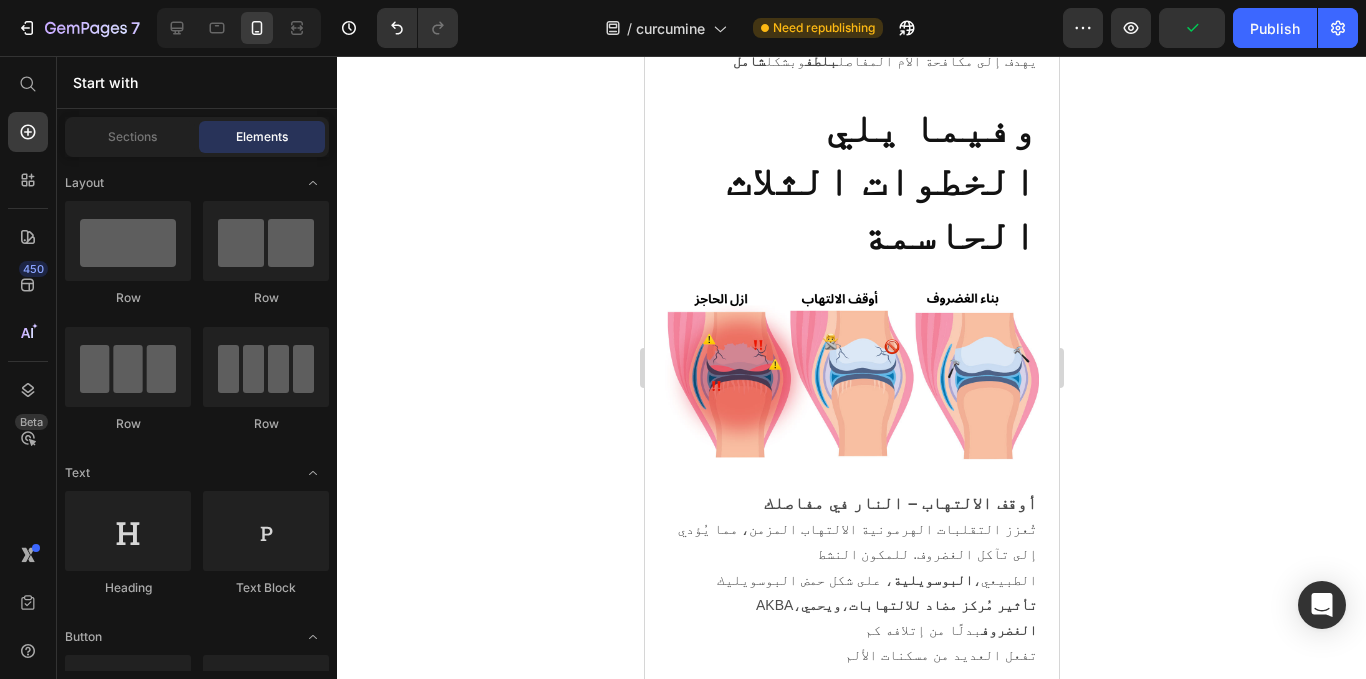 click 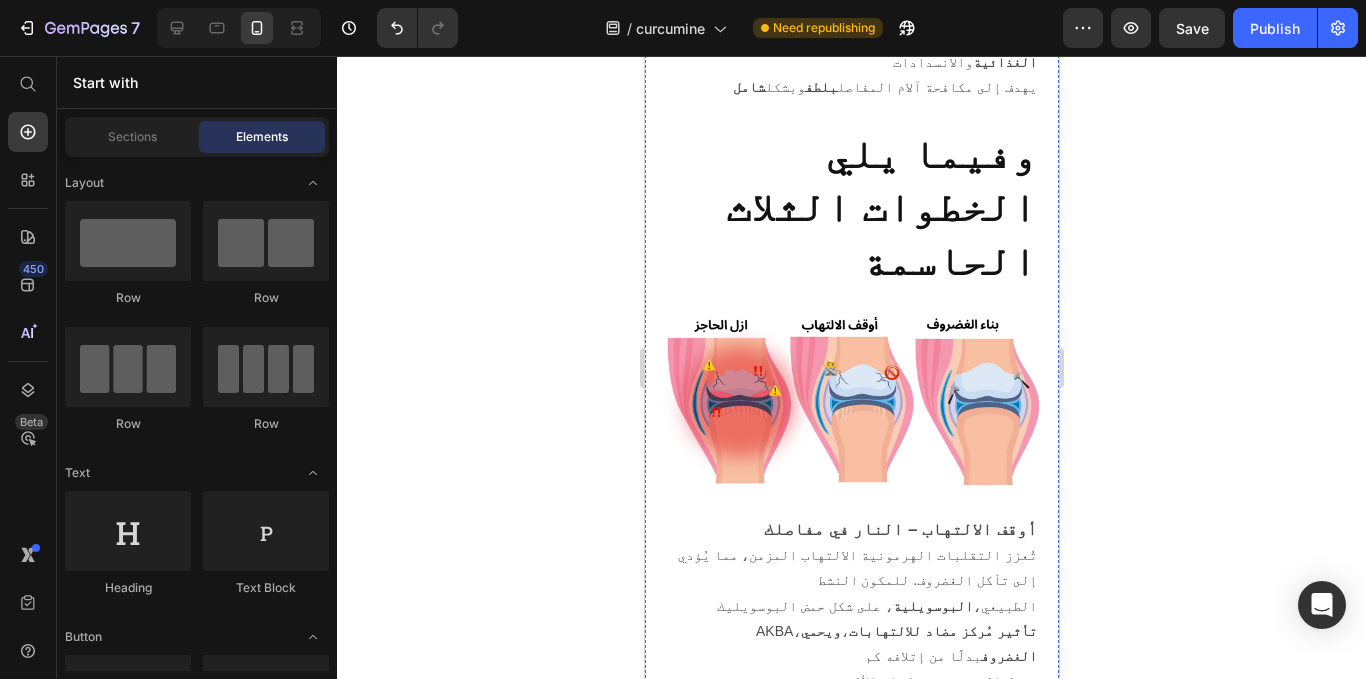 scroll, scrollTop: 9810, scrollLeft: 0, axis: vertical 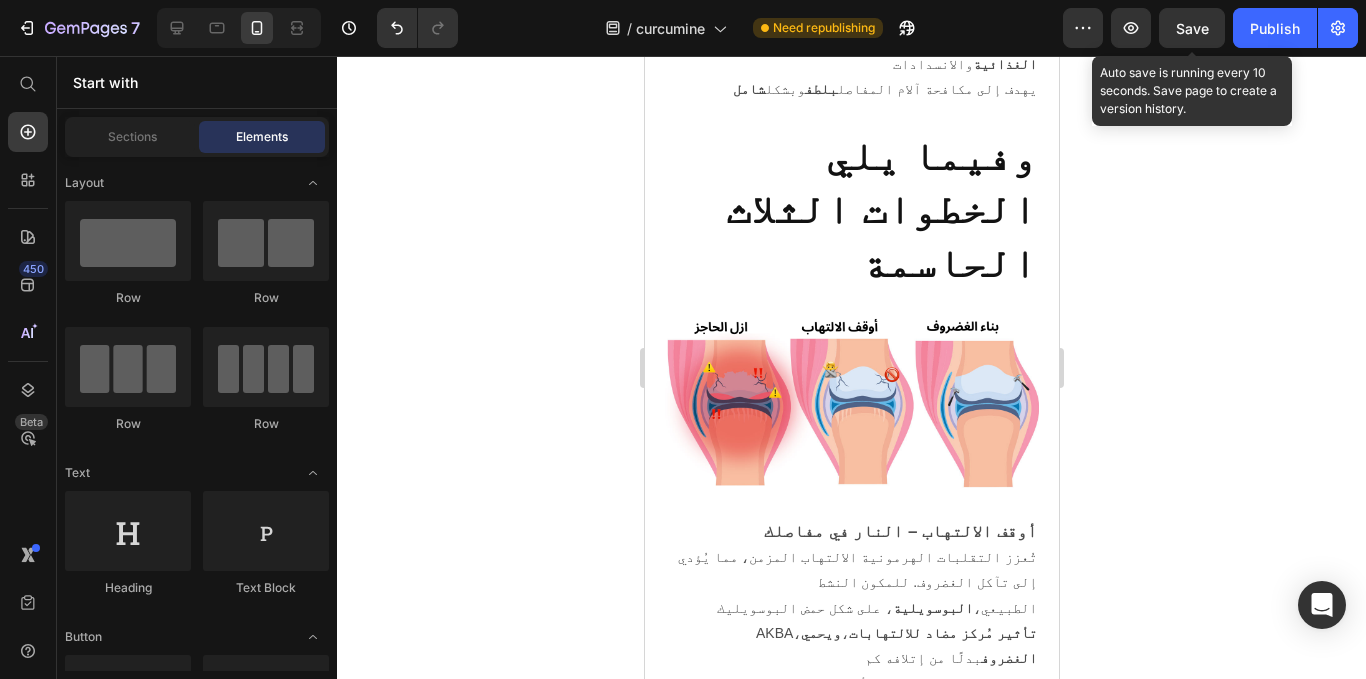 click on "Save" at bounding box center (1192, 28) 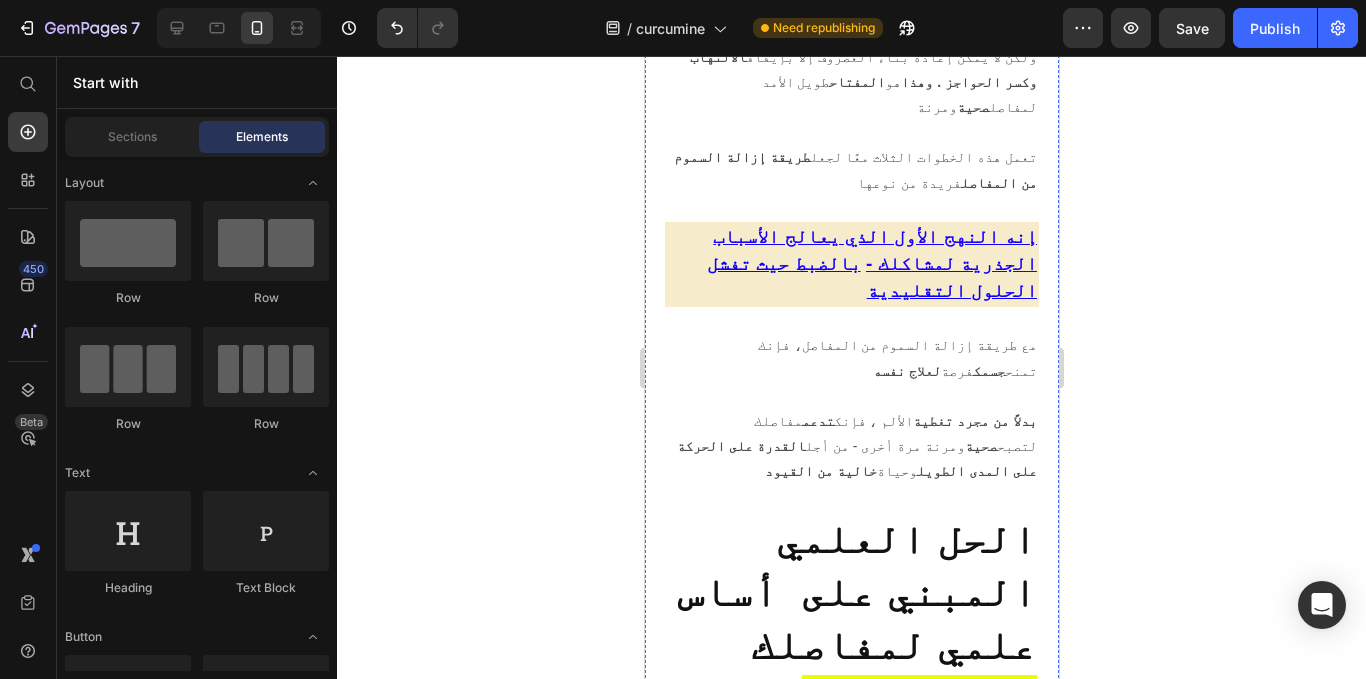 scroll, scrollTop: 10973, scrollLeft: 0, axis: vertical 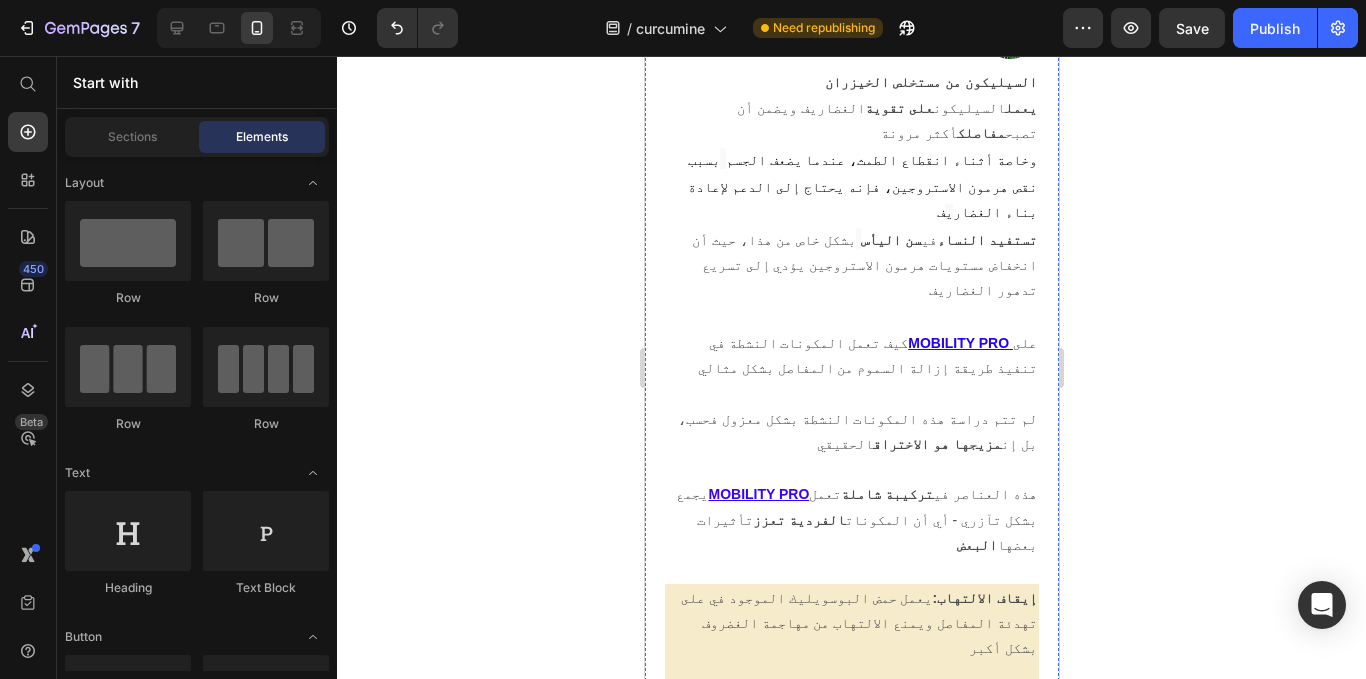 click at bounding box center [851, 2335] 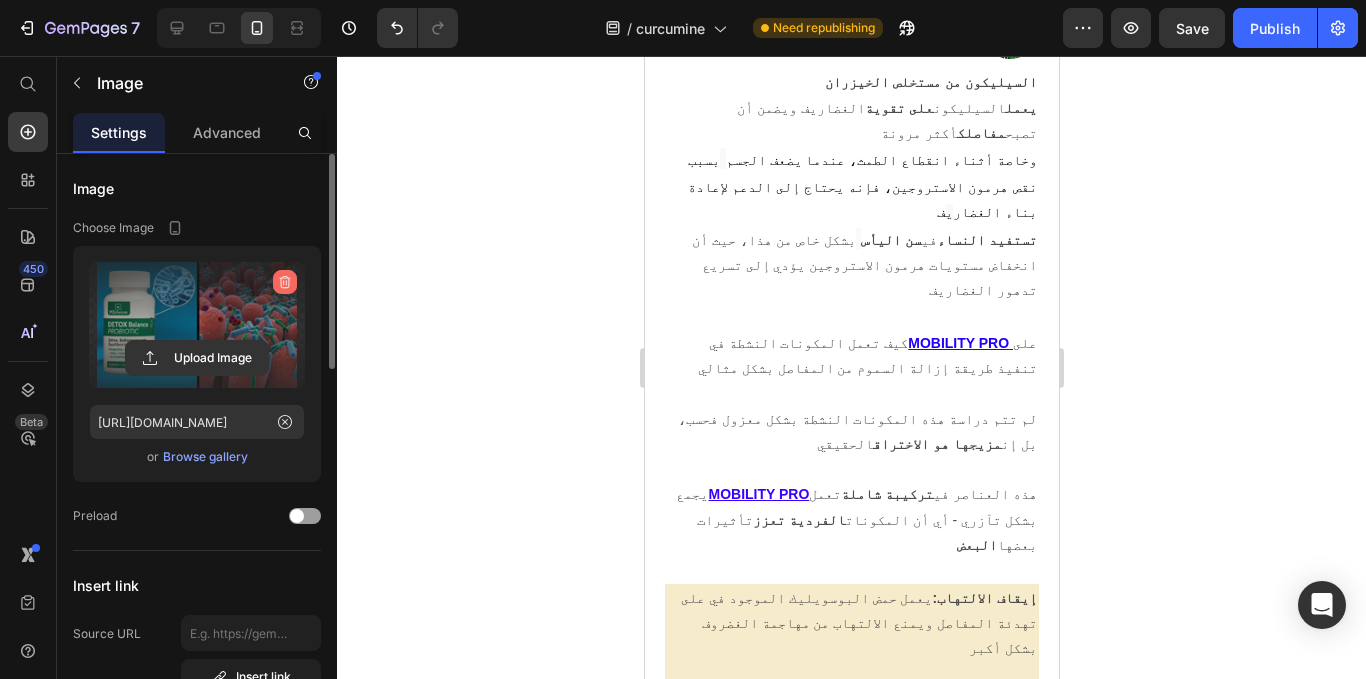 click 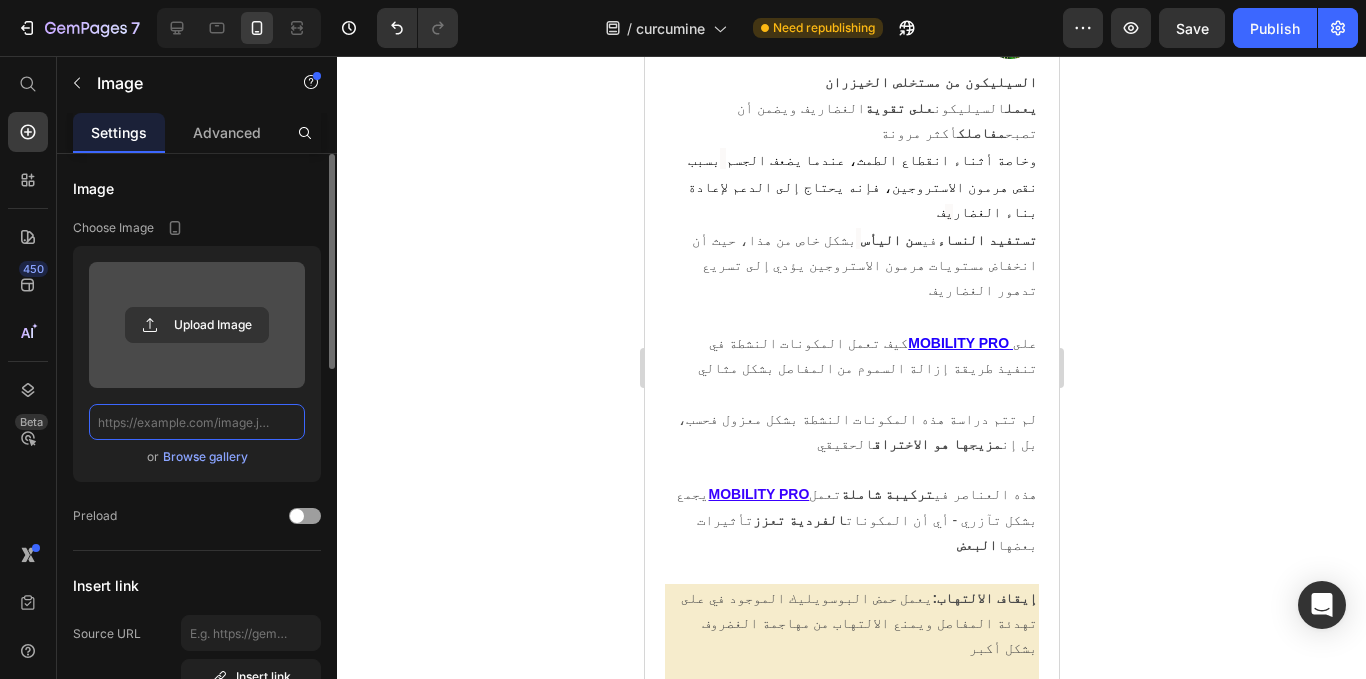 scroll, scrollTop: 0, scrollLeft: 0, axis: both 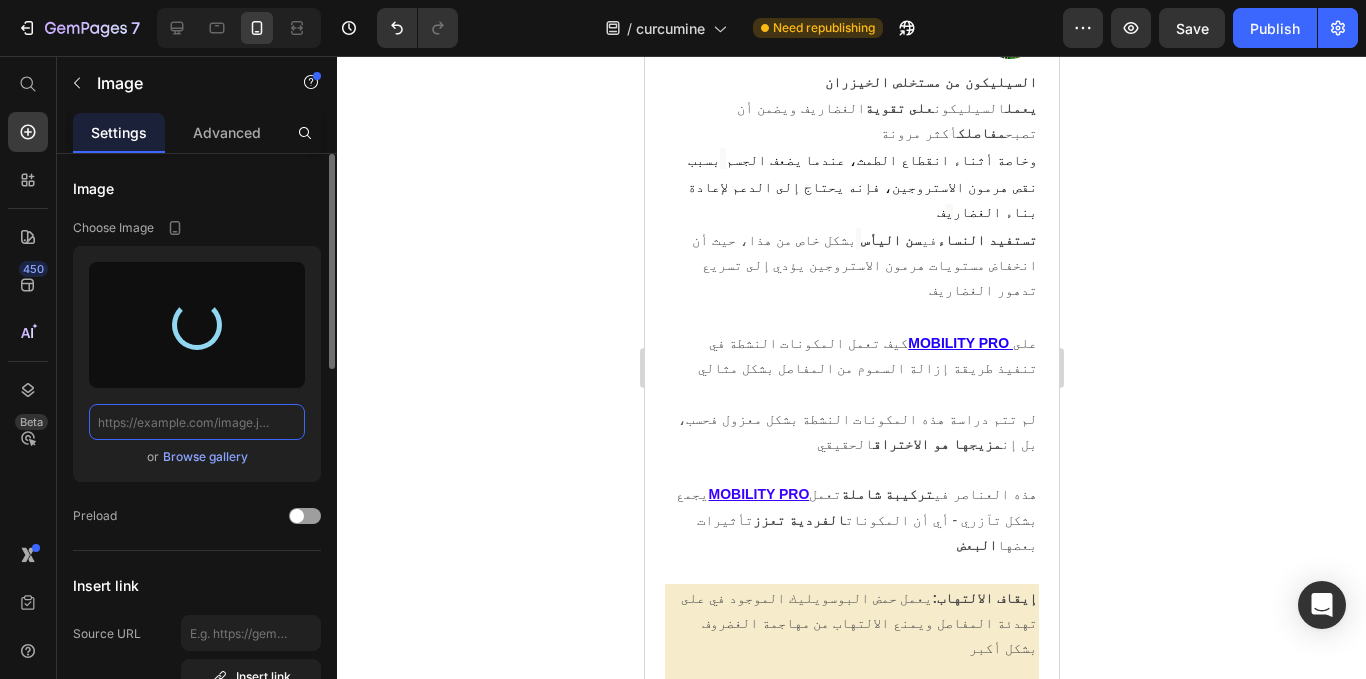type on "https://cdn.shopify.com/s/files/1/0944/3370/6293/files/gempages_568890246704399381-dabfbdf3-3453-4b90-bd87-11a0f45524f5.jpg" 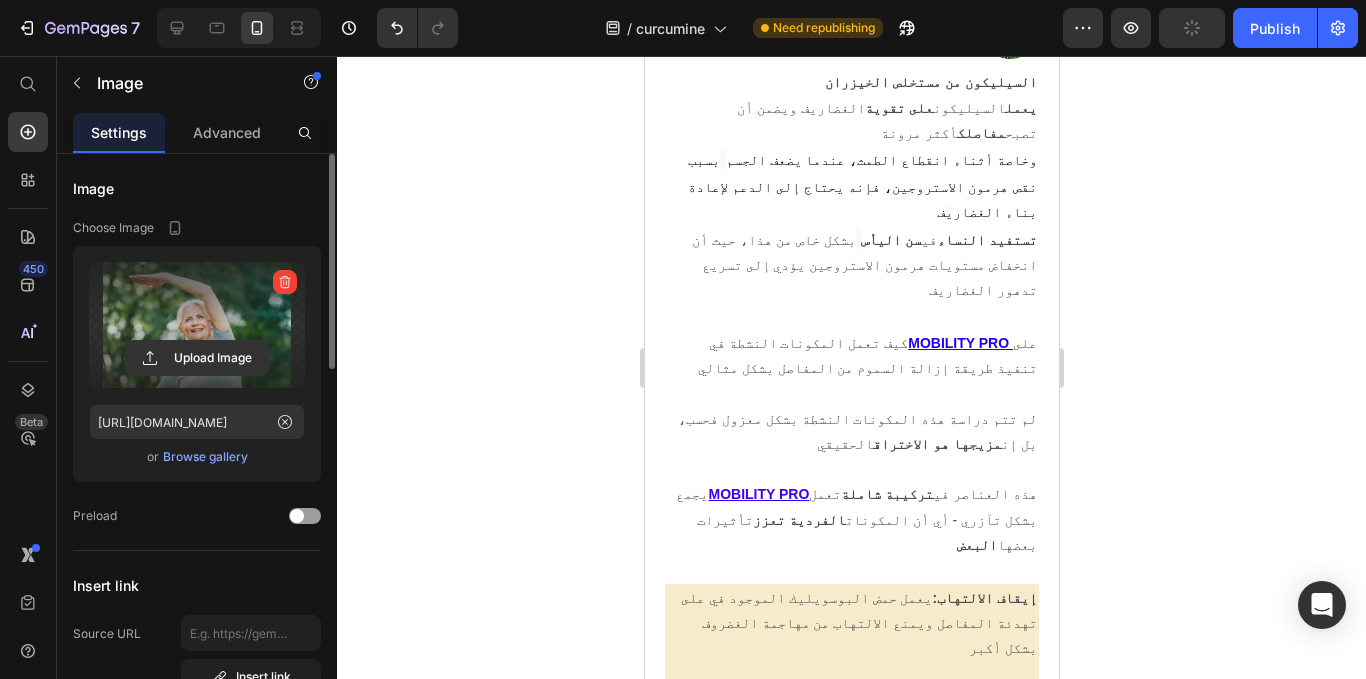 click 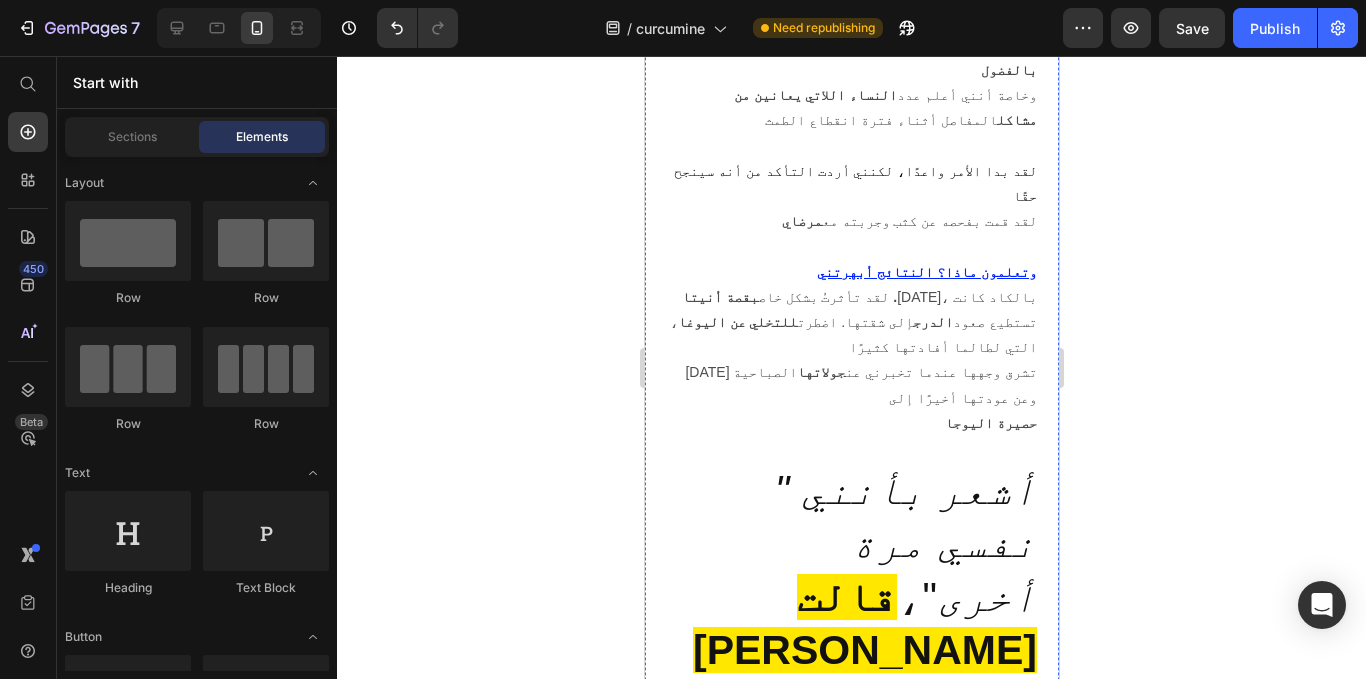 scroll, scrollTop: 15309, scrollLeft: 0, axis: vertical 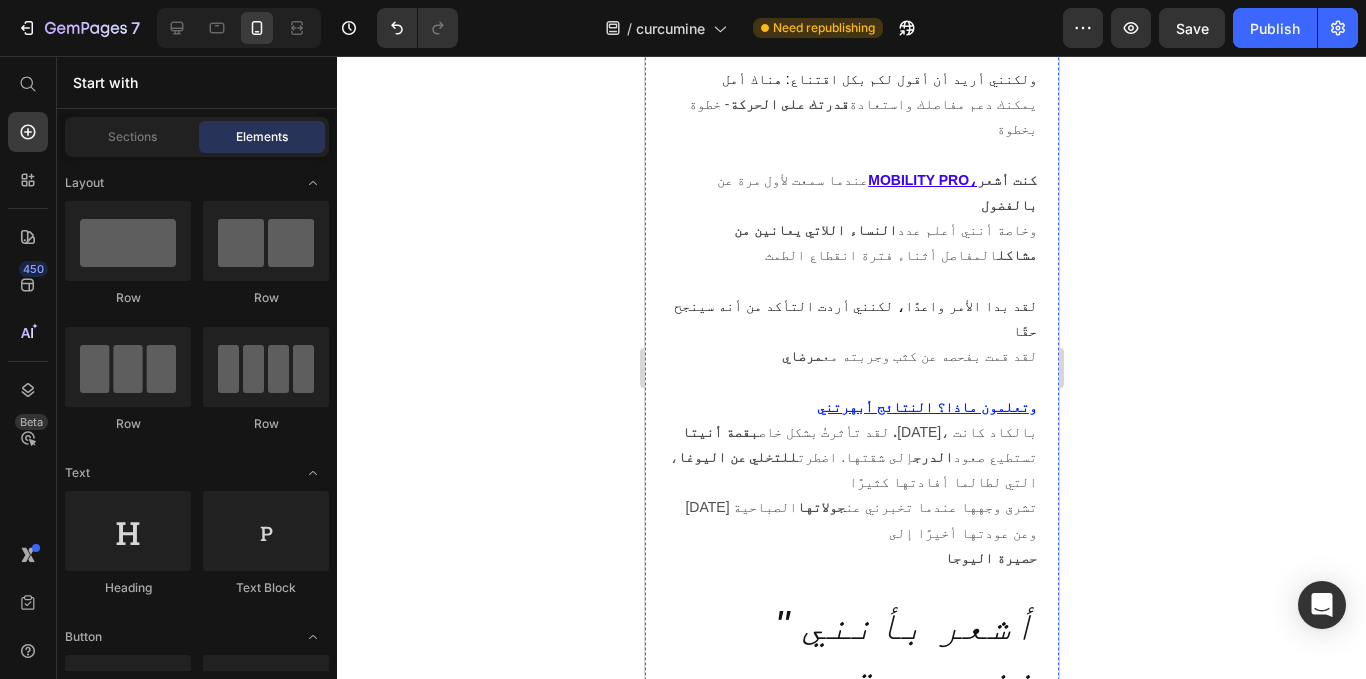 click at bounding box center (851, 2566) 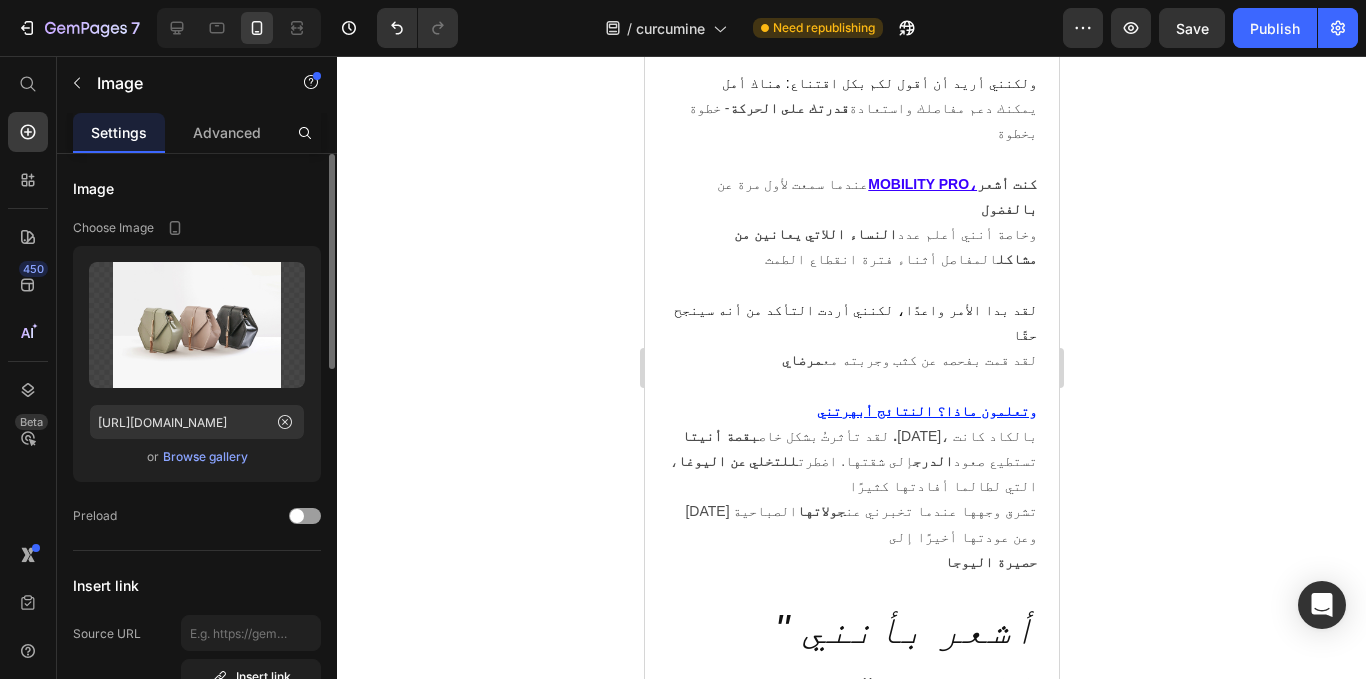 scroll, scrollTop: 15282, scrollLeft: 0, axis: vertical 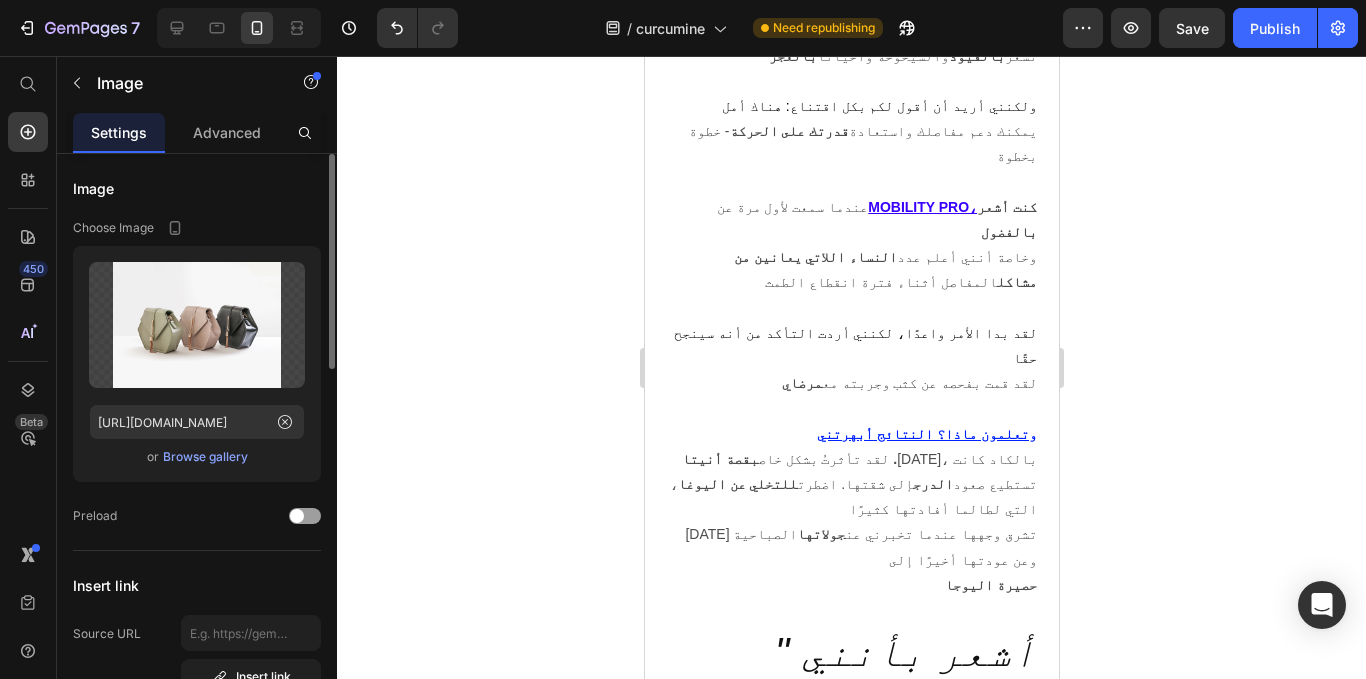 drag, startPoint x: 801, startPoint y: 271, endPoint x: 765, endPoint y: 271, distance: 36 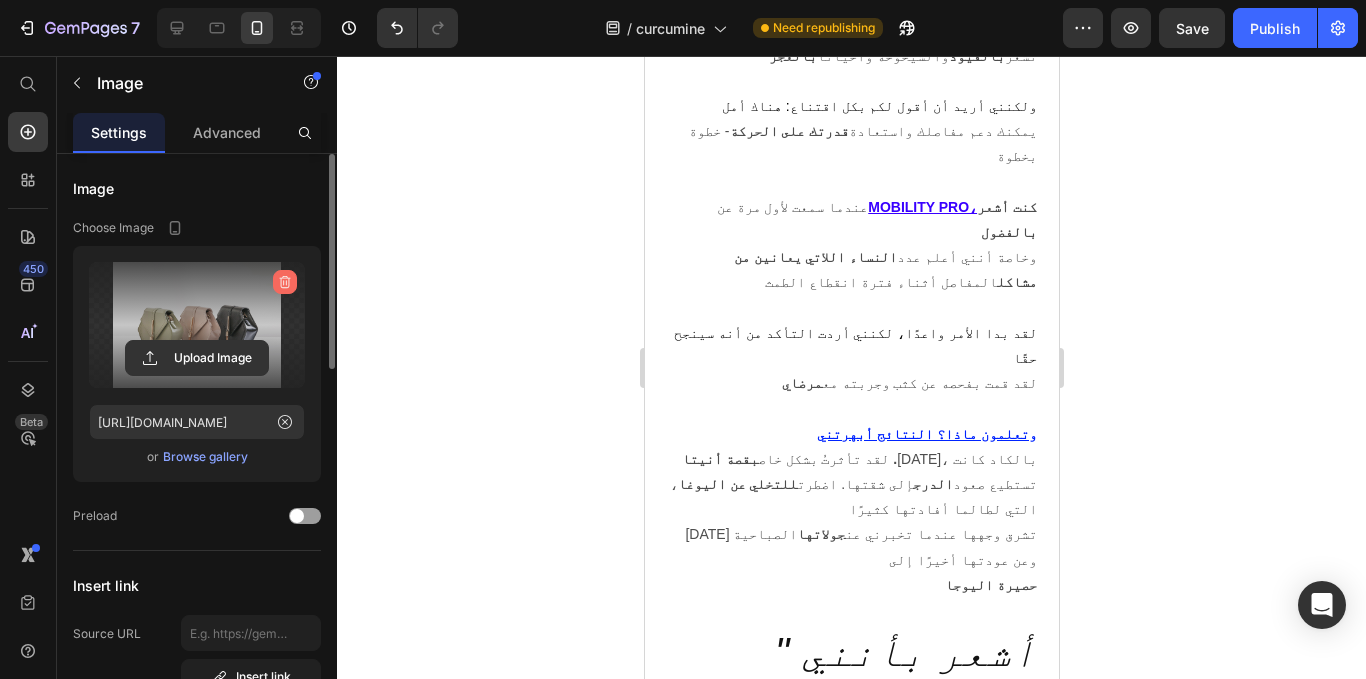 click 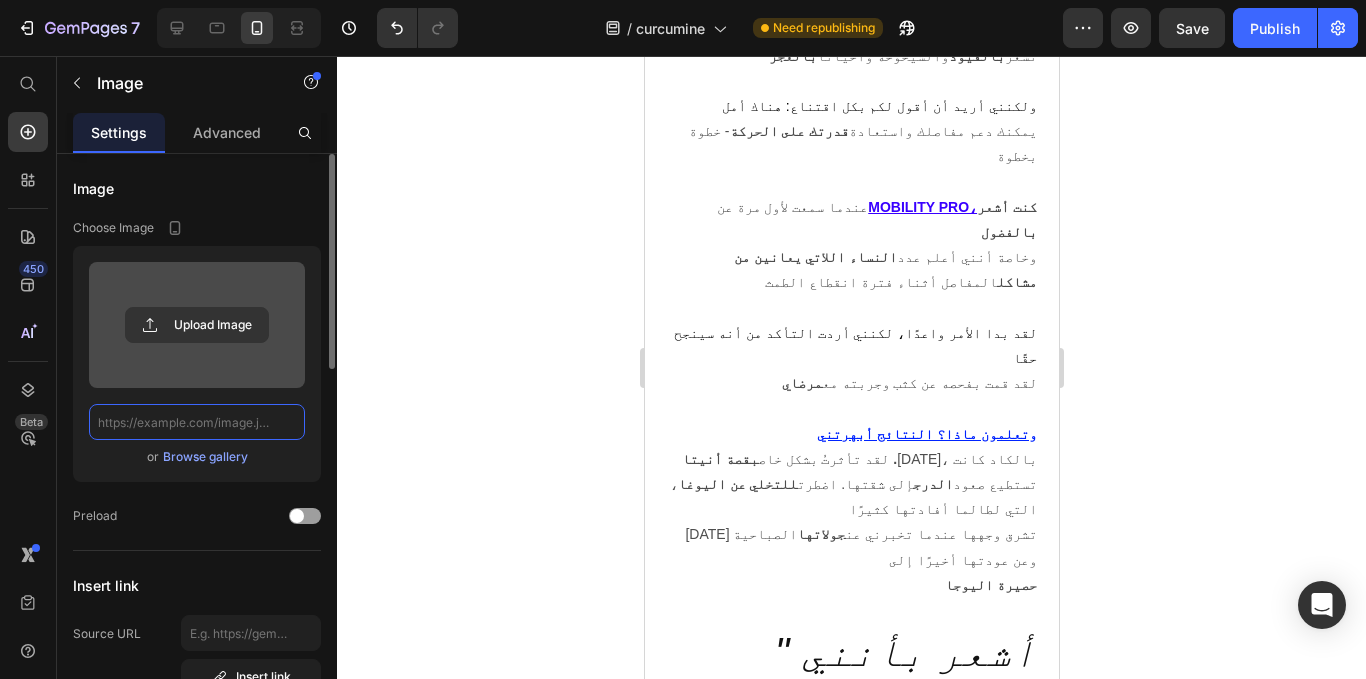 scroll, scrollTop: 0, scrollLeft: 0, axis: both 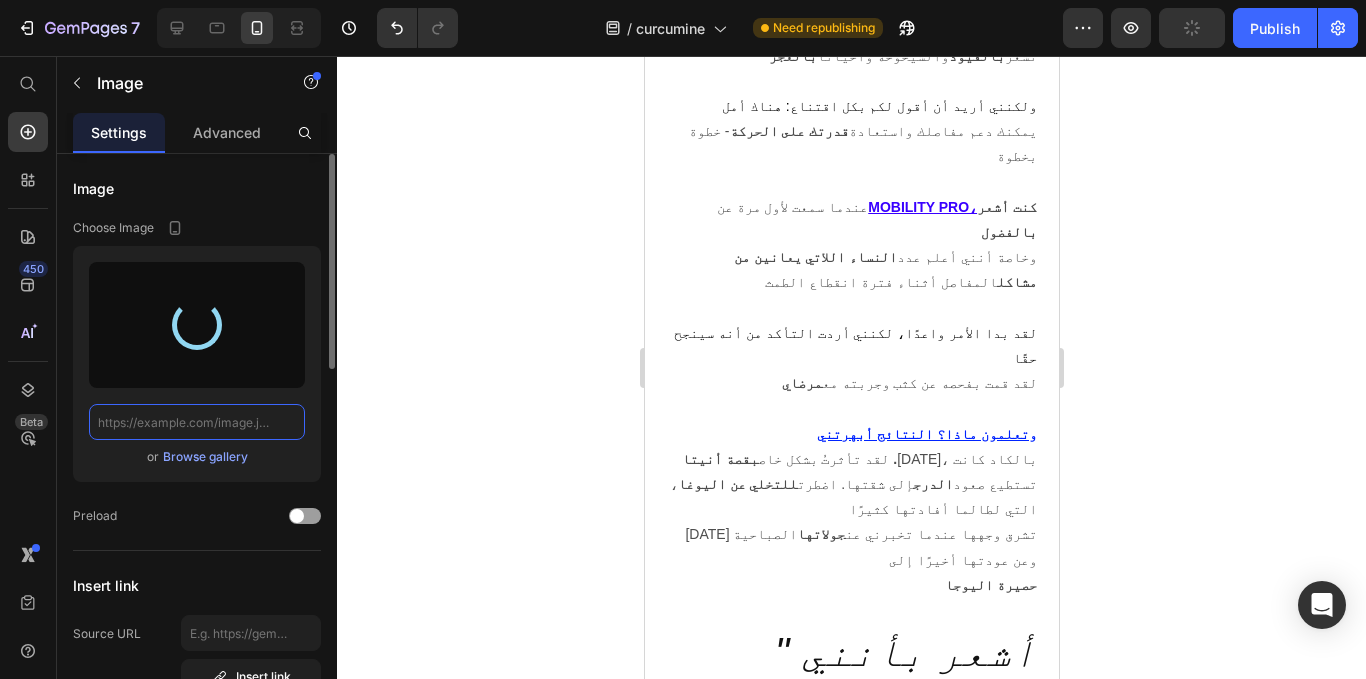 type on "https://cdn.shopify.com/s/files/1/0944/3370/6293/files/gempages_568890246704399381-758d7a23-3aae-4eb6-92ba-8441be6dea53.png" 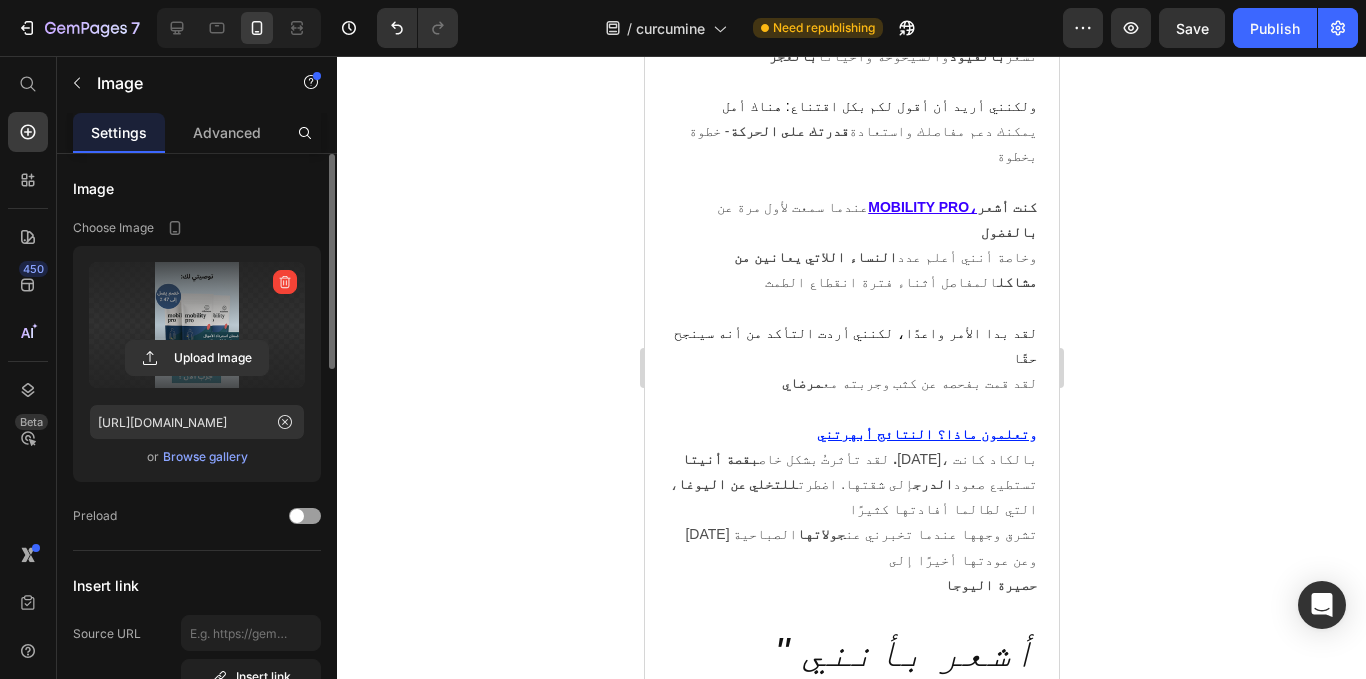 click 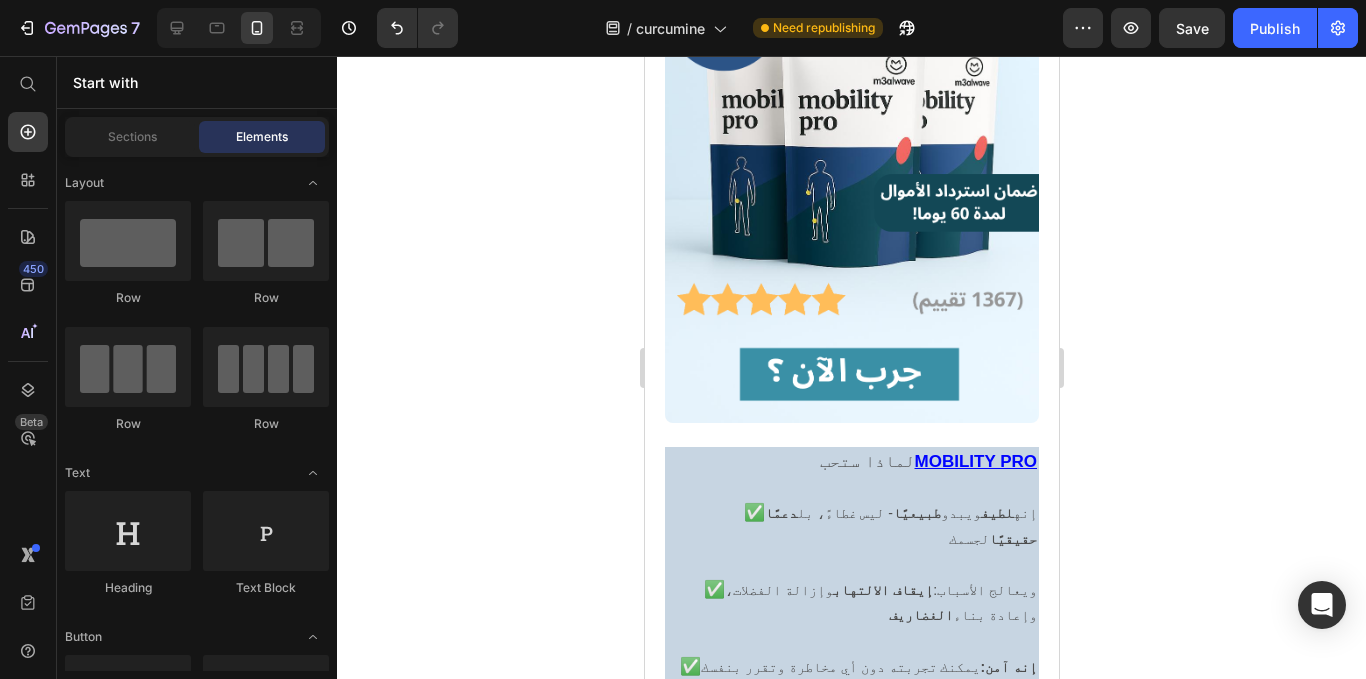scroll, scrollTop: 17870, scrollLeft: 0, axis: vertical 